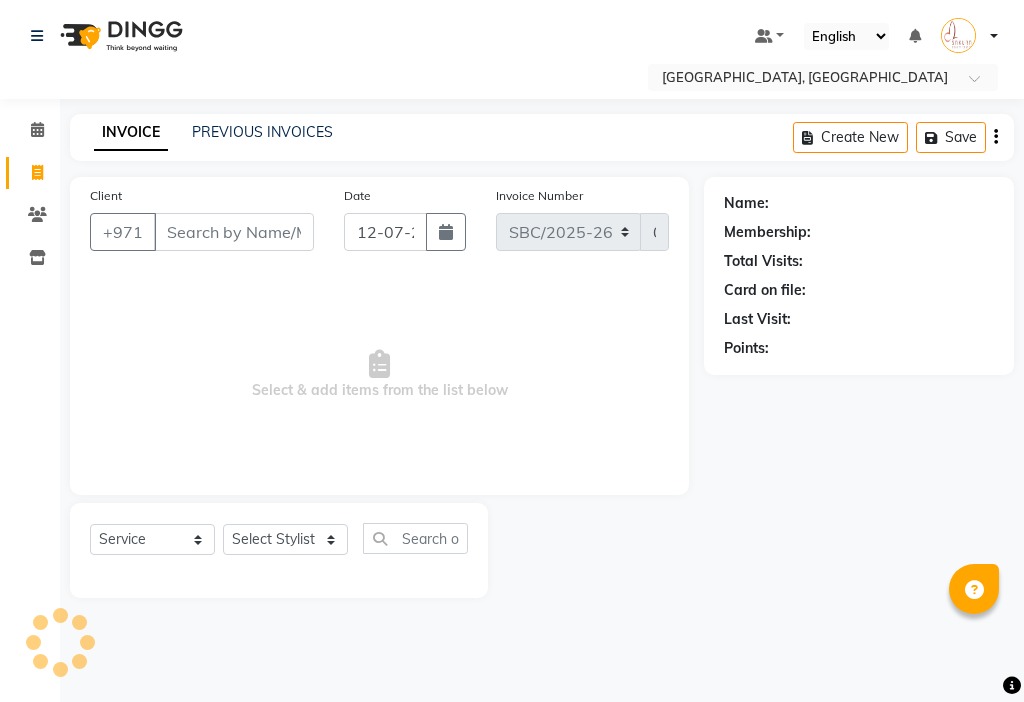 select on "service" 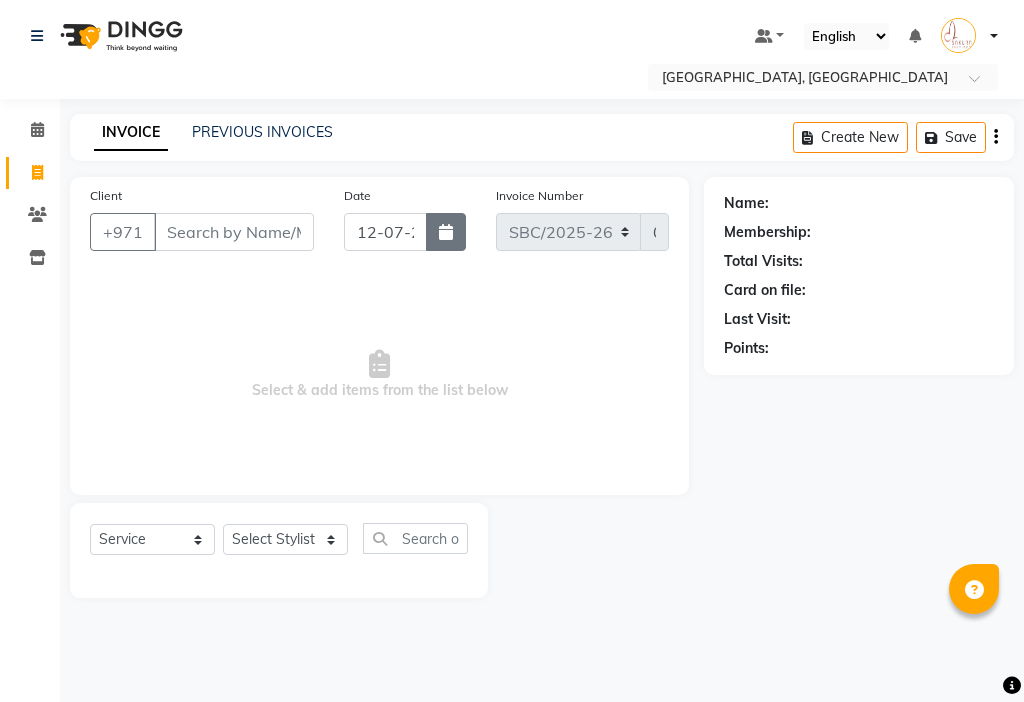 click 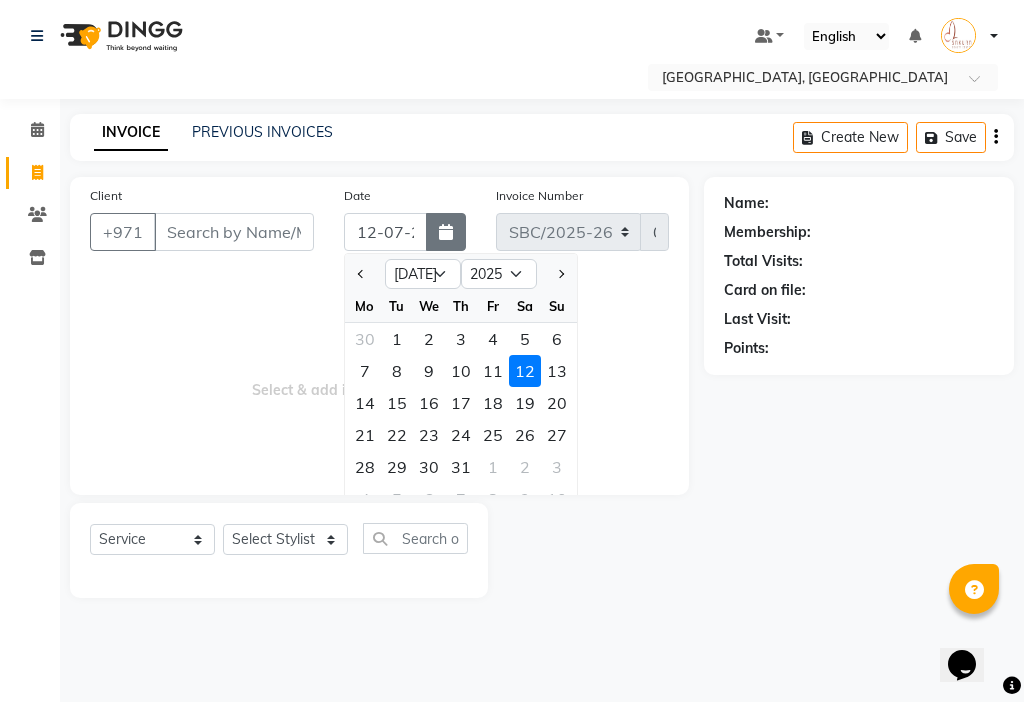 scroll, scrollTop: 0, scrollLeft: 0, axis: both 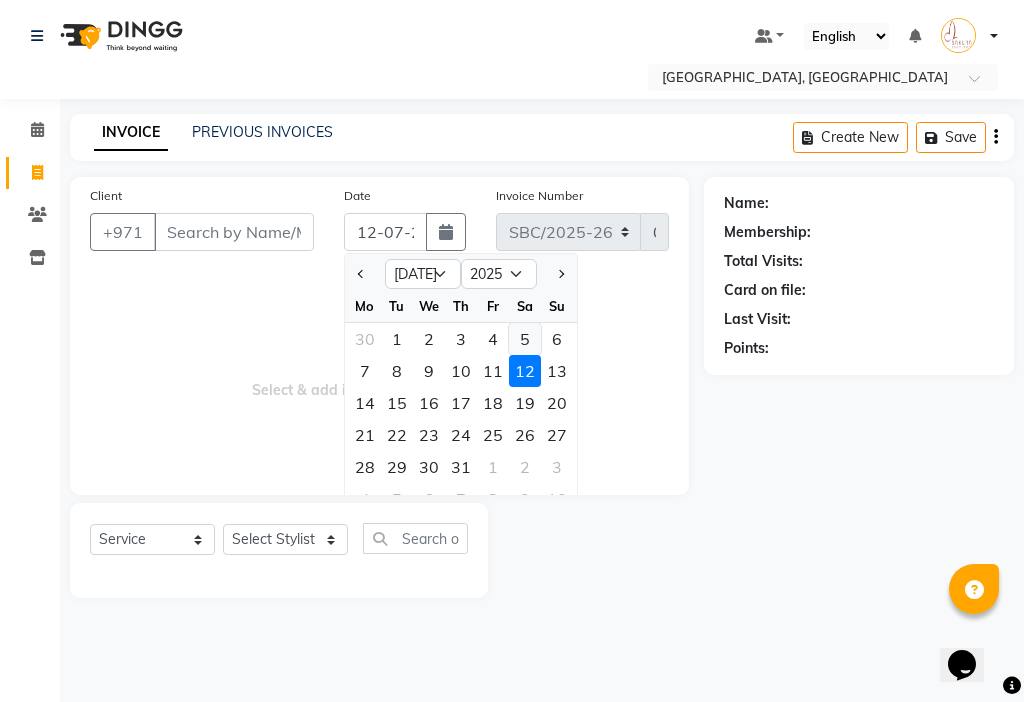 click on "5" 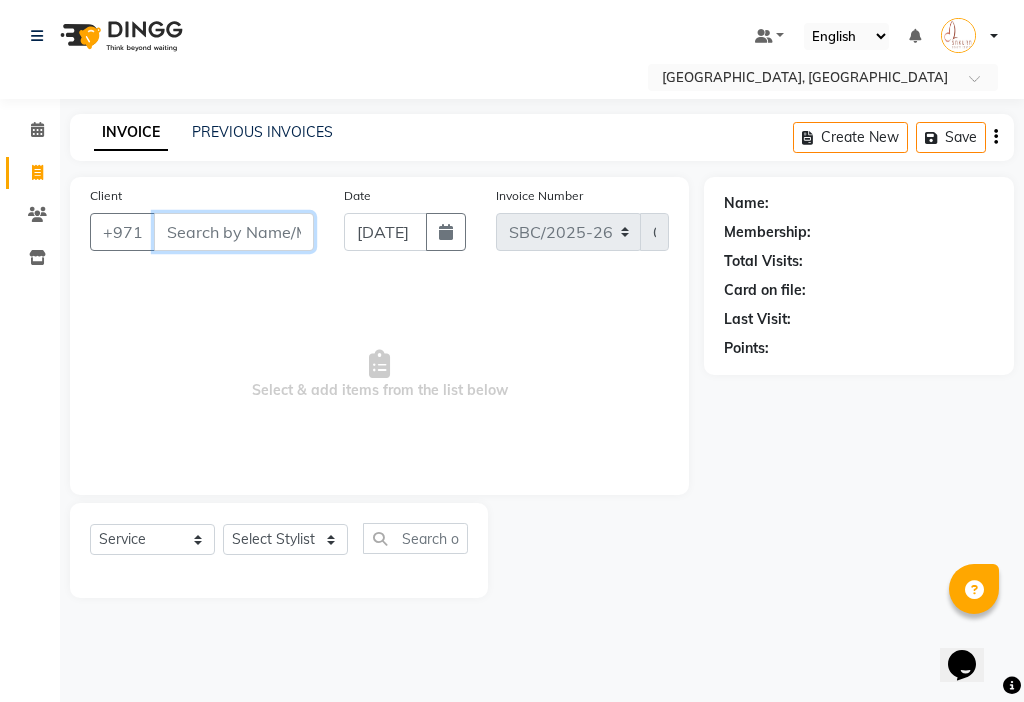 click on "Client" at bounding box center (234, 232) 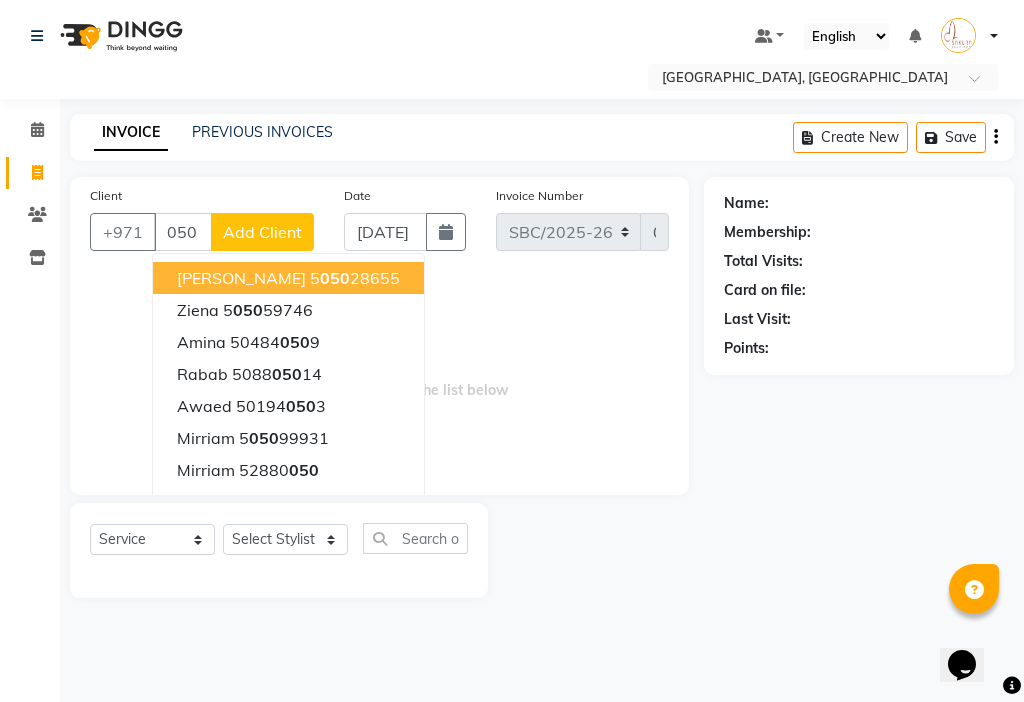 click on "Name: Membership: Total Visits: Card on file: Last Visit:  Points:" 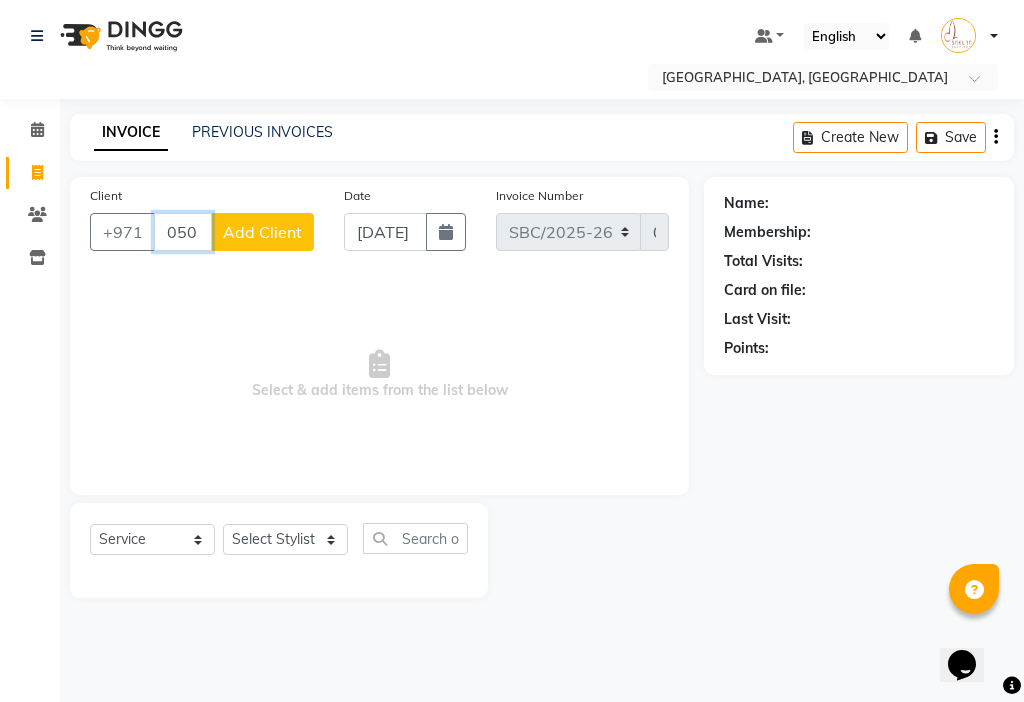 click on "050" at bounding box center (183, 232) 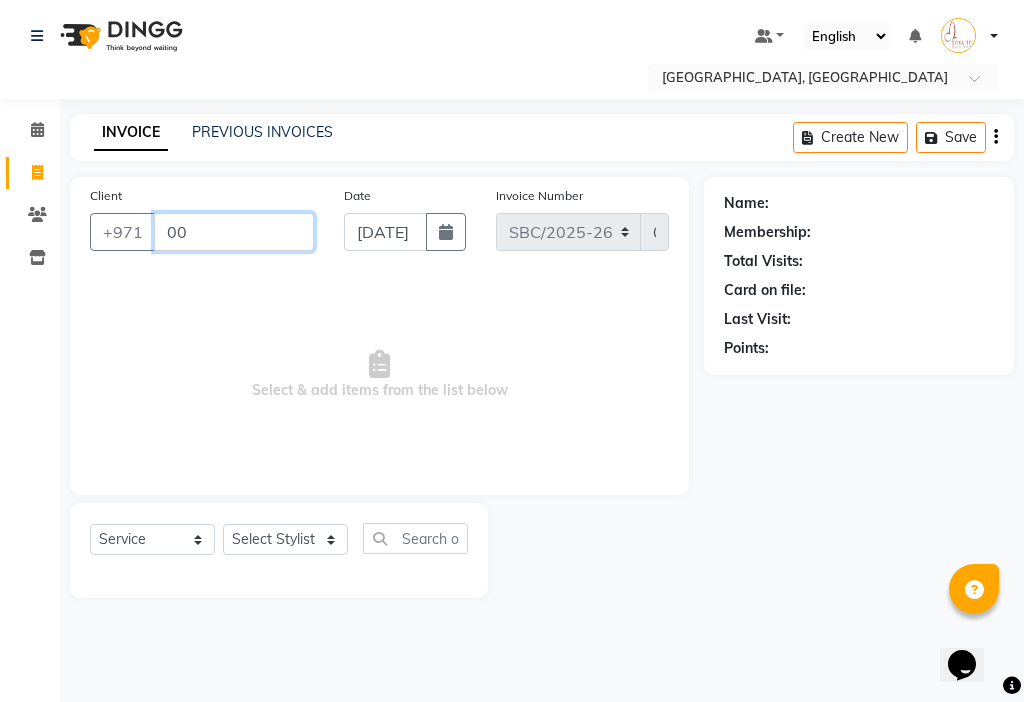 type on "0" 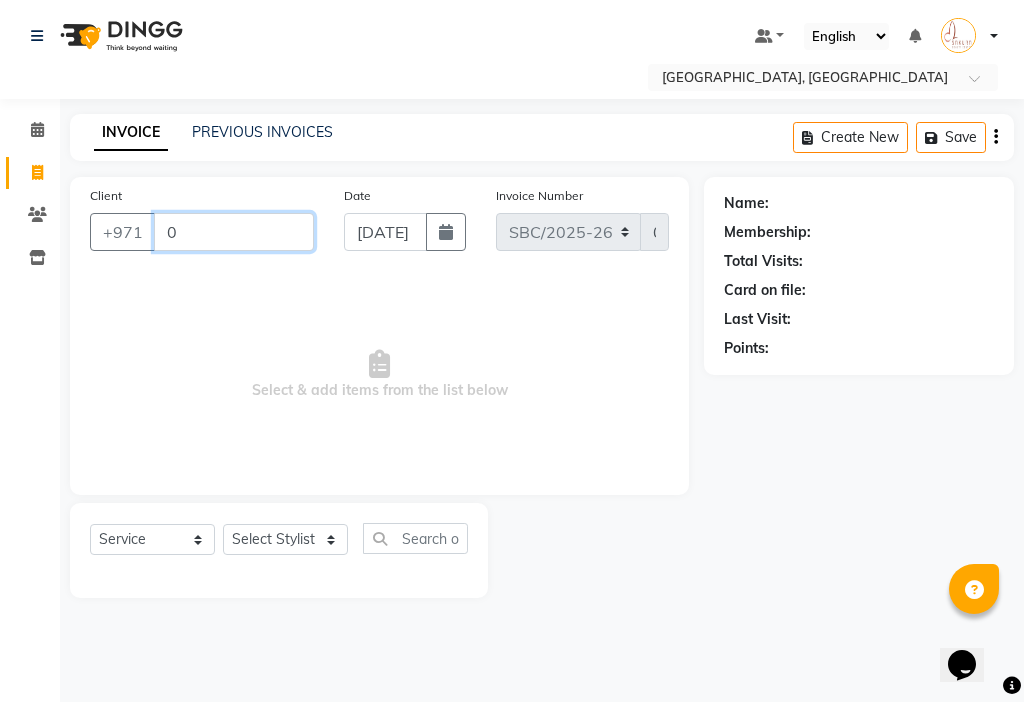 click on "0" at bounding box center (234, 232) 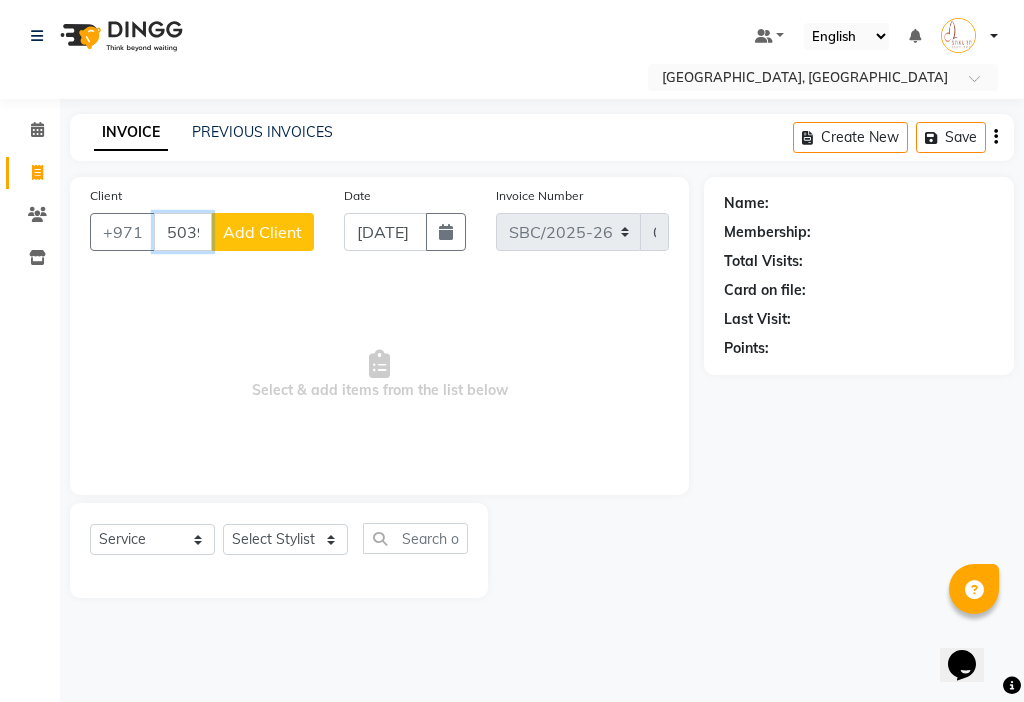 type on "503911711" 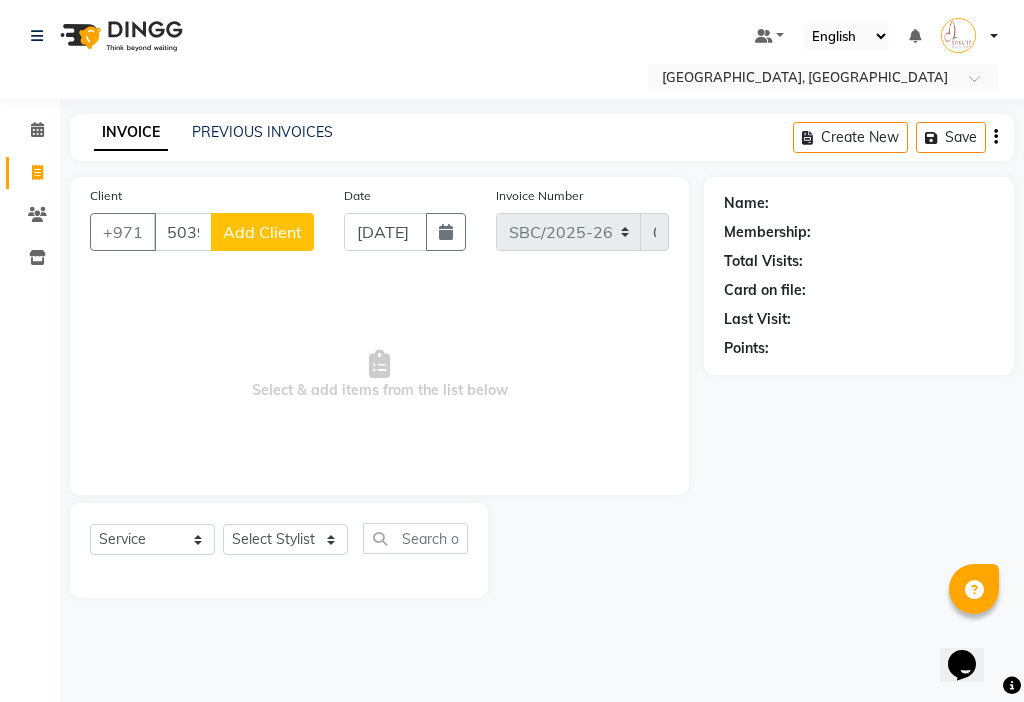 click on "Add Client" 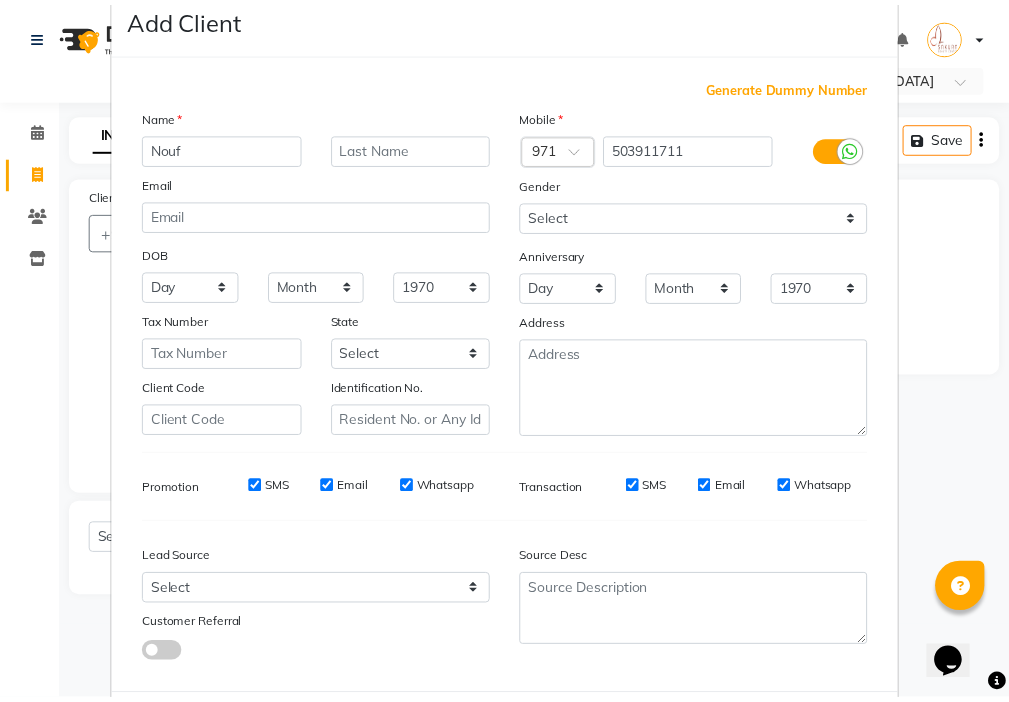 scroll, scrollTop: 147, scrollLeft: 0, axis: vertical 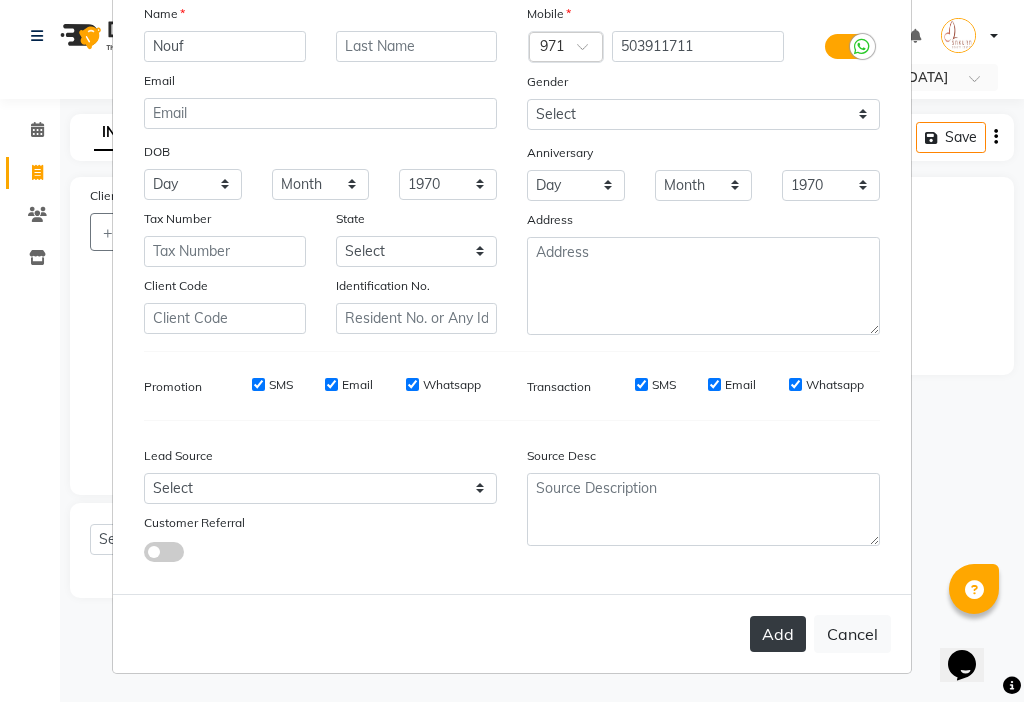 type on "Nouf" 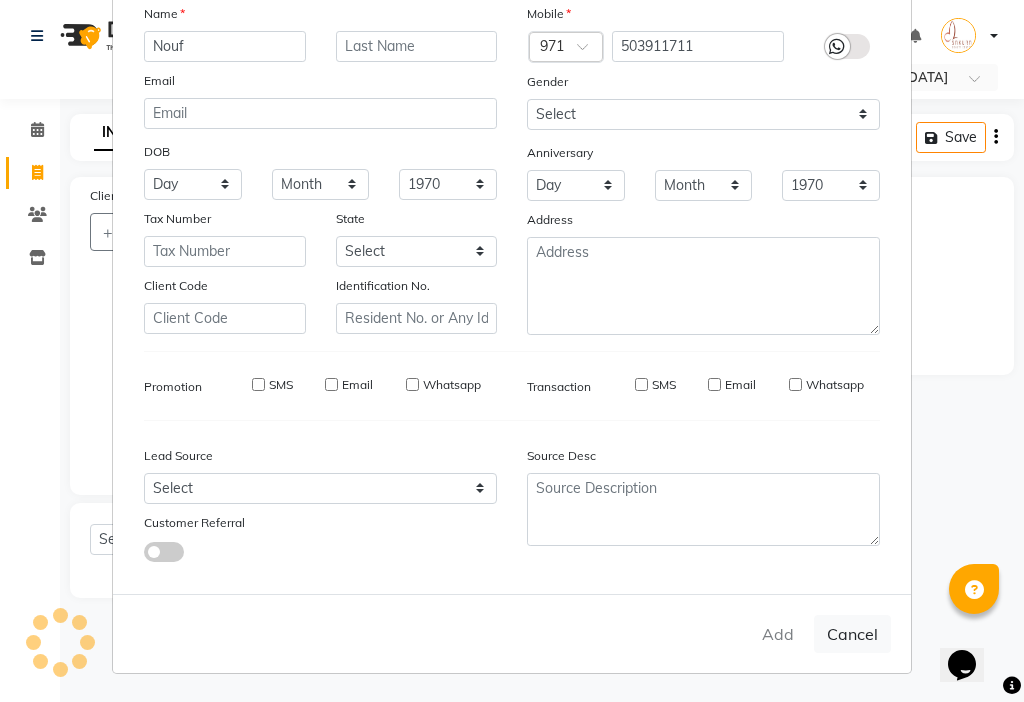 type 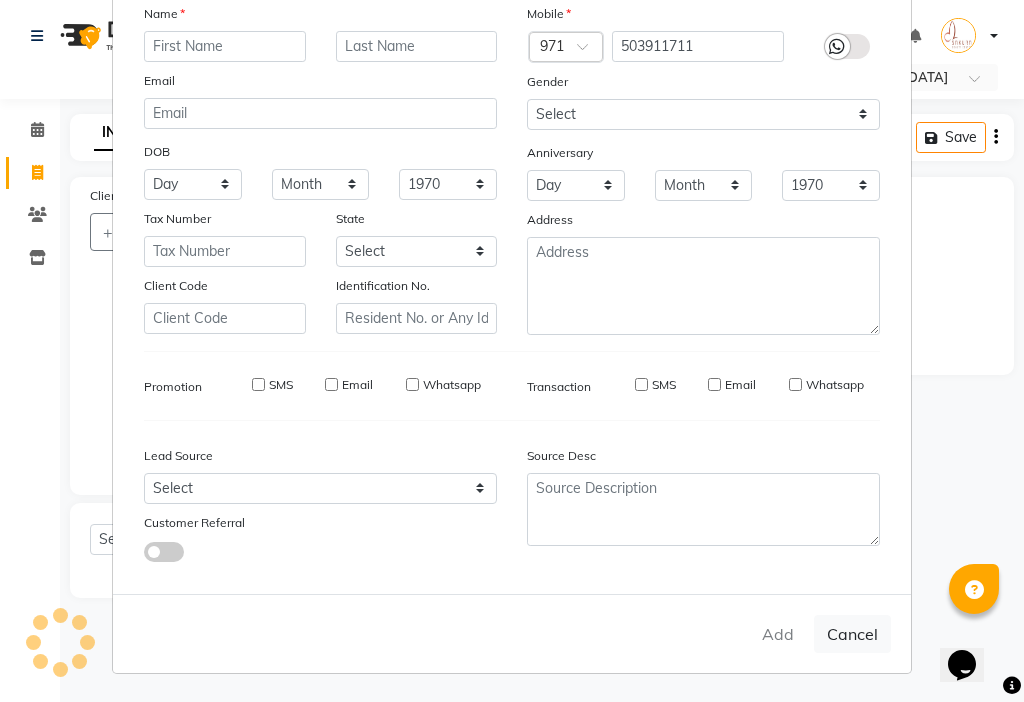 select 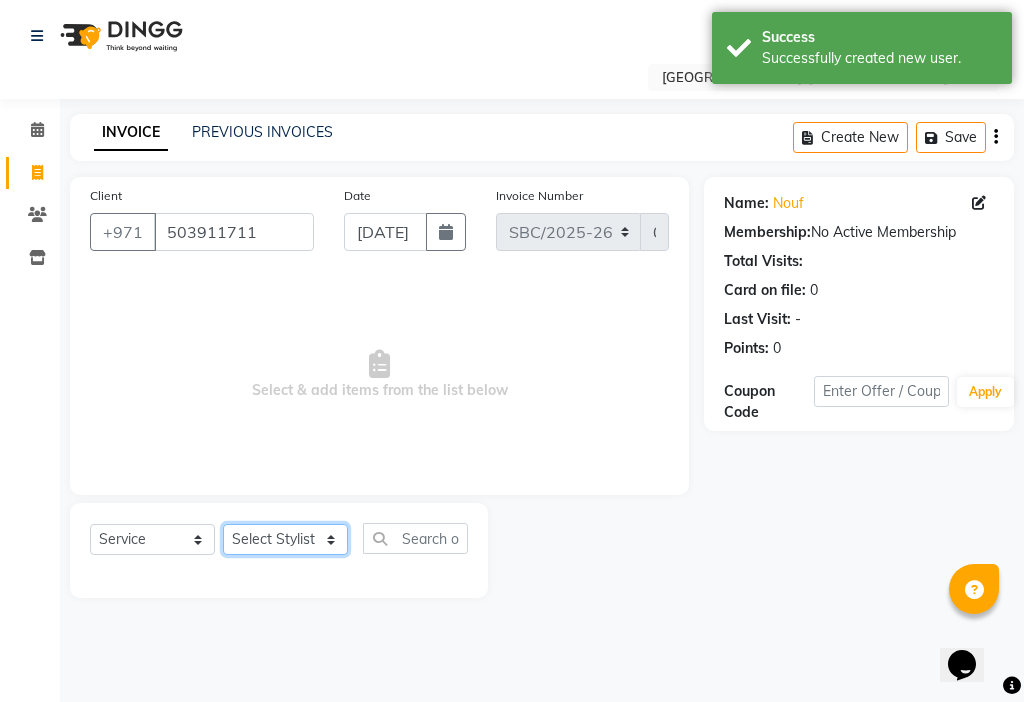 click on "Select Stylist Anjienet [PERSON_NAME] marry  Mawieh  [PERSON_NAME] [PERSON_NAME]" 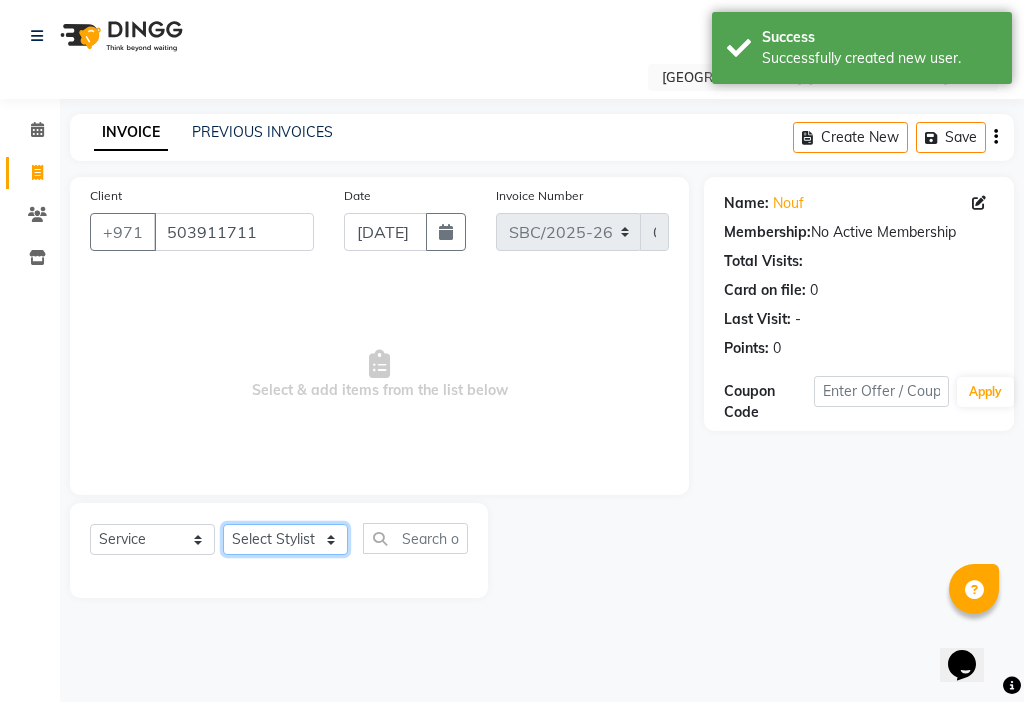 select on "59408" 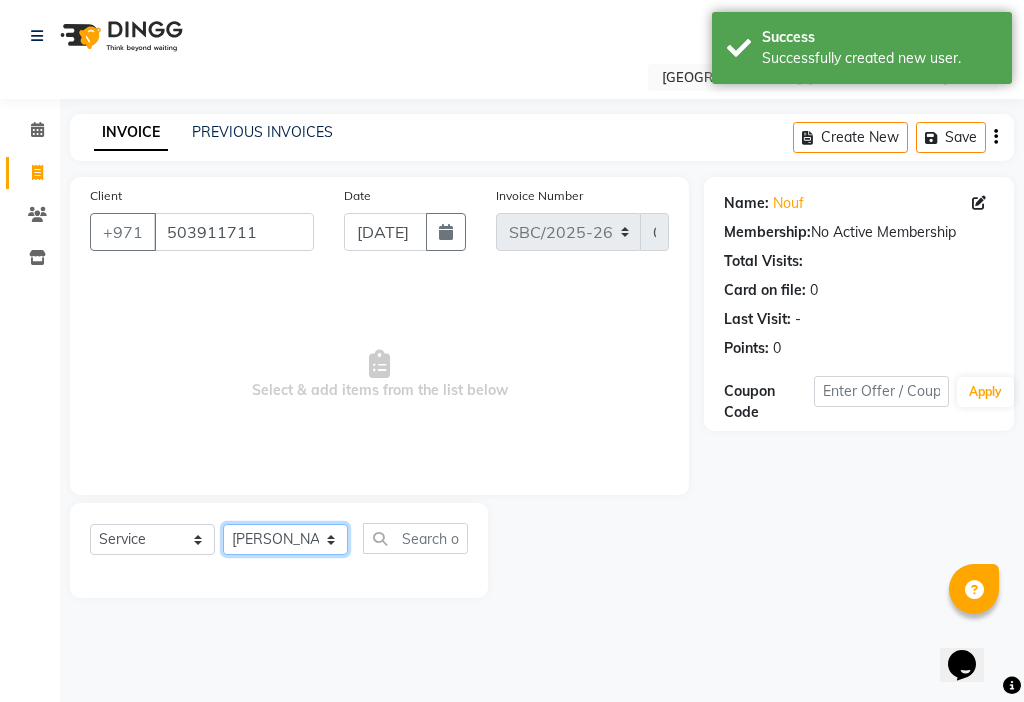 click on "Select Stylist Anjienet [PERSON_NAME] marry  Mawieh  [PERSON_NAME] [PERSON_NAME]" 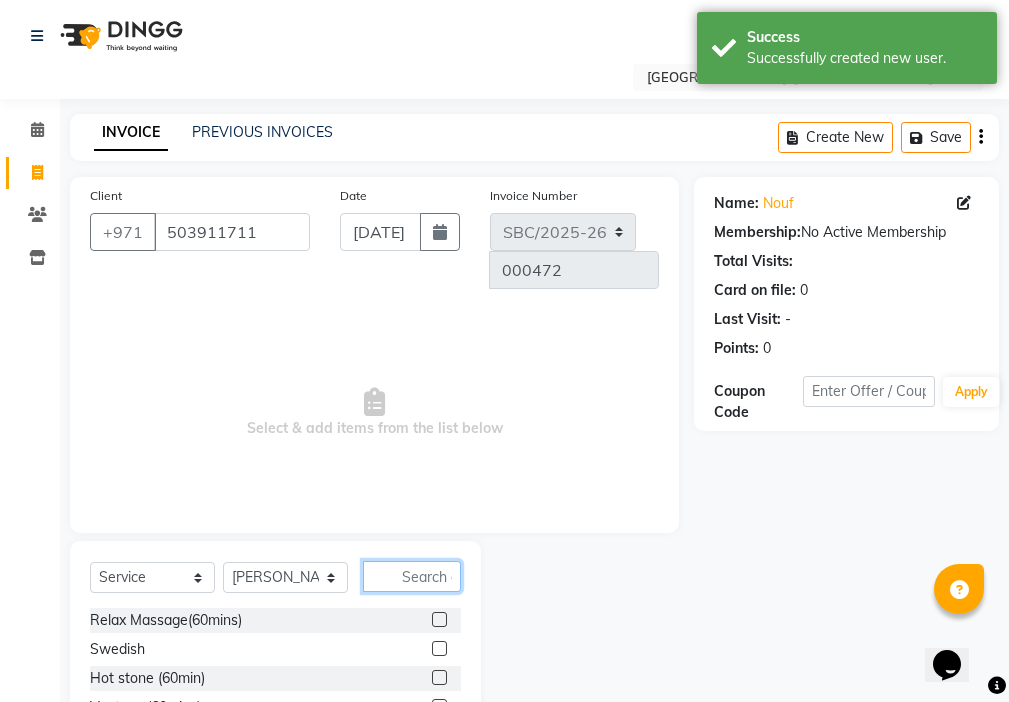 click 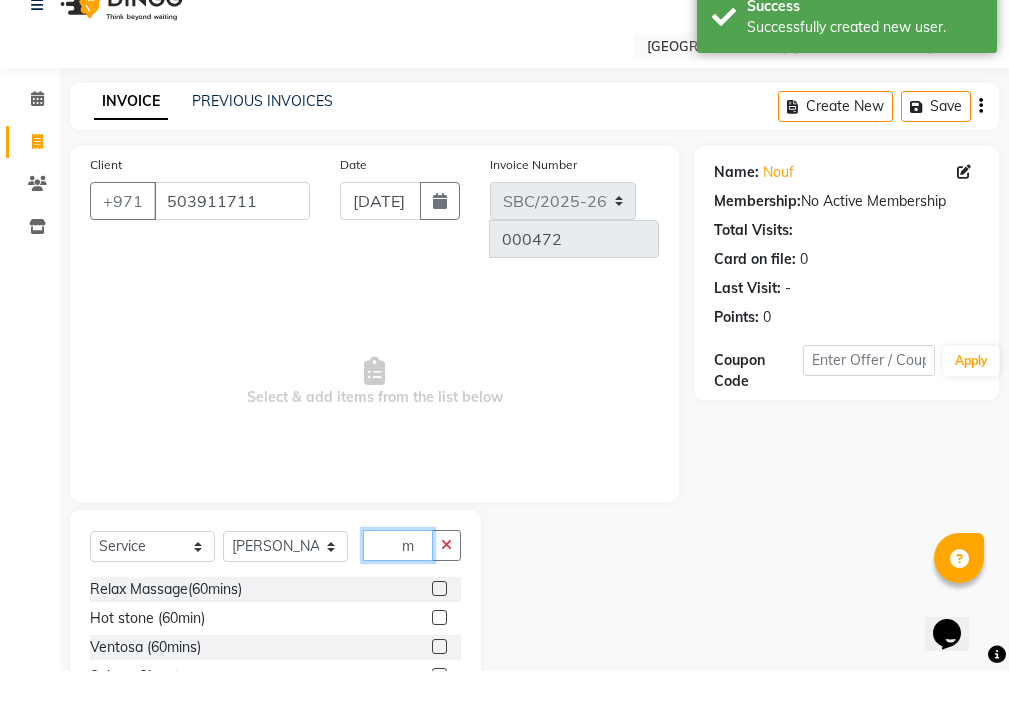 scroll, scrollTop: 16, scrollLeft: 0, axis: vertical 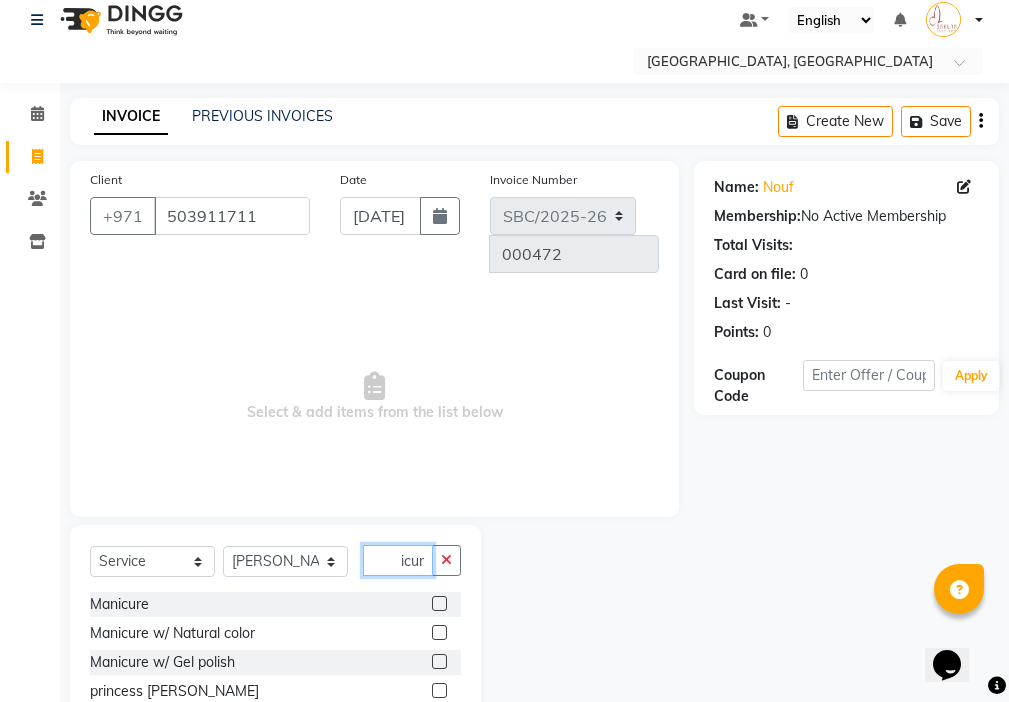 type on "manicur" 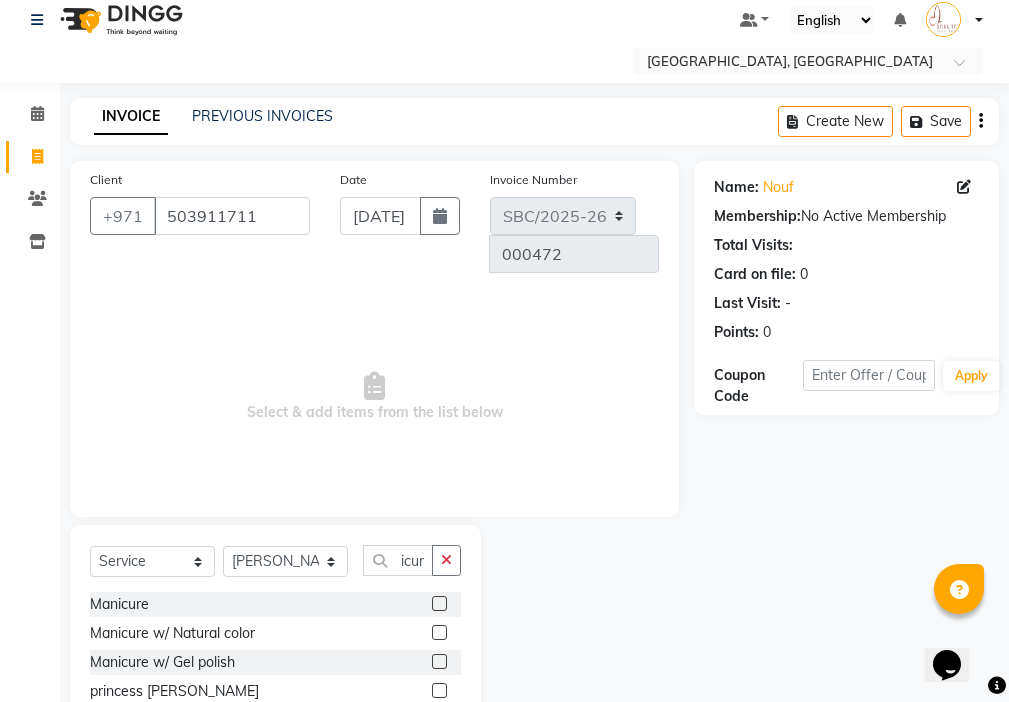 click 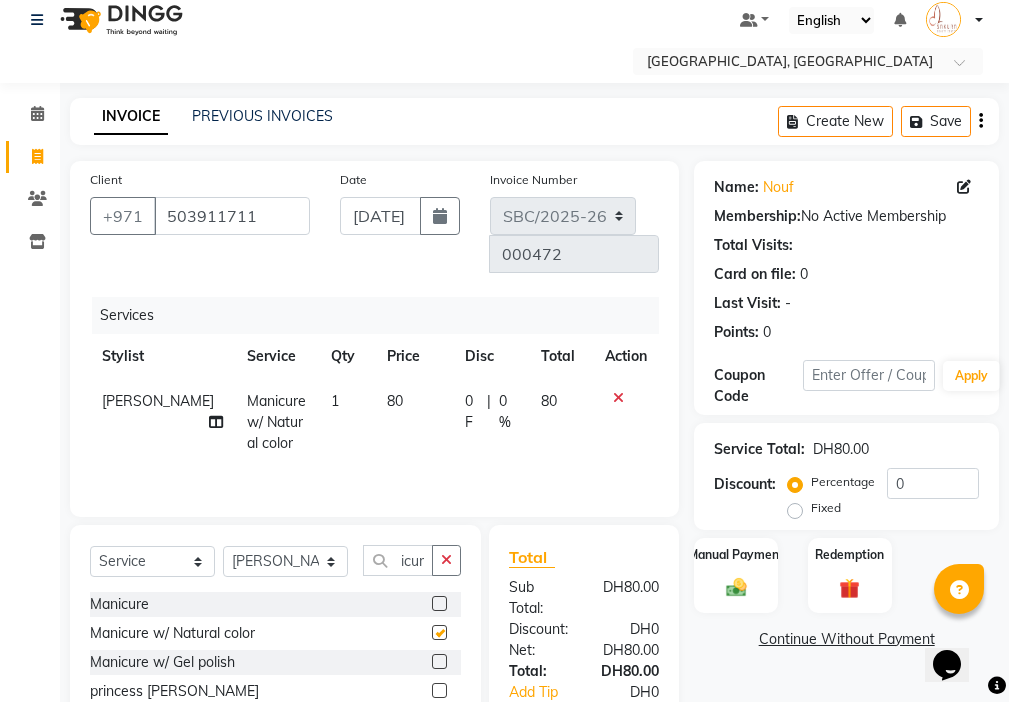 scroll, scrollTop: 0, scrollLeft: 0, axis: both 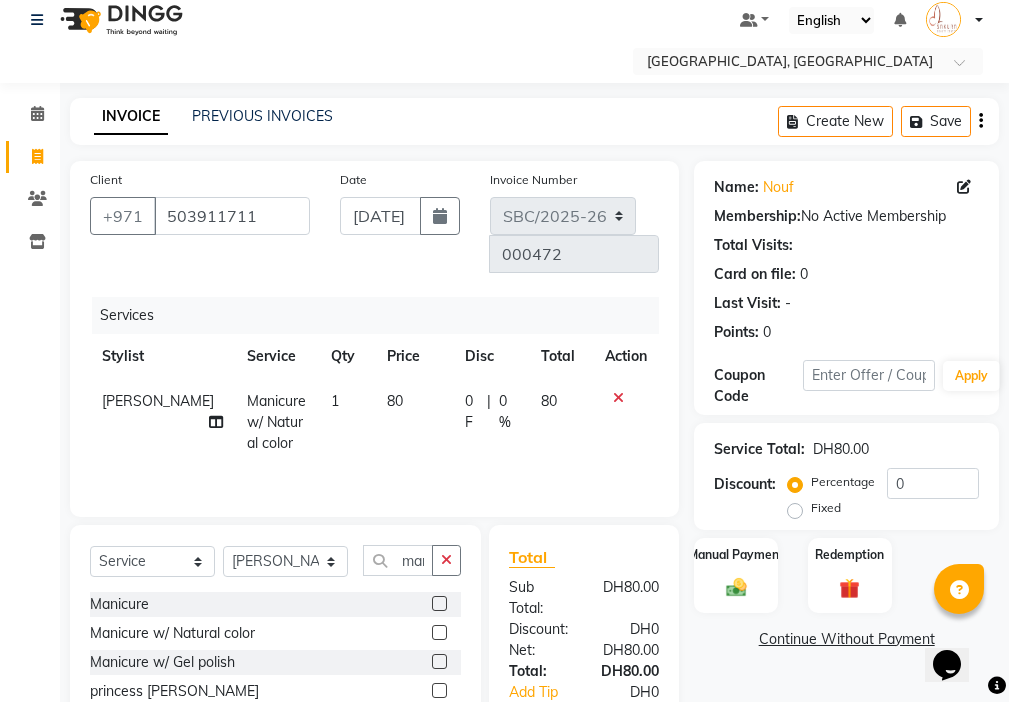 checkbox on "false" 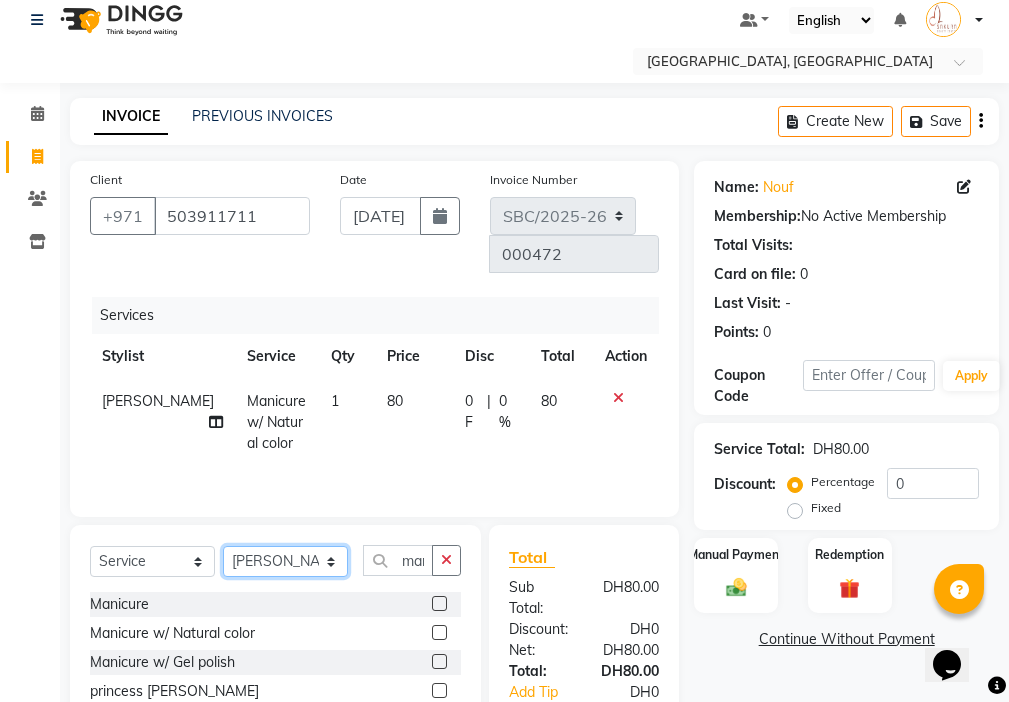 click on "Select Stylist Anjienet [PERSON_NAME] marry  Mawieh  [PERSON_NAME] [PERSON_NAME]" 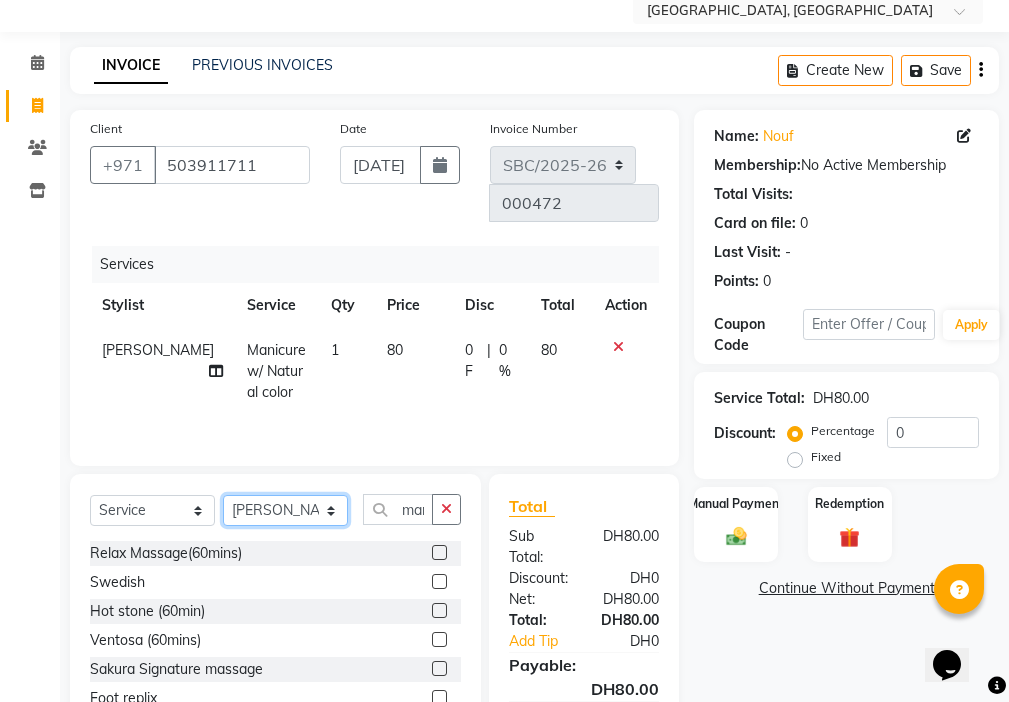 scroll, scrollTop: 125, scrollLeft: 0, axis: vertical 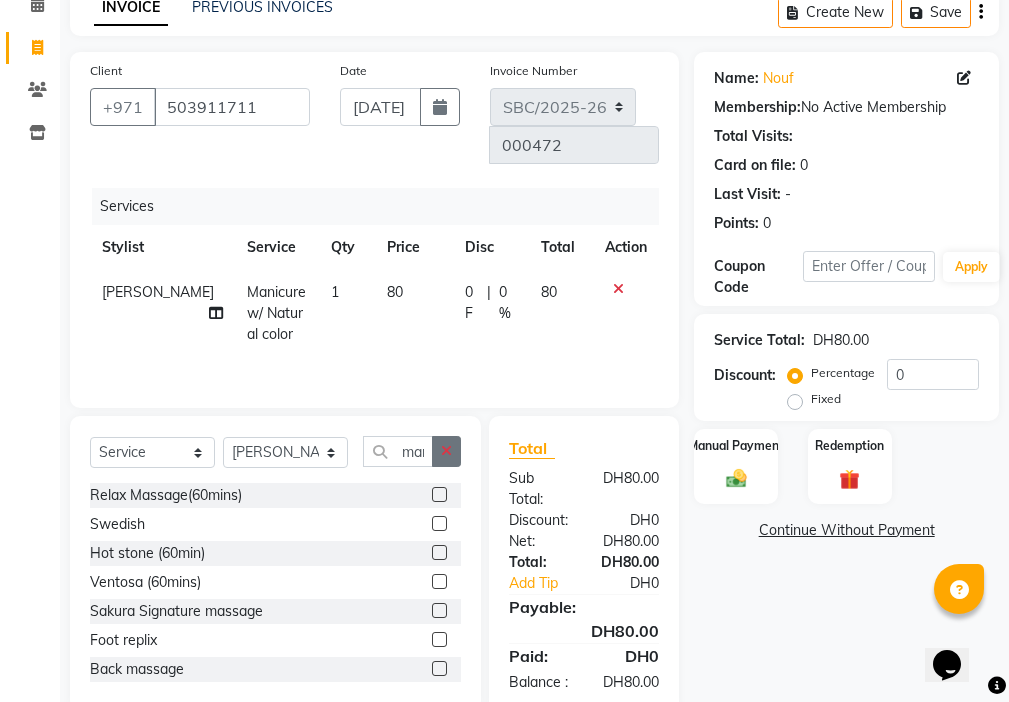click 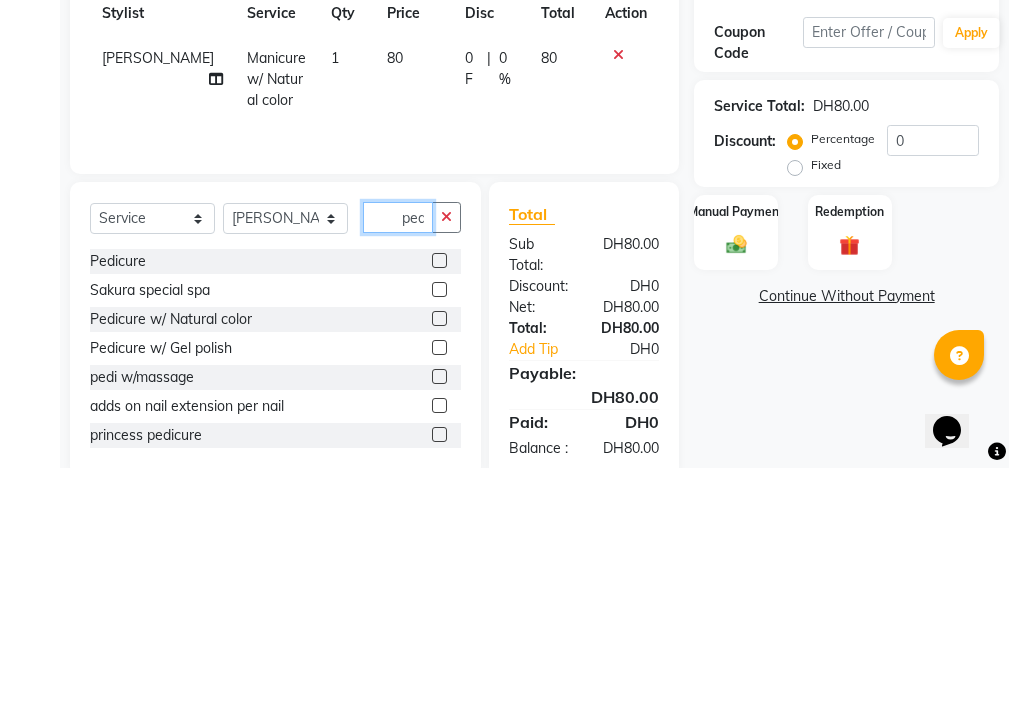 scroll, scrollTop: 0, scrollLeft: 1, axis: horizontal 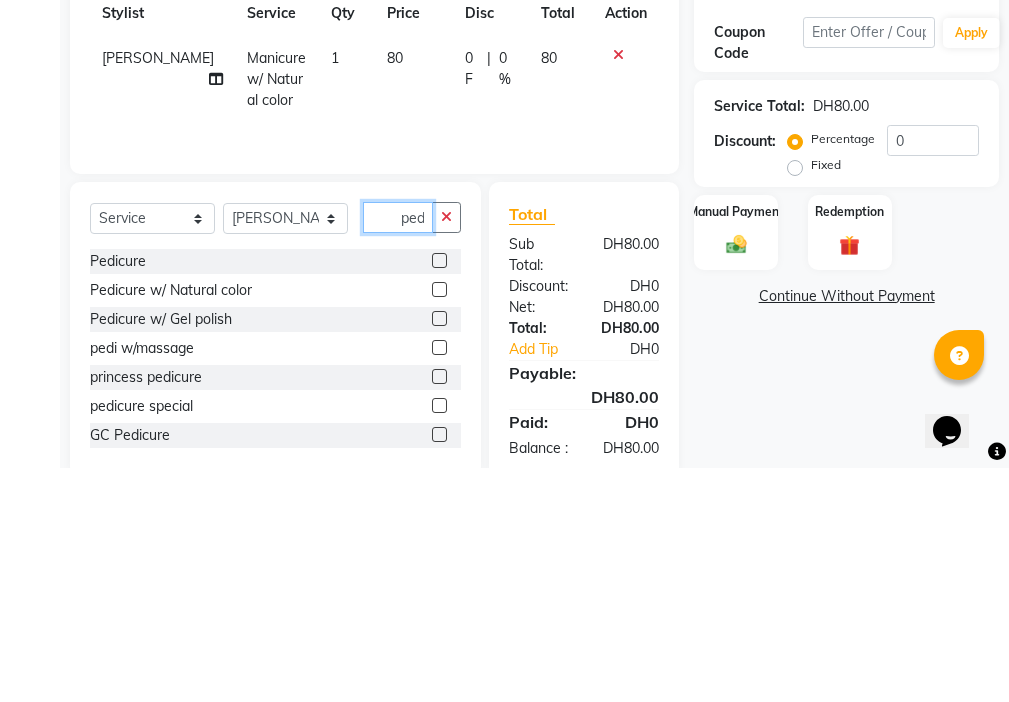 type on "ped" 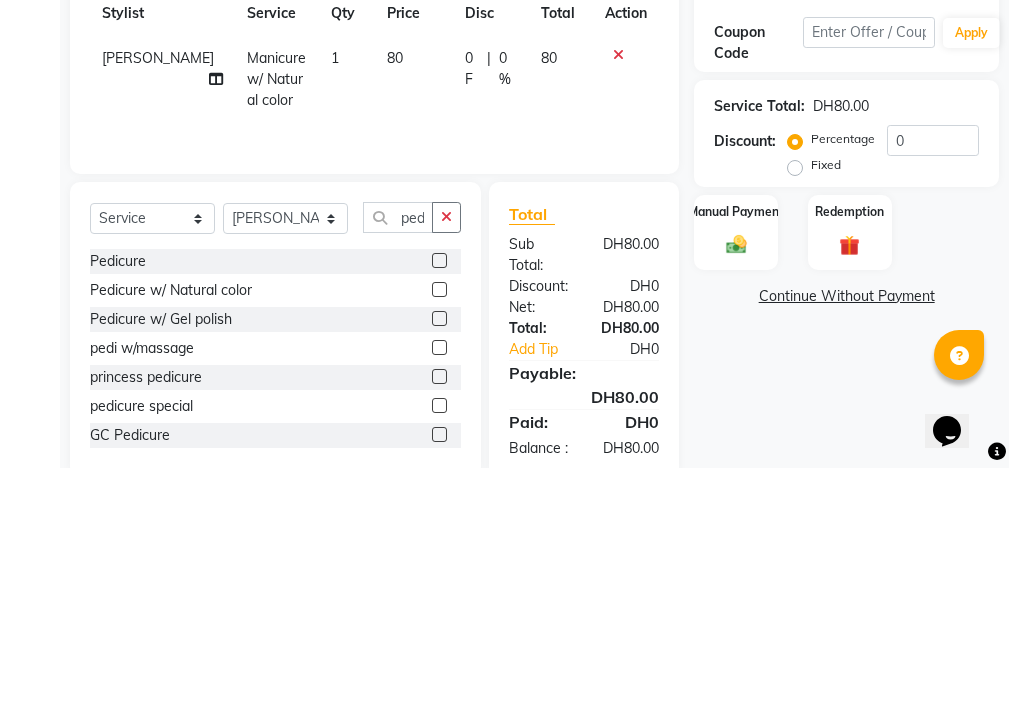 click 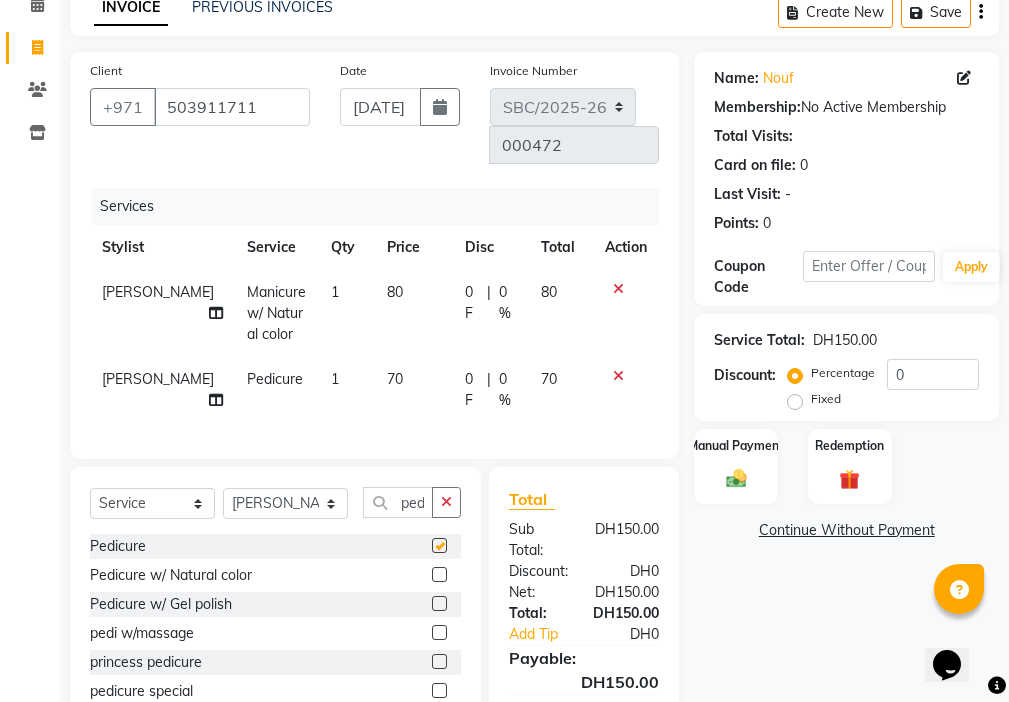scroll, scrollTop: 0, scrollLeft: 0, axis: both 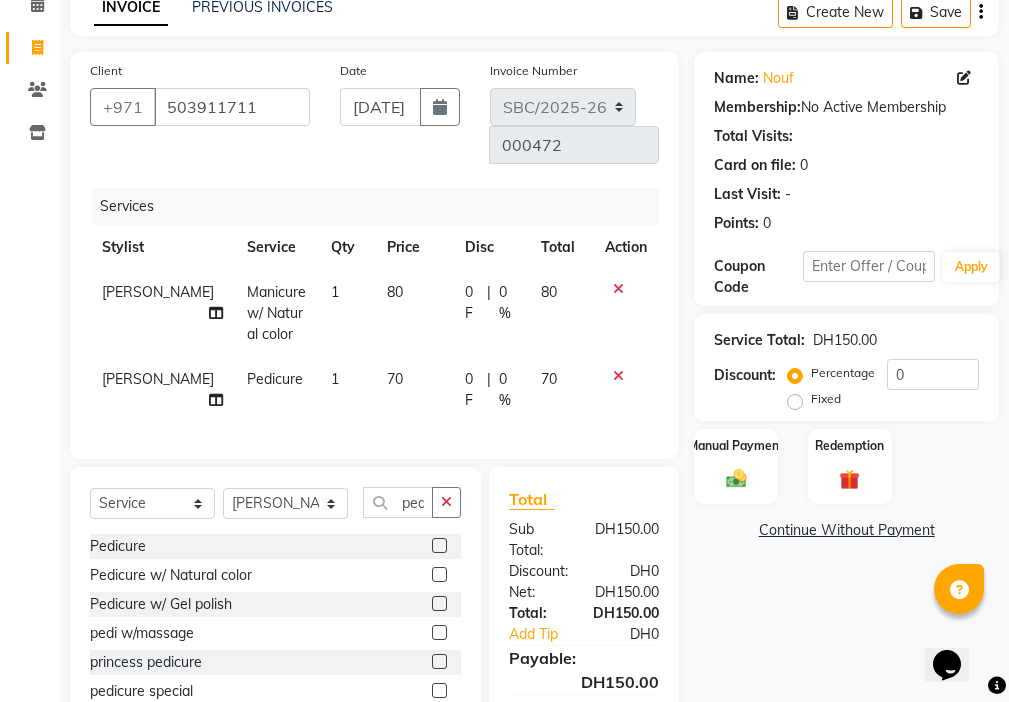 checkbox on "false" 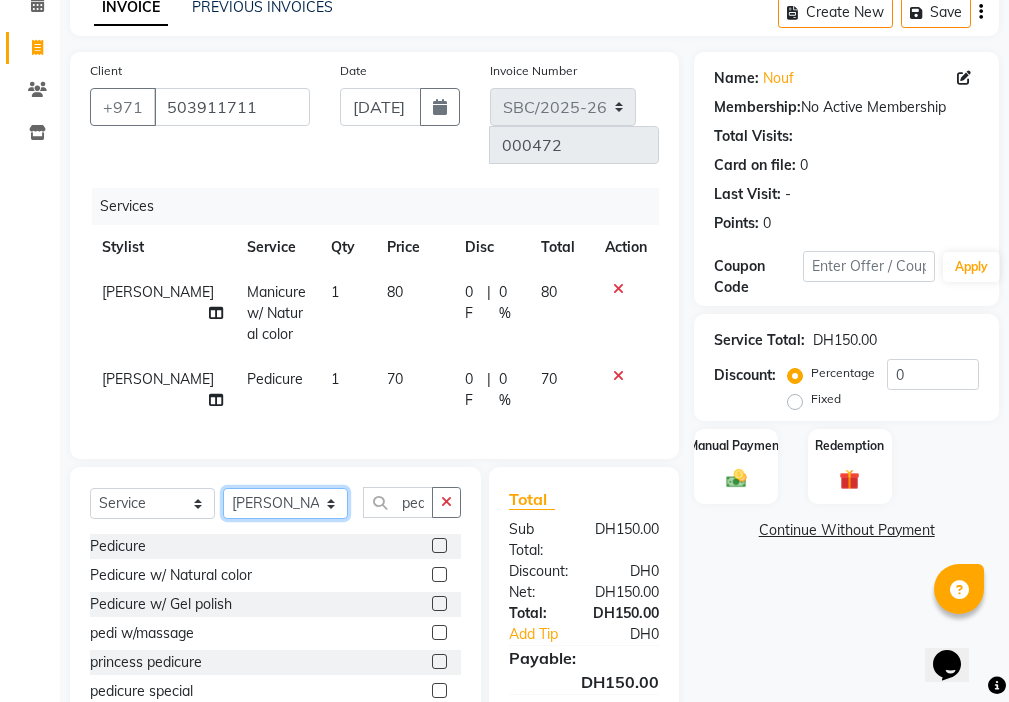 click on "Select Stylist Anjienet [PERSON_NAME] marry  Mawieh  [PERSON_NAME] [PERSON_NAME]" 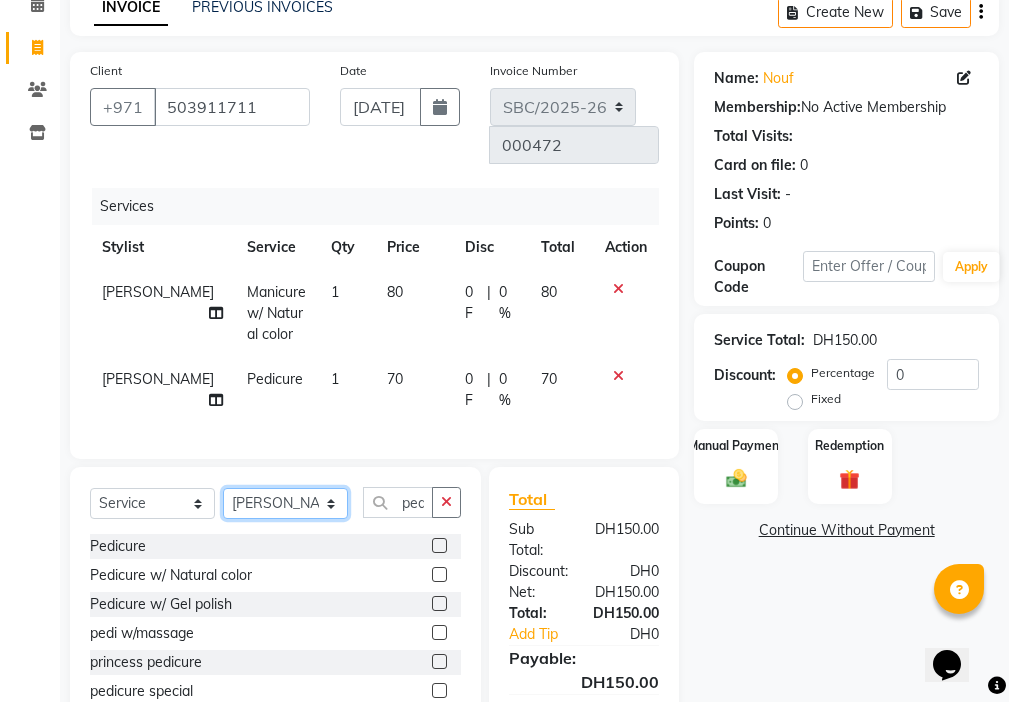 select on "59406" 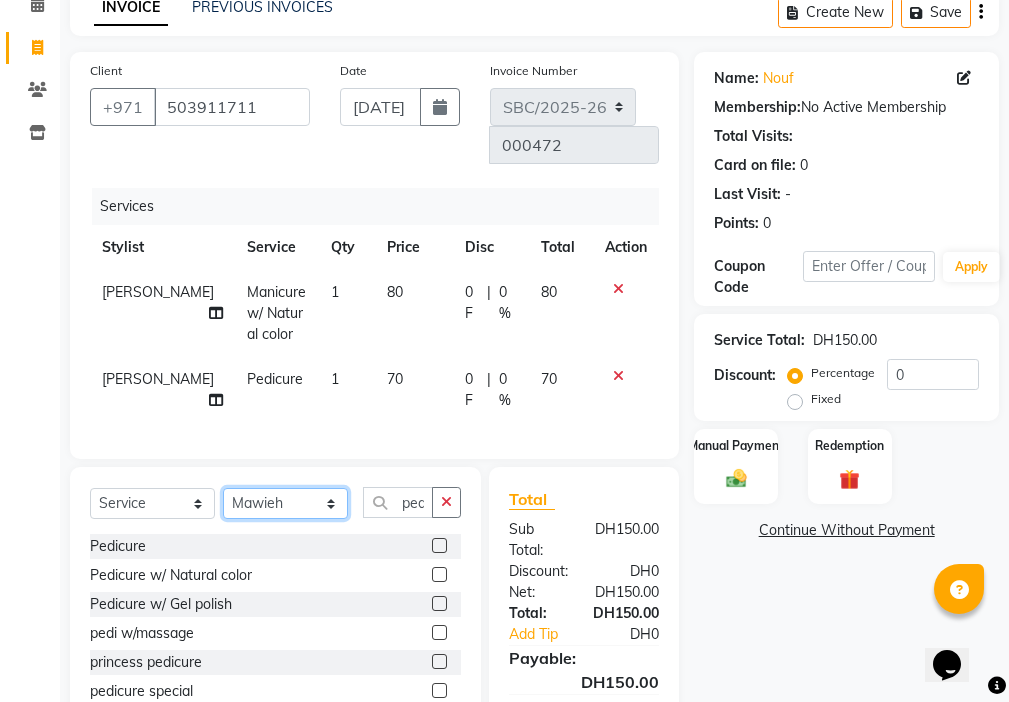 click on "Select Stylist Anjienet [PERSON_NAME] marry  Mawieh  [PERSON_NAME] [PERSON_NAME]" 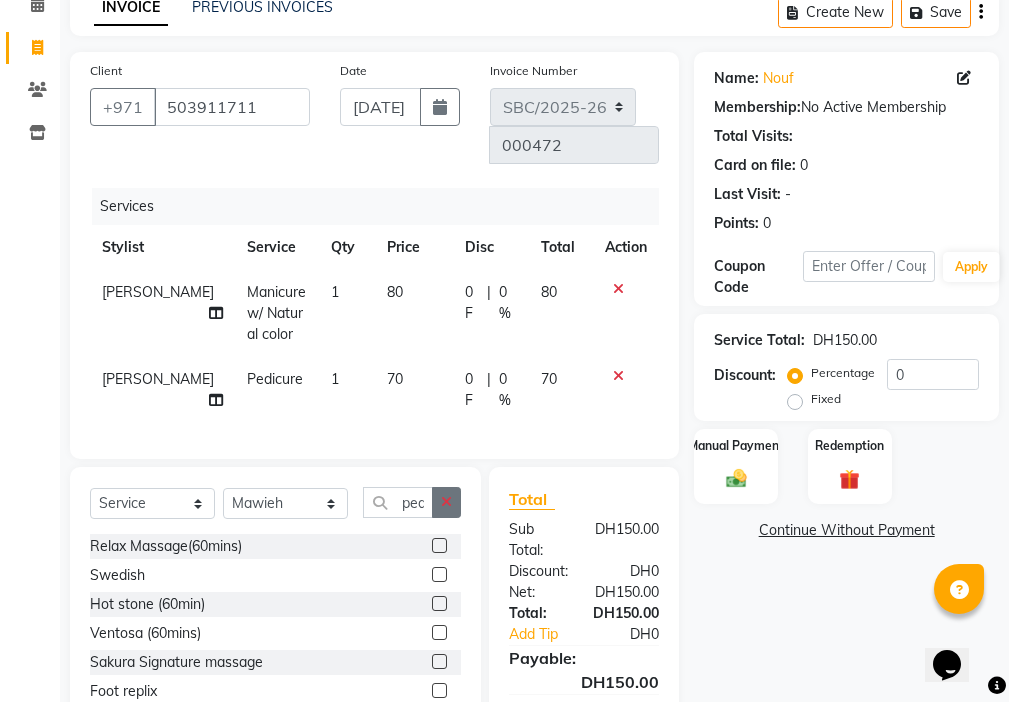 click 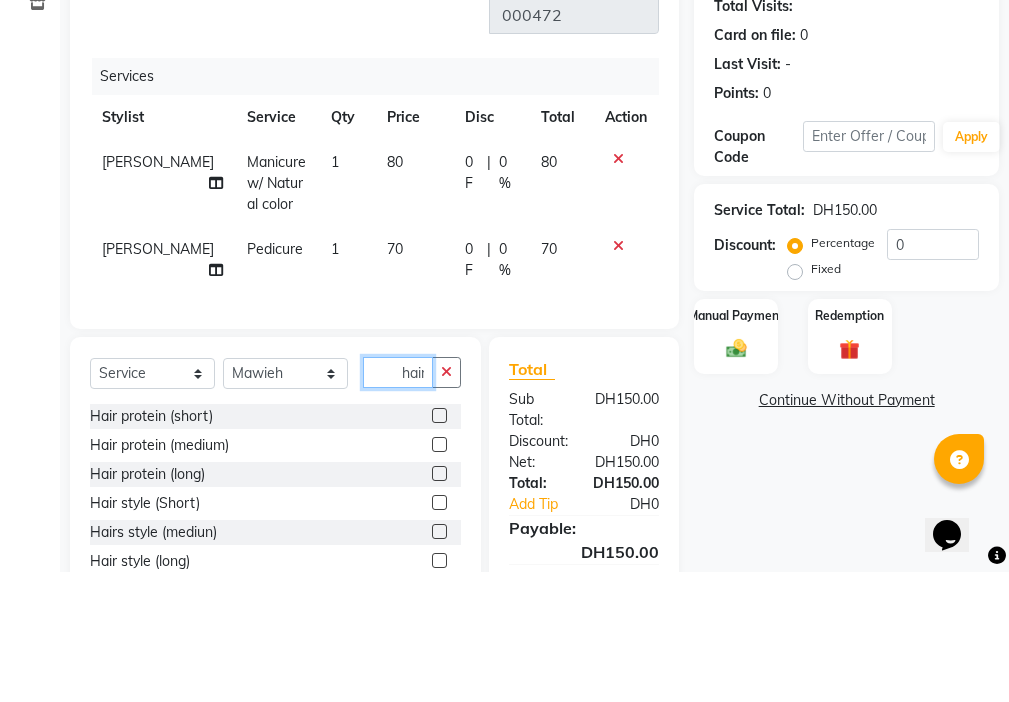 scroll, scrollTop: 0, scrollLeft: 2, axis: horizontal 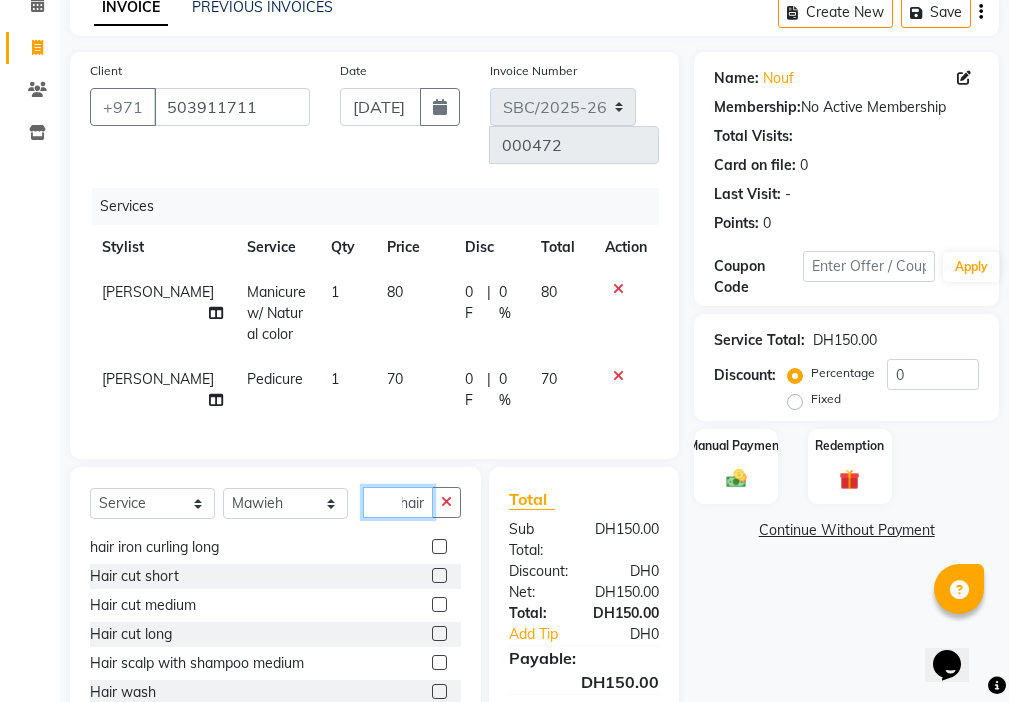type on "hair" 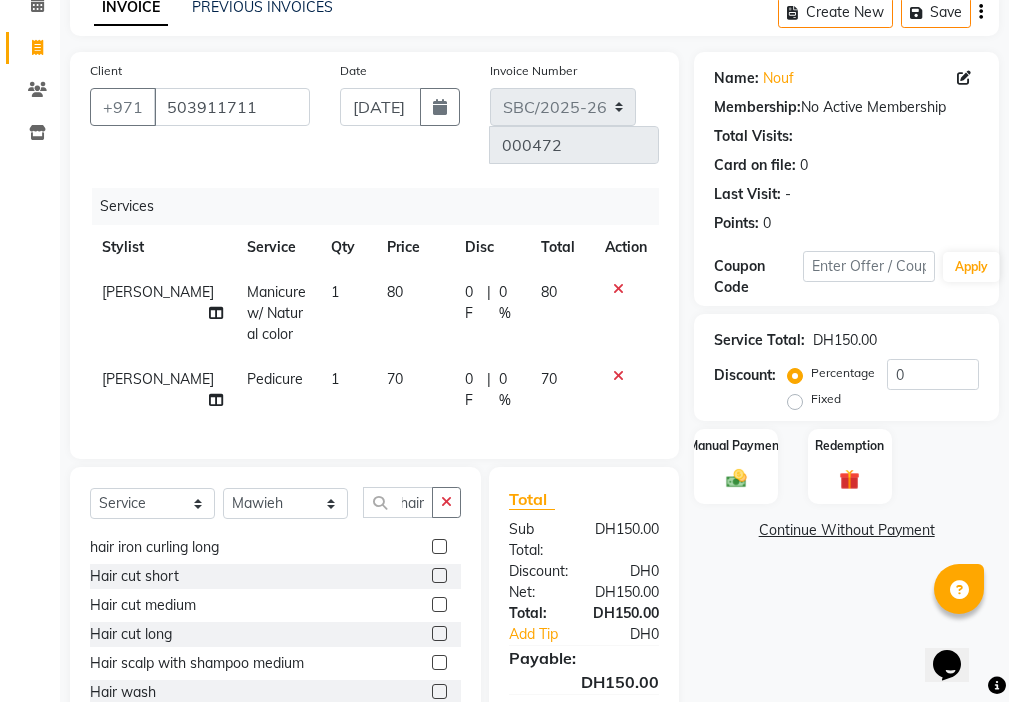 click 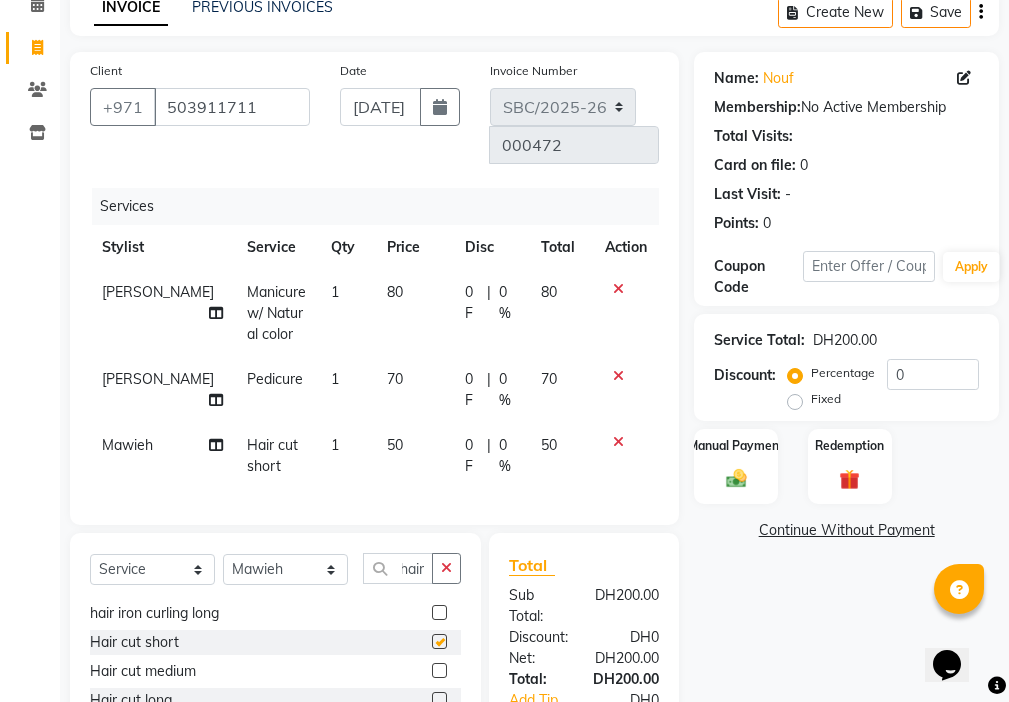 scroll, scrollTop: 0, scrollLeft: 0, axis: both 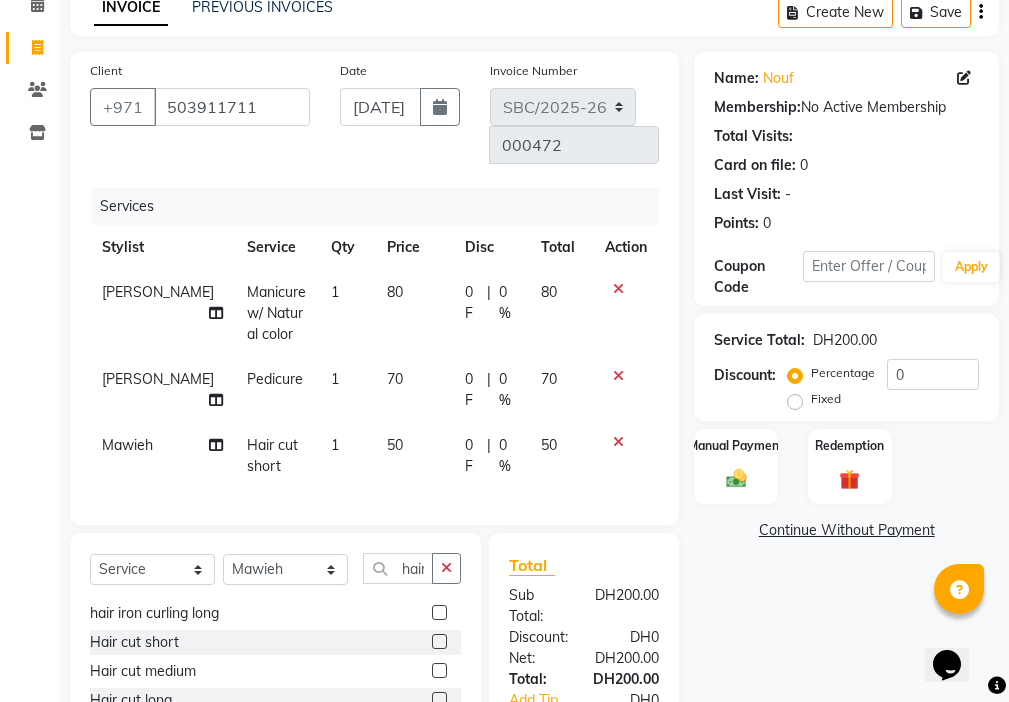 checkbox on "false" 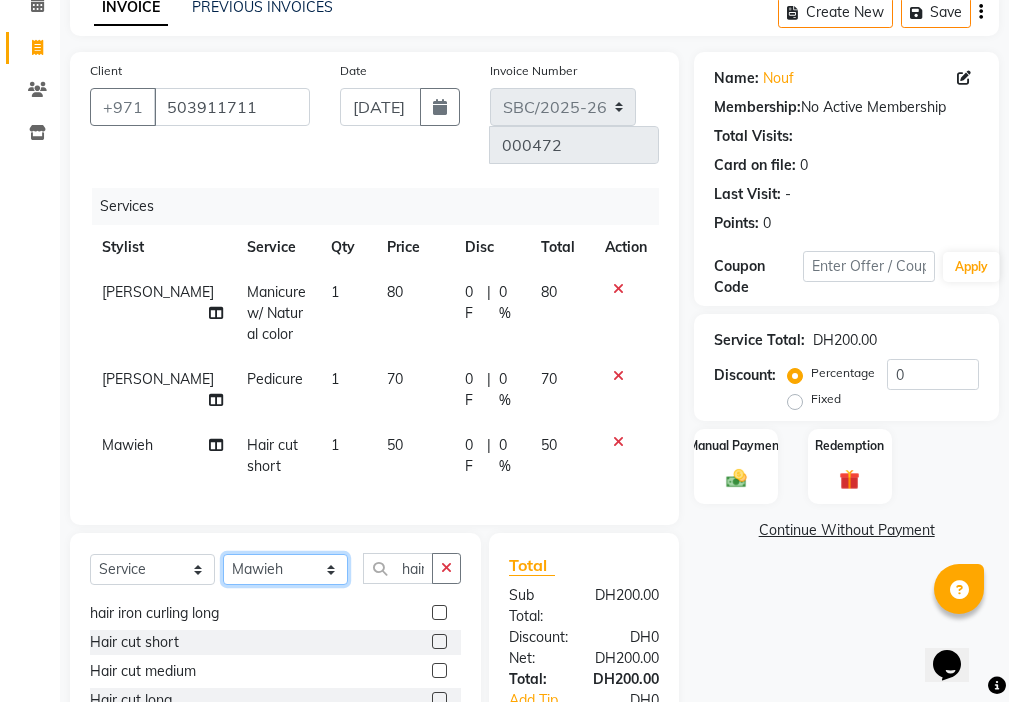 click on "Select Stylist Anjienet [PERSON_NAME] marry  Mawieh  [PERSON_NAME] [PERSON_NAME]" 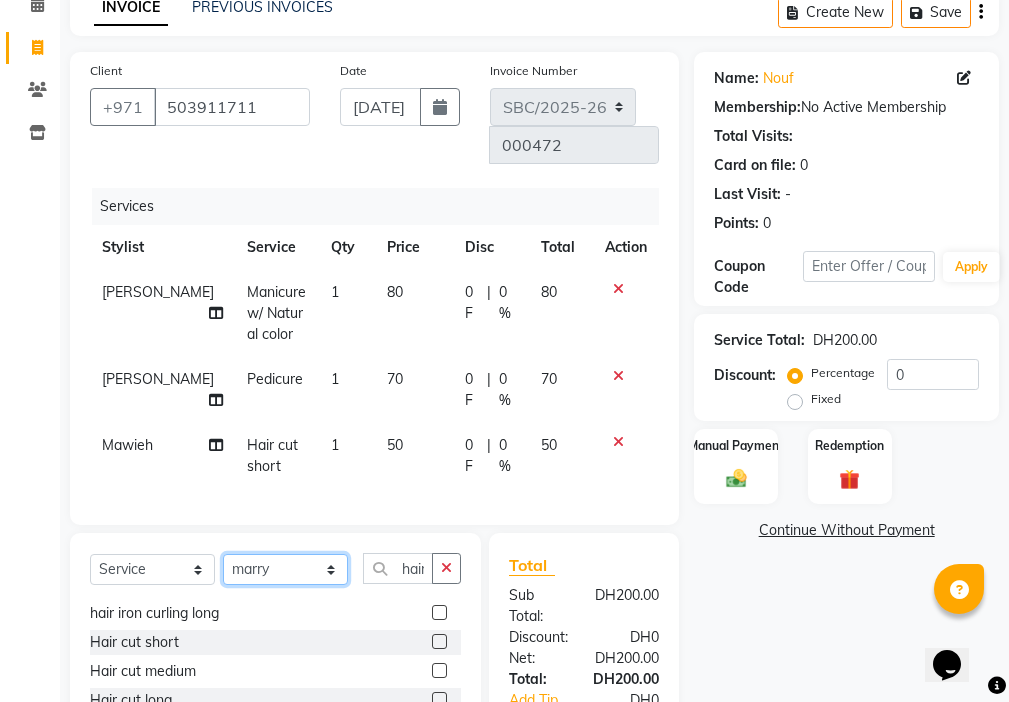 click on "Select Stylist Anjienet [PERSON_NAME] marry  Mawieh  [PERSON_NAME] [PERSON_NAME]" 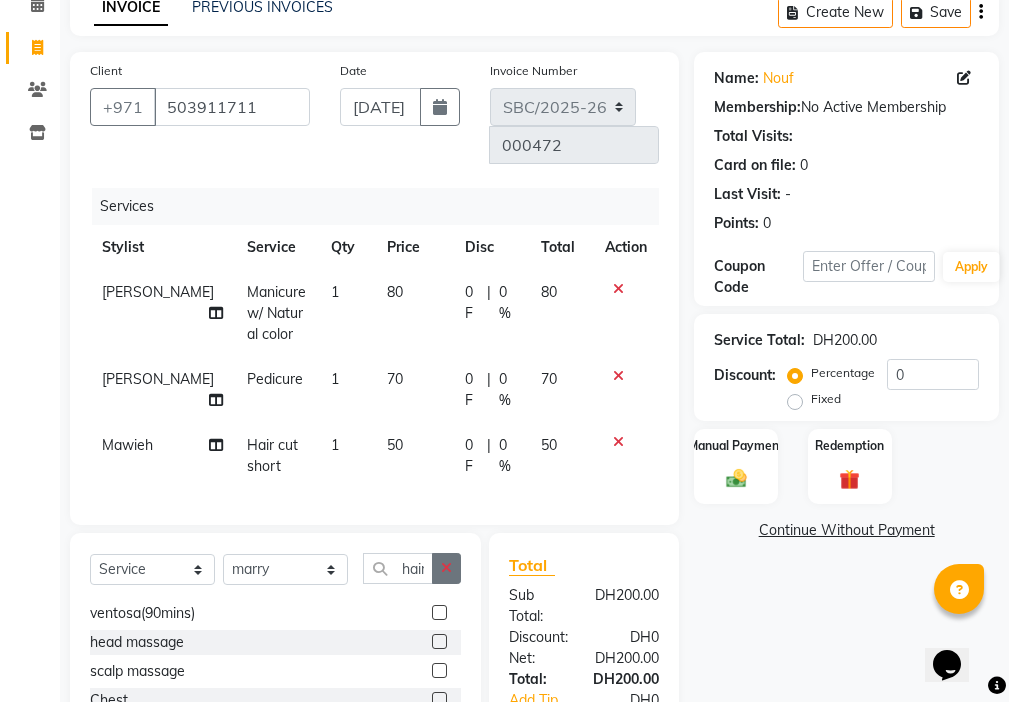 click 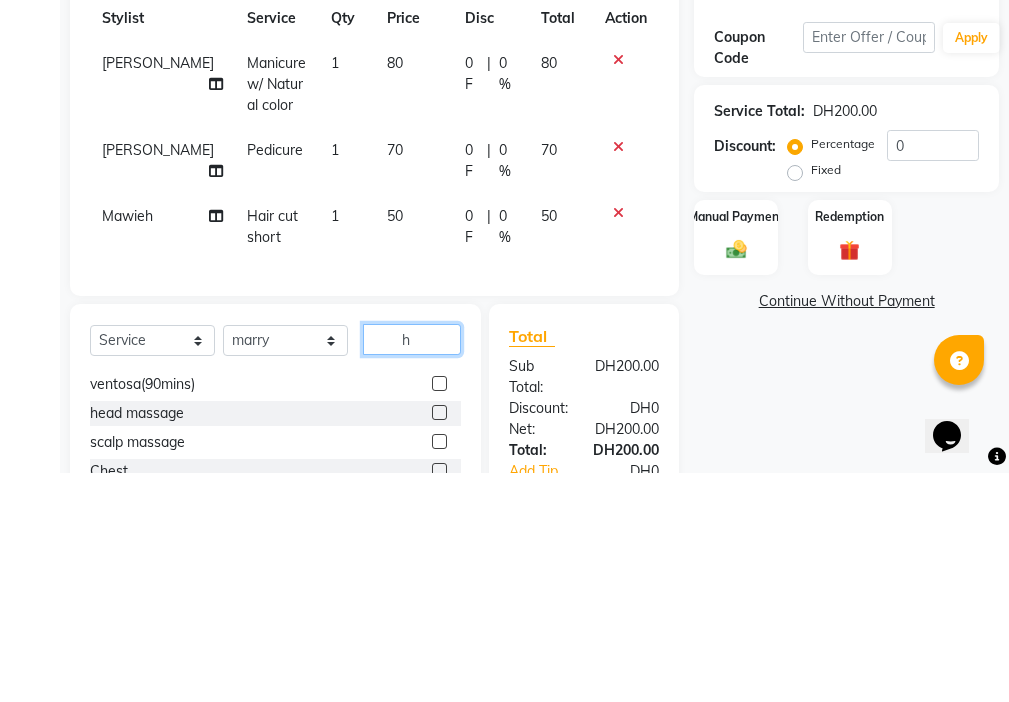 scroll, scrollTop: 148, scrollLeft: 0, axis: vertical 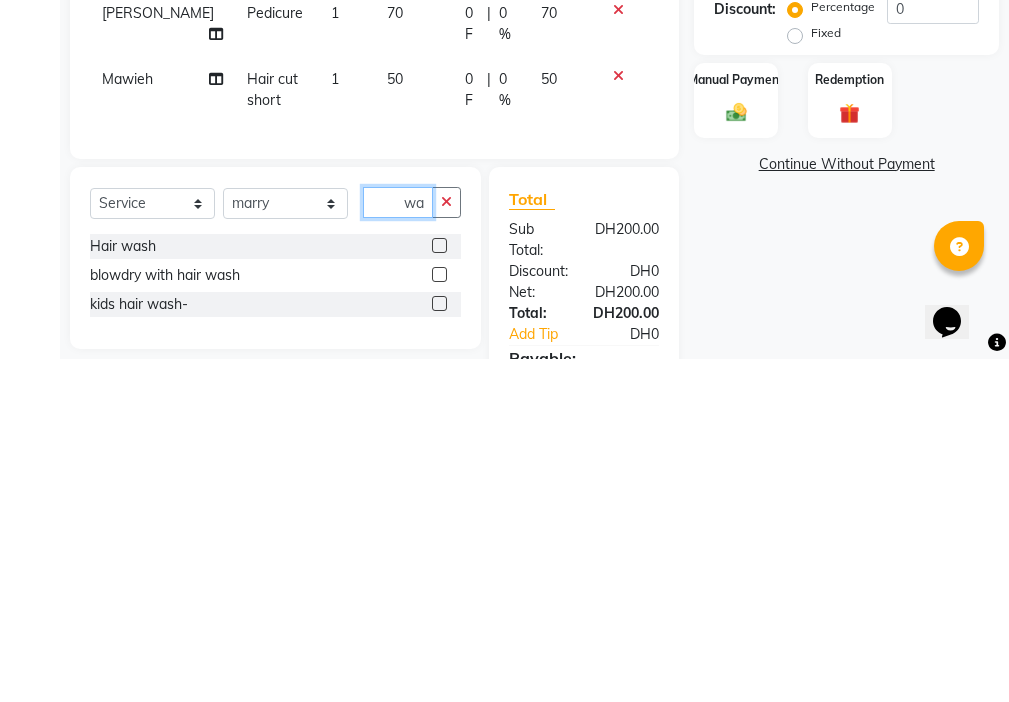type on "hair wa" 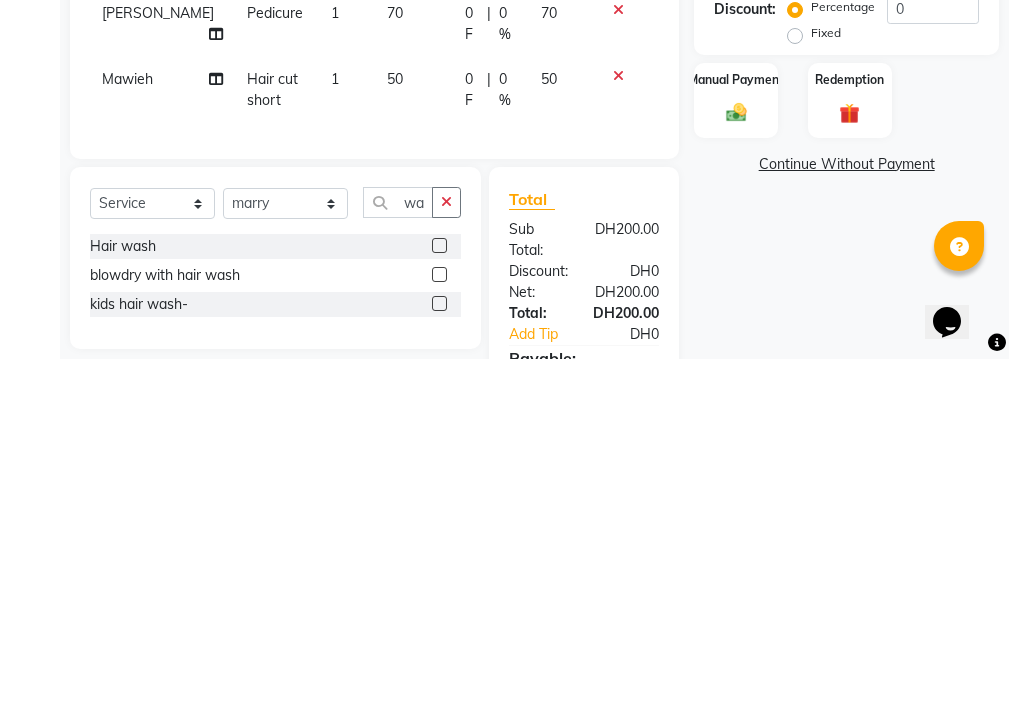 click 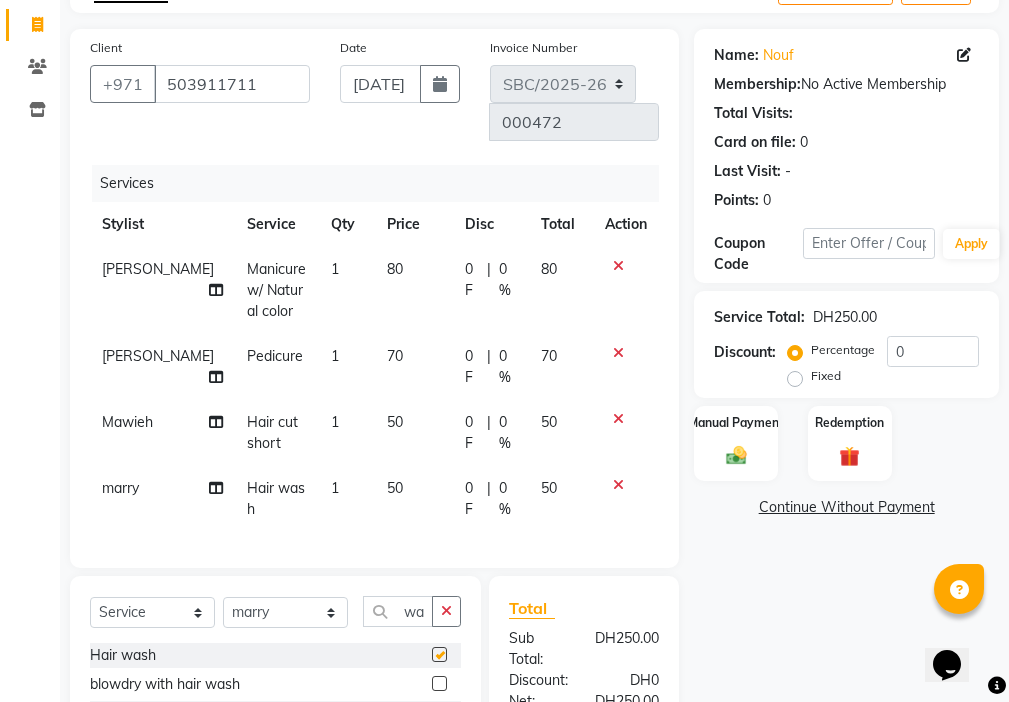 scroll, scrollTop: 0, scrollLeft: 0, axis: both 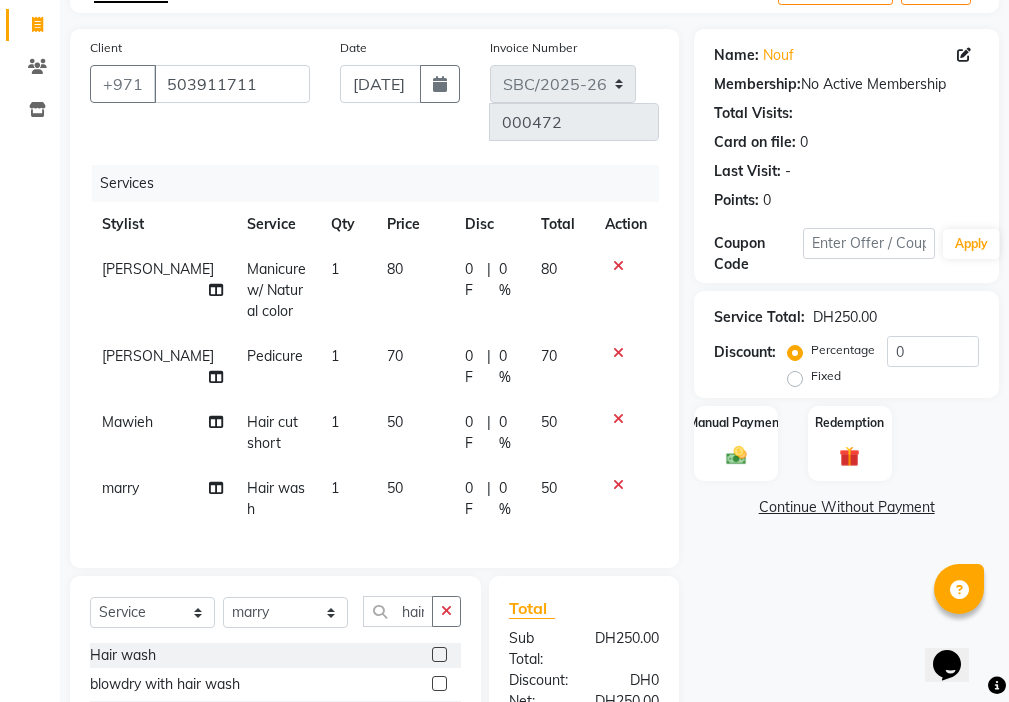checkbox on "false" 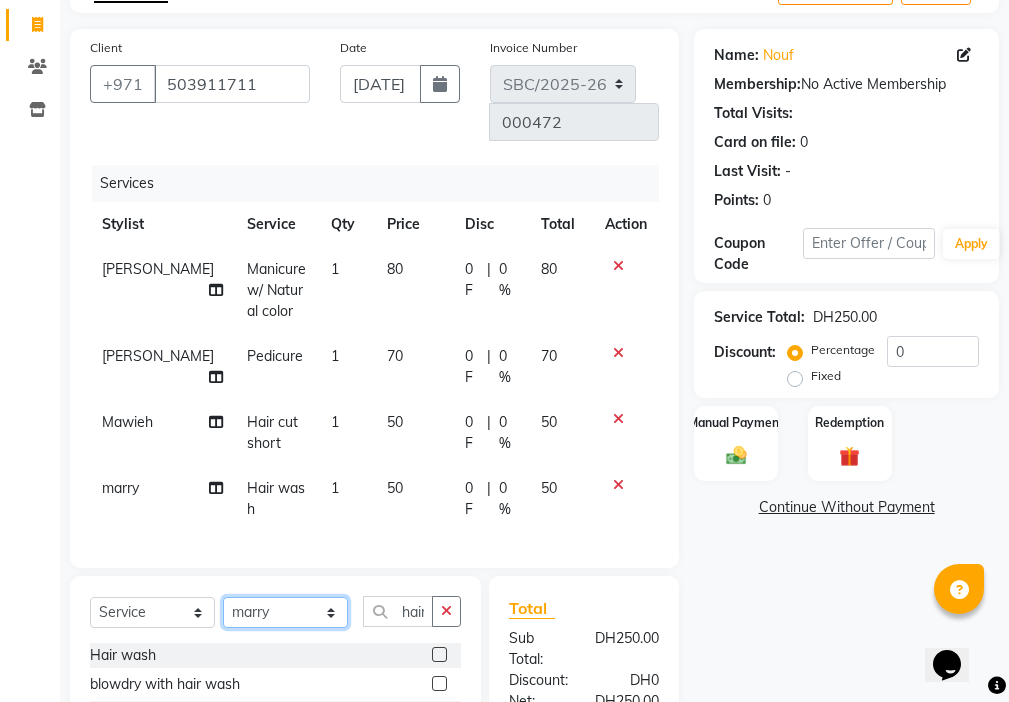 click on "Select Stylist Anjienet [PERSON_NAME] marry  Mawieh  [PERSON_NAME] [PERSON_NAME]" 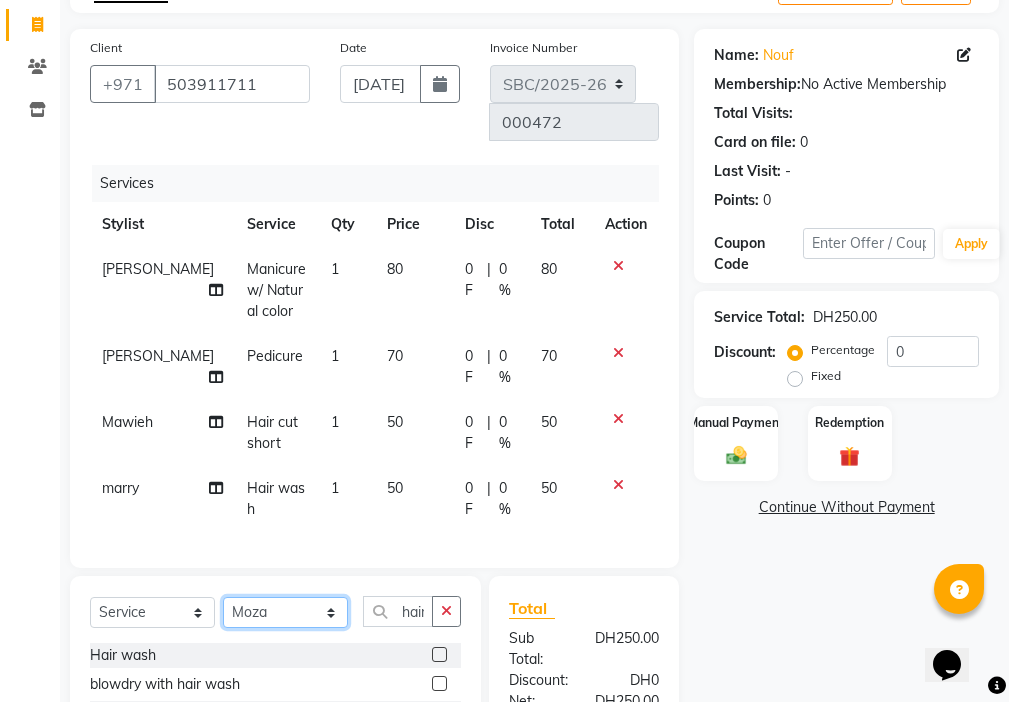 click on "Select Stylist Anjienet [PERSON_NAME] marry  Mawieh  [PERSON_NAME] [PERSON_NAME]" 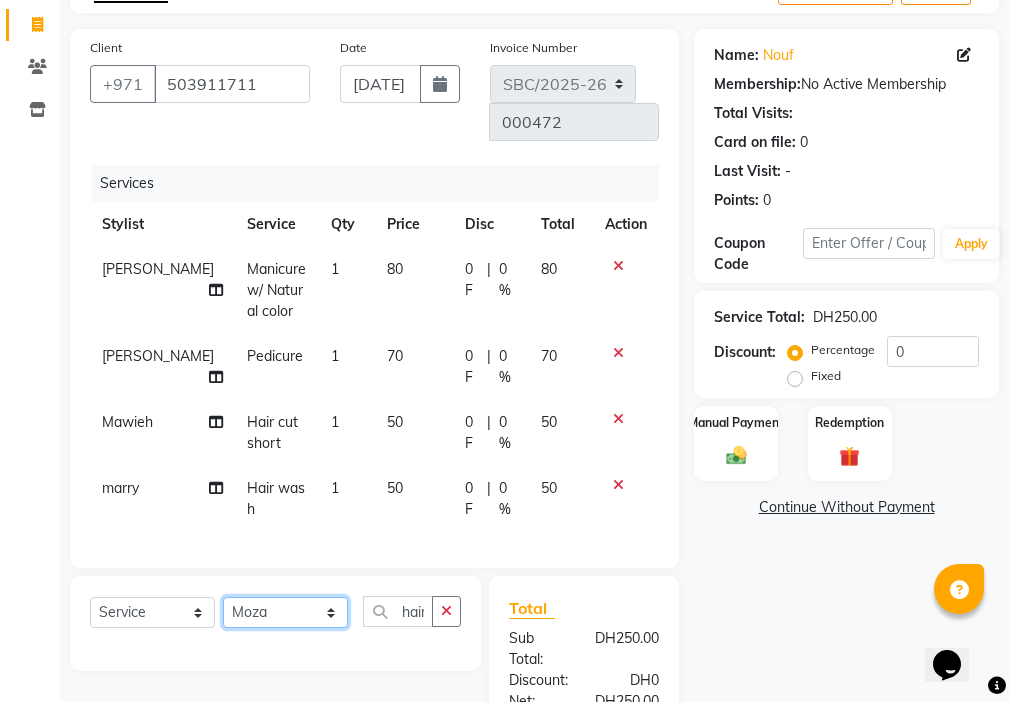 click on "Select Stylist Anjienet [PERSON_NAME] marry  Mawieh  [PERSON_NAME] [PERSON_NAME]" 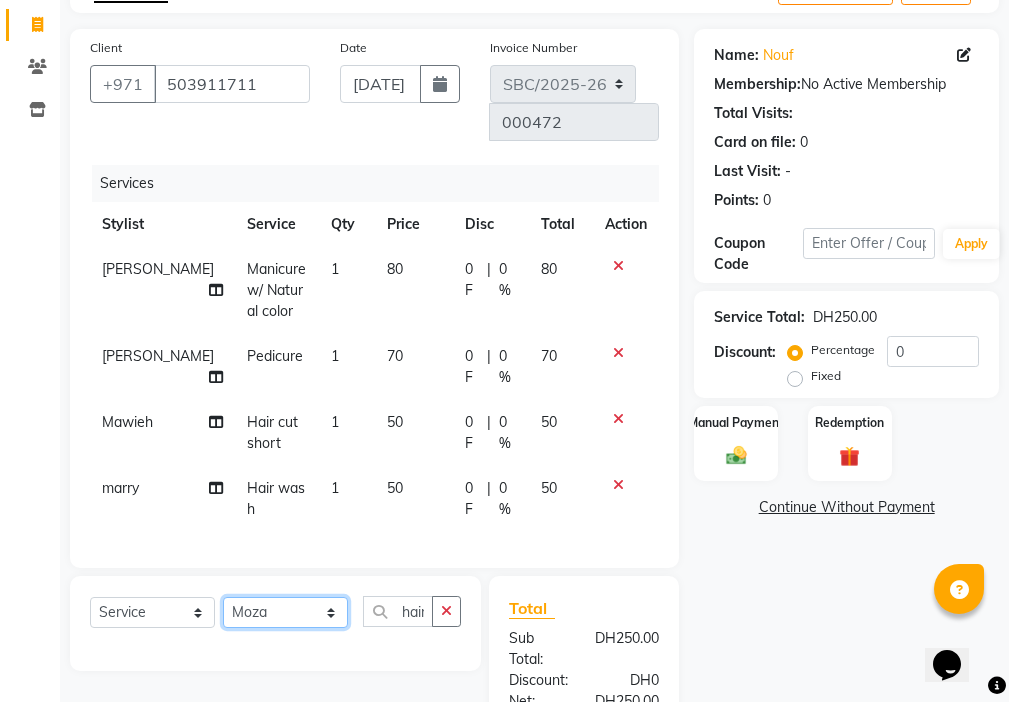 select on "59406" 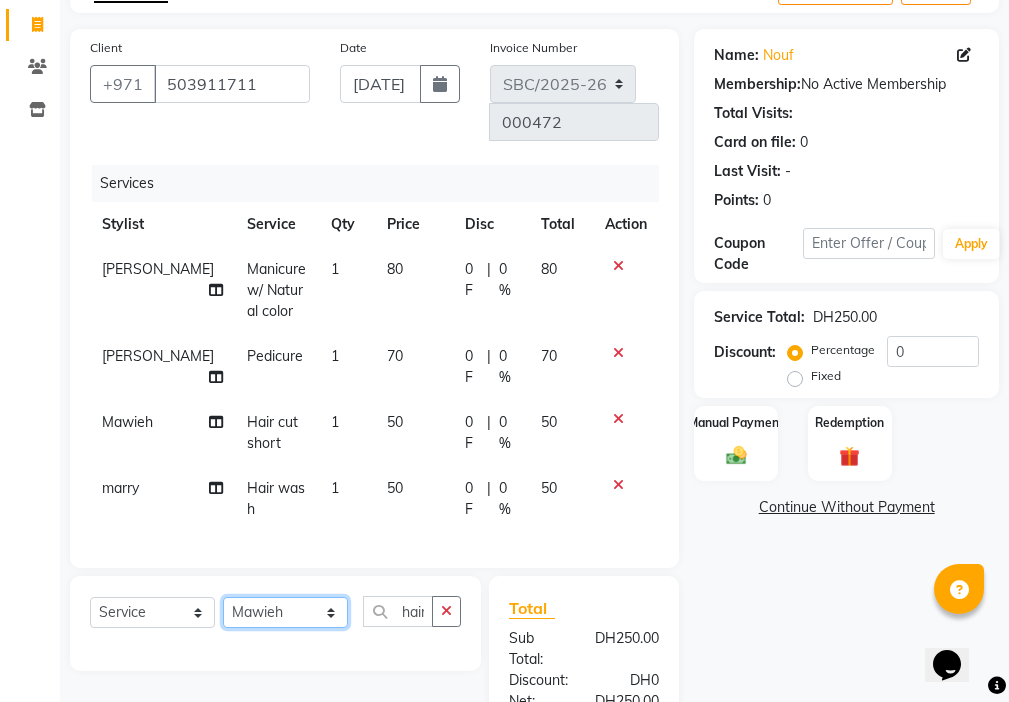 click on "Select Stylist Anjienet [PERSON_NAME] marry  Mawieh  [PERSON_NAME] [PERSON_NAME]" 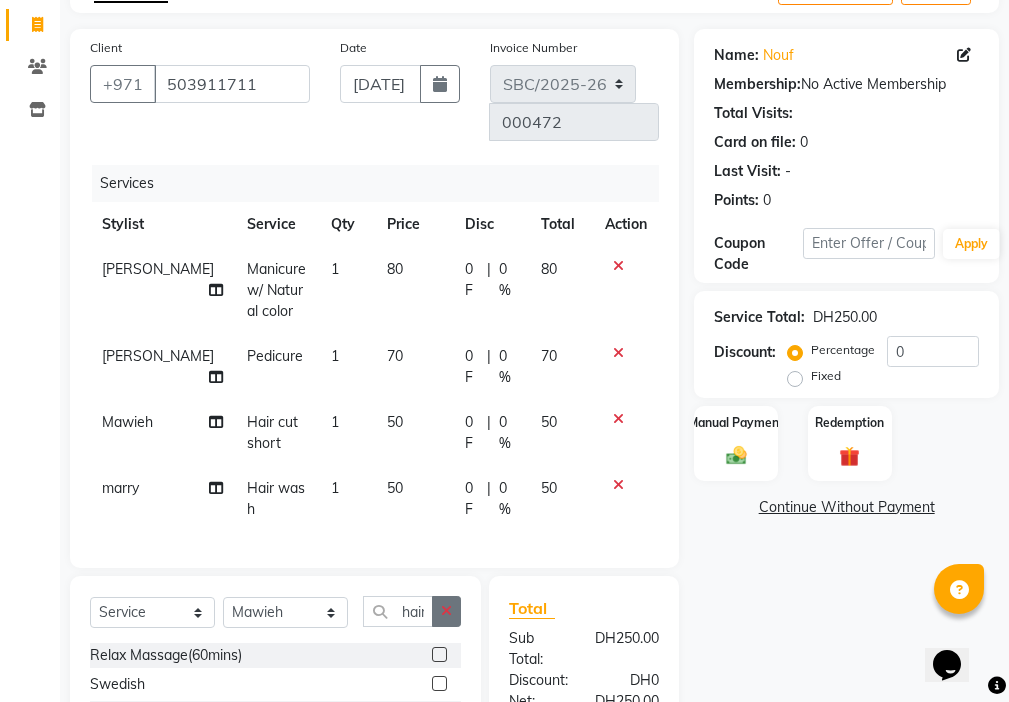 click 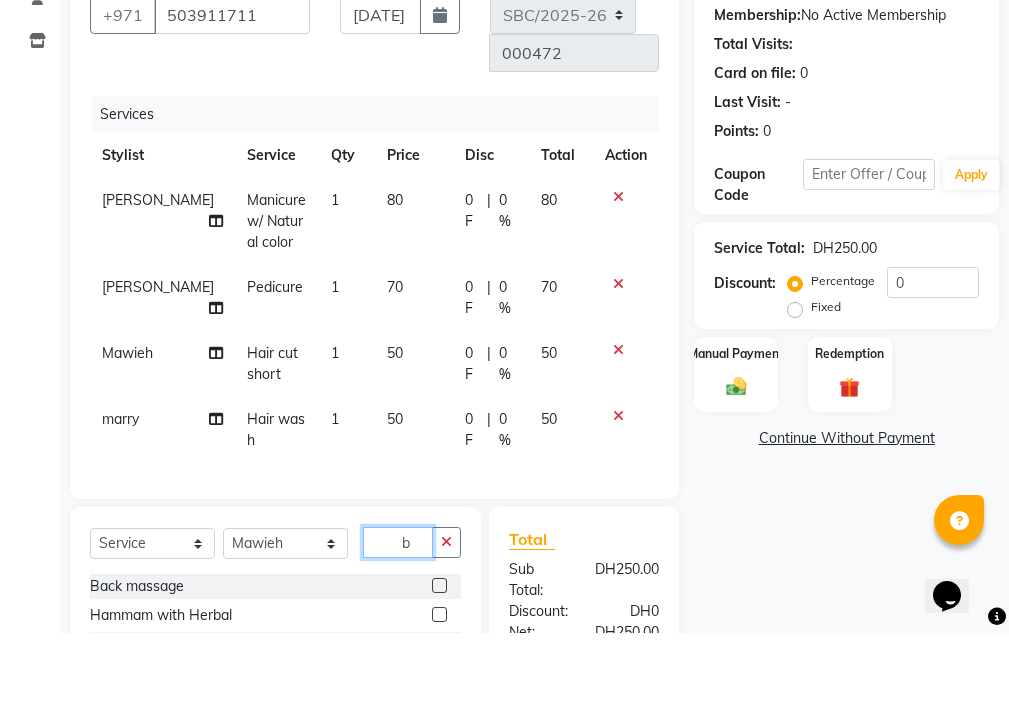 scroll, scrollTop: 214, scrollLeft: 0, axis: vertical 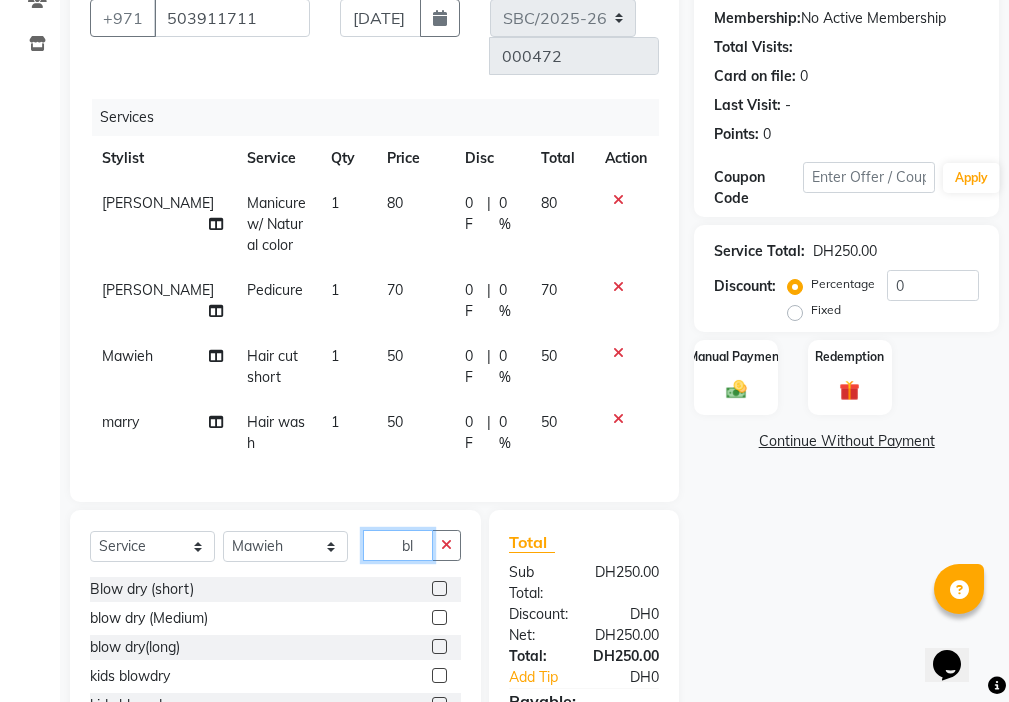 type on "bl" 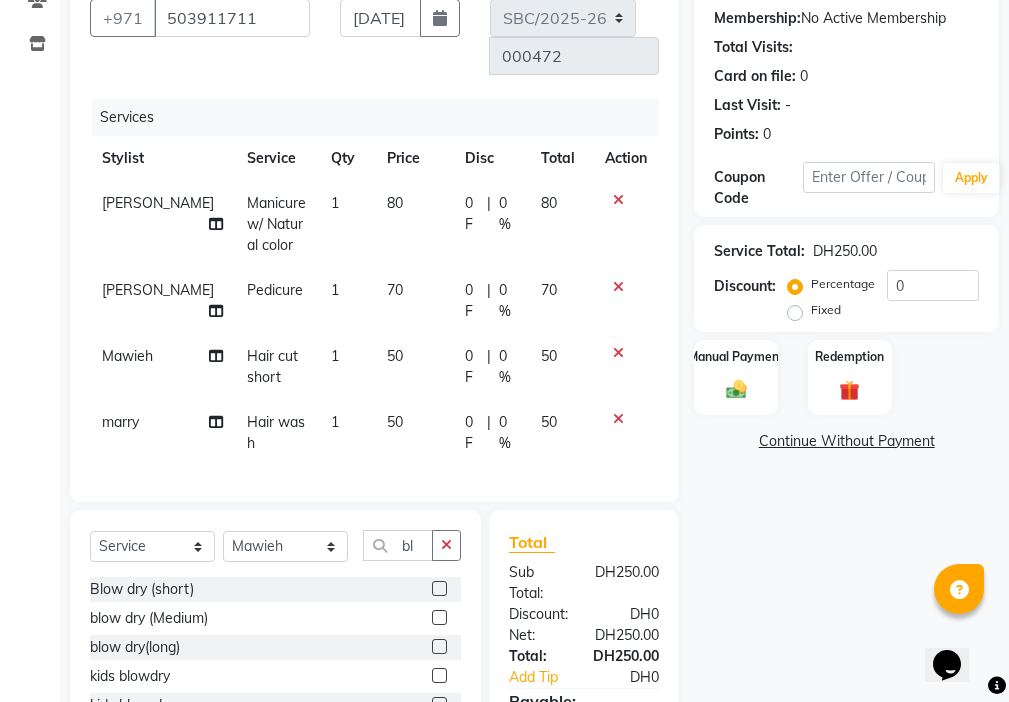 click 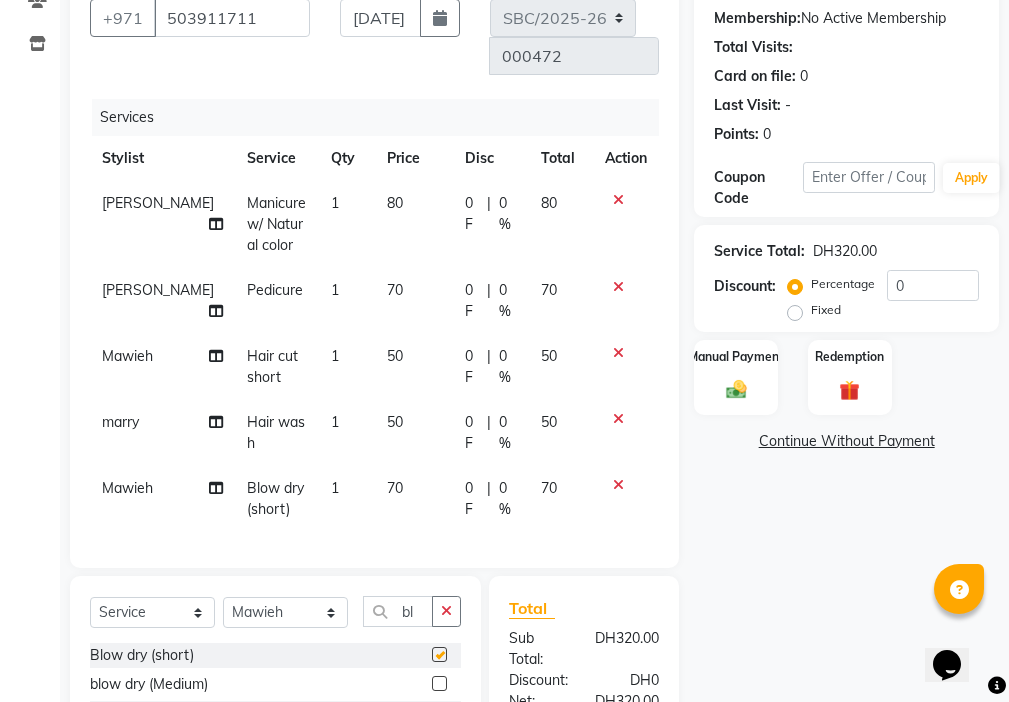 checkbox on "false" 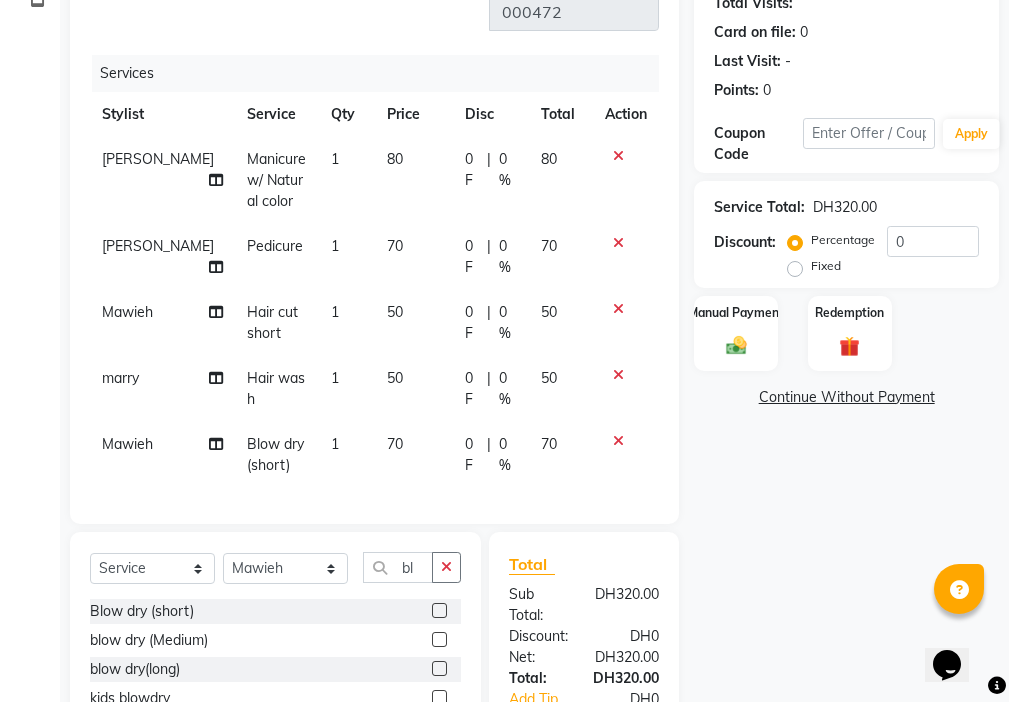 scroll, scrollTop: 287, scrollLeft: 0, axis: vertical 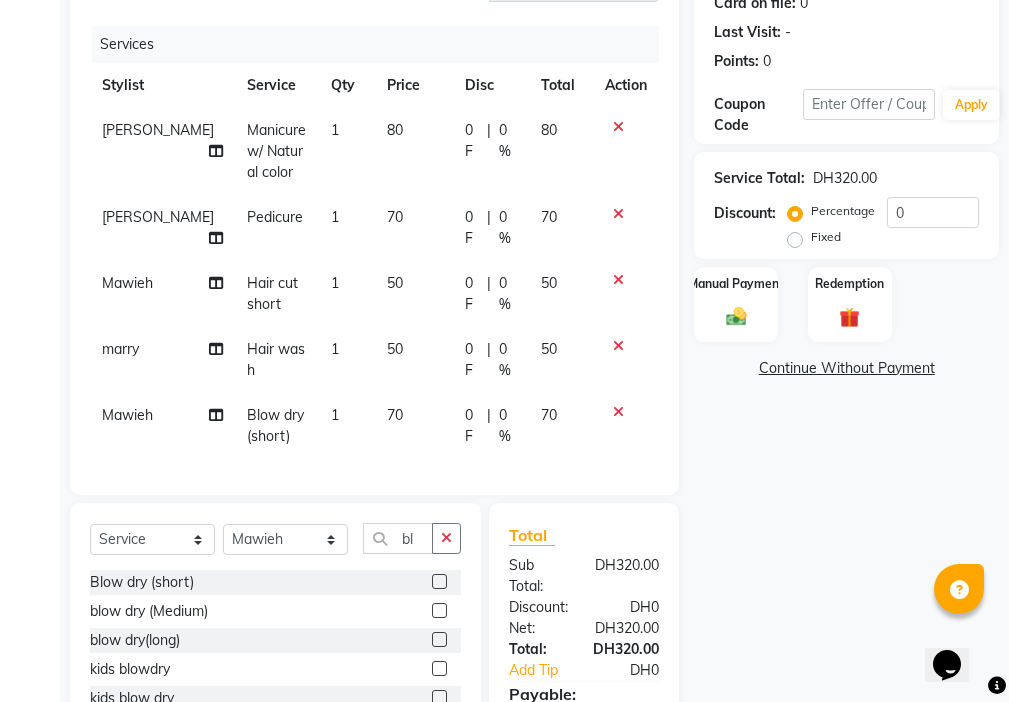 click 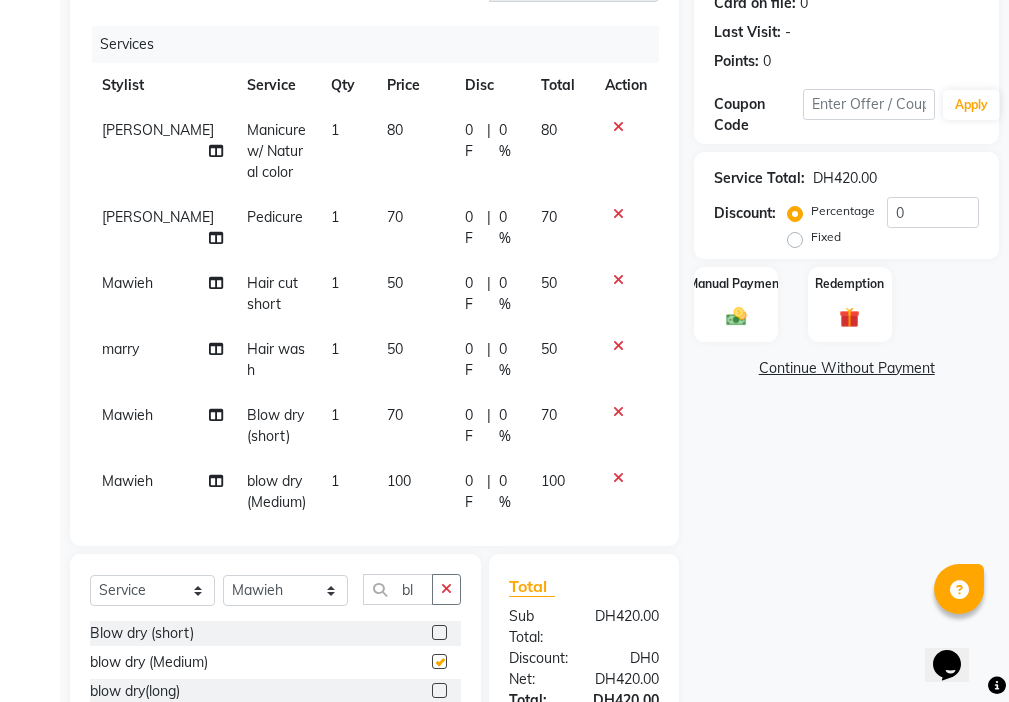 checkbox on "false" 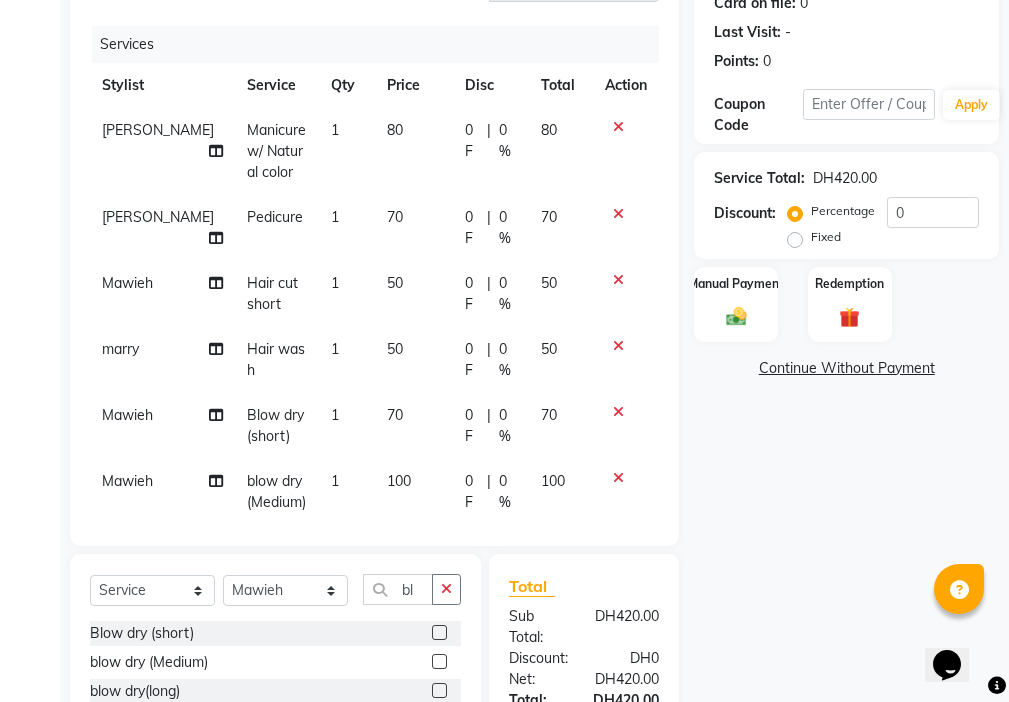 click 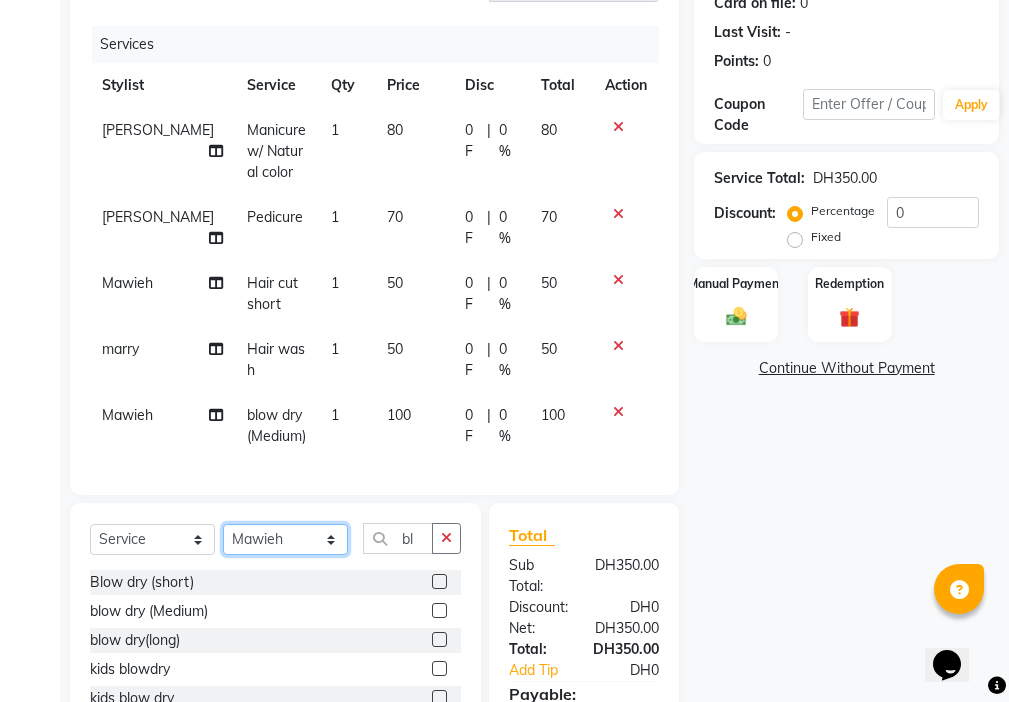 click on "Select Stylist Anjienet [PERSON_NAME] marry  Mawieh  [PERSON_NAME] [PERSON_NAME]" 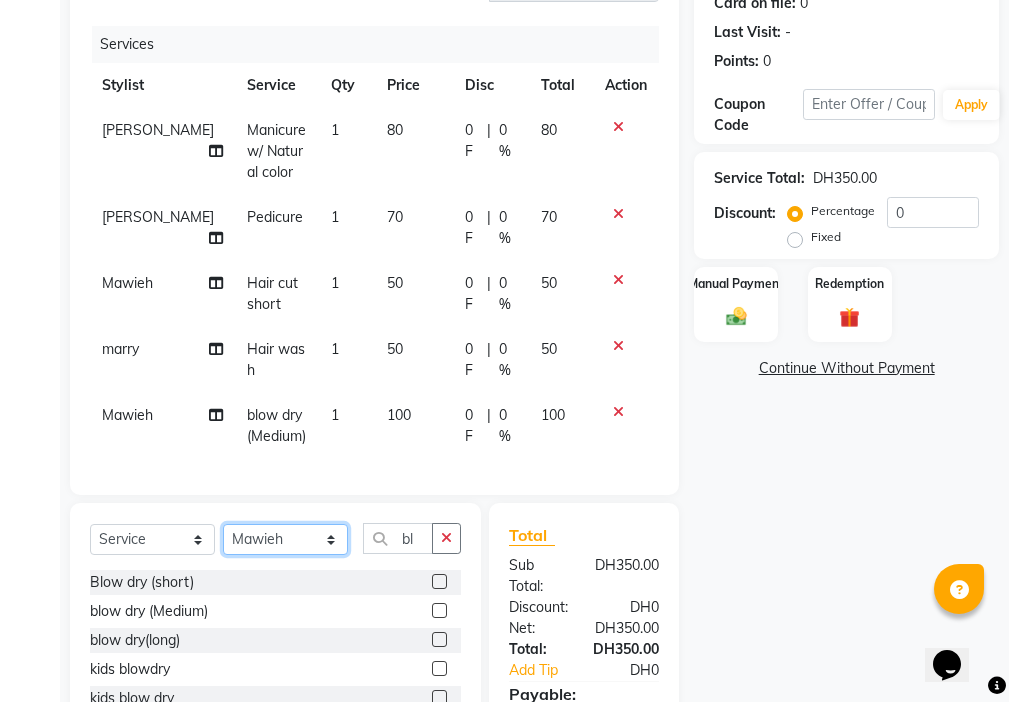 select on "85111" 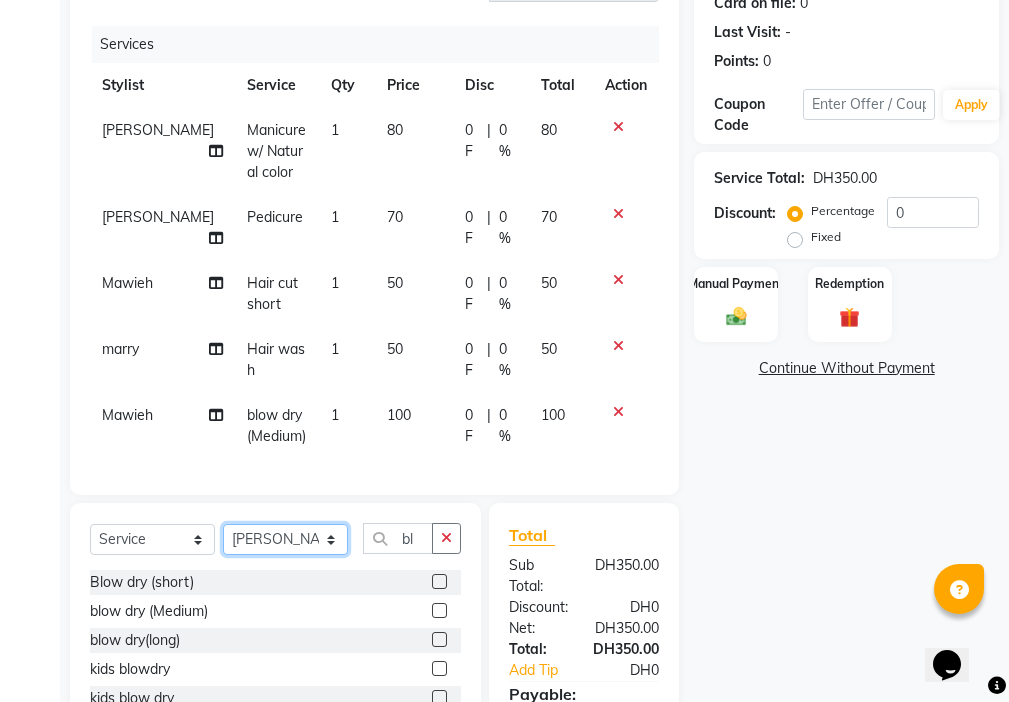 click on "Select Stylist Anjienet [PERSON_NAME] marry  Mawieh  [PERSON_NAME] [PERSON_NAME]" 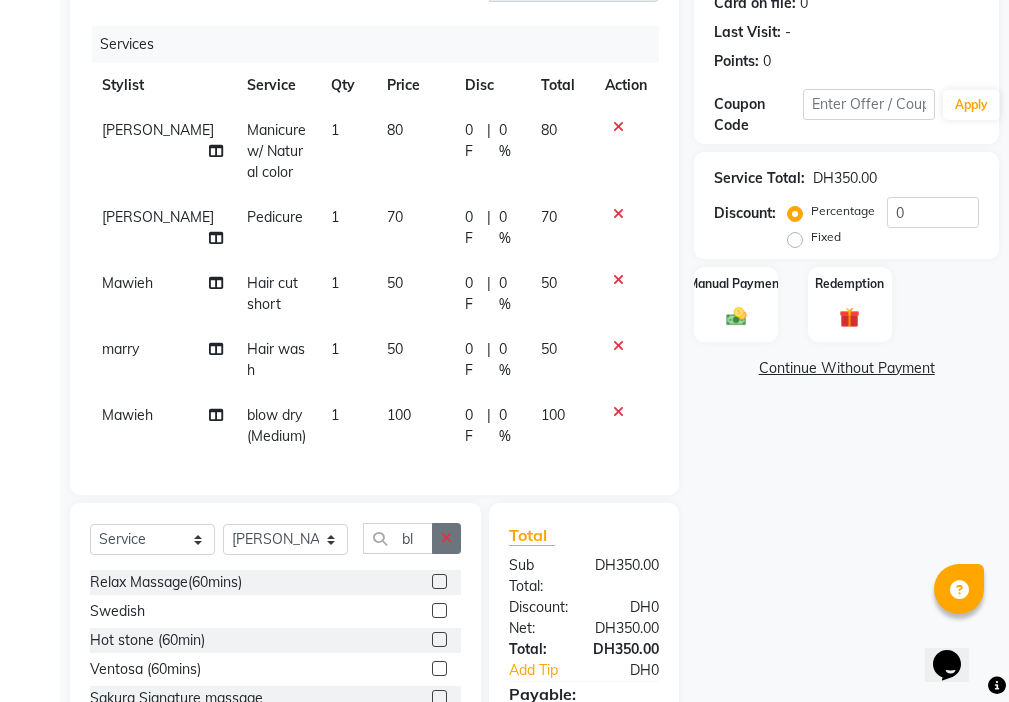 click 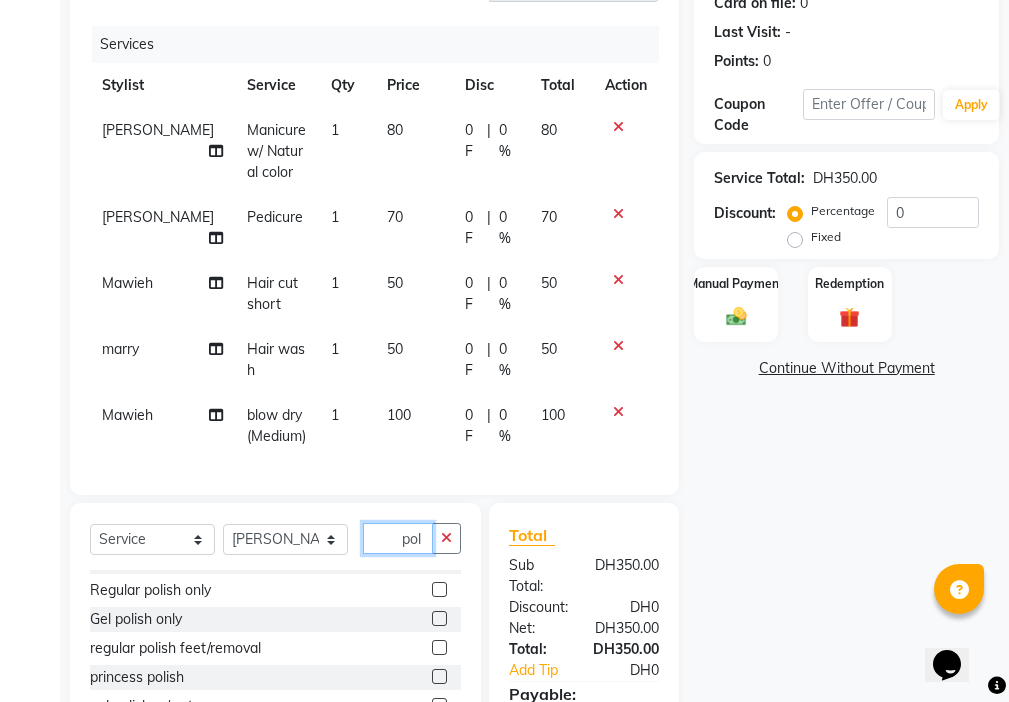 scroll, scrollTop: 198, scrollLeft: 0, axis: vertical 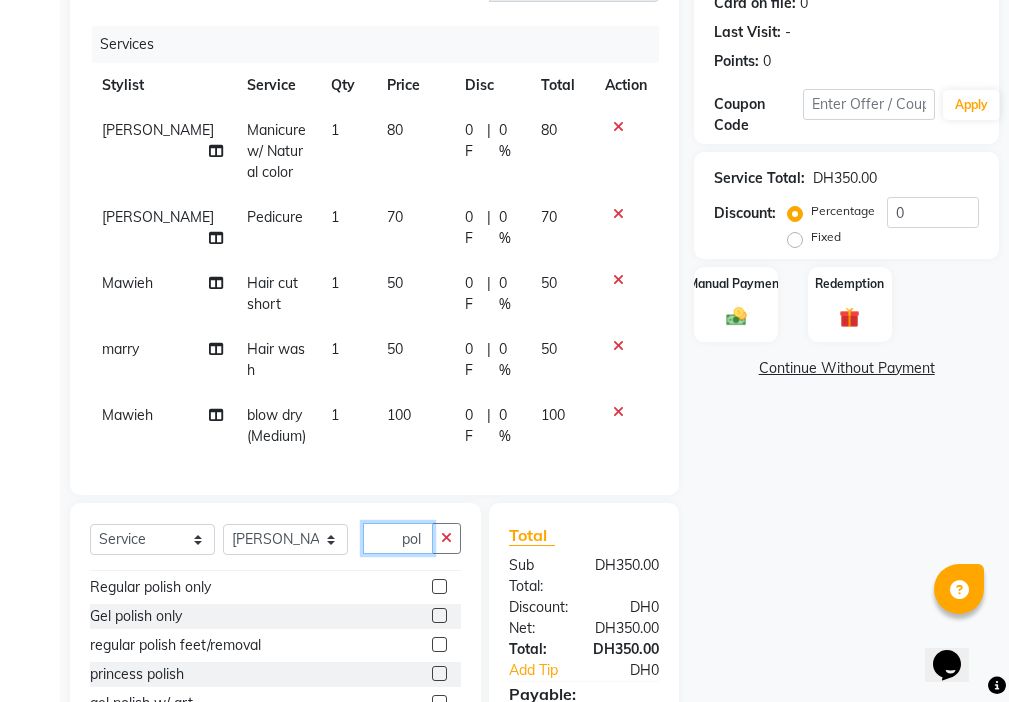 type on "pol" 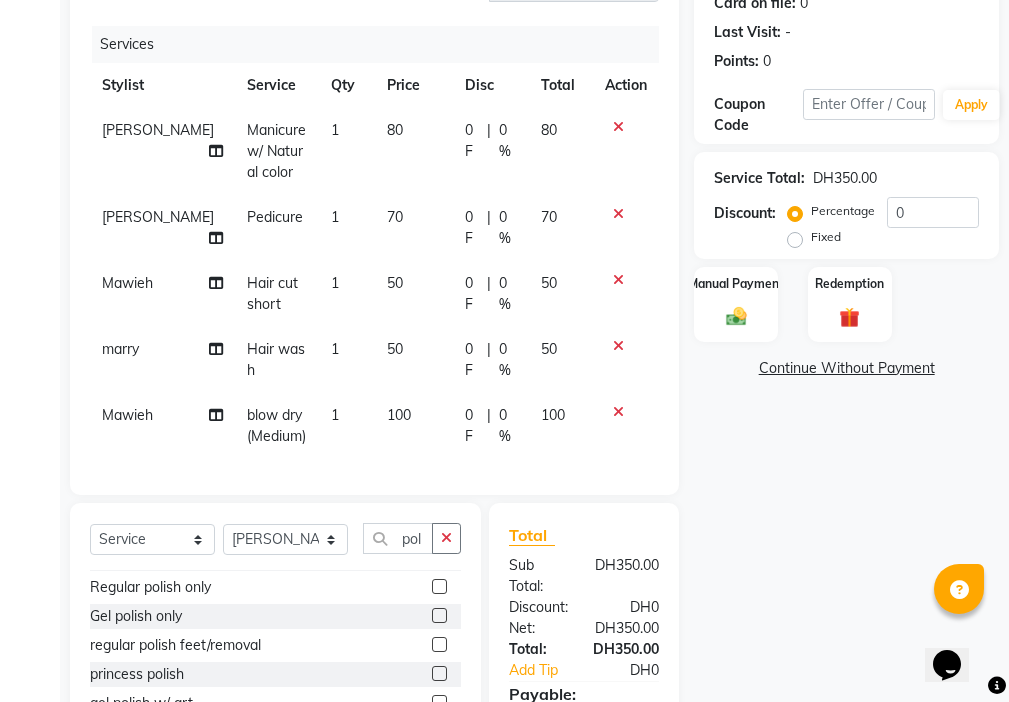 click on "Regular polish only" 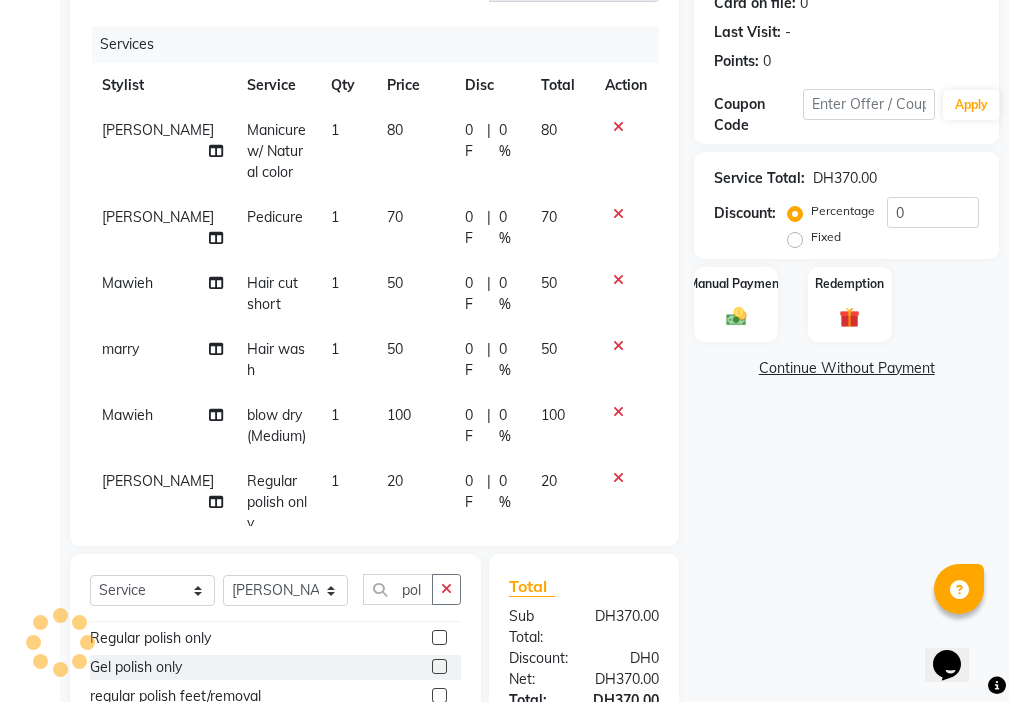 click 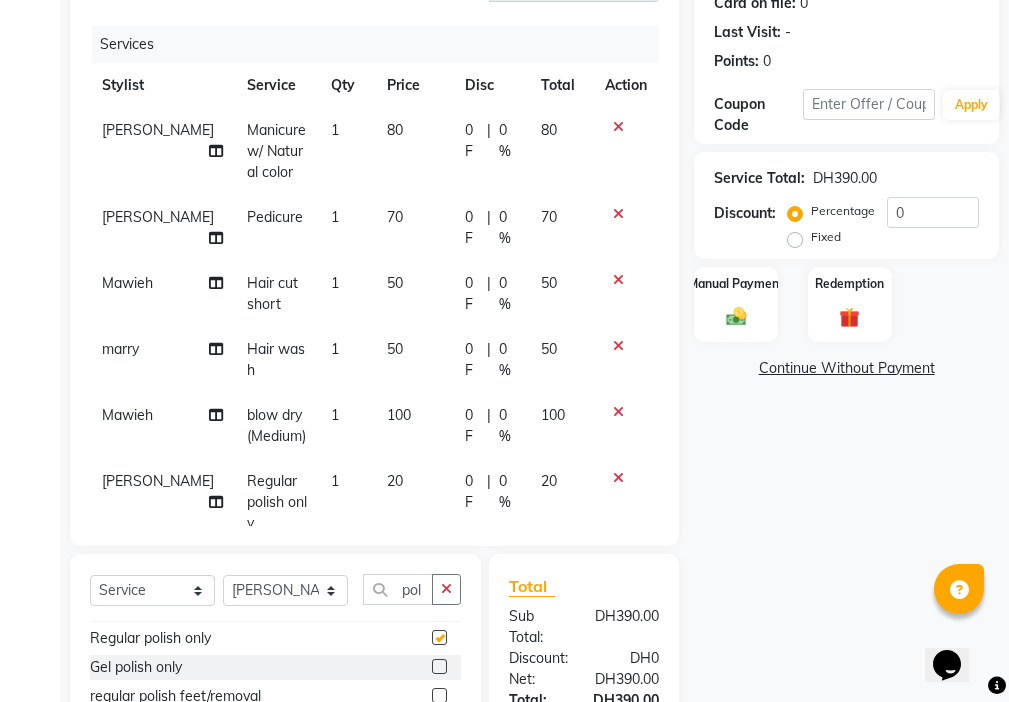 checkbox on "false" 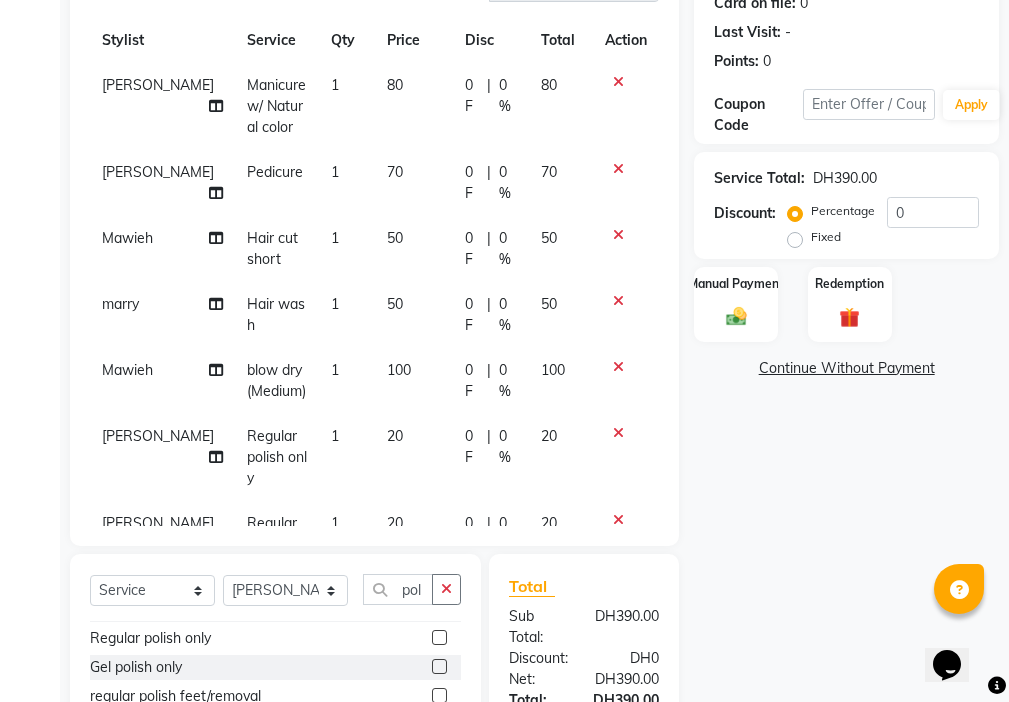 scroll, scrollTop: 96, scrollLeft: 0, axis: vertical 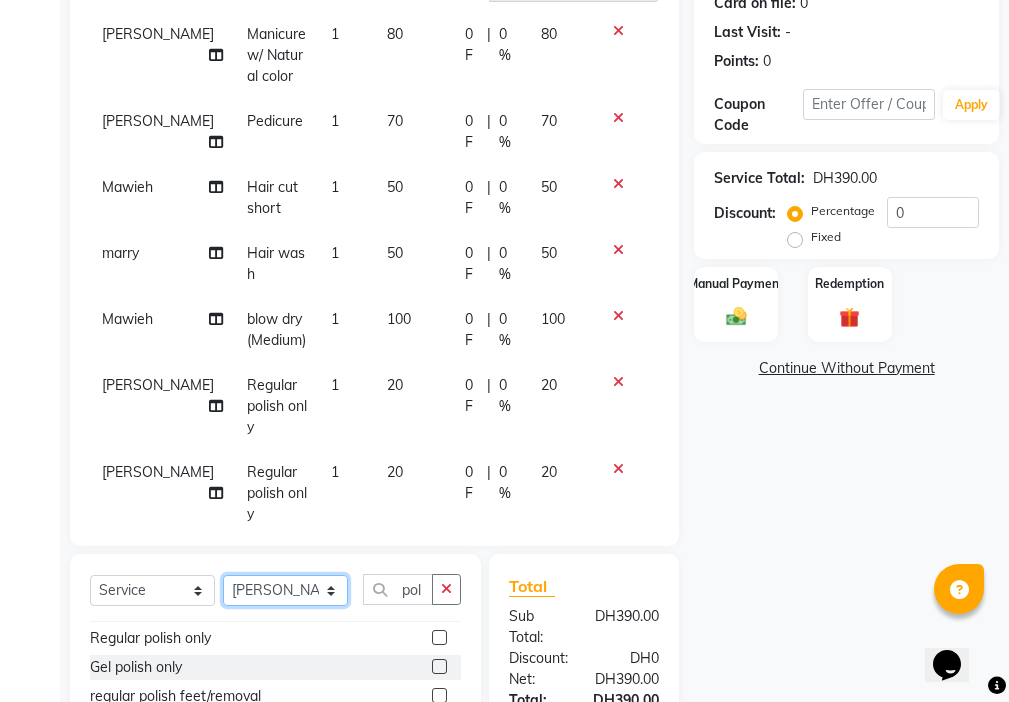 click on "Select Stylist Anjienet [PERSON_NAME] marry  Mawieh  [PERSON_NAME] [PERSON_NAME]" 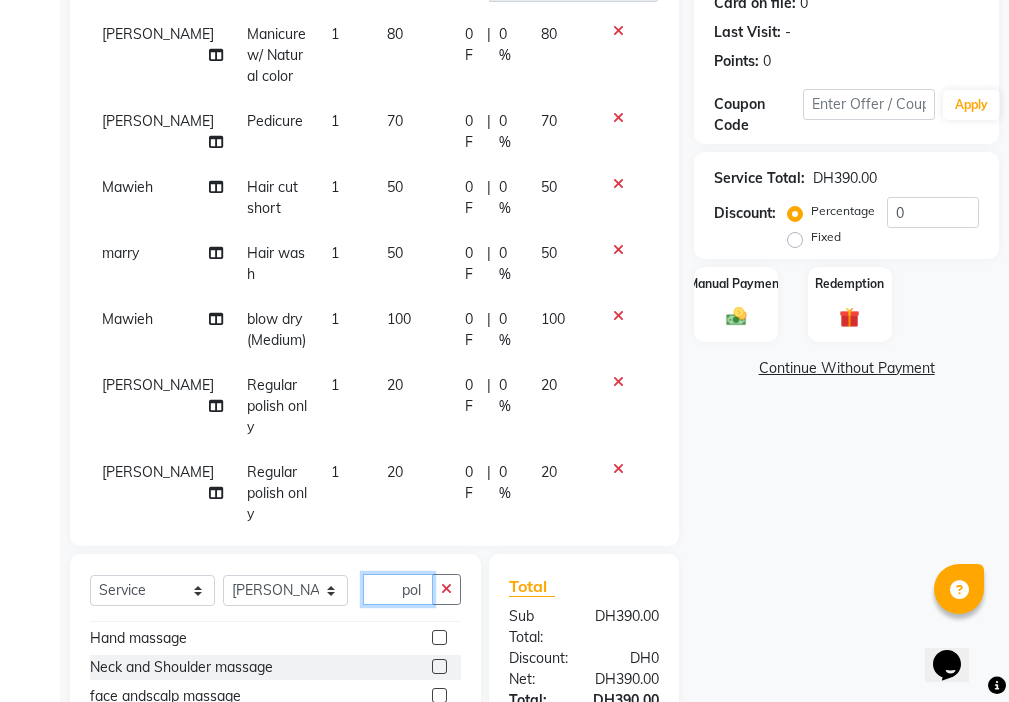 click on "pol" 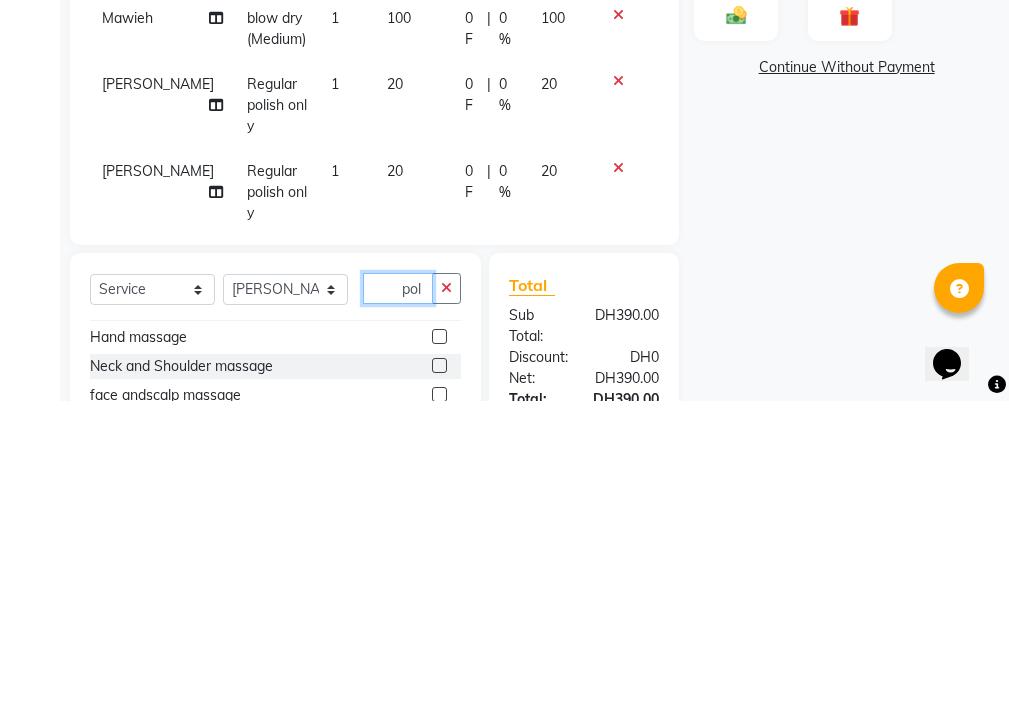 scroll, scrollTop: 316, scrollLeft: 0, axis: vertical 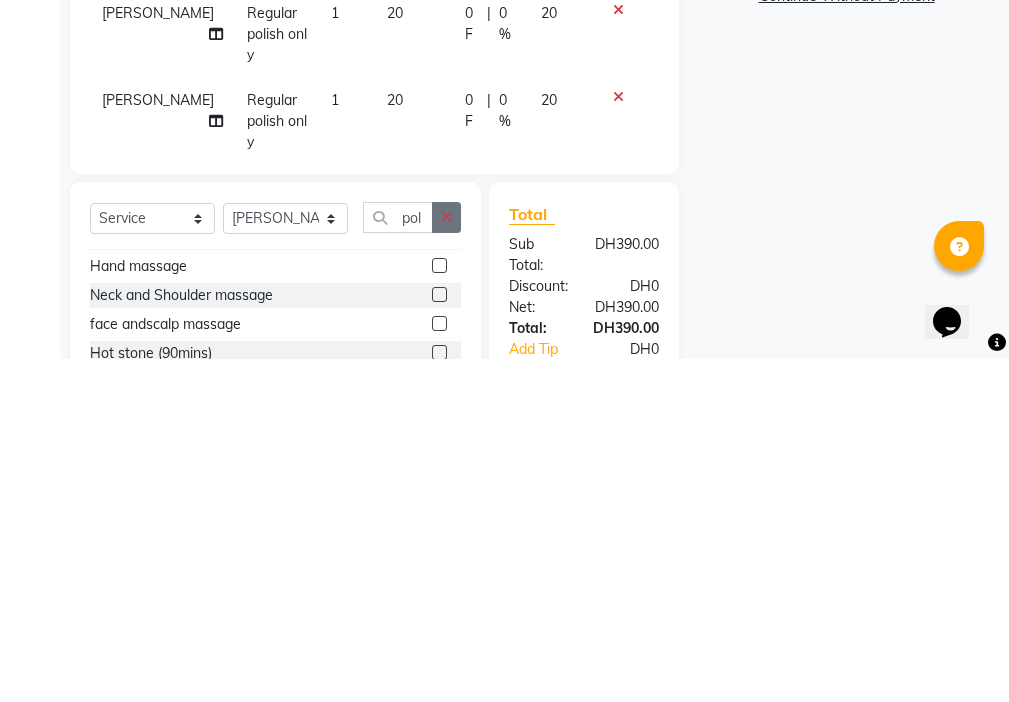 click 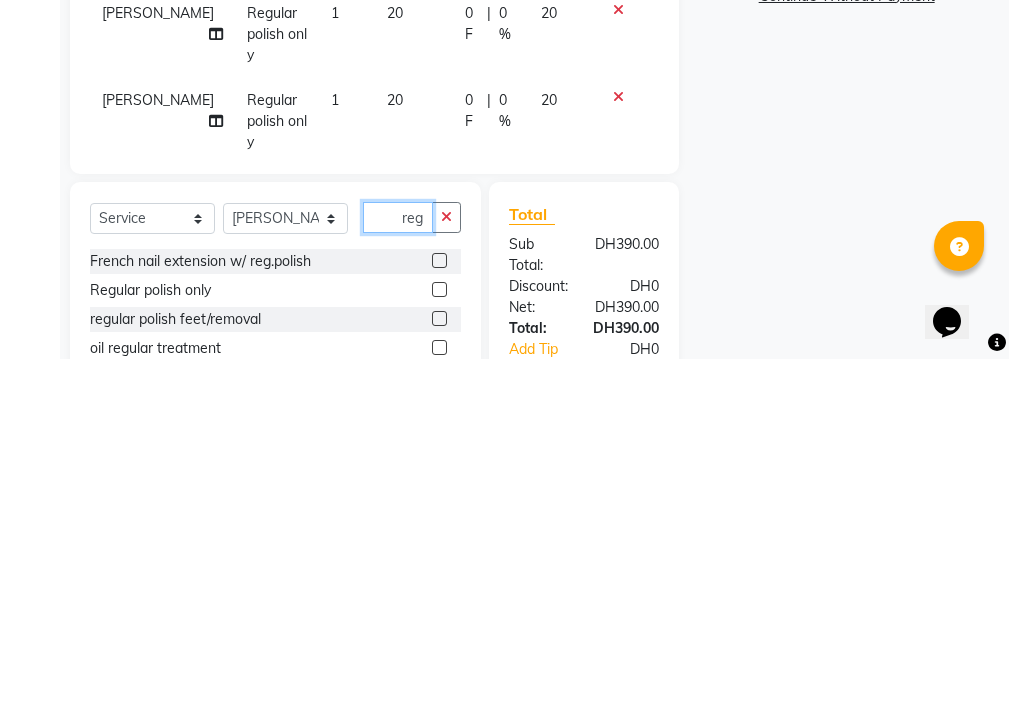 scroll, scrollTop: 0, scrollLeft: 0, axis: both 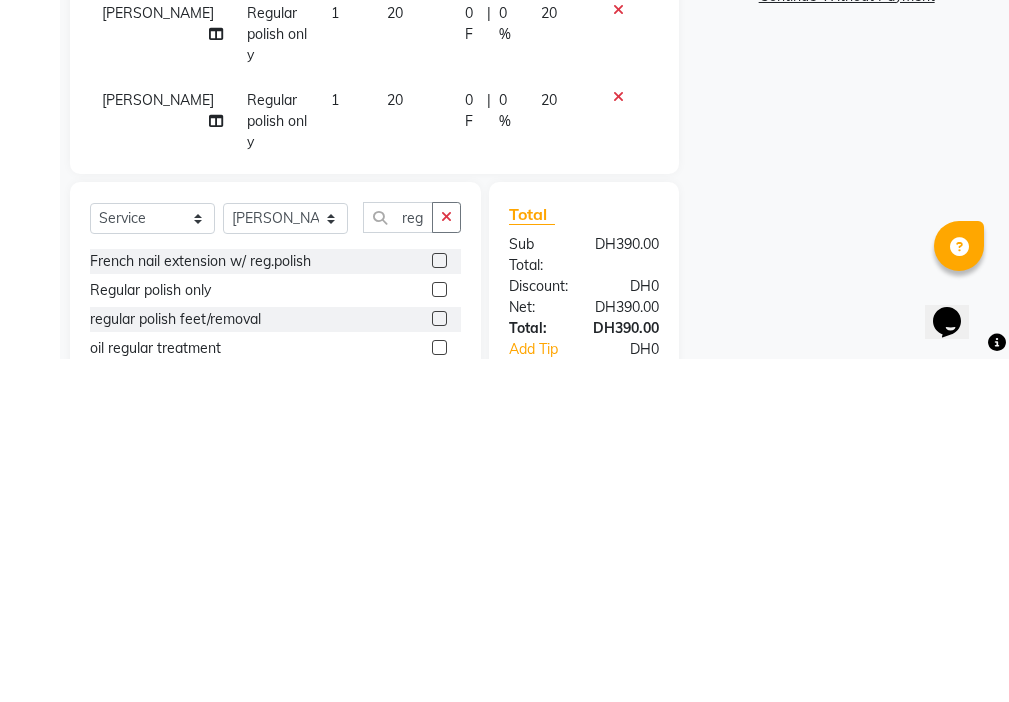 click 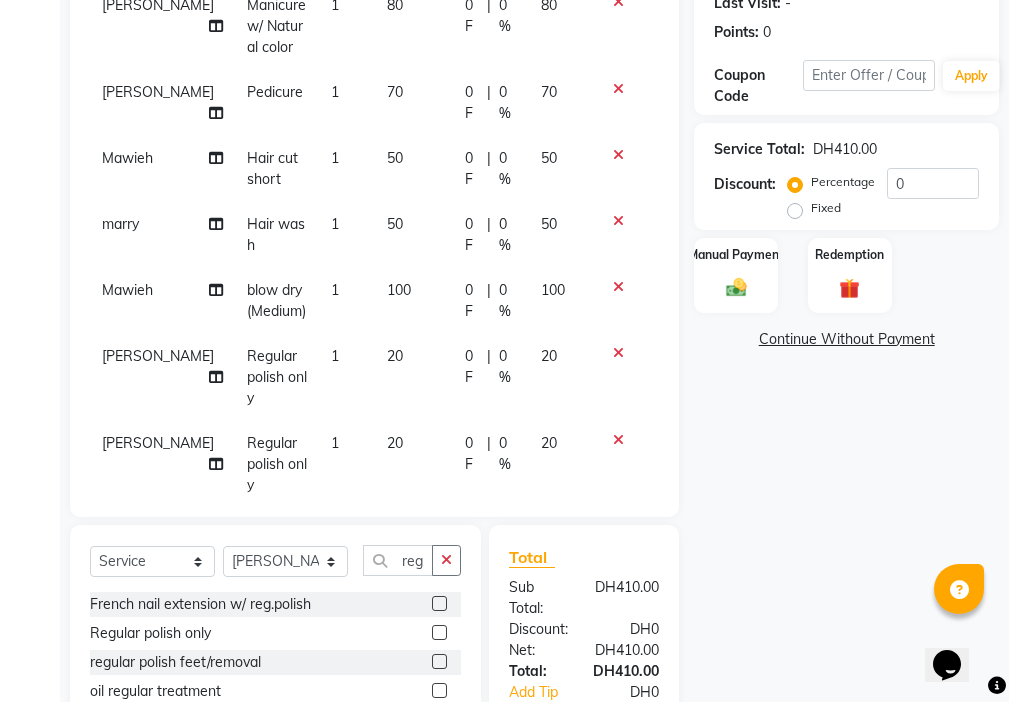 click 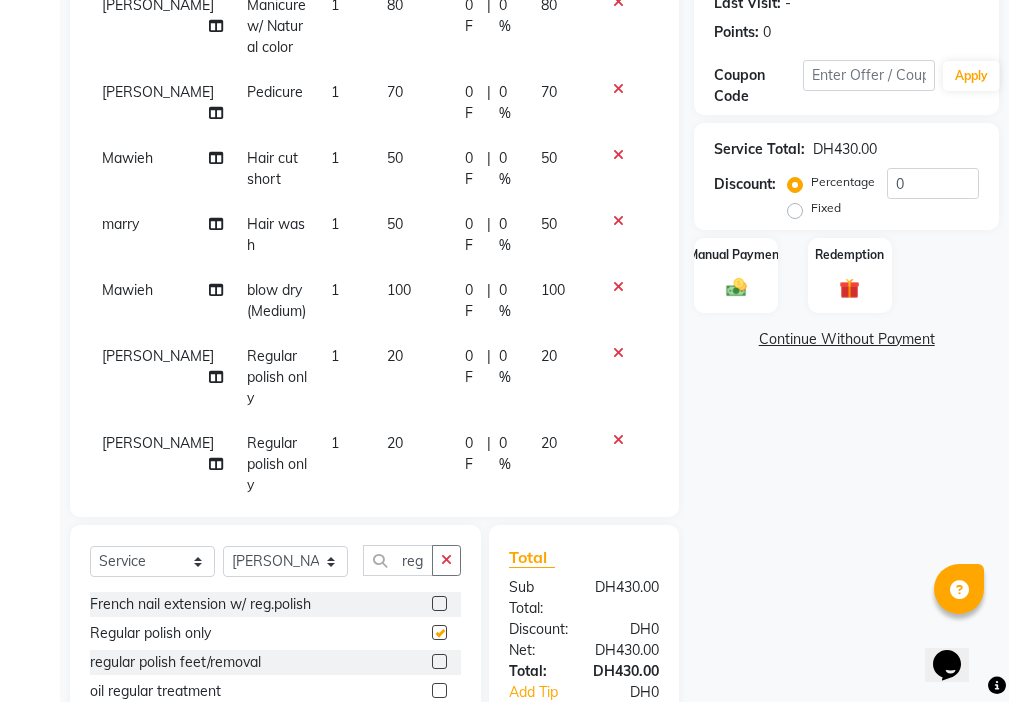 checkbox on "false" 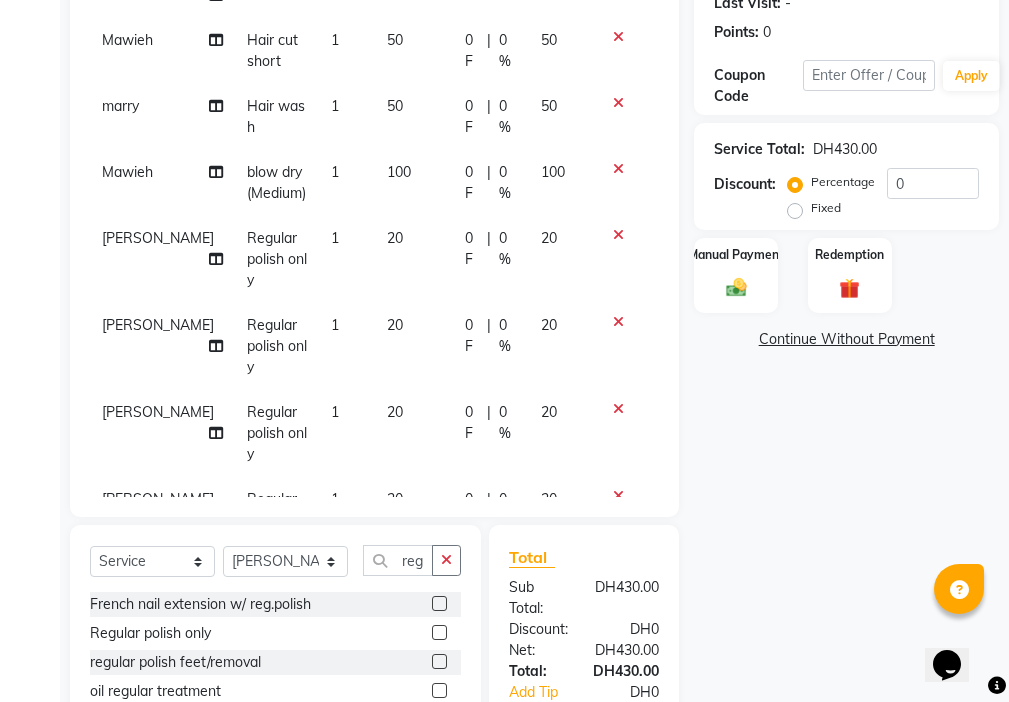 scroll, scrollTop: 228, scrollLeft: 0, axis: vertical 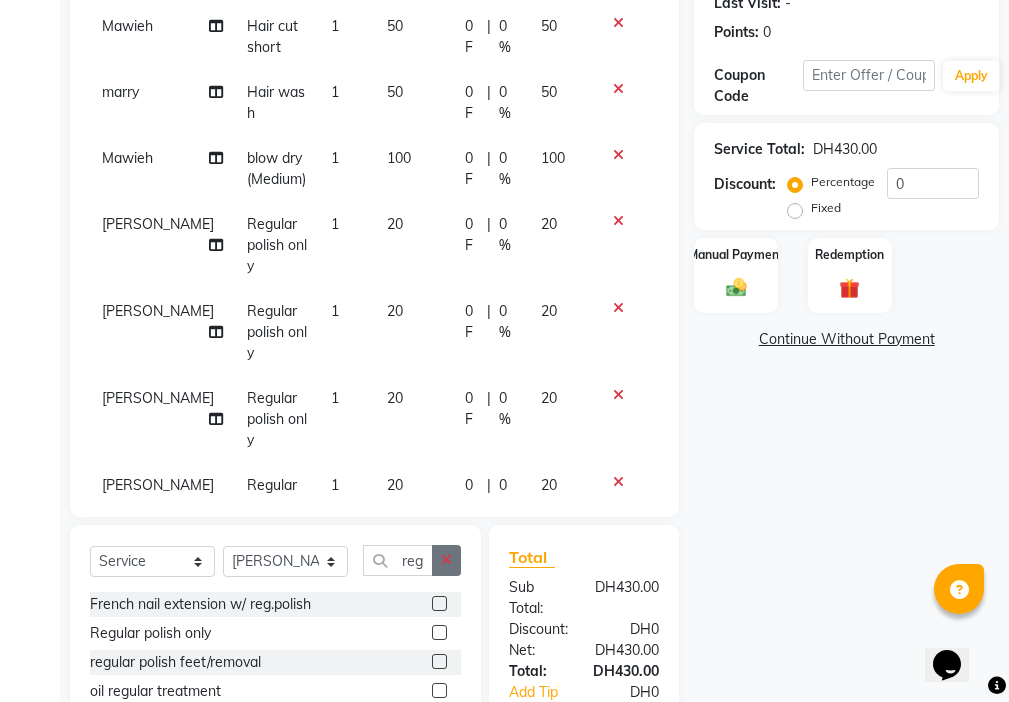 click 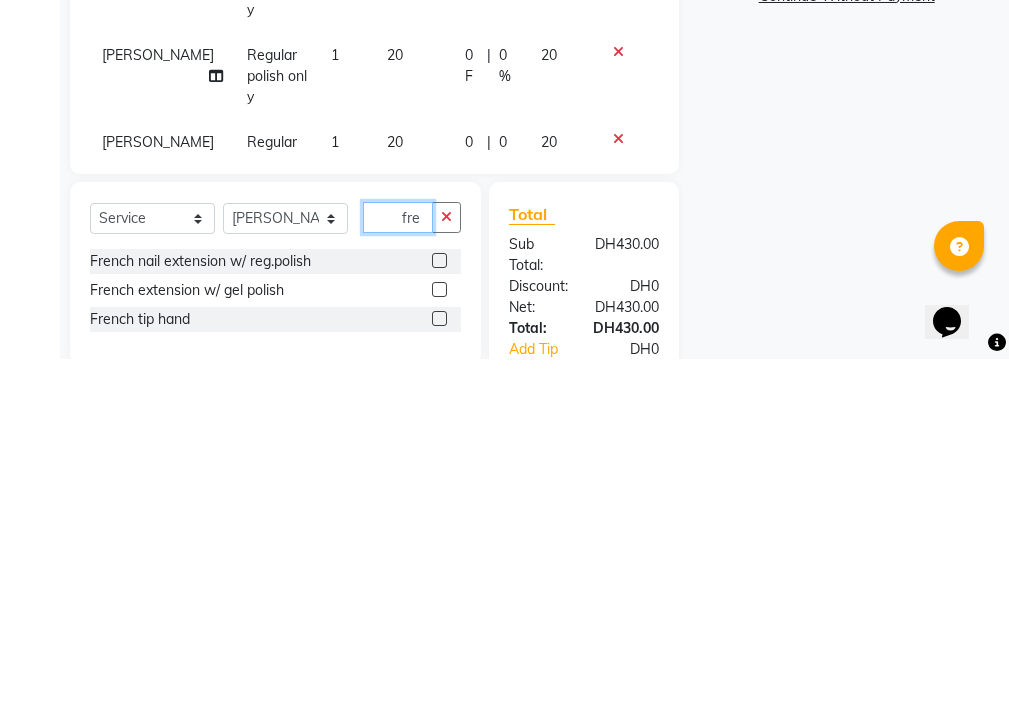 type on "fre" 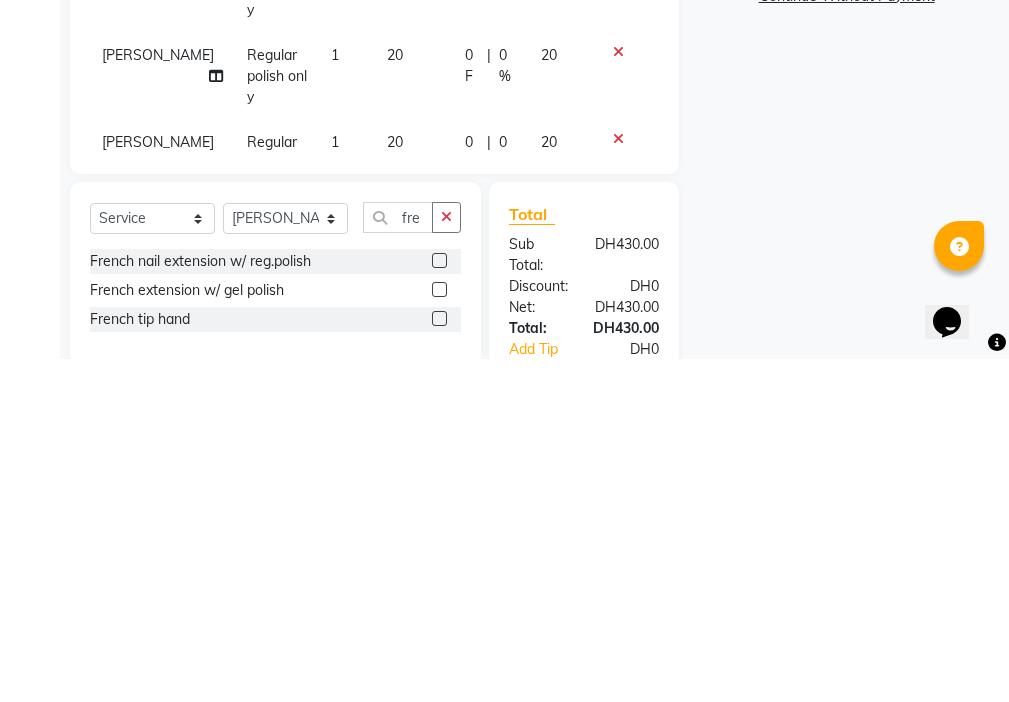 click 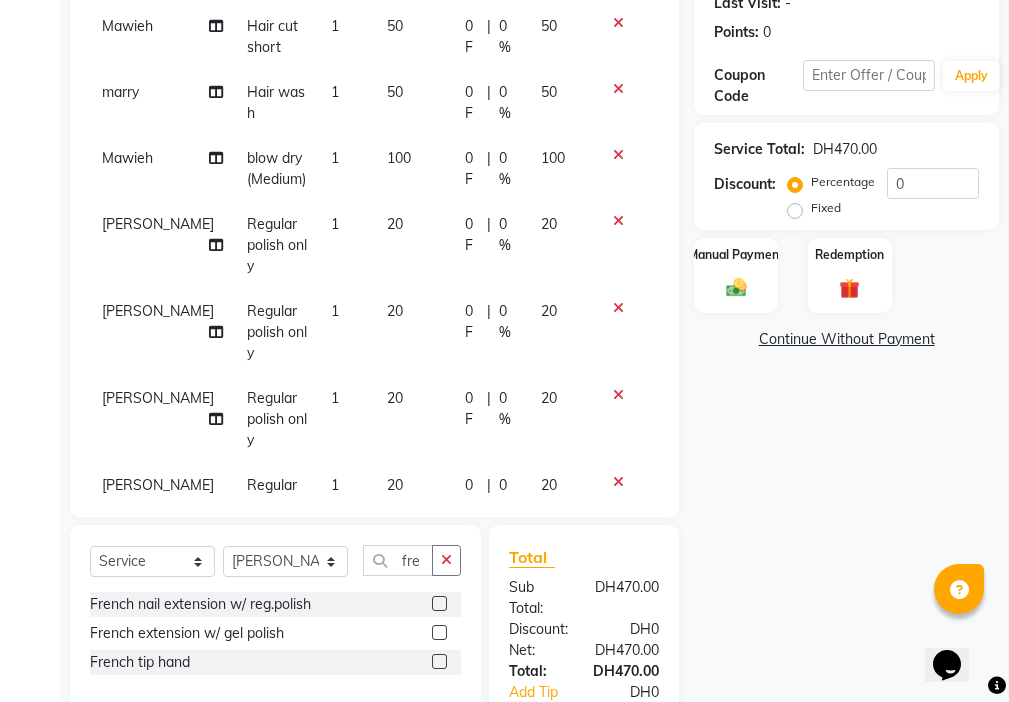 scroll, scrollTop: 294, scrollLeft: 0, axis: vertical 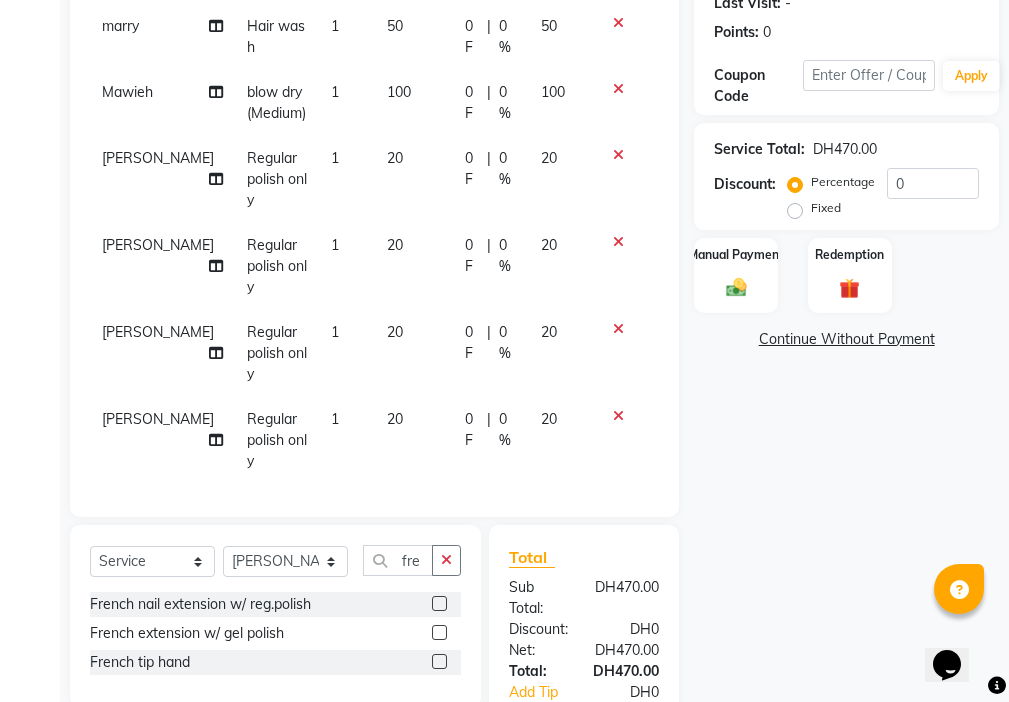 click 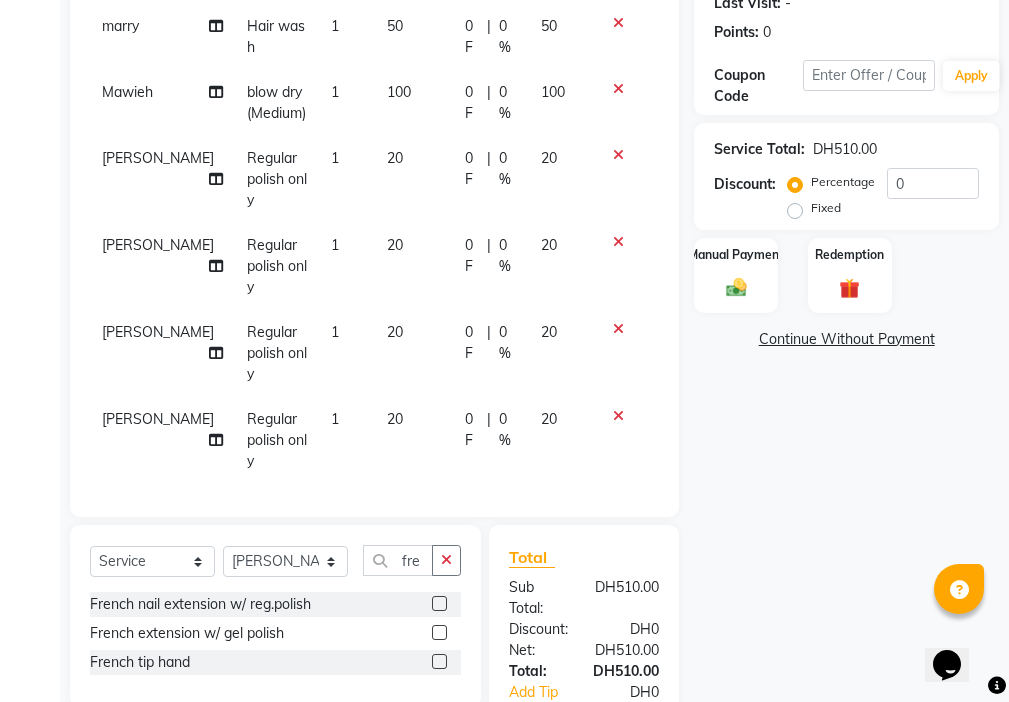 click 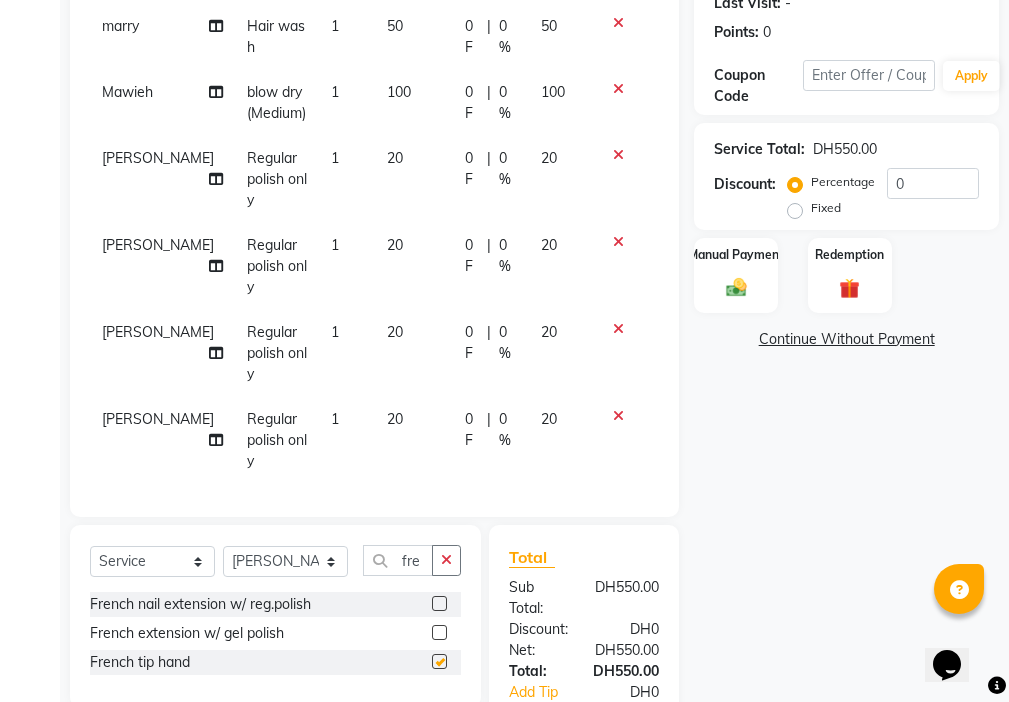 checkbox on "false" 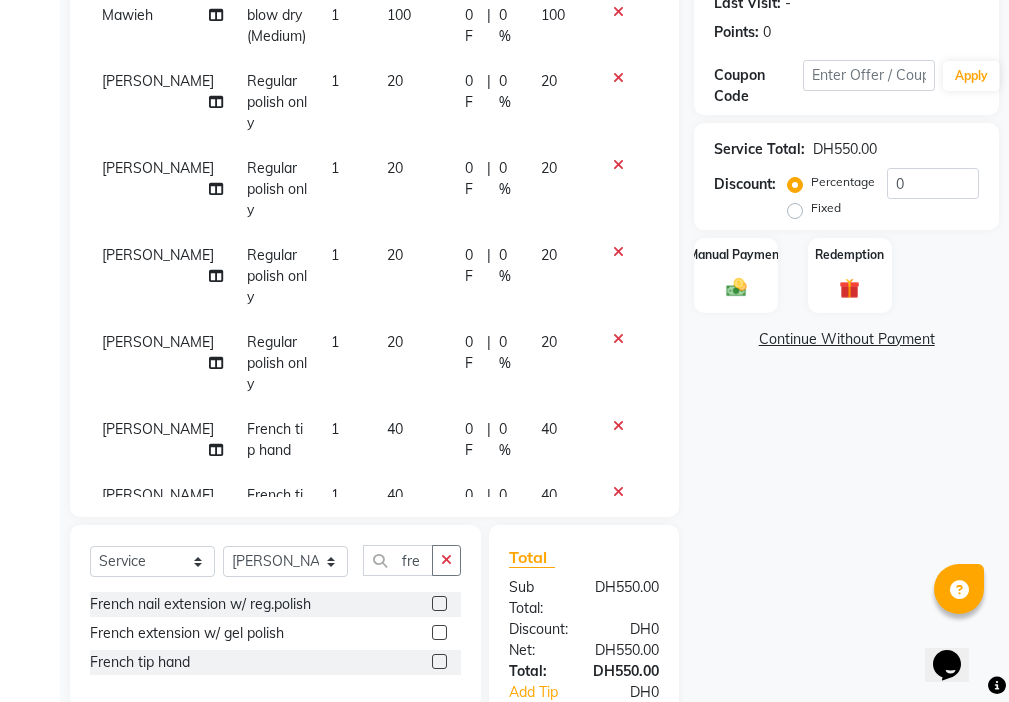scroll, scrollTop: 426, scrollLeft: 0, axis: vertical 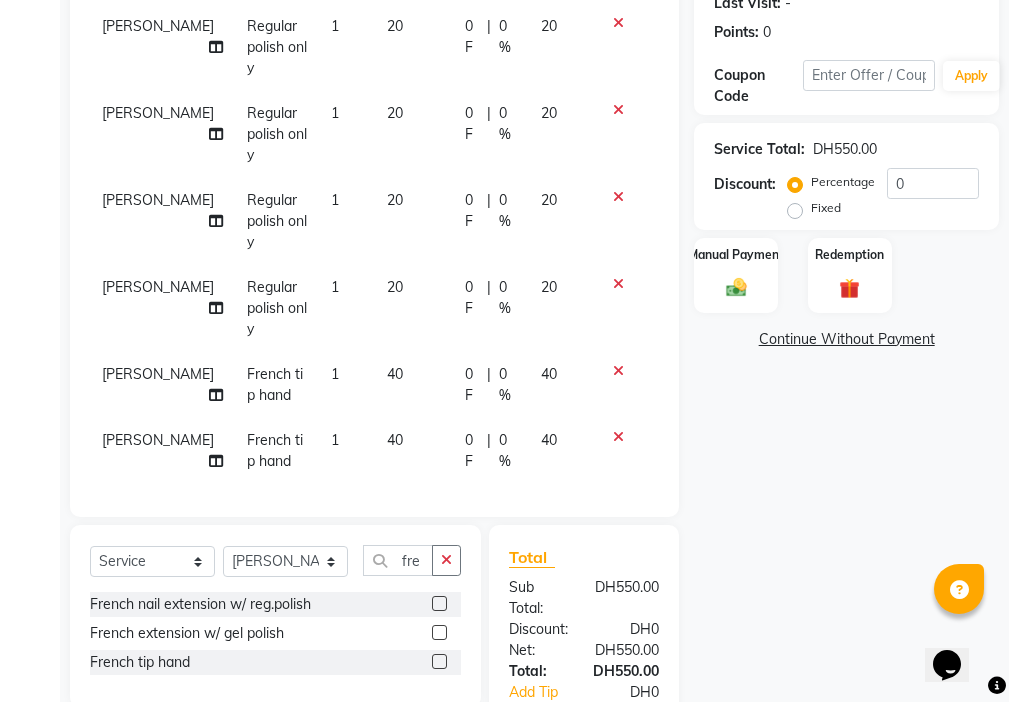 click on "1" 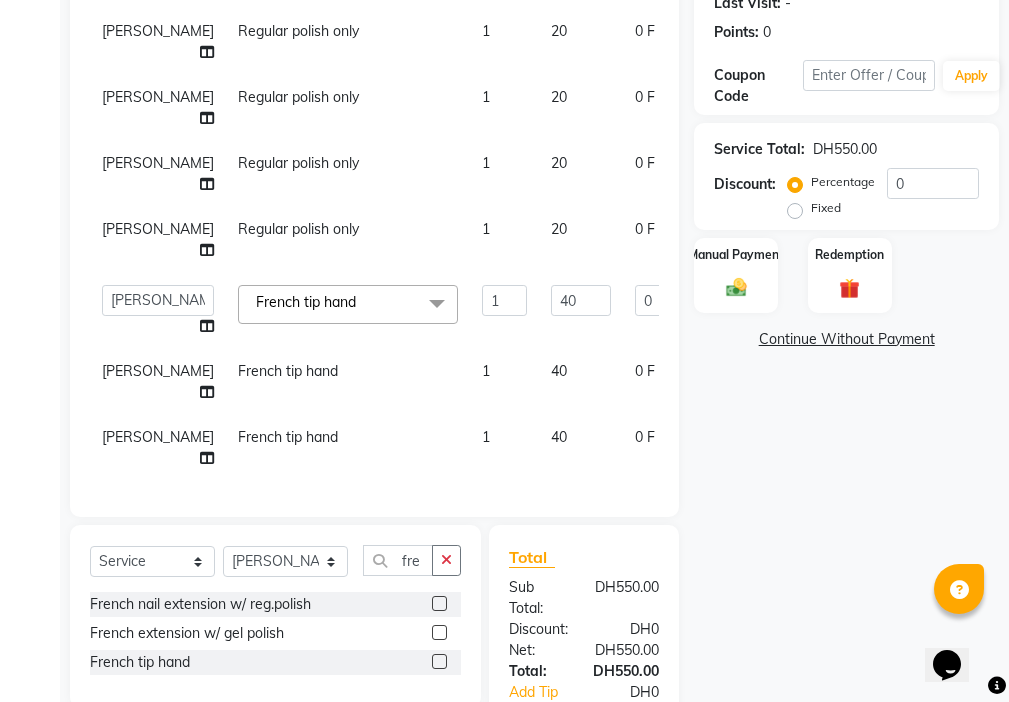 scroll, scrollTop: 393, scrollLeft: 0, axis: vertical 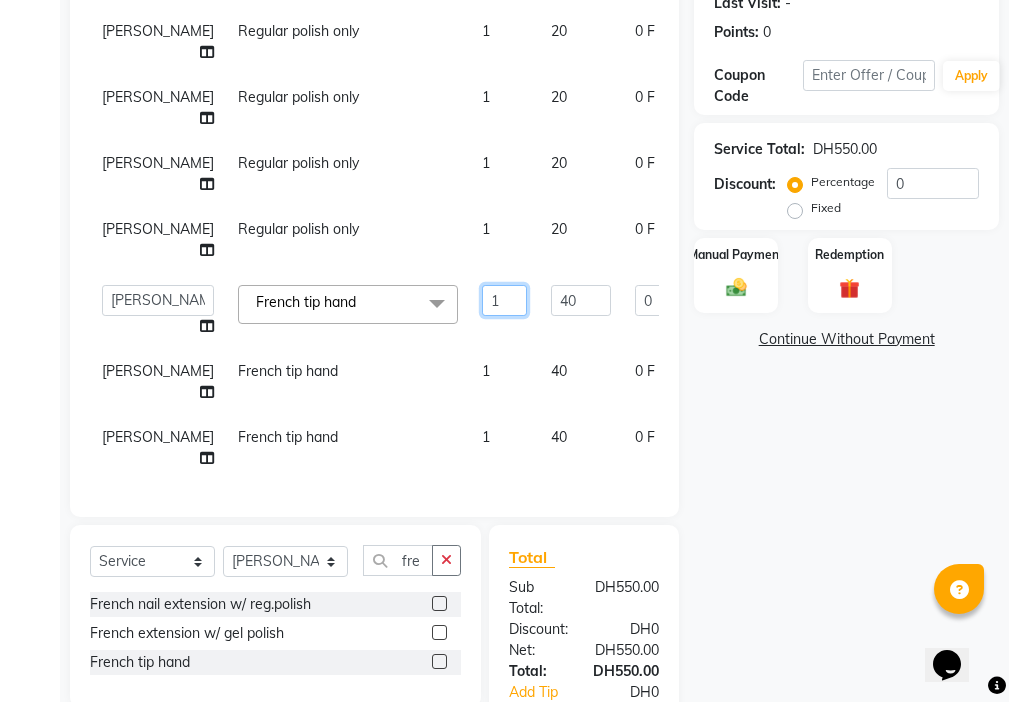 click on "1" 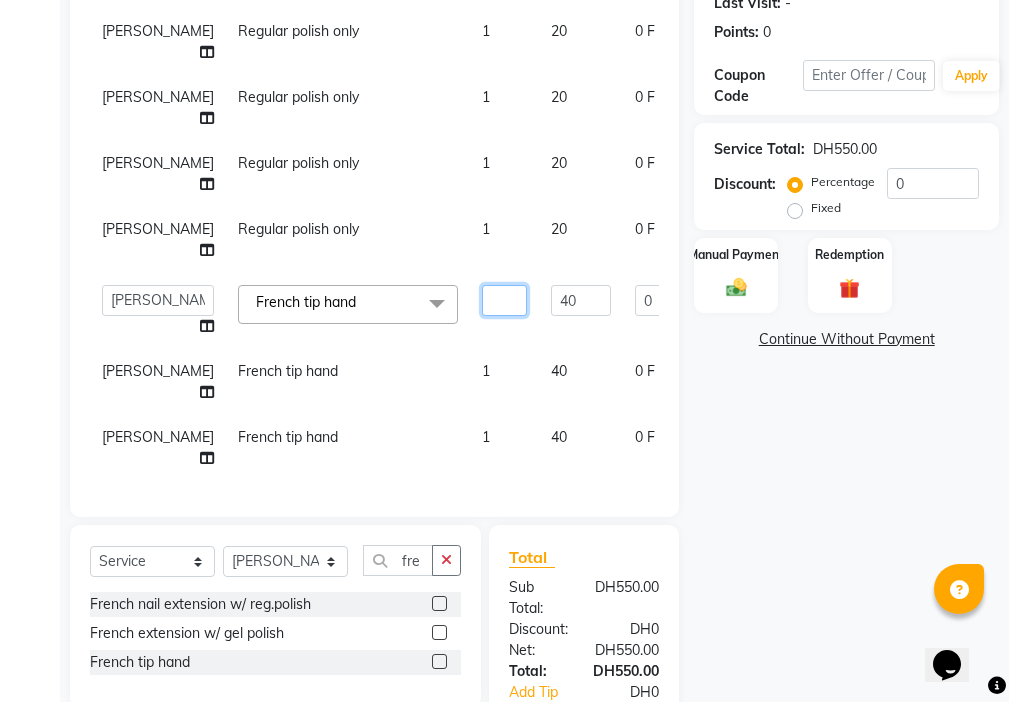 type on "3" 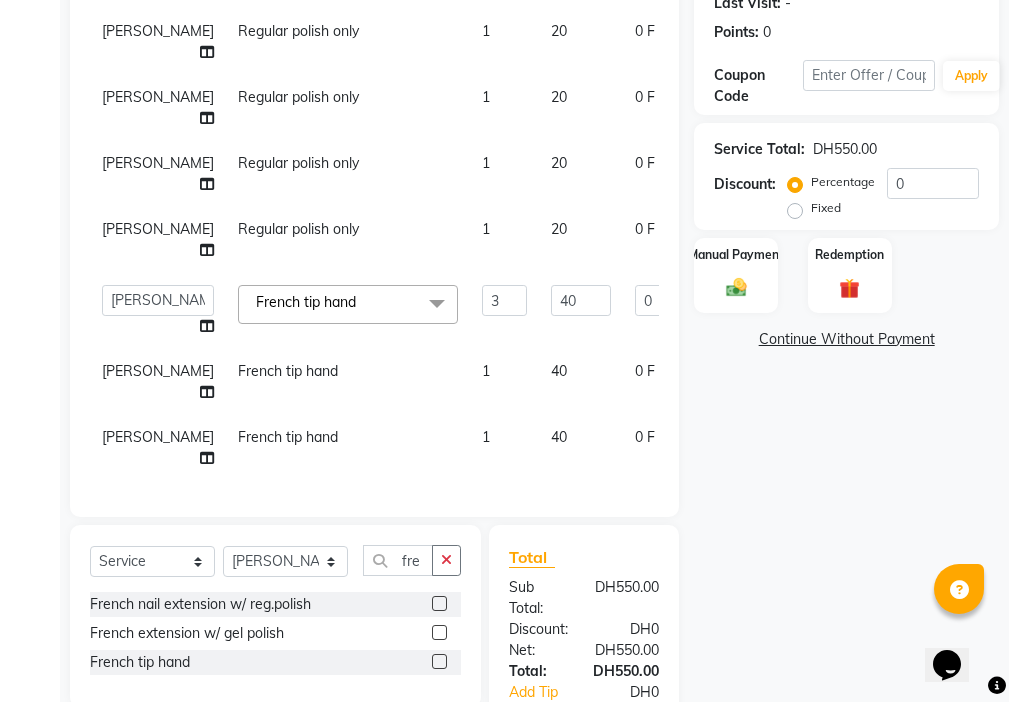 click on "[PERSON_NAME] Manicure w/ Natural color 1 80 0 F | 0 % 80 [PERSON_NAME] Pedicure 1 70 0 F | 0 % 70 Mawieh  Hair cut short 1 50 0 F | 0 % 50 marry  Hair wash  1 50 0 F | 0 % 50 Mawieh  blow dry (Medium) 1 100 0 F | 0 % 100 [PERSON_NAME] Regular polish only 1 20 0 F | 0 % 20 [PERSON_NAME] Regular polish only 1 20 0 F | 0 % 20 [PERSON_NAME] Regular polish only 1 20 0 F | 0 % 20 [PERSON_NAME] Regular polish only 1 20 0 F | 0 % 20  Anjienet   [PERSON_NAME]   marry    Mawieh    Moza   Rania   [PERSON_NAME] tip hand  x Relax Massage(60mins) Swedish Hot stone (60min) Ventosa (60mins) Sakura Signature massage Foot replix Back massage Hand massage Neck and Shoulder massage face andscalp massage Hot stone (90mins) ventosa(90mins) head massage scalp massage Chest half leg massage  half arm massage leg massage  Normal hammam Hammam with Herbal hammam with scrub Bridal hammam LEEFA big LEEFA small Dalka  Cleaning Manicure Pedicure Sakura special spa Manicure w/ Natural color Pedicure w/ Natural color Manicure w/ Gel polish Pedicure w/ Gel polish Gel removal 3D" 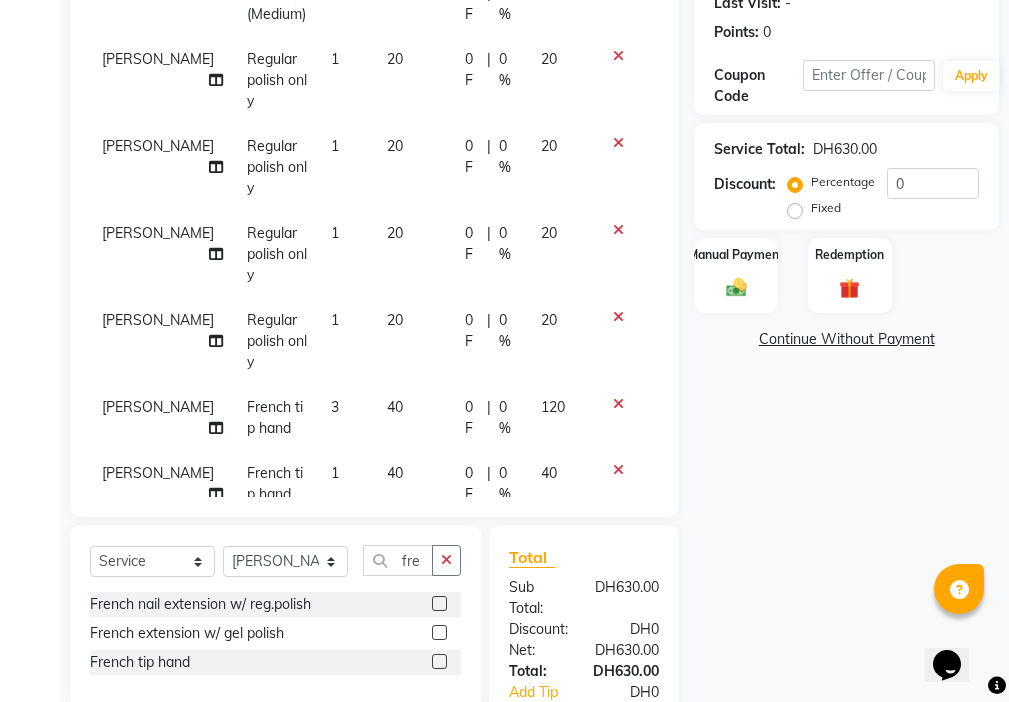 scroll, scrollTop: 426, scrollLeft: 0, axis: vertical 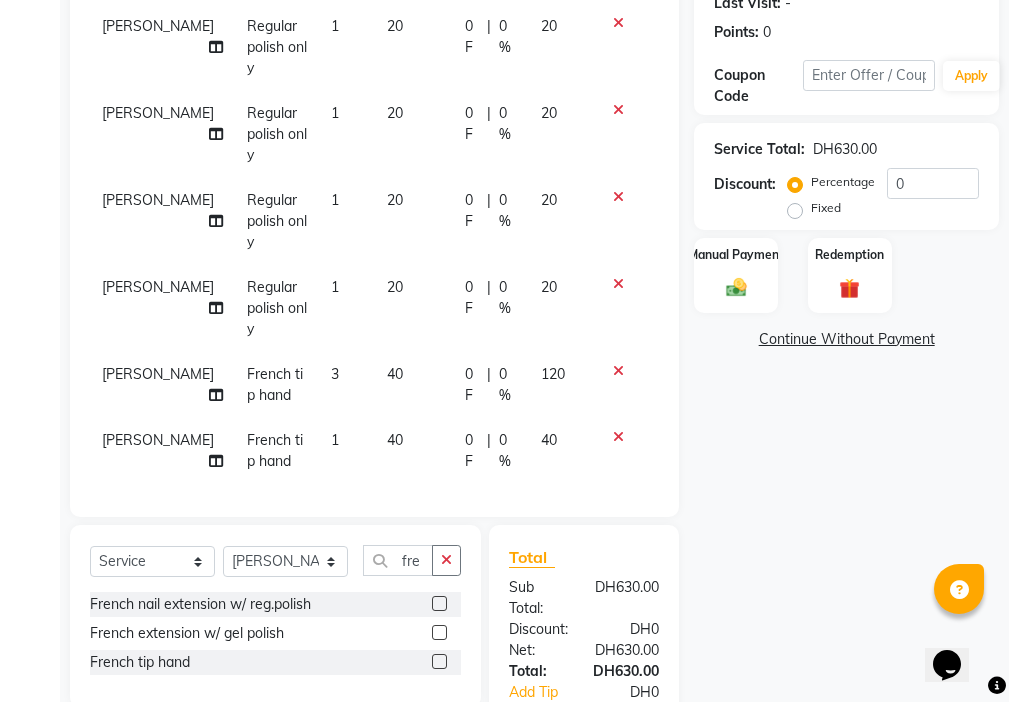 click 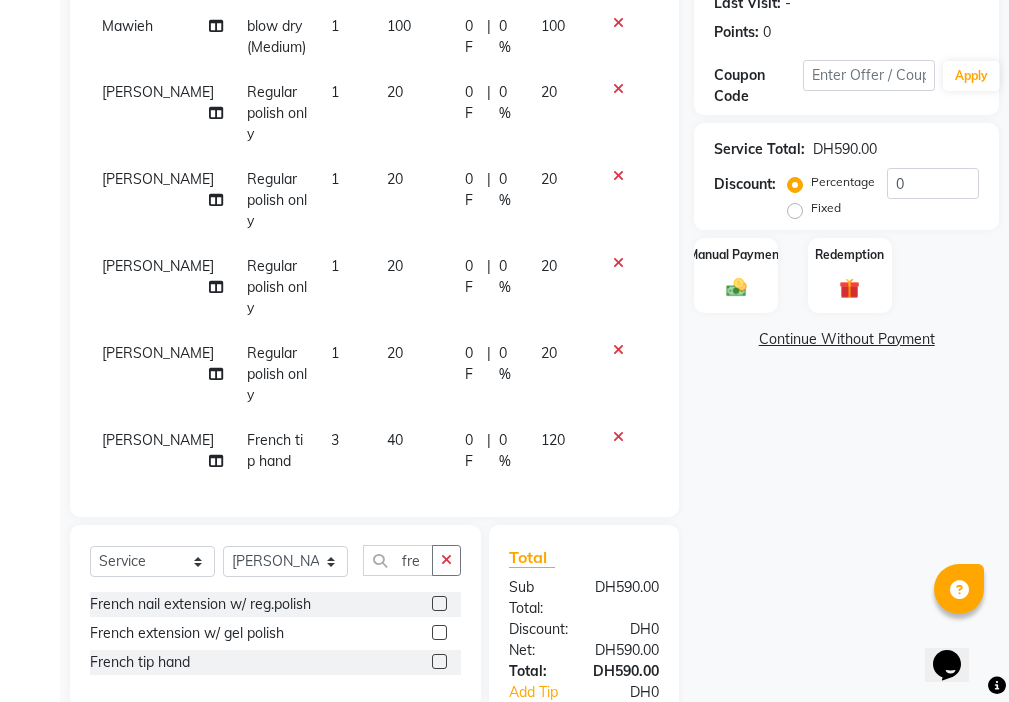 click 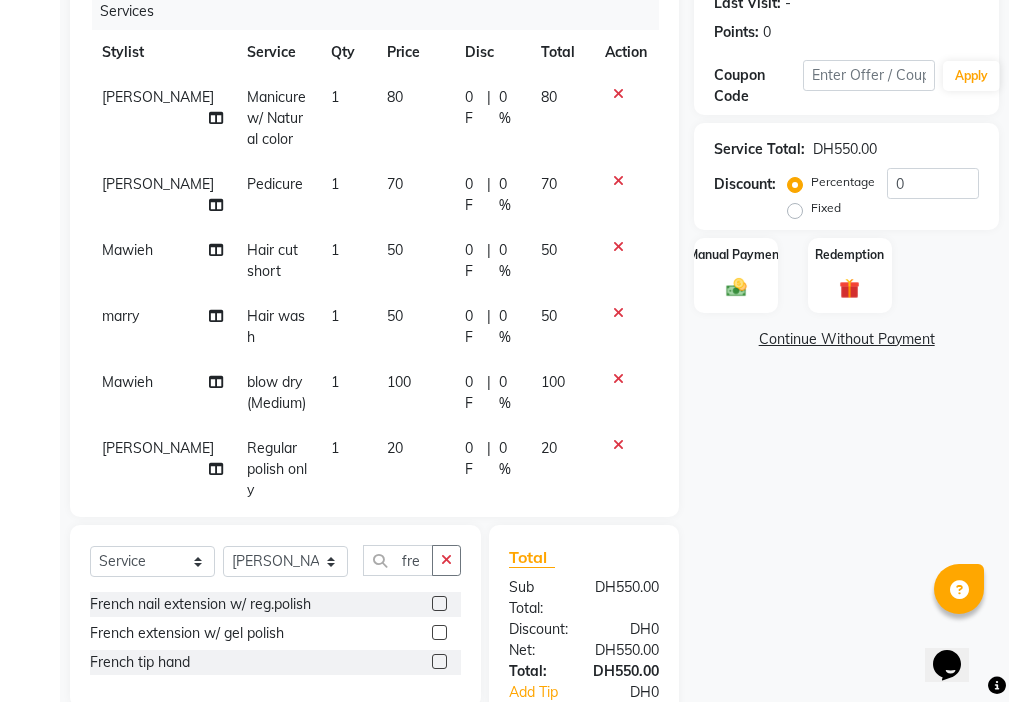 scroll, scrollTop: 0, scrollLeft: 0, axis: both 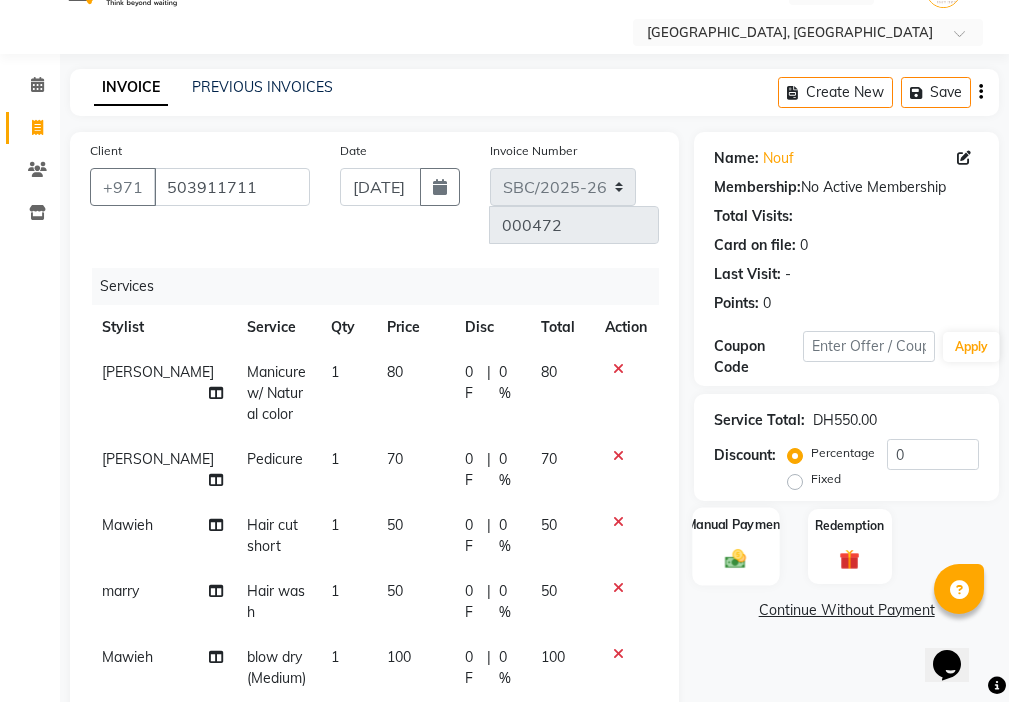 click 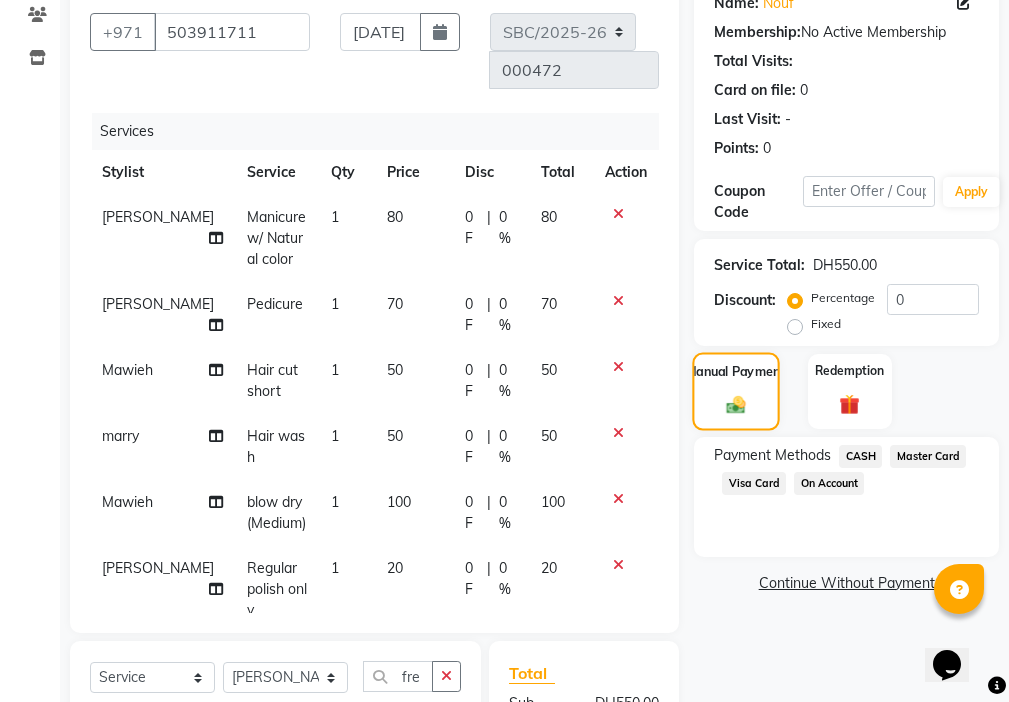 scroll, scrollTop: 211, scrollLeft: 0, axis: vertical 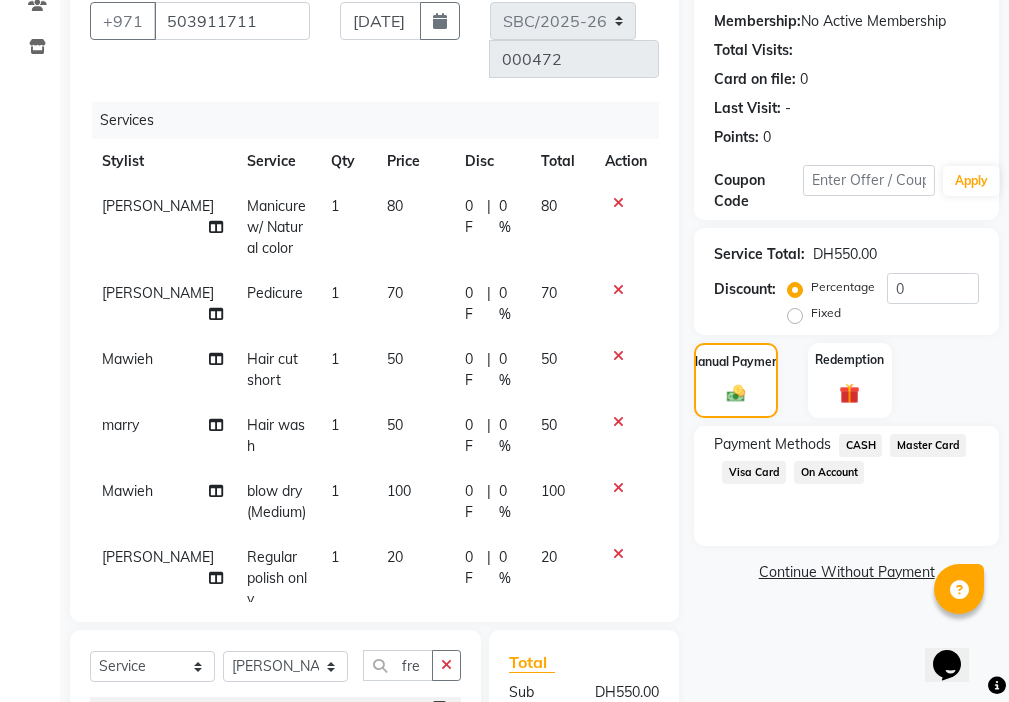 click on "Visa Card" 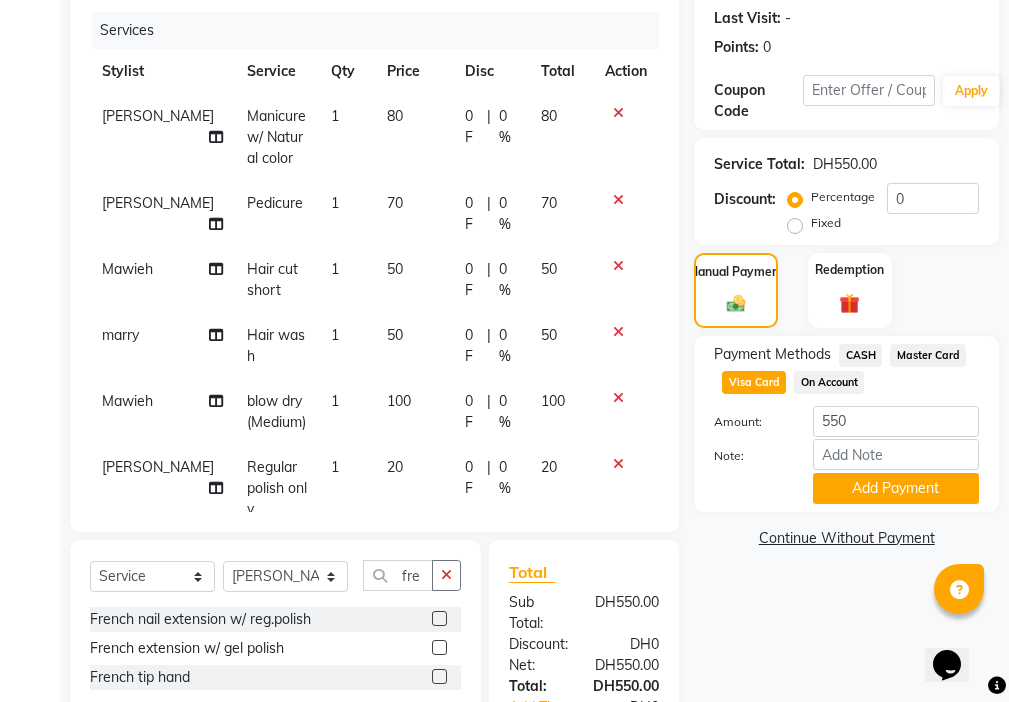 scroll, scrollTop: 314, scrollLeft: 0, axis: vertical 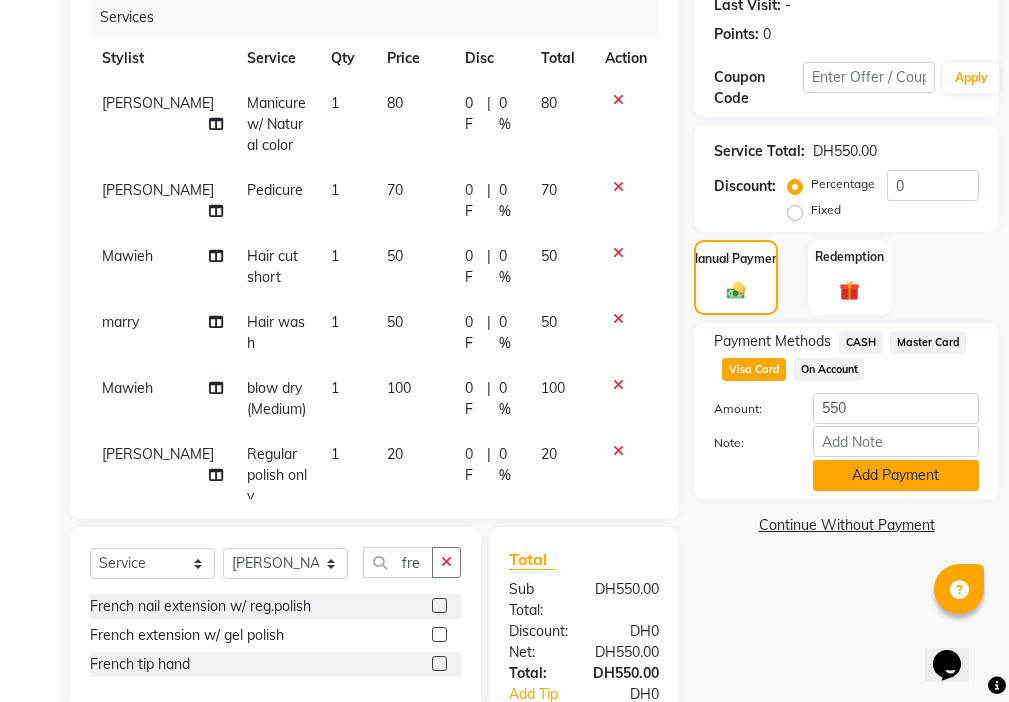 click on "Add Payment" 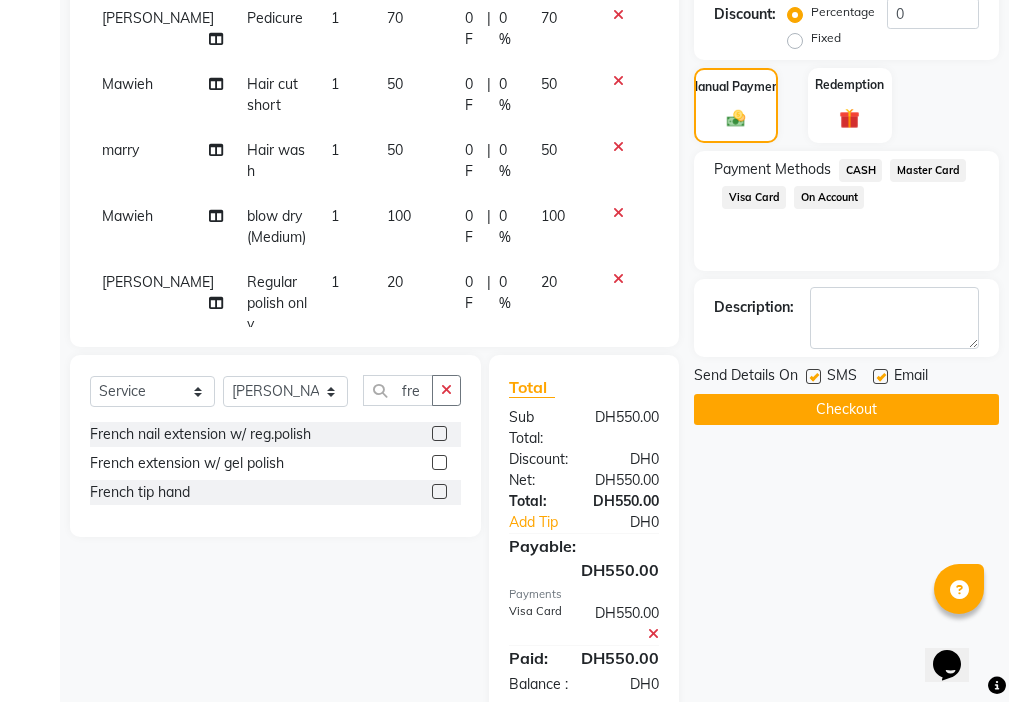 scroll, scrollTop: 498, scrollLeft: 0, axis: vertical 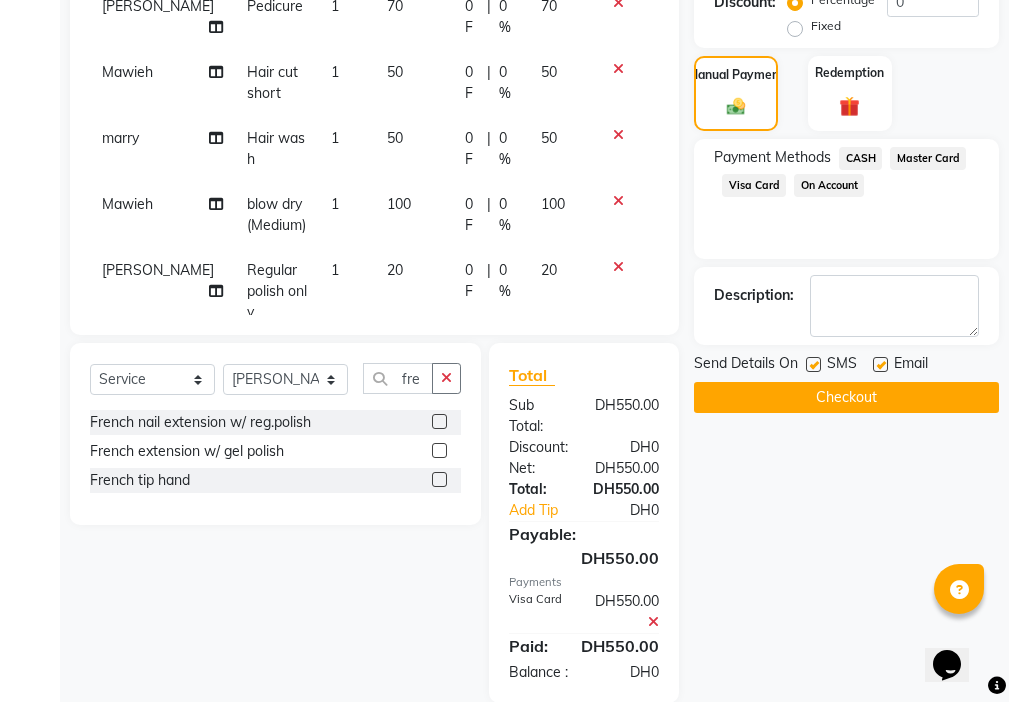 click 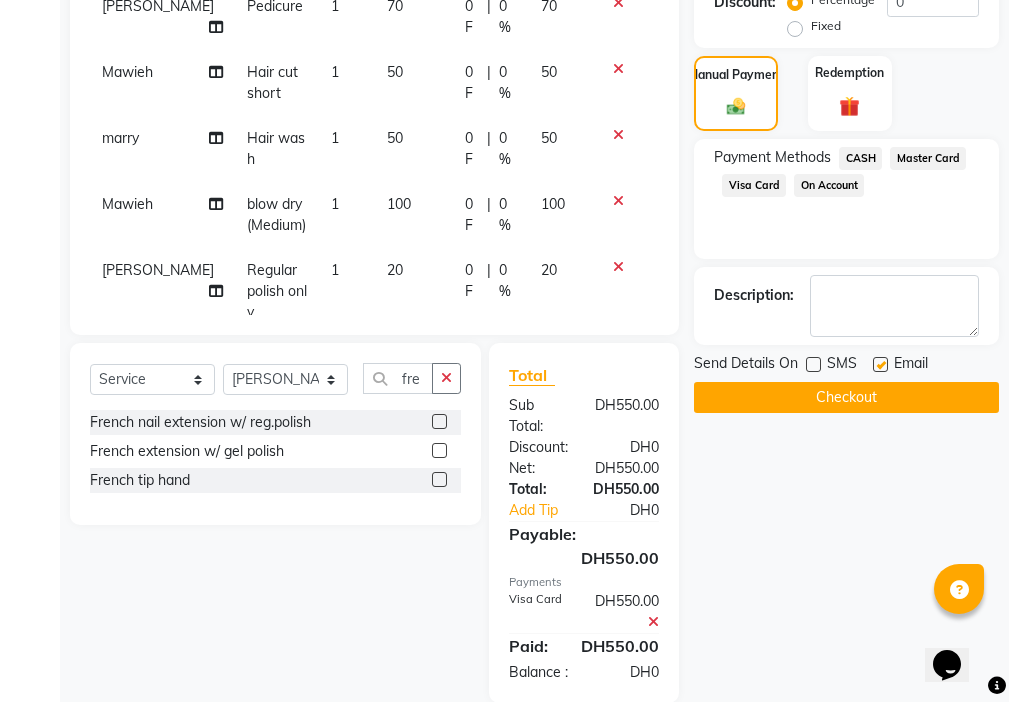 click 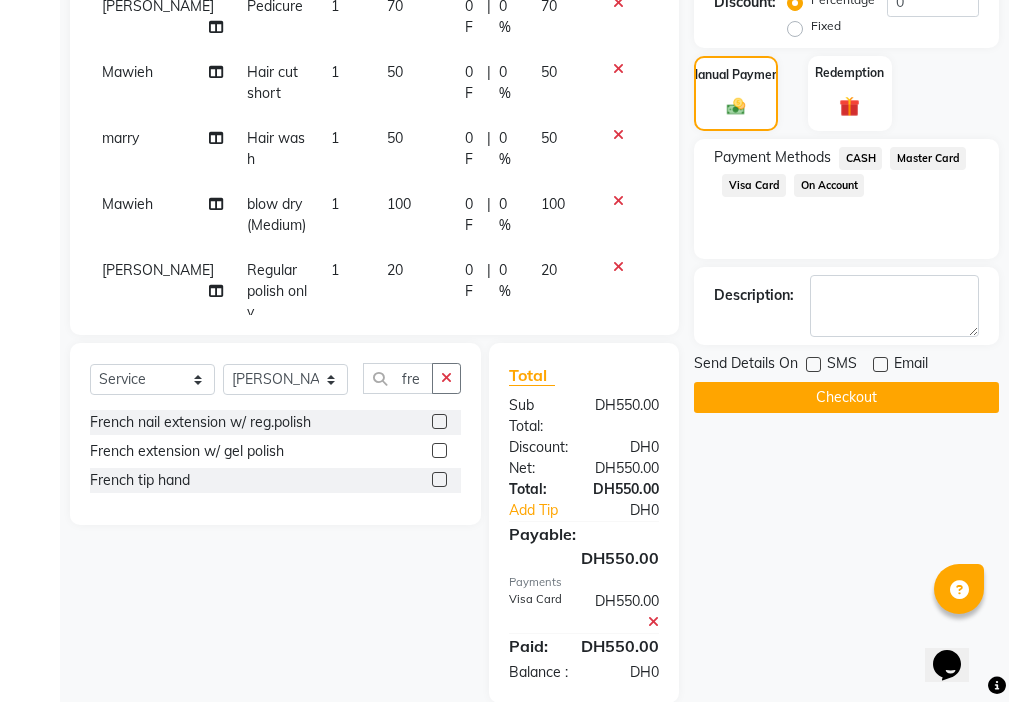 click on "Checkout" 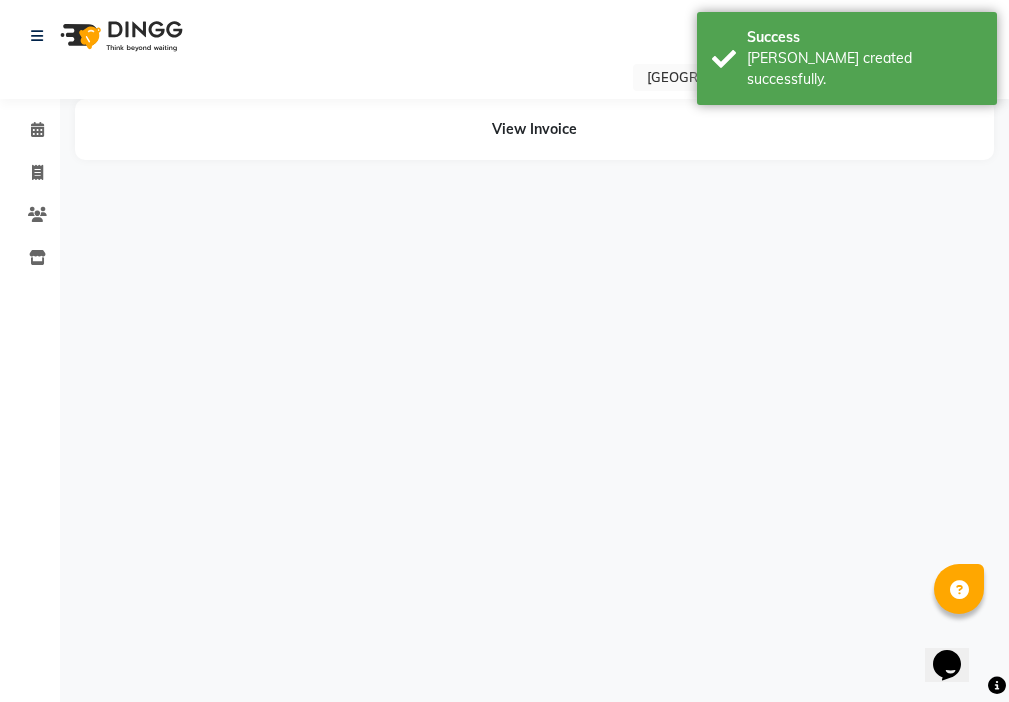 scroll, scrollTop: 0, scrollLeft: 0, axis: both 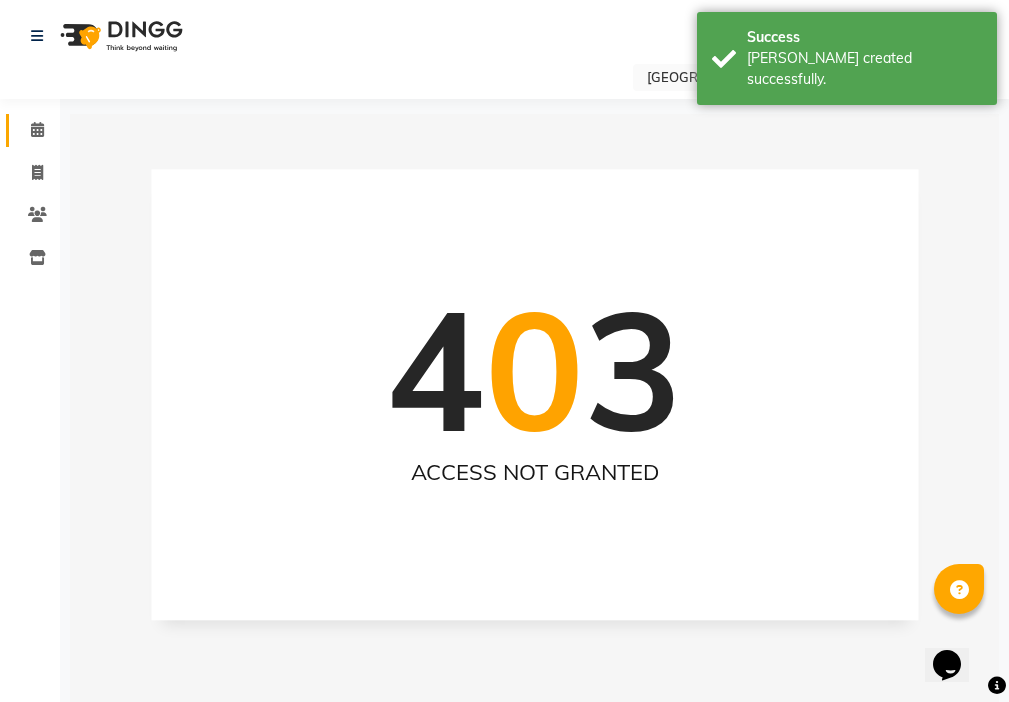 click 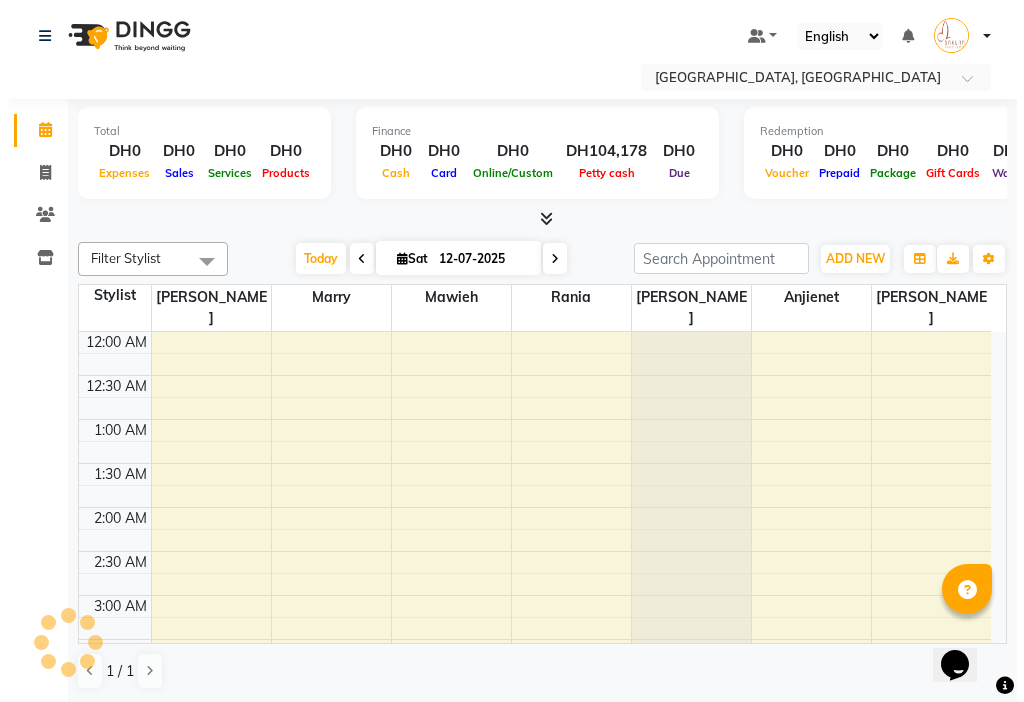 scroll, scrollTop: 529, scrollLeft: 0, axis: vertical 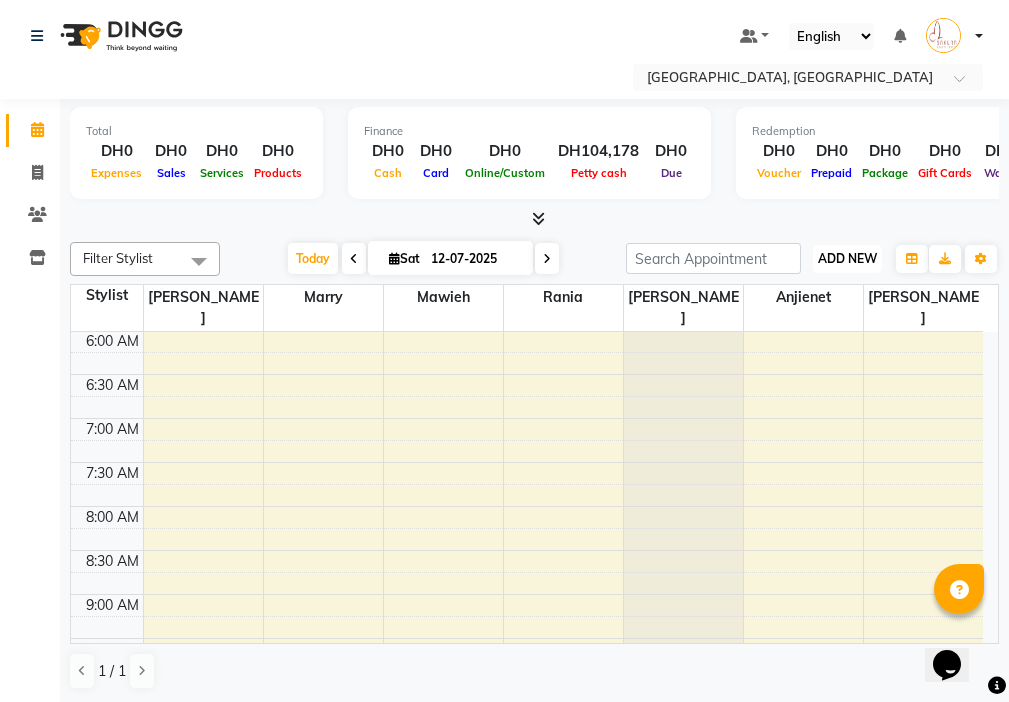 click on "ADD NEW" at bounding box center [847, 258] 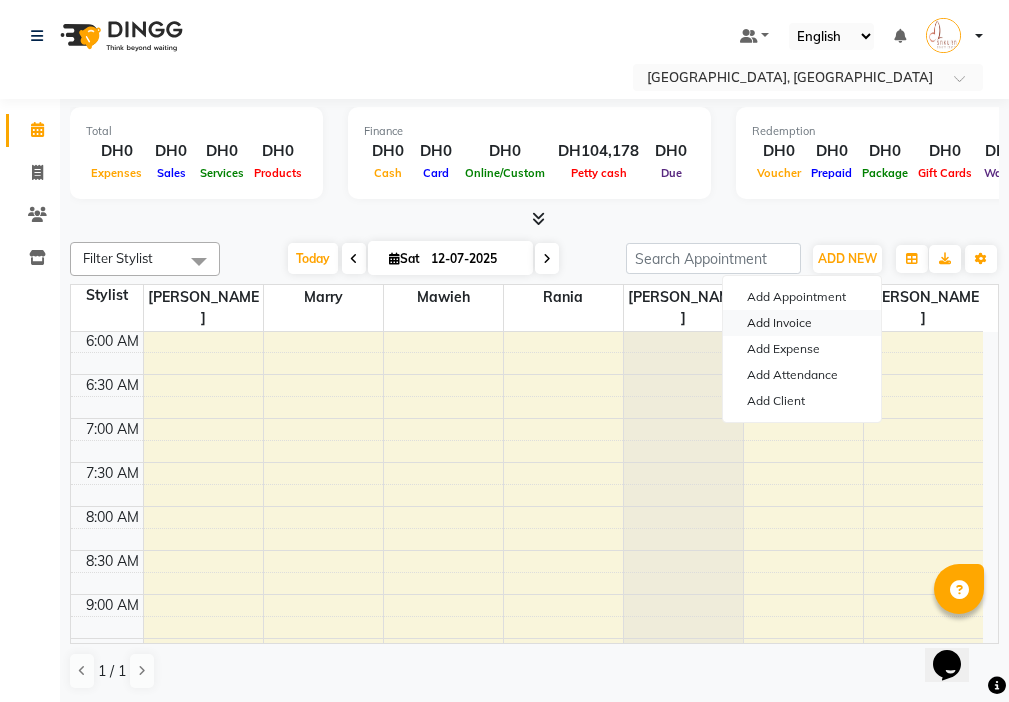 click on "Add Invoice" at bounding box center (802, 323) 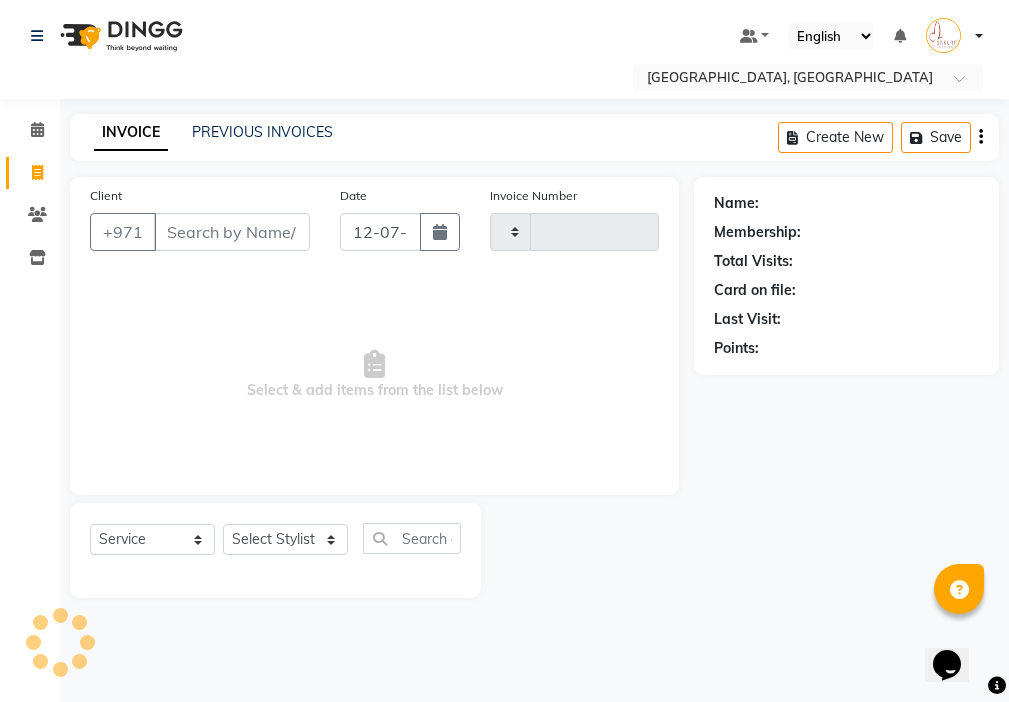 type on "000473" 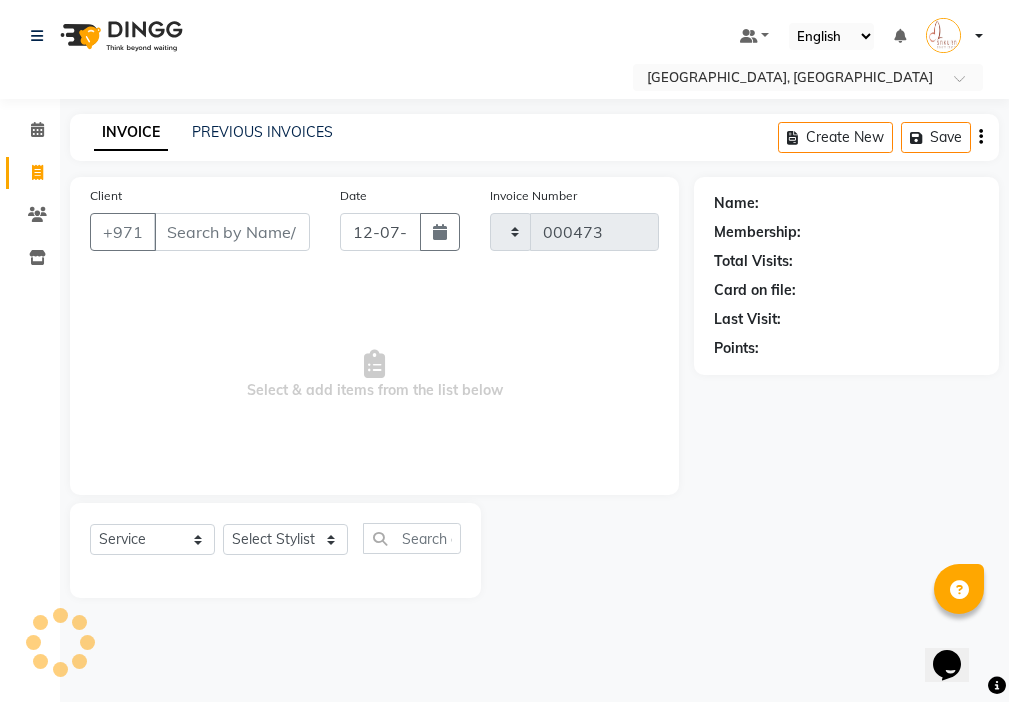 select on "3691" 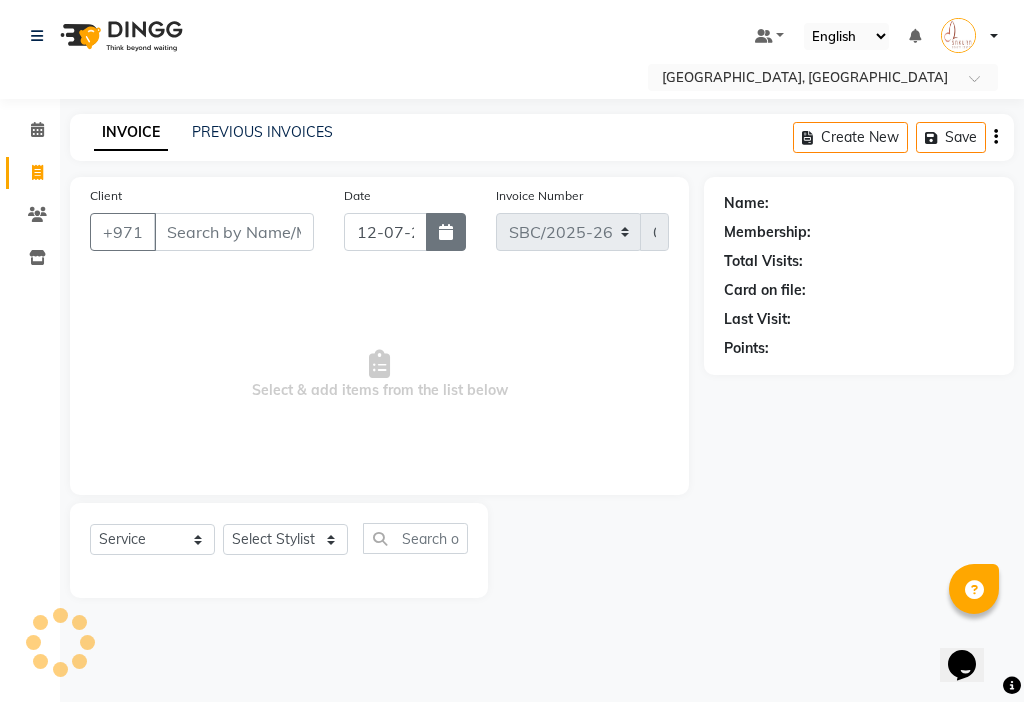 click 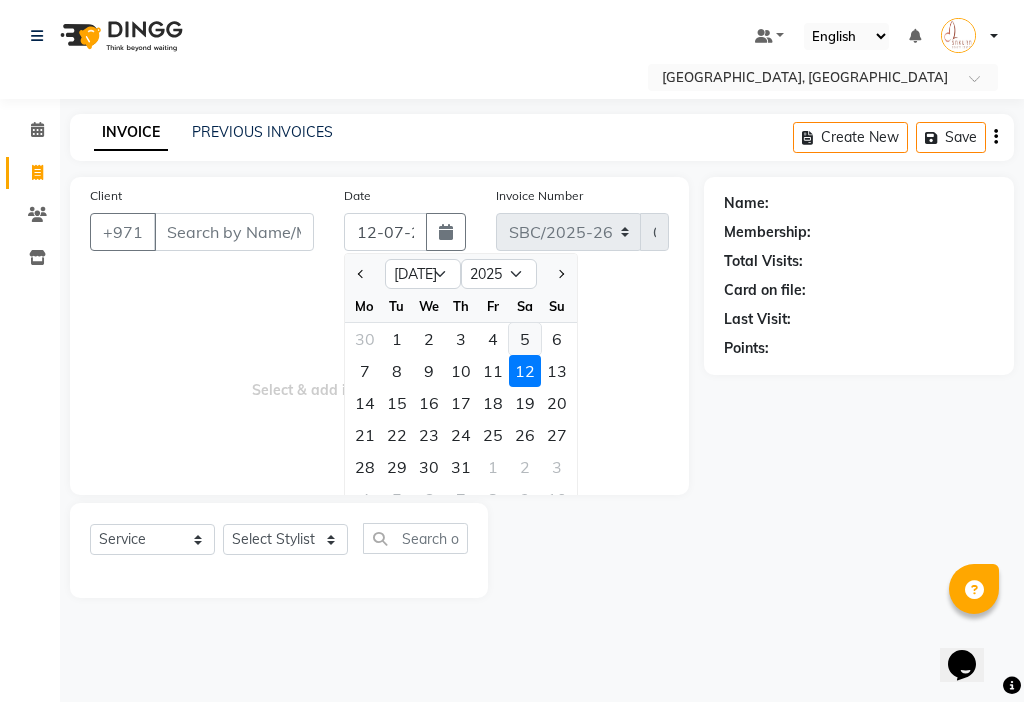 click on "5" 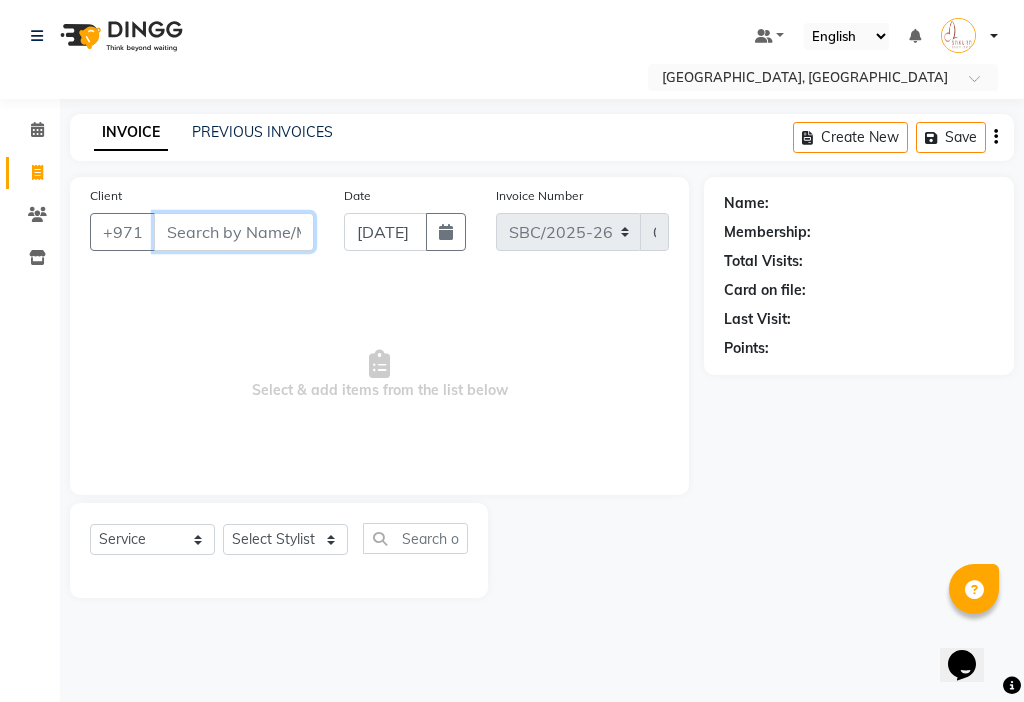 click on "Client" at bounding box center [234, 232] 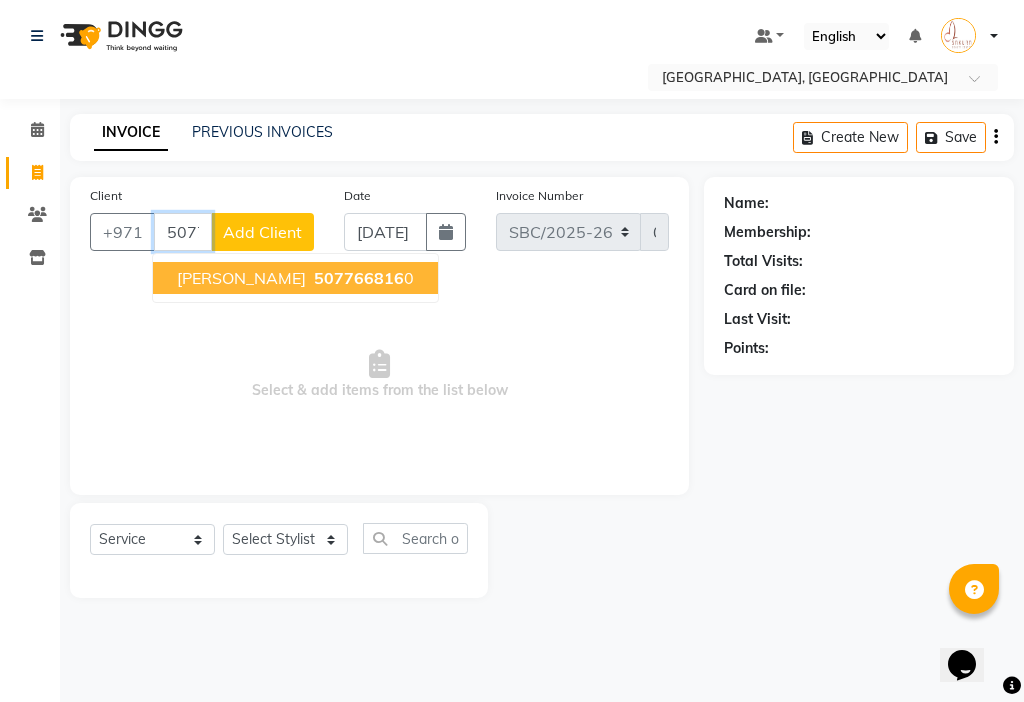 type on "507766816" 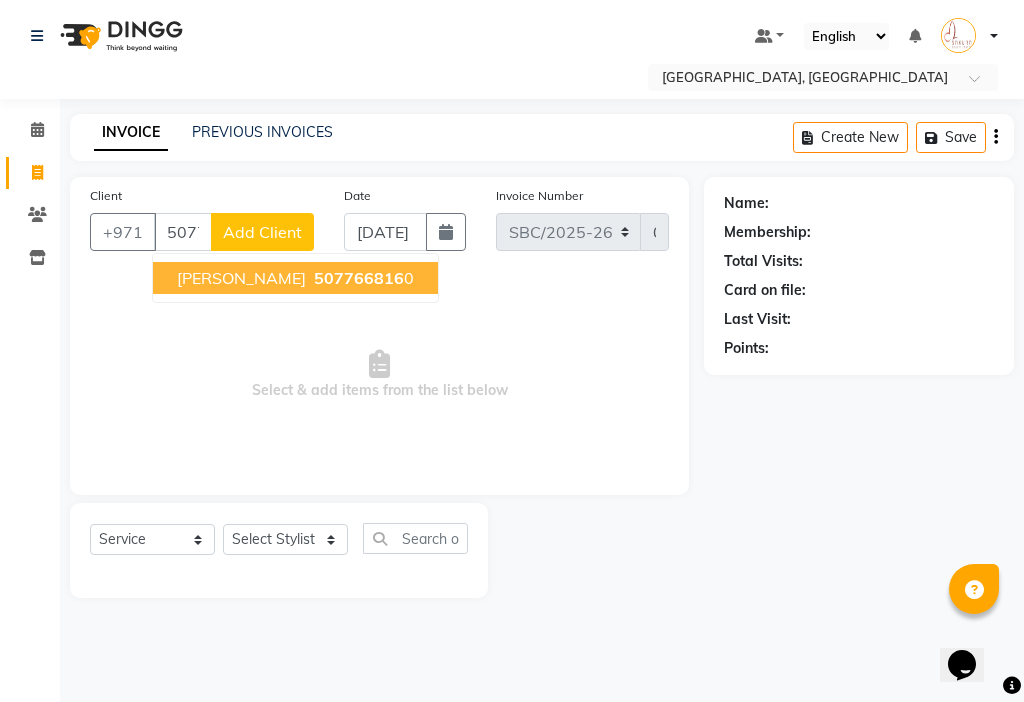 click on "Add Client" 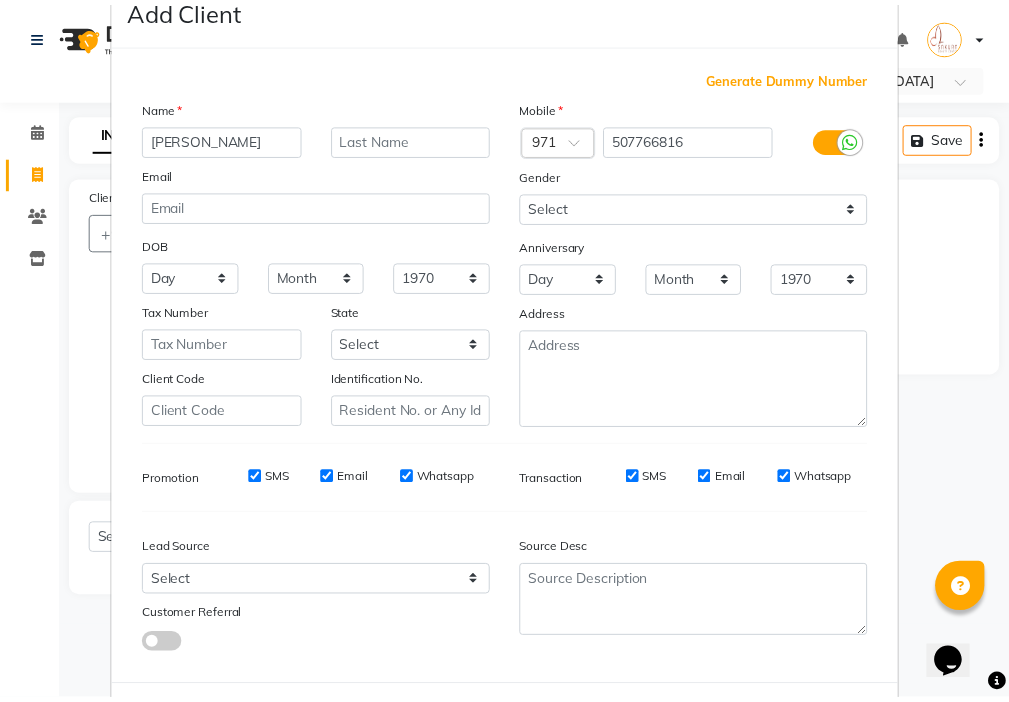 scroll, scrollTop: 147, scrollLeft: 0, axis: vertical 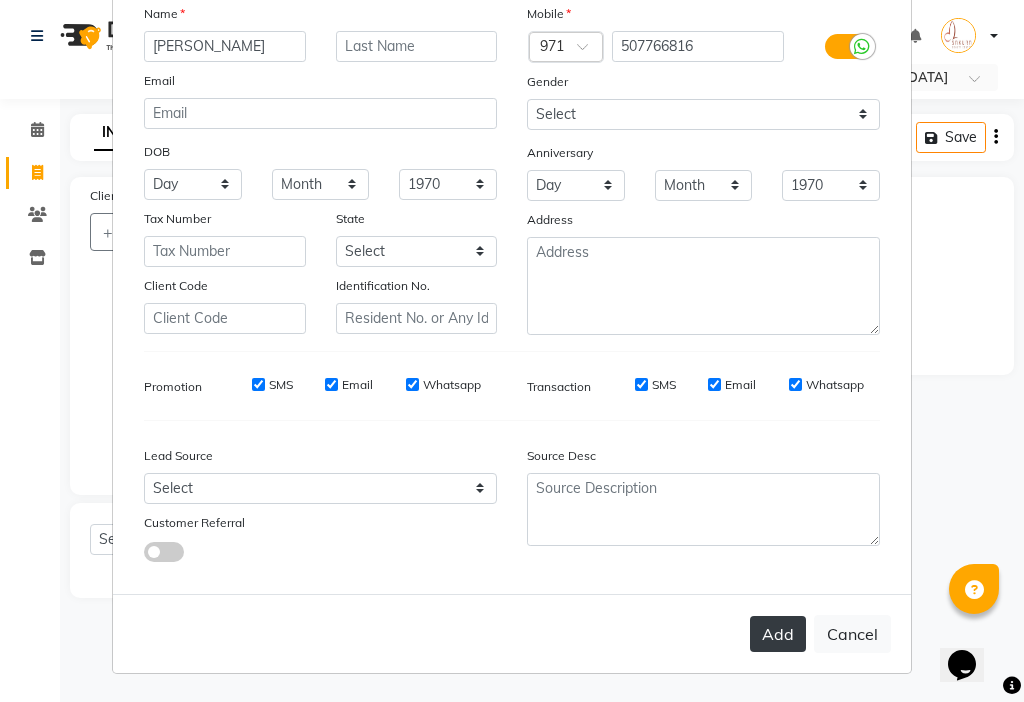 type on "[PERSON_NAME]" 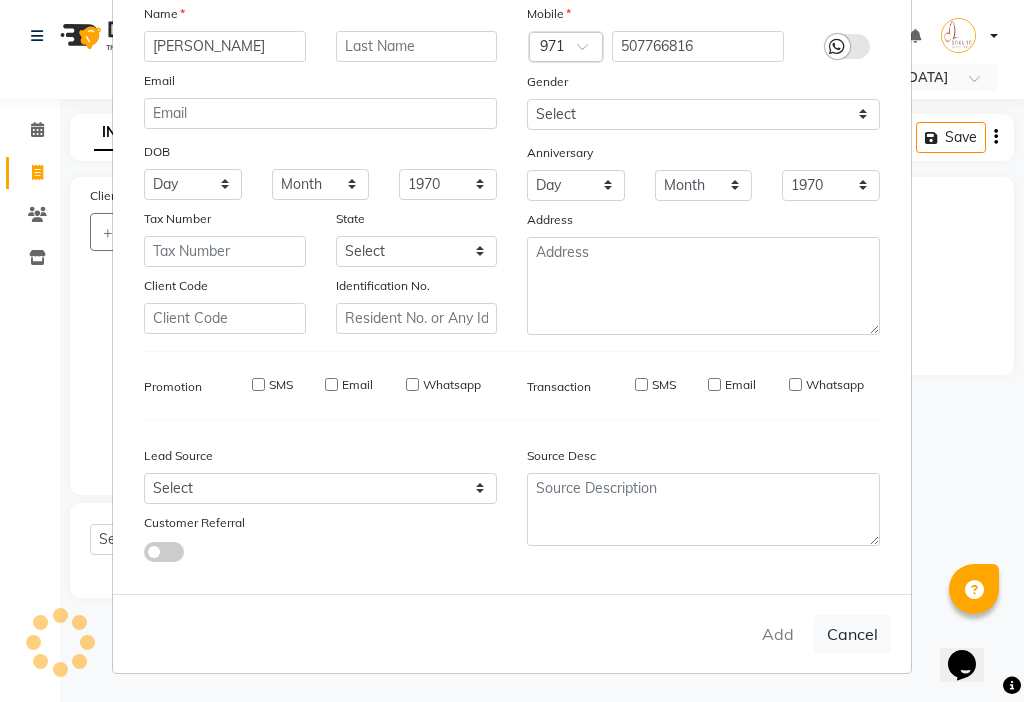 type 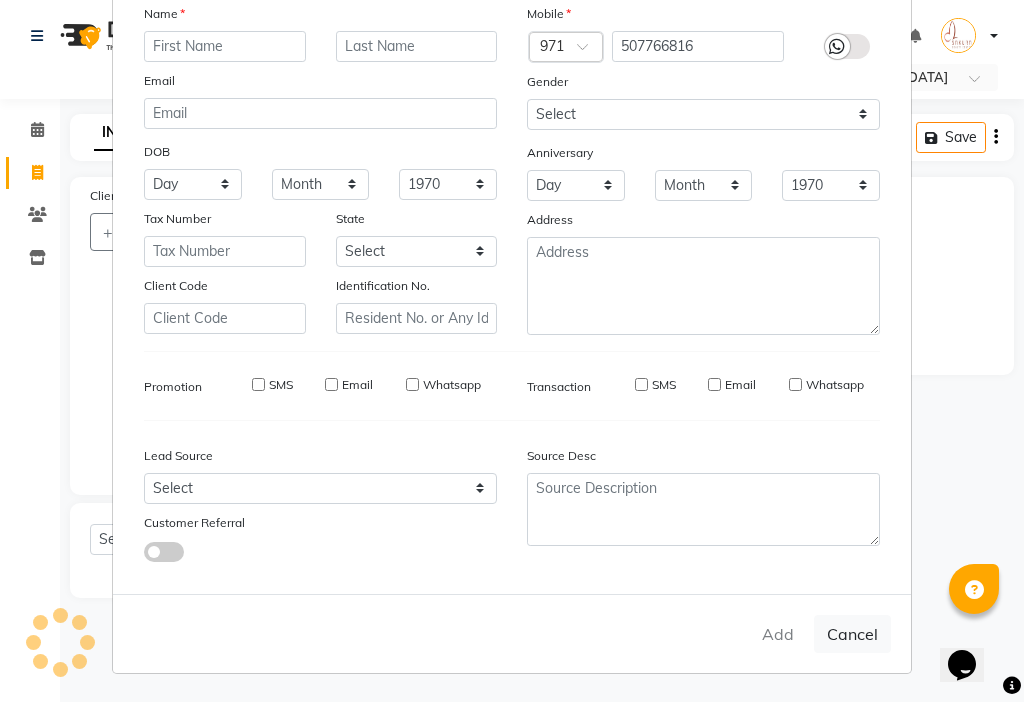 select 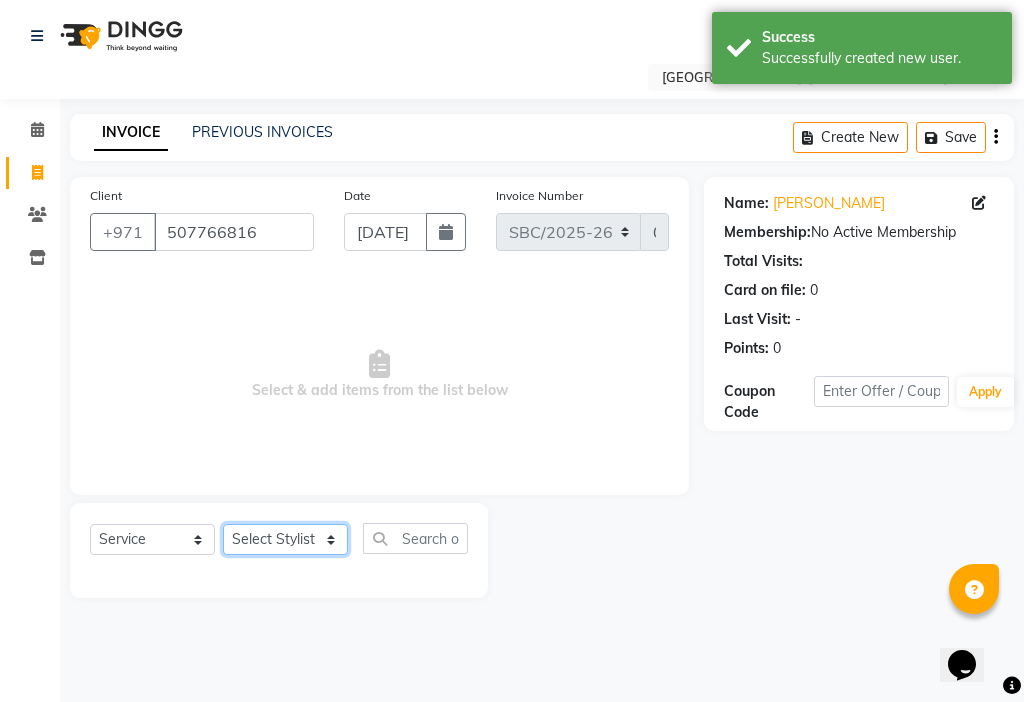 click on "Select Stylist Anjienet [PERSON_NAME] marry  Mawieh  [PERSON_NAME] [PERSON_NAME]" 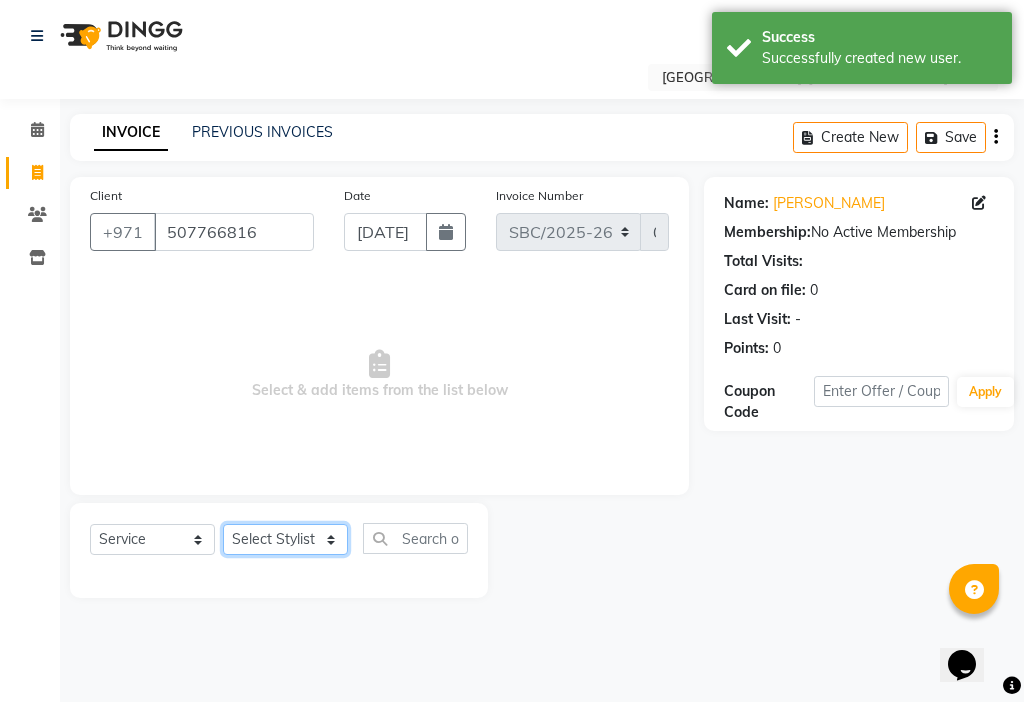 select on "59406" 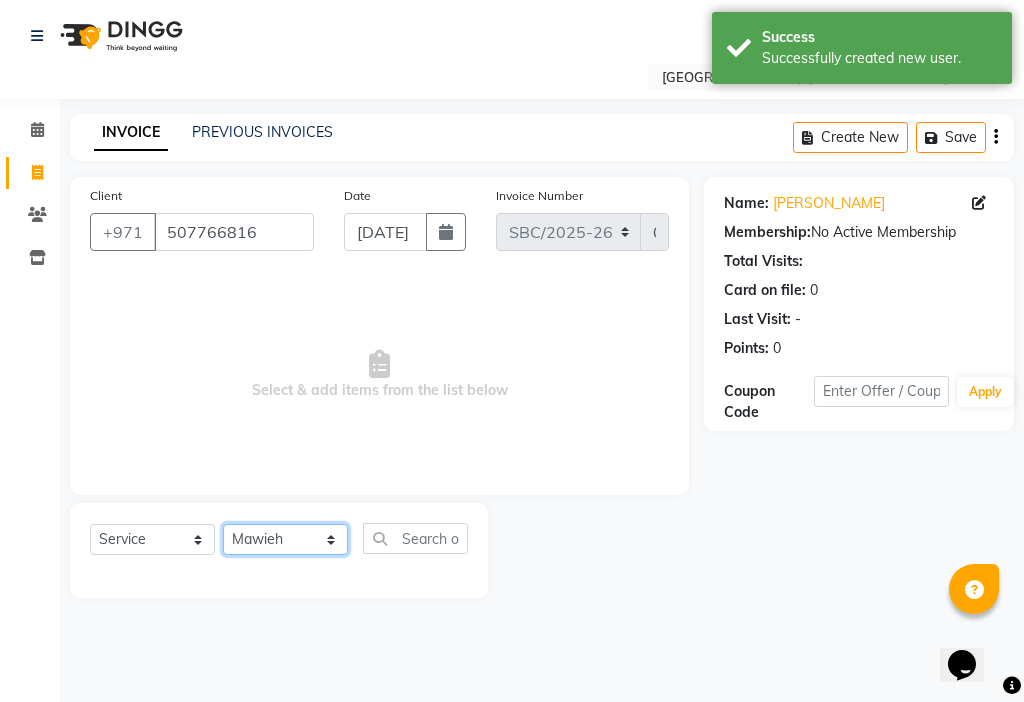 click on "Select Stylist Anjienet [PERSON_NAME] marry  Mawieh  [PERSON_NAME] [PERSON_NAME]" 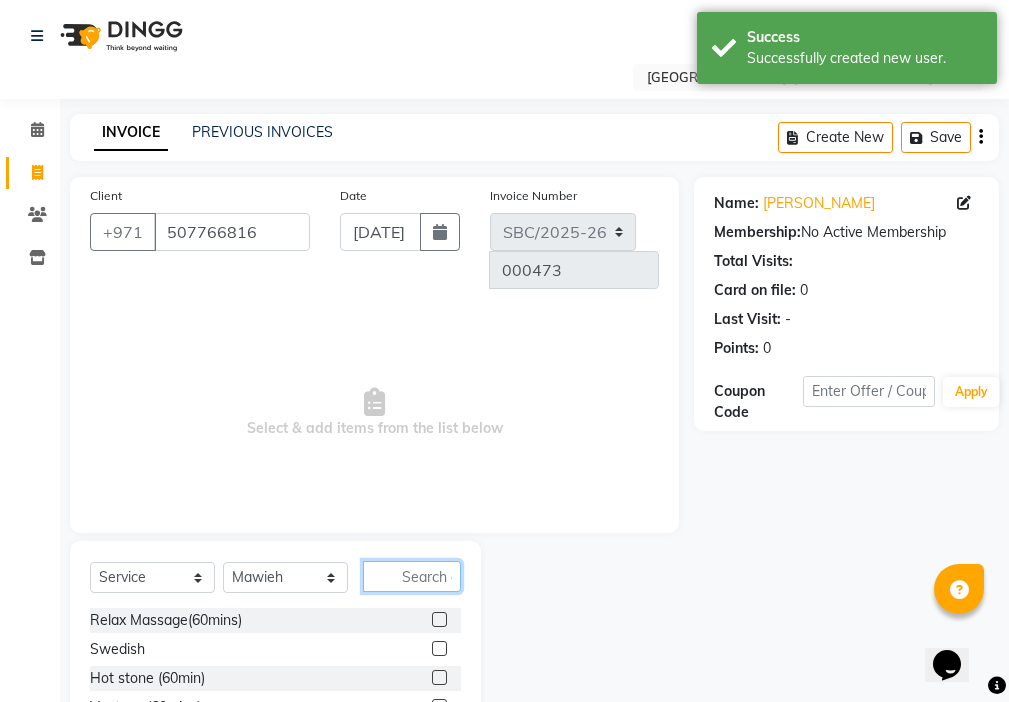 click 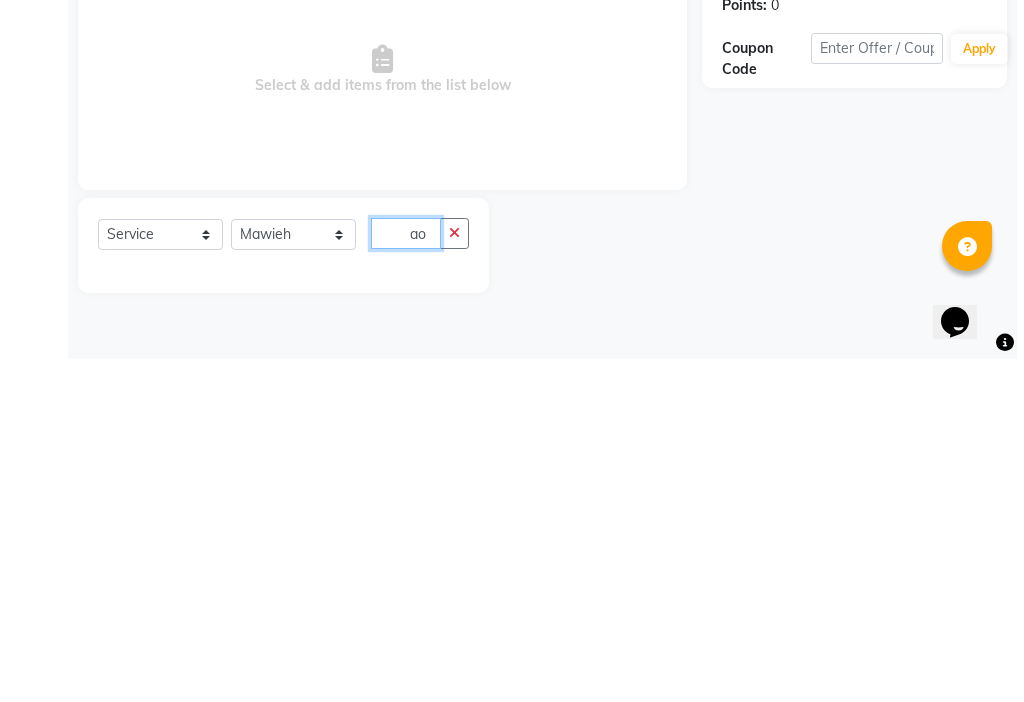 scroll, scrollTop: 0, scrollLeft: 0, axis: both 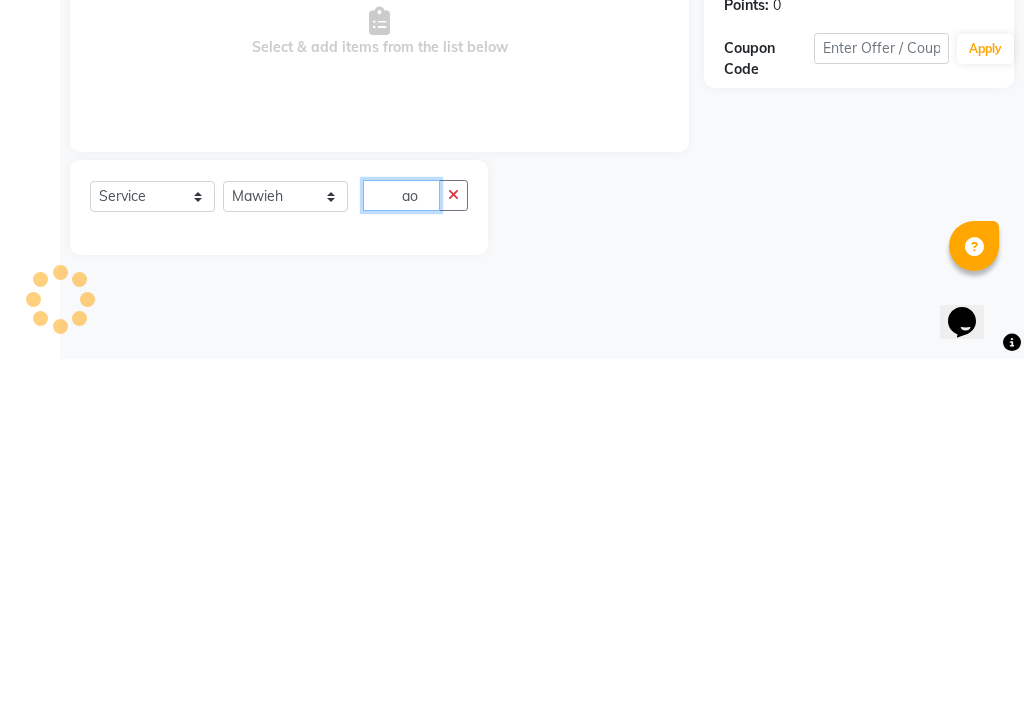 type on "a" 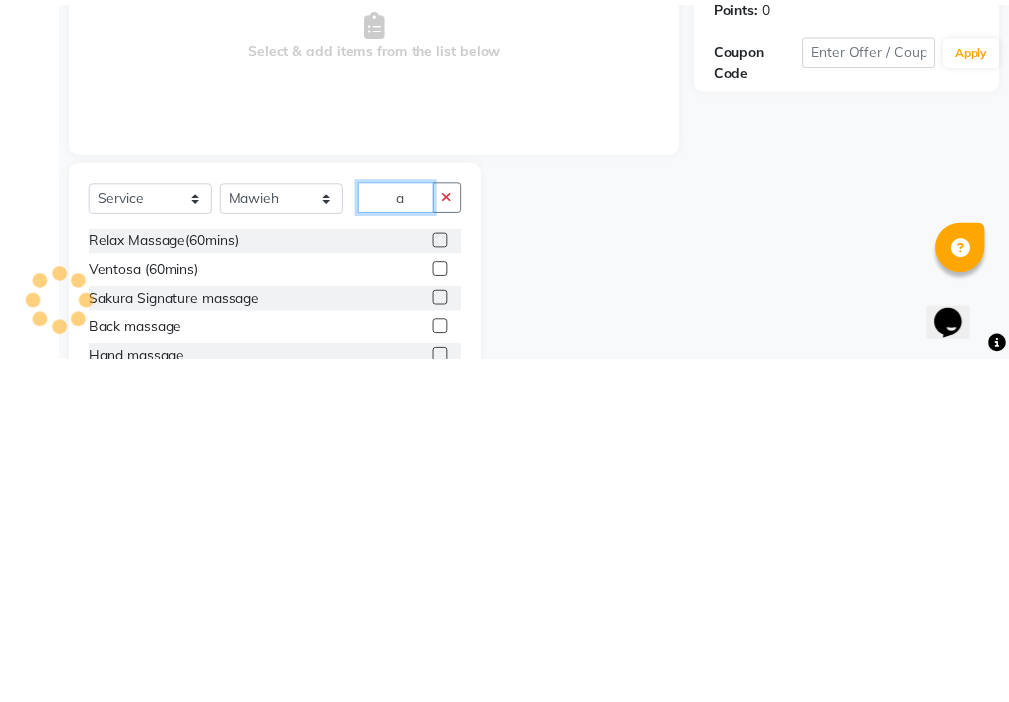 scroll, scrollTop: 16, scrollLeft: 0, axis: vertical 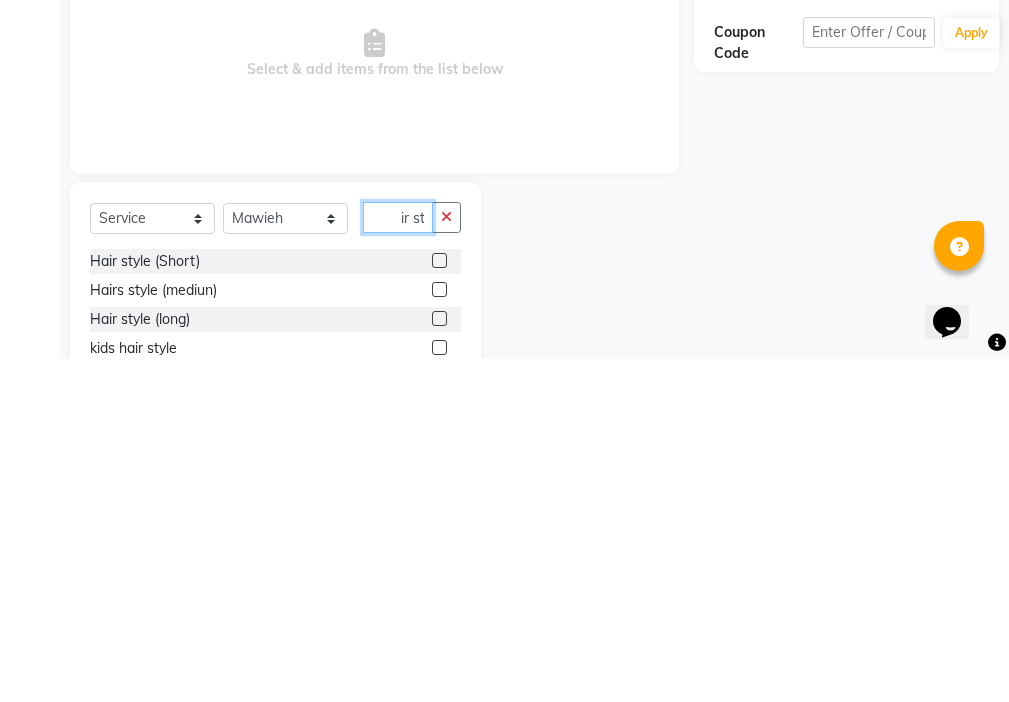 type on "hair st" 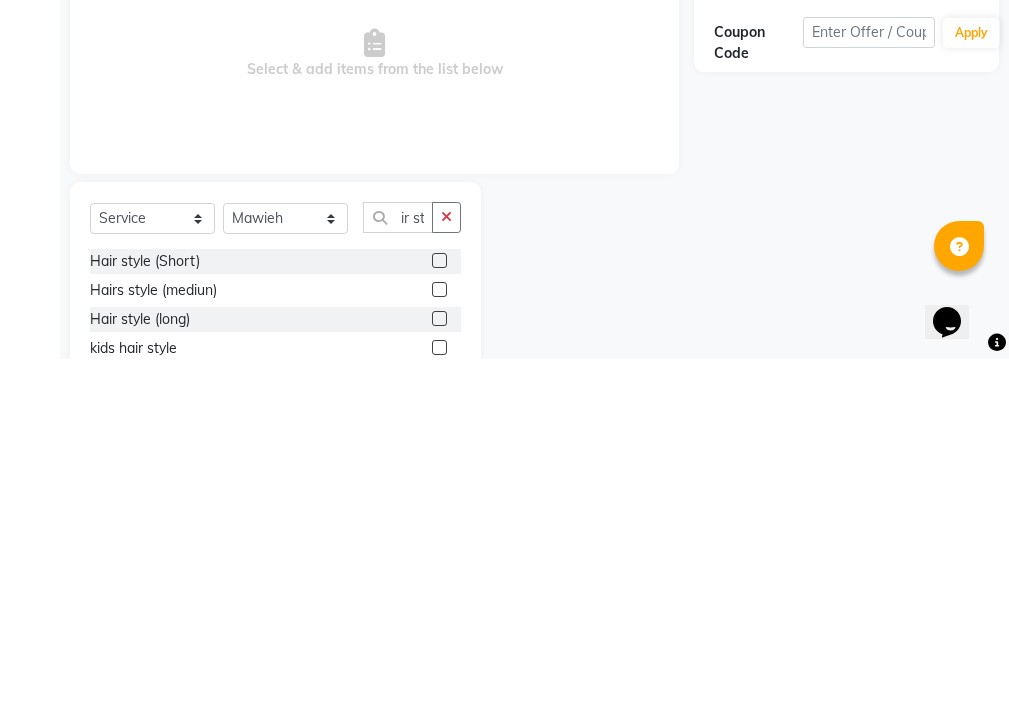 click 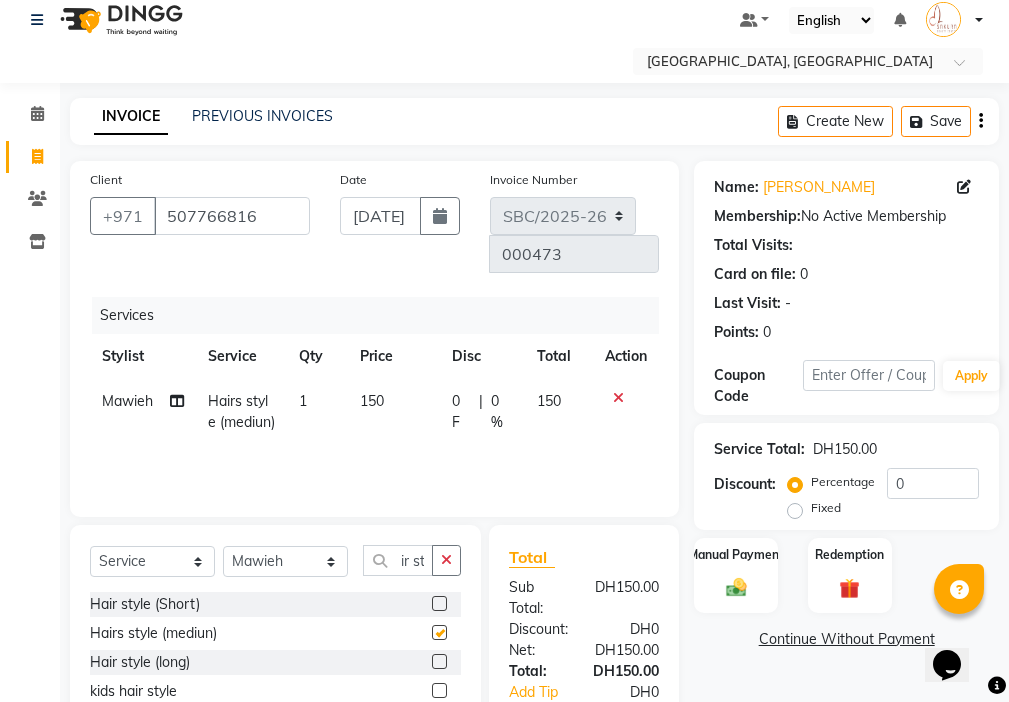 scroll, scrollTop: 0, scrollLeft: 0, axis: both 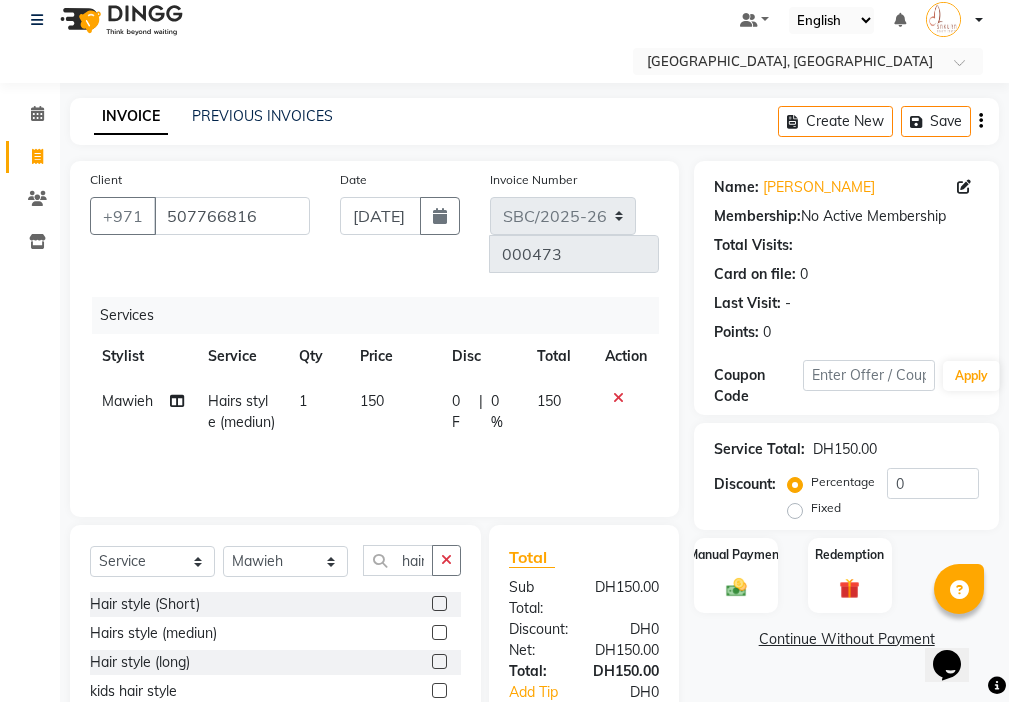 checkbox on "false" 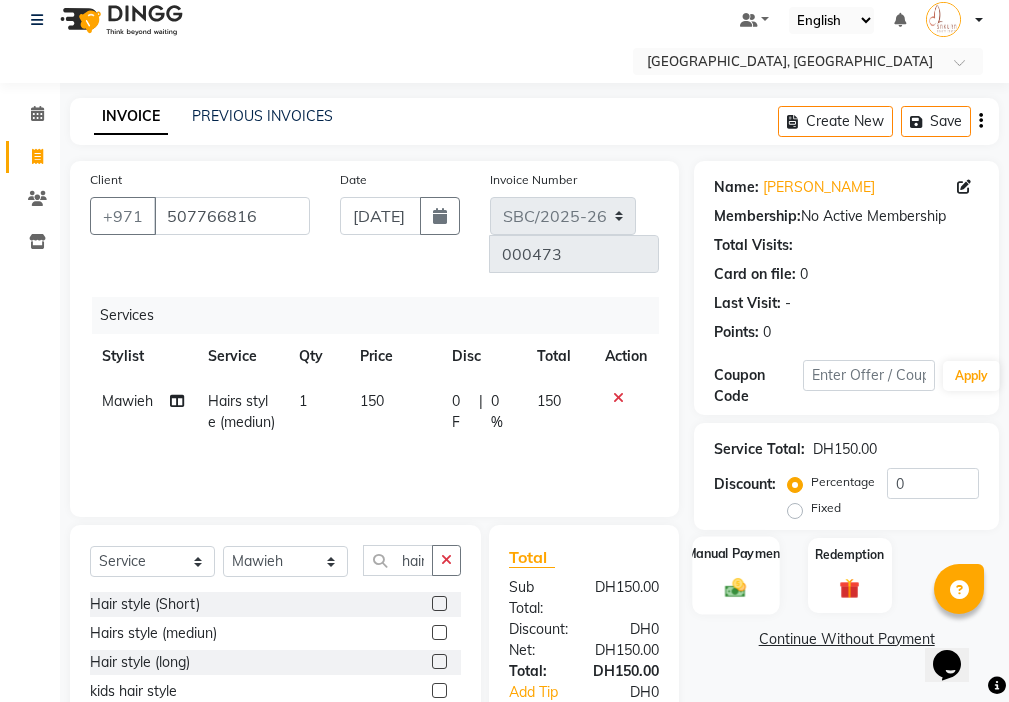 click on "Manual Payment" 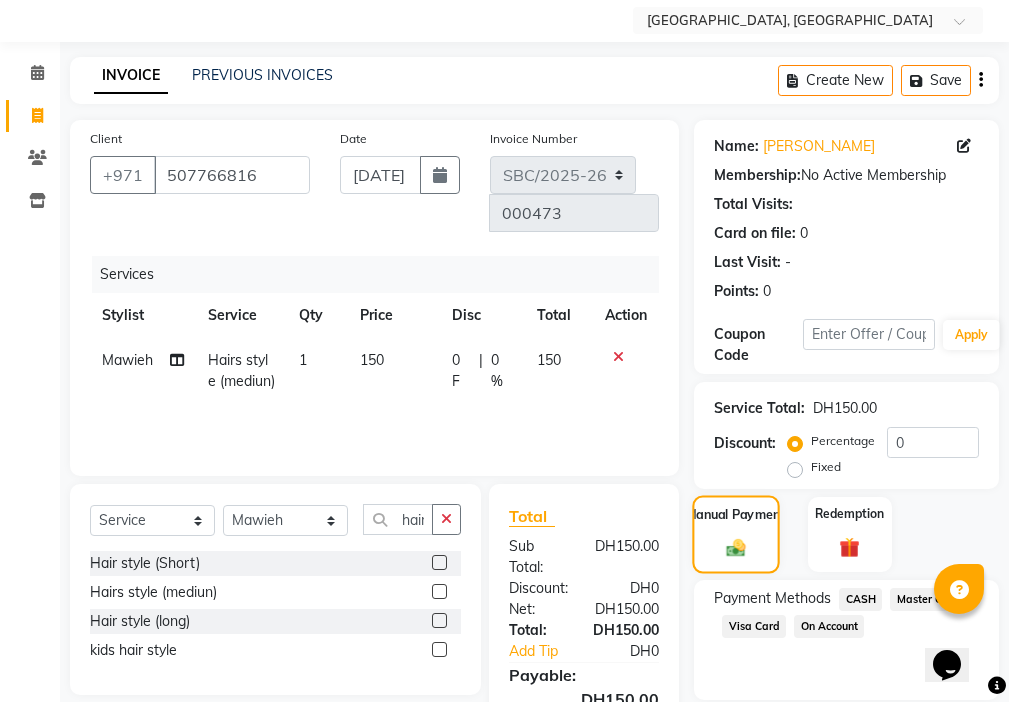 scroll, scrollTop: 62, scrollLeft: 0, axis: vertical 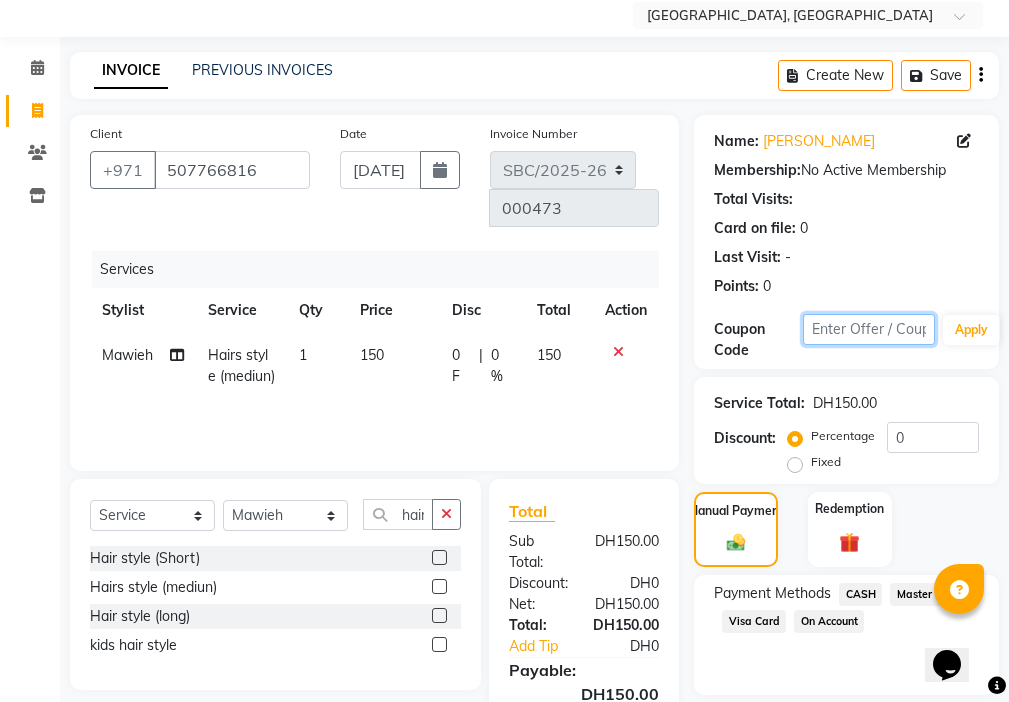 click 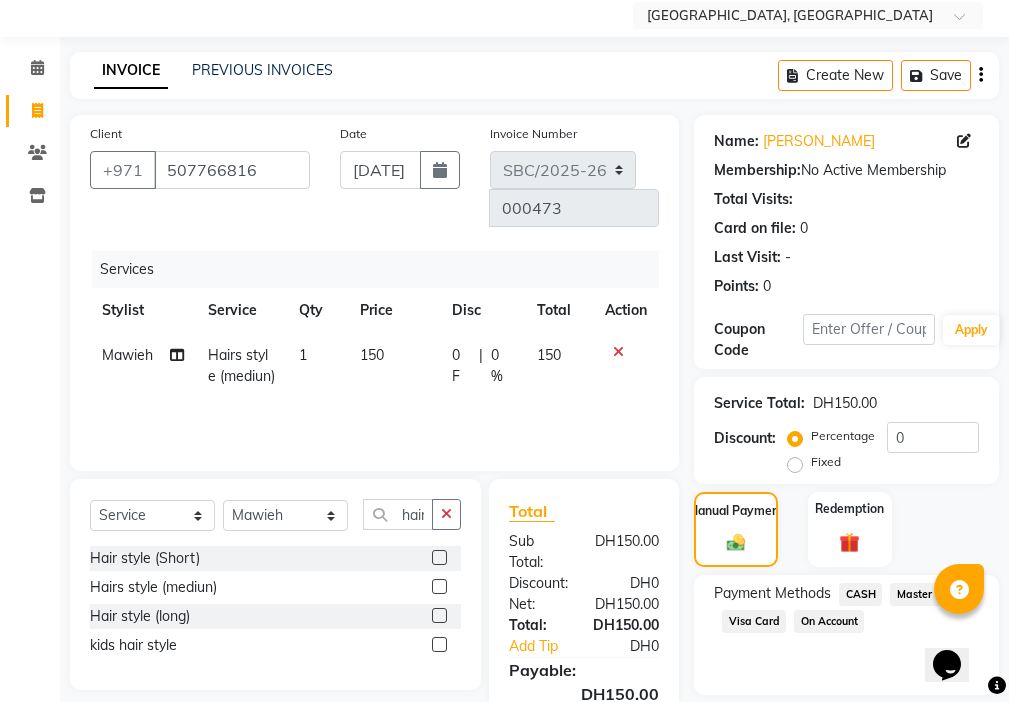 click on "Points:   0" 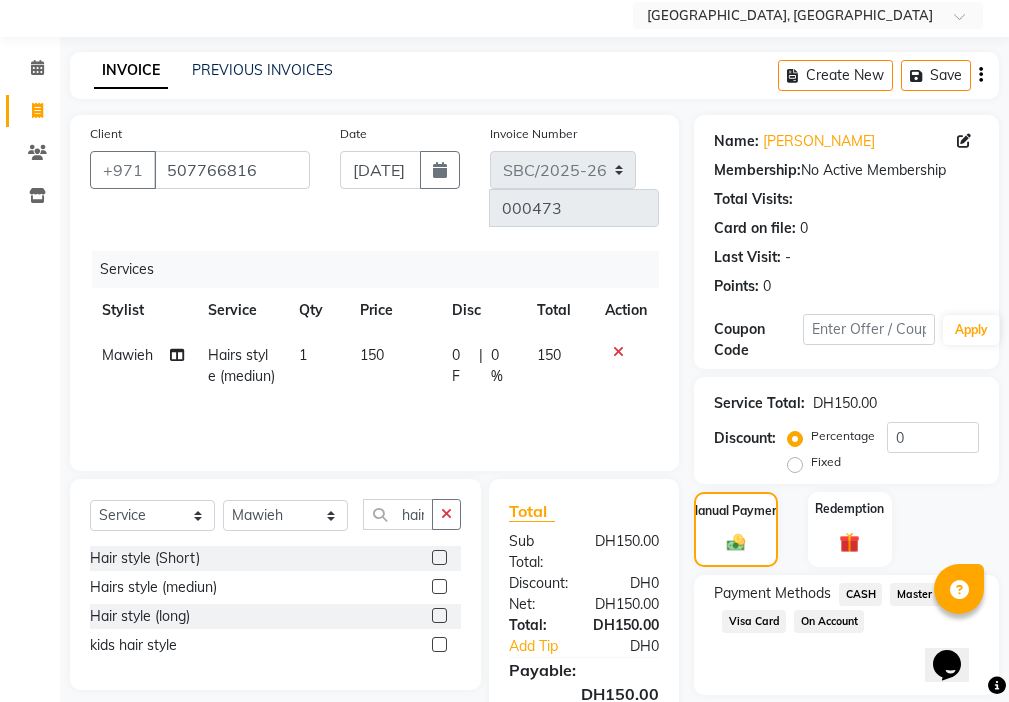 click on "CASH" 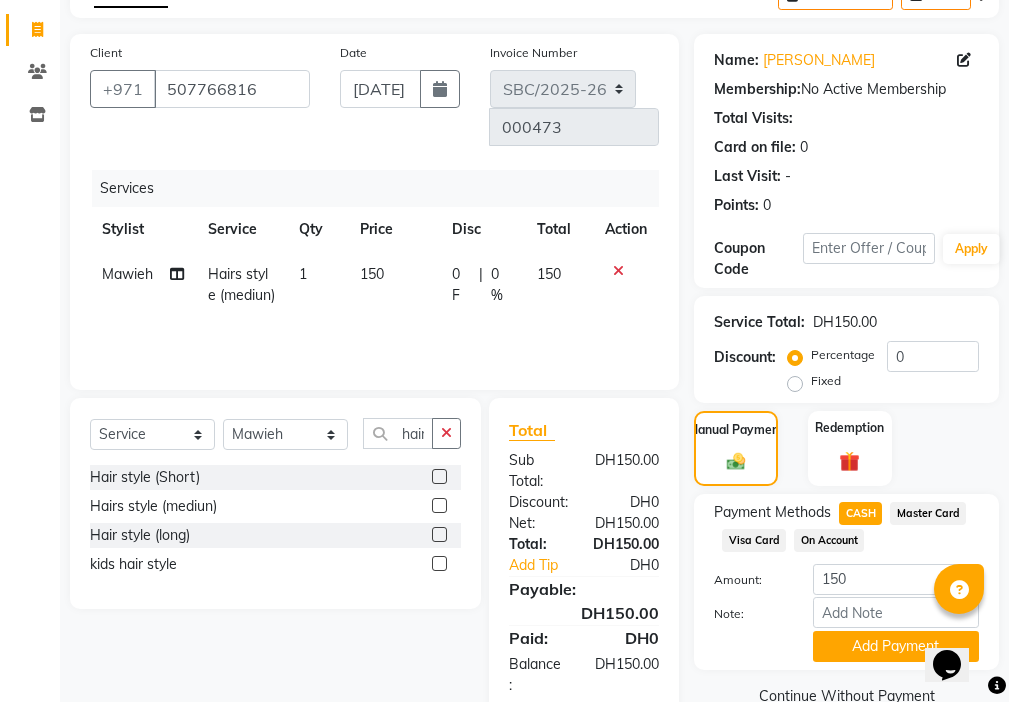 scroll, scrollTop: 182, scrollLeft: 0, axis: vertical 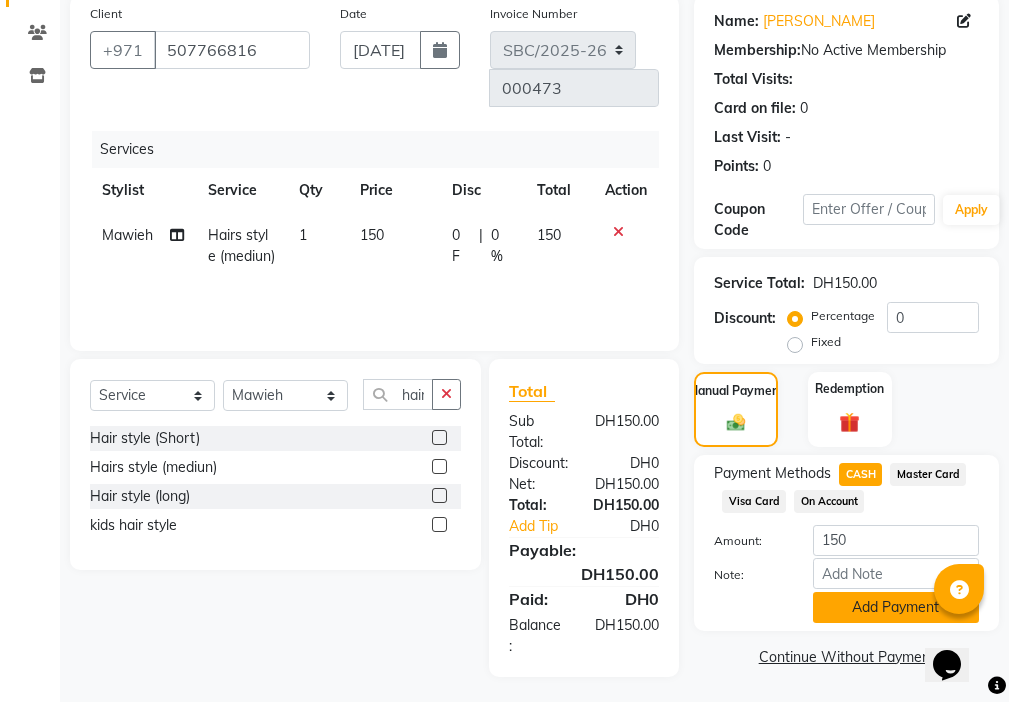 click on "Add Payment" 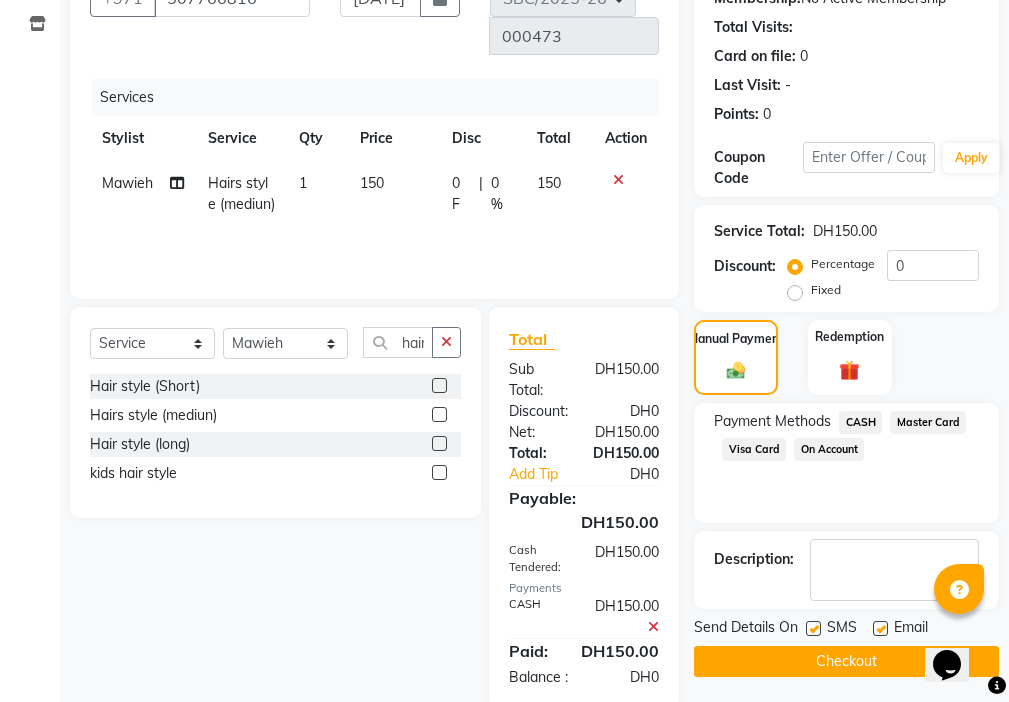 scroll, scrollTop: 253, scrollLeft: 0, axis: vertical 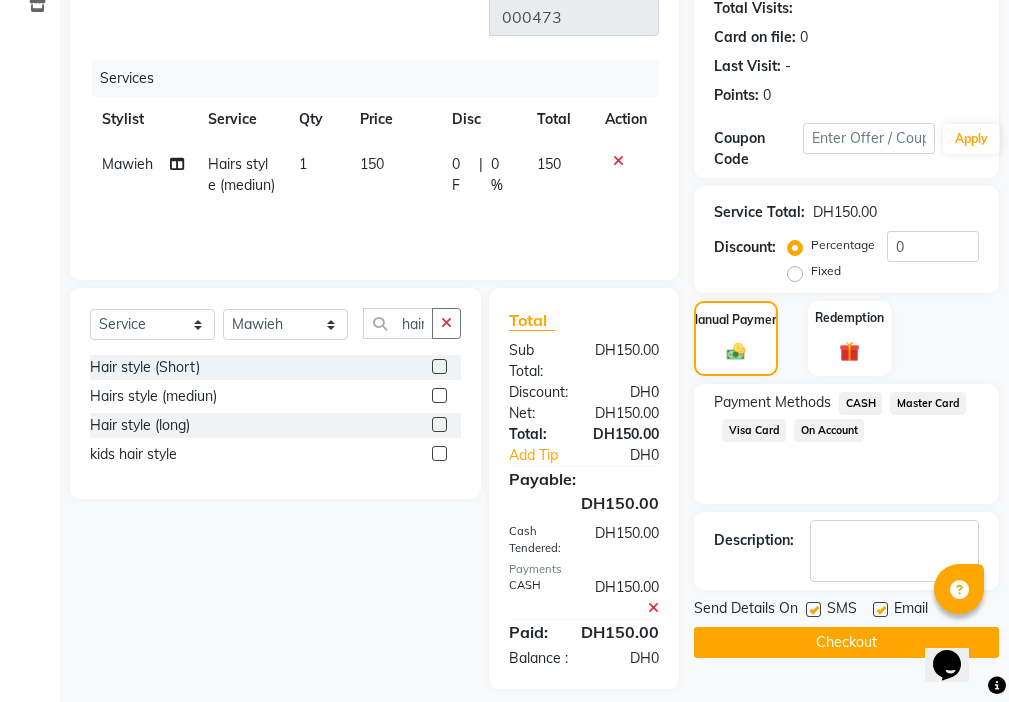 click 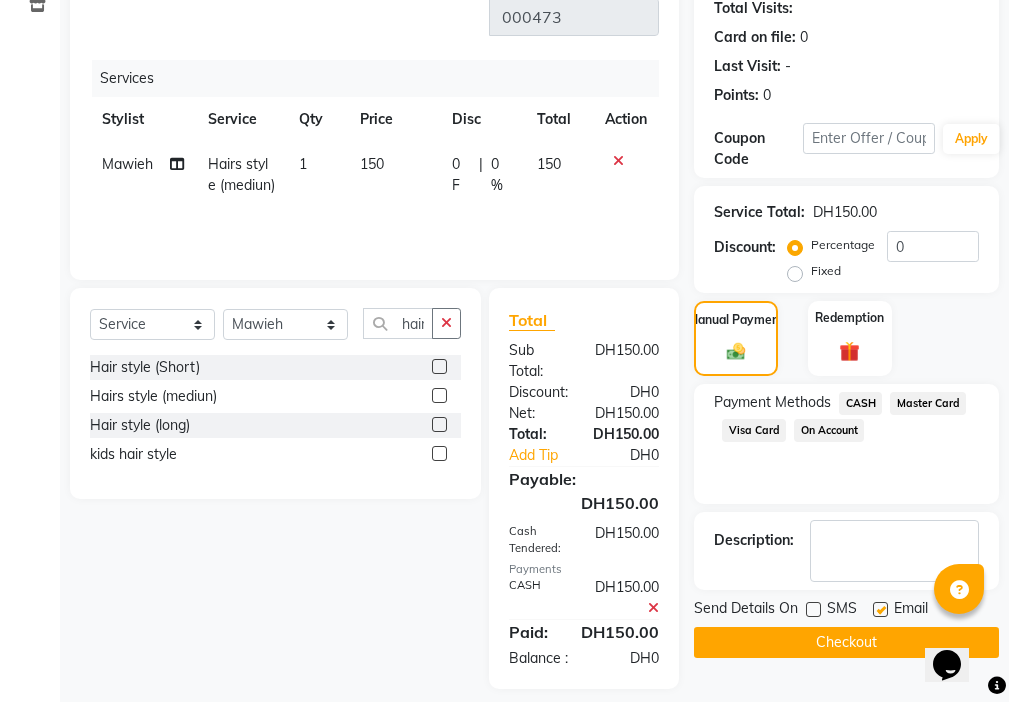 click 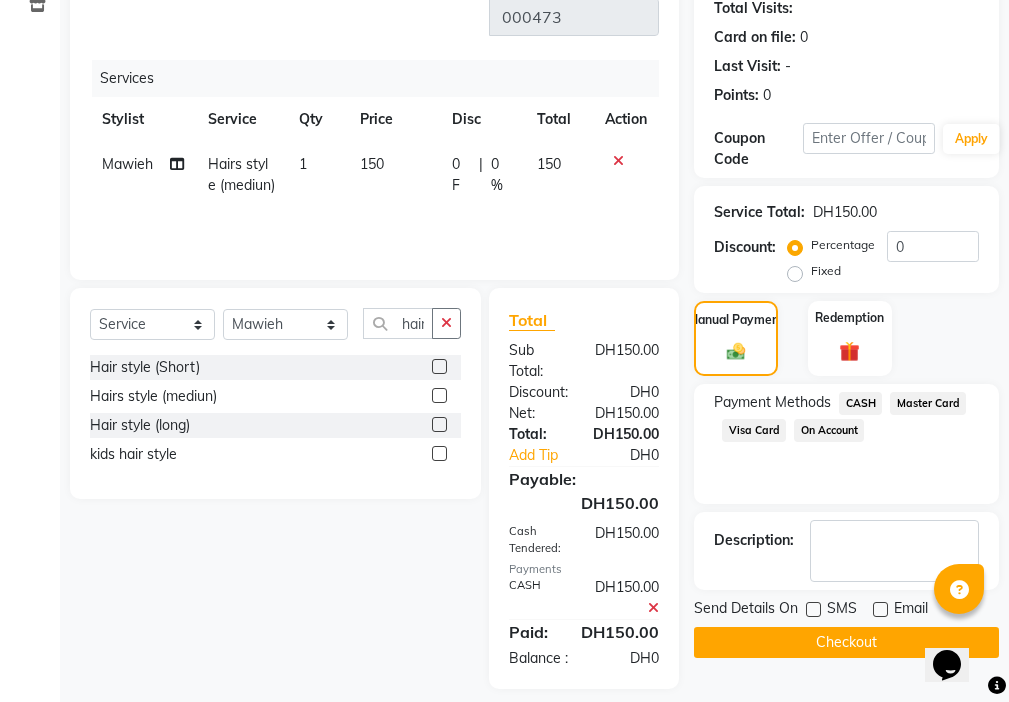 click on "Checkout" 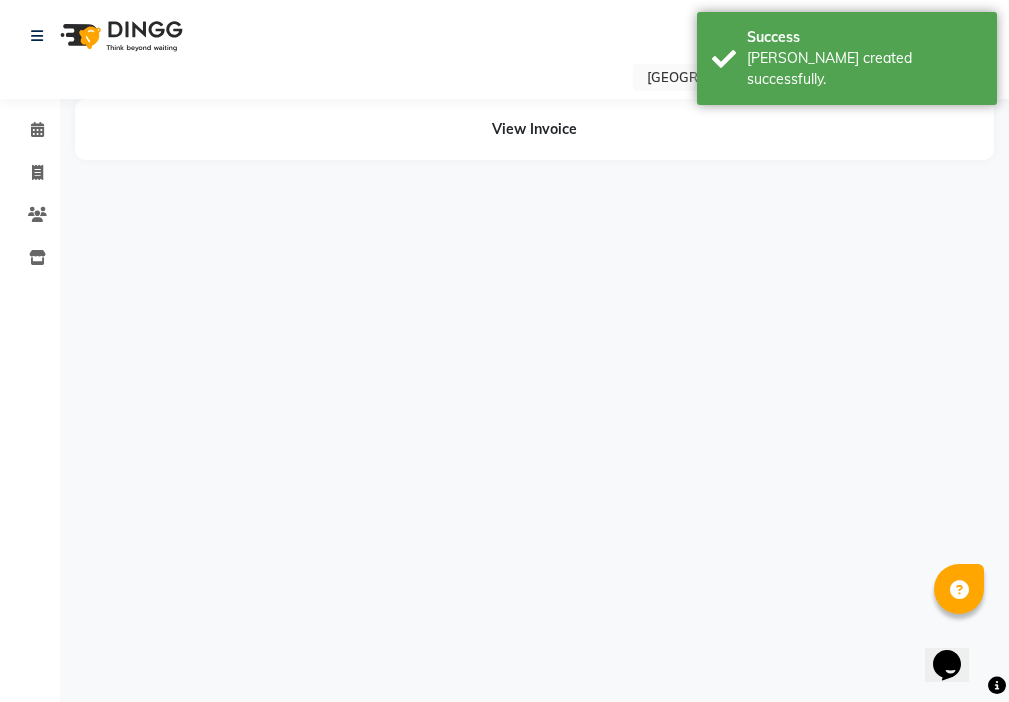 scroll, scrollTop: 0, scrollLeft: 0, axis: both 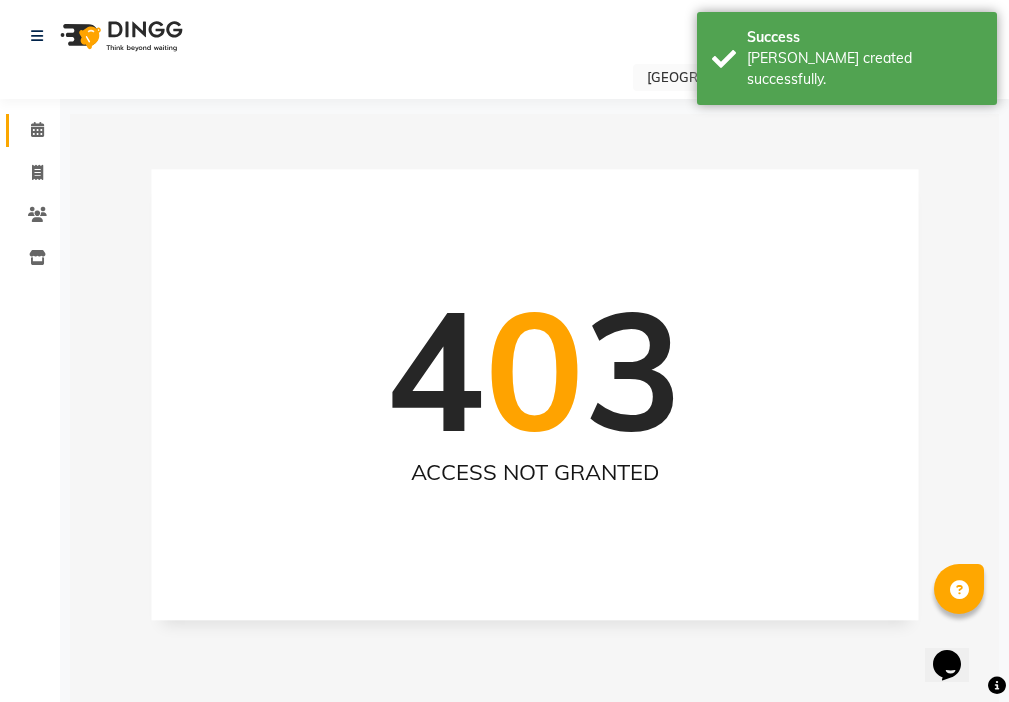 click 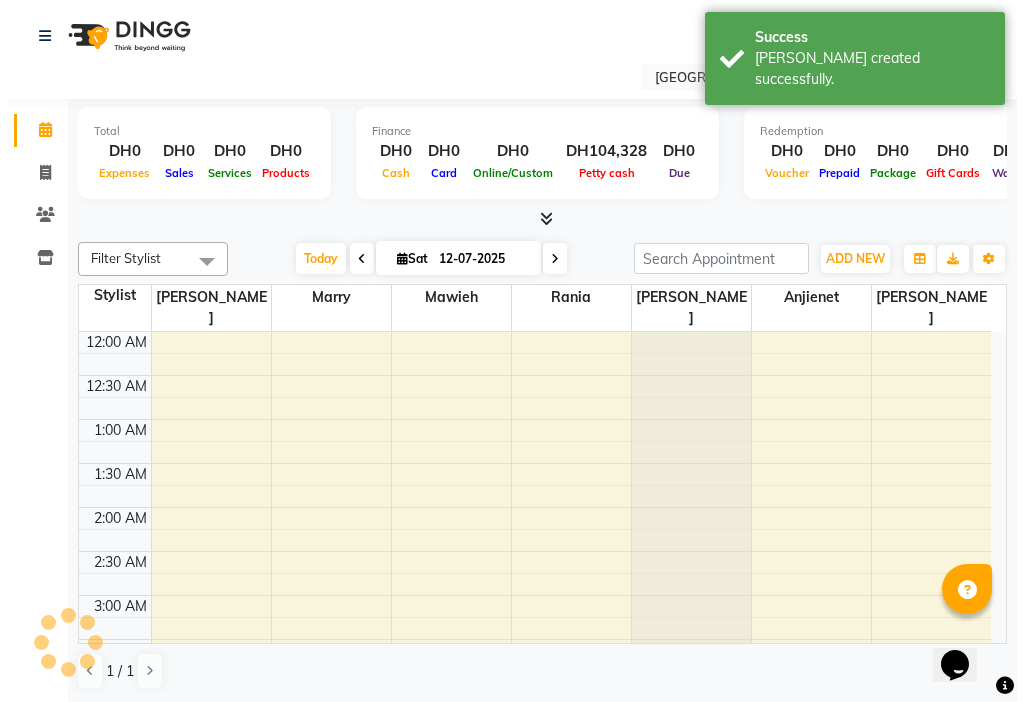 scroll, scrollTop: 529, scrollLeft: 0, axis: vertical 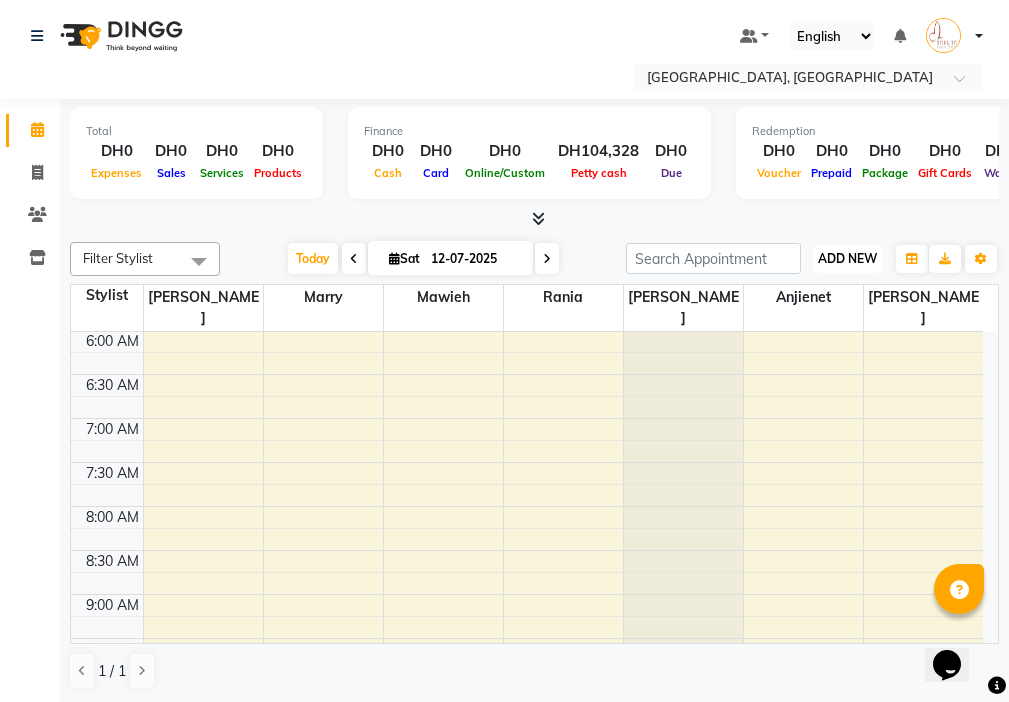 click on "ADD NEW" at bounding box center [847, 258] 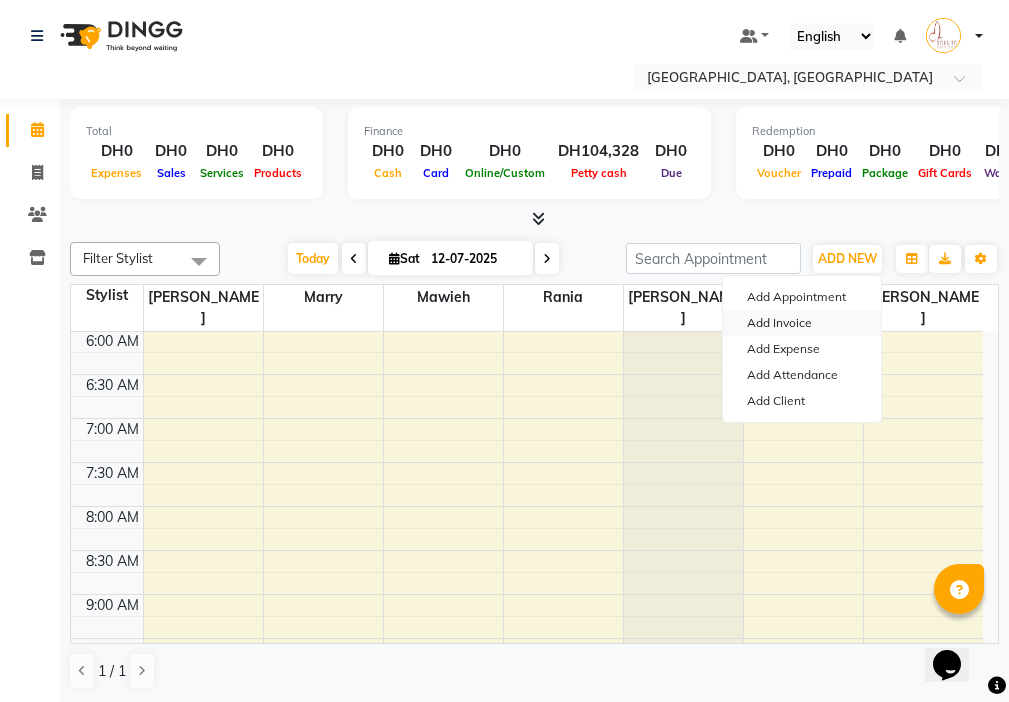 click on "Add Invoice" at bounding box center [802, 323] 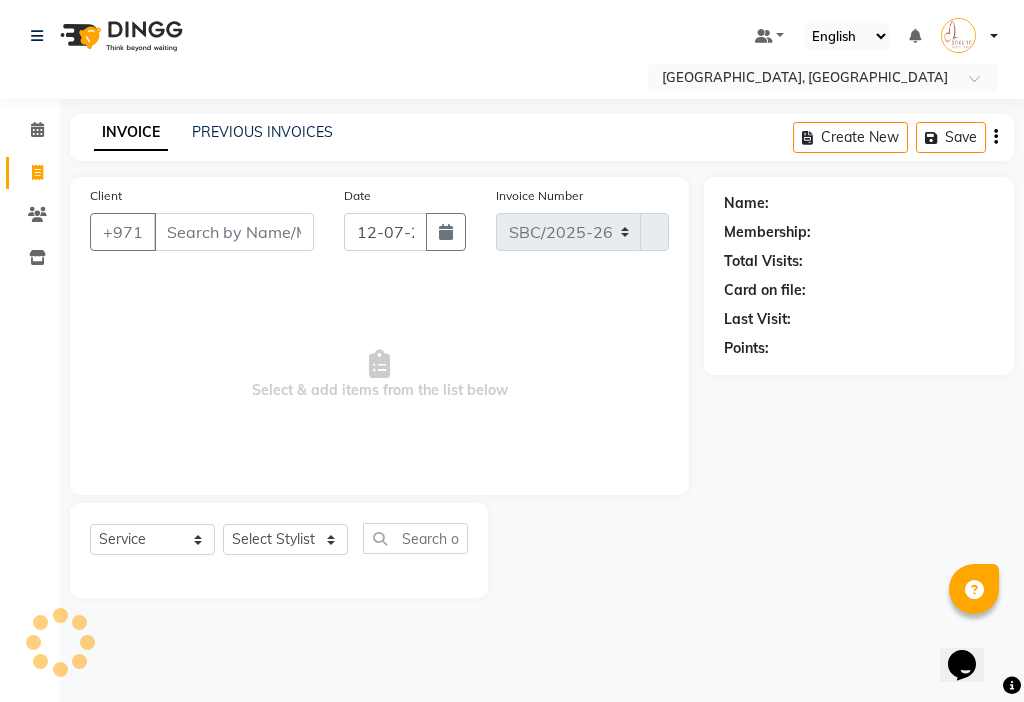 select on "3691" 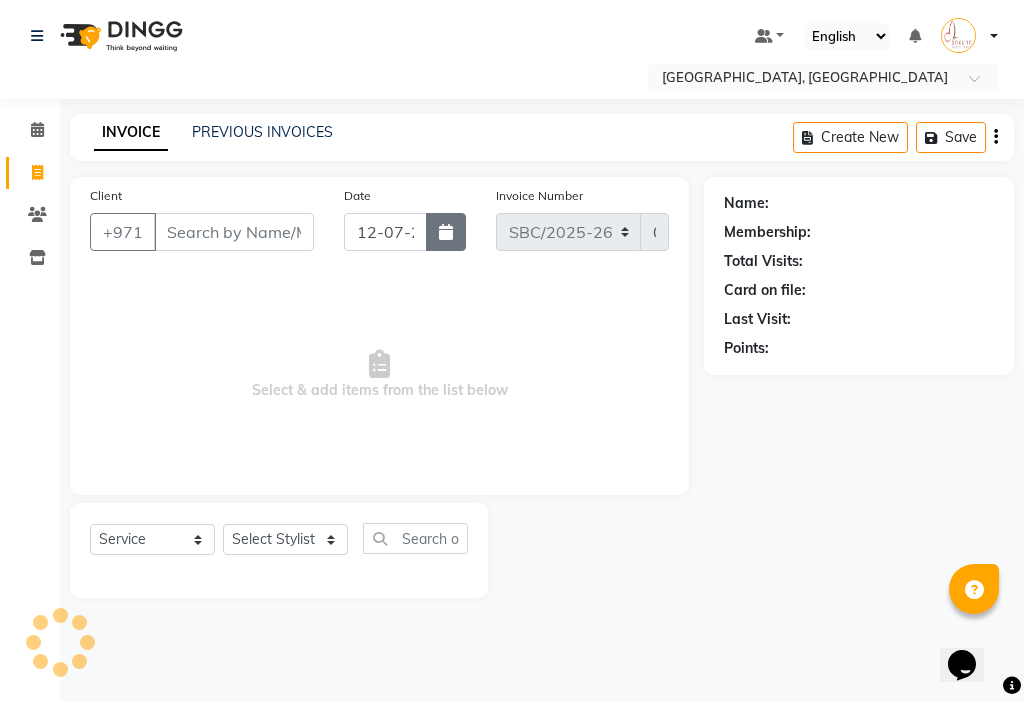 click 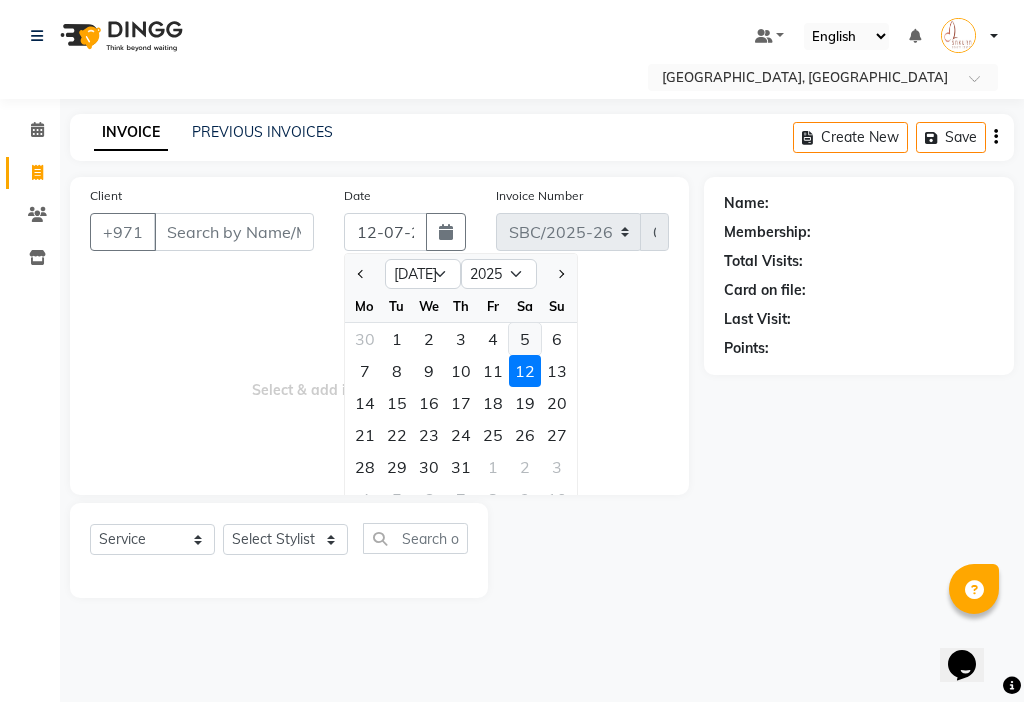 click on "5" 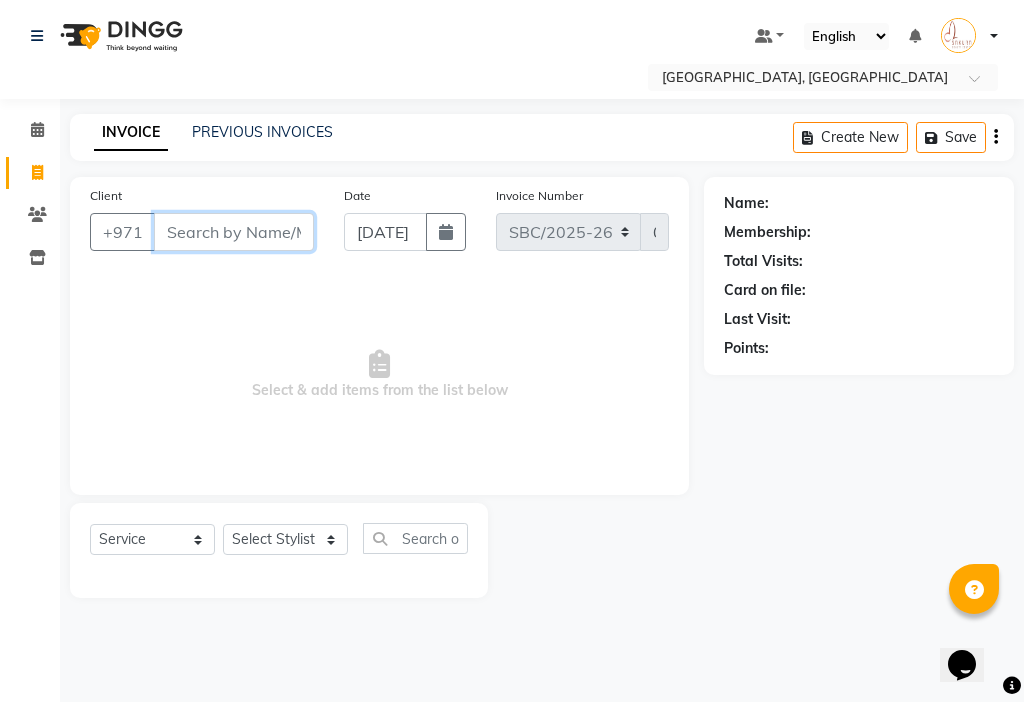 click on "Client" at bounding box center (234, 232) 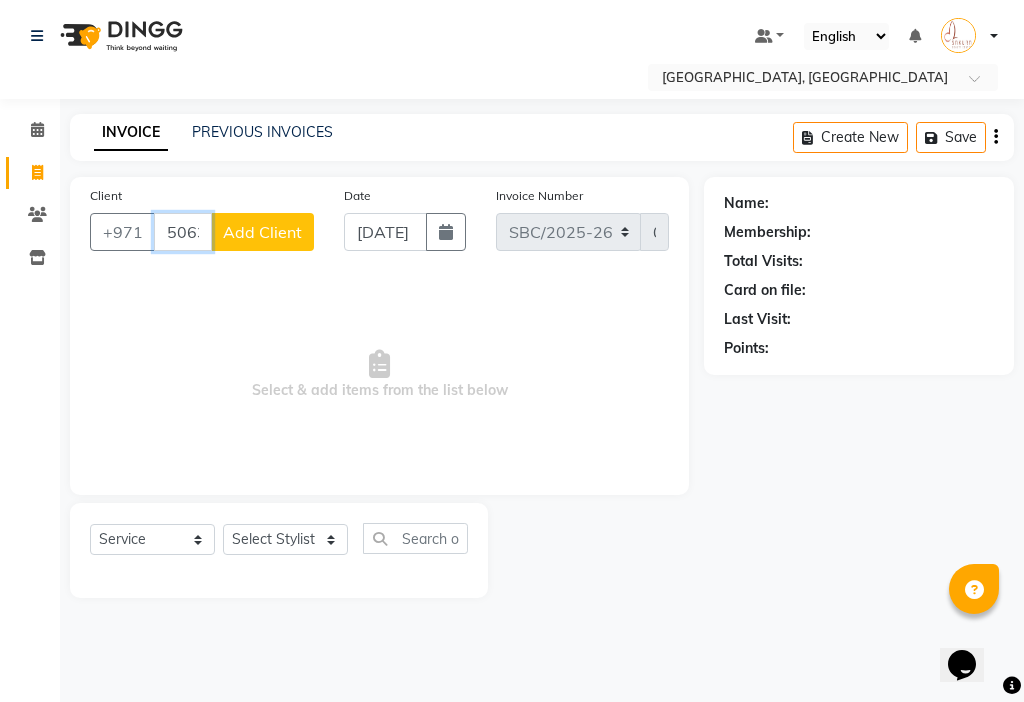 type on "506367167" 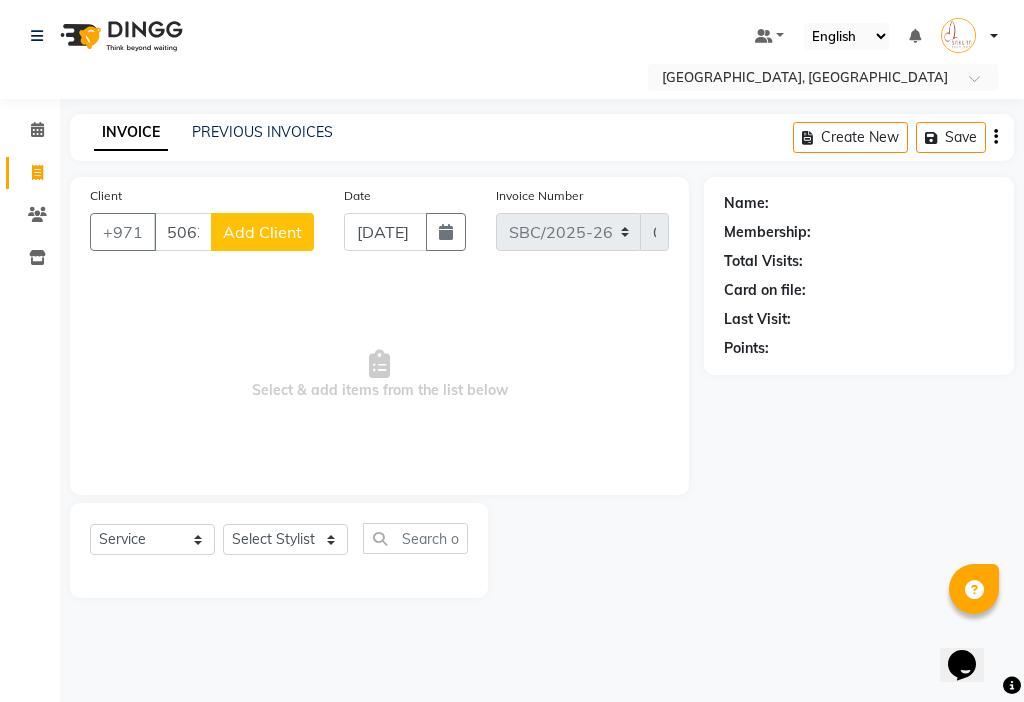 click on "Add Client" 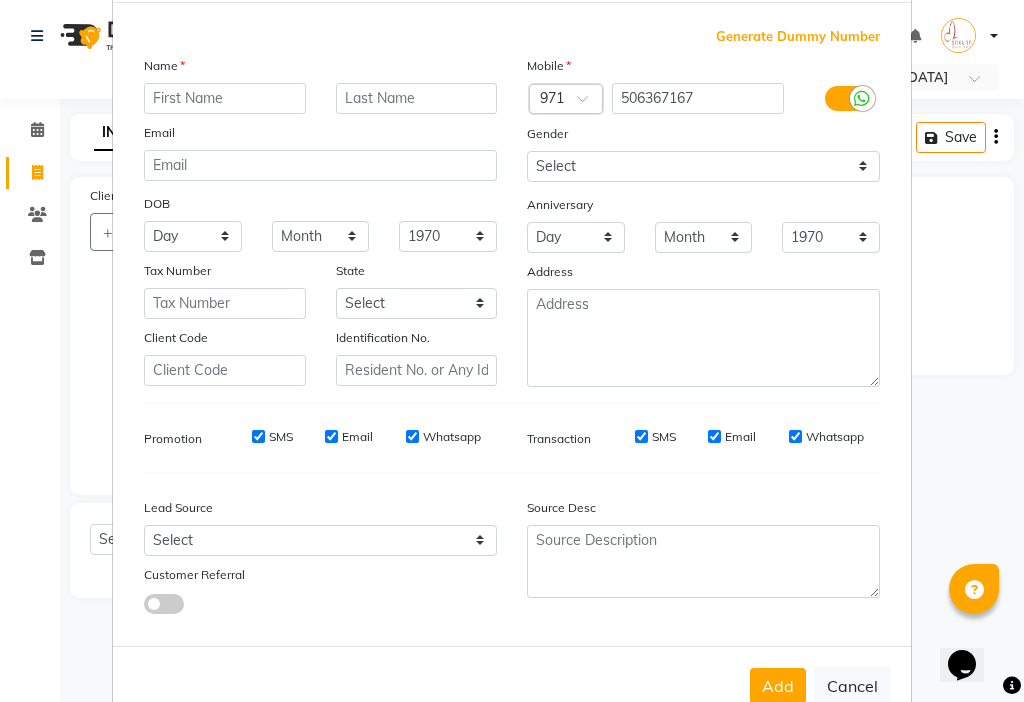 scroll, scrollTop: 147, scrollLeft: 0, axis: vertical 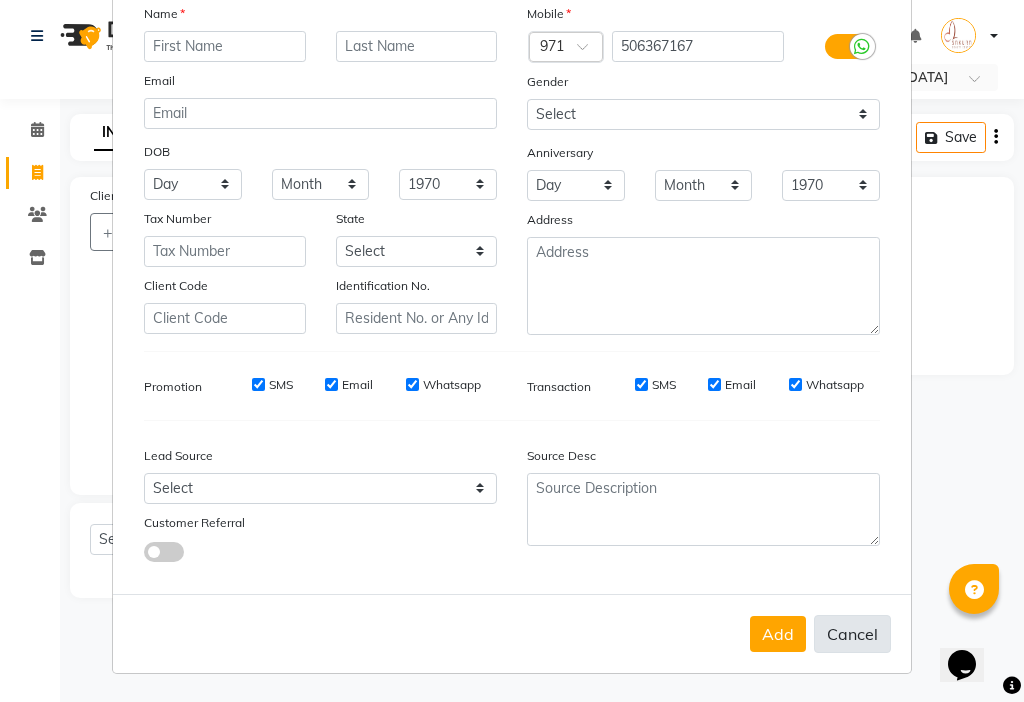 click on "Cancel" at bounding box center (852, 634) 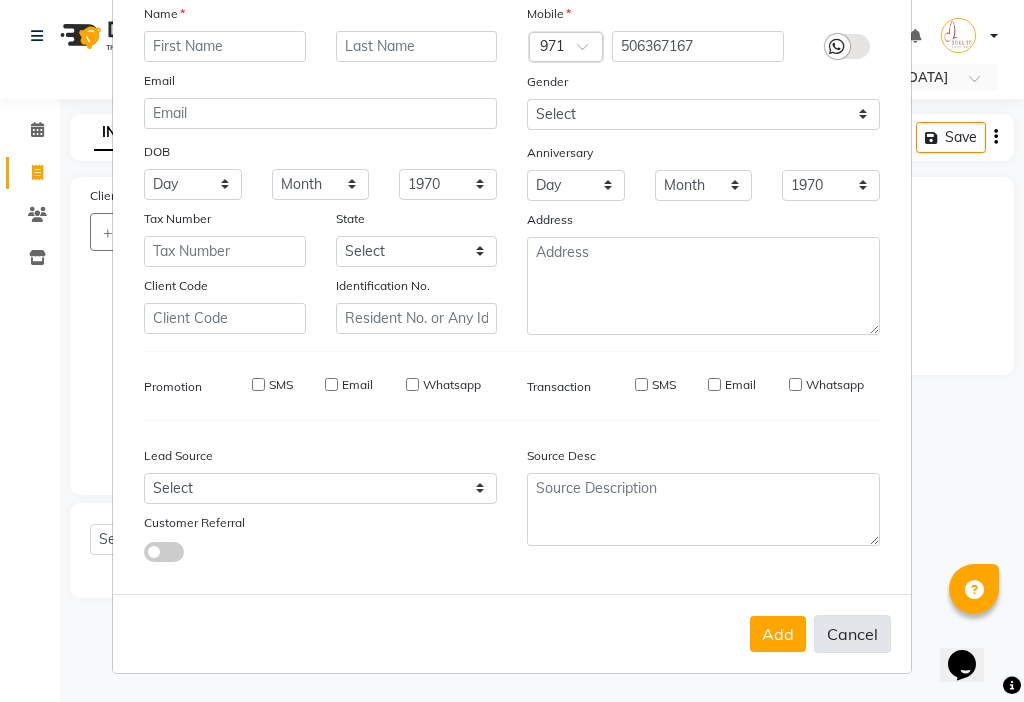 select 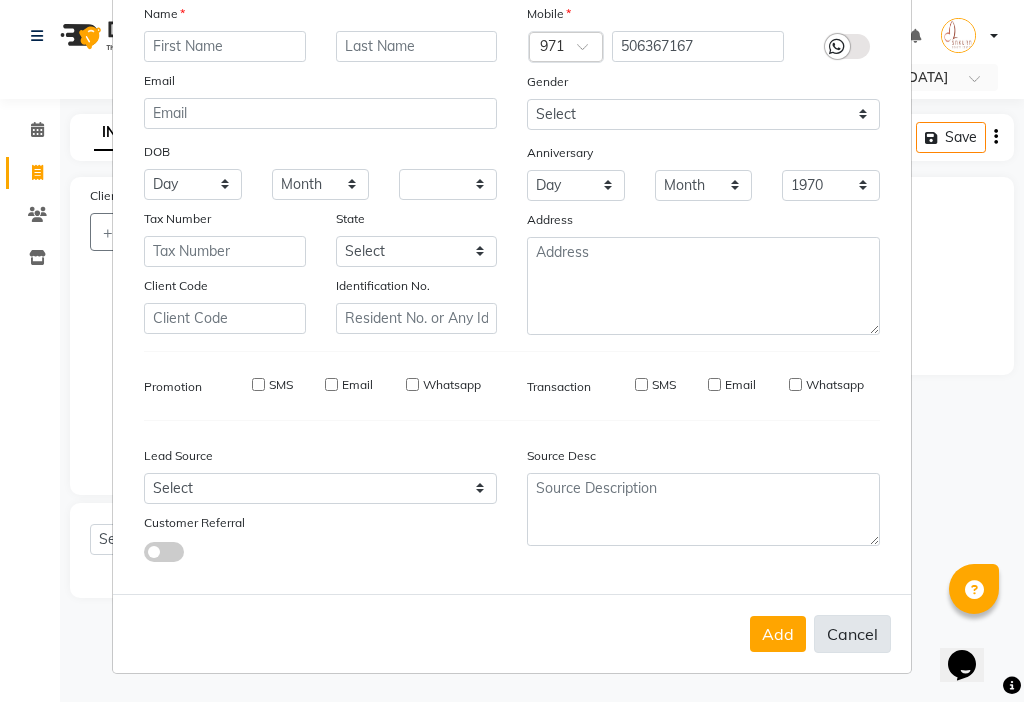 type 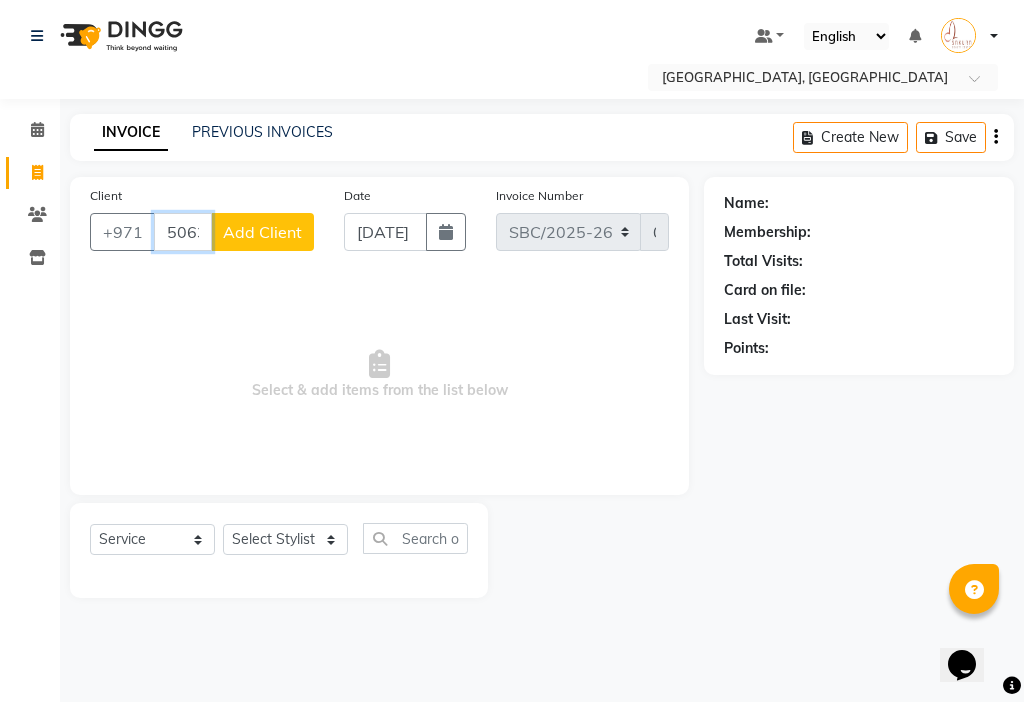 click on "506367167" at bounding box center [183, 232] 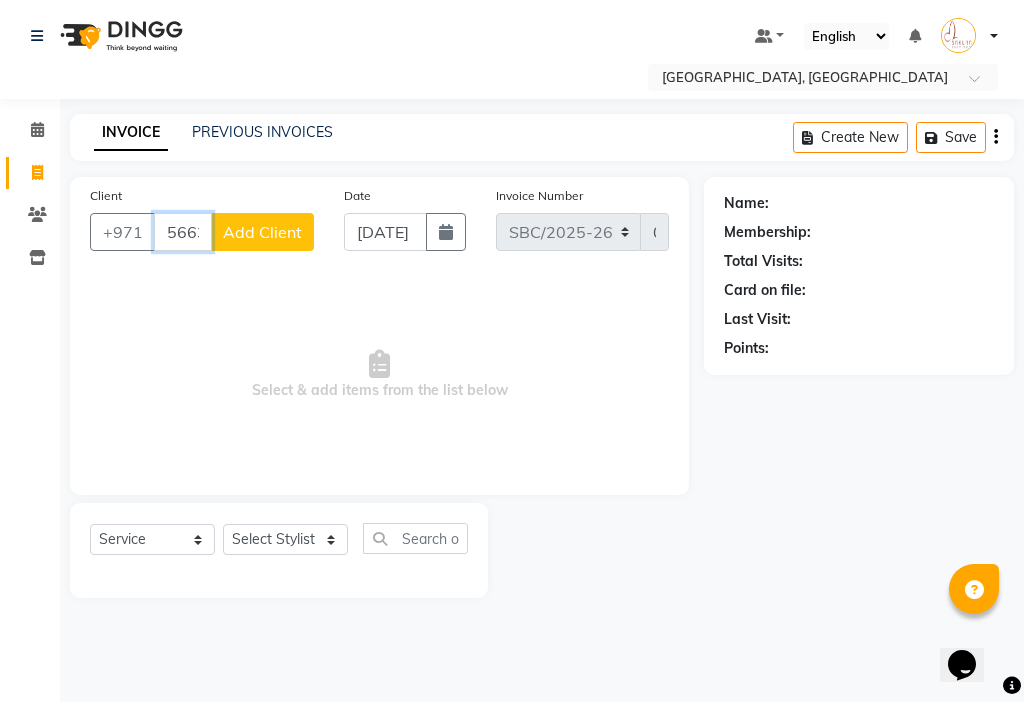 type on "566367167" 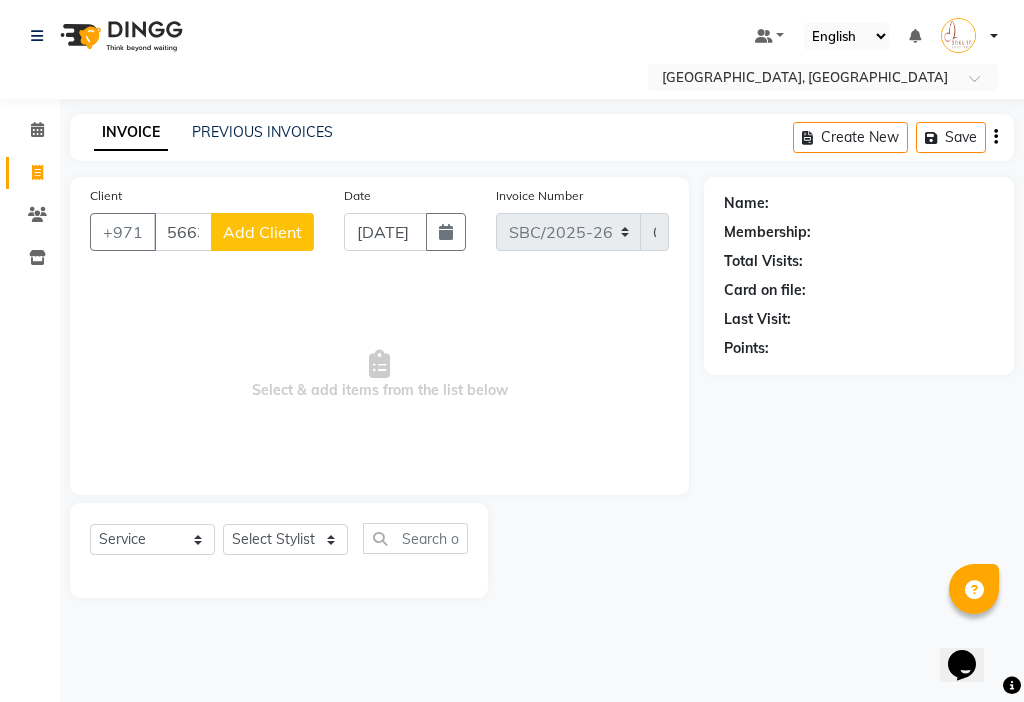 click on "Add Client" 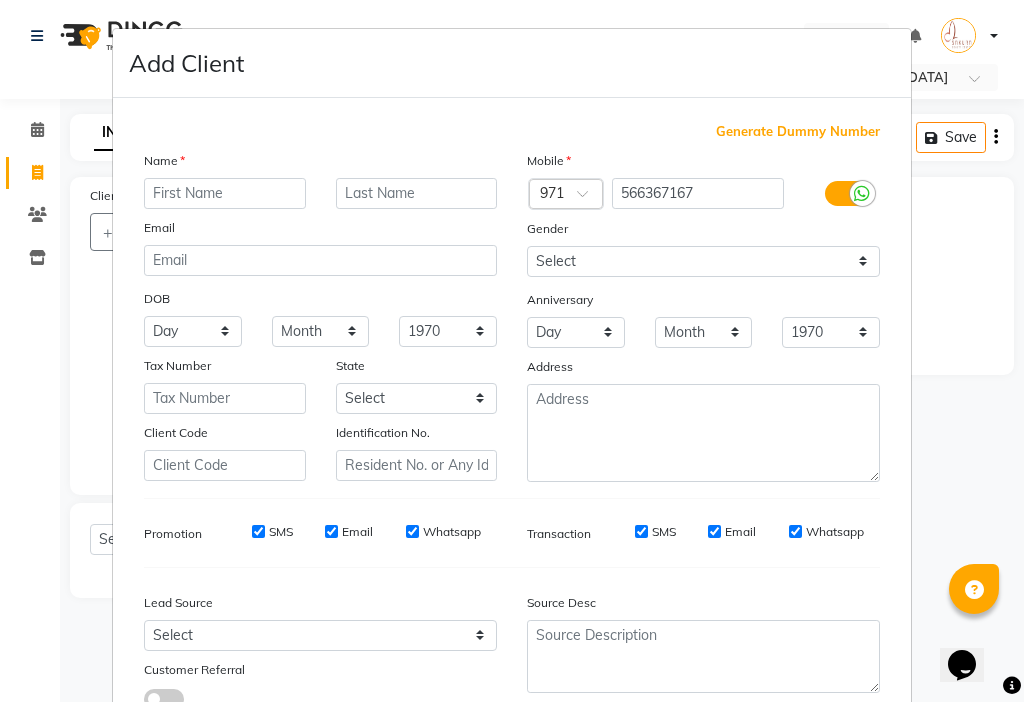 click at bounding box center (225, 193) 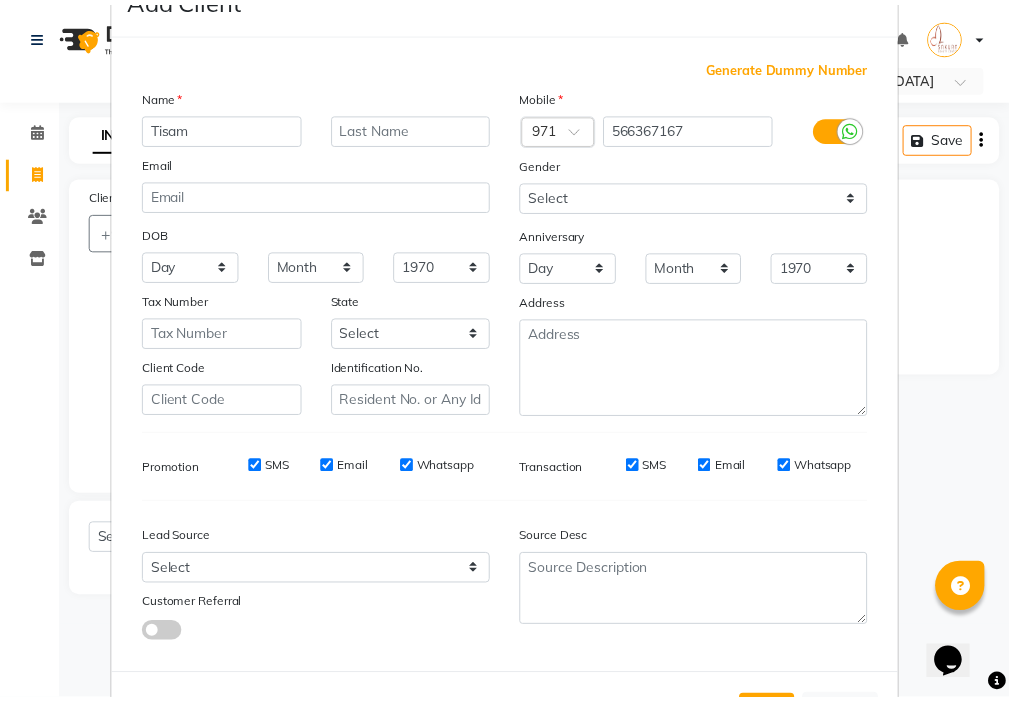 scroll, scrollTop: 147, scrollLeft: 0, axis: vertical 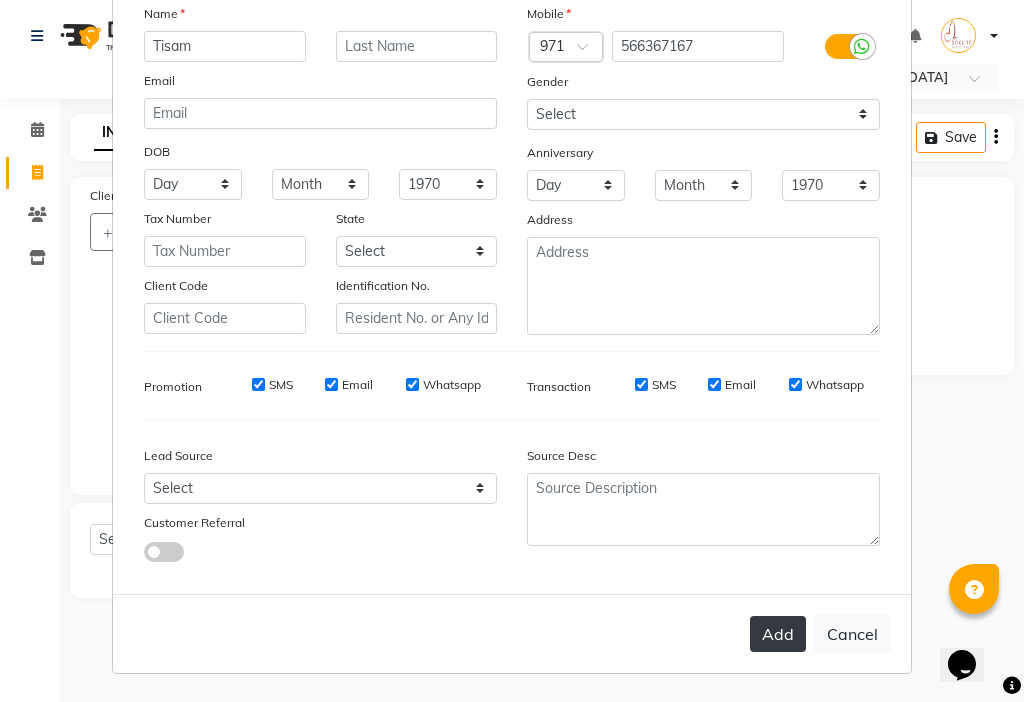 type on "Tisam" 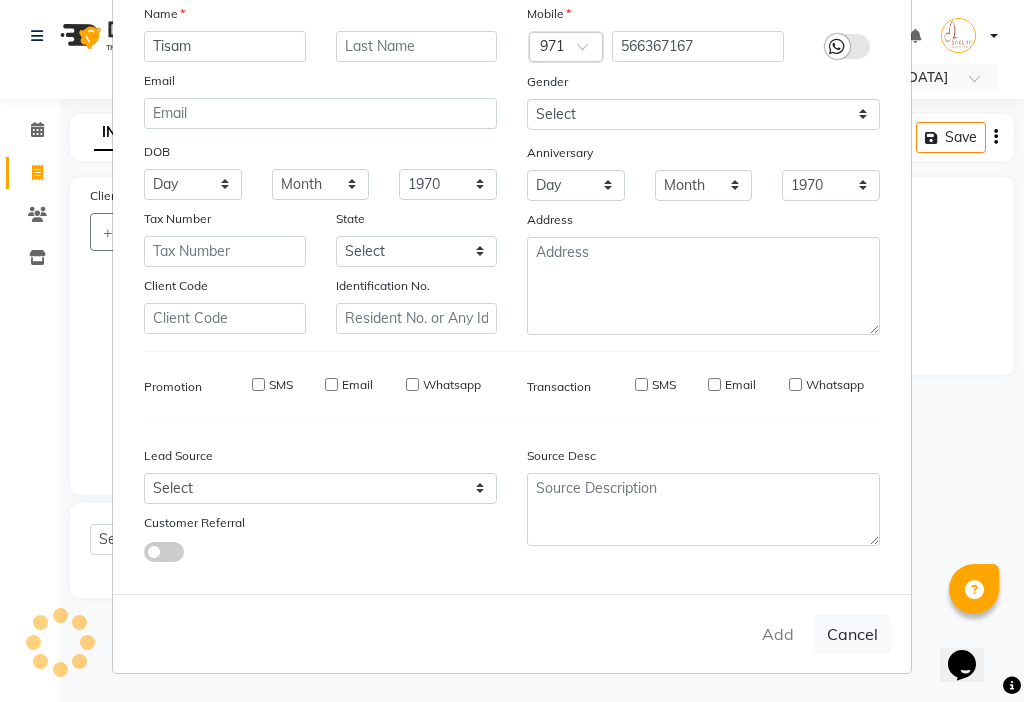 type 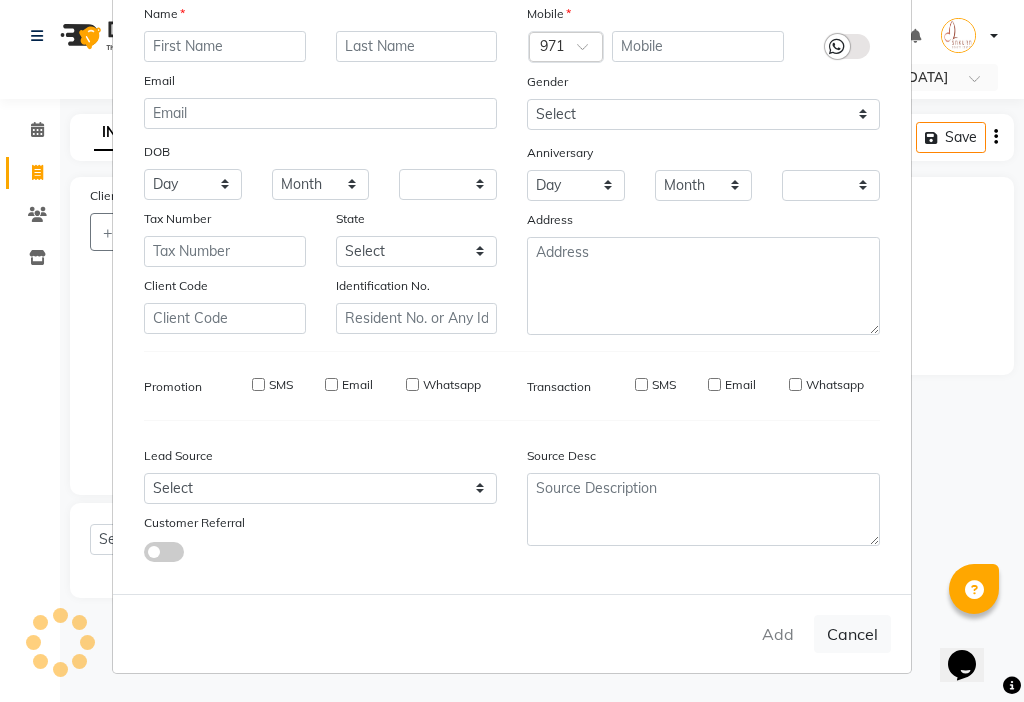 checkbox on "false" 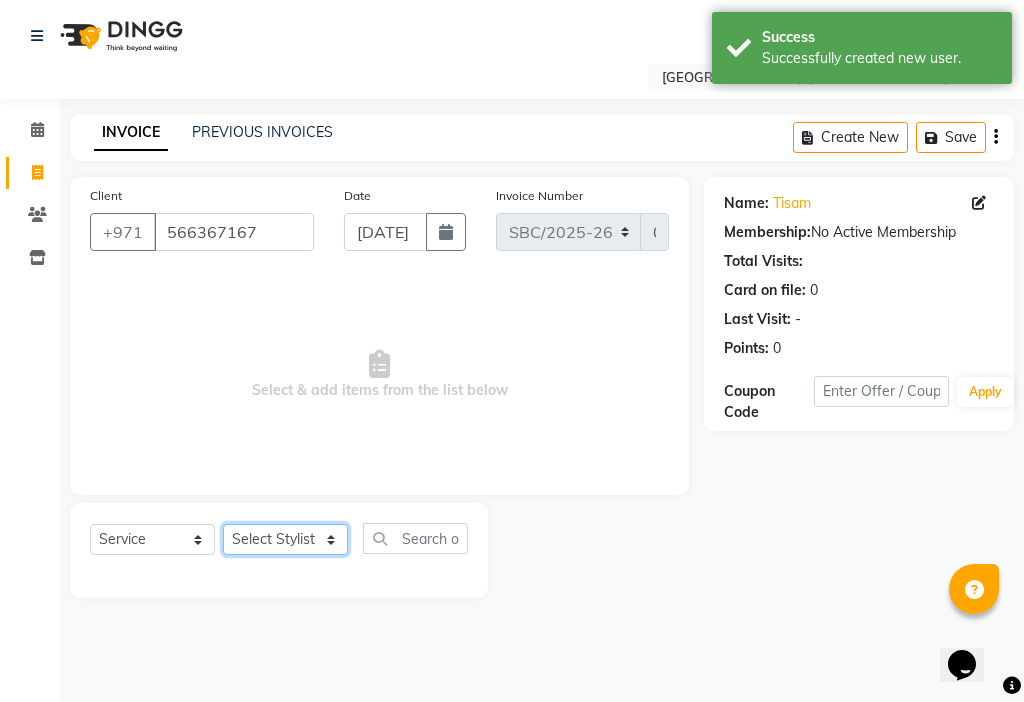 click on "Select Stylist Anjienet [PERSON_NAME] marry  Mawieh  [PERSON_NAME] [PERSON_NAME]" 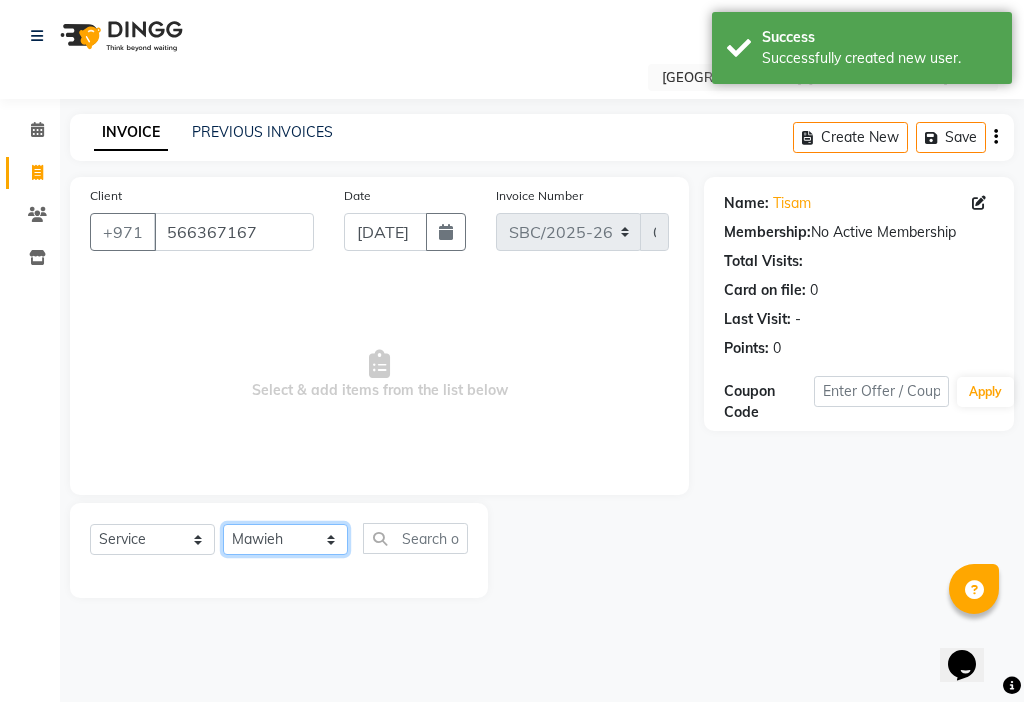 click on "Select Stylist Anjienet [PERSON_NAME] marry  Mawieh  [PERSON_NAME] [PERSON_NAME]" 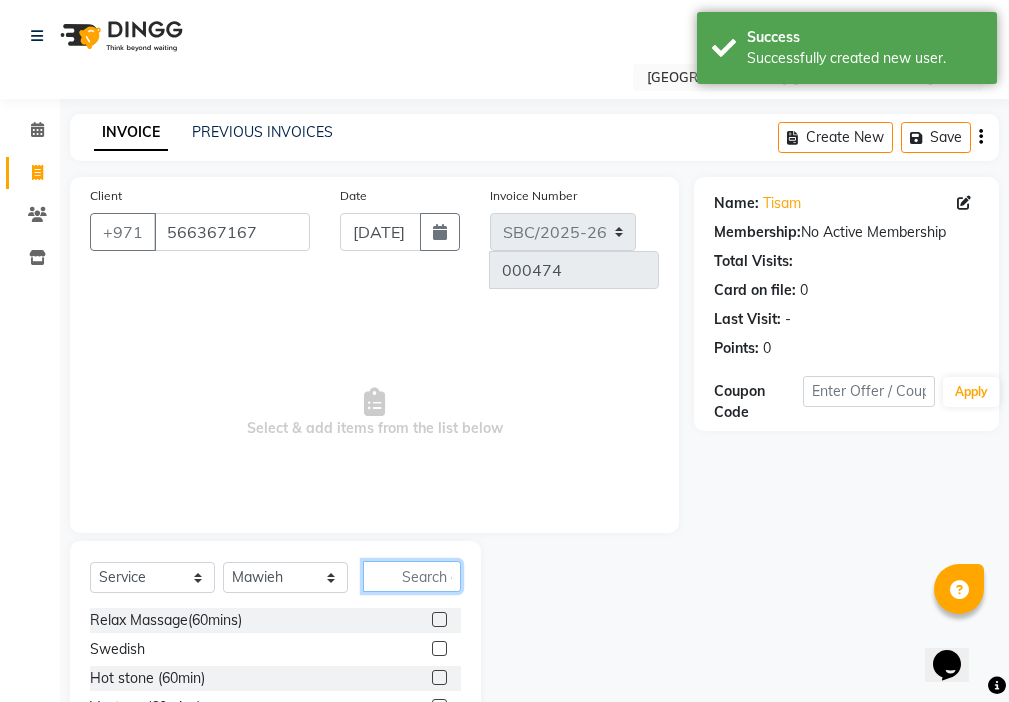 click 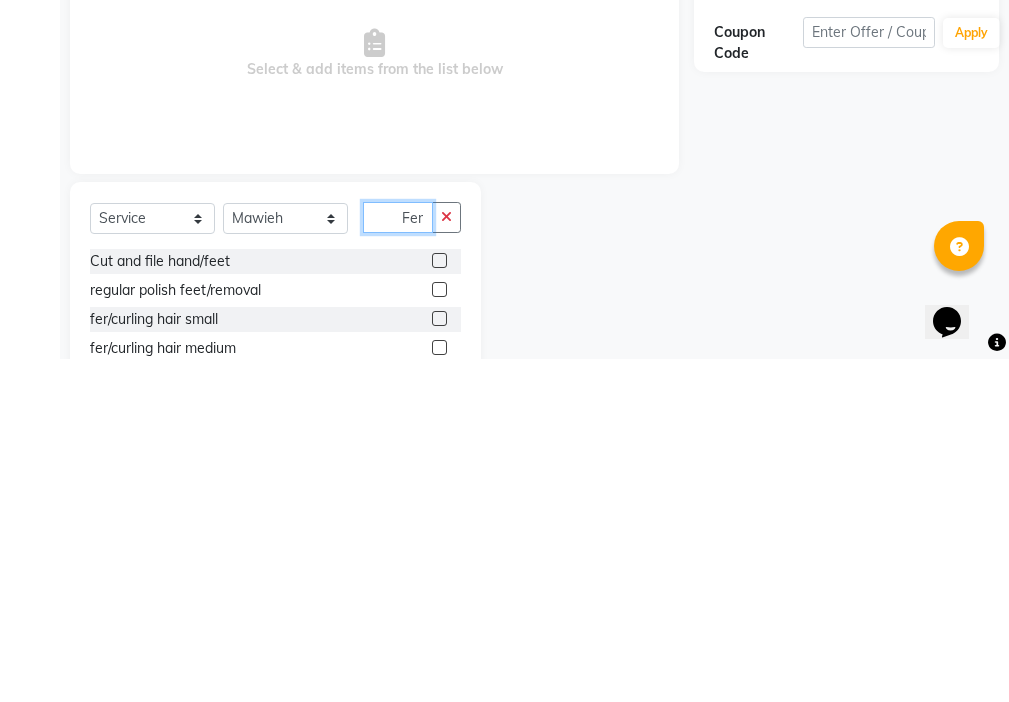 scroll, scrollTop: 13, scrollLeft: 0, axis: vertical 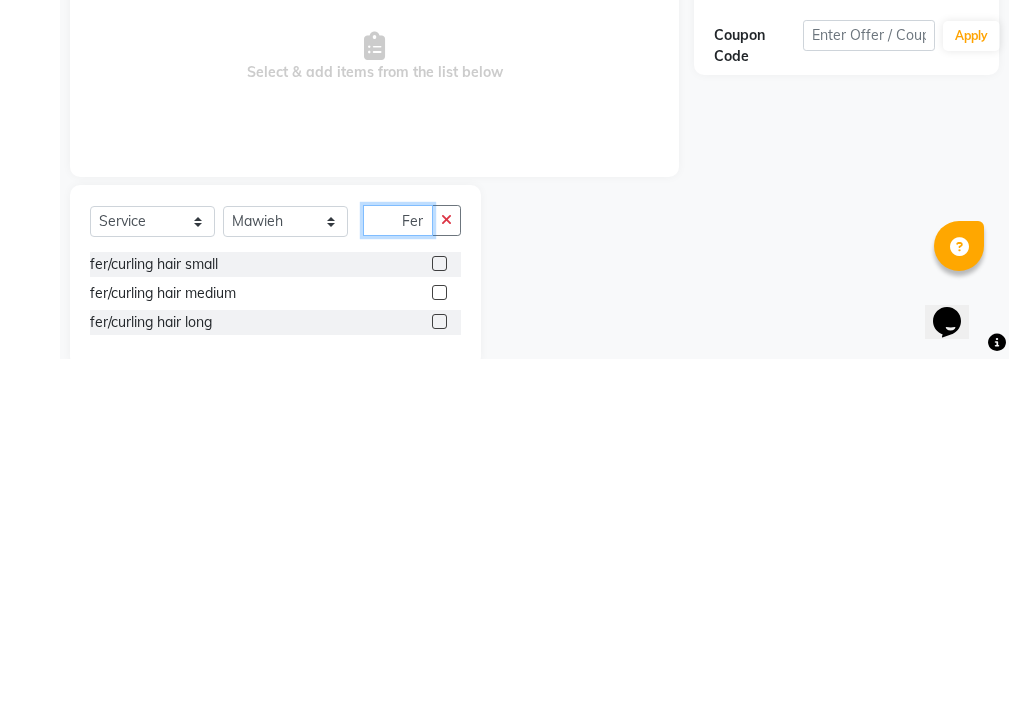 type on "Fer" 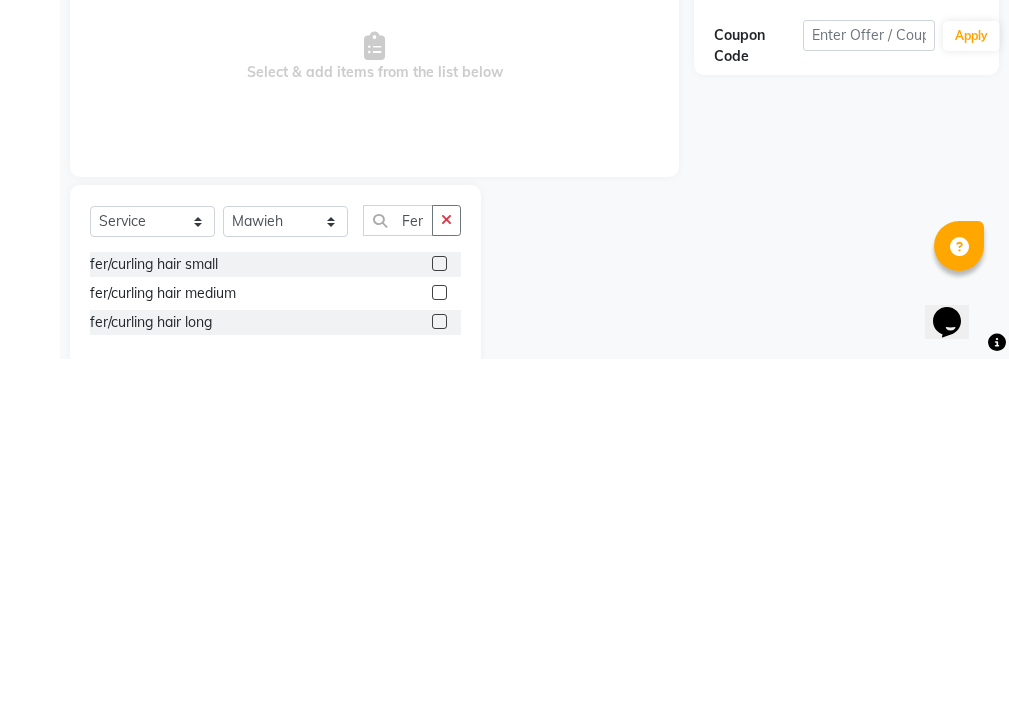 click 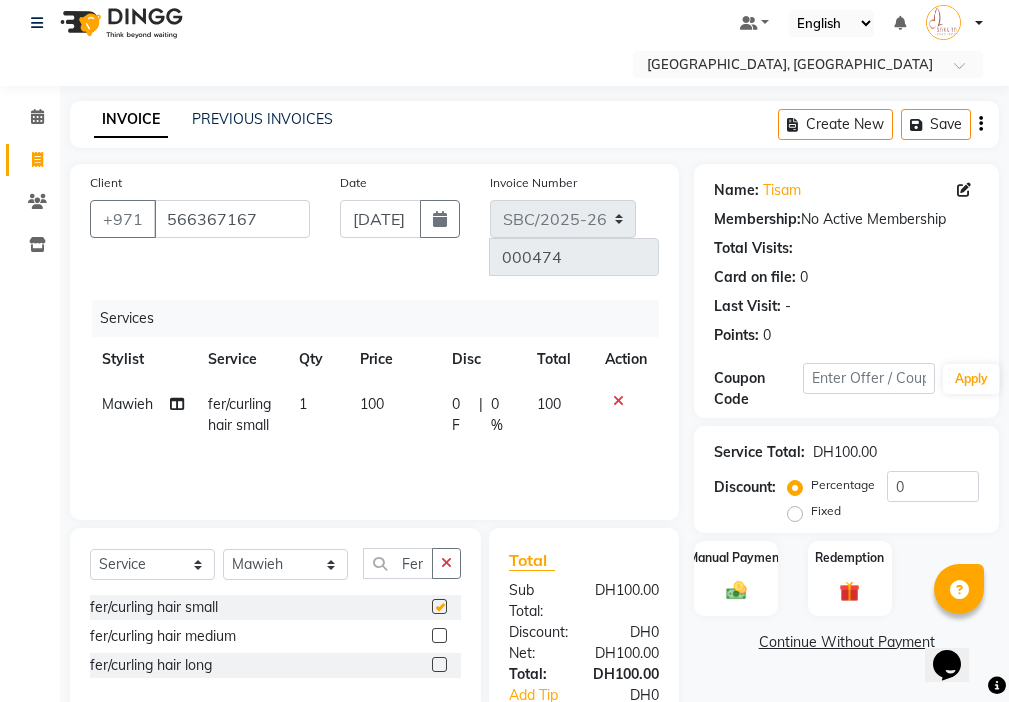 checkbox on "false" 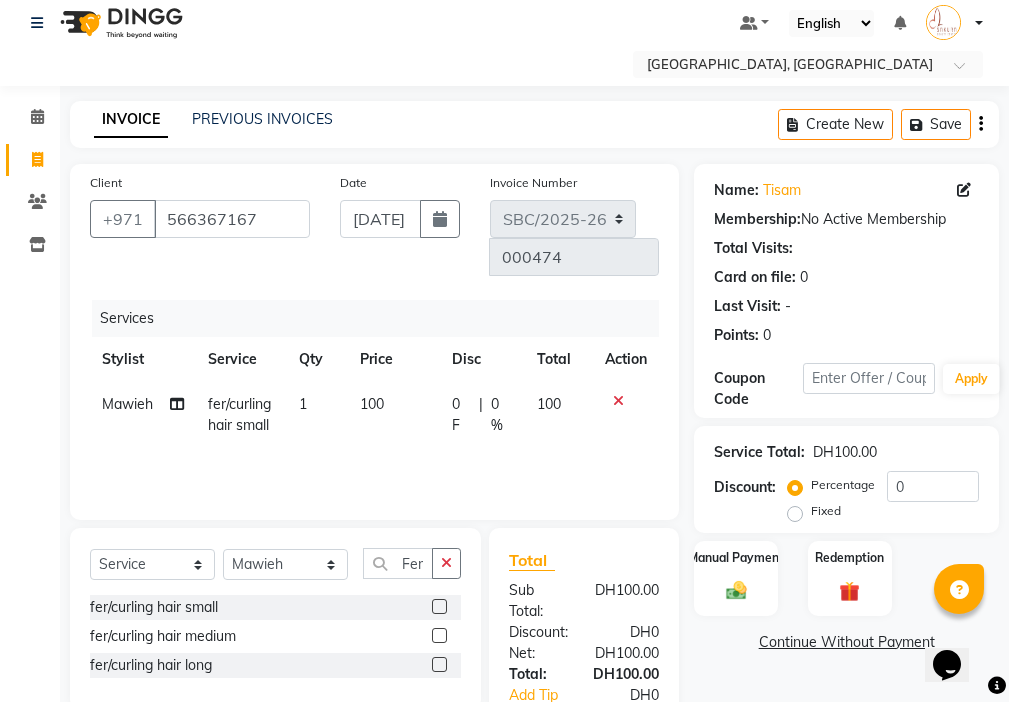 click 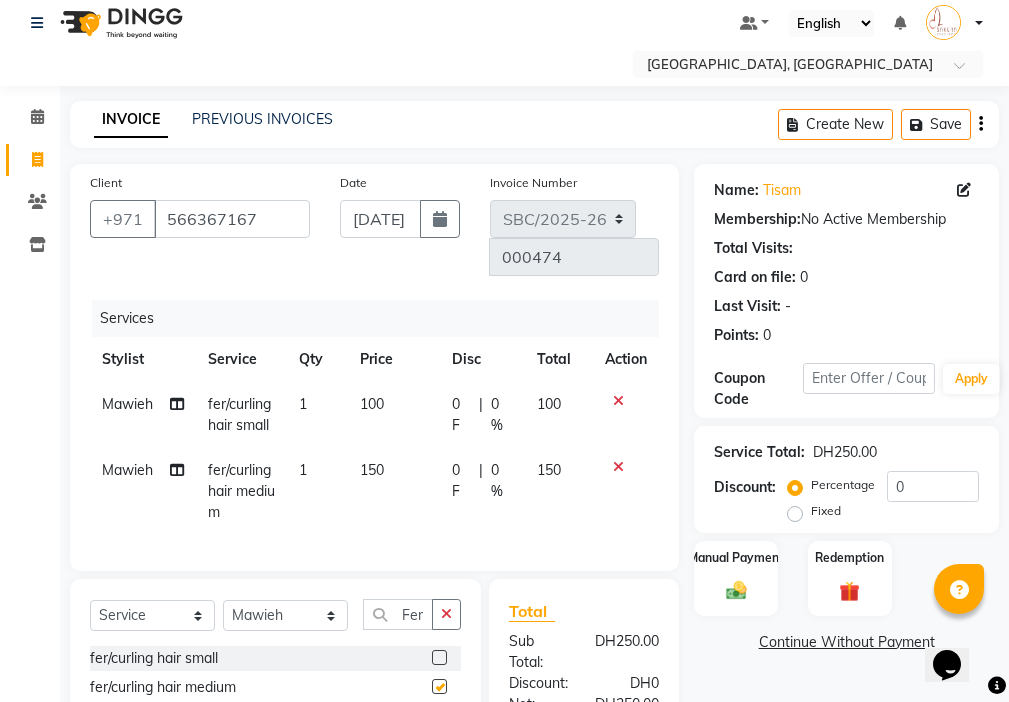 checkbox on "false" 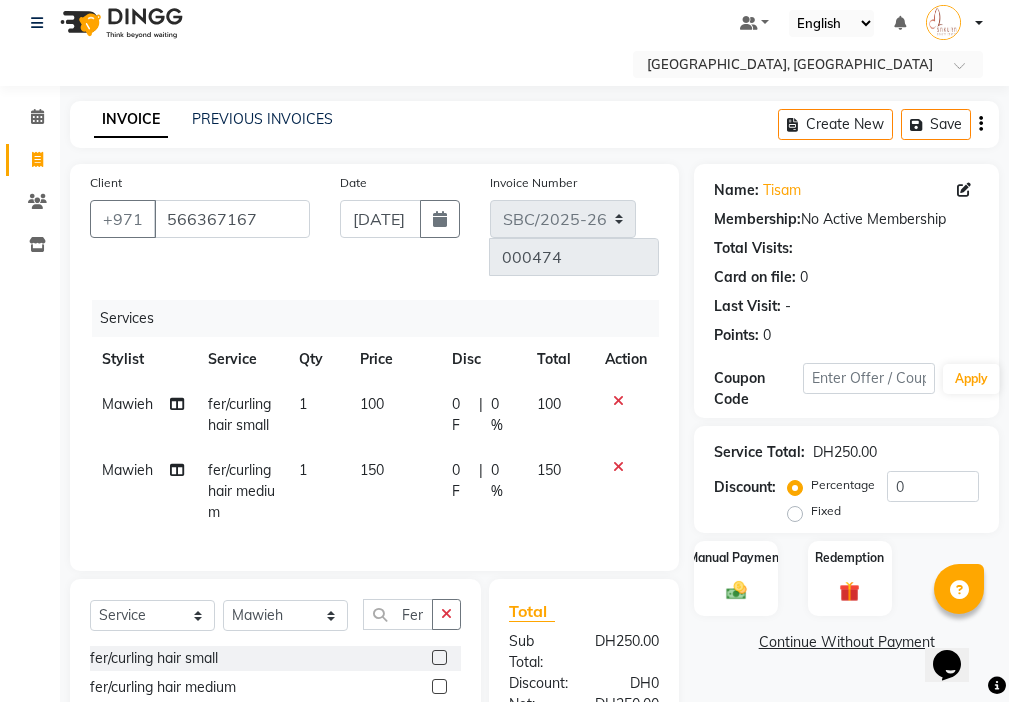 click on "Total Sub Total: DH250.00 Discount: DH0 Net: DH250.00 Total: DH250.00 Add Tip DH0 Payable: DH250.00 Paid: DH0 Balance   : DH250.00" 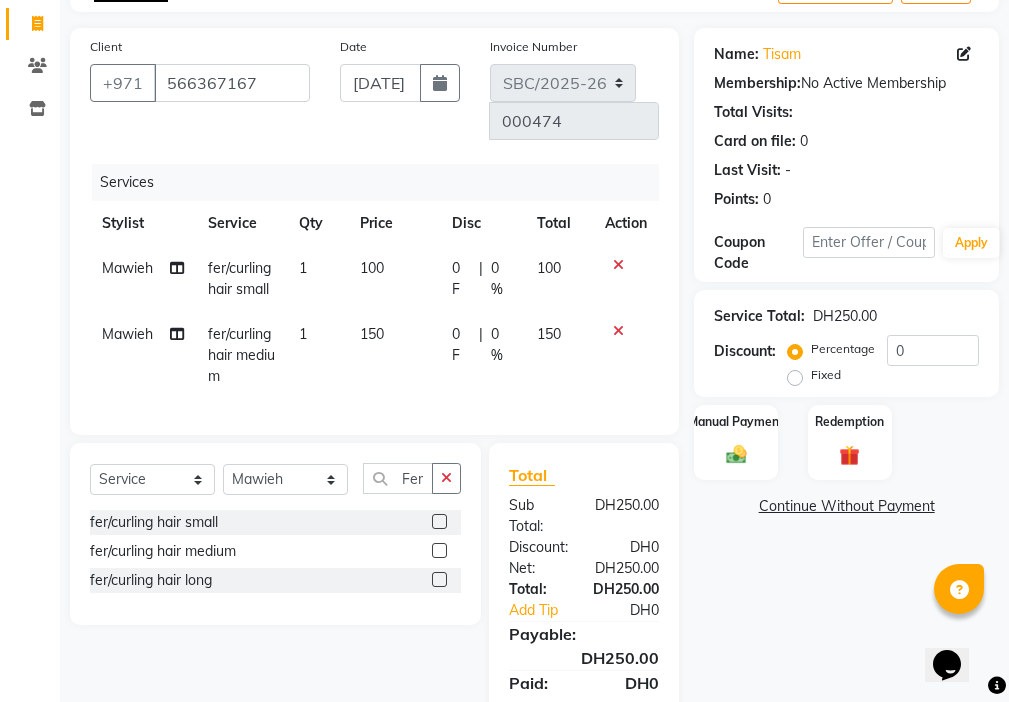 scroll, scrollTop: 152, scrollLeft: 0, axis: vertical 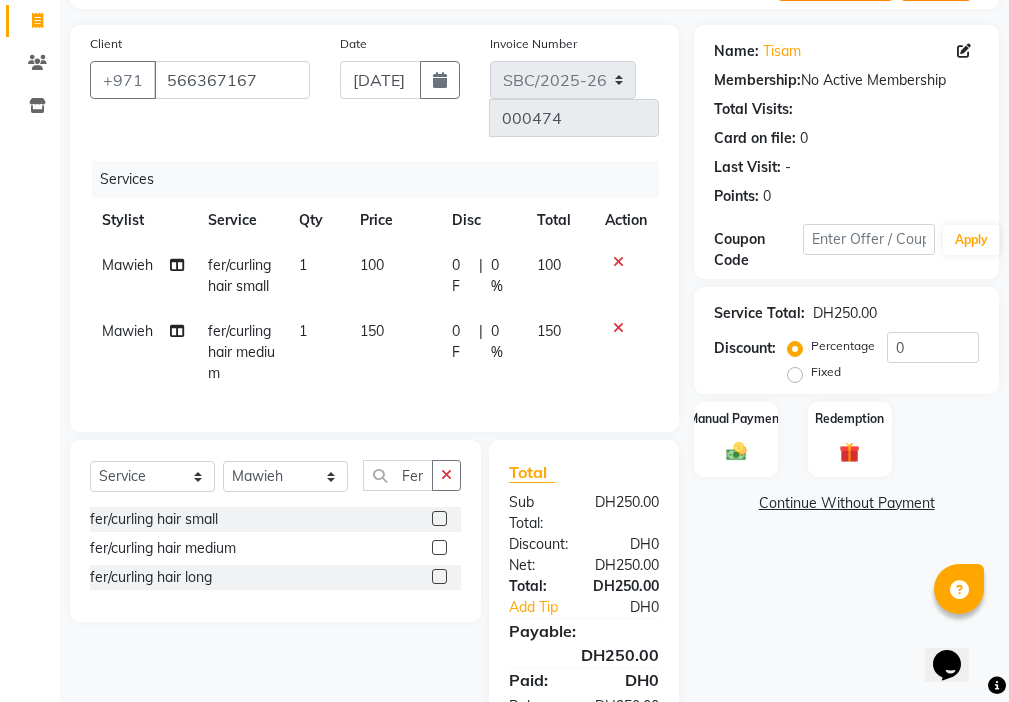 click 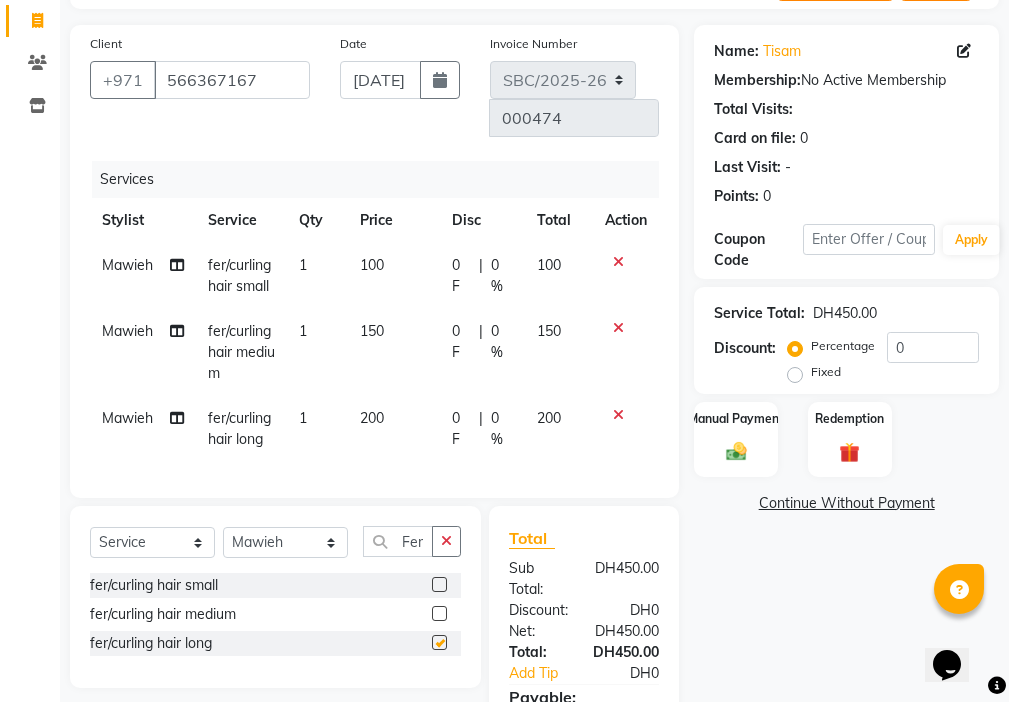 checkbox on "false" 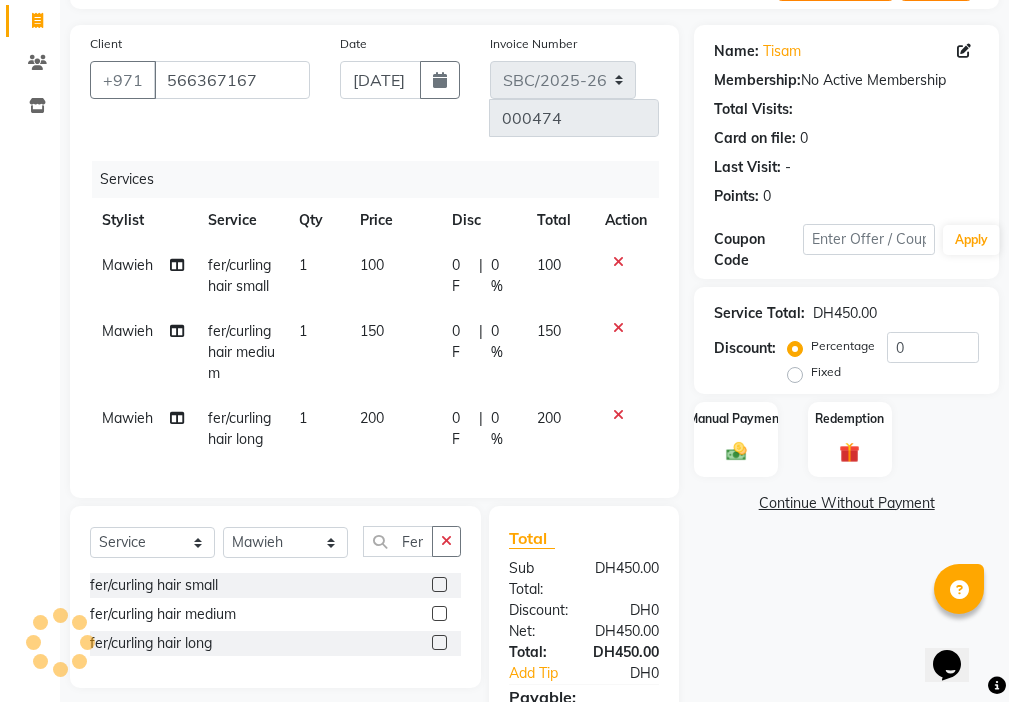 click 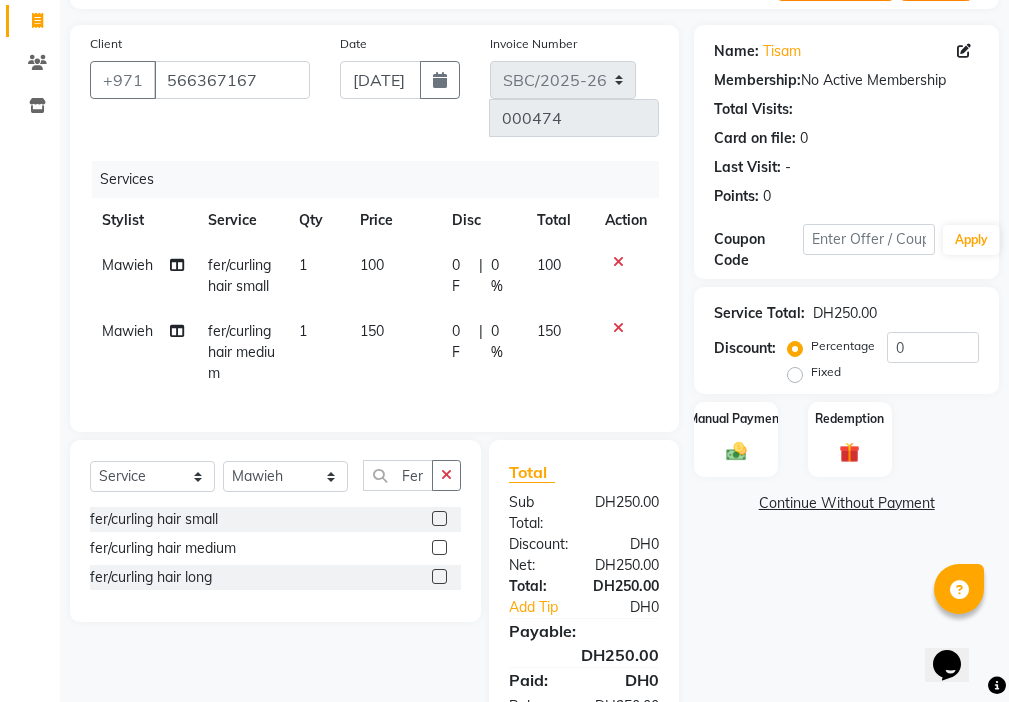 click 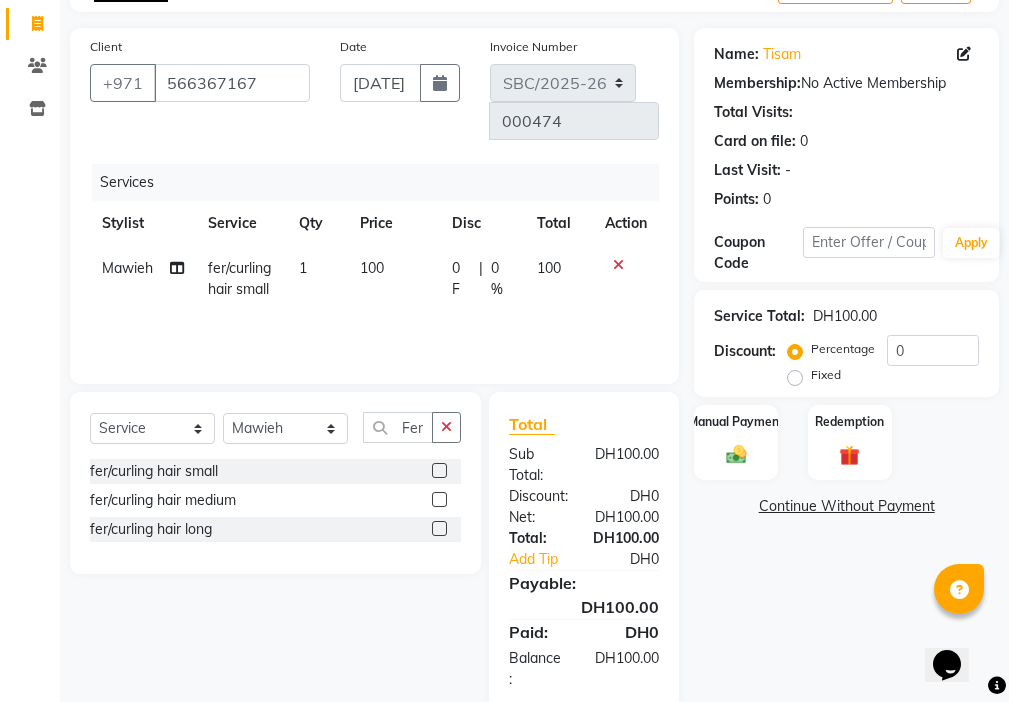 click on "100" 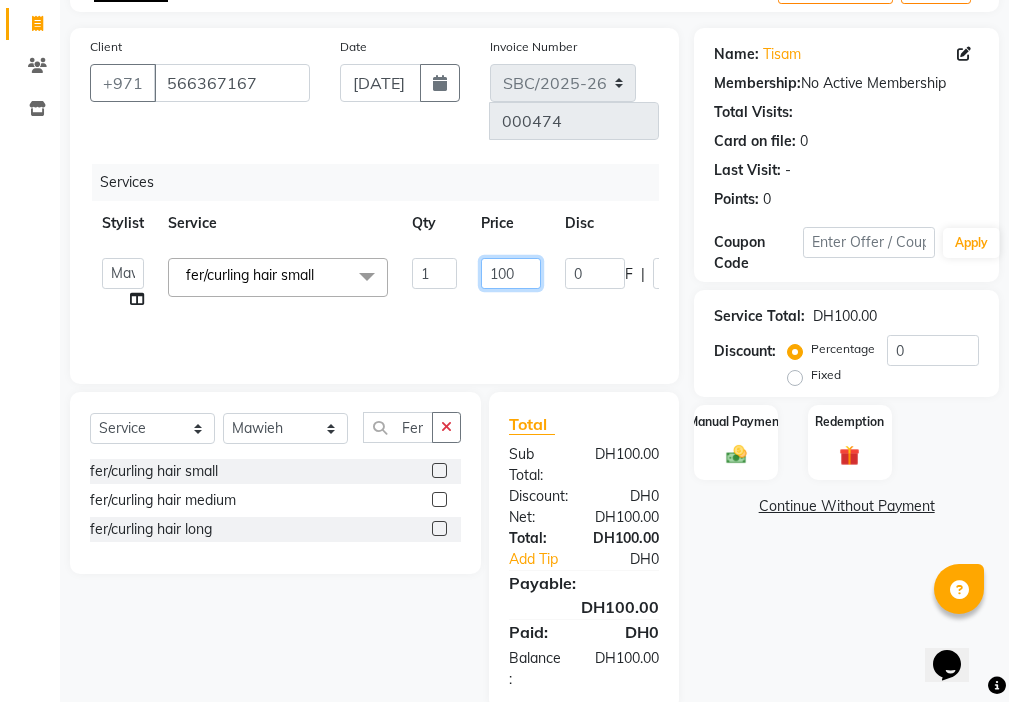 click on "100" 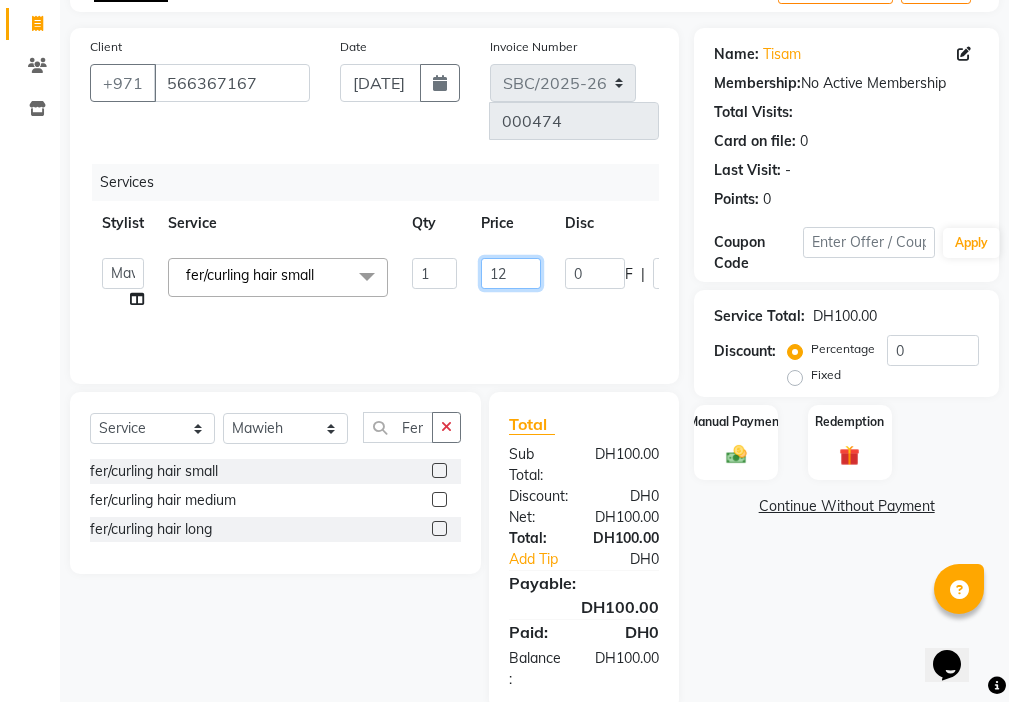 type on "120" 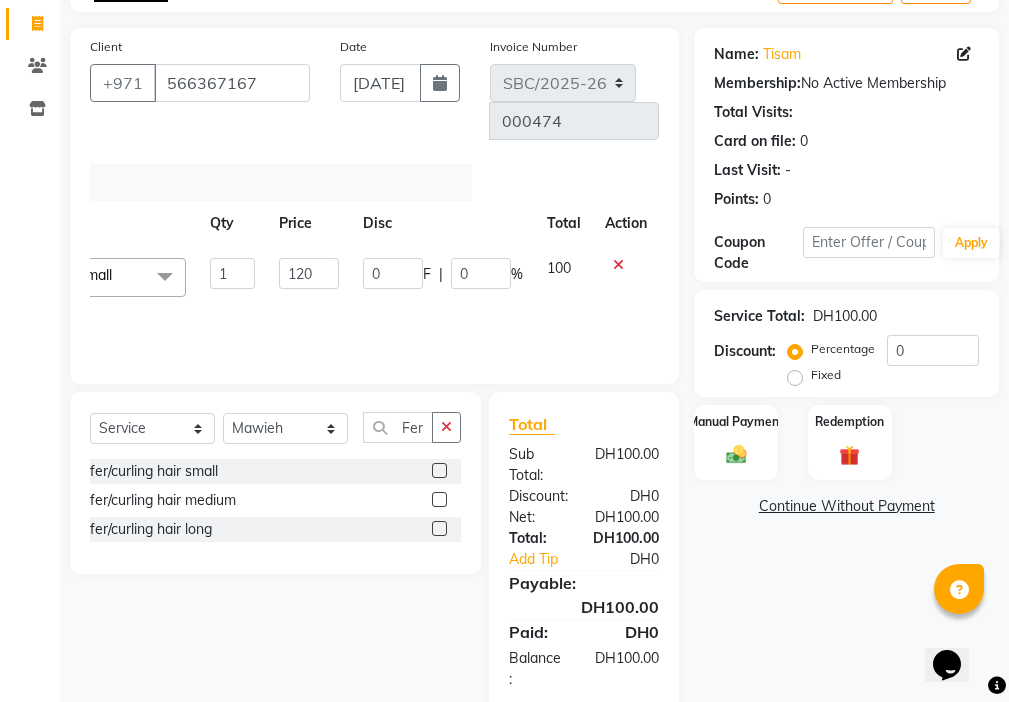 click 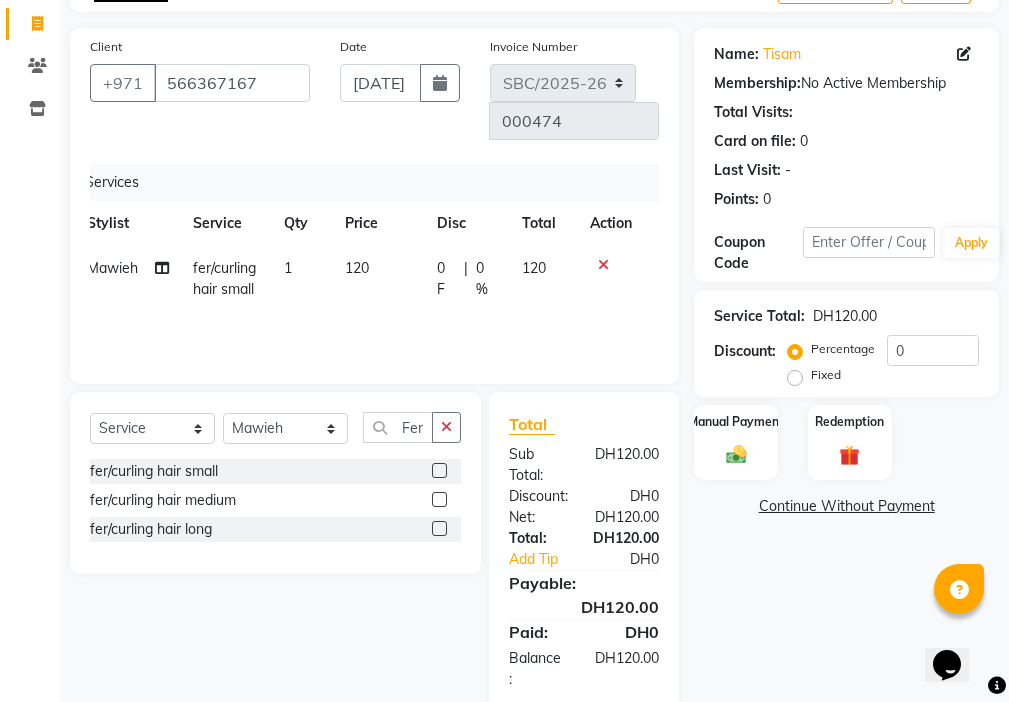 scroll, scrollTop: 0, scrollLeft: 15, axis: horizontal 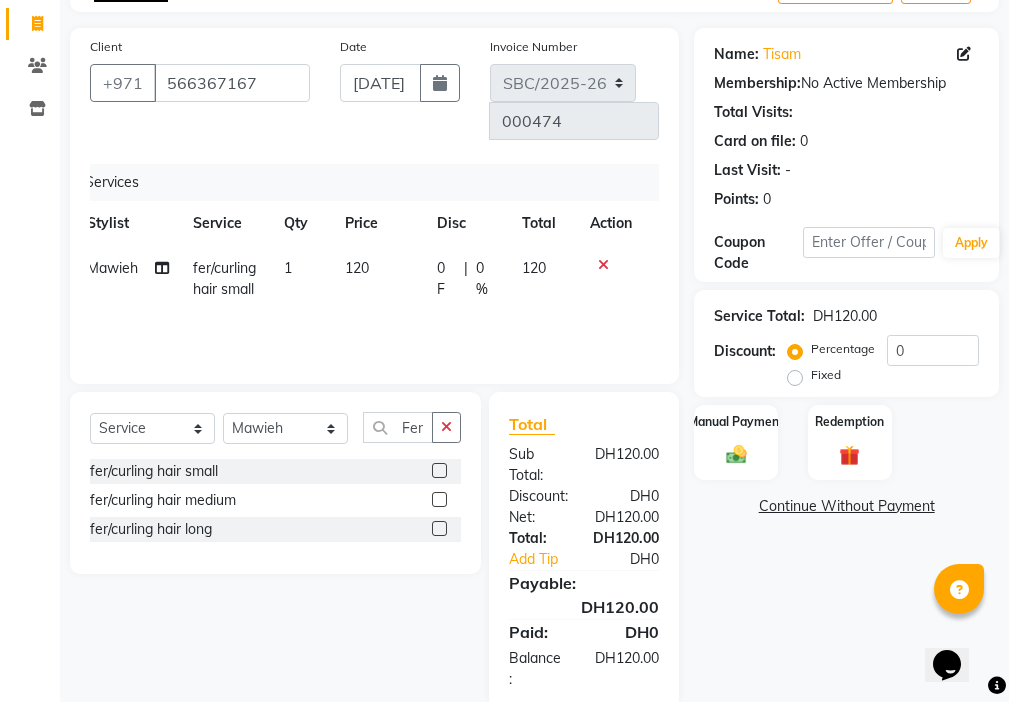 click 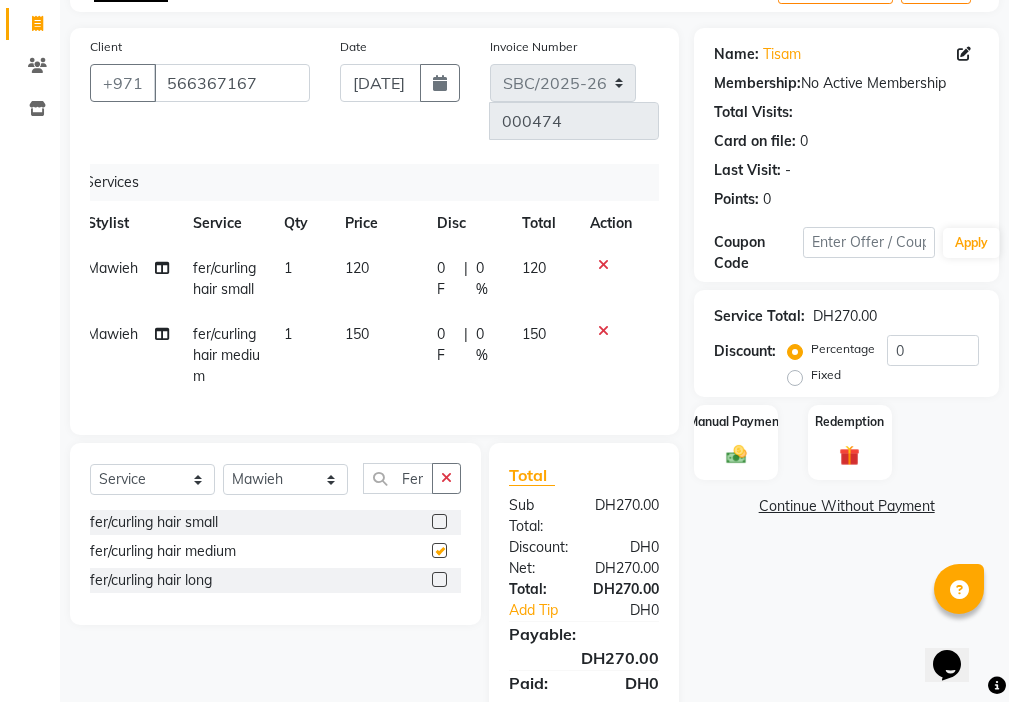 checkbox on "false" 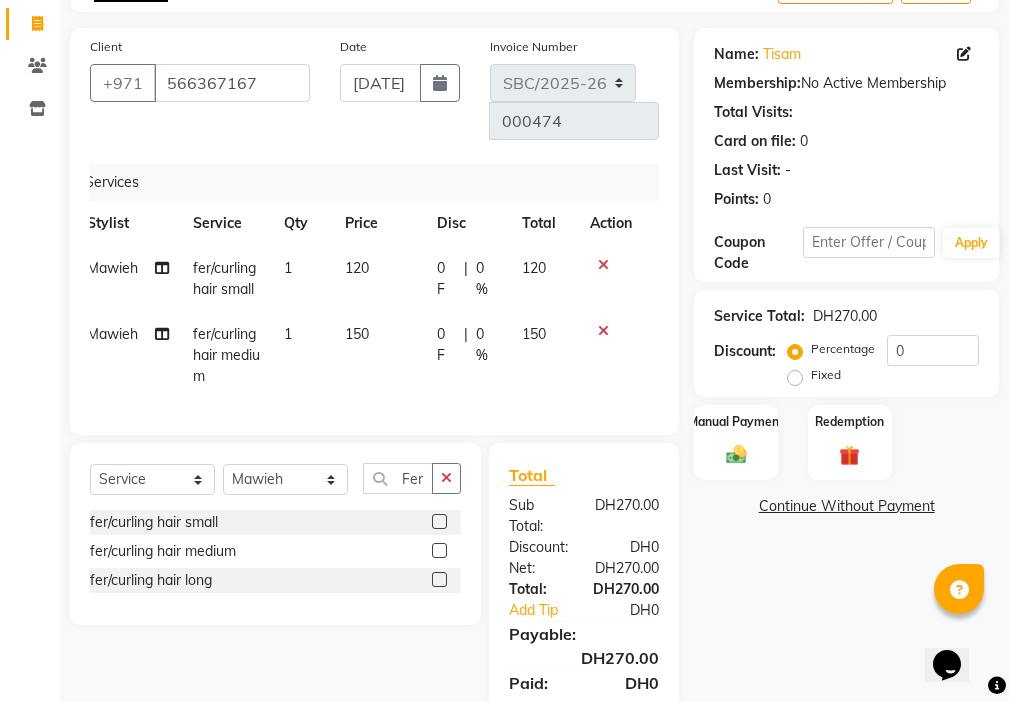 click 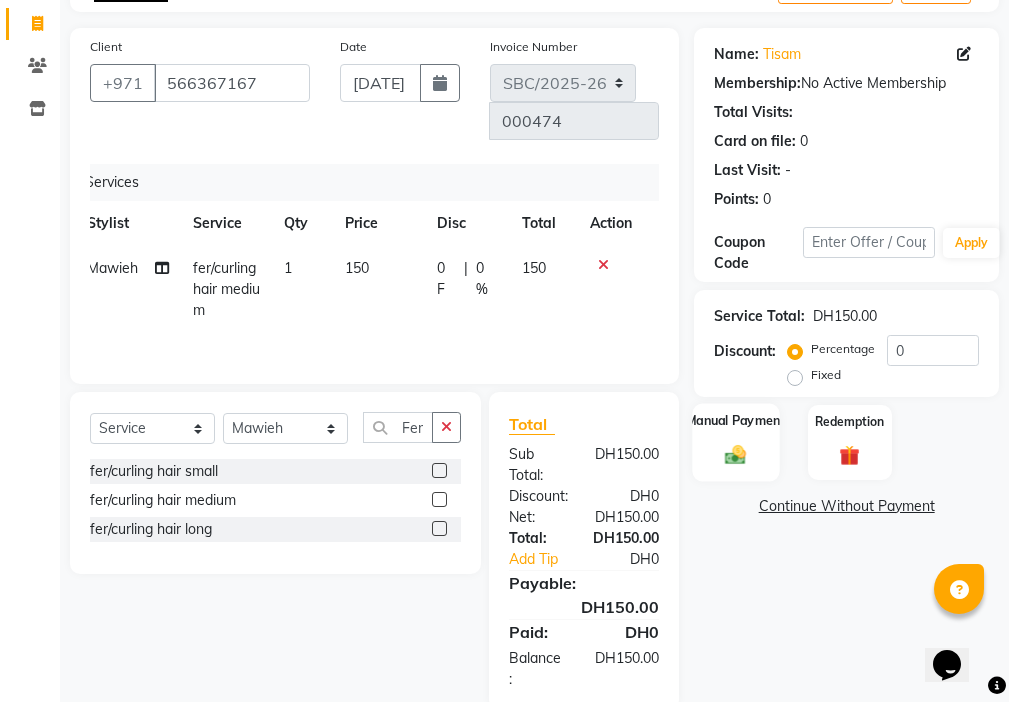 click 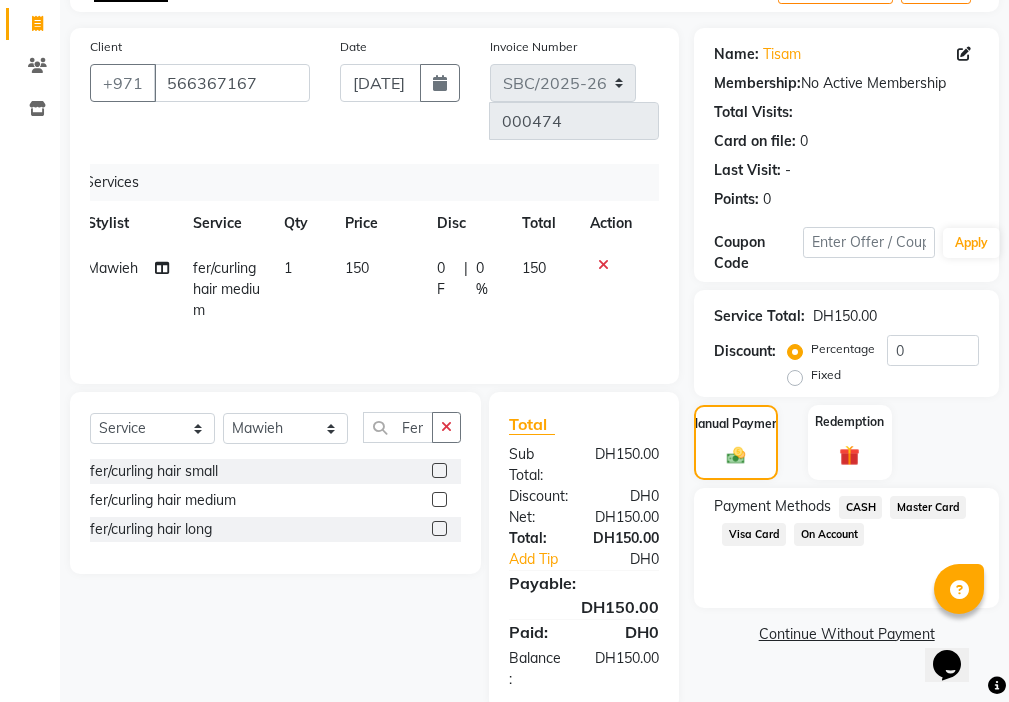 click on "CASH" 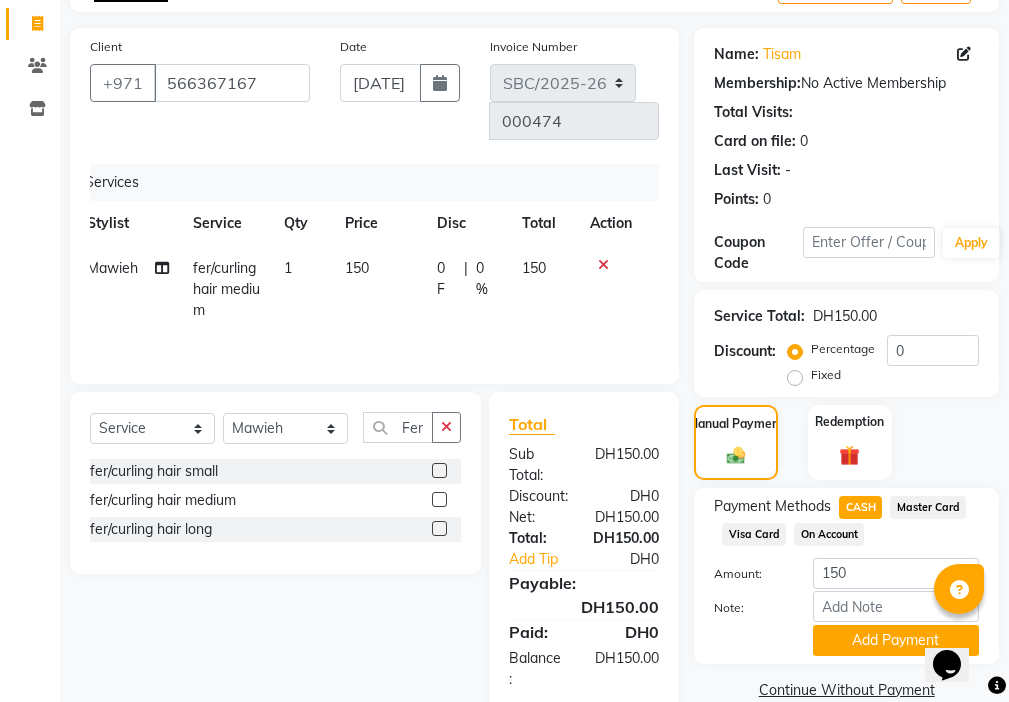 scroll, scrollTop: 182, scrollLeft: 0, axis: vertical 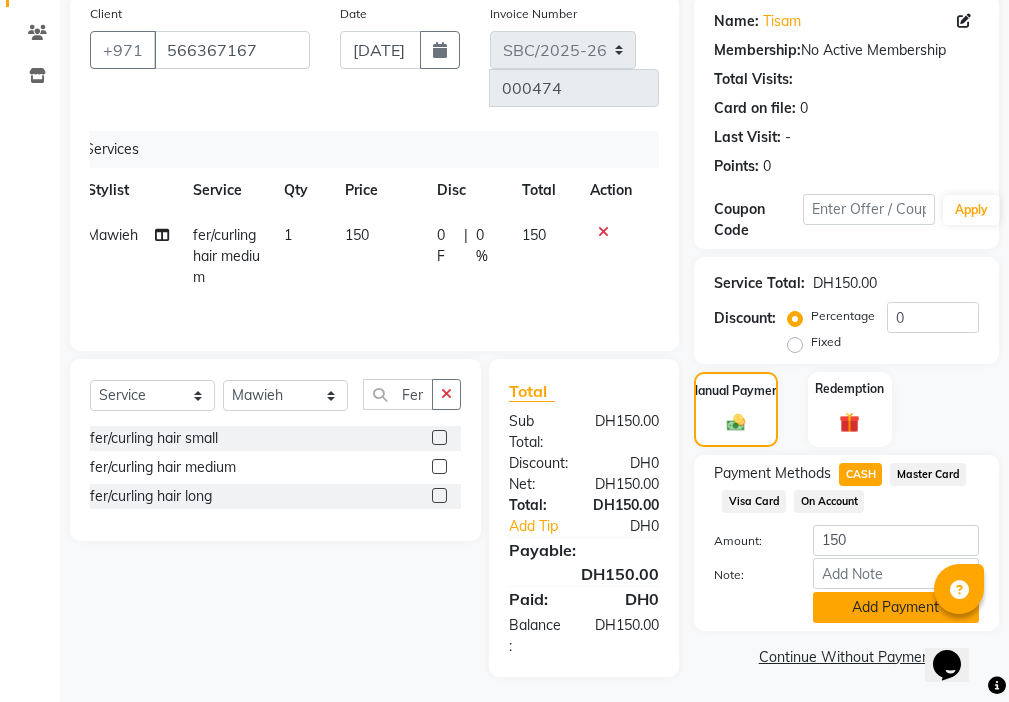 click on "Add Payment" 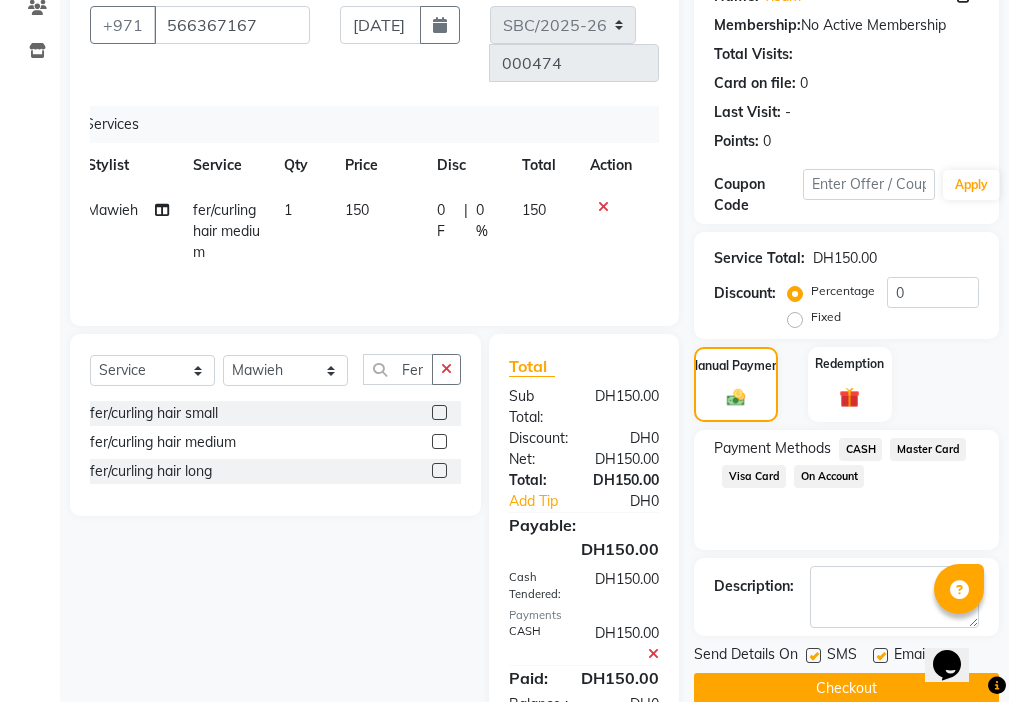 scroll, scrollTop: 253, scrollLeft: 0, axis: vertical 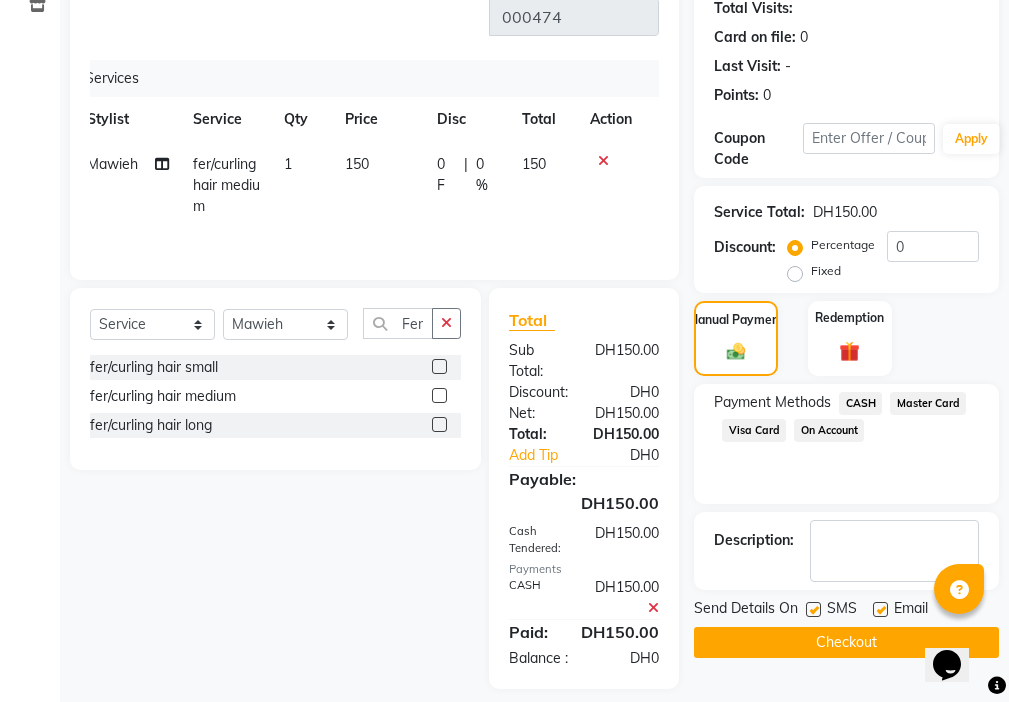 click 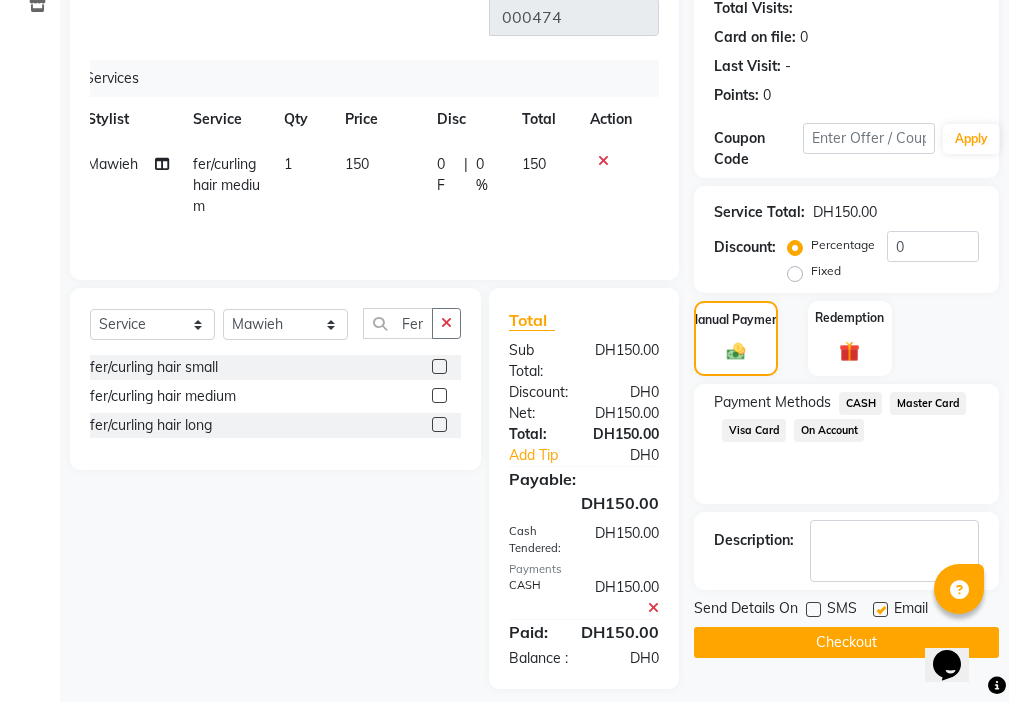 click 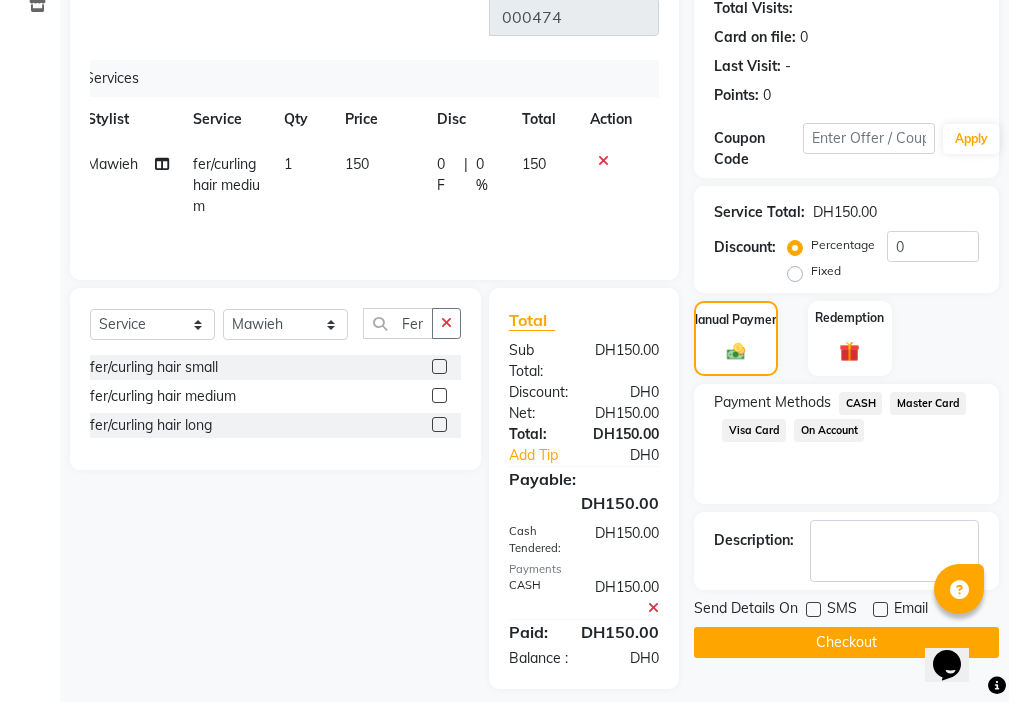 click on "Checkout" 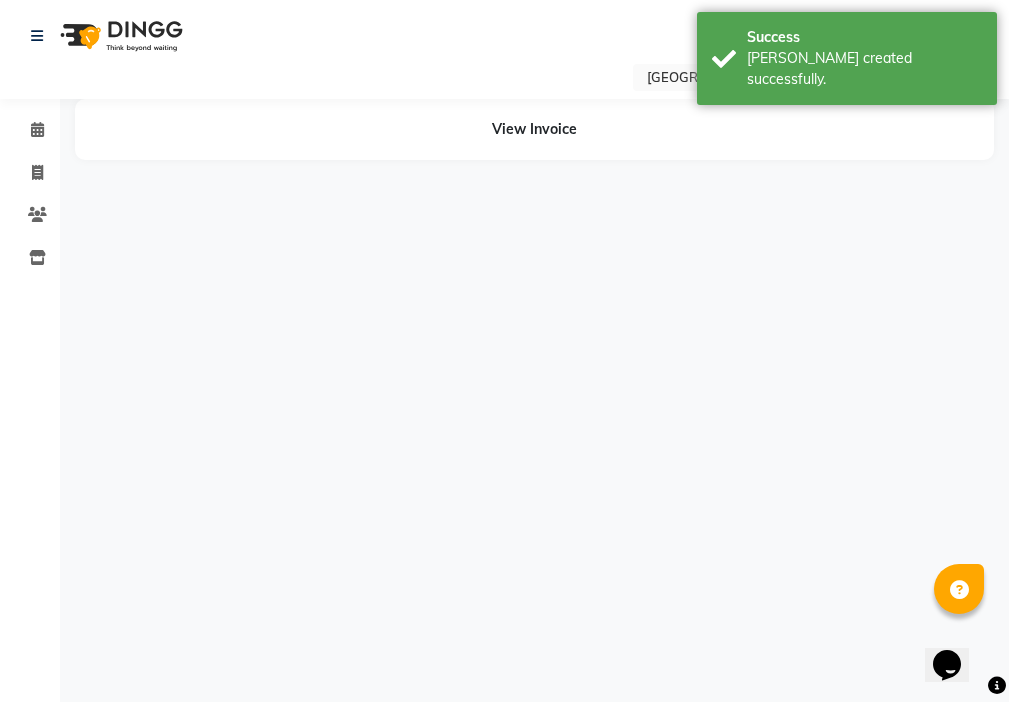 scroll, scrollTop: 0, scrollLeft: 0, axis: both 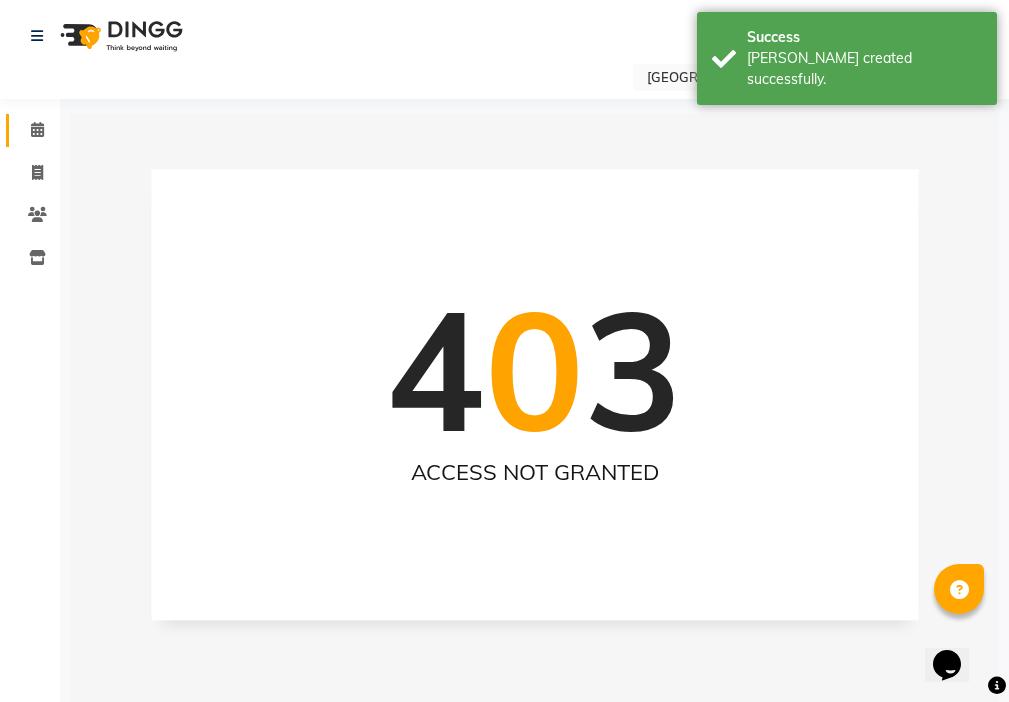 click 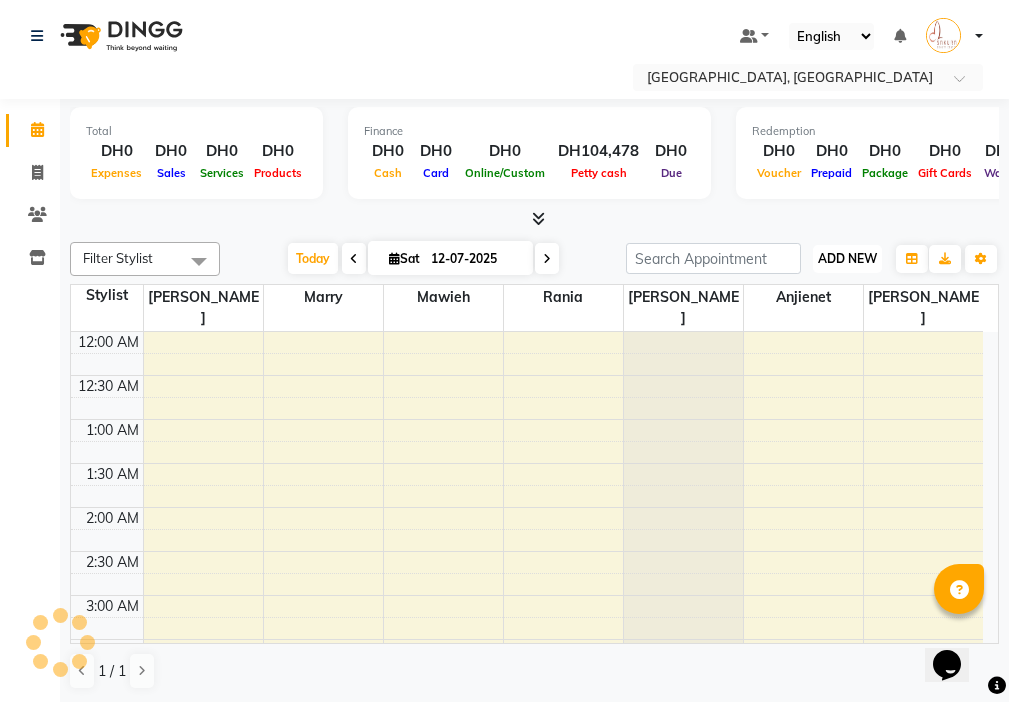 click on "ADD NEW" at bounding box center [847, 258] 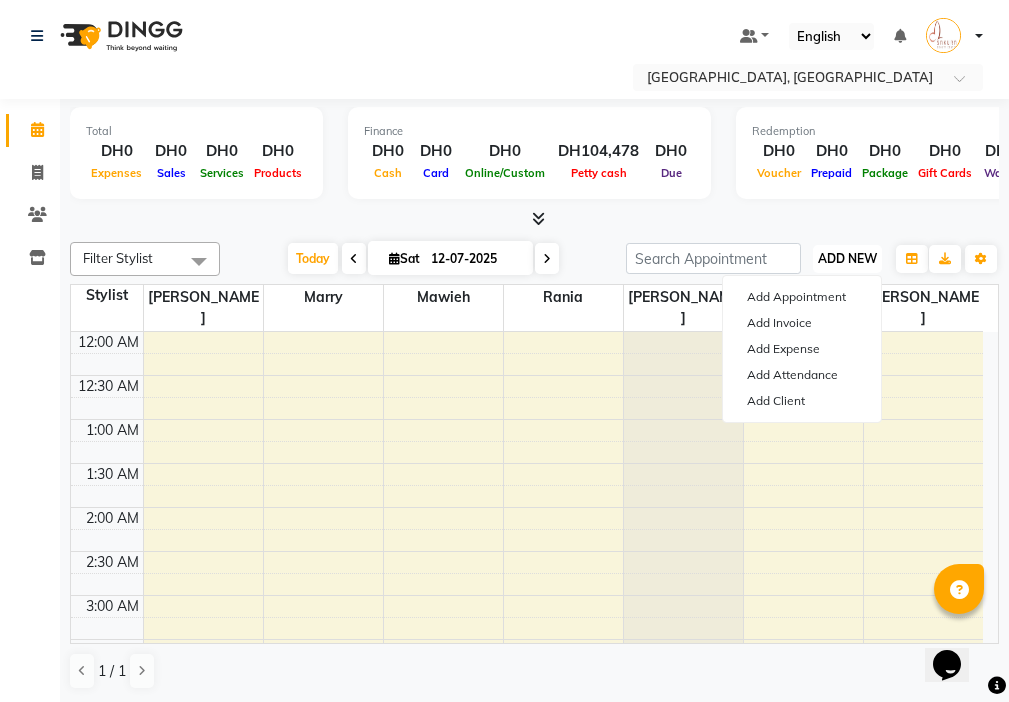 scroll, scrollTop: 529, scrollLeft: 0, axis: vertical 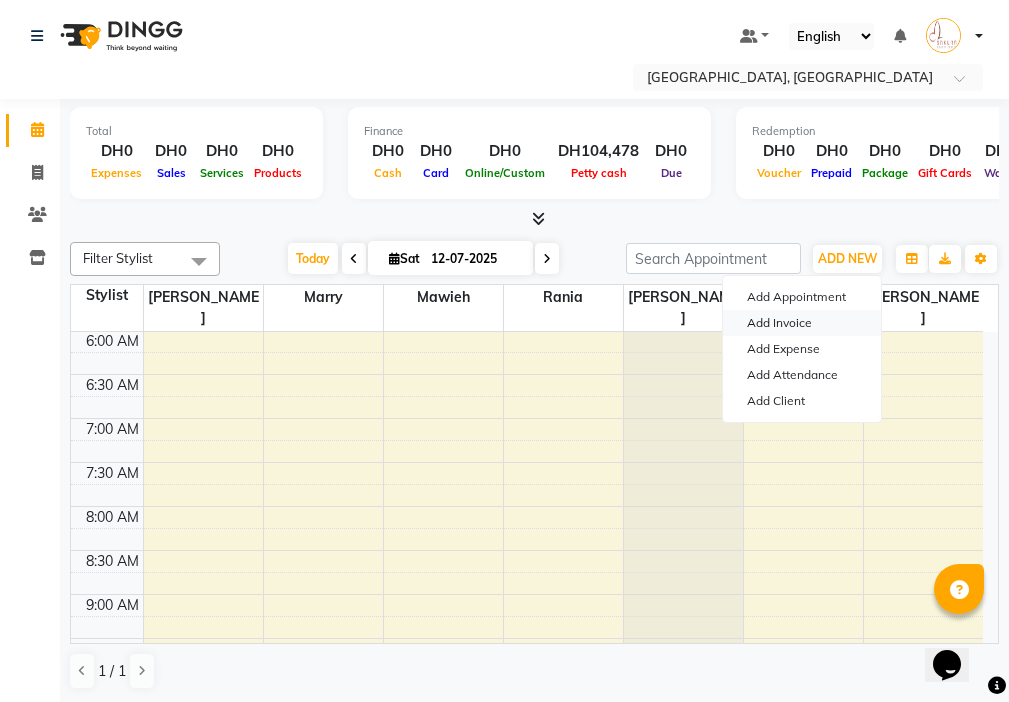 click on "Add Invoice" at bounding box center (802, 323) 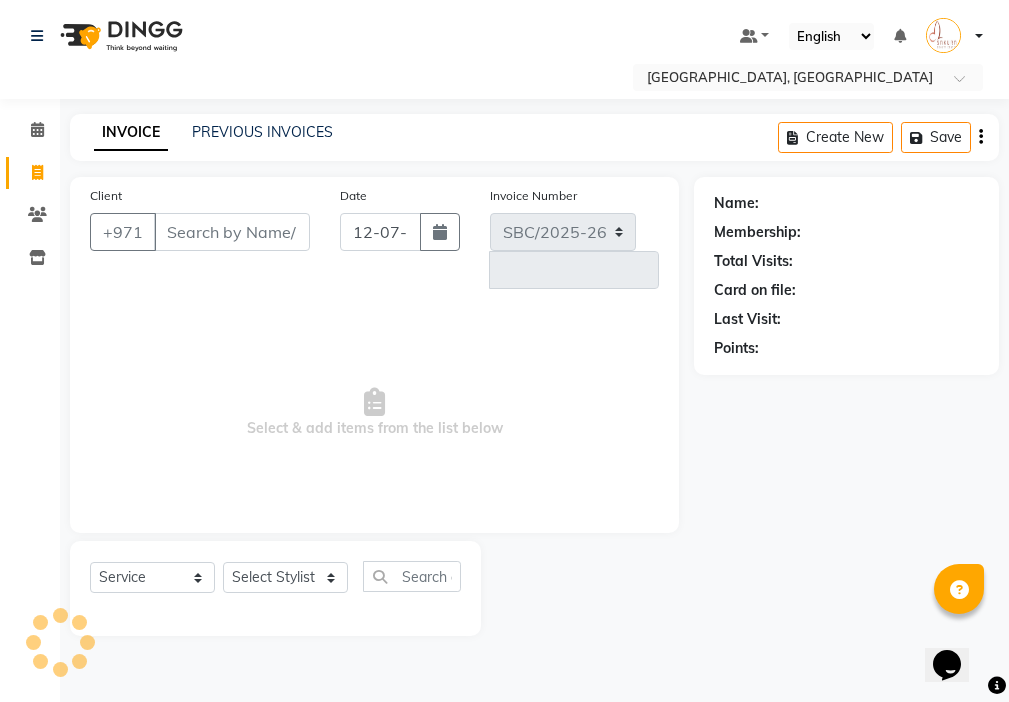 select on "3691" 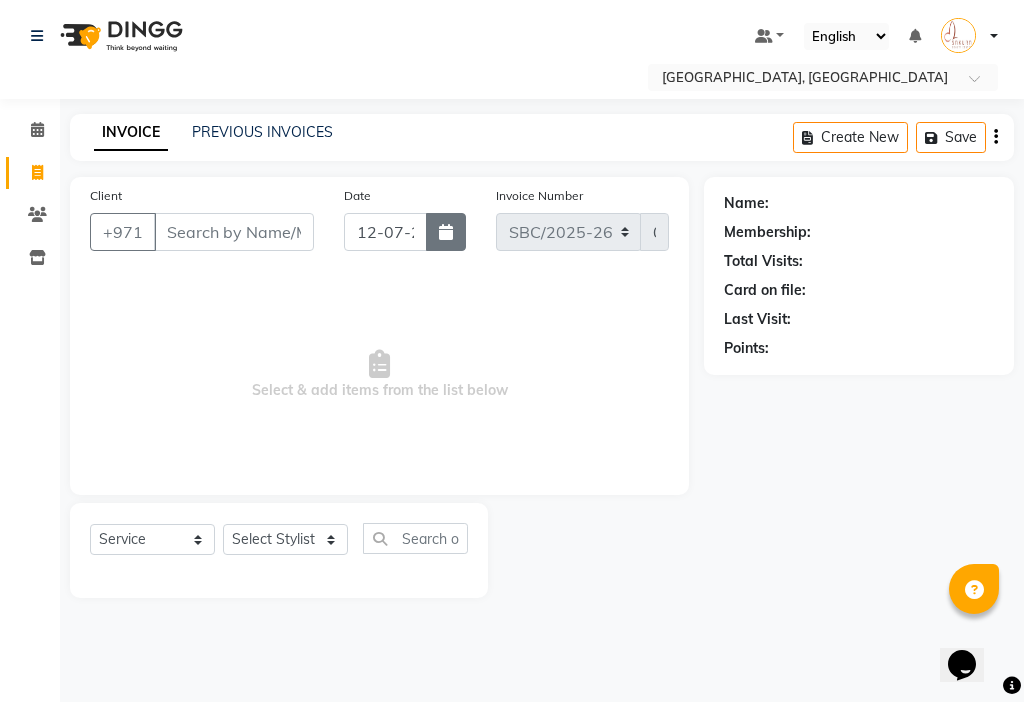 click 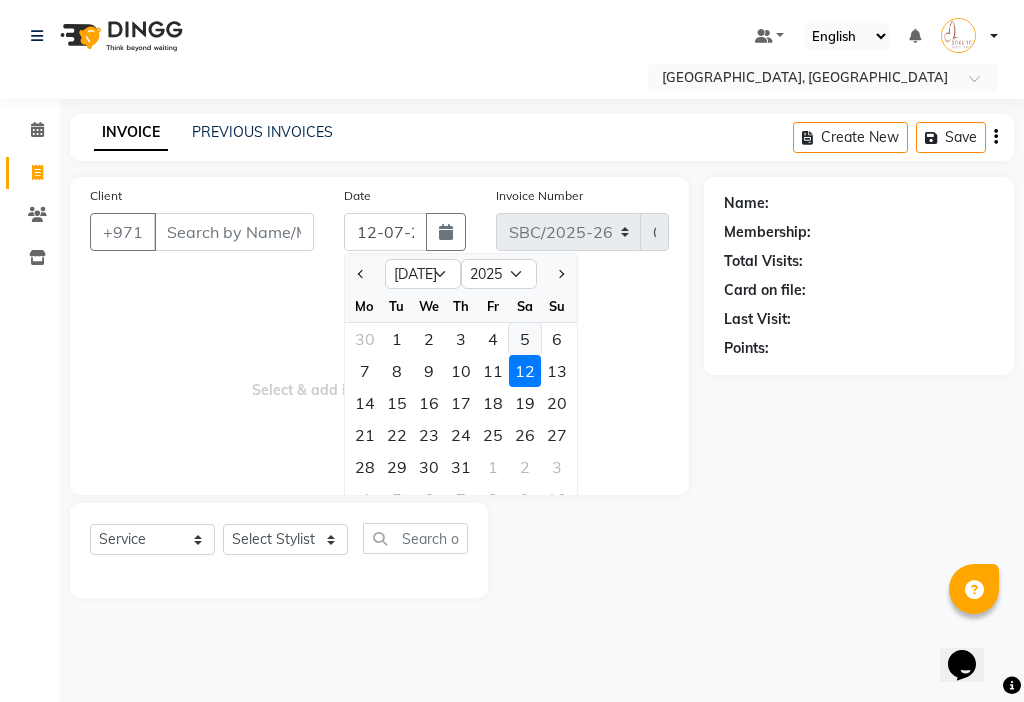 click on "5" 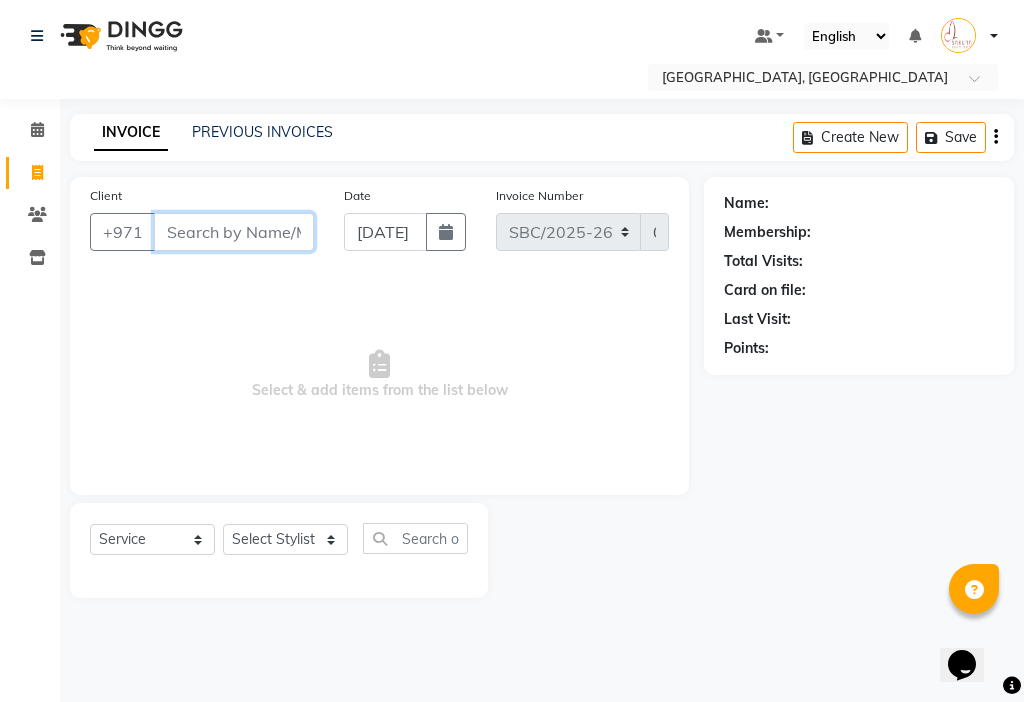 click on "Client" at bounding box center [234, 232] 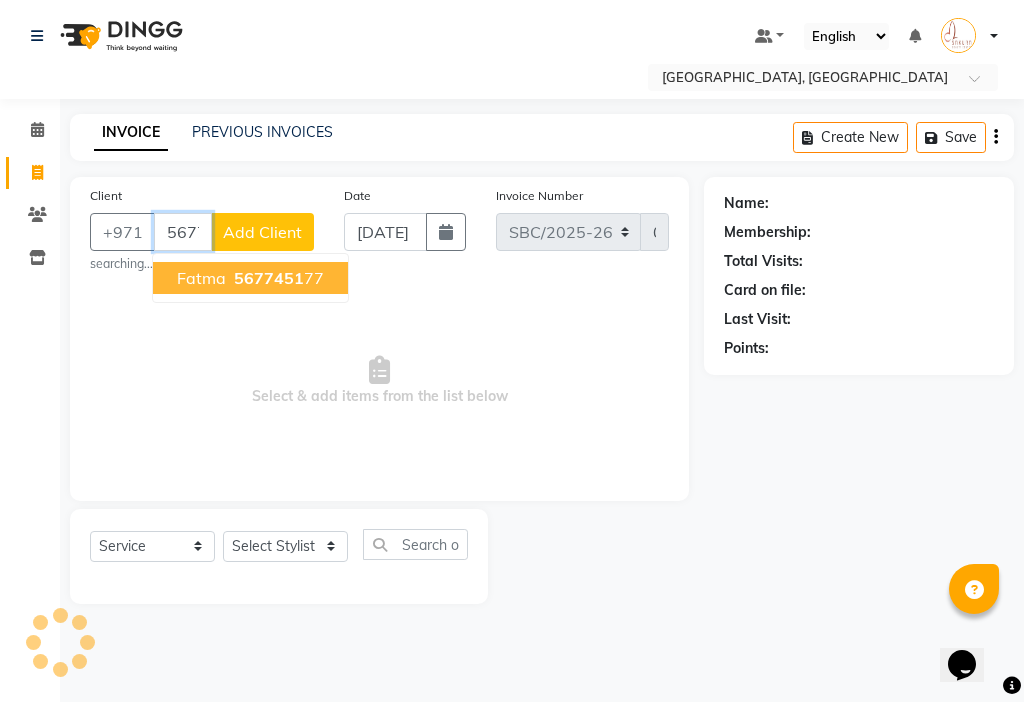type on "567745177" 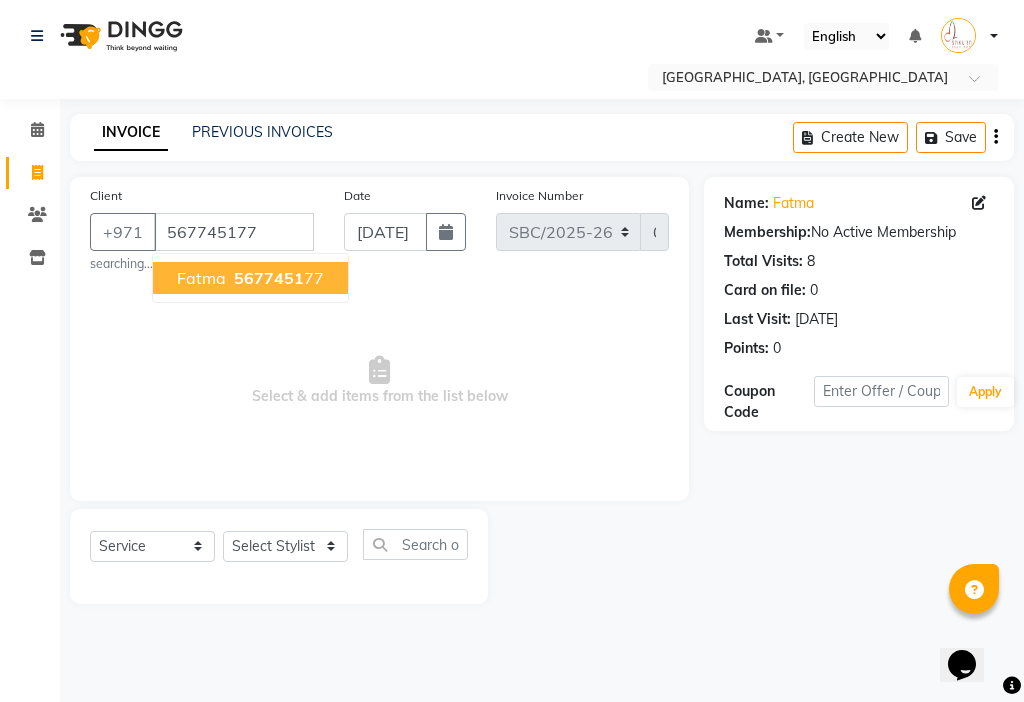 click on "5677451" at bounding box center [269, 278] 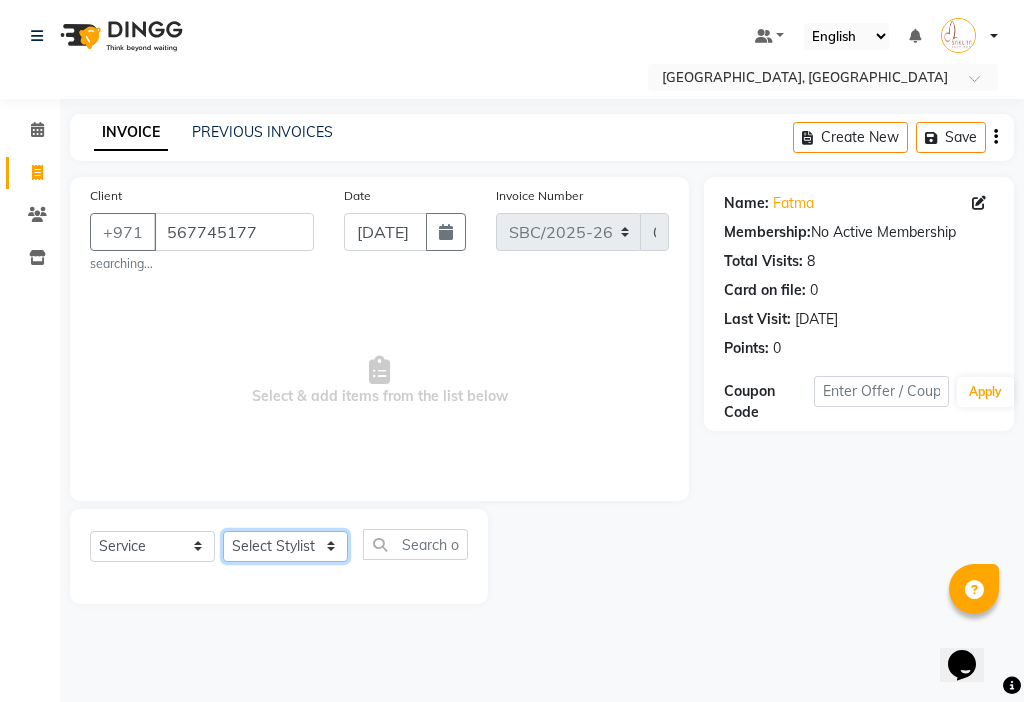 click on "Select Stylist Anjienet [PERSON_NAME] marry  Mawieh  [PERSON_NAME] [PERSON_NAME]" 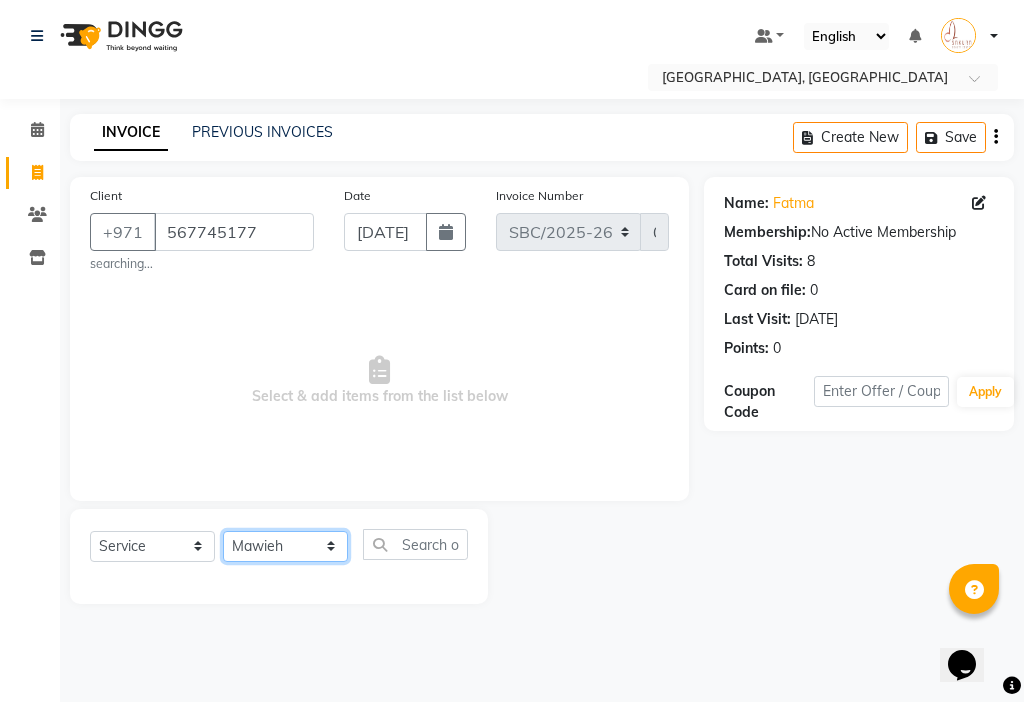 click on "Select Stylist Anjienet [PERSON_NAME] marry  Mawieh  [PERSON_NAME] [PERSON_NAME]" 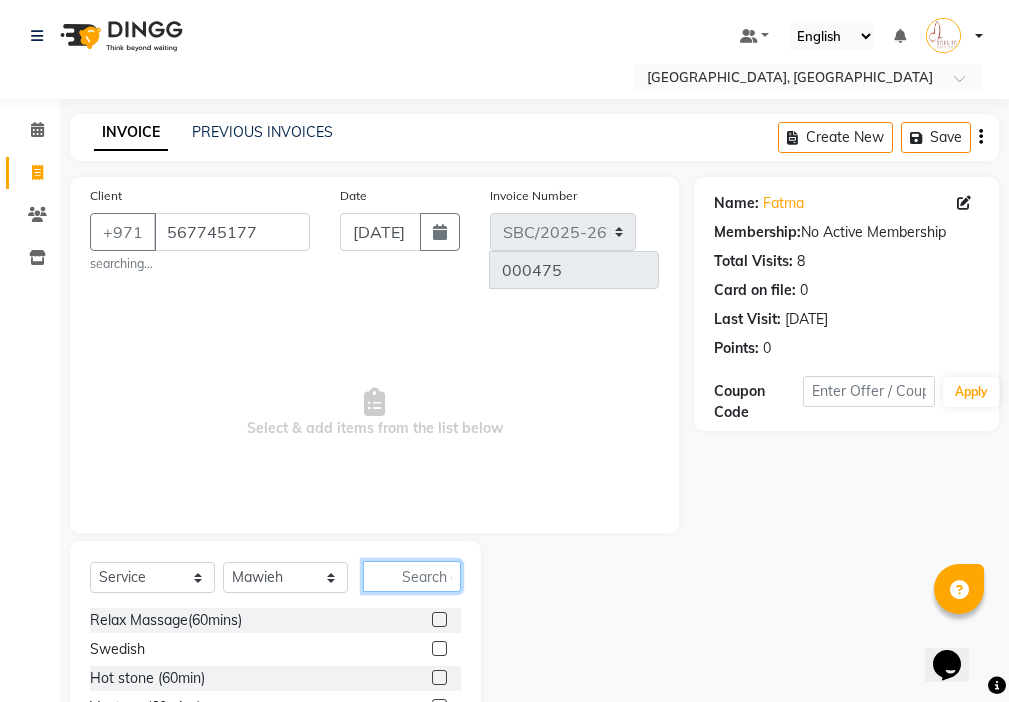 click 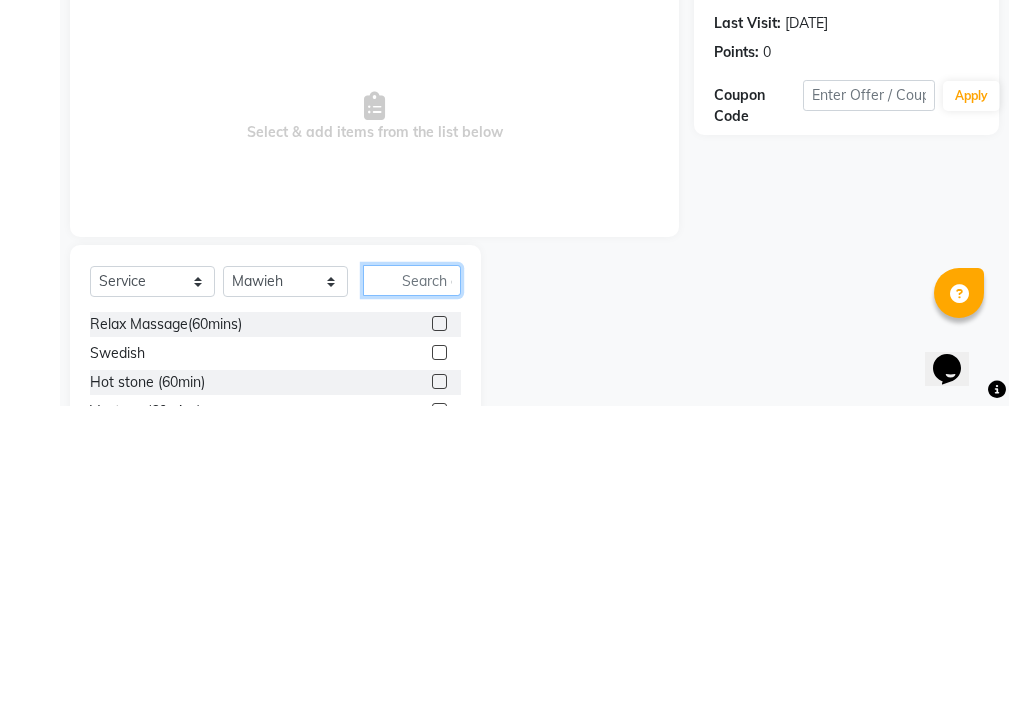 scroll, scrollTop: 22, scrollLeft: 0, axis: vertical 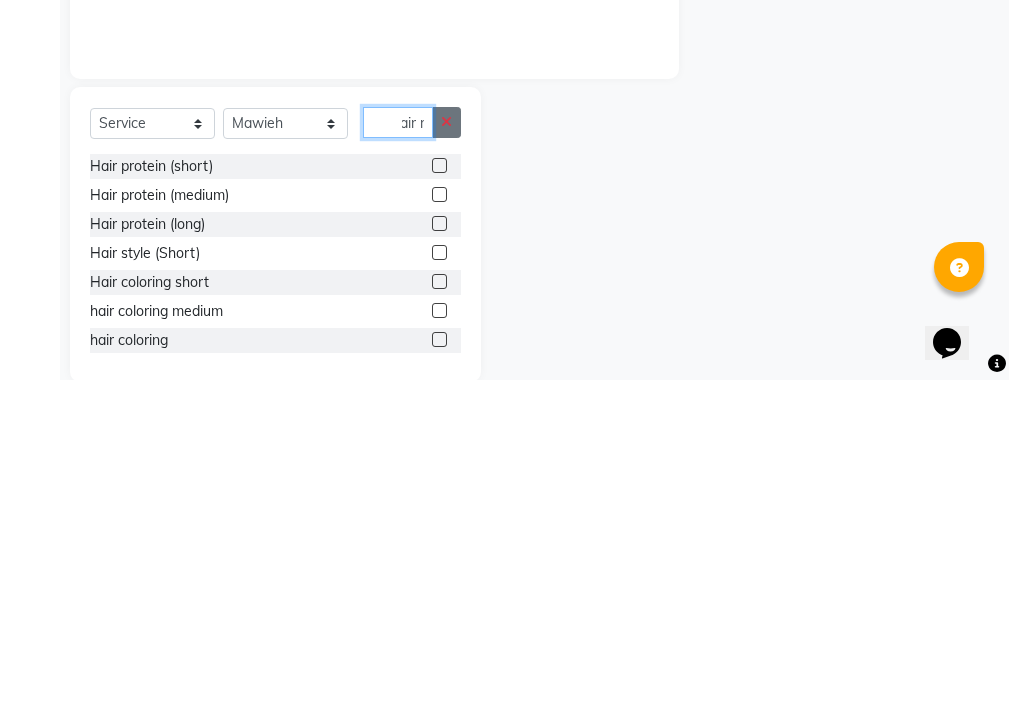 type on "hair r" 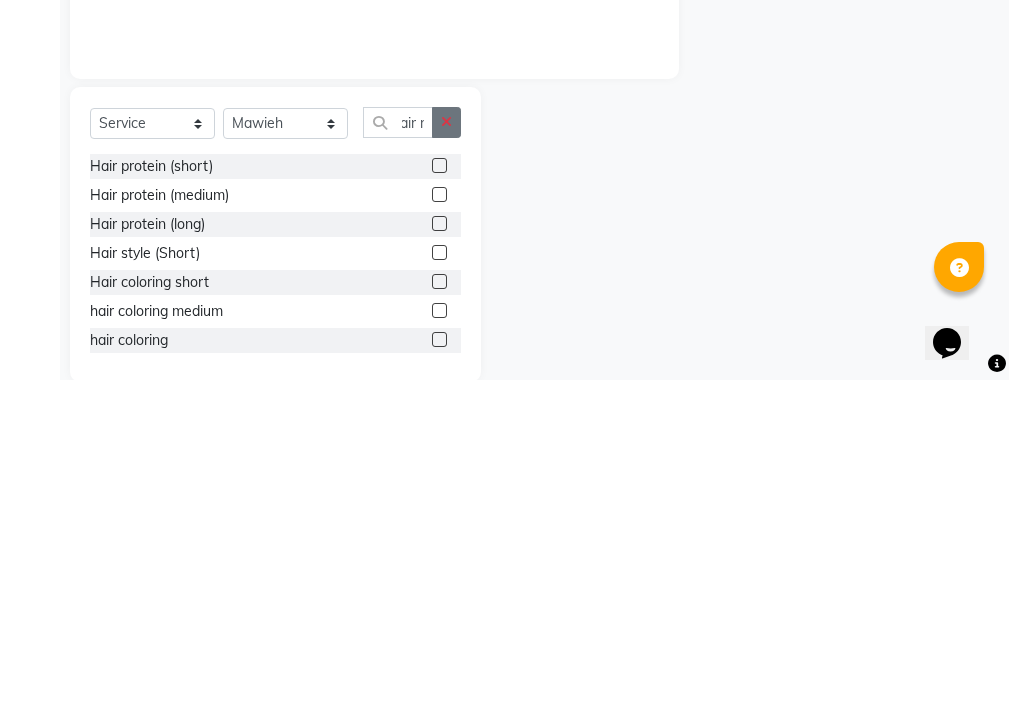 click 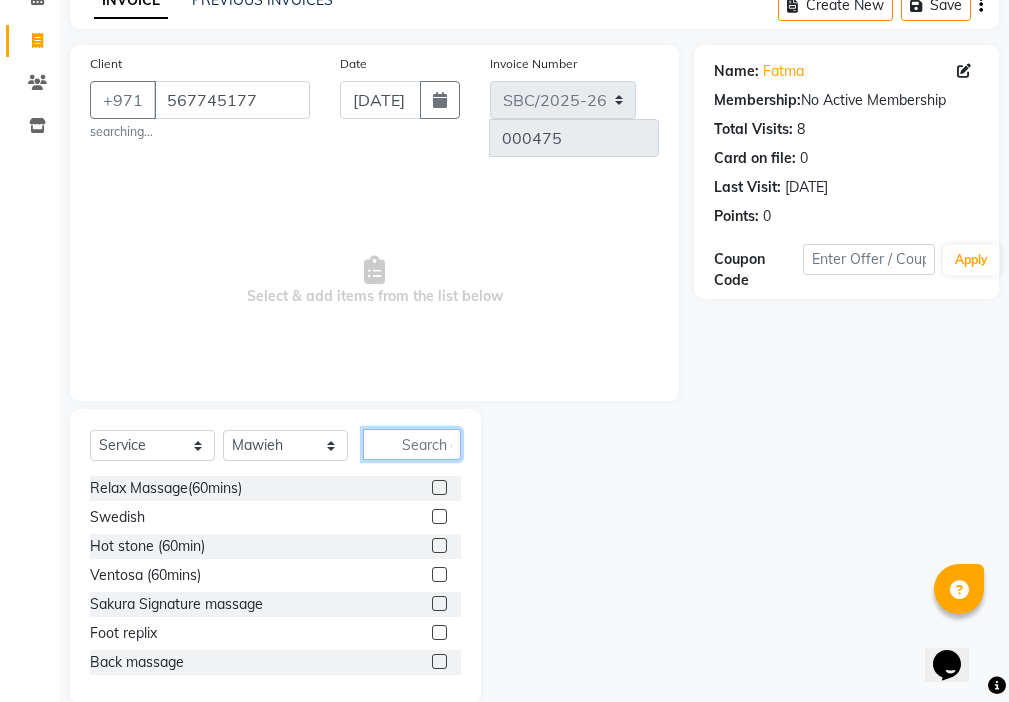 scroll, scrollTop: 0, scrollLeft: 0, axis: both 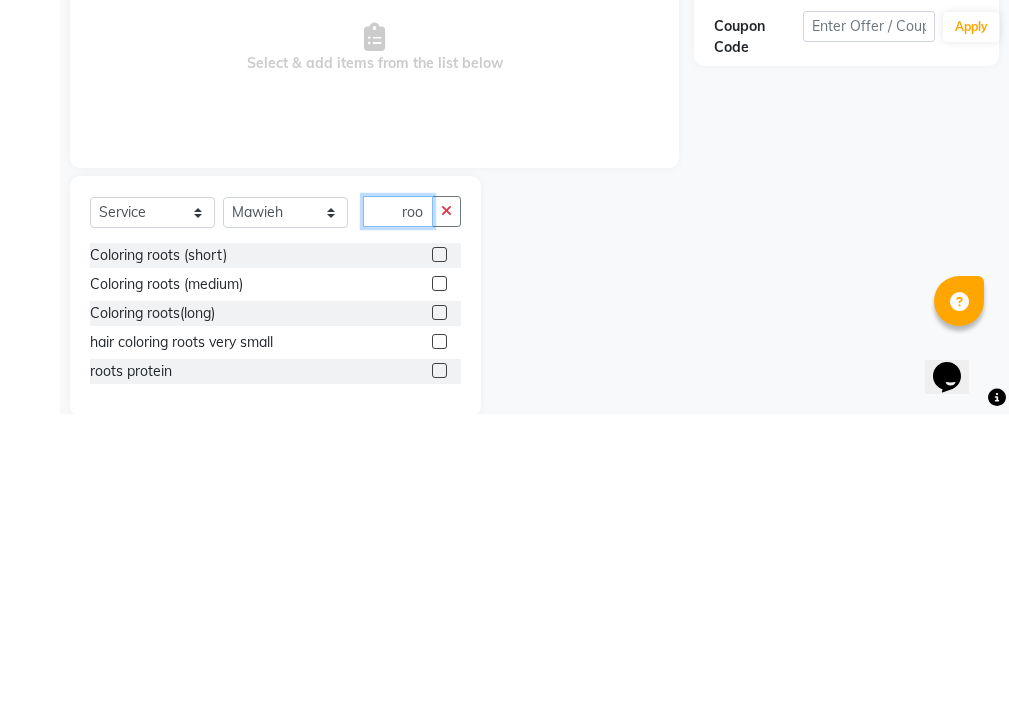 type on "roo" 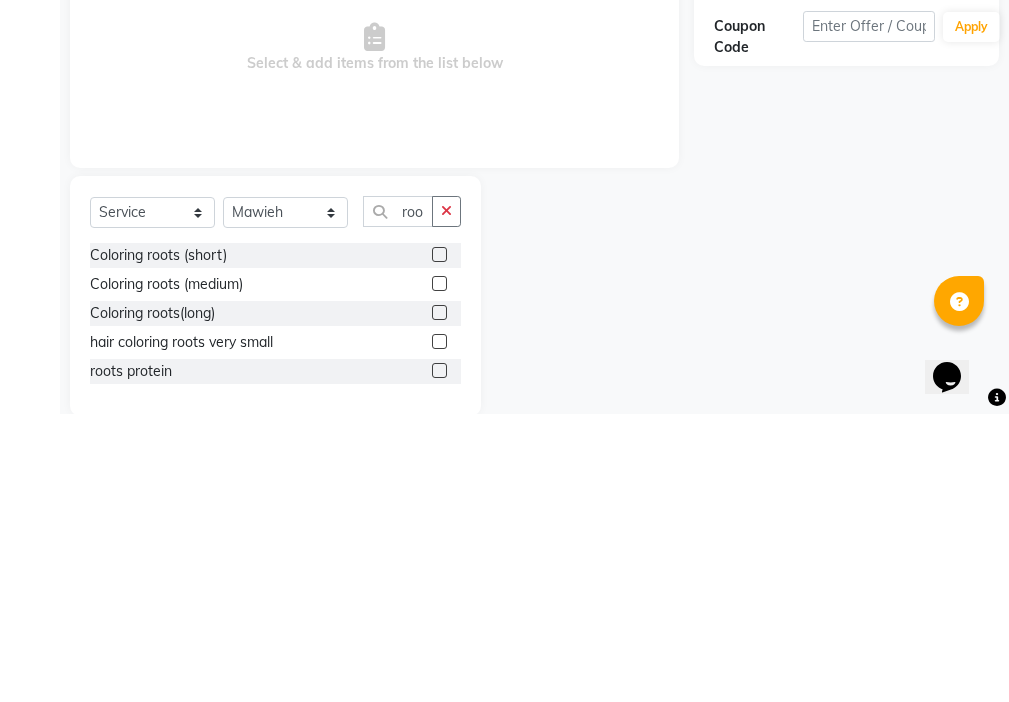 click 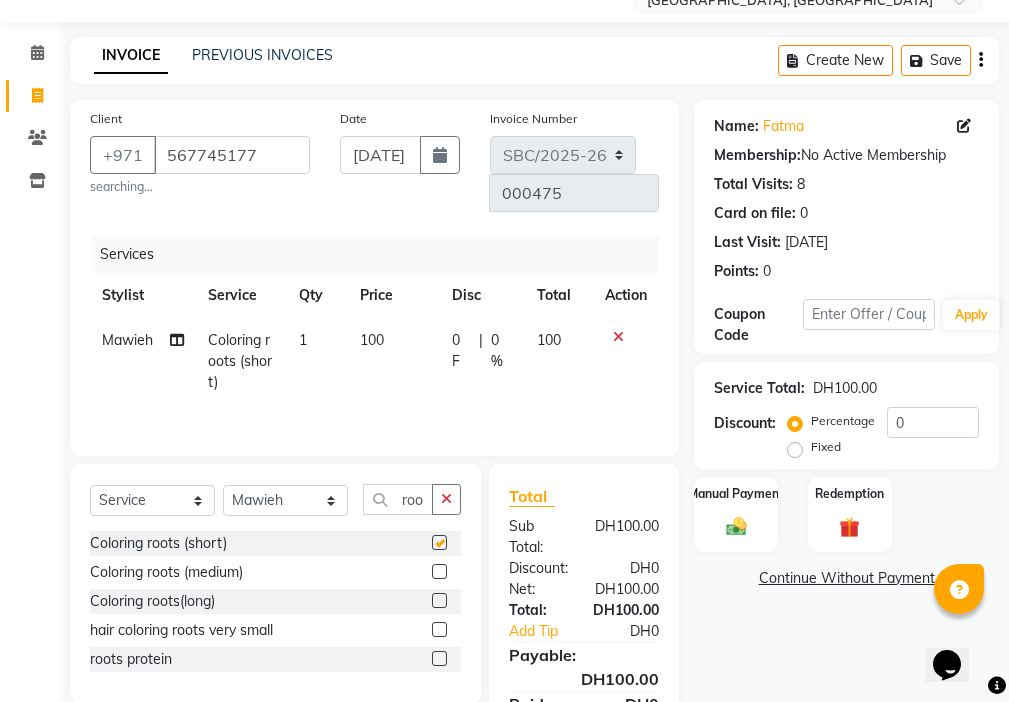 checkbox on "false" 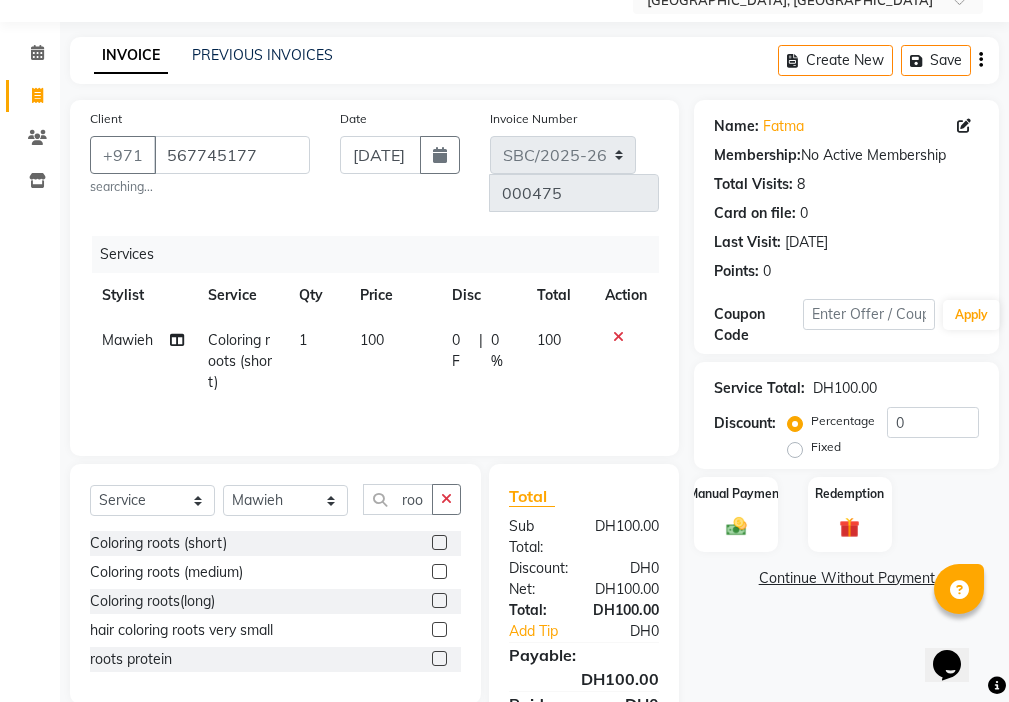 click 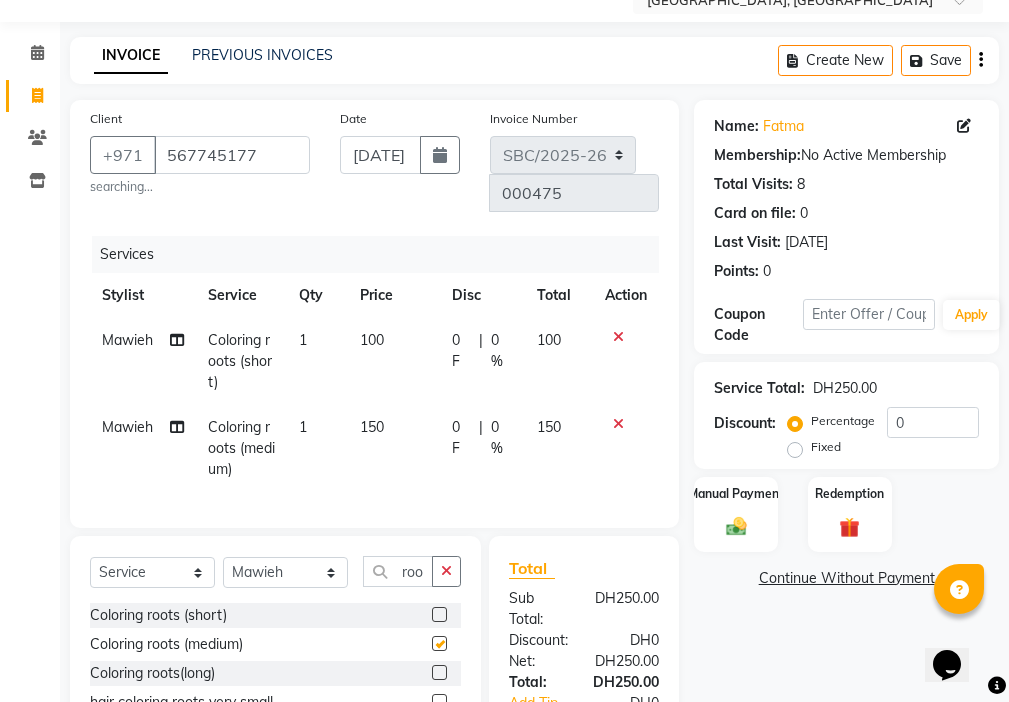 checkbox on "false" 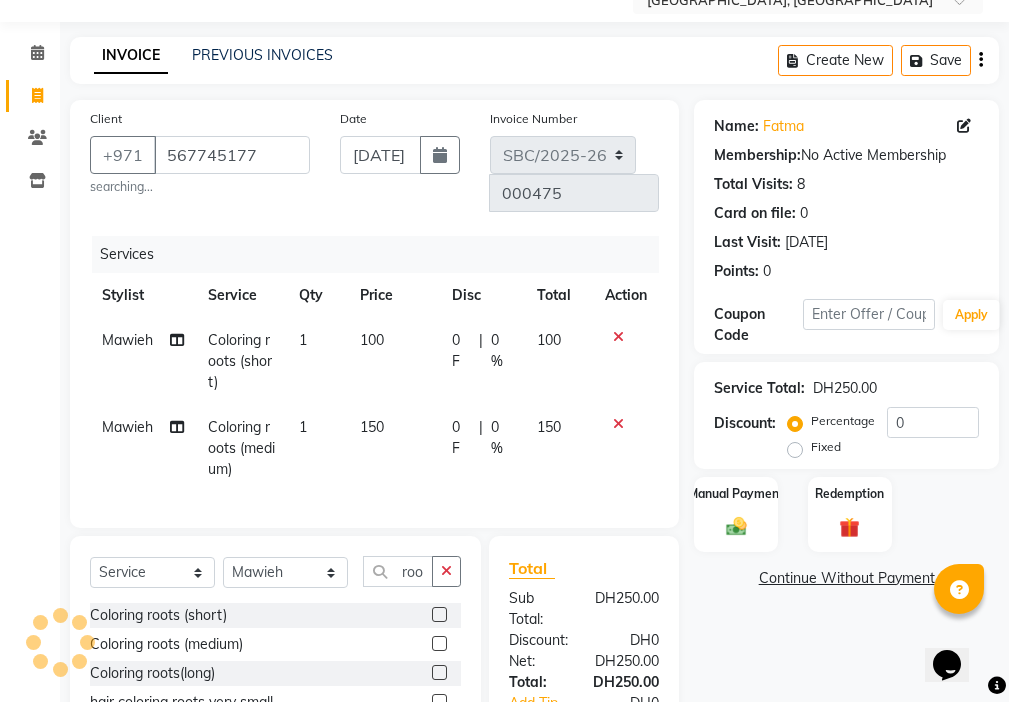 click 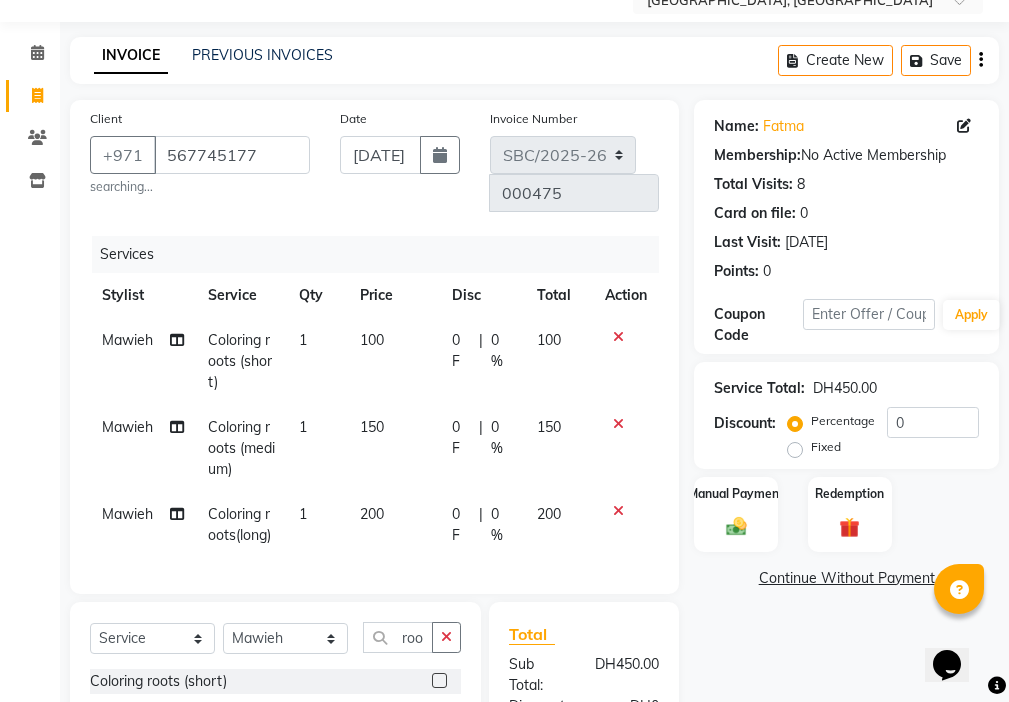 checkbox on "false" 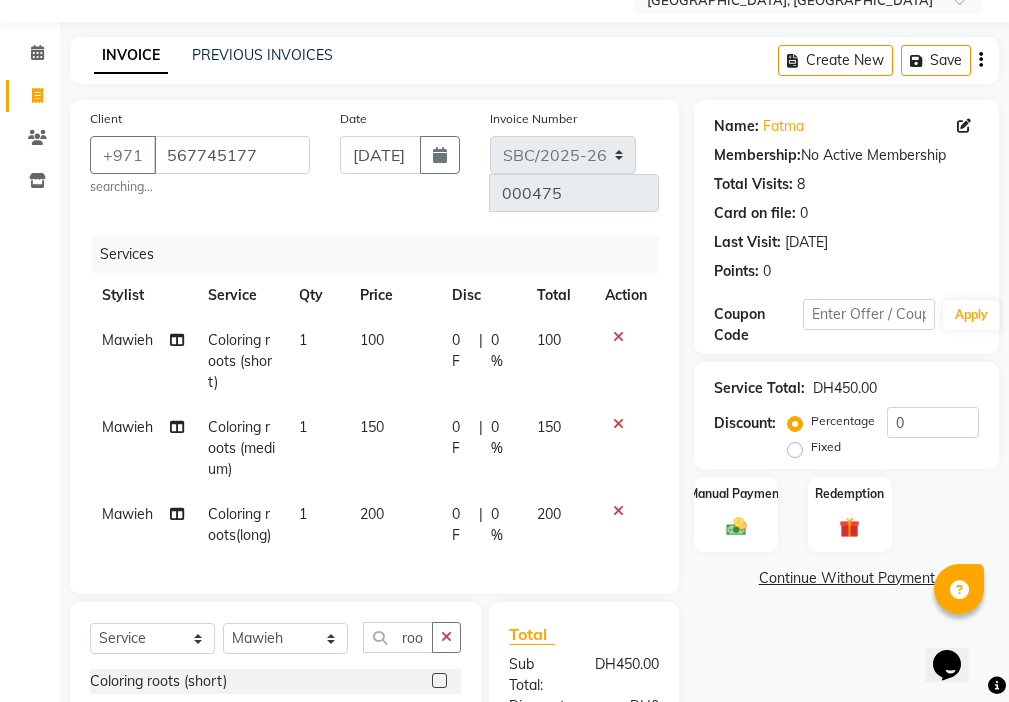 click 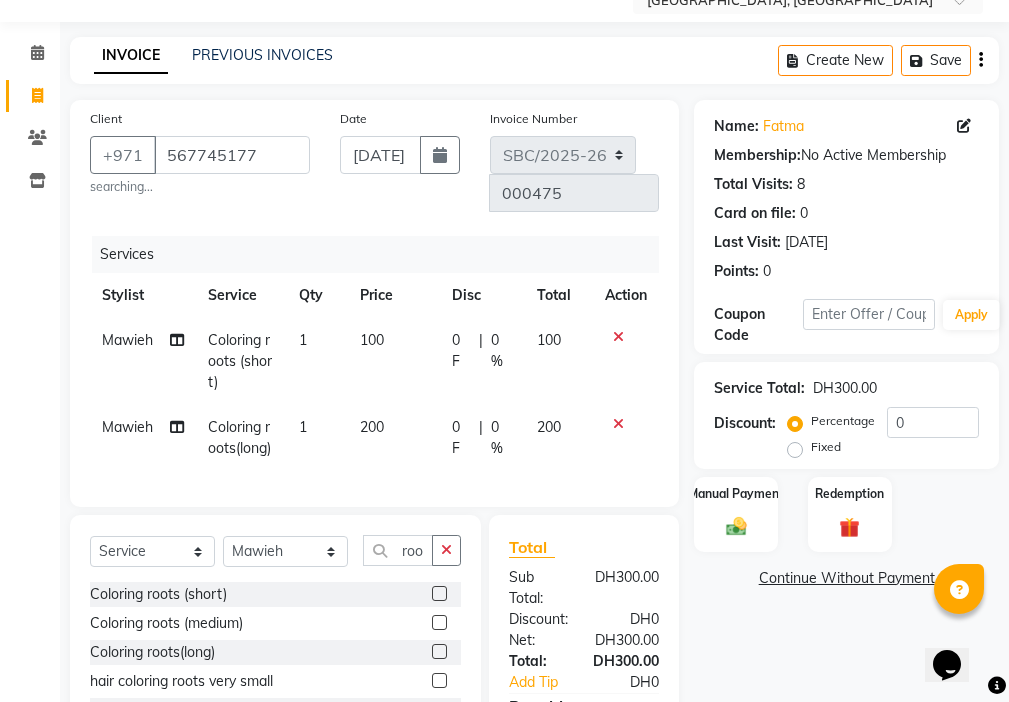 click 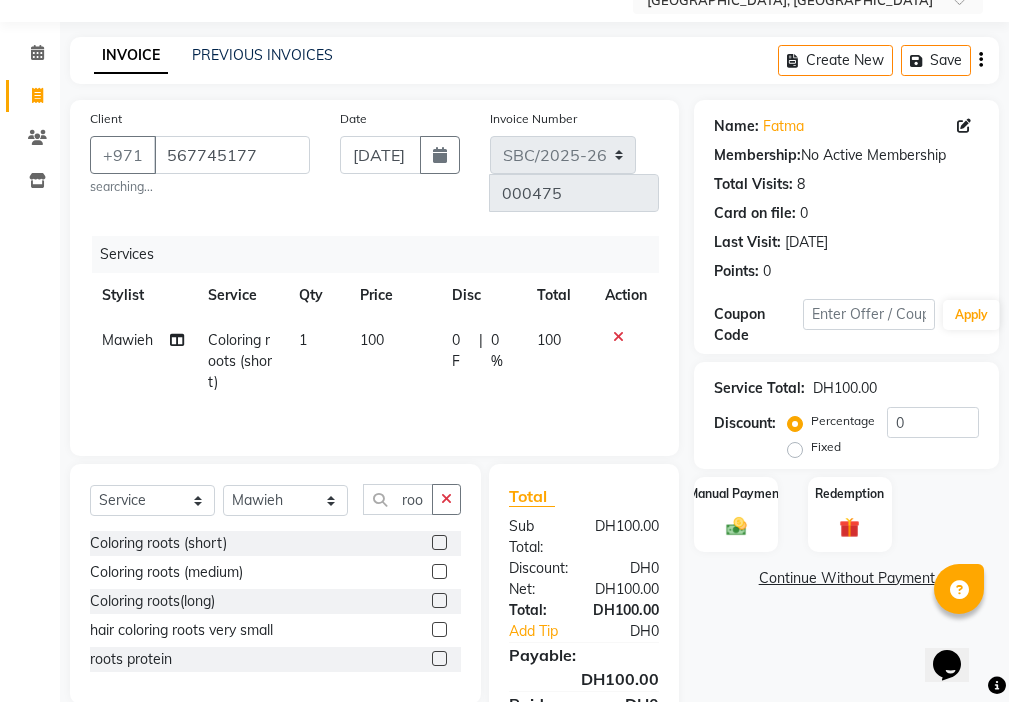 click on "100" 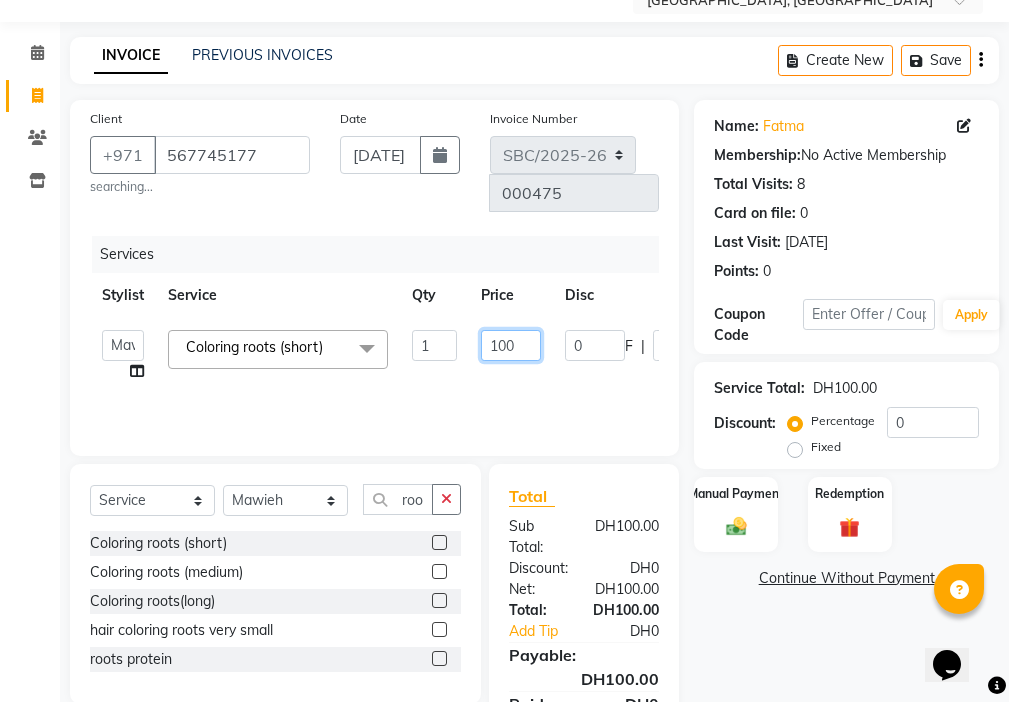 click on "100" 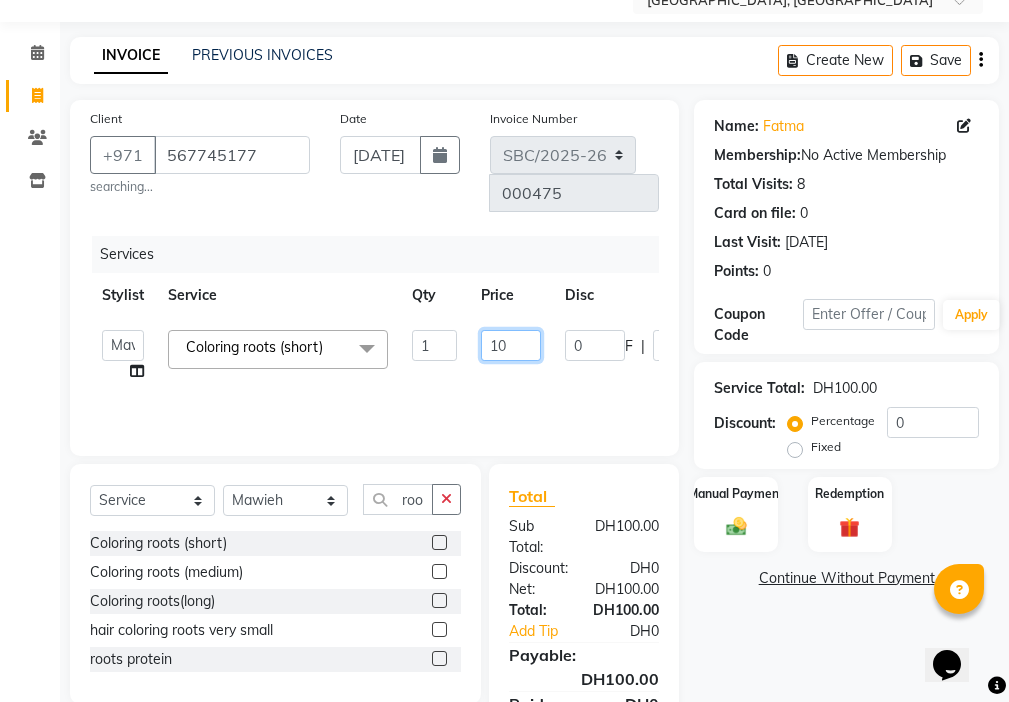 type on "120" 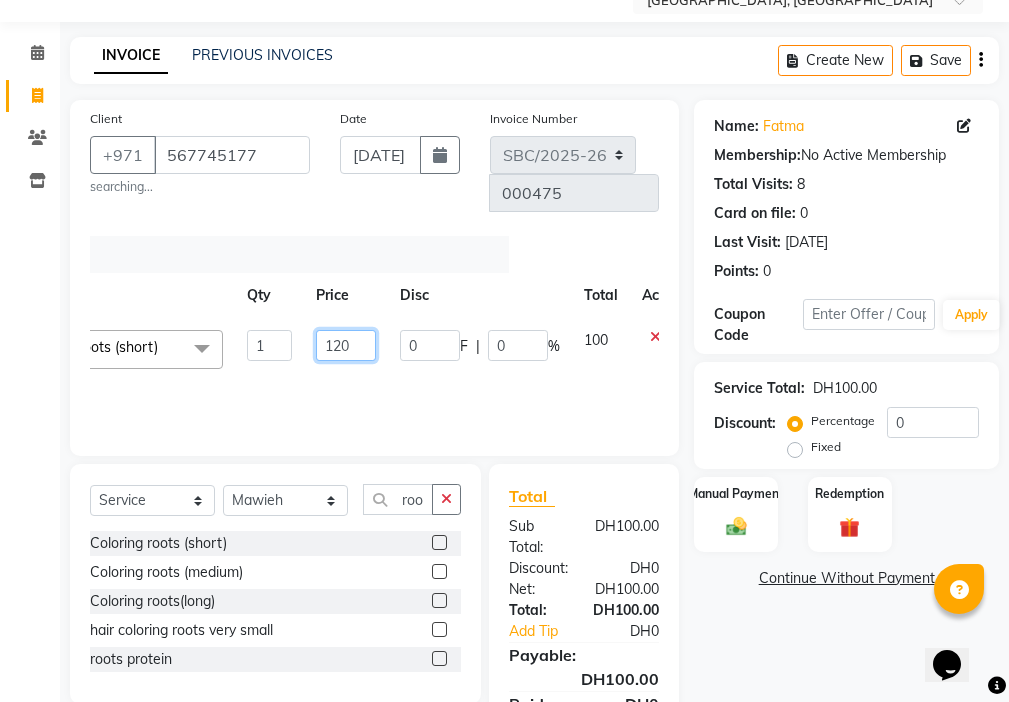 scroll, scrollTop: 0, scrollLeft: 202, axis: horizontal 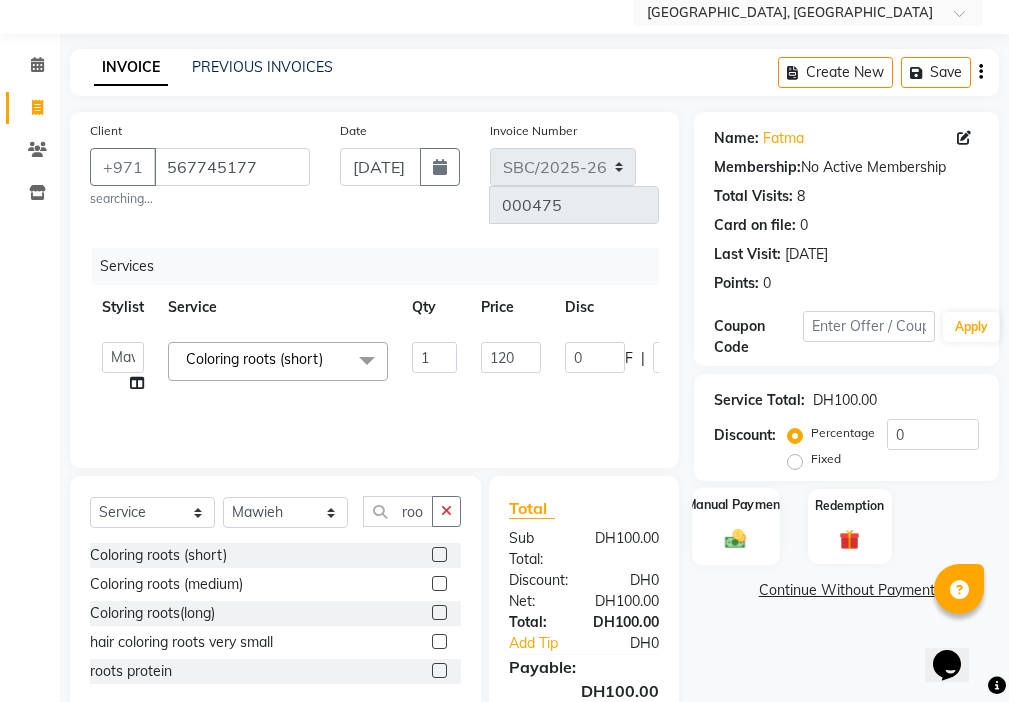 click 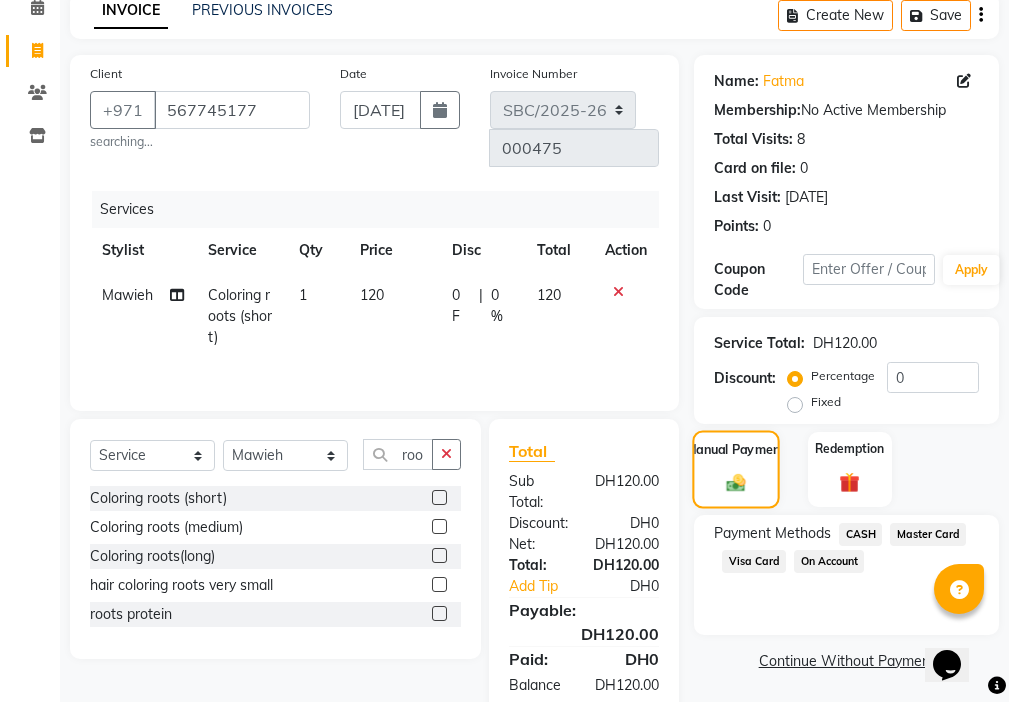 scroll, scrollTop: 155, scrollLeft: 0, axis: vertical 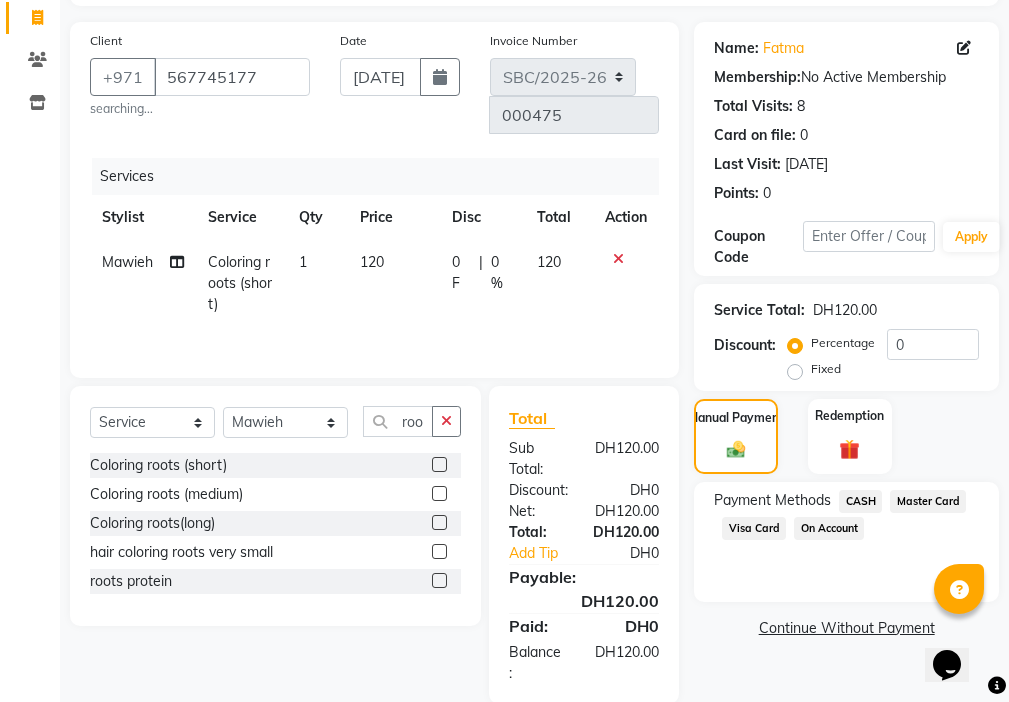 click on "Visa Card" 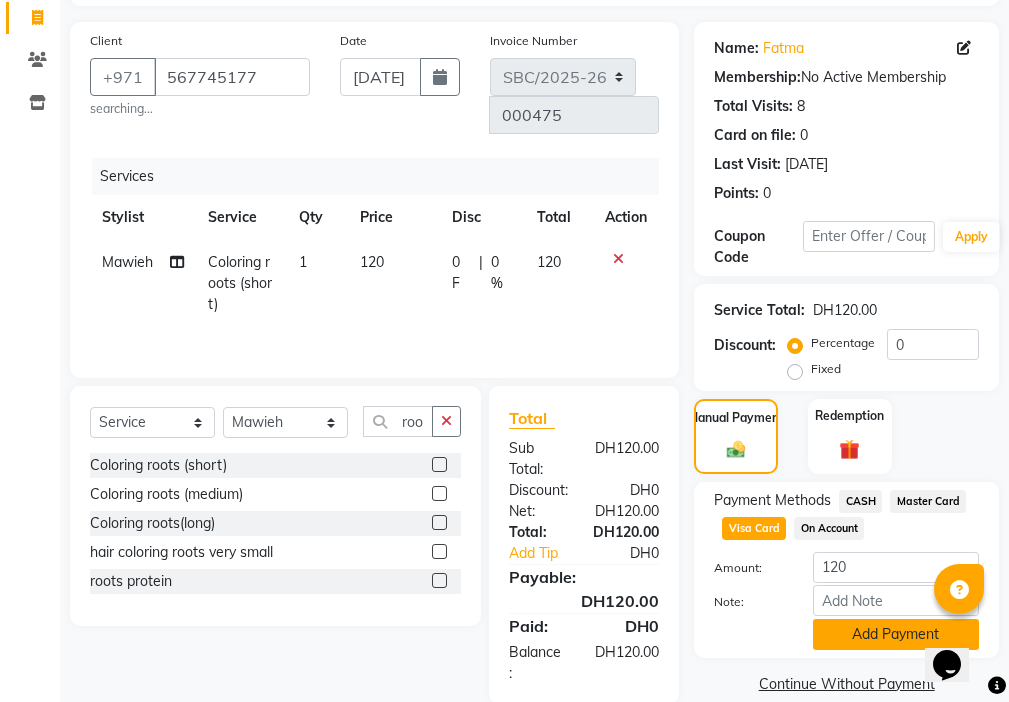 click on "Add Payment" 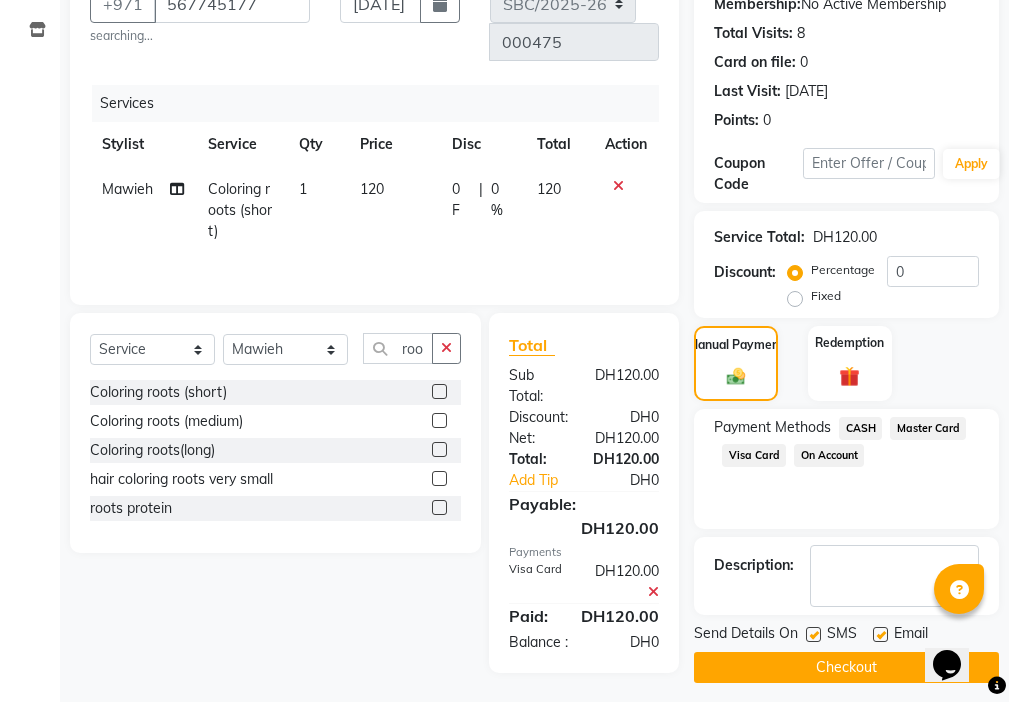 scroll, scrollTop: 239, scrollLeft: 0, axis: vertical 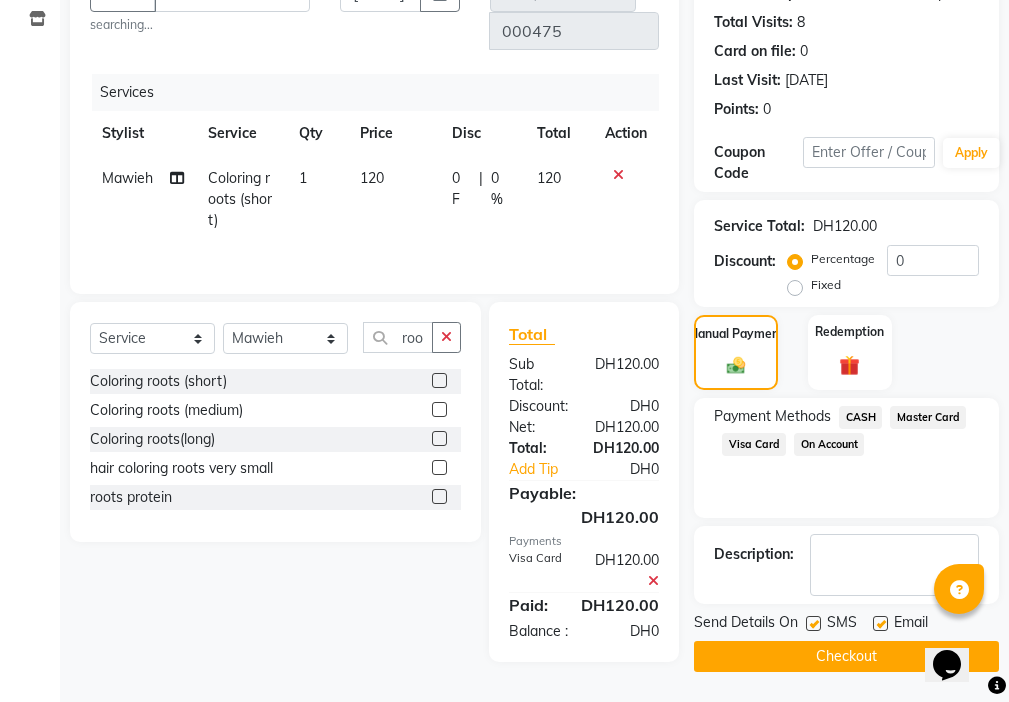 click 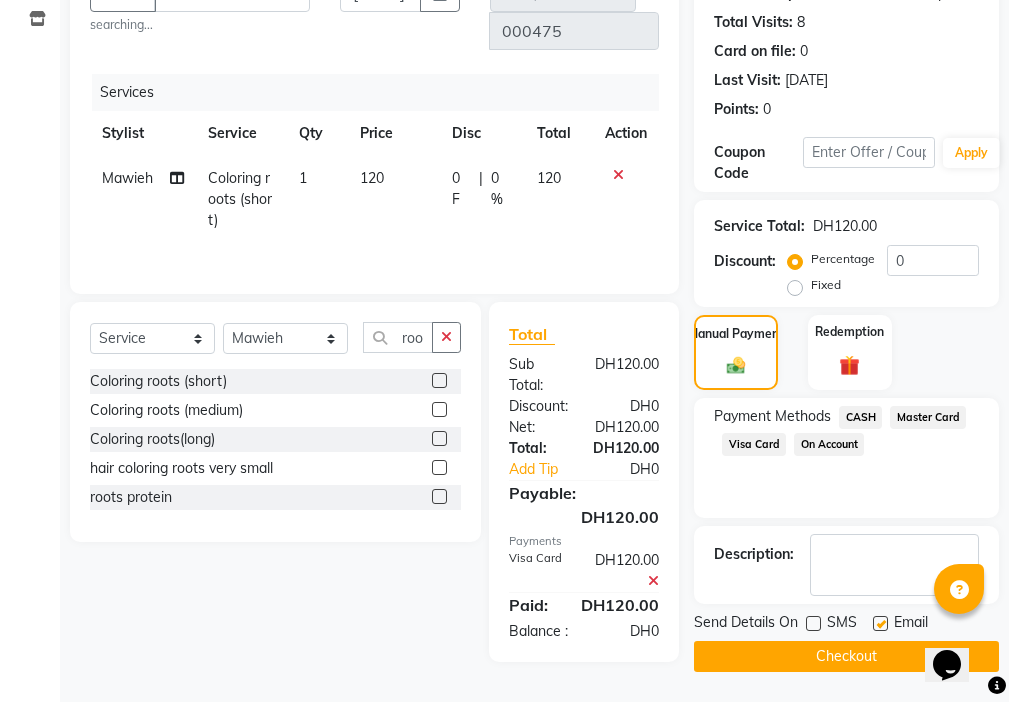click 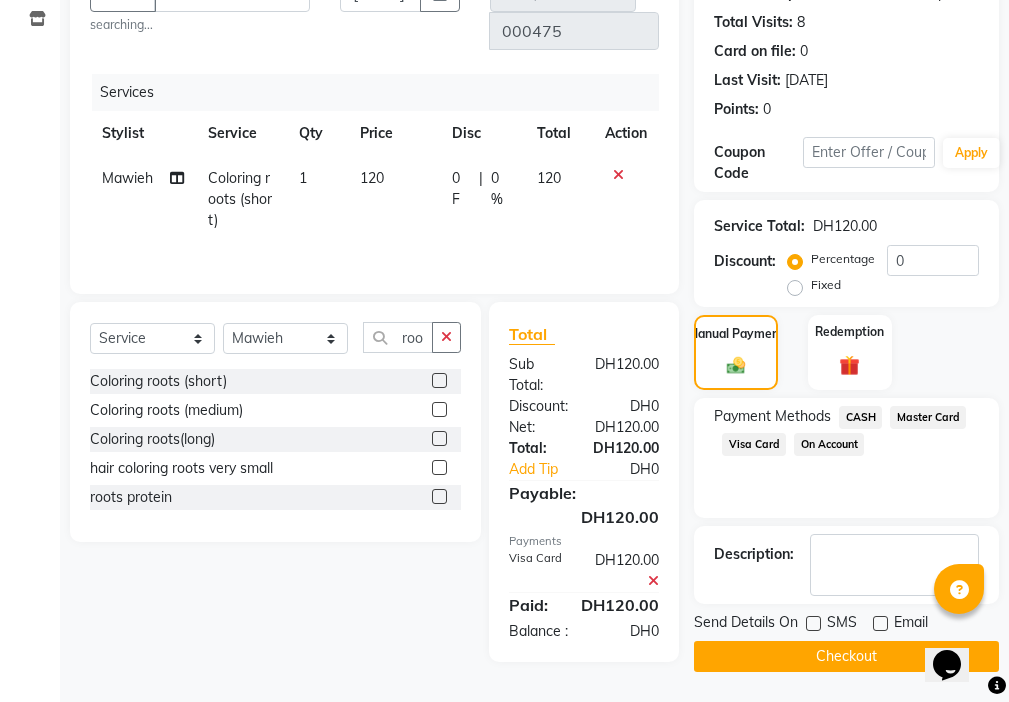 click on "Checkout" 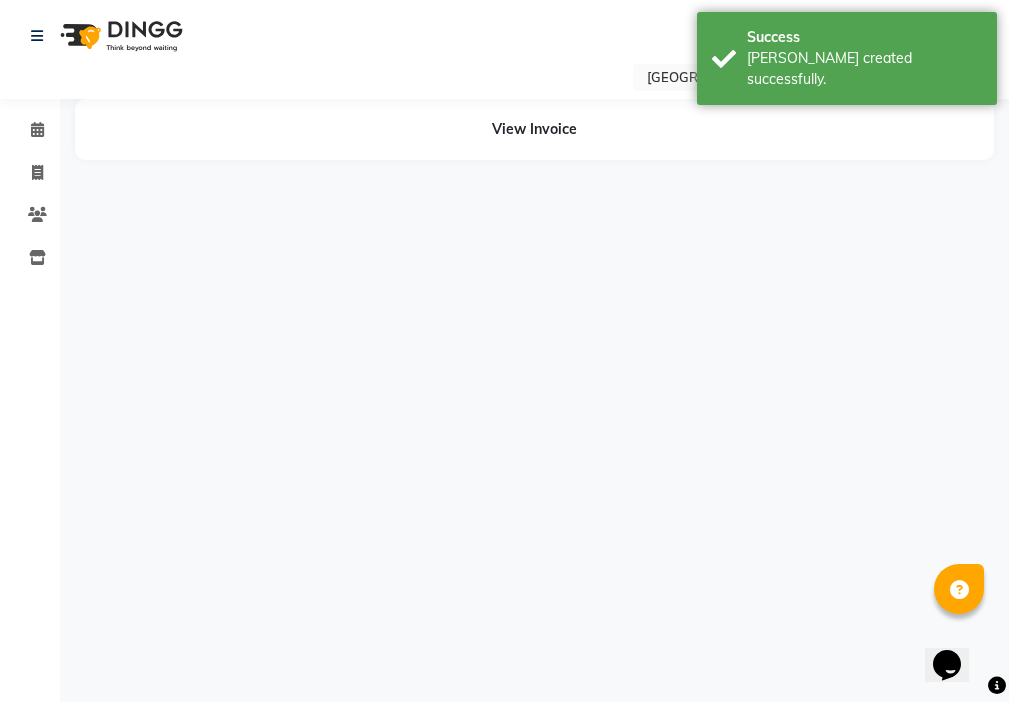 scroll, scrollTop: 0, scrollLeft: 0, axis: both 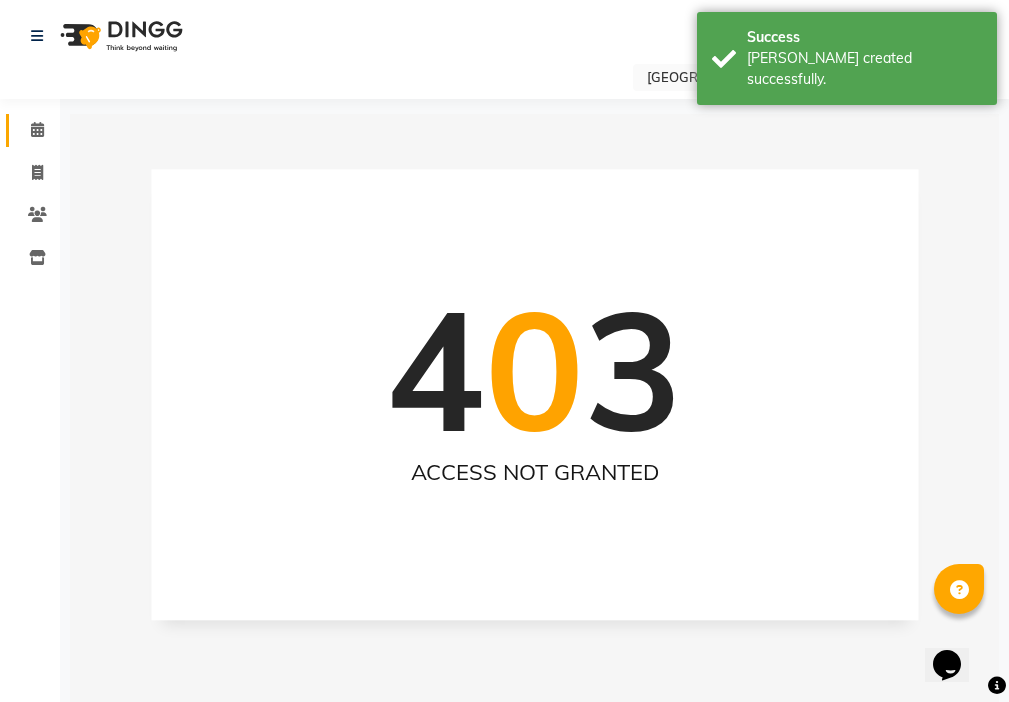 click 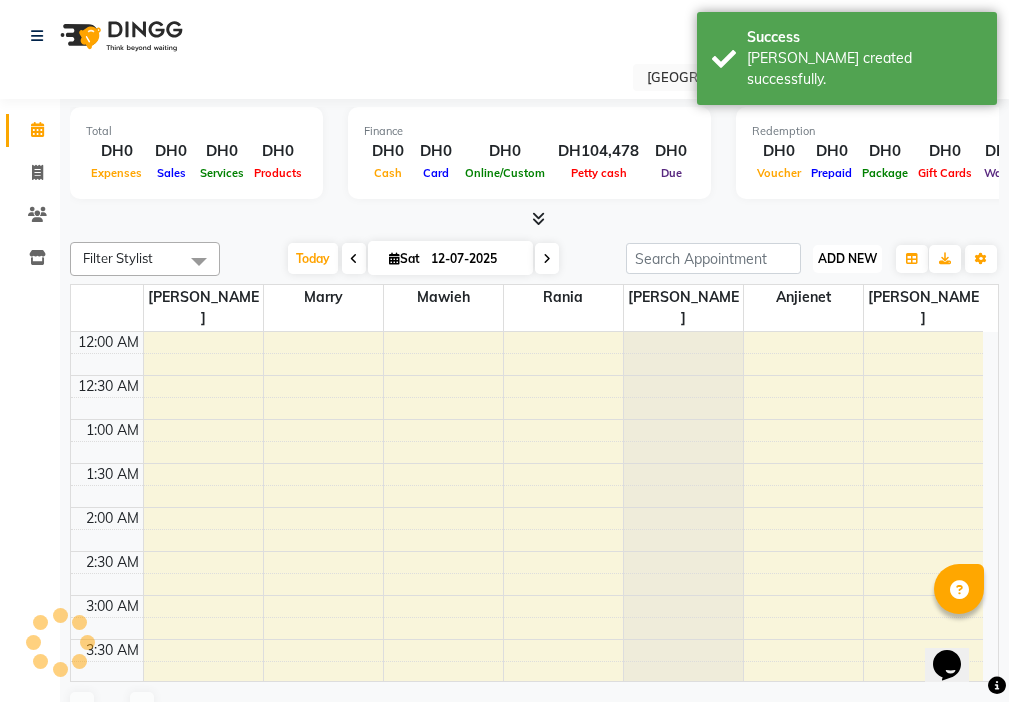 click on "ADD NEW" at bounding box center [847, 258] 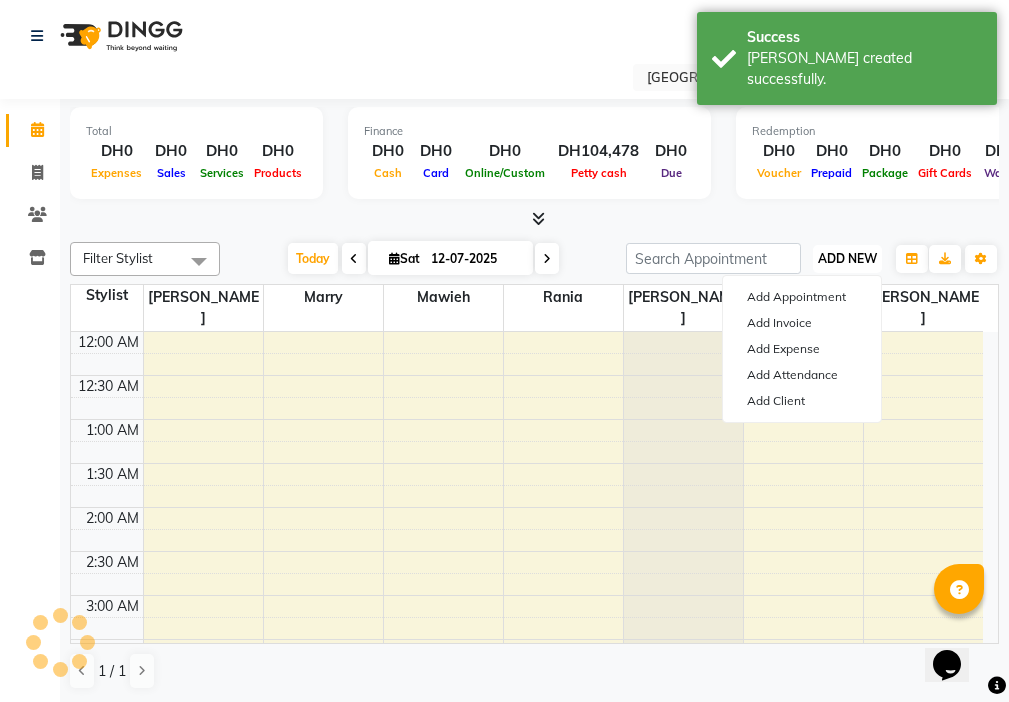 scroll, scrollTop: 529, scrollLeft: 0, axis: vertical 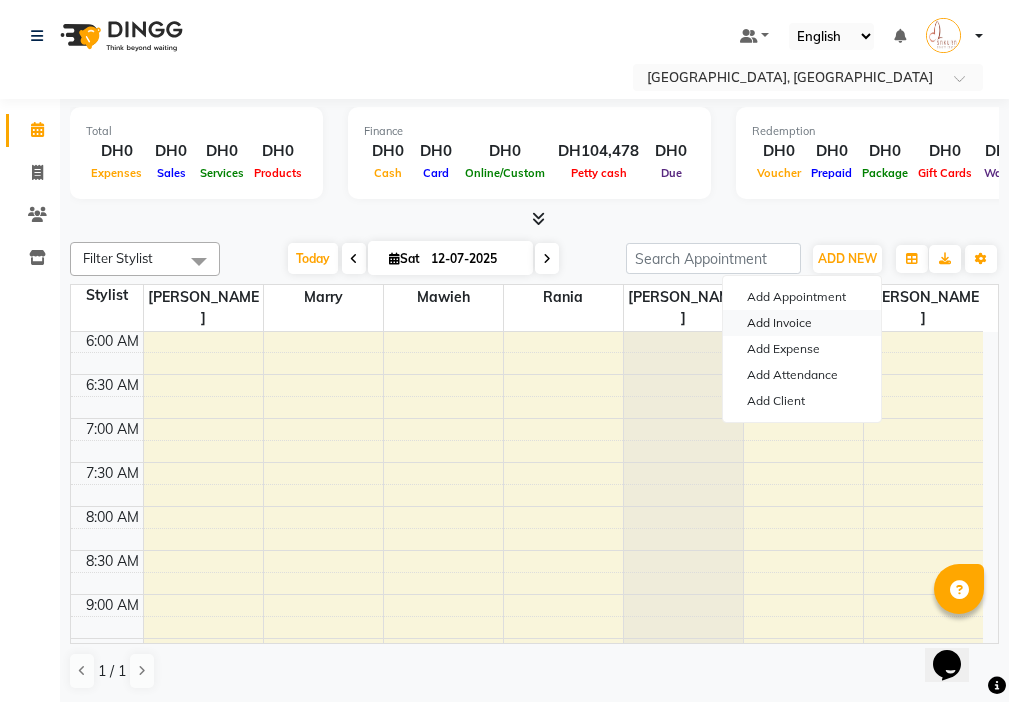 click on "Add Invoice" at bounding box center (802, 323) 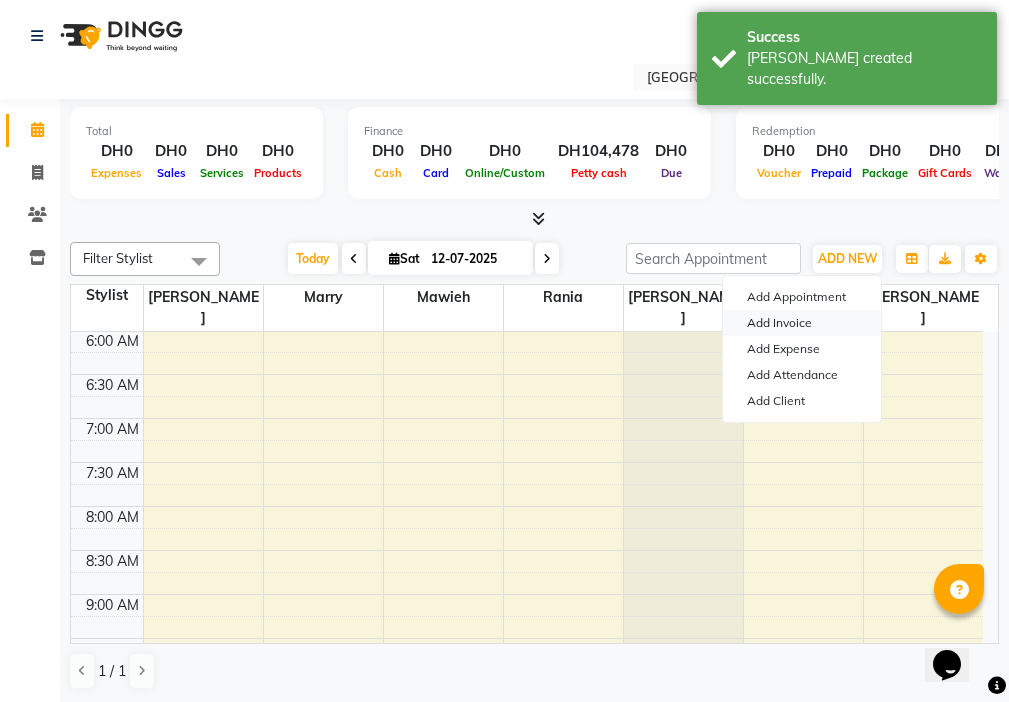select on "service" 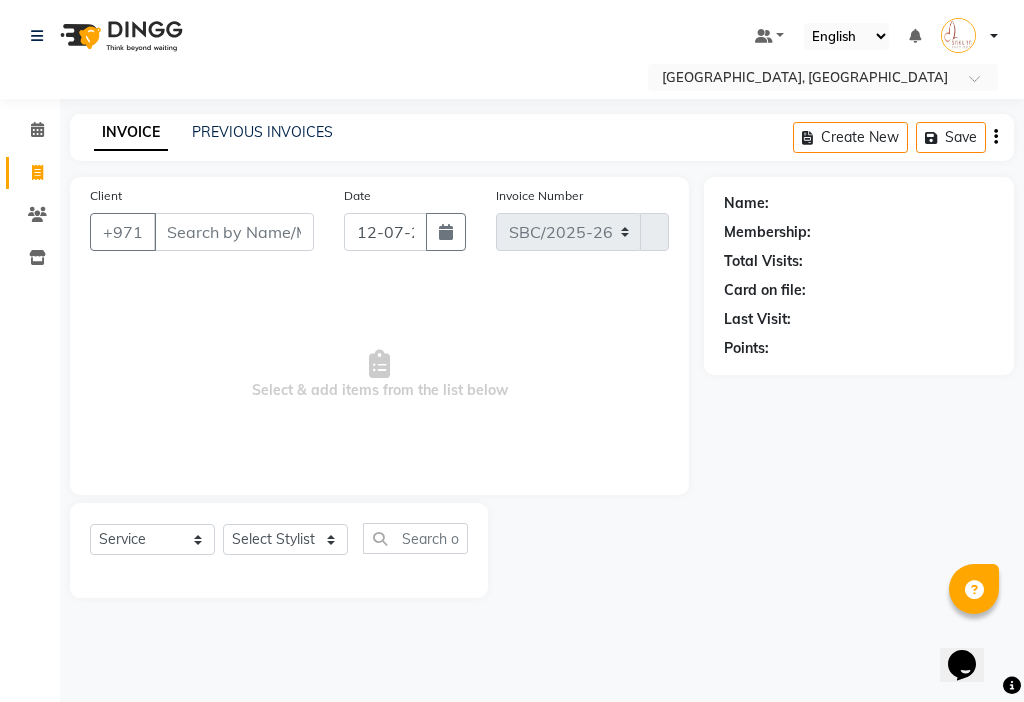 select on "3691" 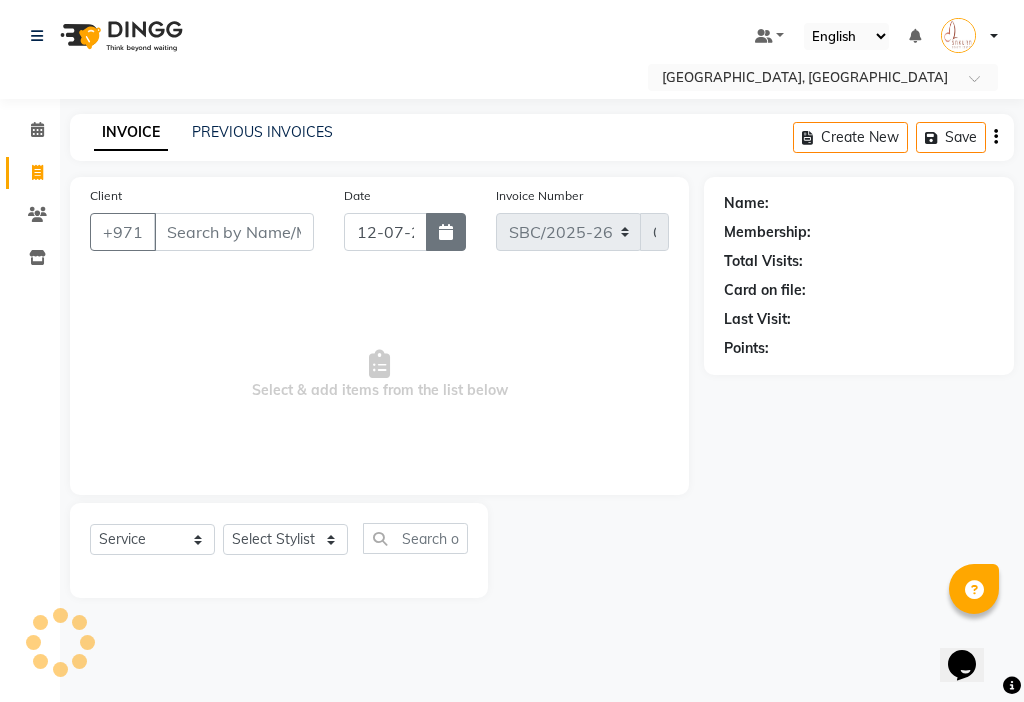 click 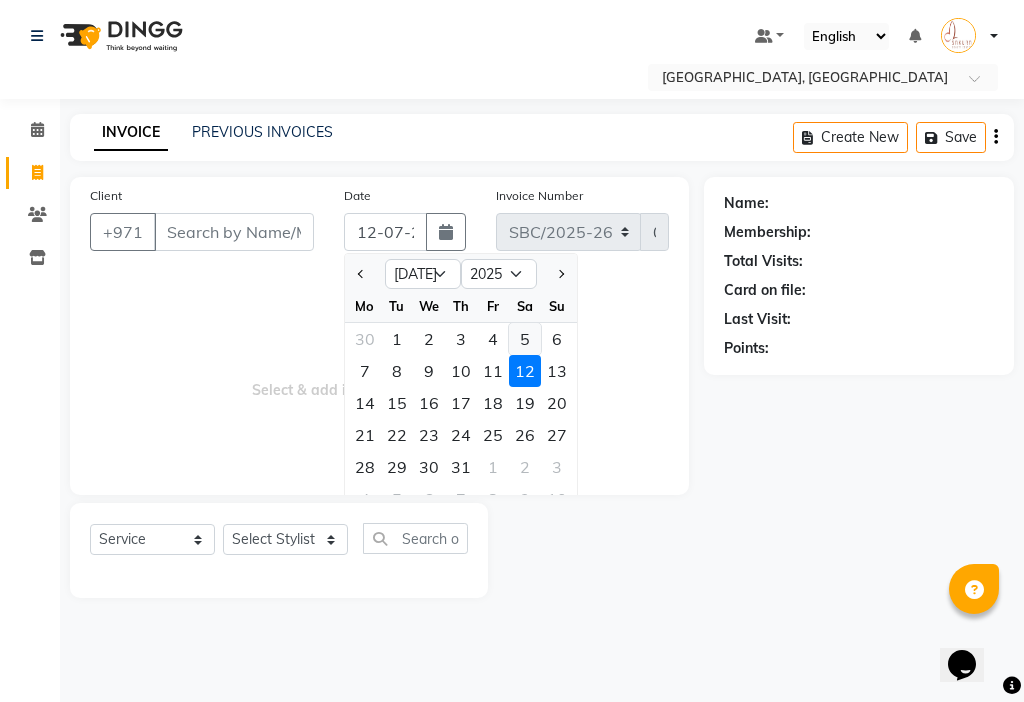 click on "5" 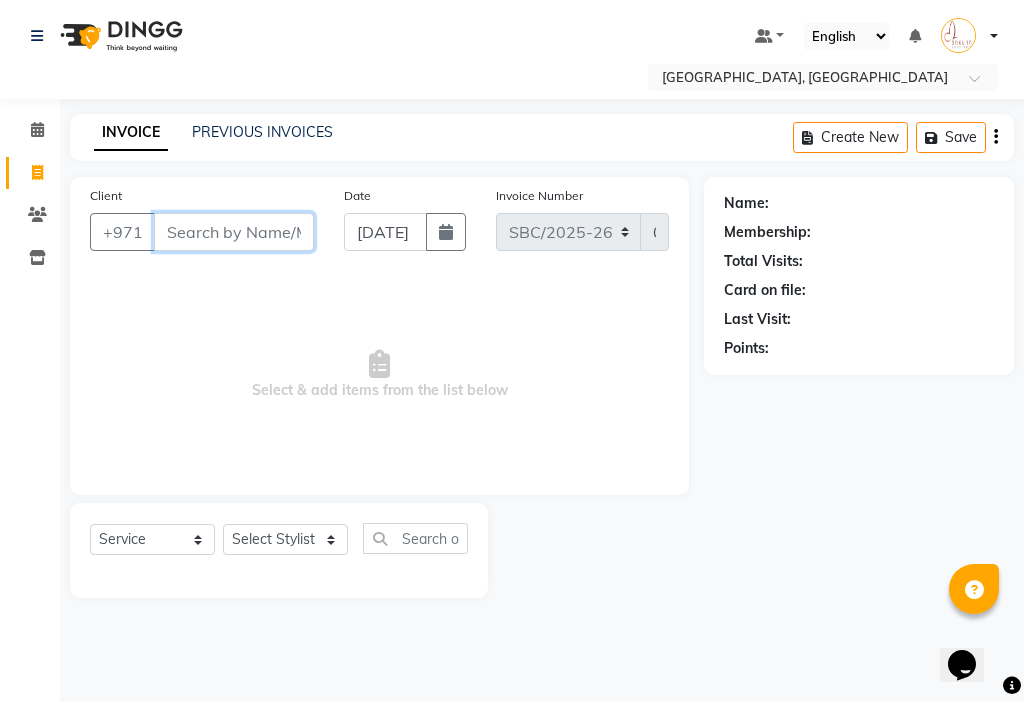 click on "Client" at bounding box center (234, 232) 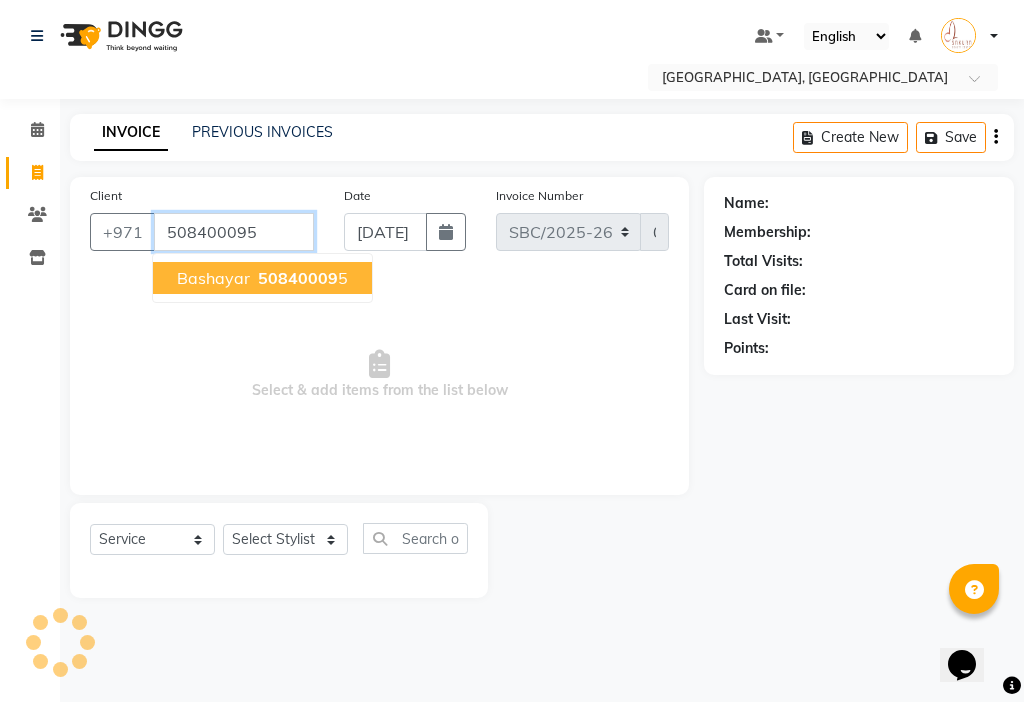 type on "508400095" 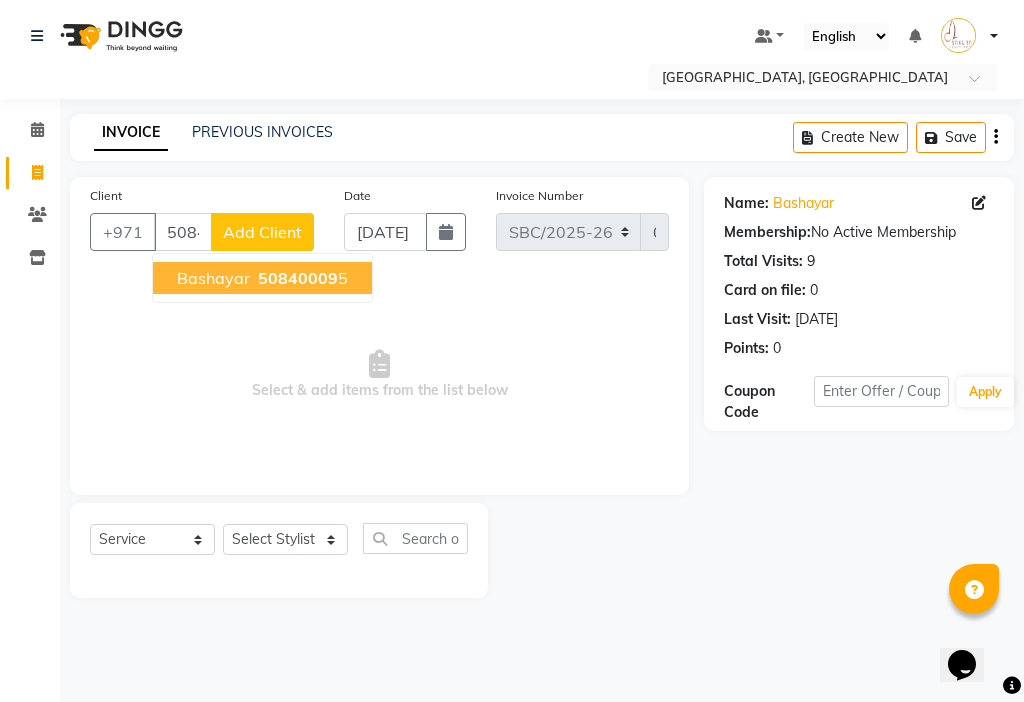 click on "50840009" at bounding box center (298, 278) 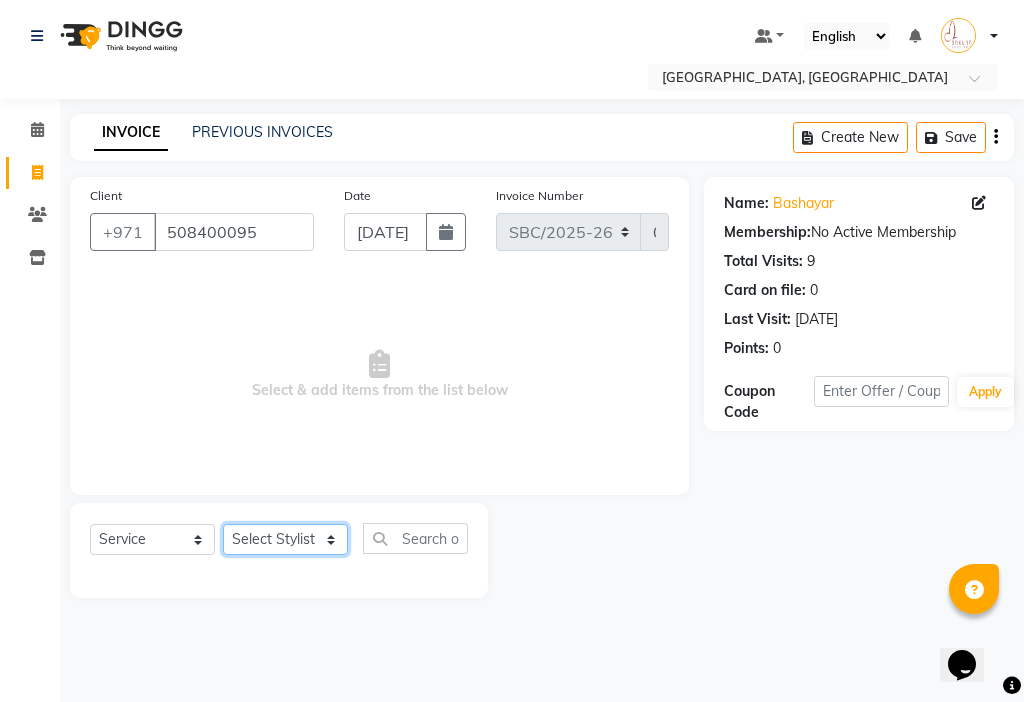 click on "Select Stylist Anjienet [PERSON_NAME] marry  Mawieh  [PERSON_NAME] [PERSON_NAME]" 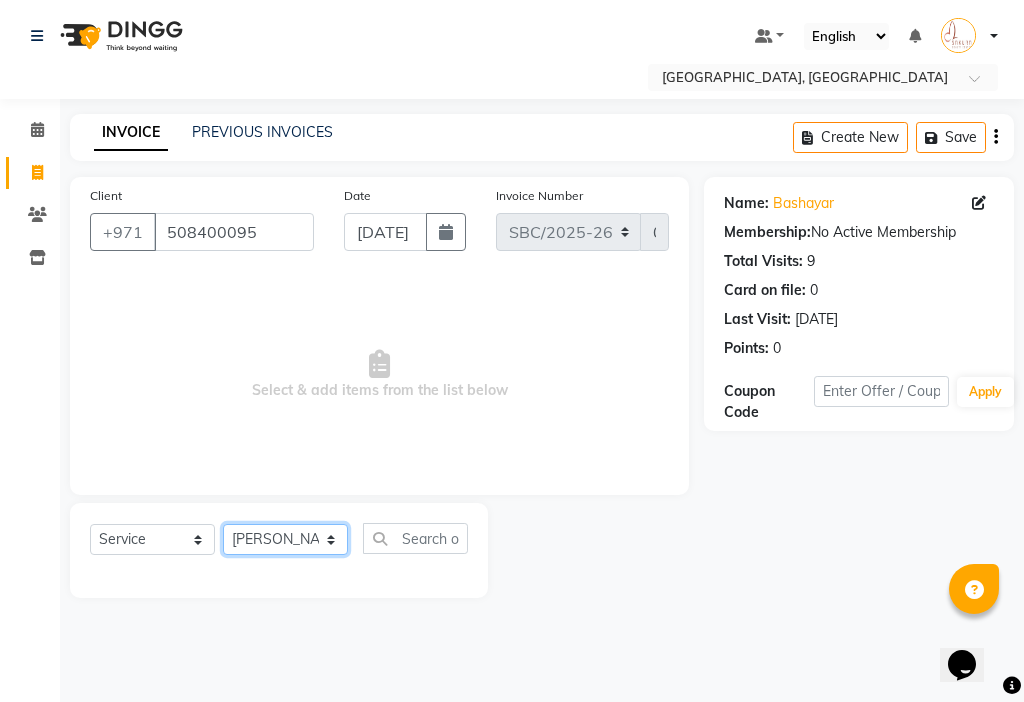 click on "Select Stylist Anjienet [PERSON_NAME] marry  Mawieh  [PERSON_NAME] [PERSON_NAME]" 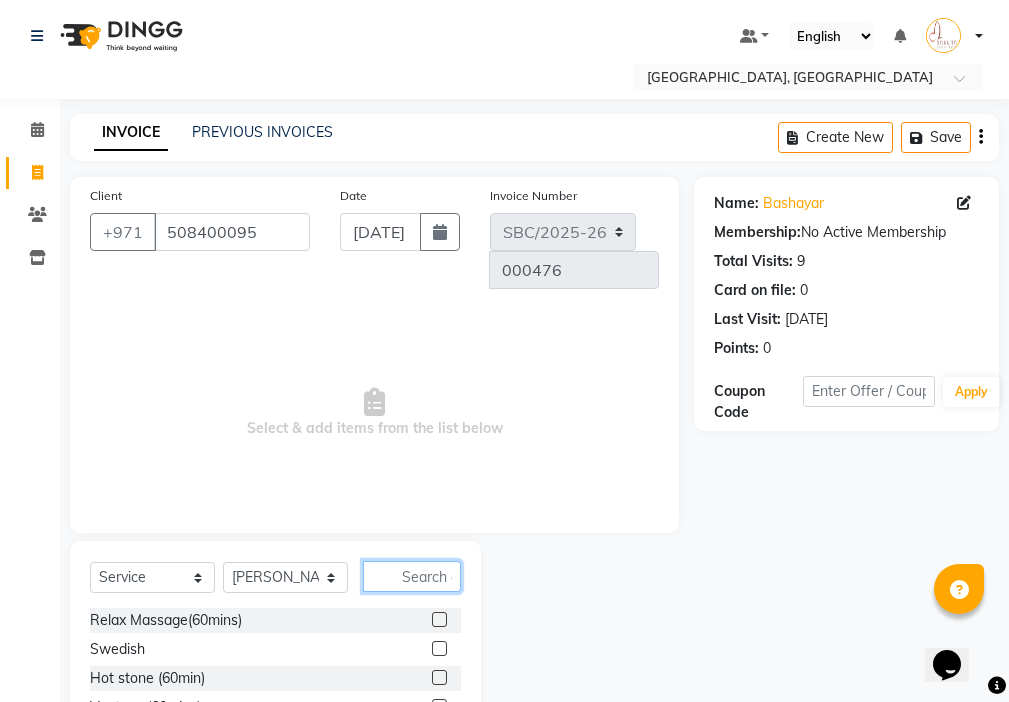 click 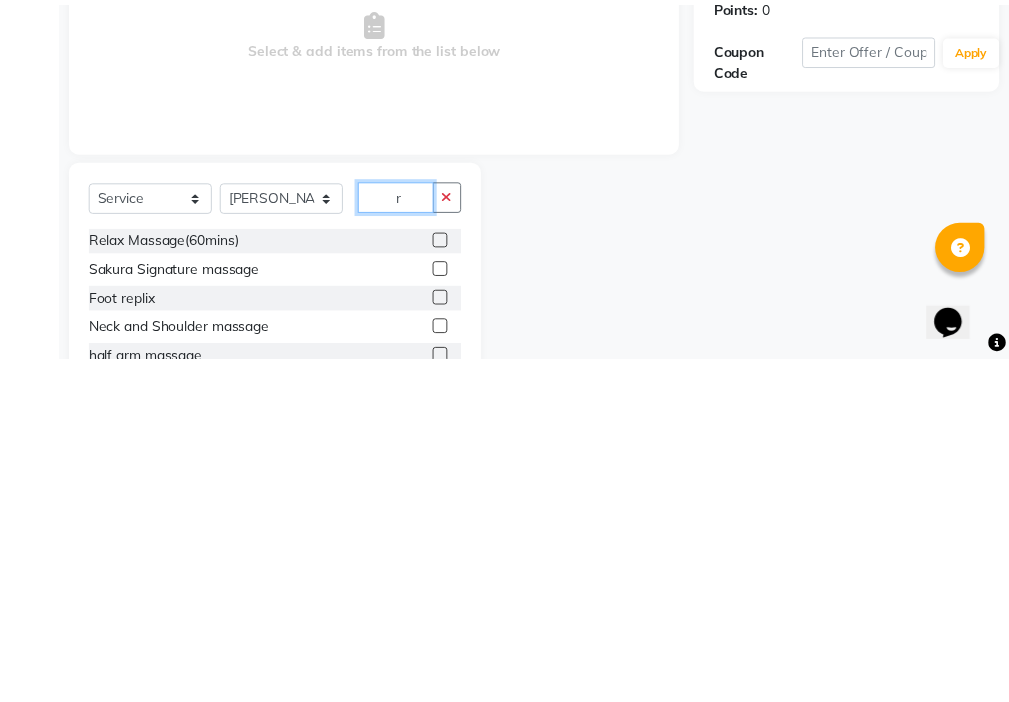 scroll, scrollTop: 16, scrollLeft: 0, axis: vertical 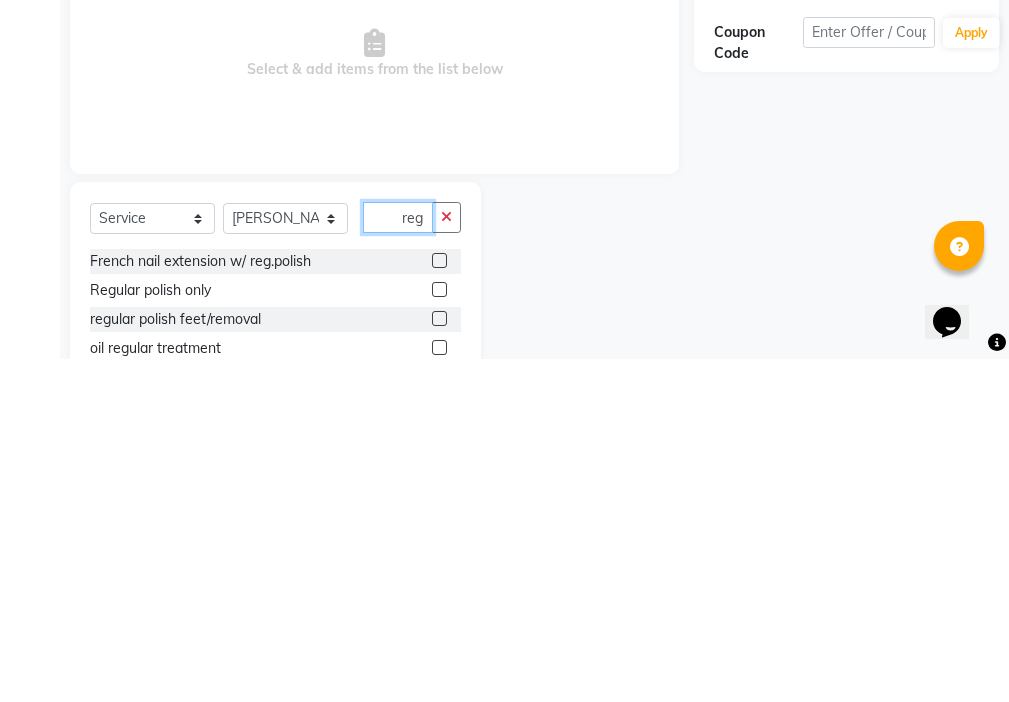 type on "reg" 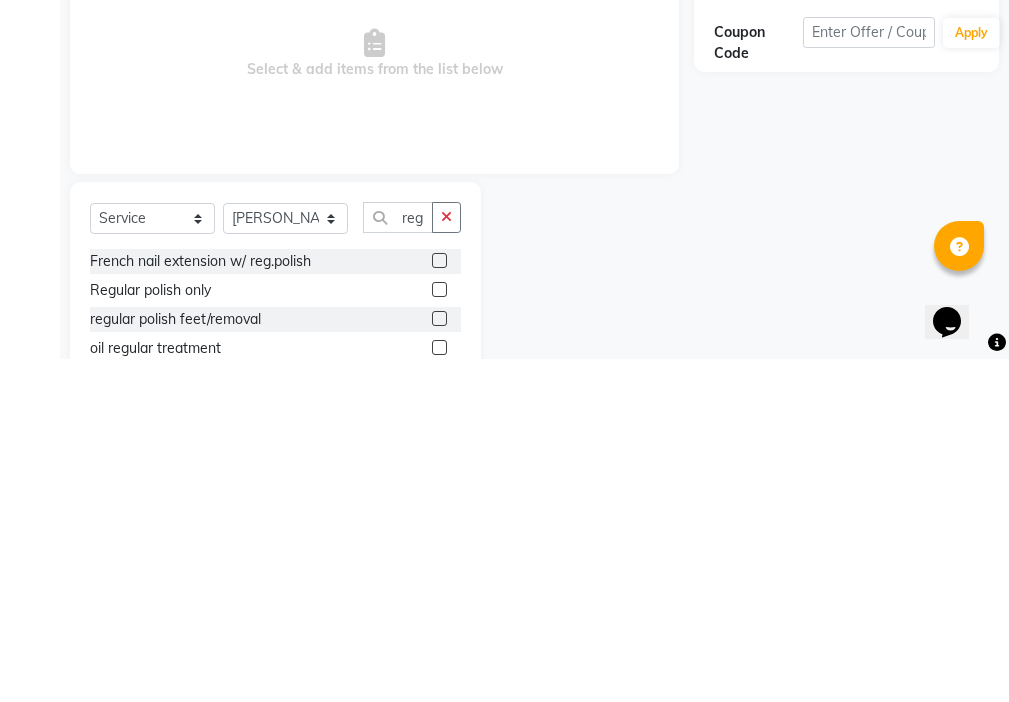 click 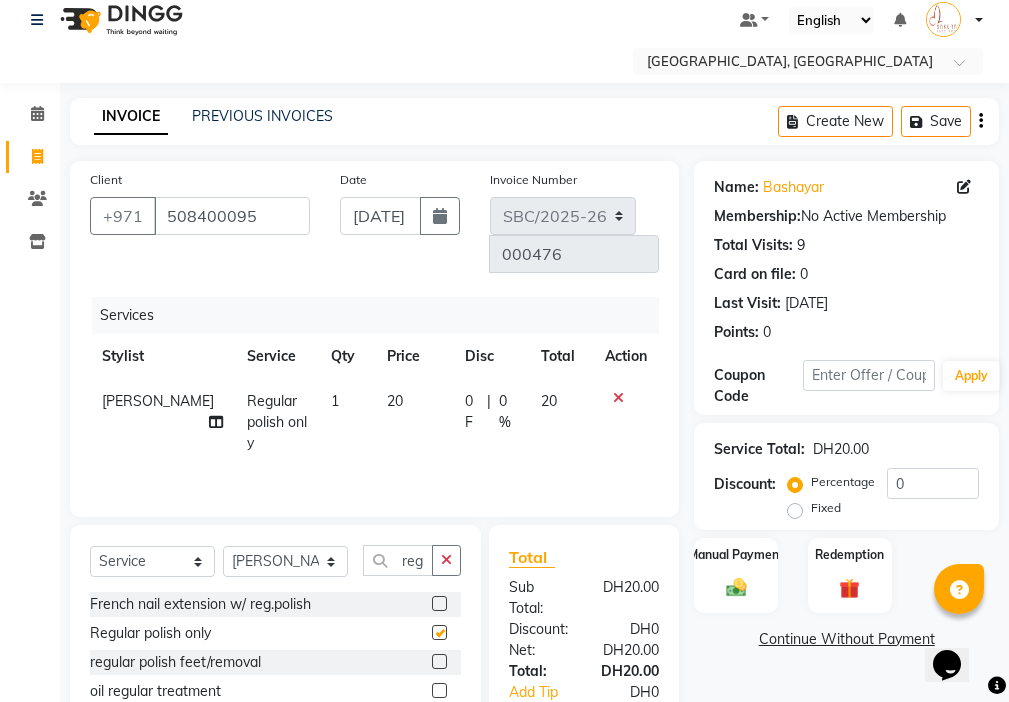 checkbox on "false" 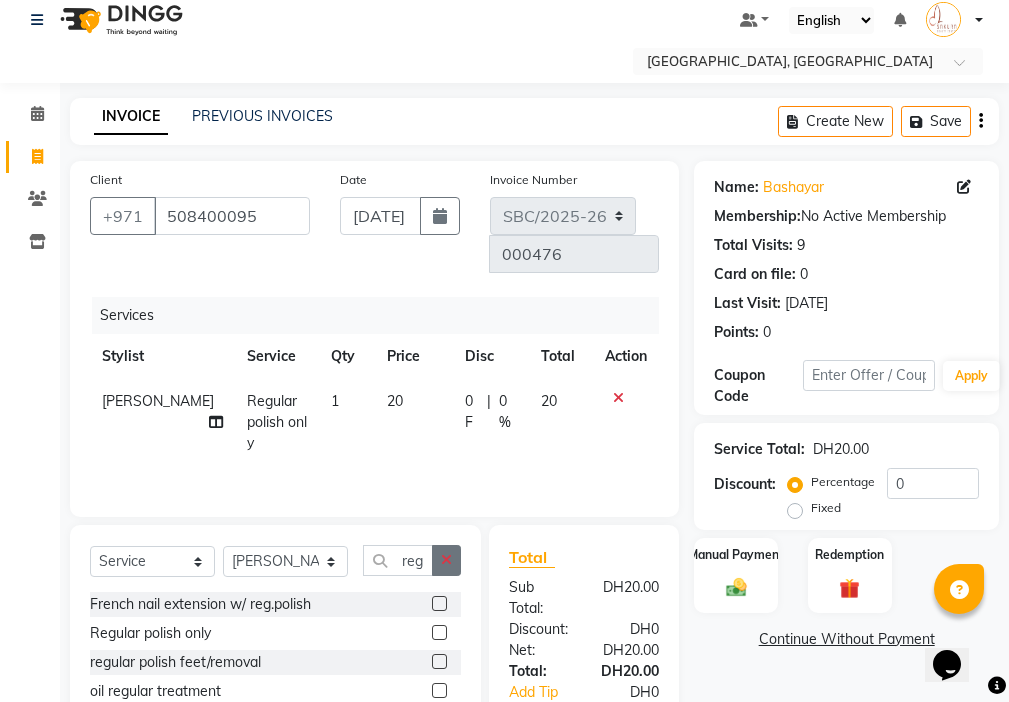 click 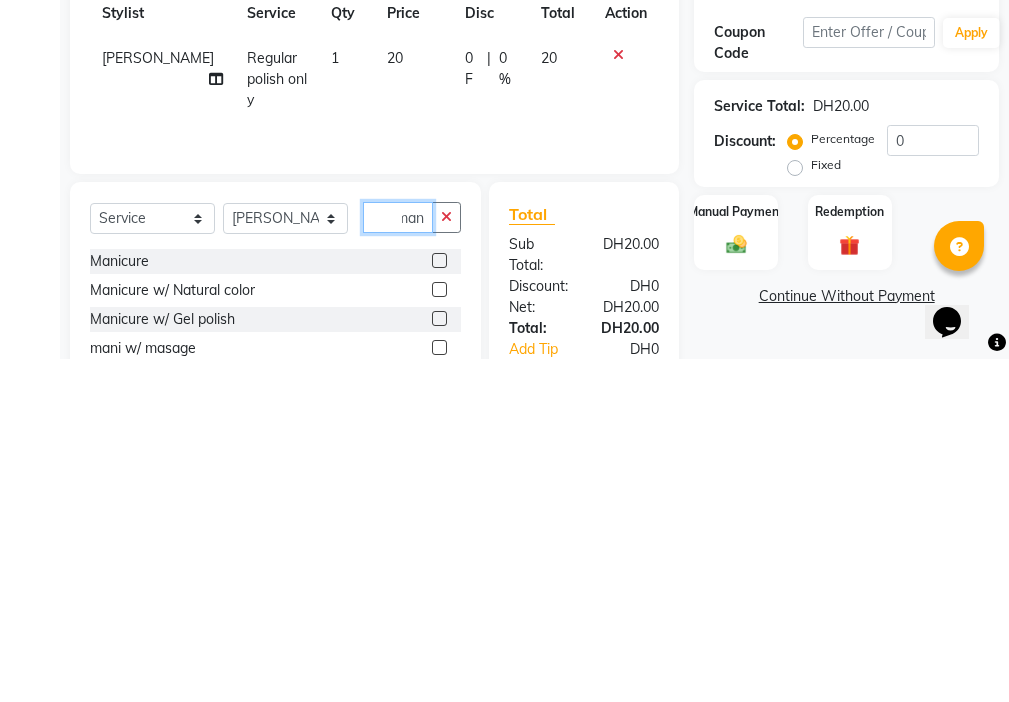 scroll, scrollTop: 0, scrollLeft: 9, axis: horizontal 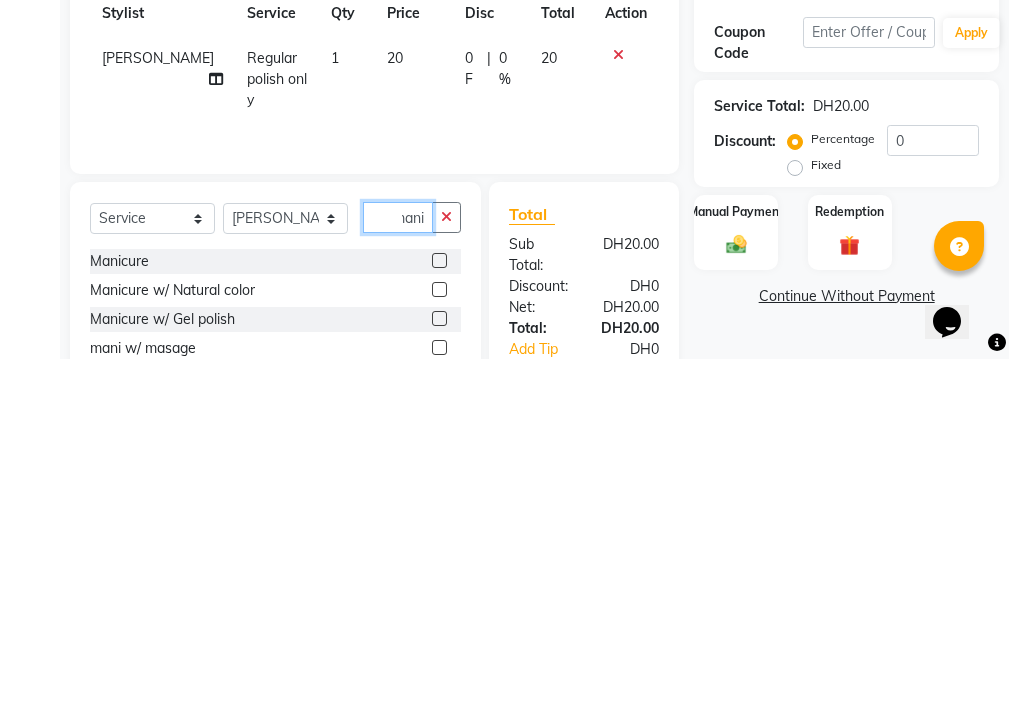 type on "mani" 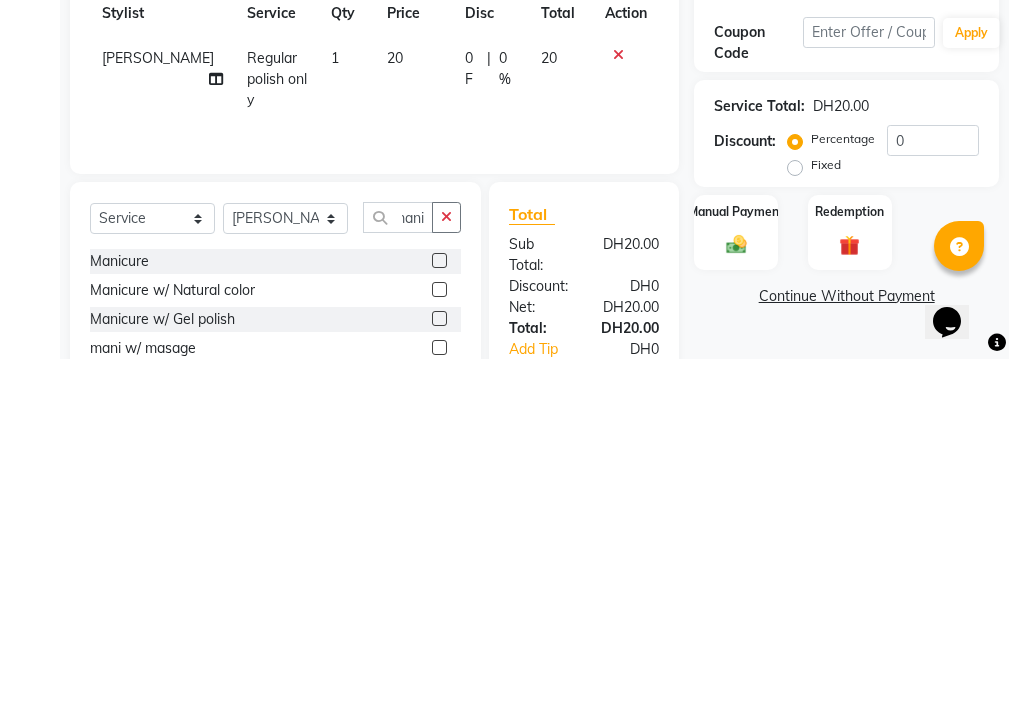 click 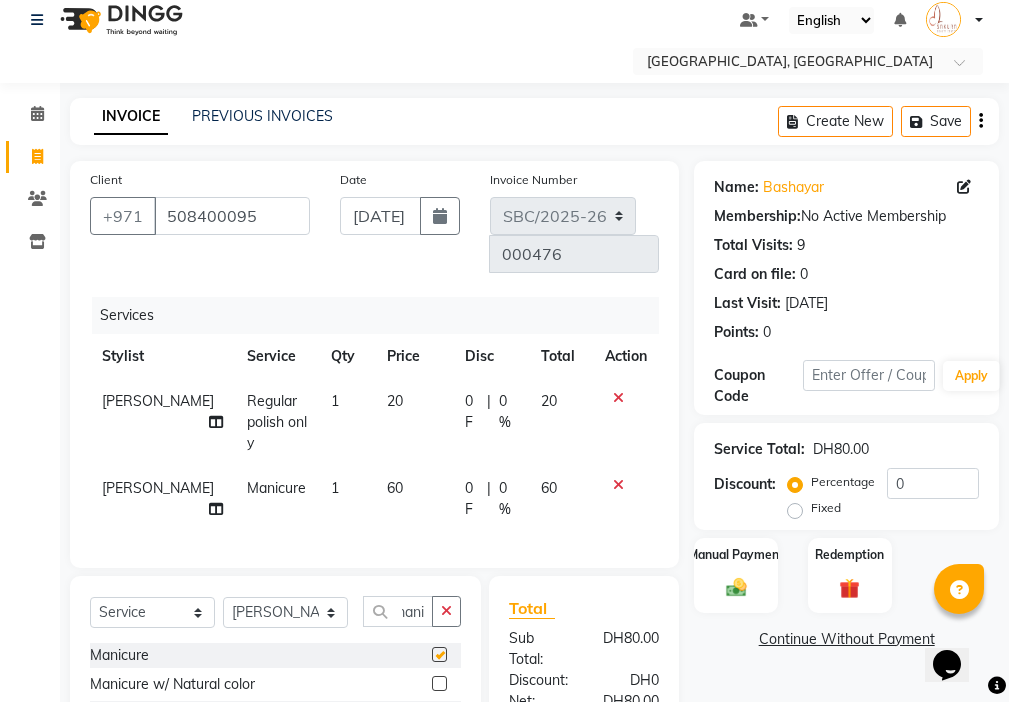 scroll, scrollTop: 0, scrollLeft: 0, axis: both 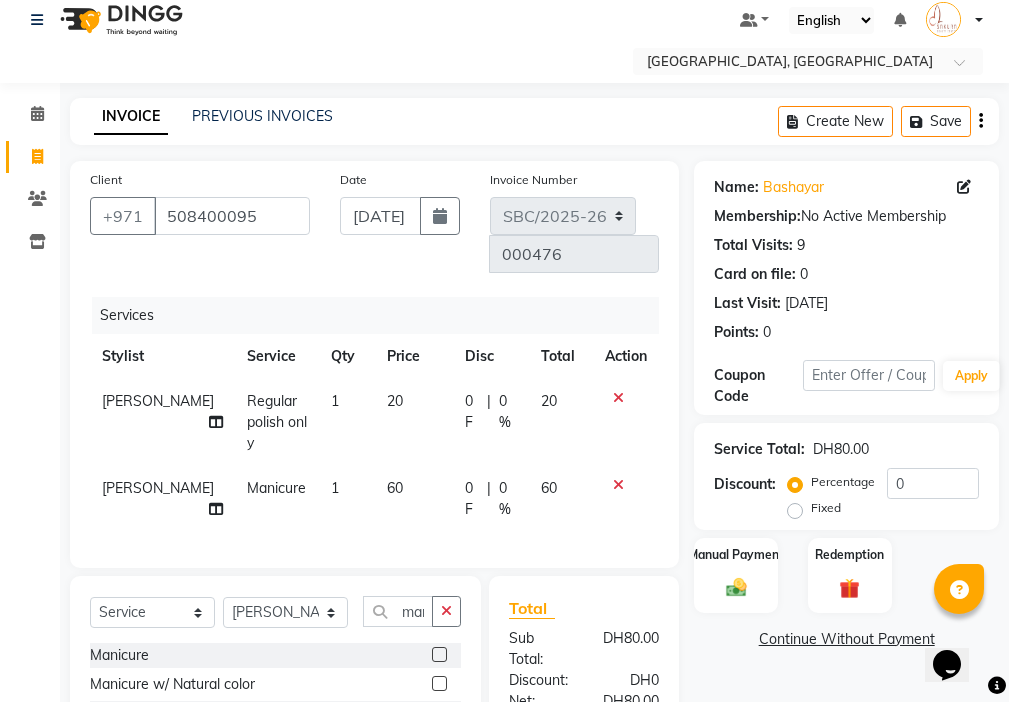 checkbox on "false" 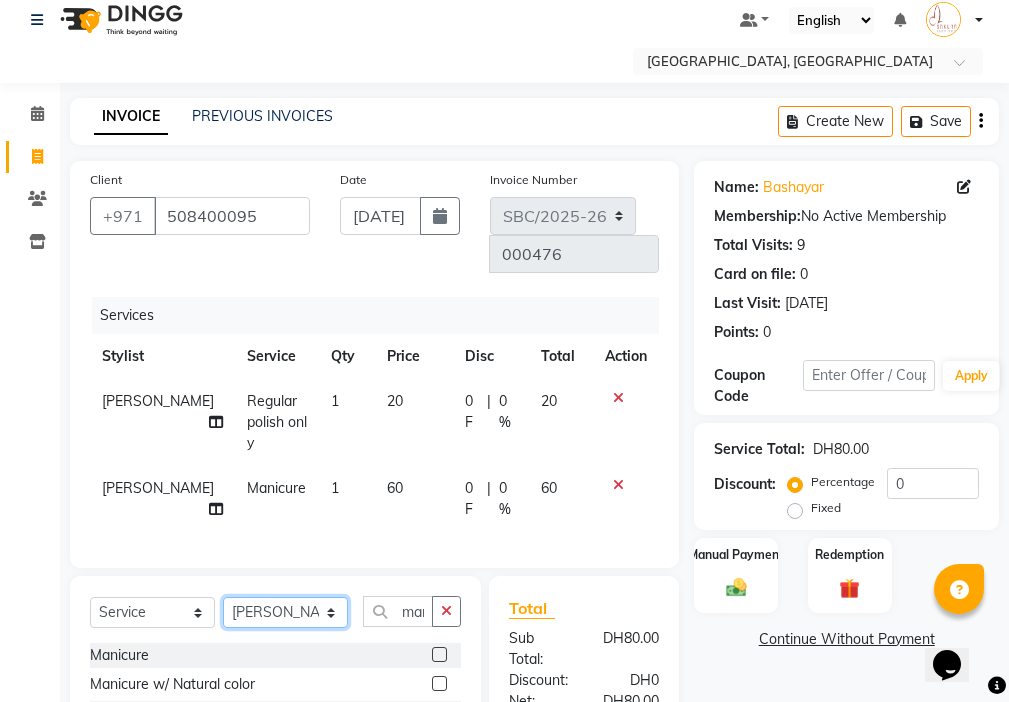 click on "Select Stylist Anjienet [PERSON_NAME] marry  Mawieh  [PERSON_NAME] [PERSON_NAME]" 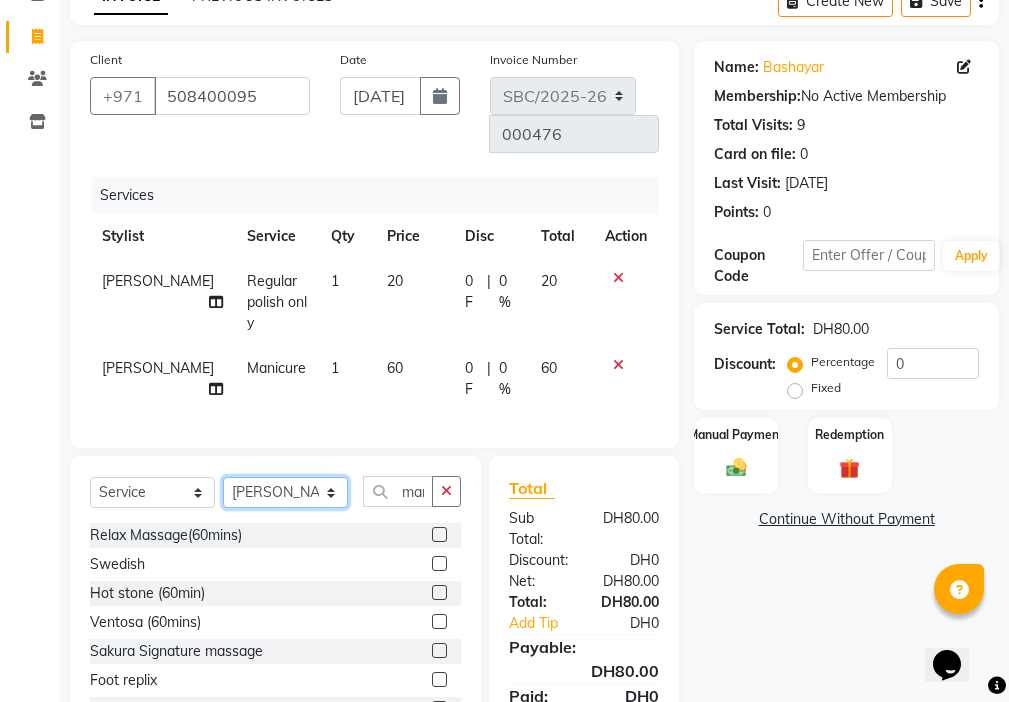 scroll, scrollTop: 144, scrollLeft: 0, axis: vertical 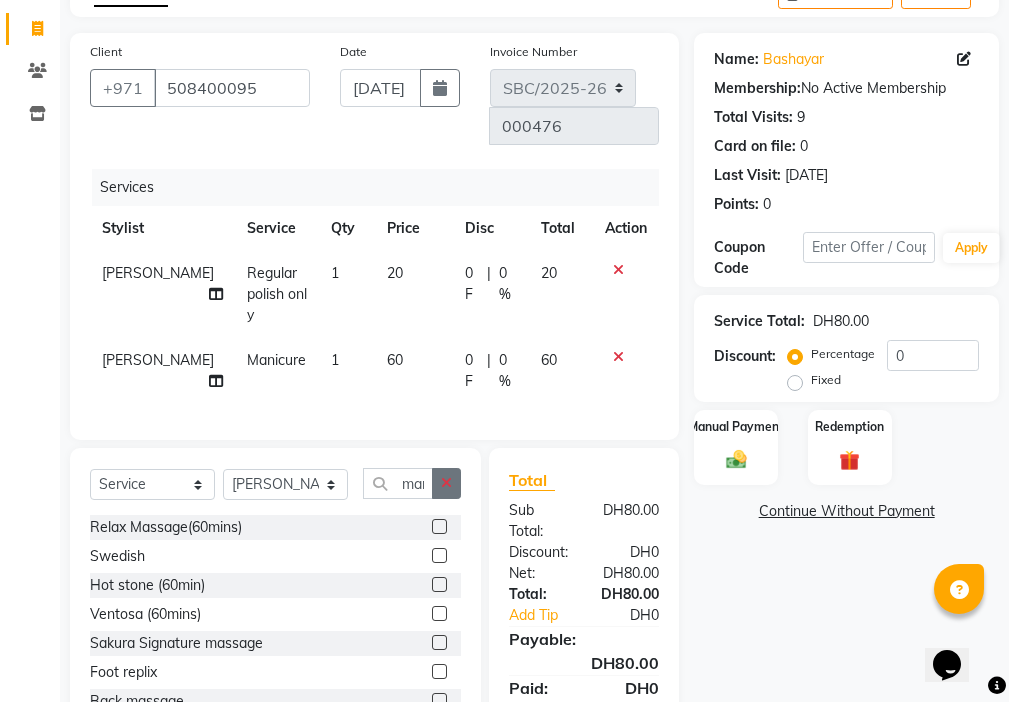 click 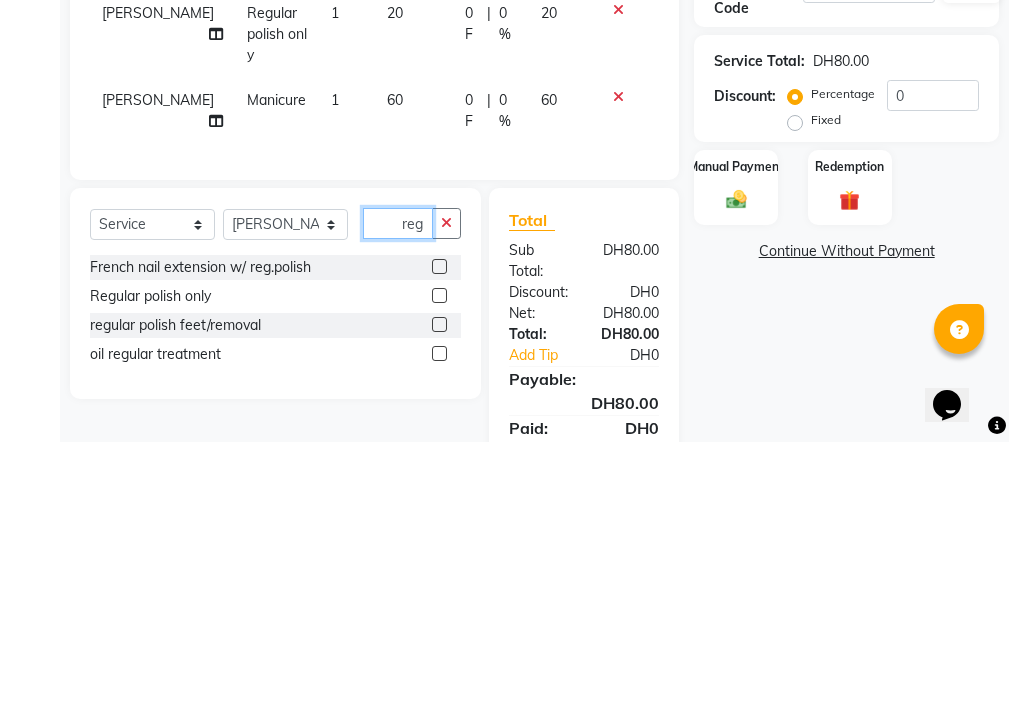 type on "reg" 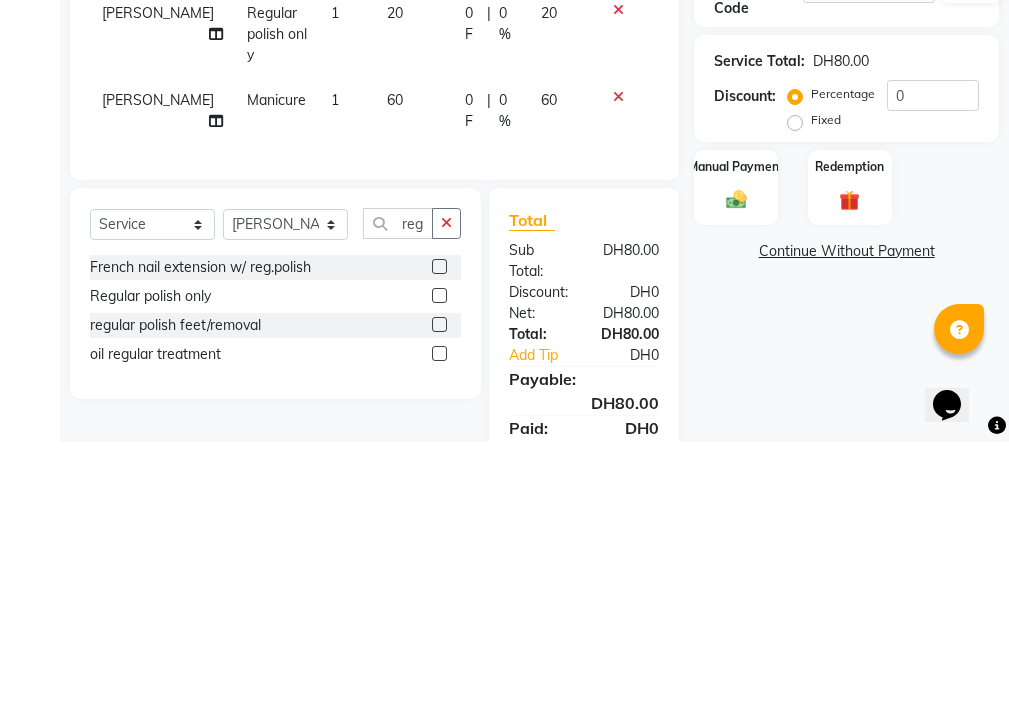 click 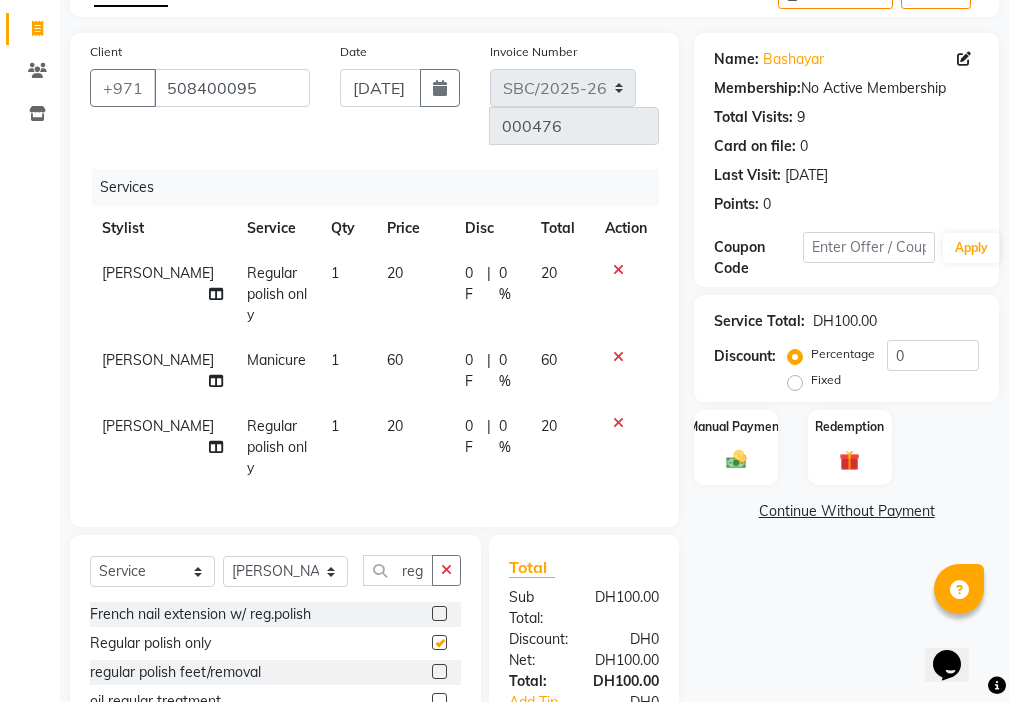 checkbox on "false" 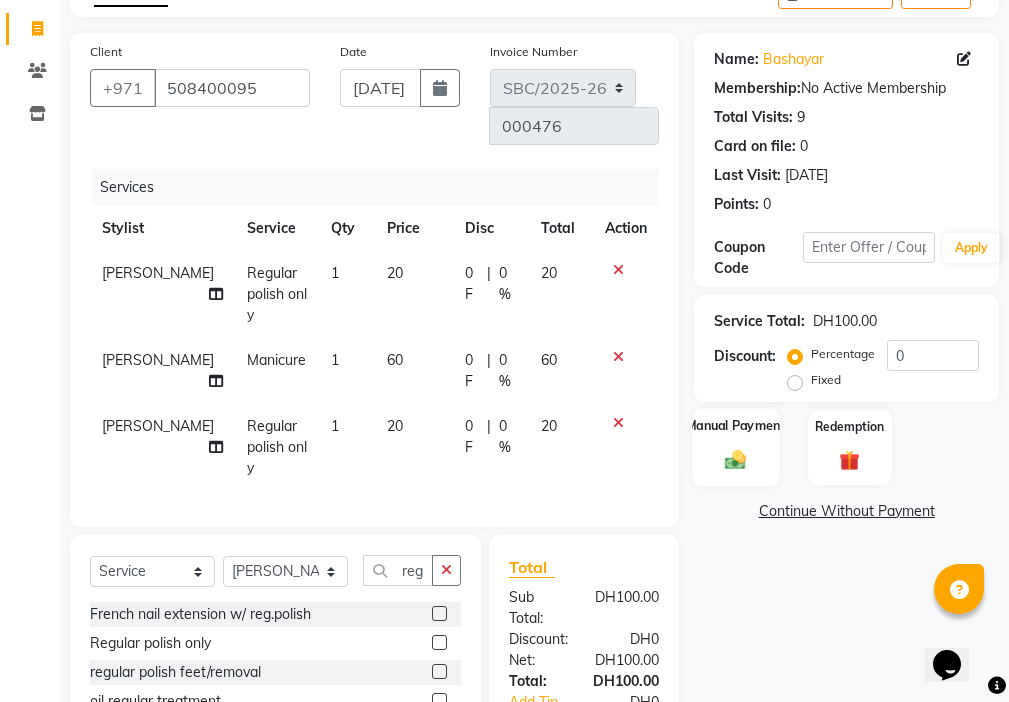 click on "Manual Payment" 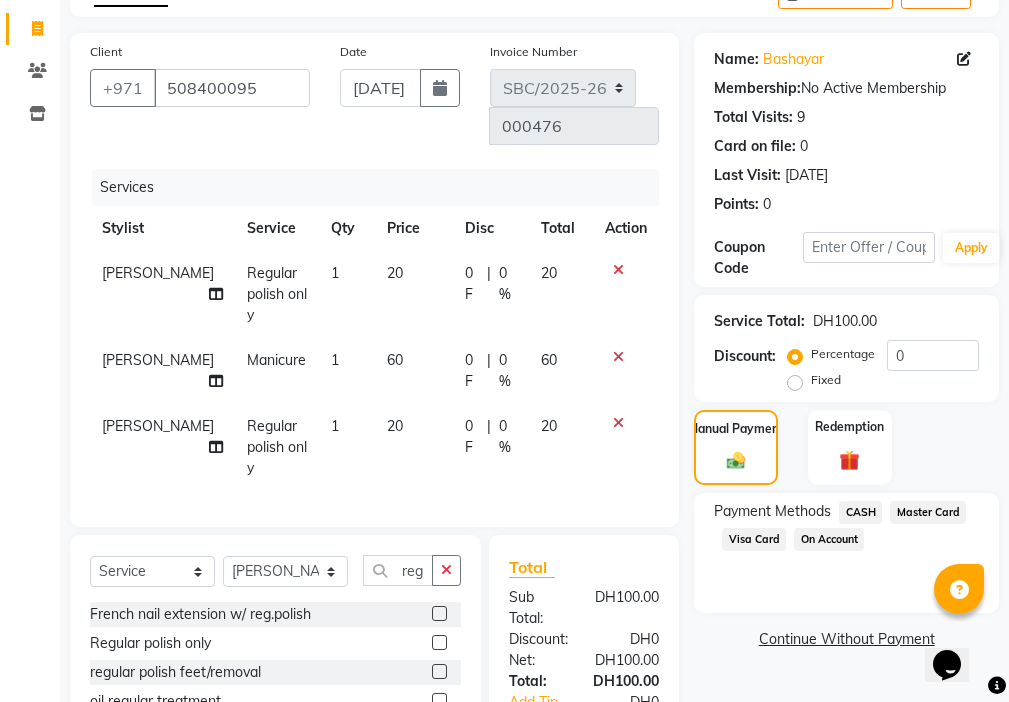 click on "Visa Card" 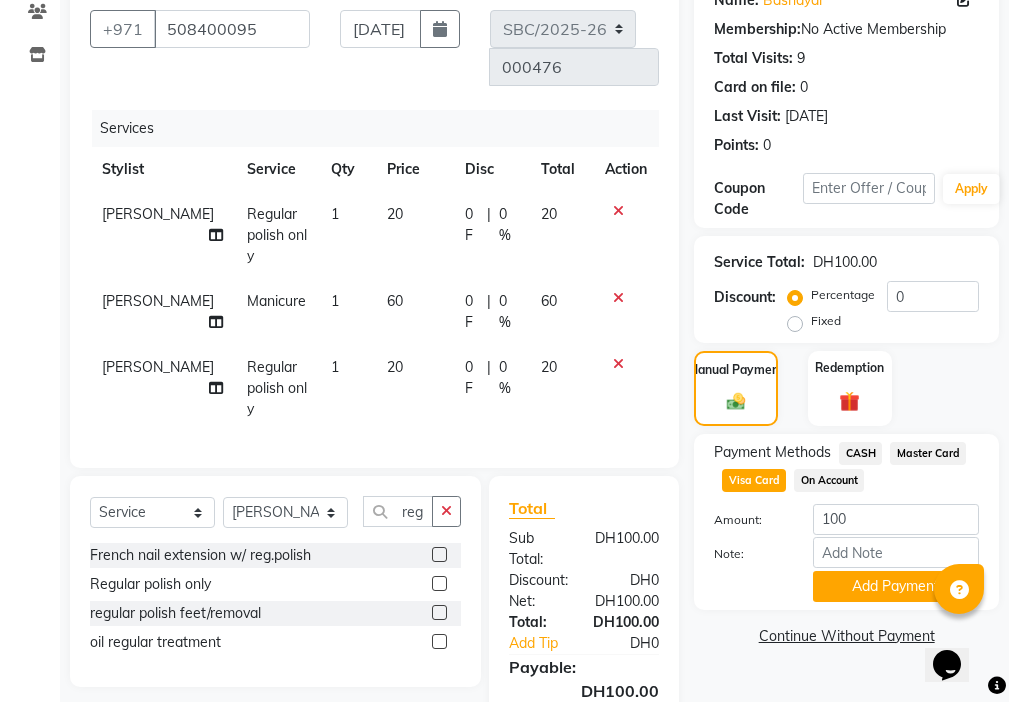 scroll, scrollTop: 260, scrollLeft: 0, axis: vertical 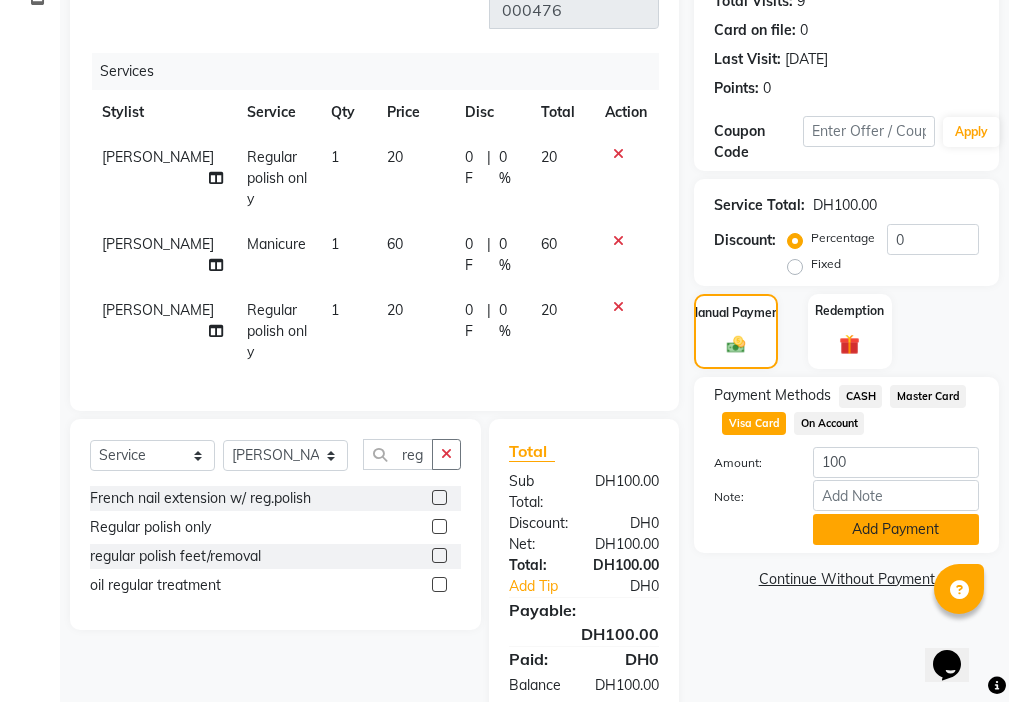 click on "Add Payment" 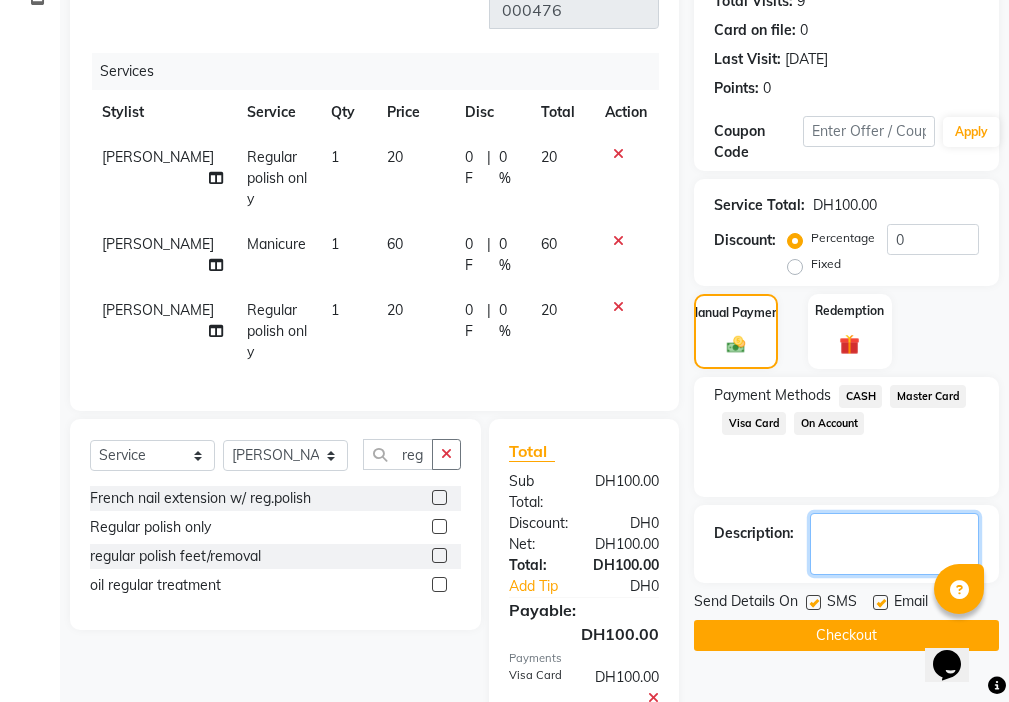 click 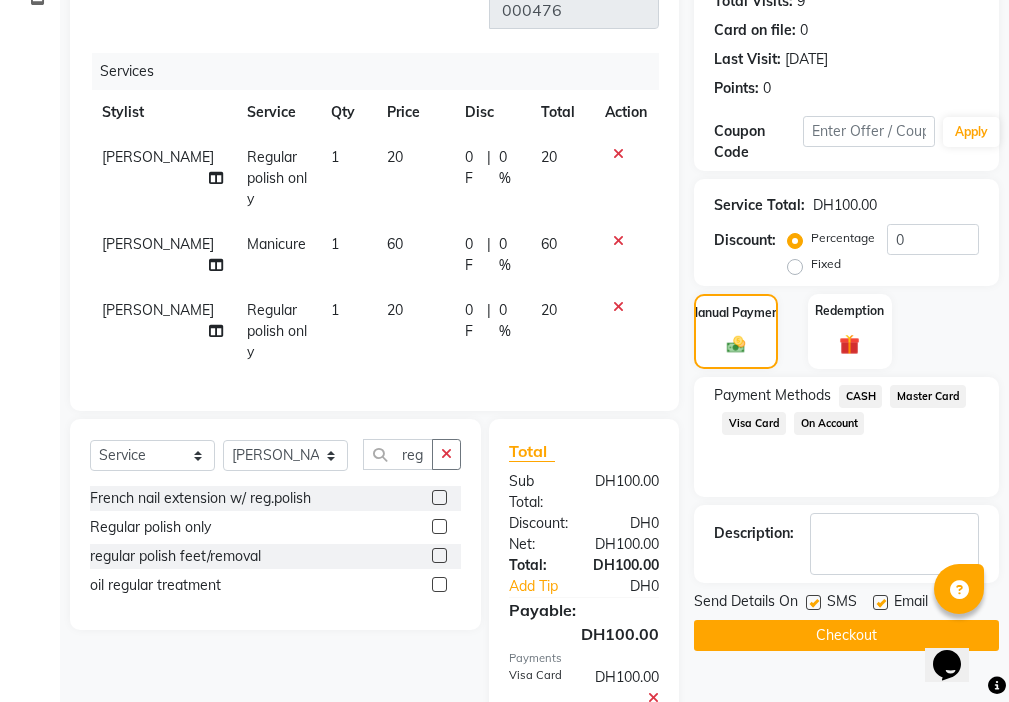 click on "Payment Methods  CASH   Master Card   Visa Card   On Account" 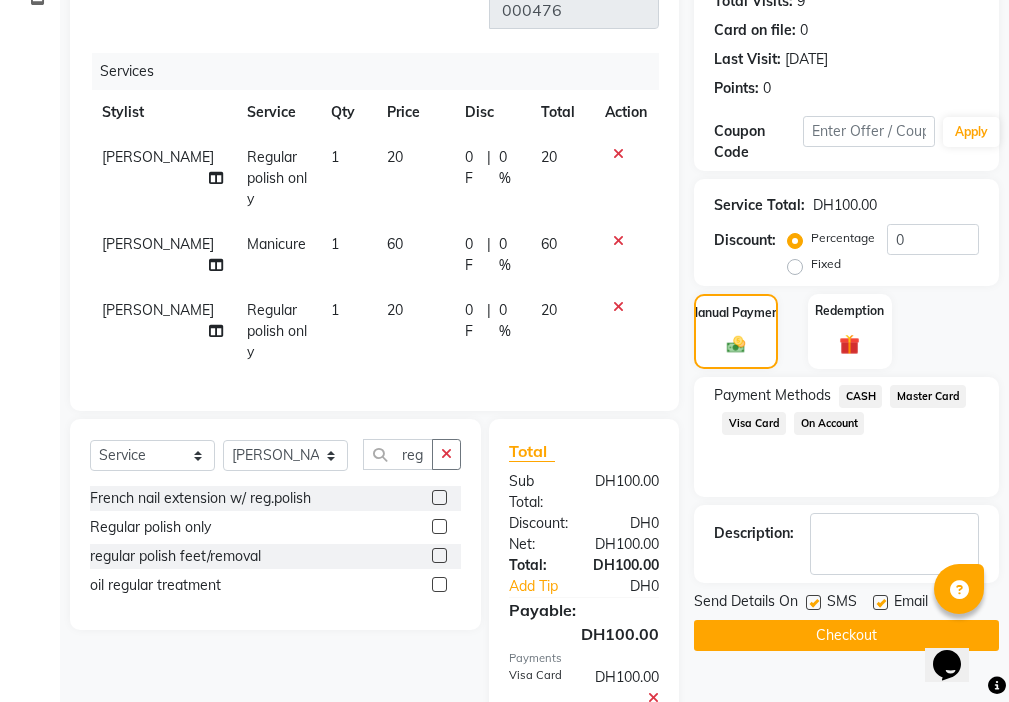 click on "Master Card" 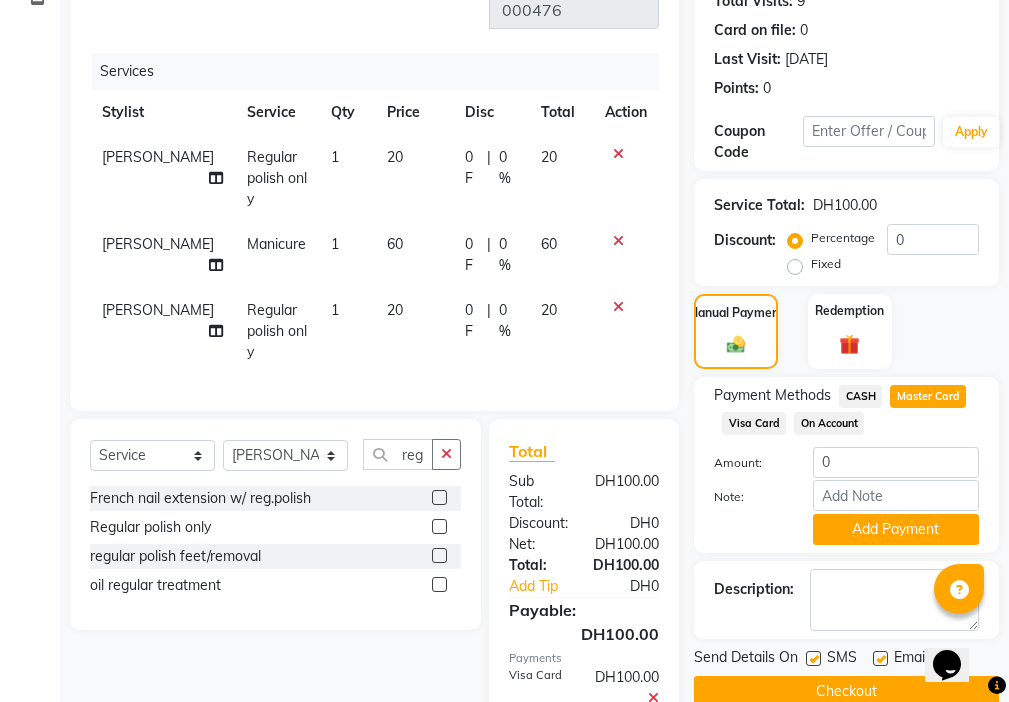 scroll, scrollTop: 323, scrollLeft: 0, axis: vertical 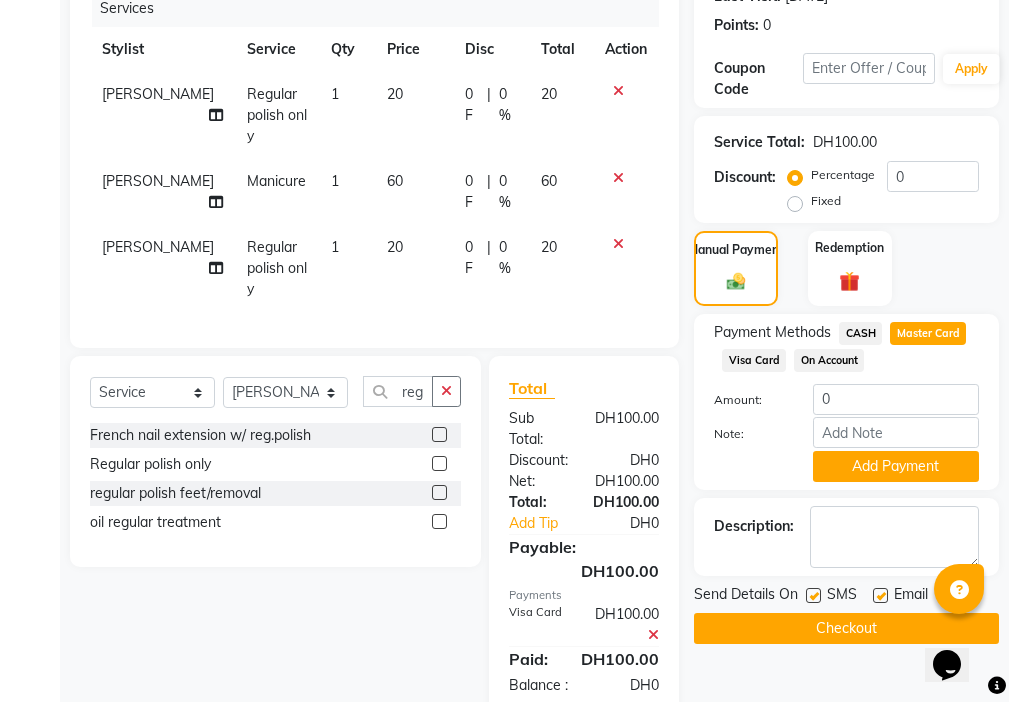 click 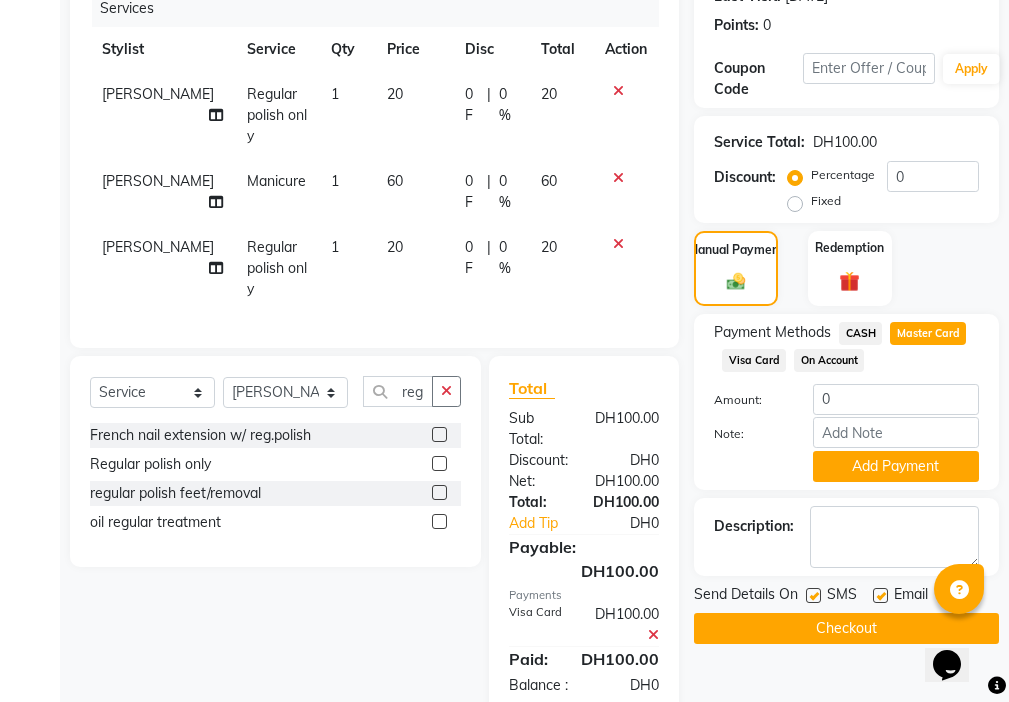 click at bounding box center [812, 596] 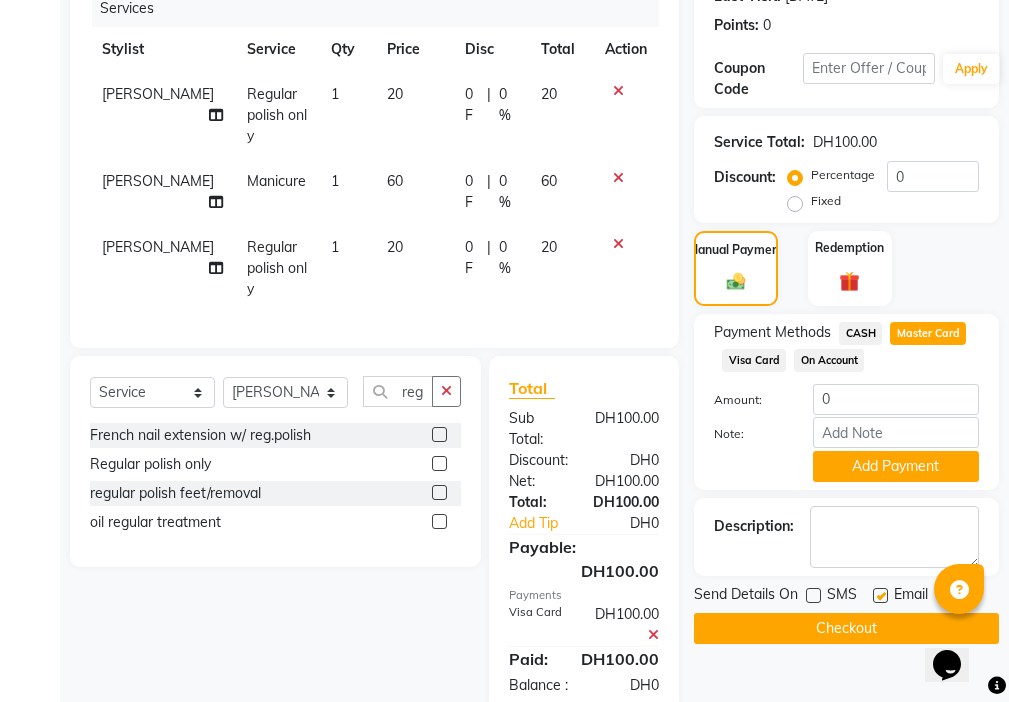 click 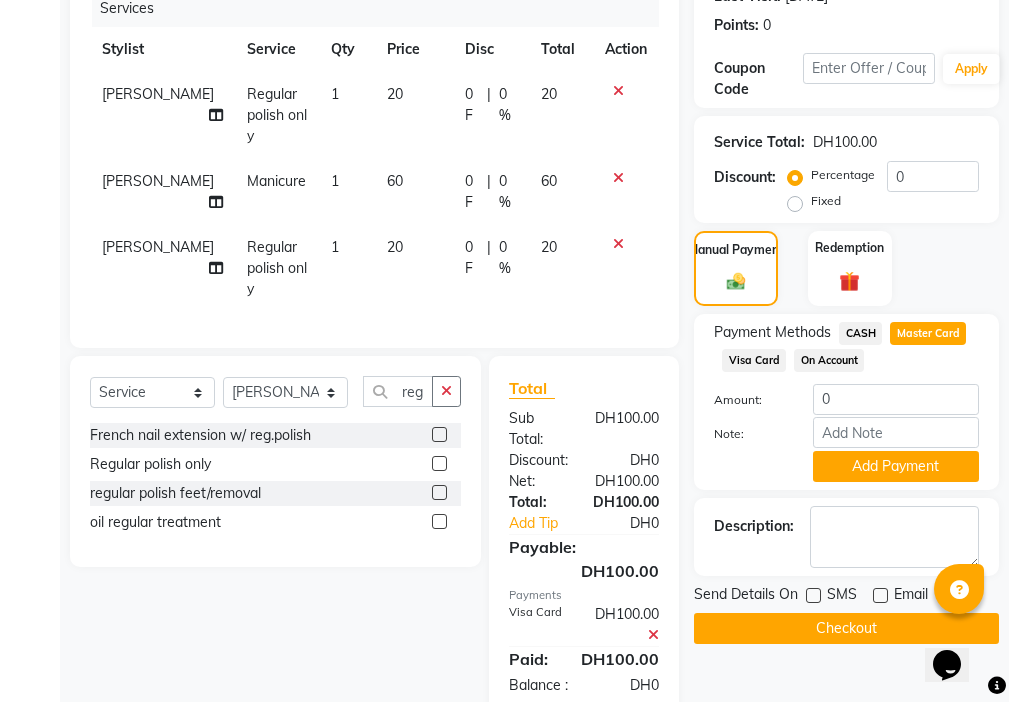 click on "Checkout" 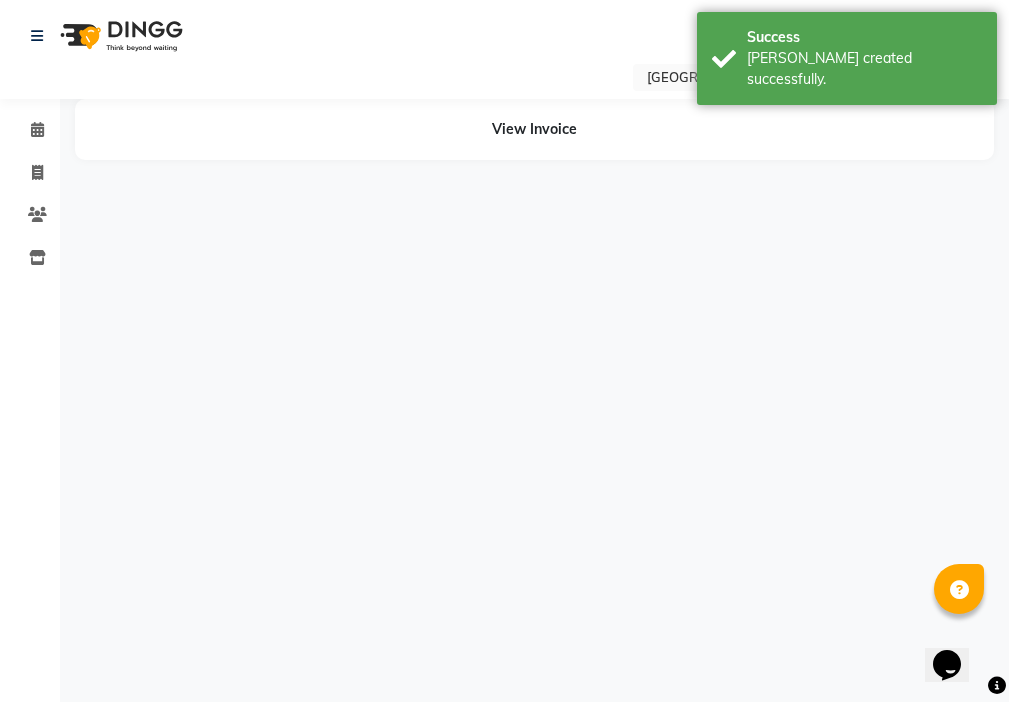 scroll, scrollTop: 0, scrollLeft: 0, axis: both 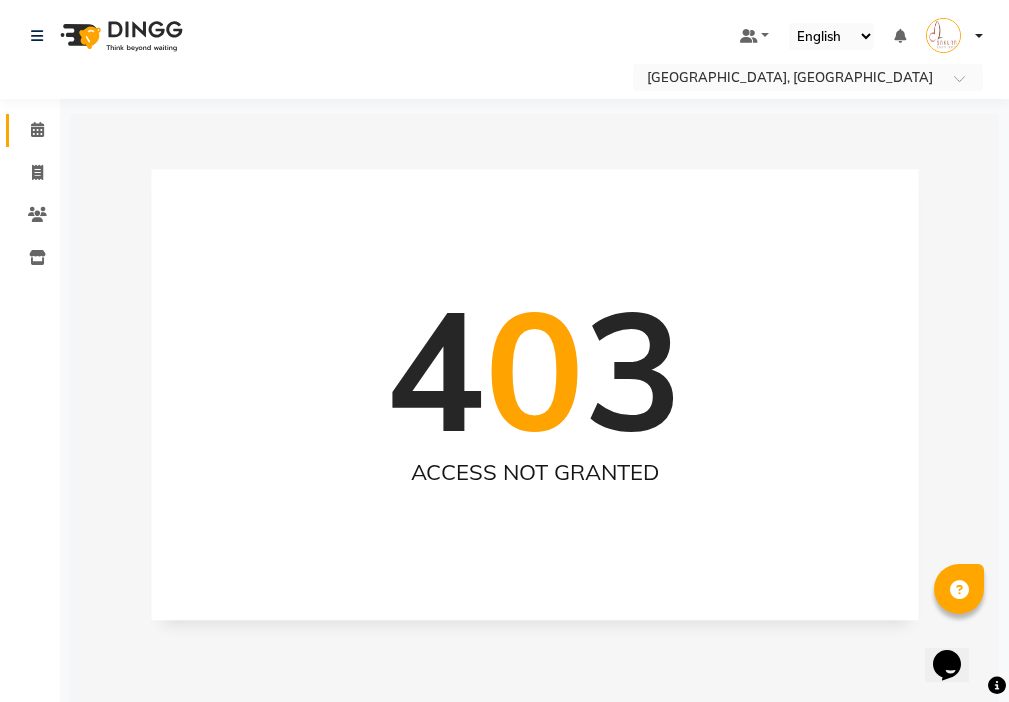 click 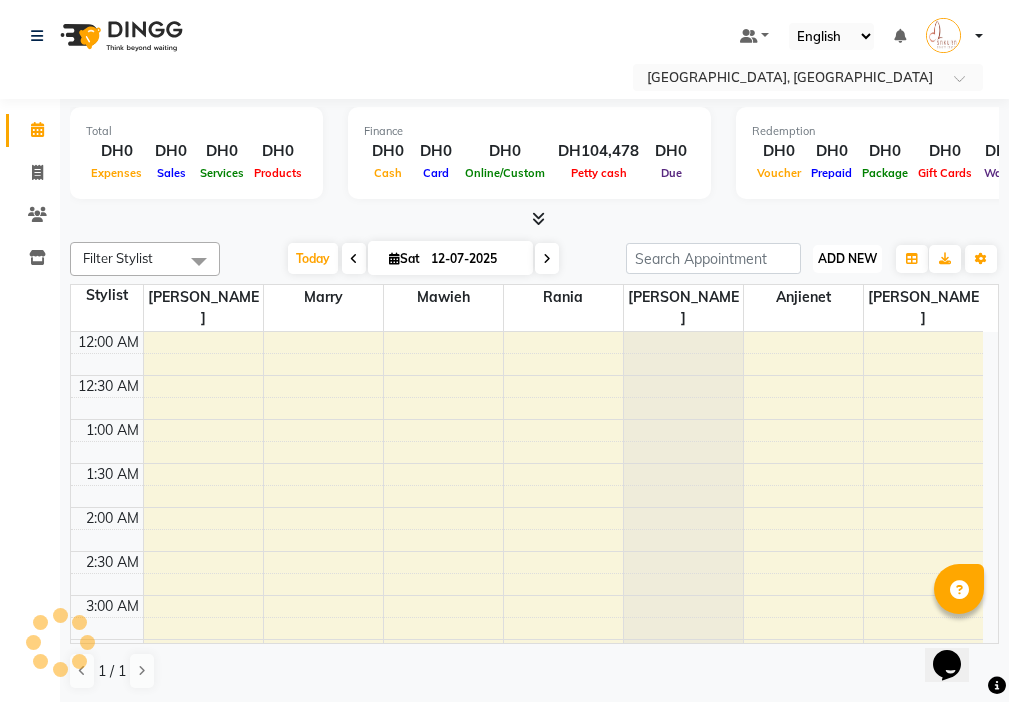 click on "ADD NEW" at bounding box center [847, 258] 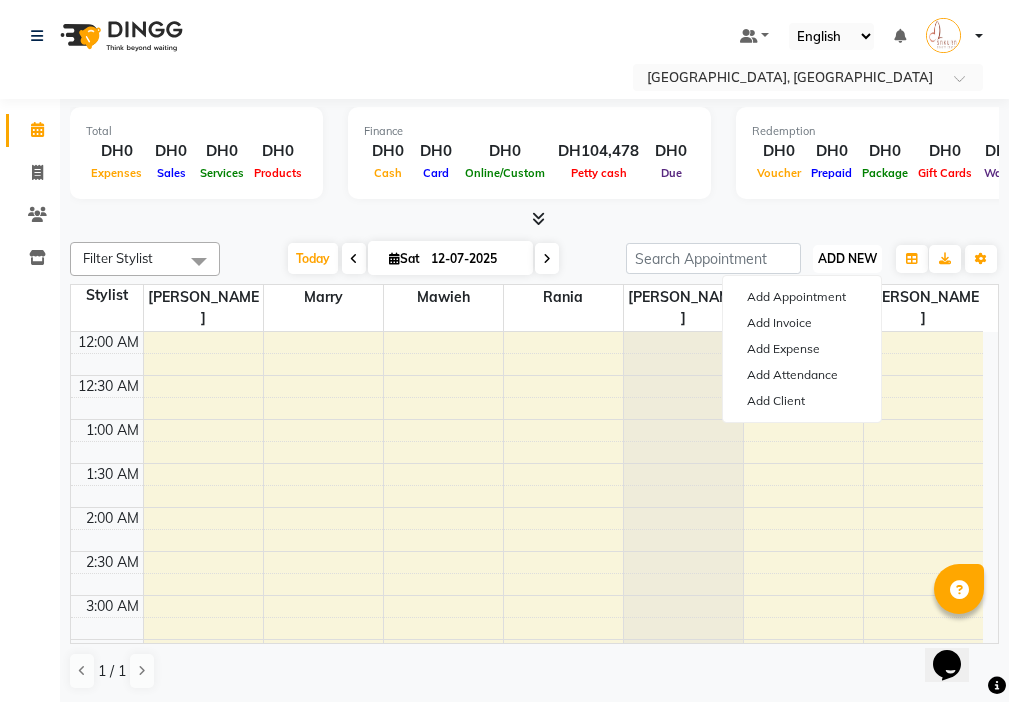 scroll, scrollTop: 529, scrollLeft: 0, axis: vertical 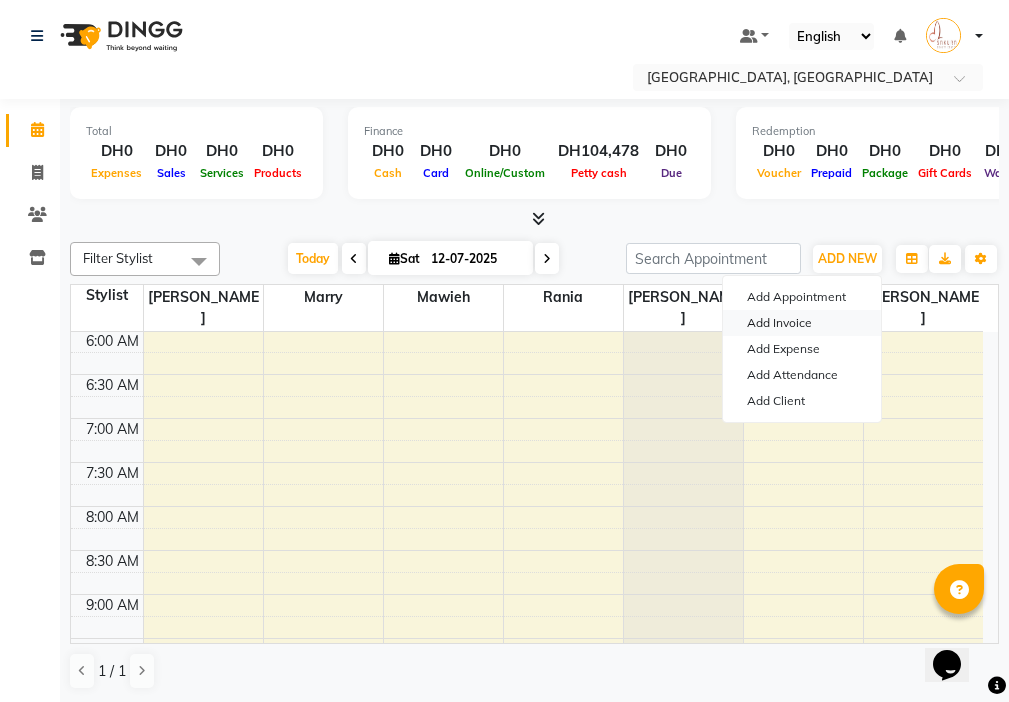 click on "Add Invoice" at bounding box center (802, 323) 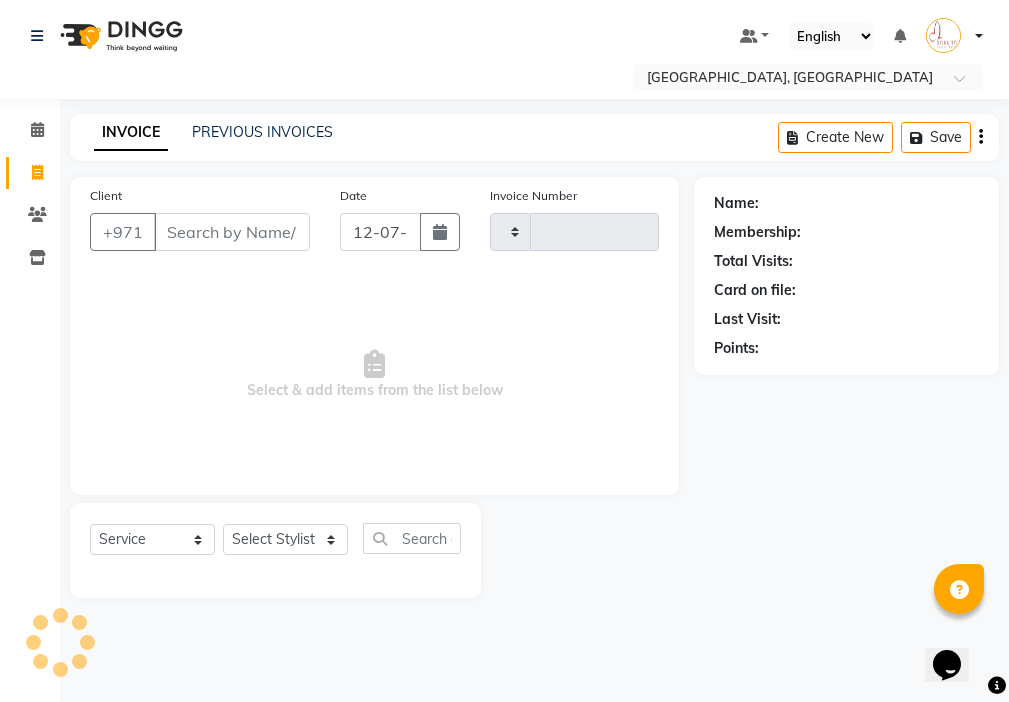 type on "000477" 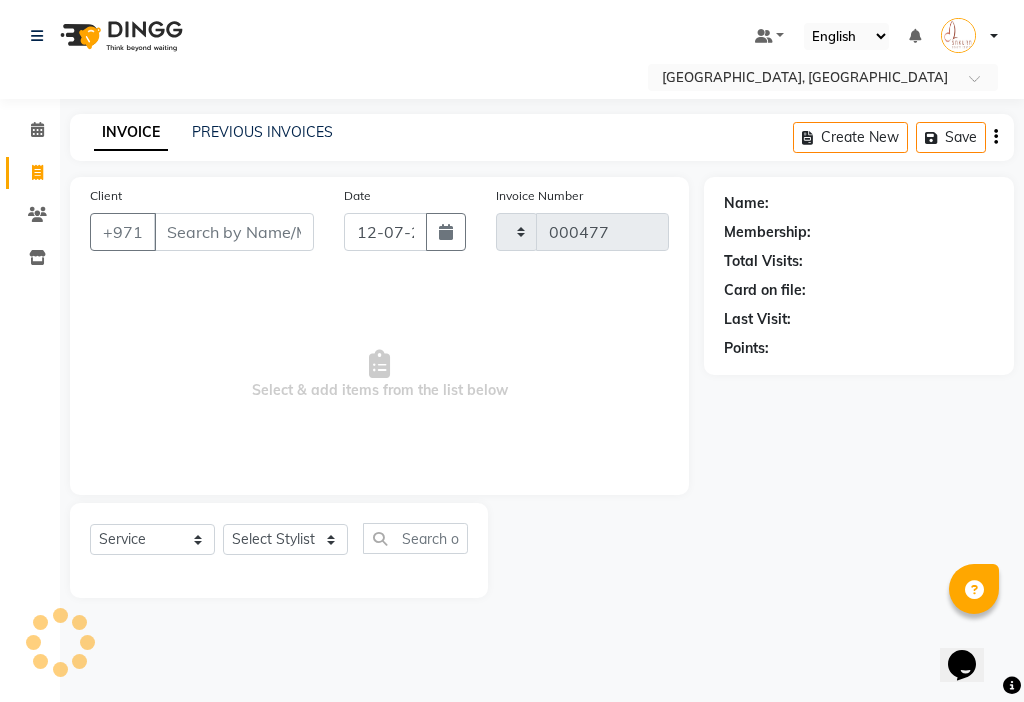 select on "3691" 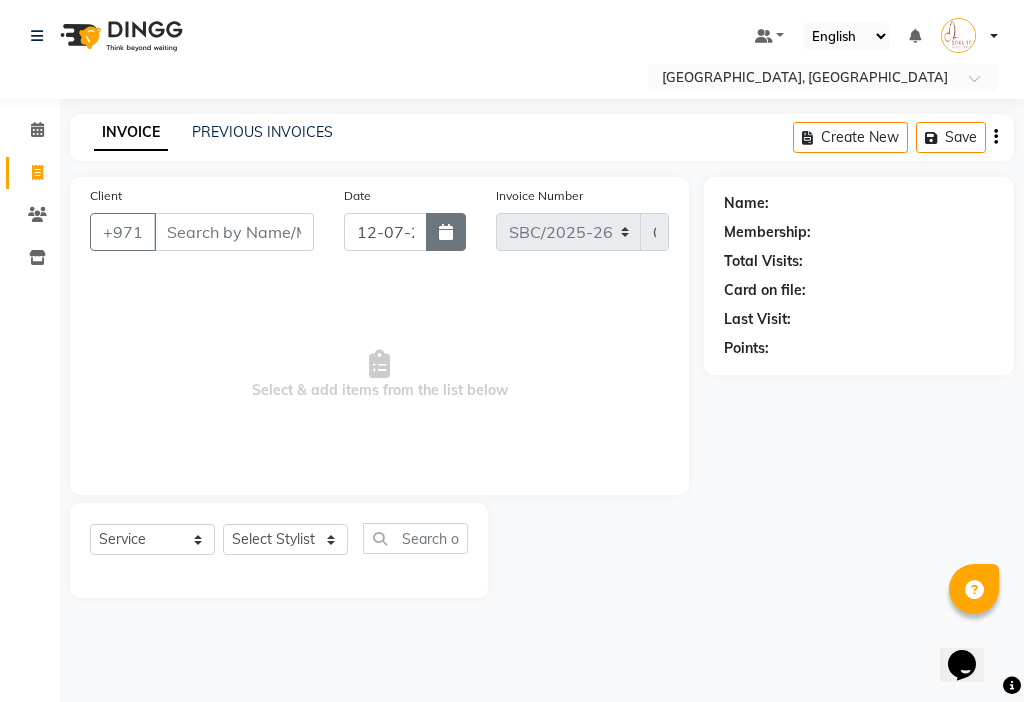 click 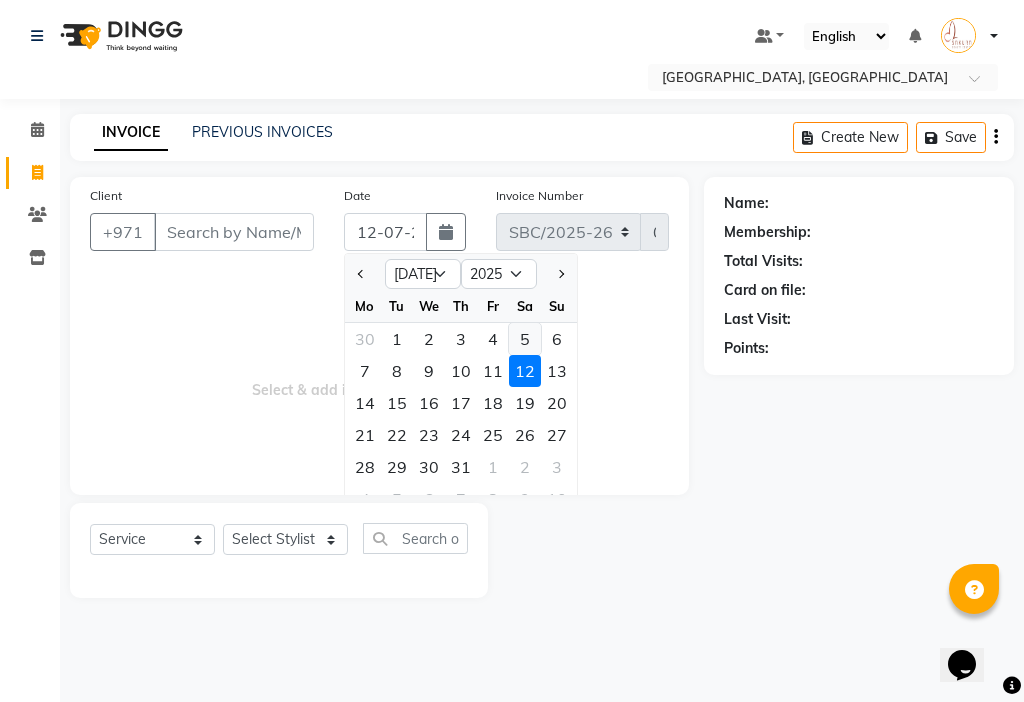 click on "5" 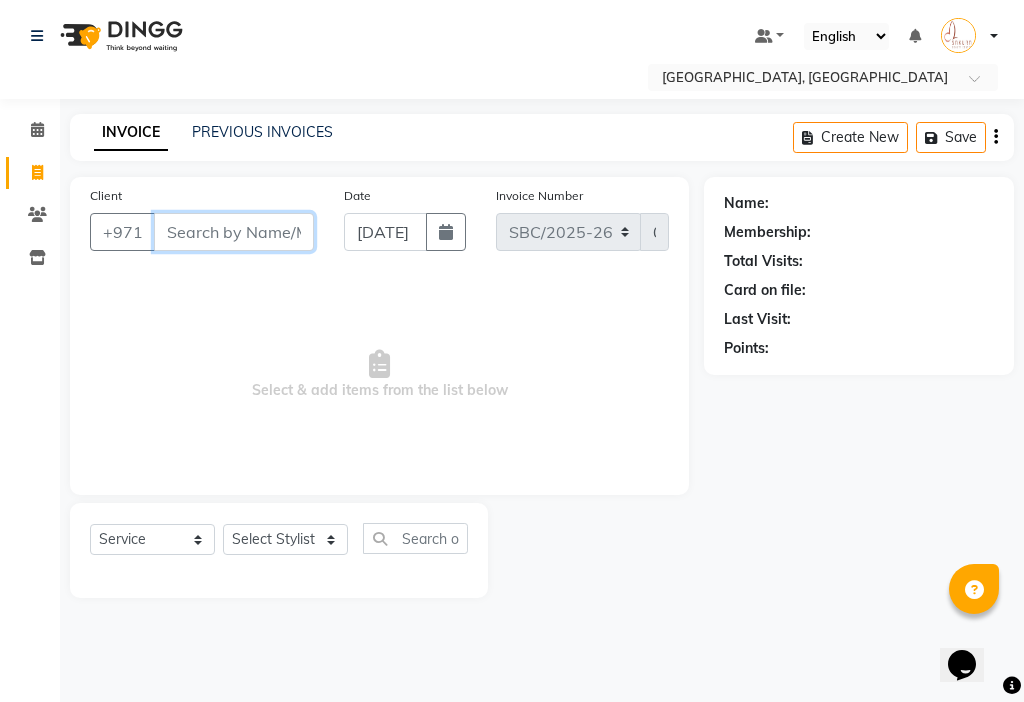 click on "Client" at bounding box center [234, 232] 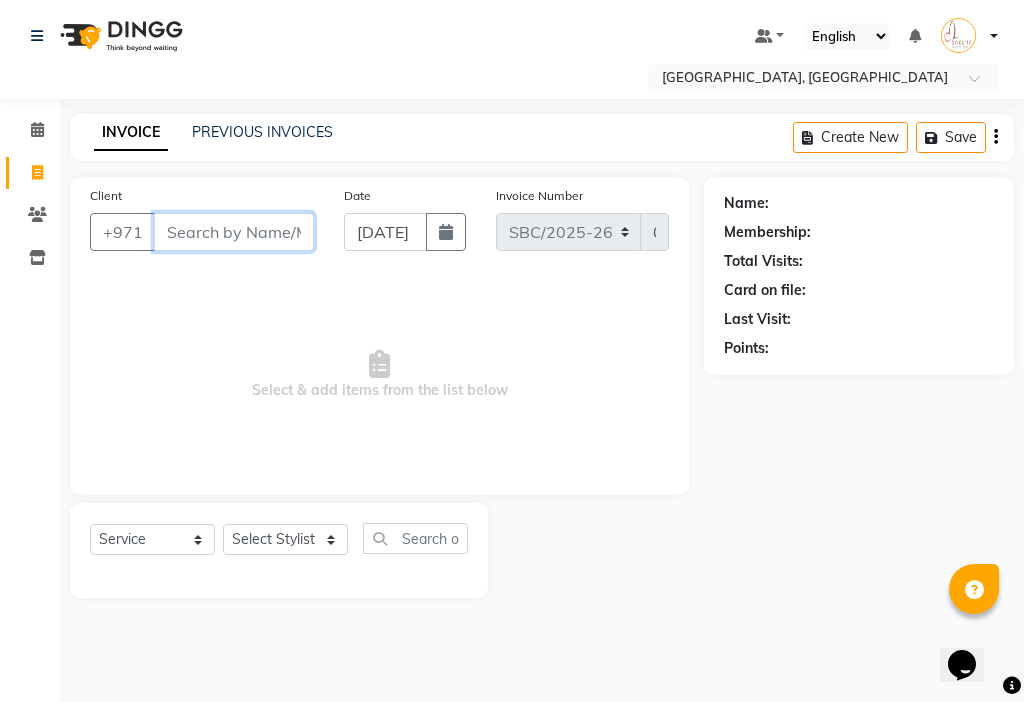 type on "0" 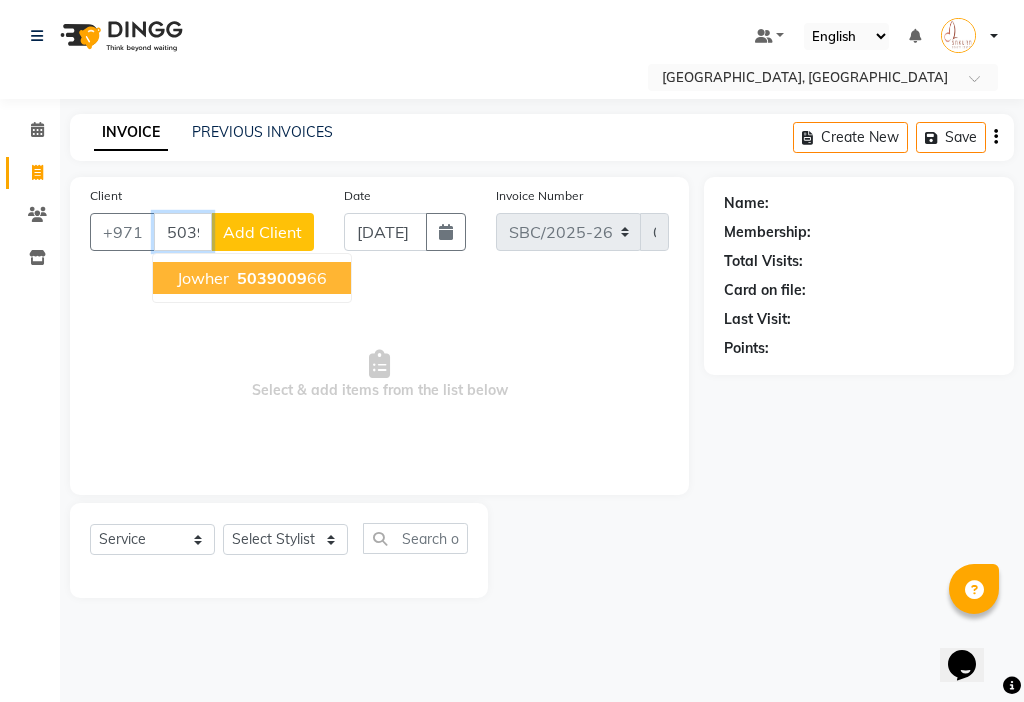 click on "5039009" at bounding box center [272, 278] 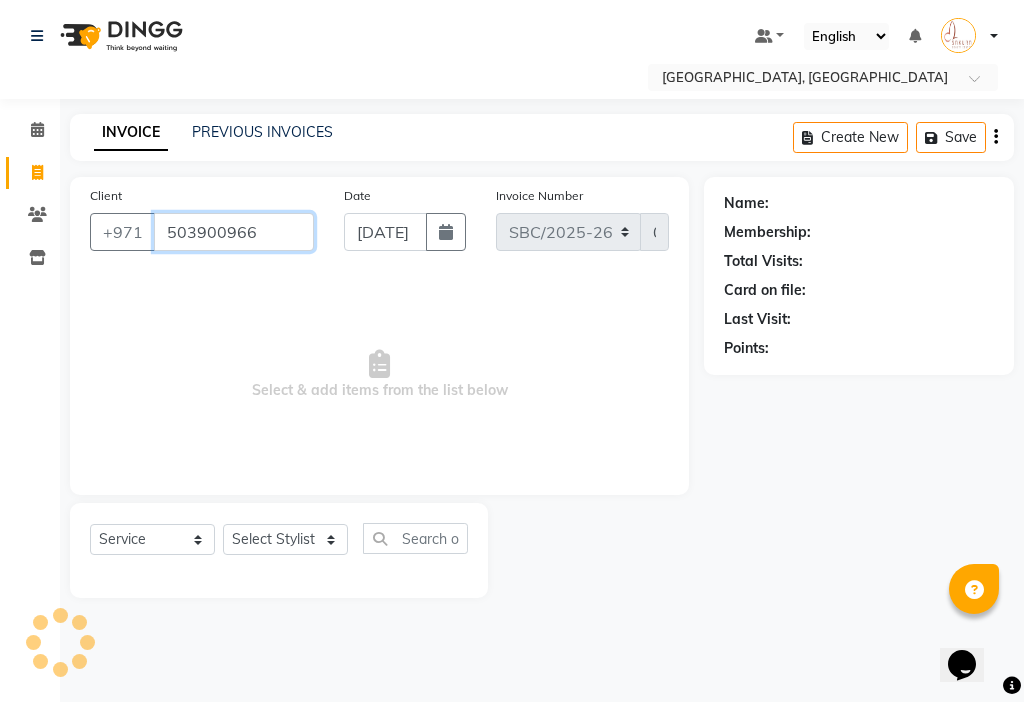 type on "503900966" 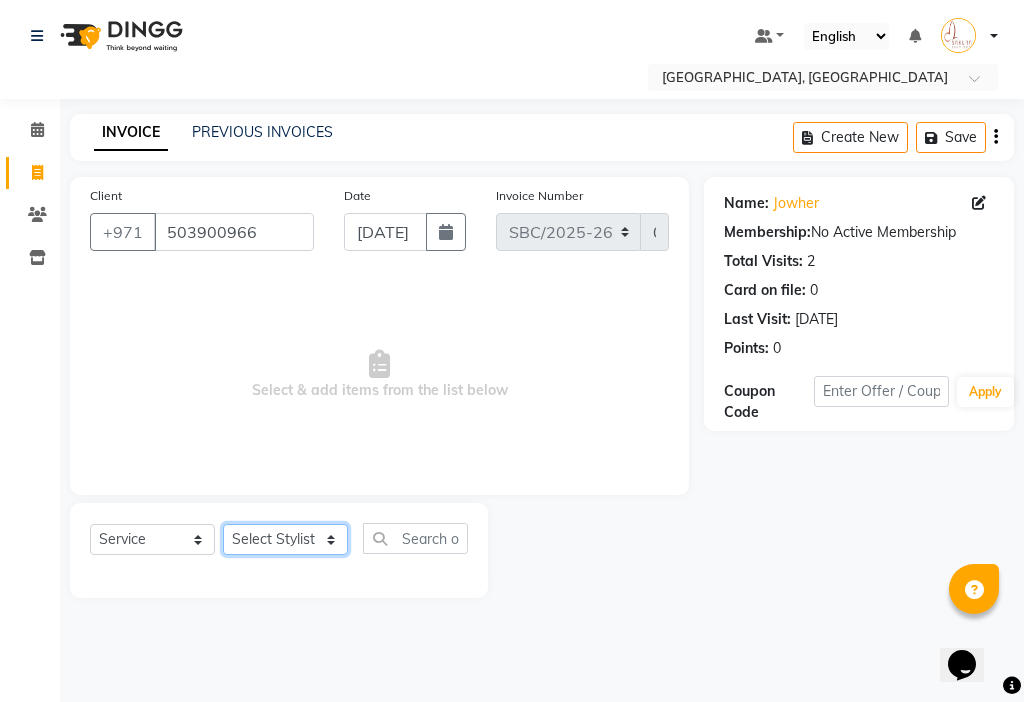 click on "Select Stylist Anjienet [PERSON_NAME] marry  Mawieh  [PERSON_NAME] [PERSON_NAME]" 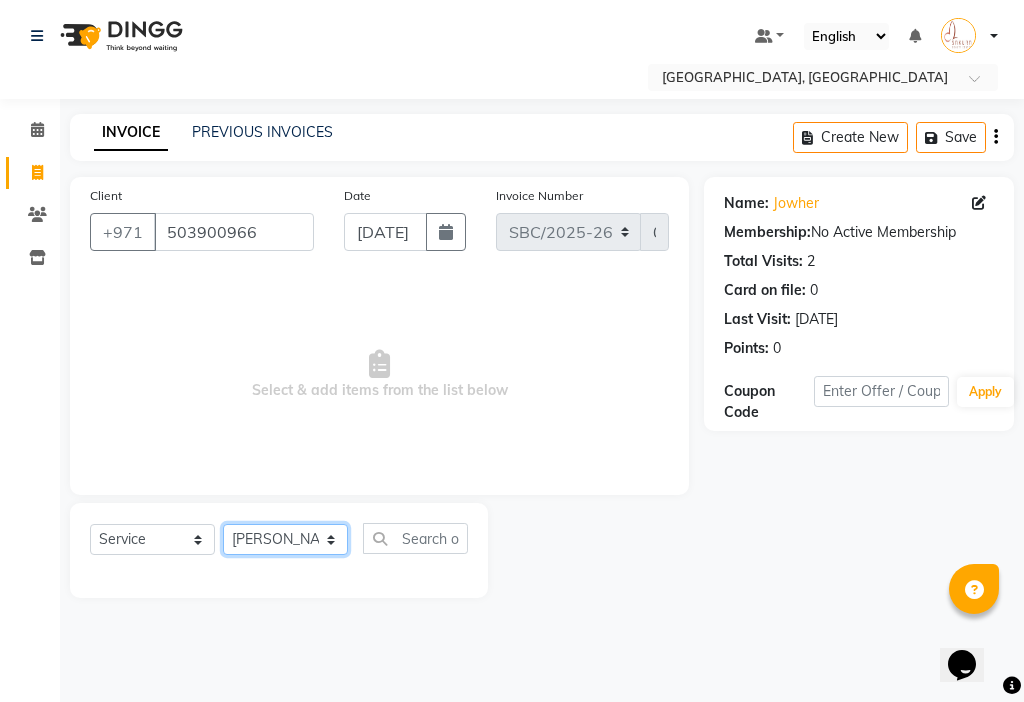 click on "Select Stylist Anjienet [PERSON_NAME] marry  Mawieh  [PERSON_NAME] [PERSON_NAME]" 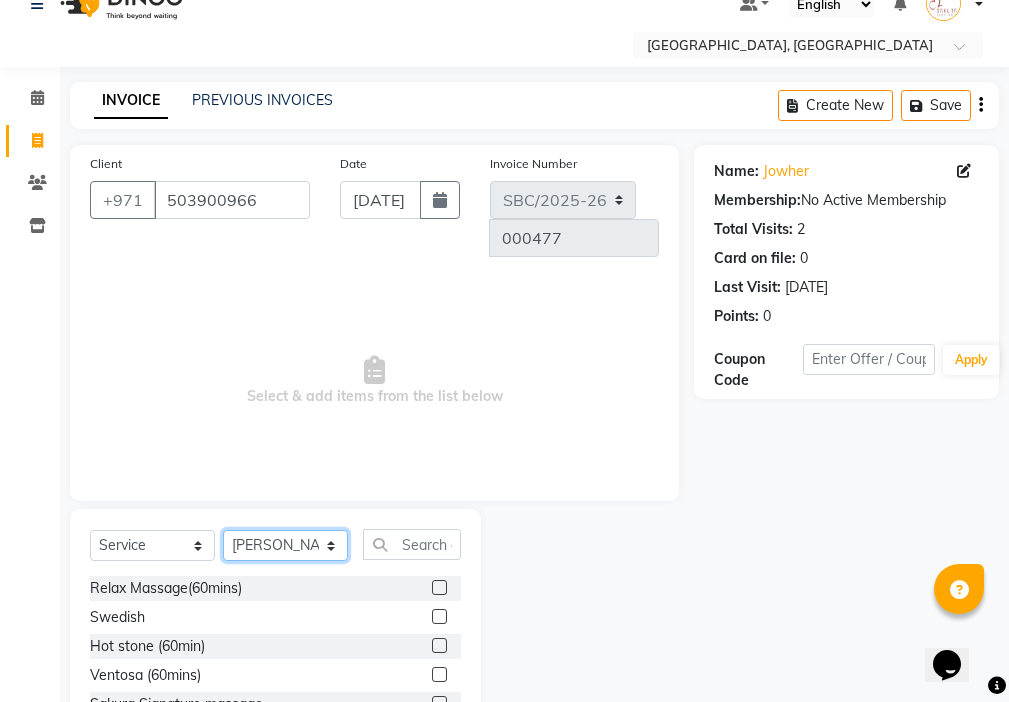 scroll, scrollTop: 126, scrollLeft: 0, axis: vertical 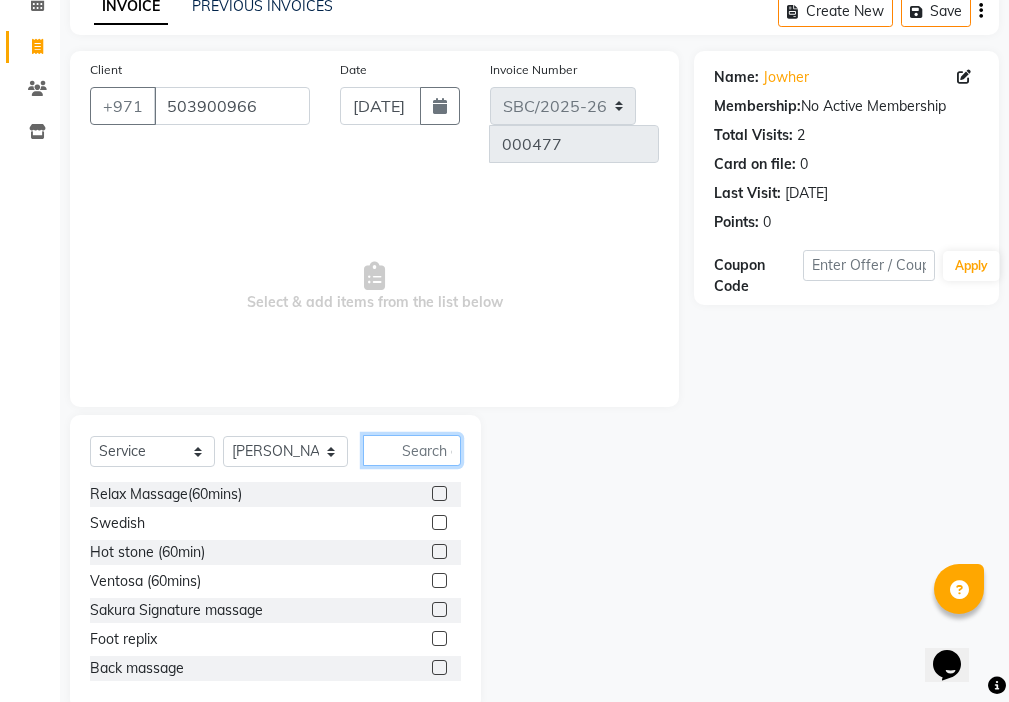 click 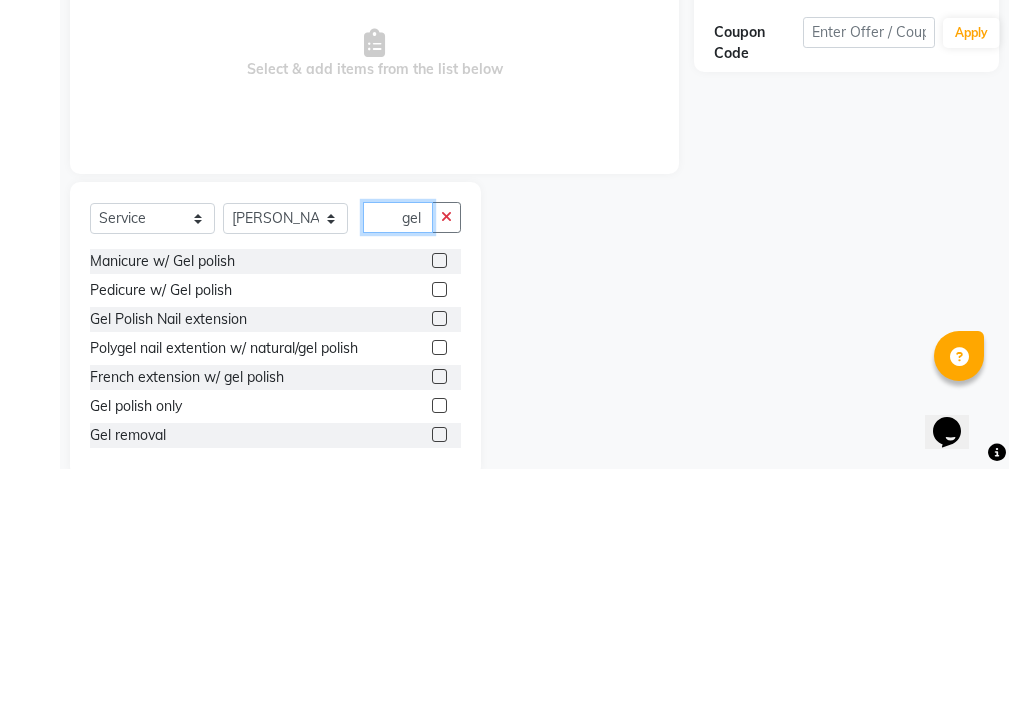 scroll, scrollTop: 0, scrollLeft: 5, axis: horizontal 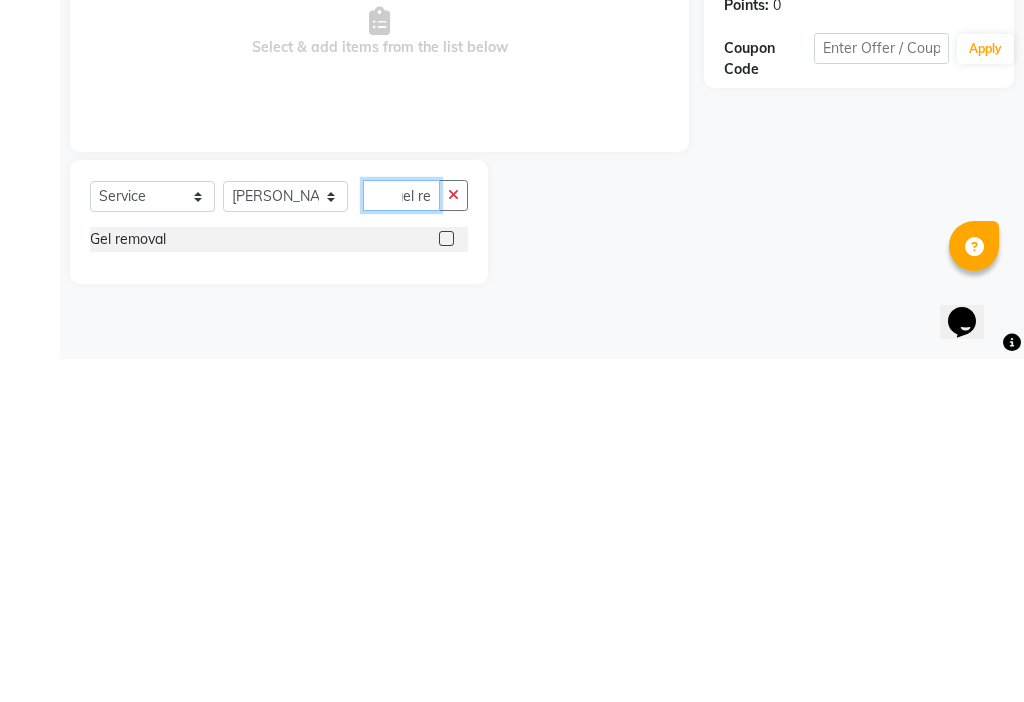 type on "gel re" 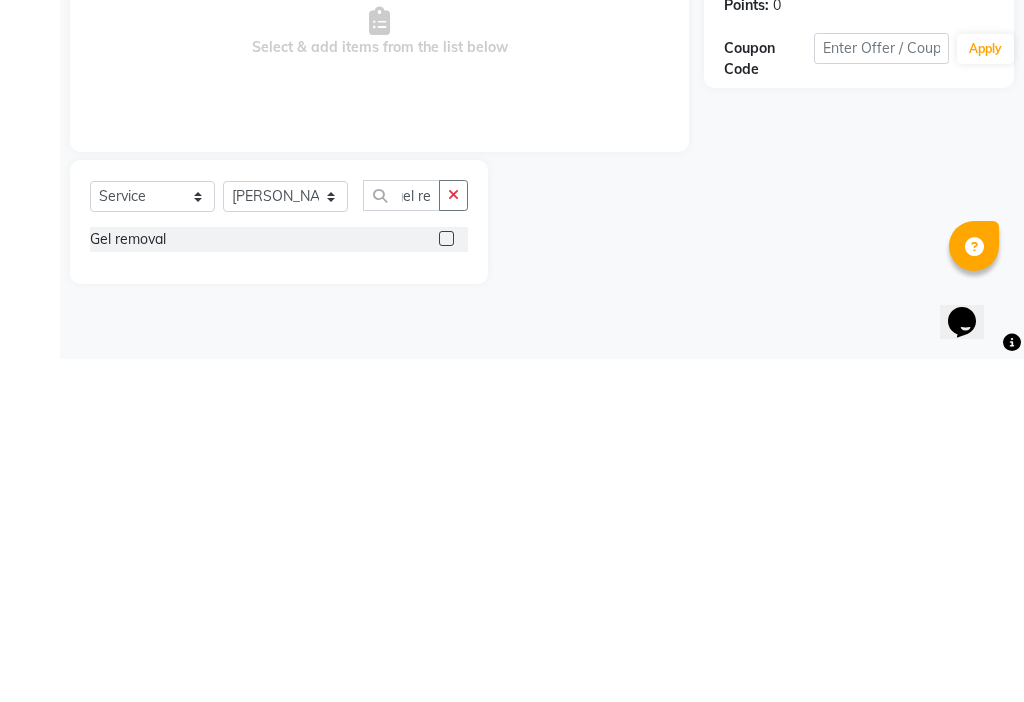 click 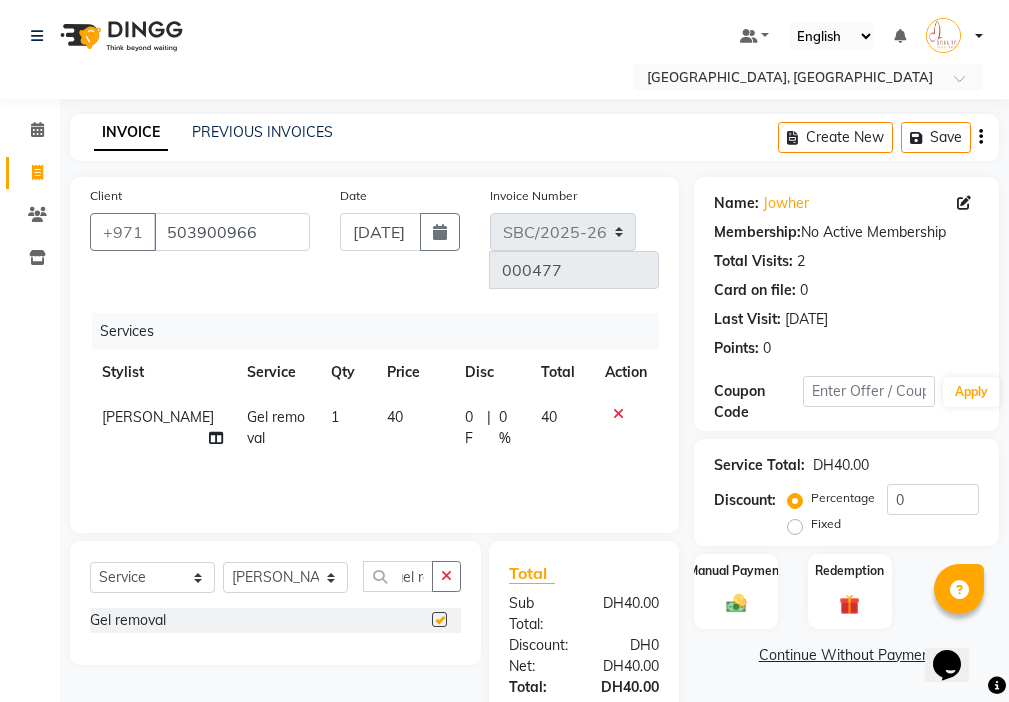 scroll, scrollTop: 0, scrollLeft: 0, axis: both 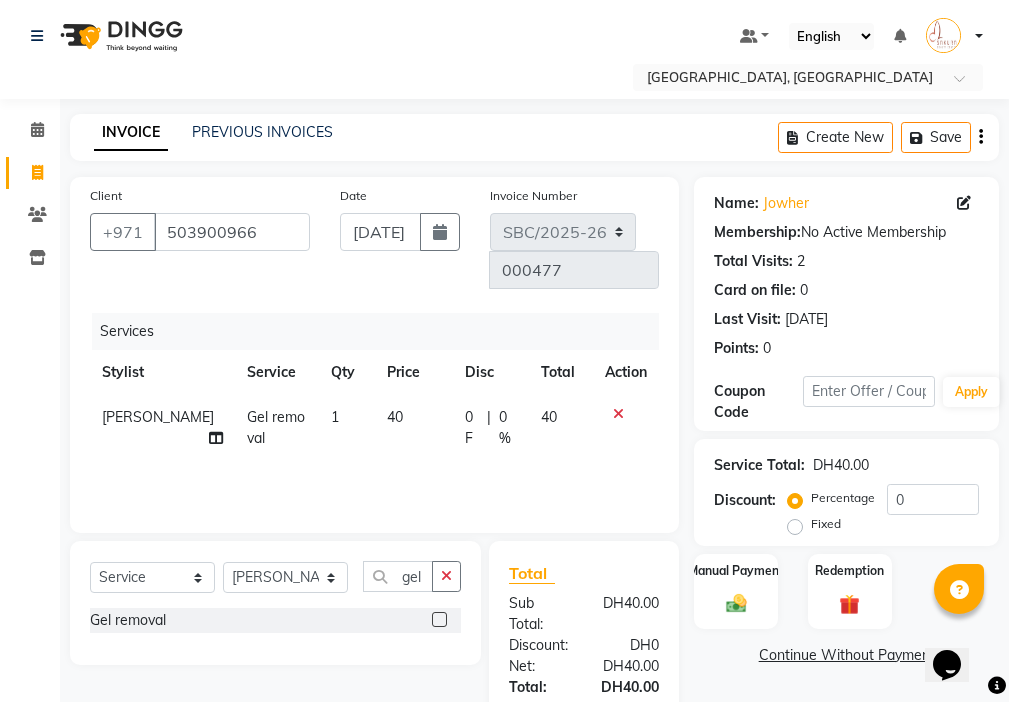 checkbox on "false" 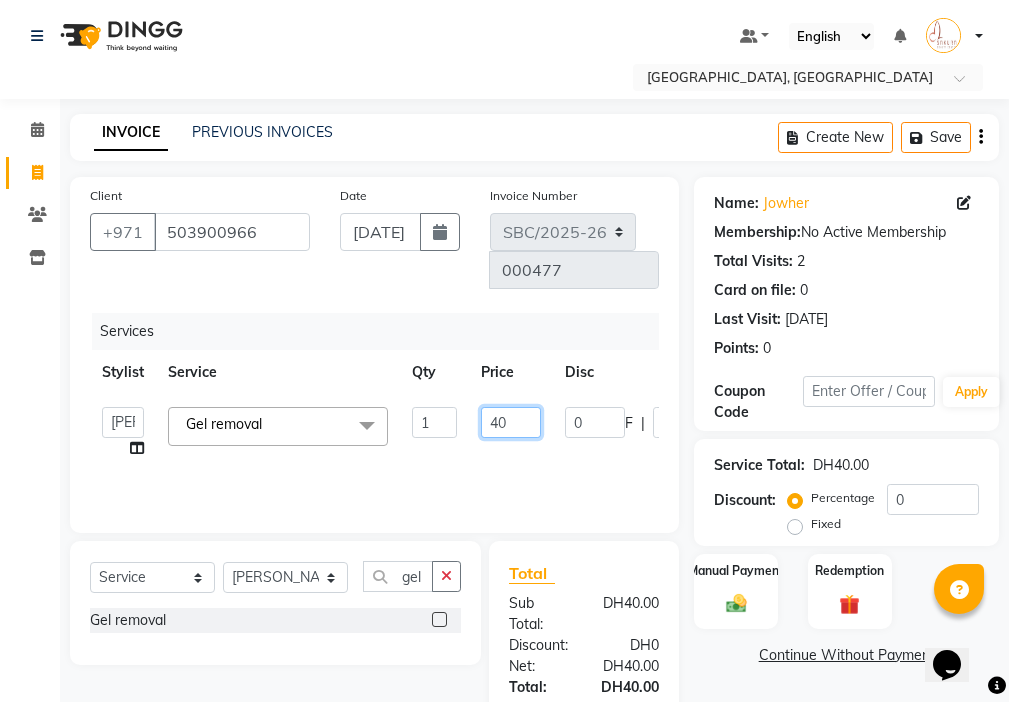 click on "40" 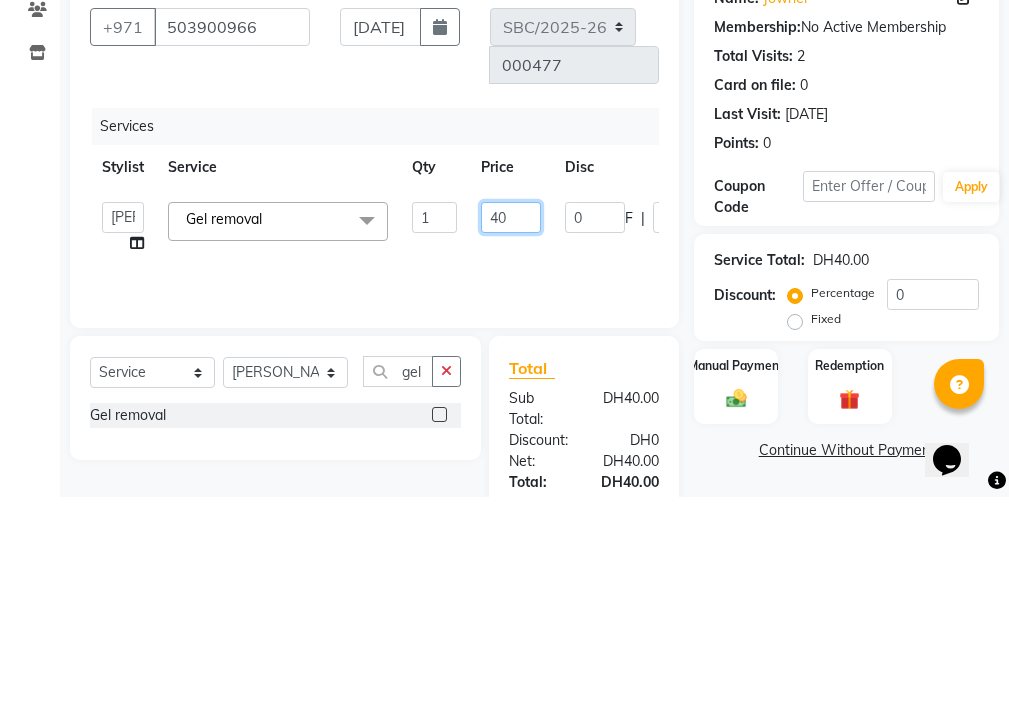 type on "4" 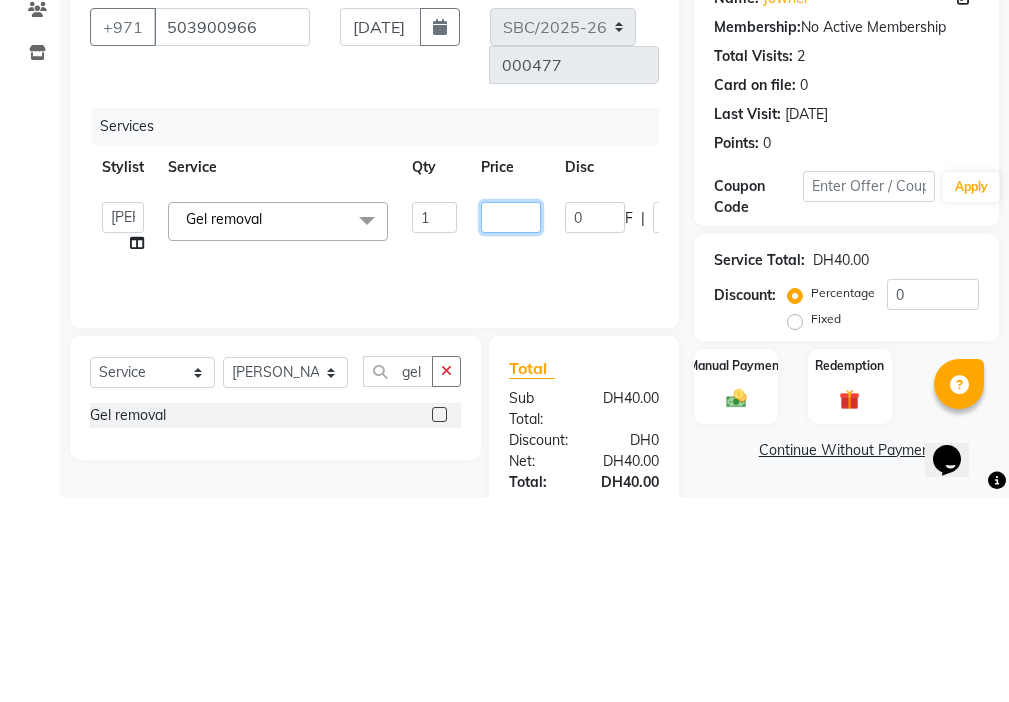 type on "5" 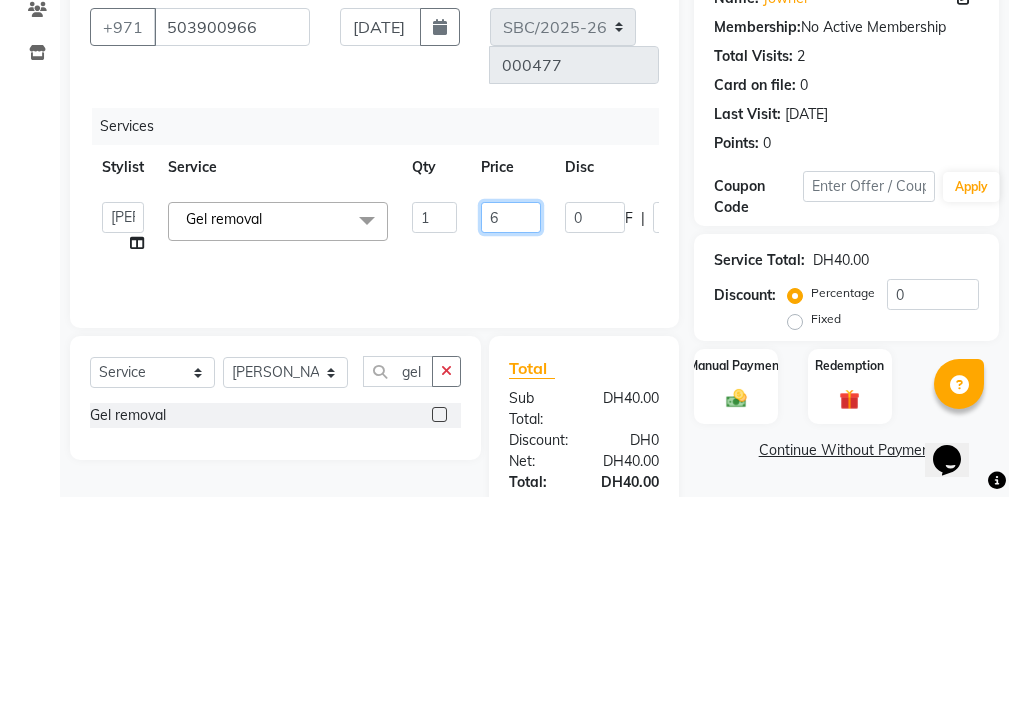 type on "60" 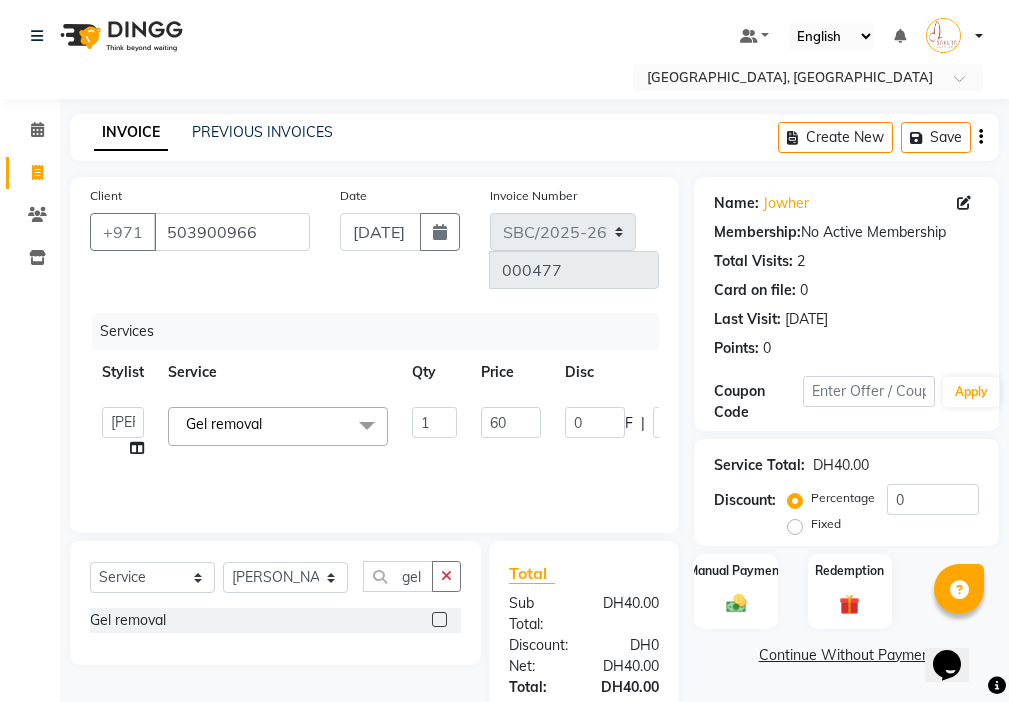 click on "Select  Service  Product  Membership  Package Voucher Prepaid Gift Card  Select Stylist Anjienet [PERSON_NAME] marry  [PERSON_NAME] [PERSON_NAME] gel re Gel removal" 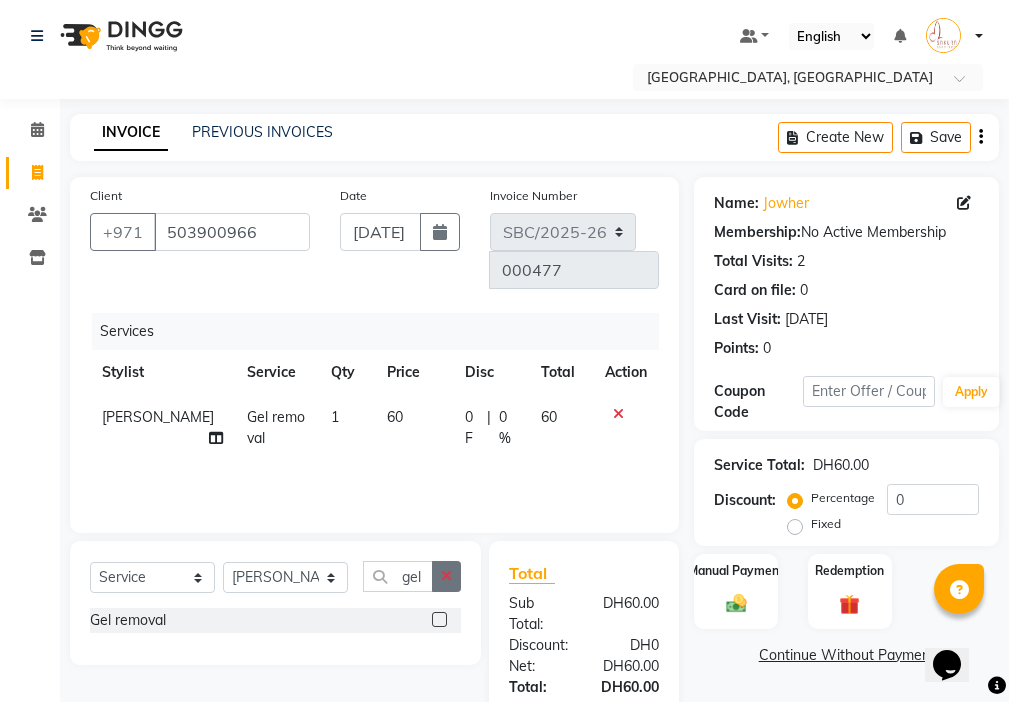 click 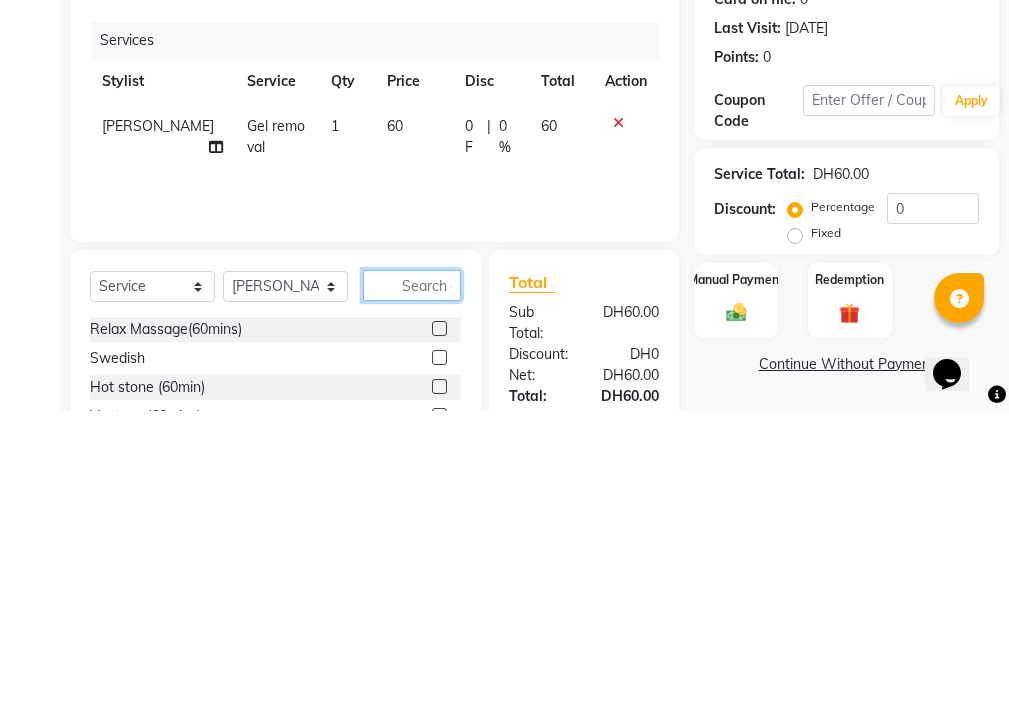 scroll, scrollTop: 16, scrollLeft: 0, axis: vertical 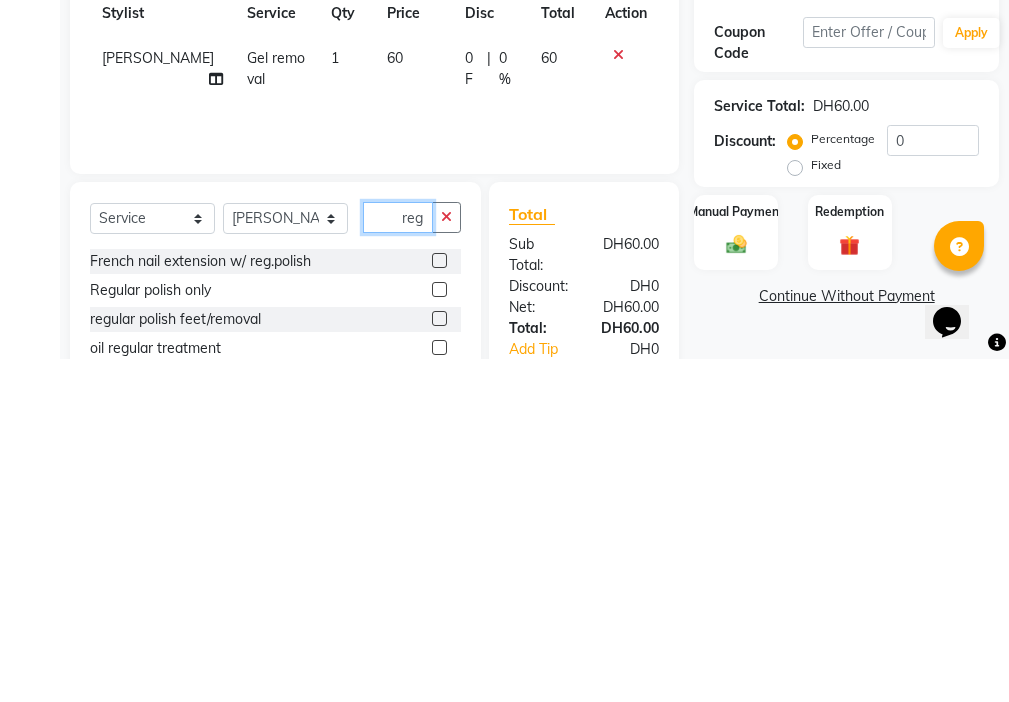 type on "reg" 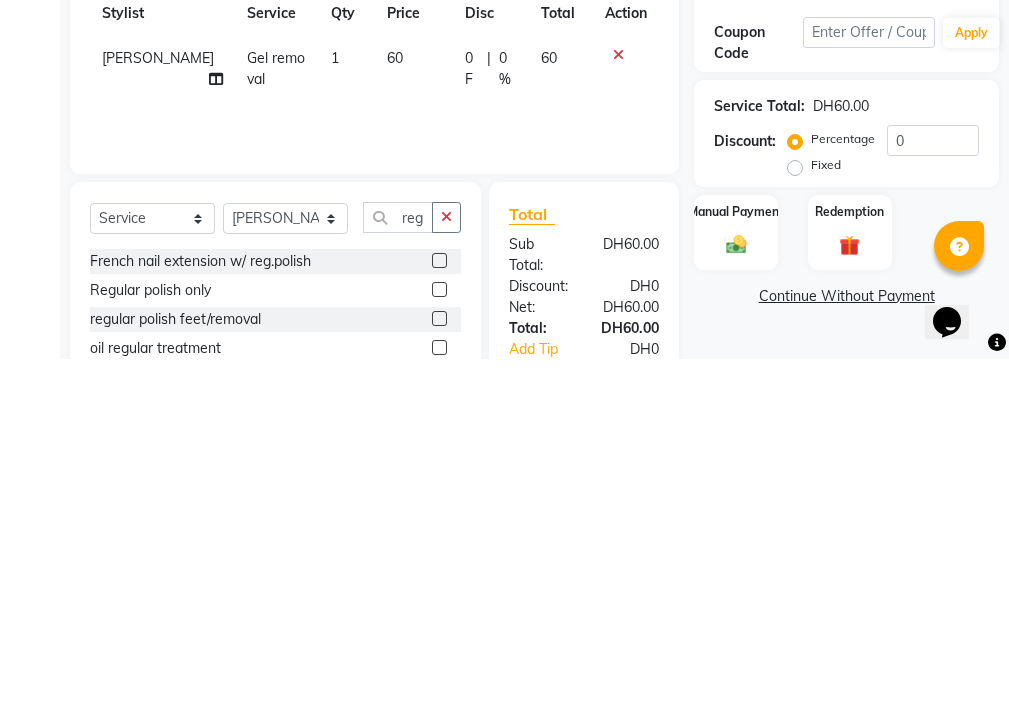 click 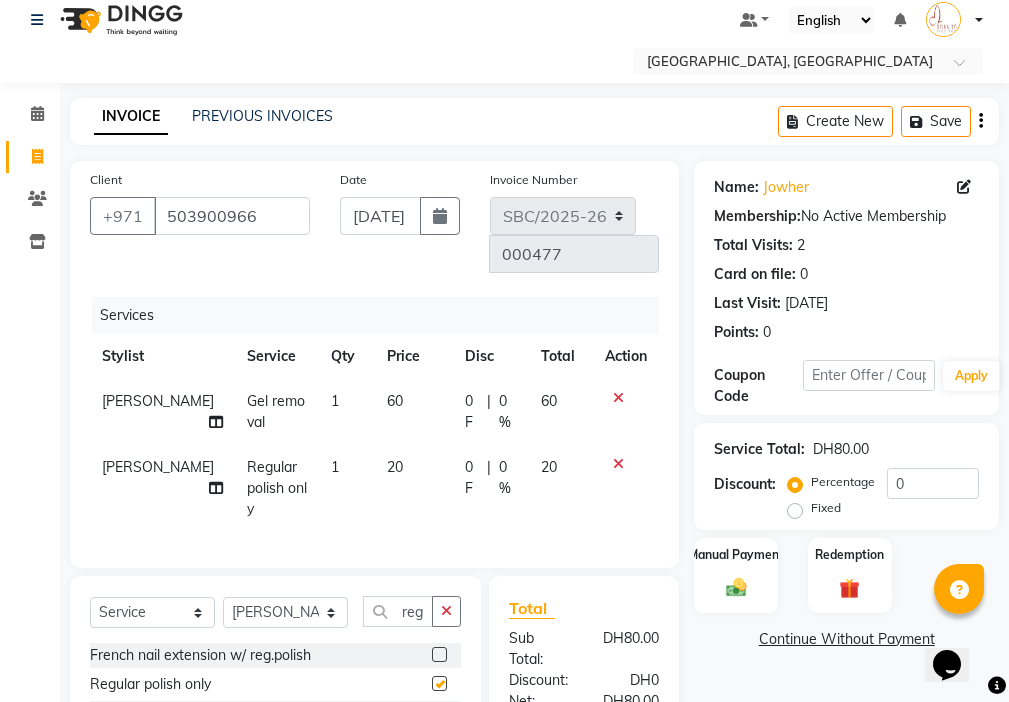 checkbox on "false" 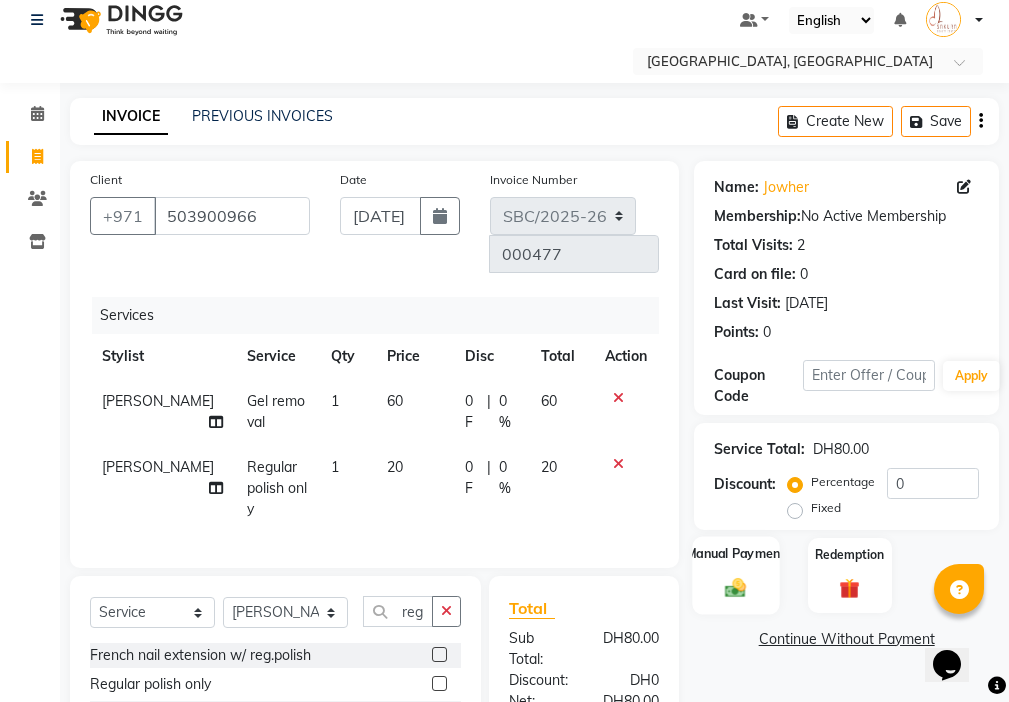 click 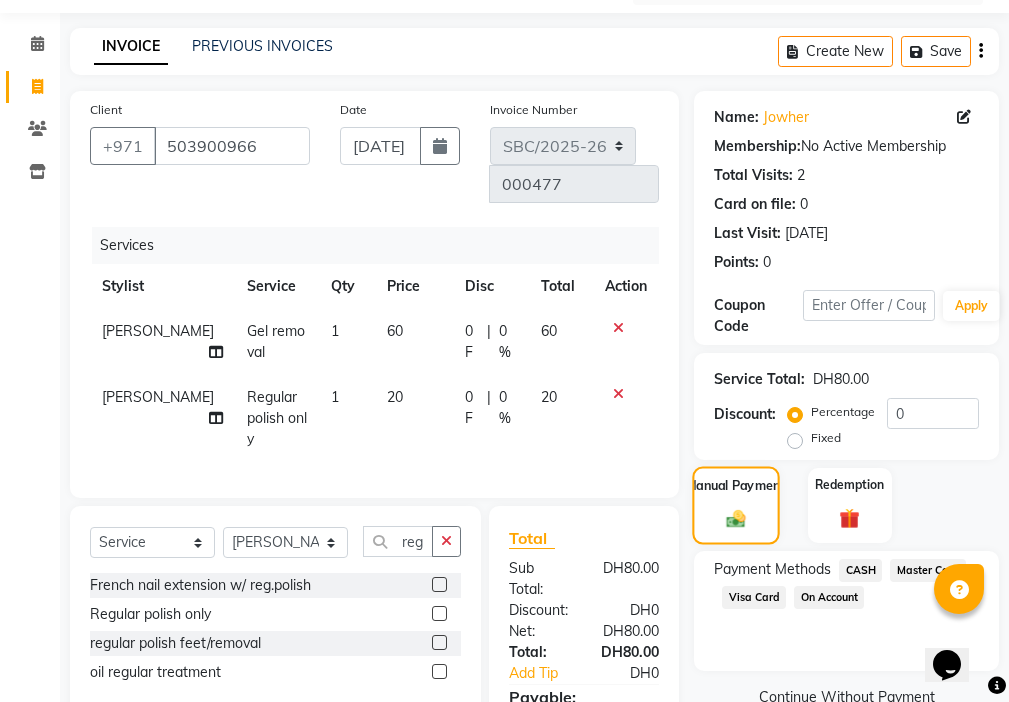 scroll, scrollTop: 194, scrollLeft: 0, axis: vertical 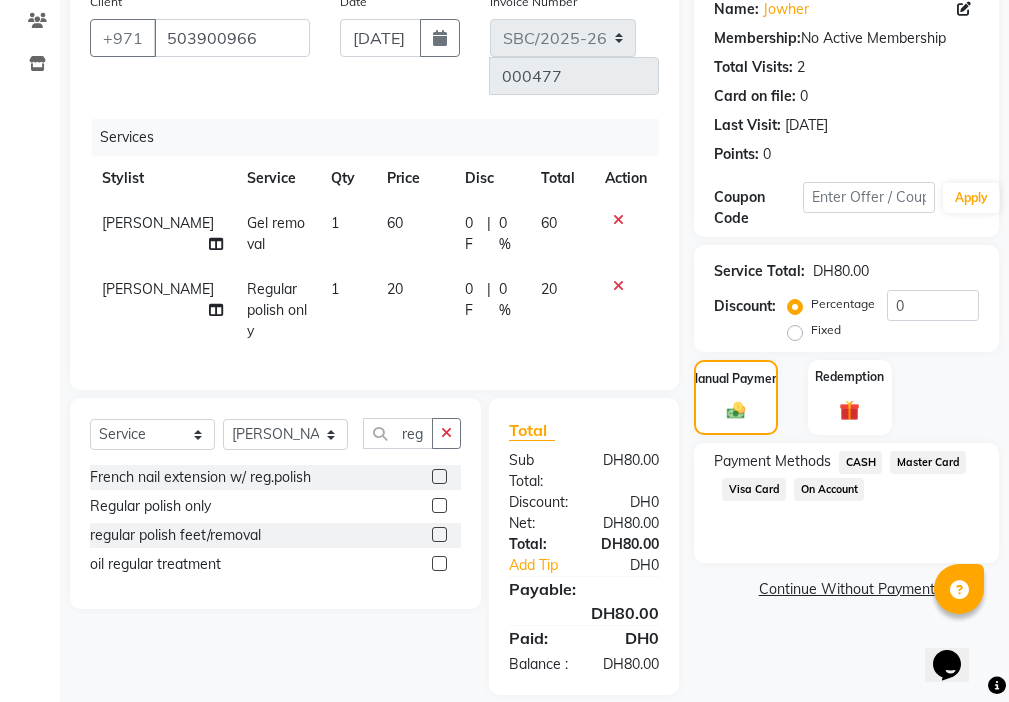 click on "Visa Card" 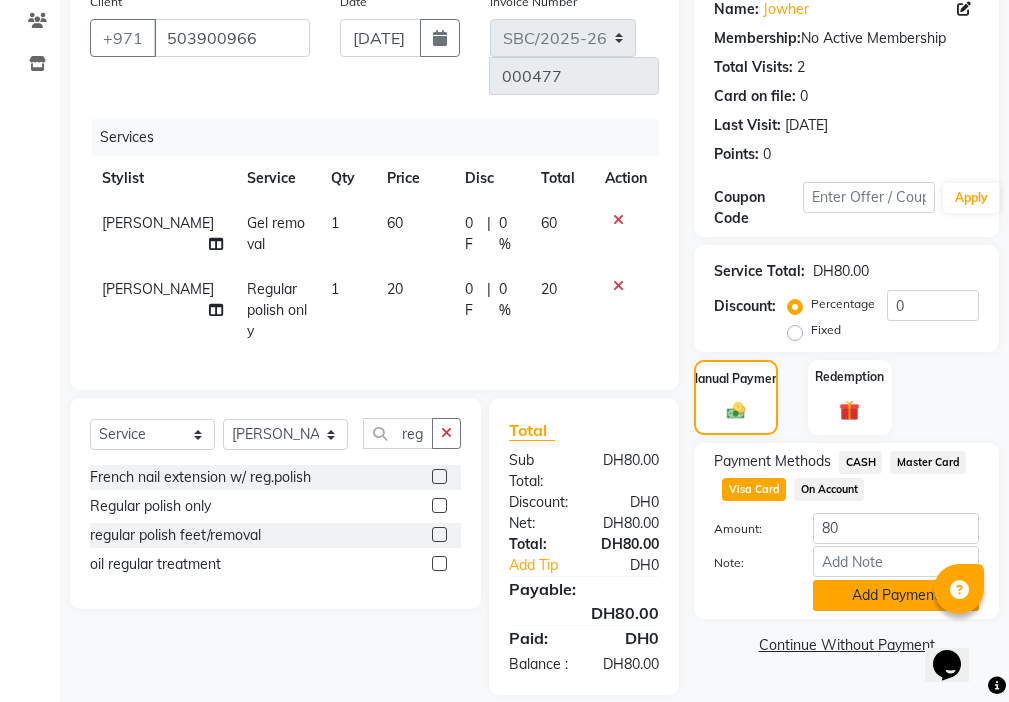 click on "Add Payment" 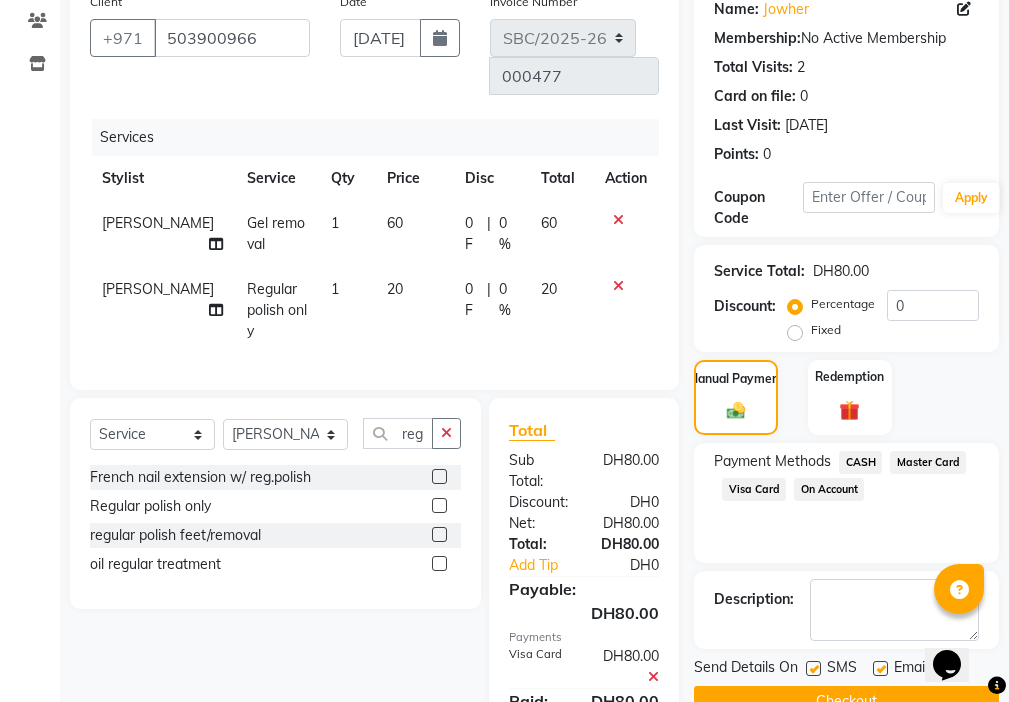 scroll, scrollTop: 243, scrollLeft: 0, axis: vertical 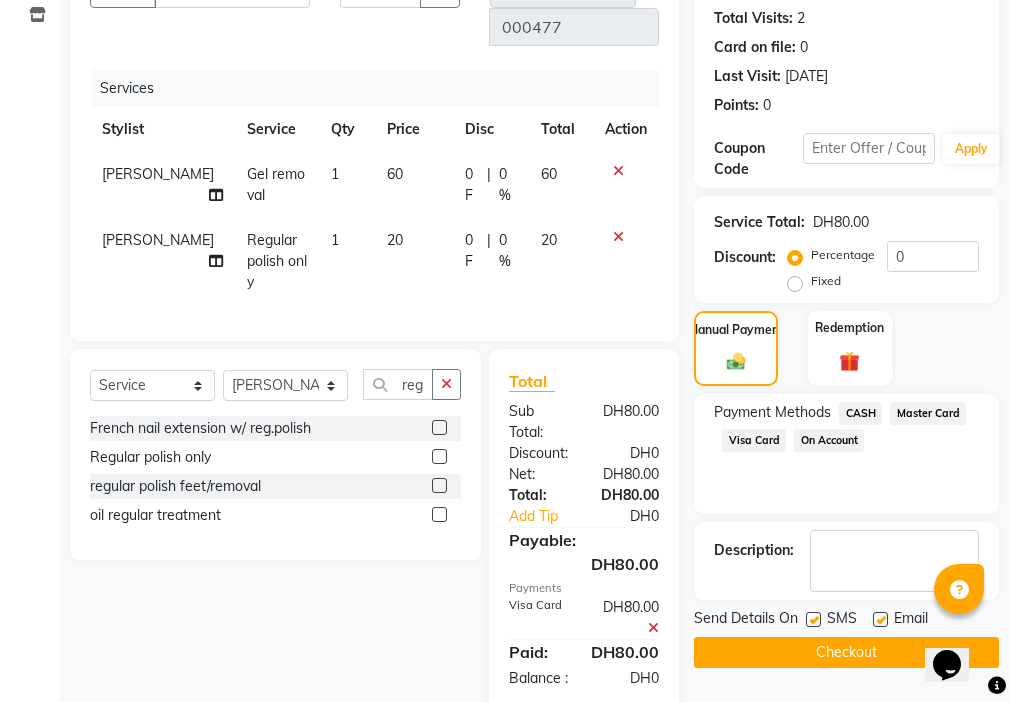 click 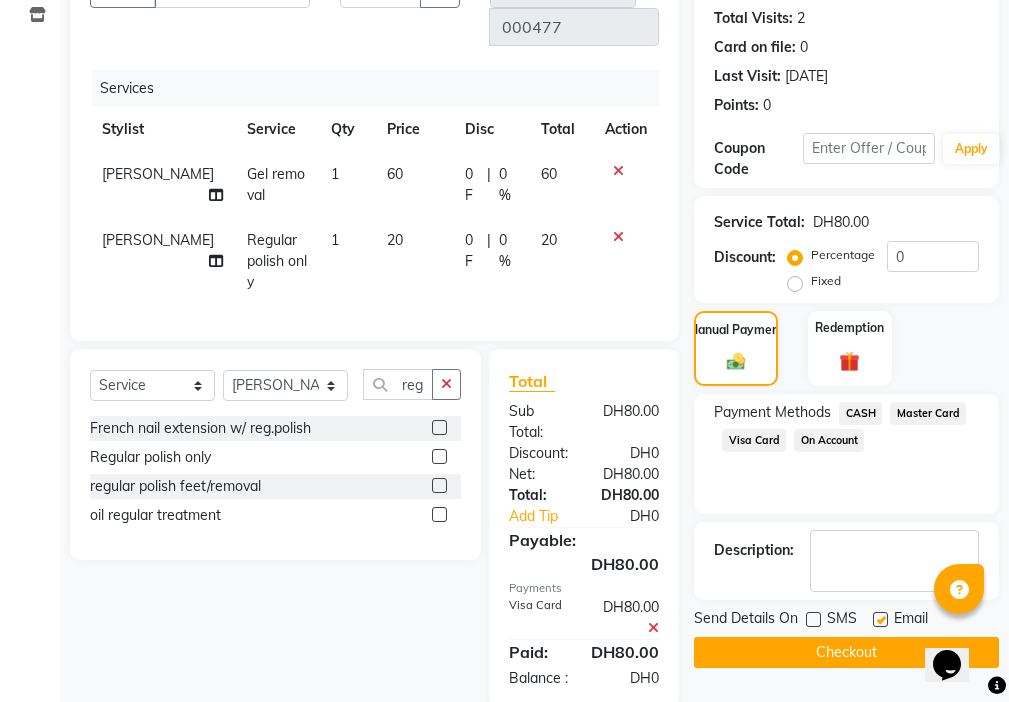 click 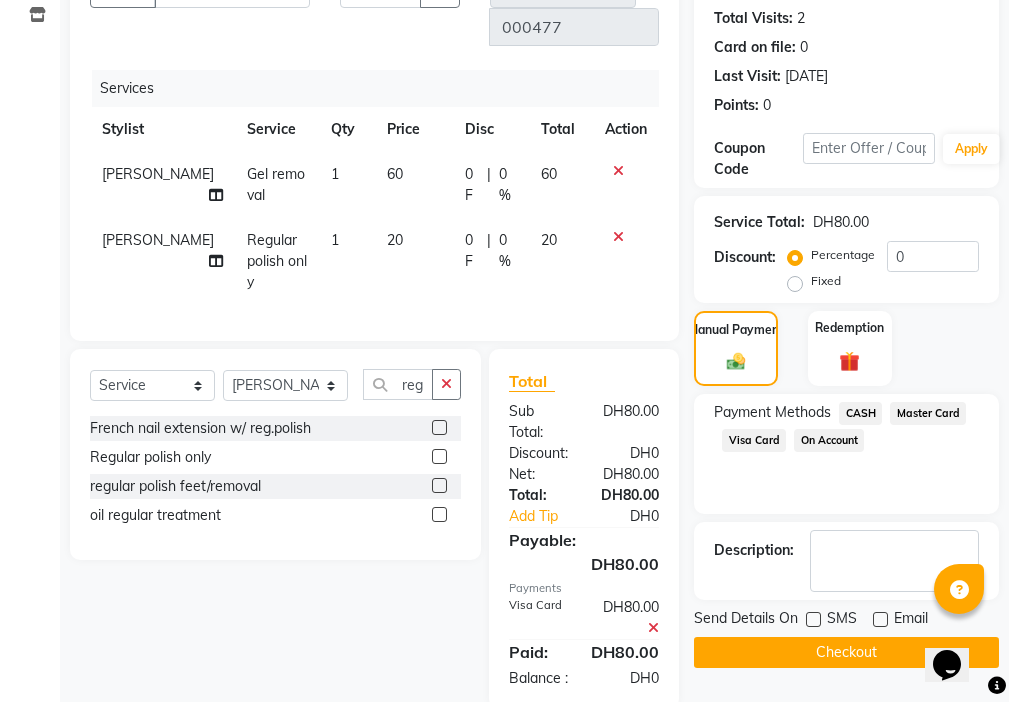 click on "Checkout" 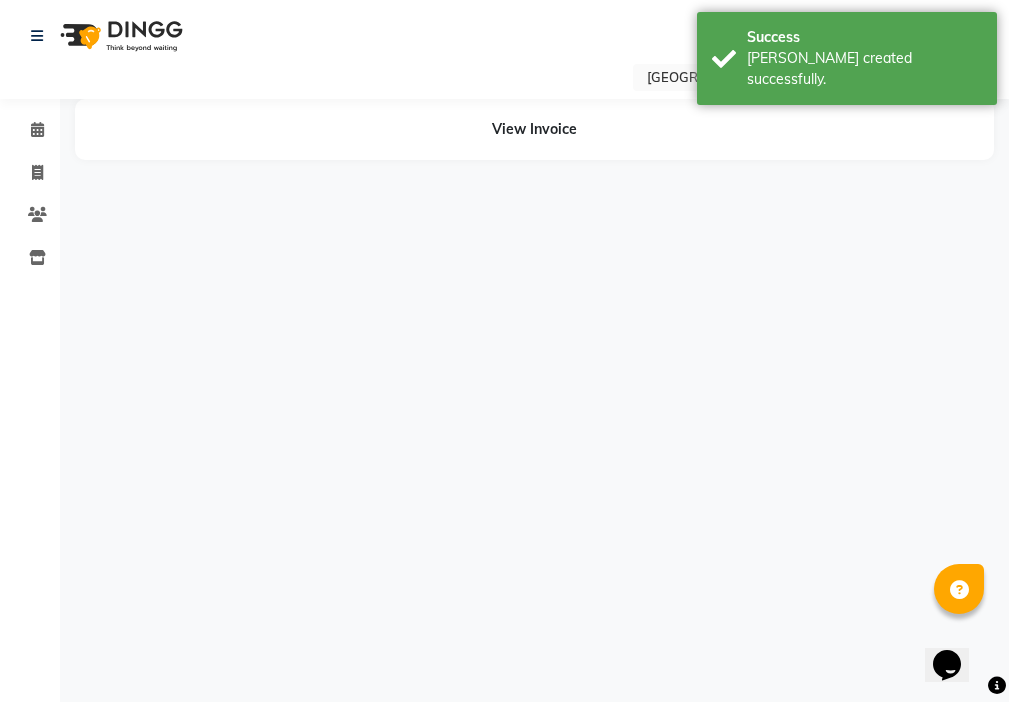 scroll, scrollTop: 0, scrollLeft: 0, axis: both 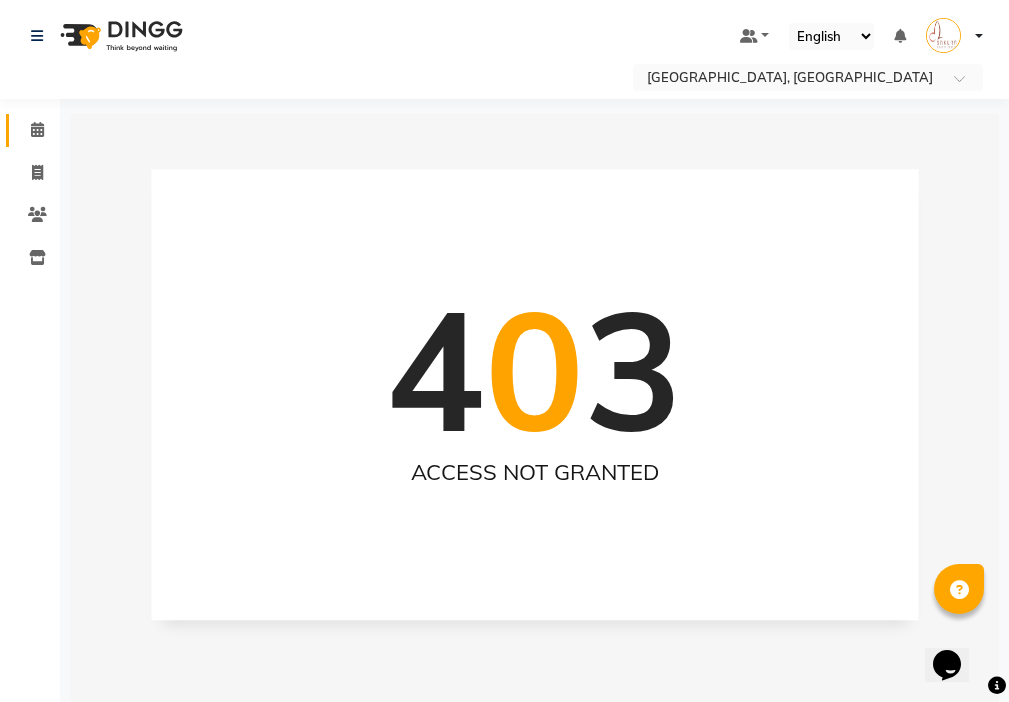 click 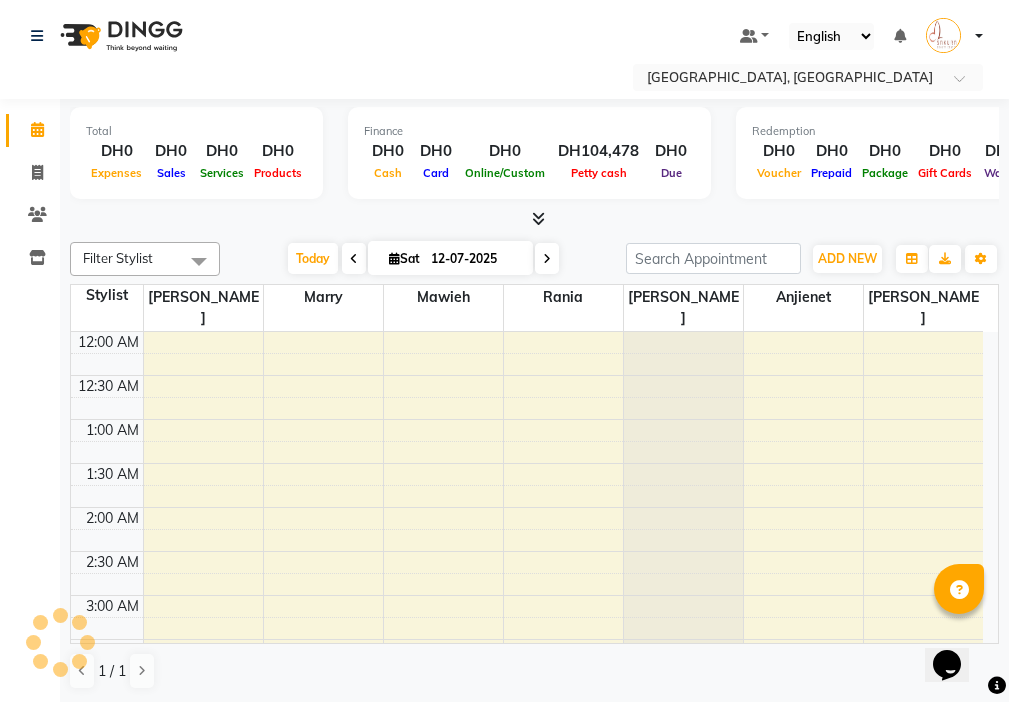 scroll, scrollTop: 529, scrollLeft: 0, axis: vertical 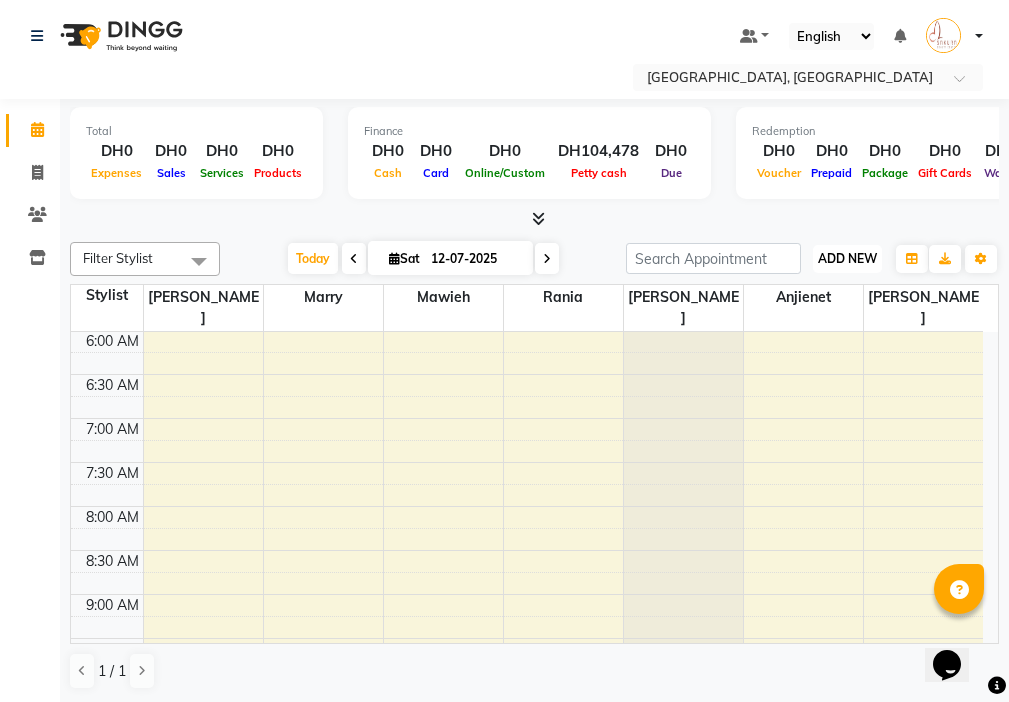 click on "ADD NEW" at bounding box center (847, 258) 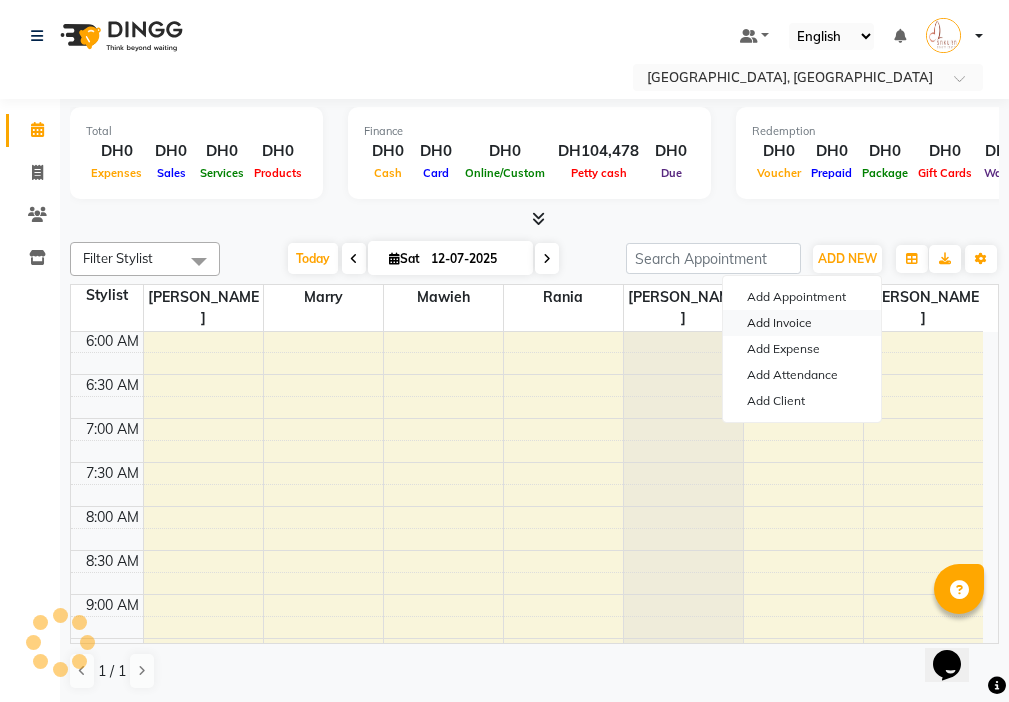 click on "Add Invoice" at bounding box center [802, 323] 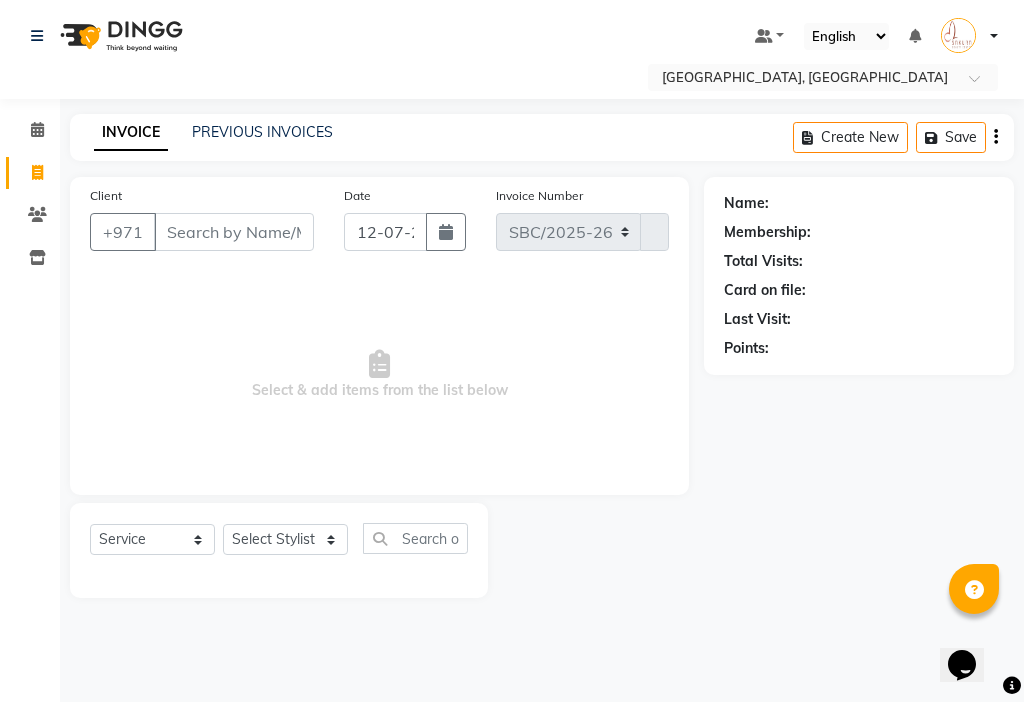 select on "3691" 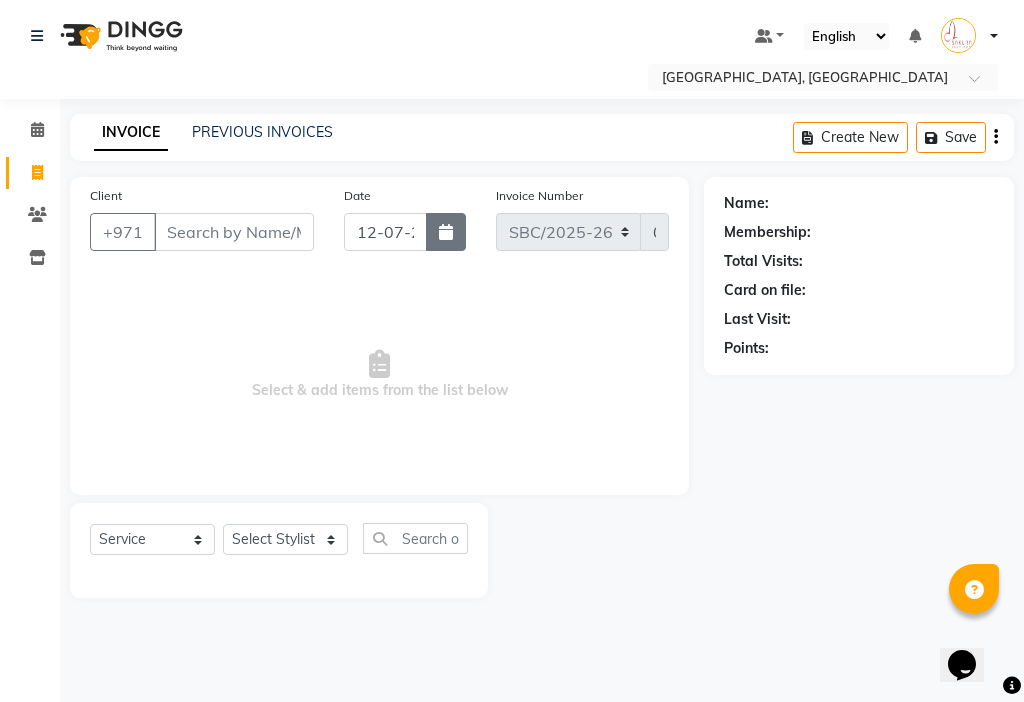 click 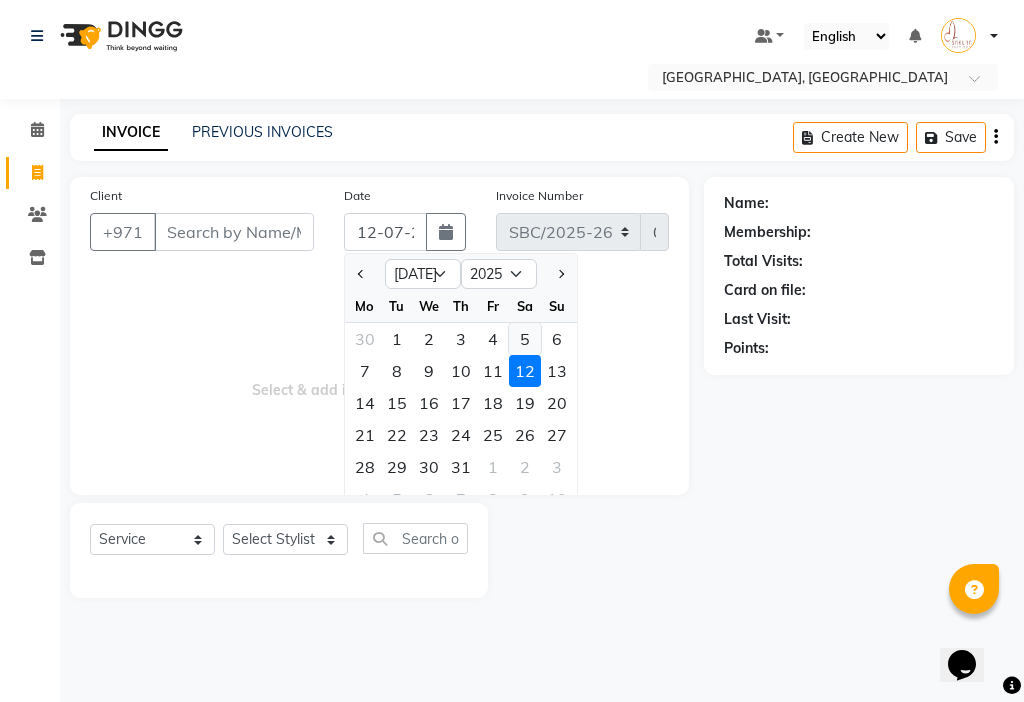 click on "5" 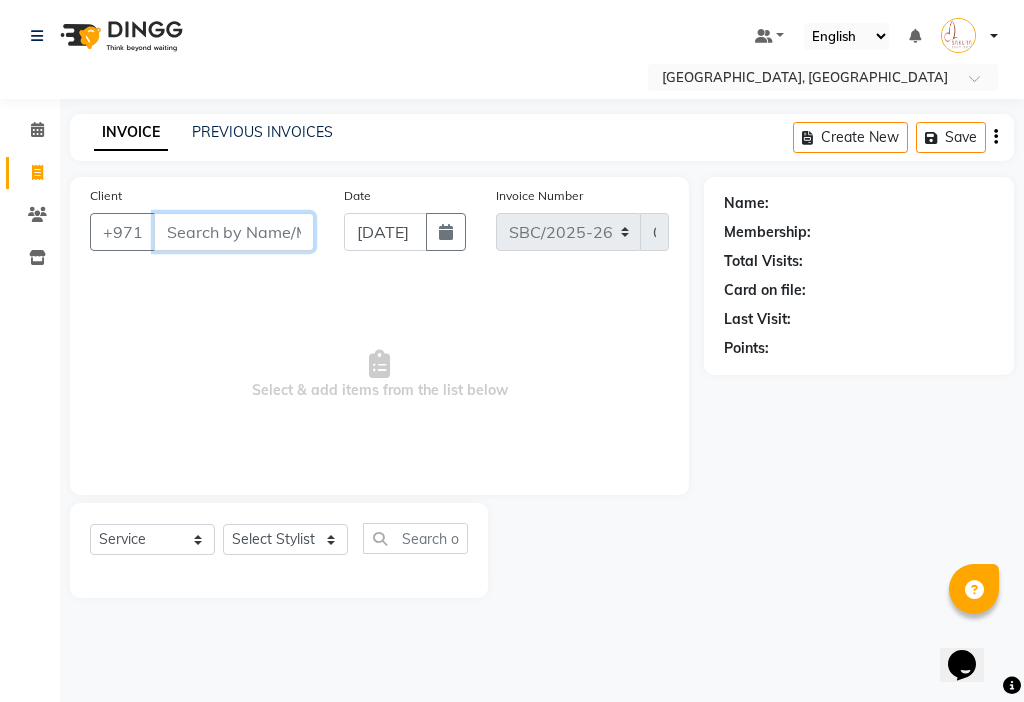 click on "Client" at bounding box center [234, 232] 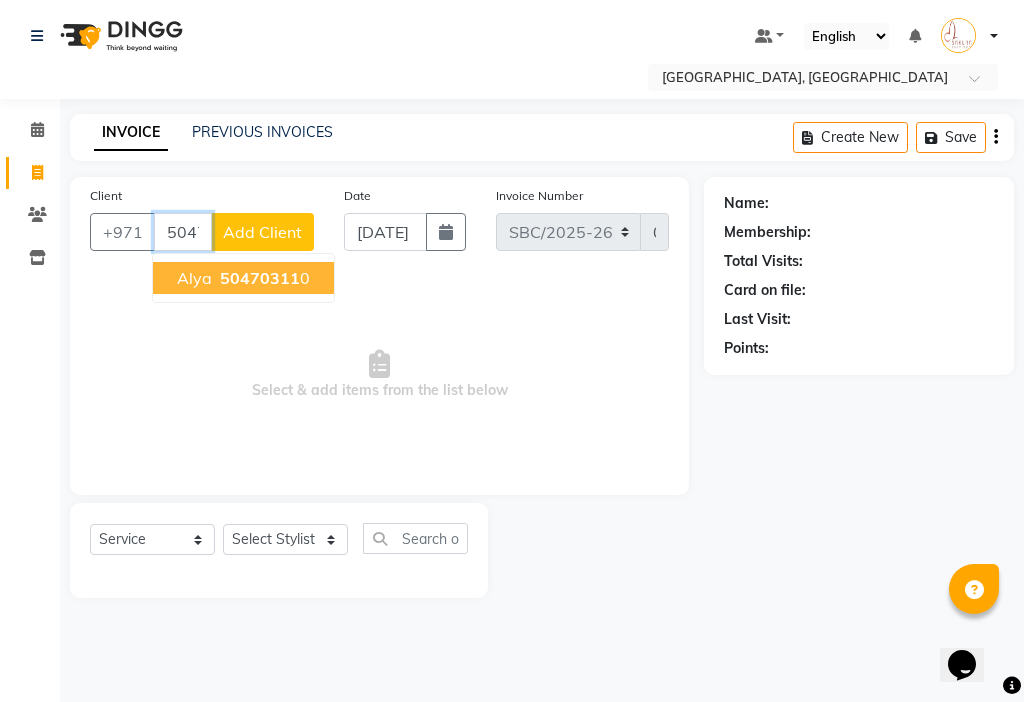 click on "50470311" at bounding box center (260, 278) 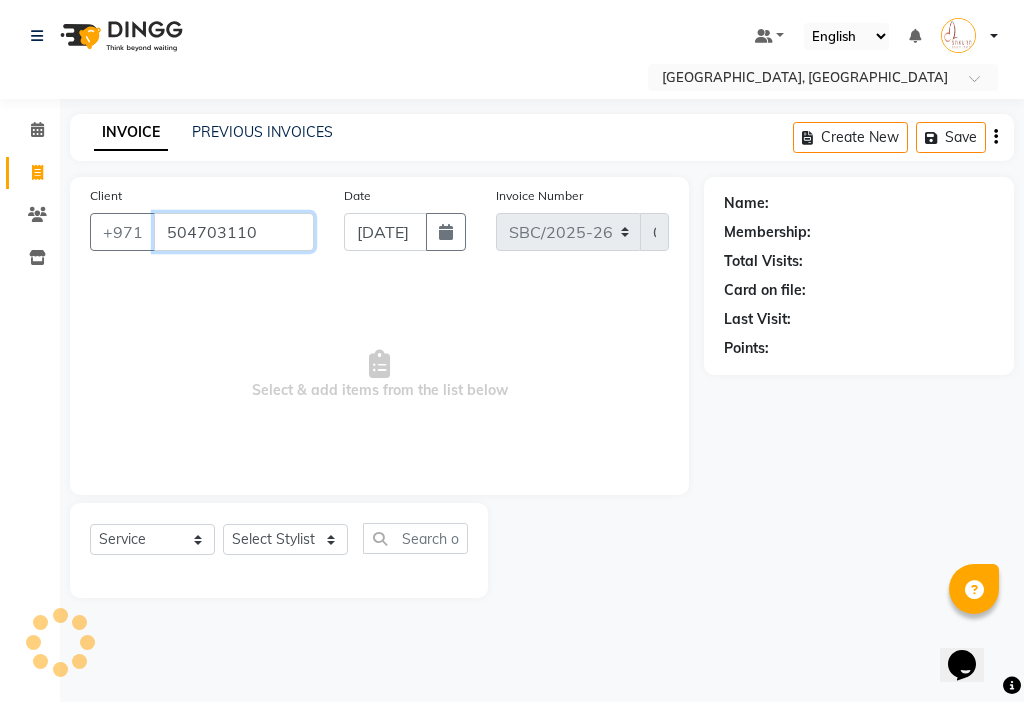 type on "504703110" 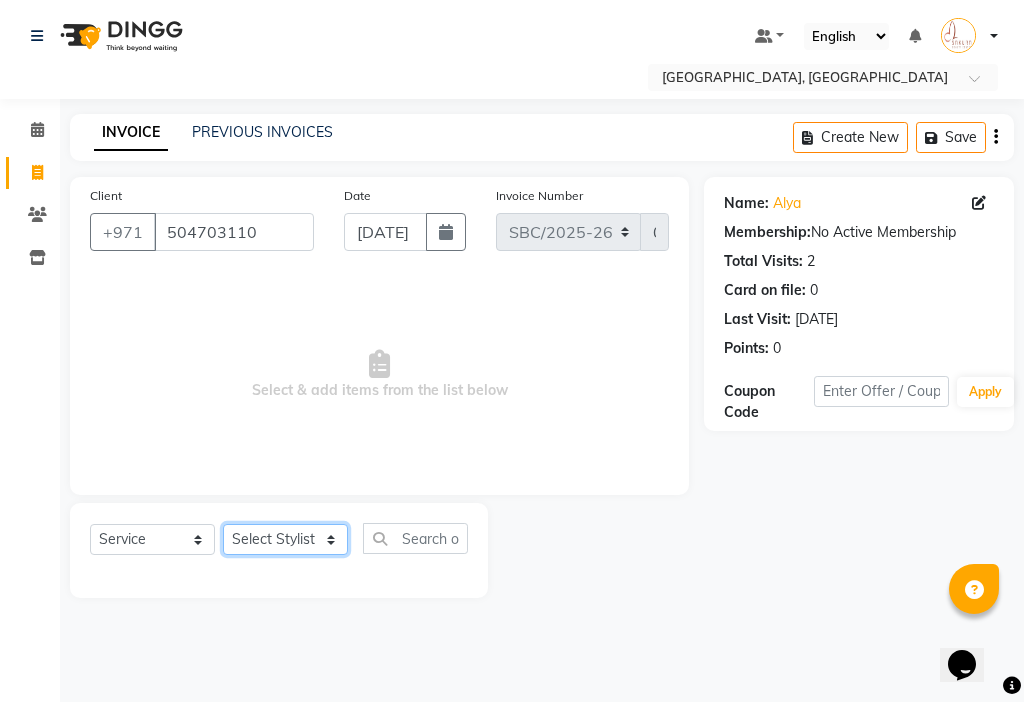 click on "Select Stylist Anjienet [PERSON_NAME] marry  Mawieh  [PERSON_NAME] [PERSON_NAME]" 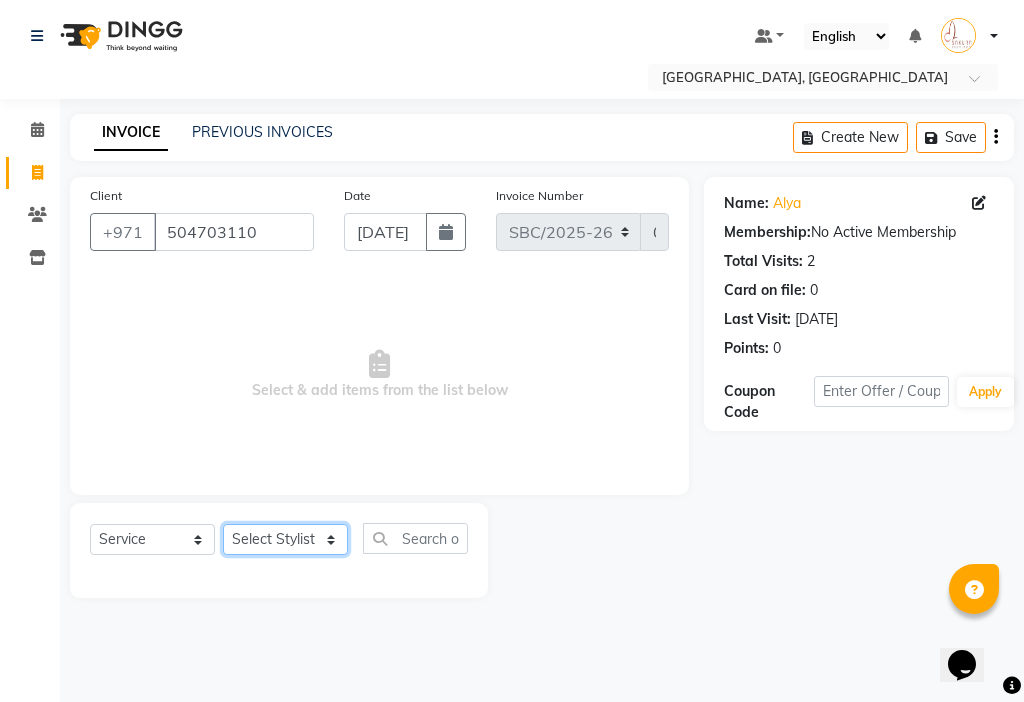 select on "59406" 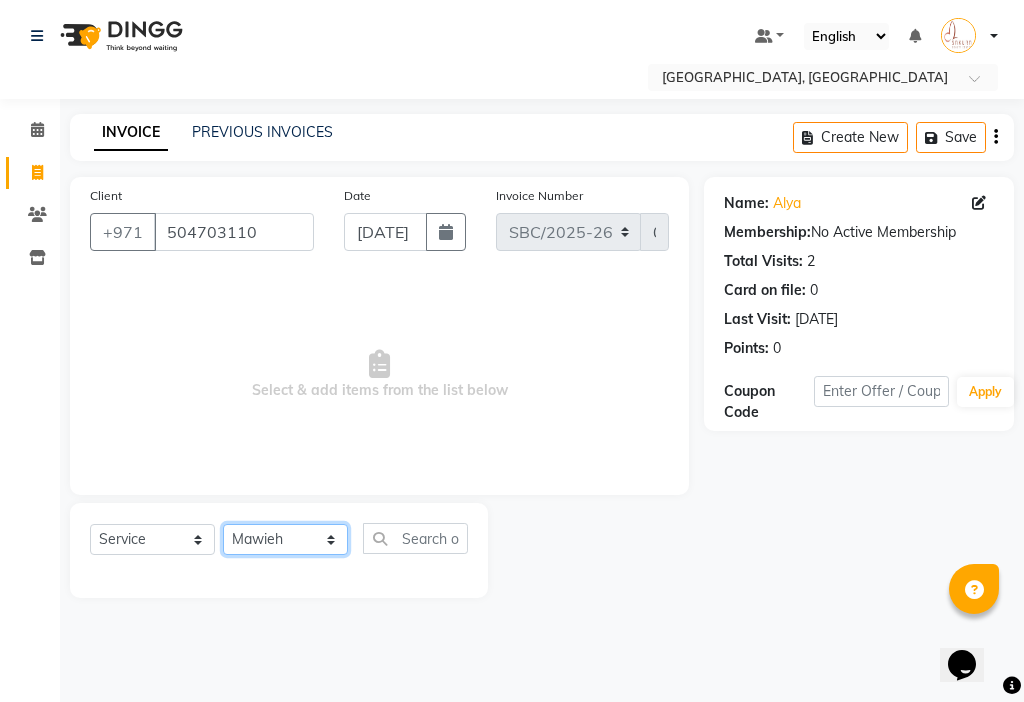 click on "Select Stylist Anjienet [PERSON_NAME] marry  Mawieh  [PERSON_NAME] [PERSON_NAME]" 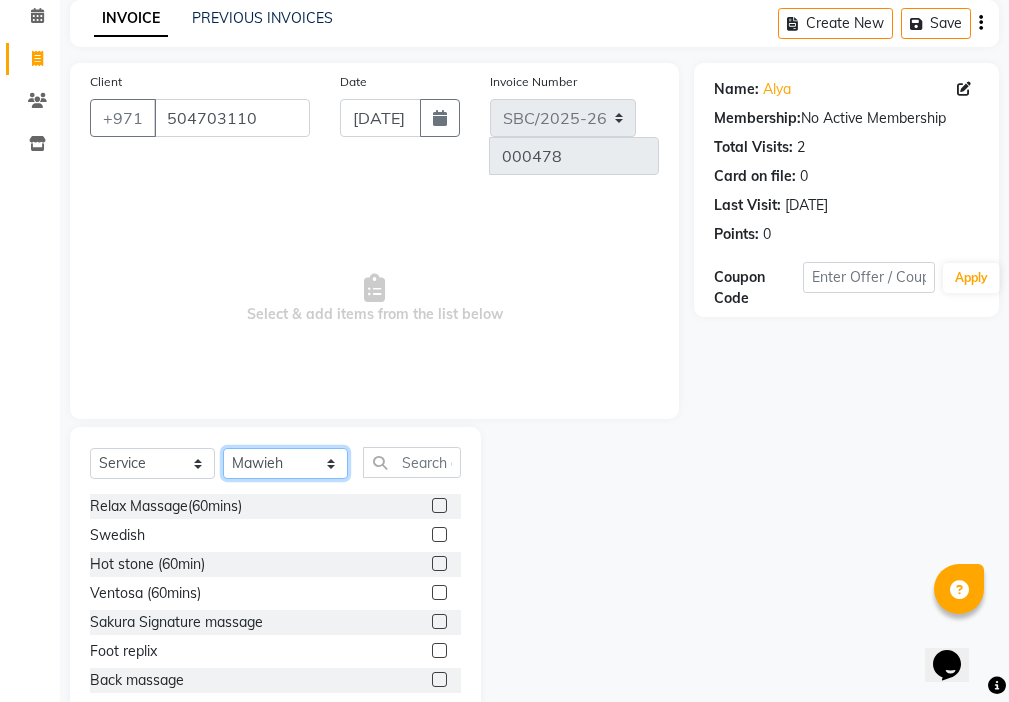 scroll, scrollTop: 126, scrollLeft: 0, axis: vertical 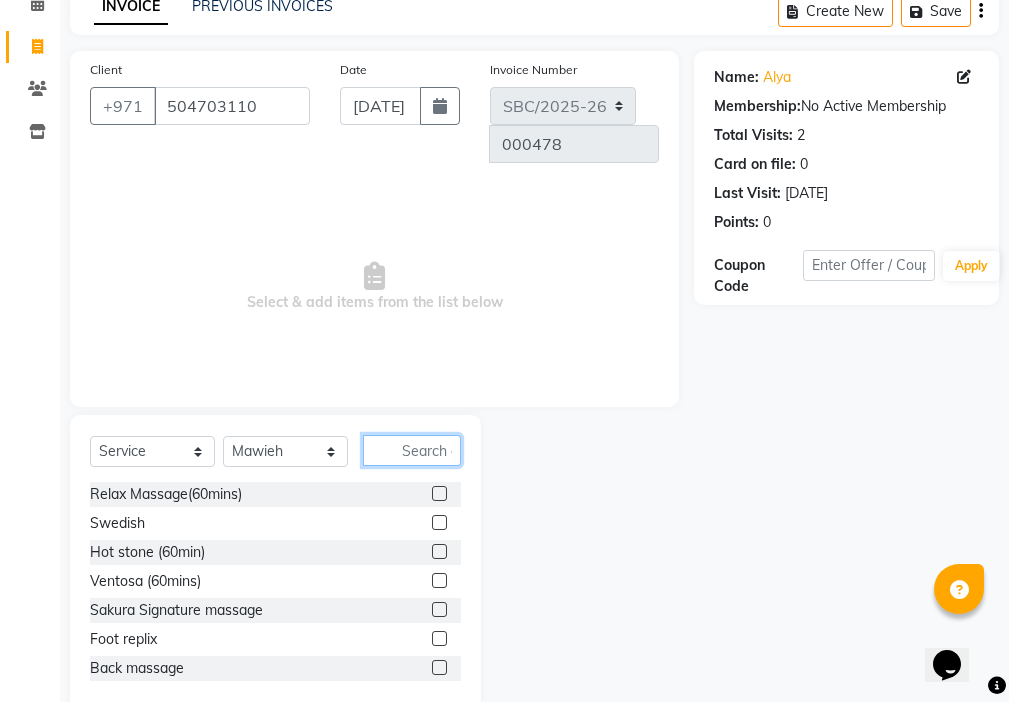 click 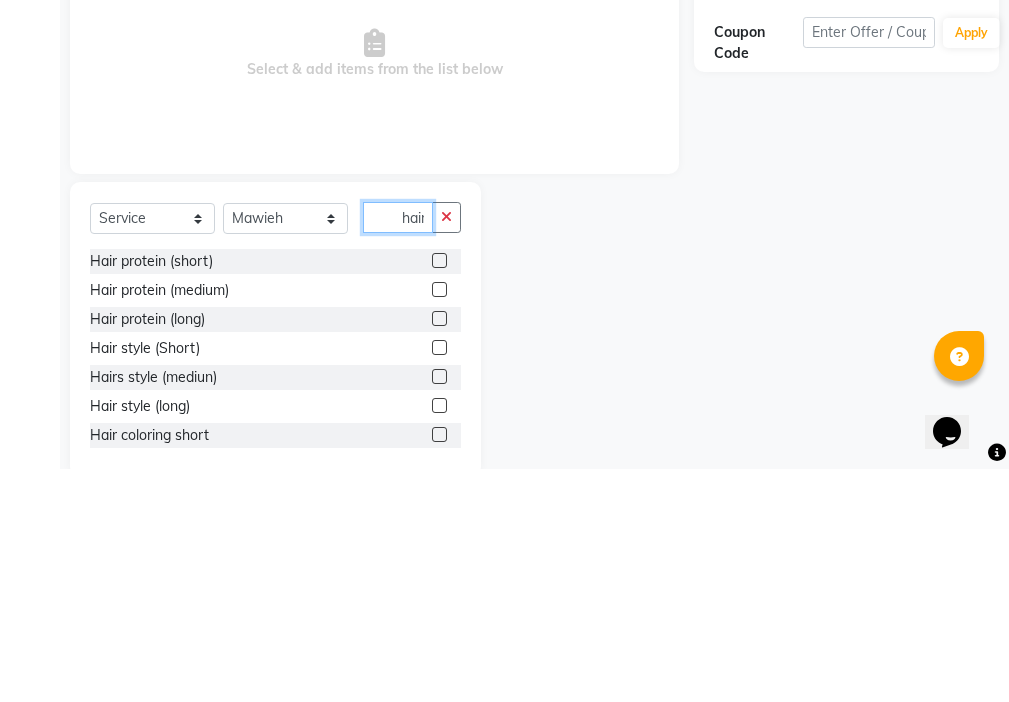 scroll, scrollTop: 0, scrollLeft: 2, axis: horizontal 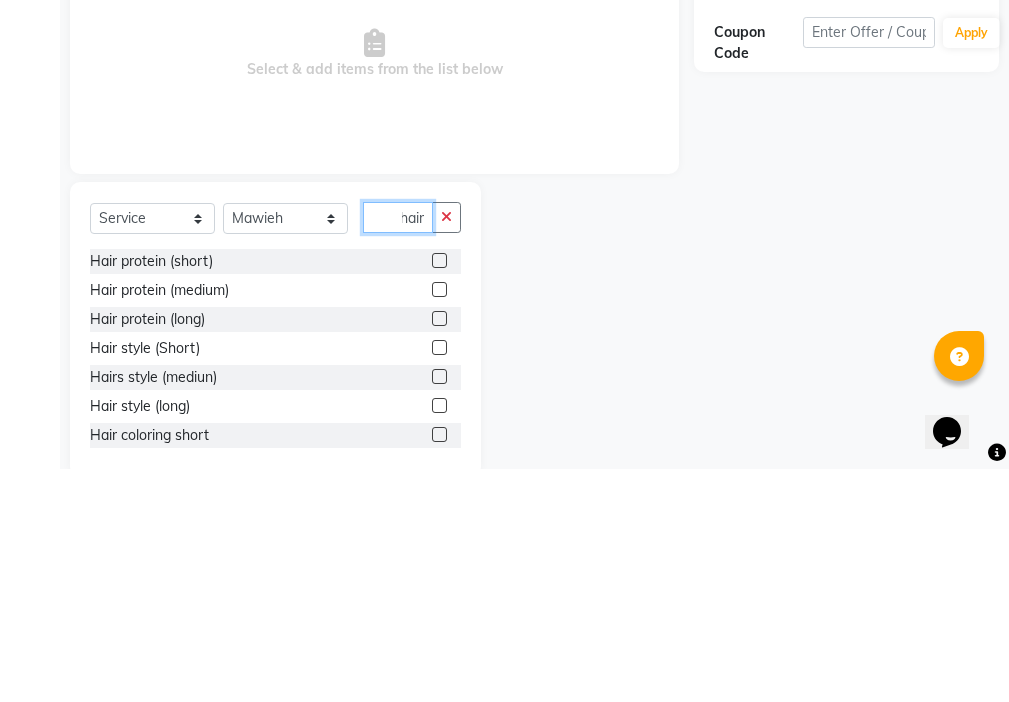 type on "hair" 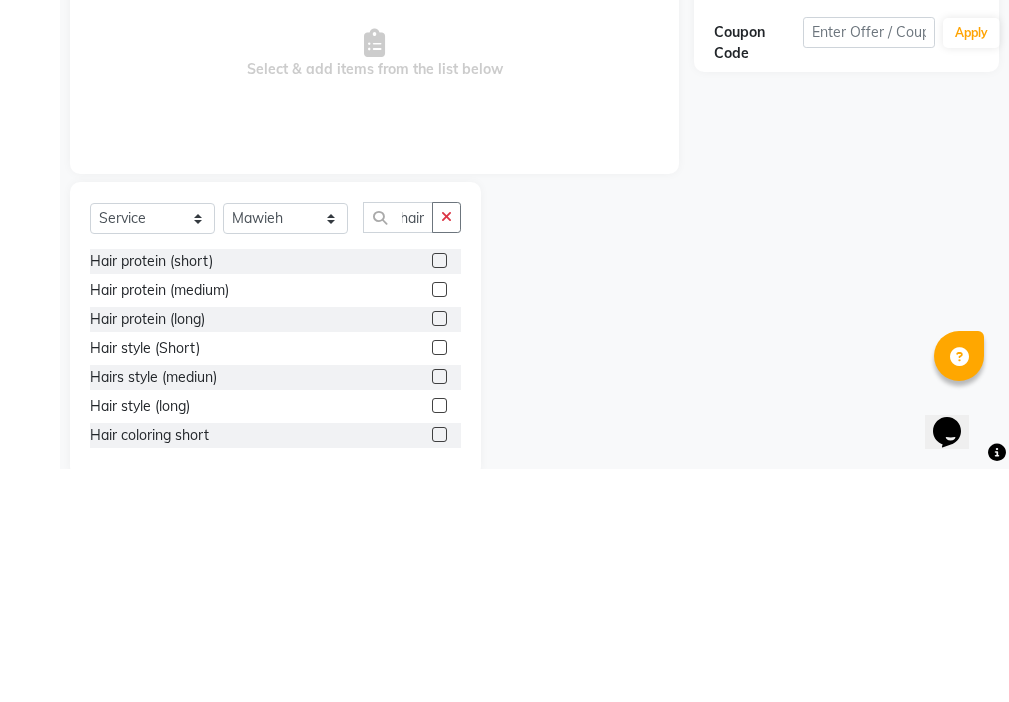click 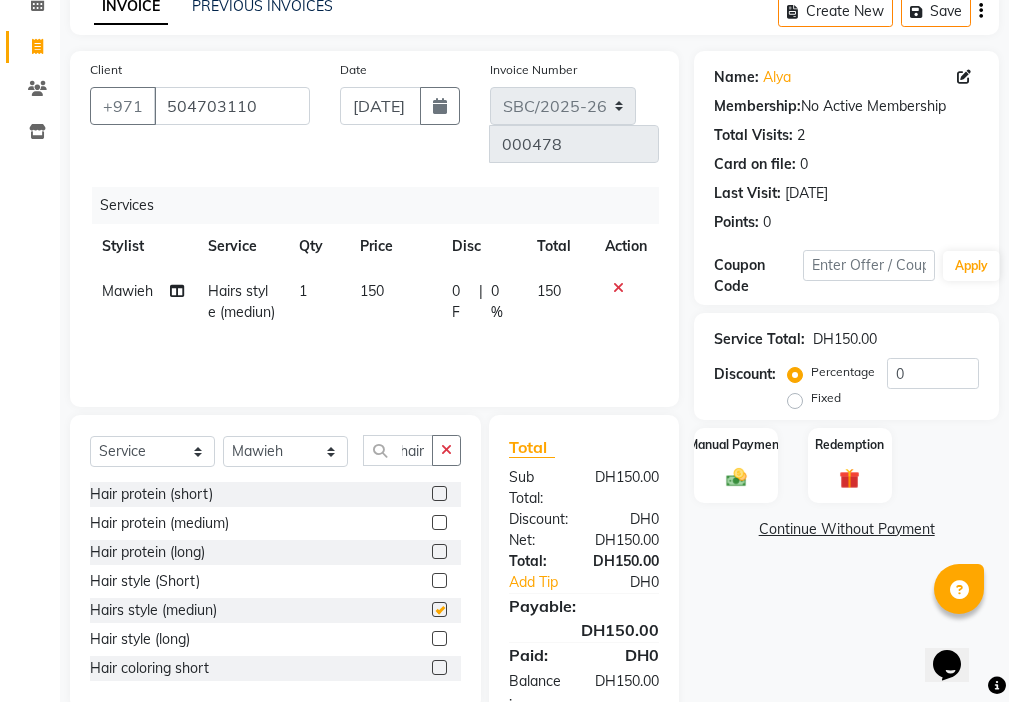 scroll, scrollTop: 0, scrollLeft: 0, axis: both 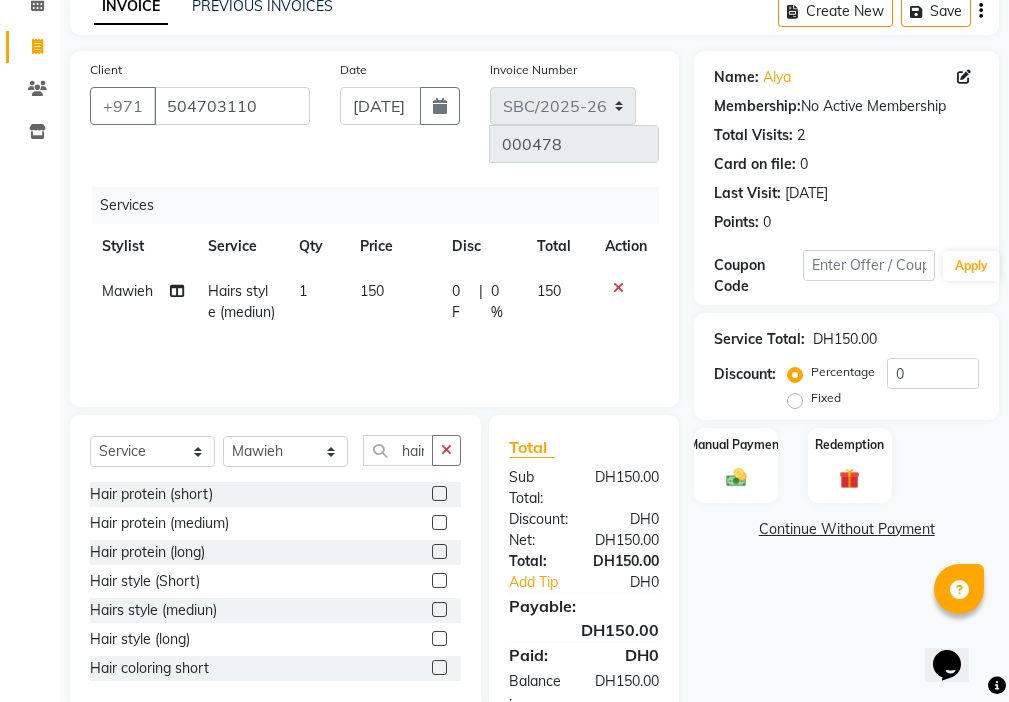 checkbox on "false" 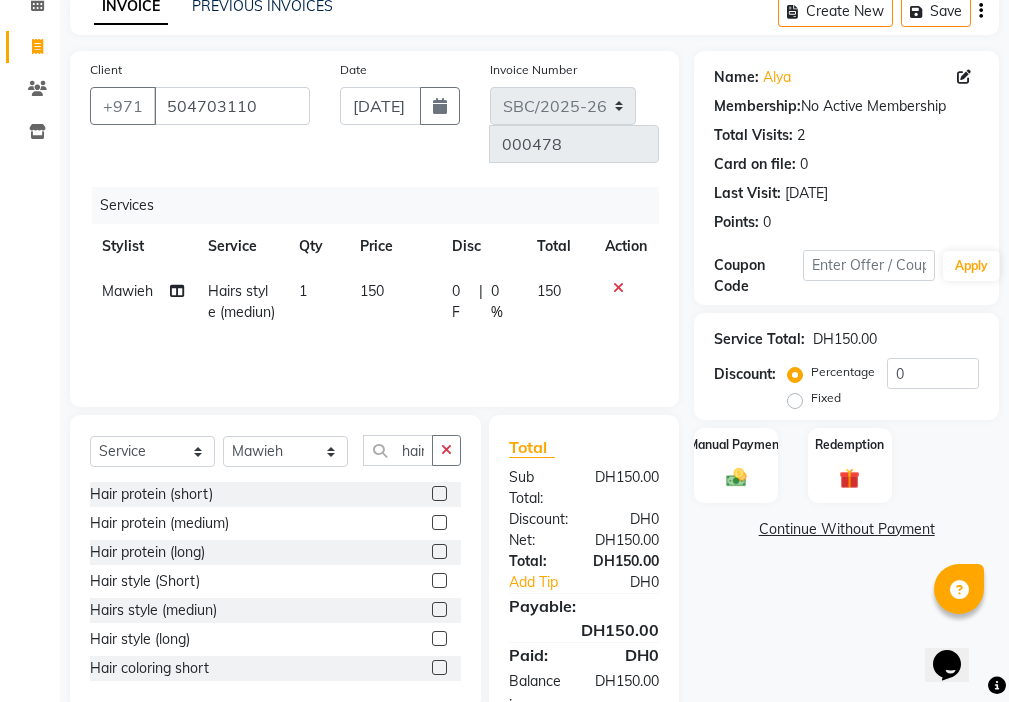 click 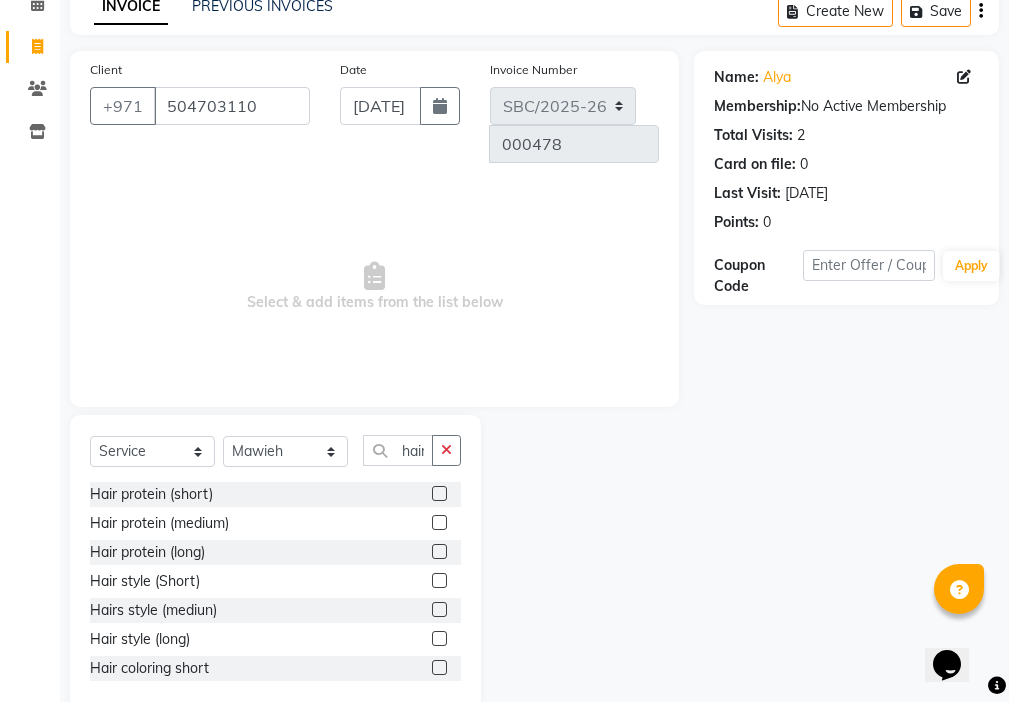 click 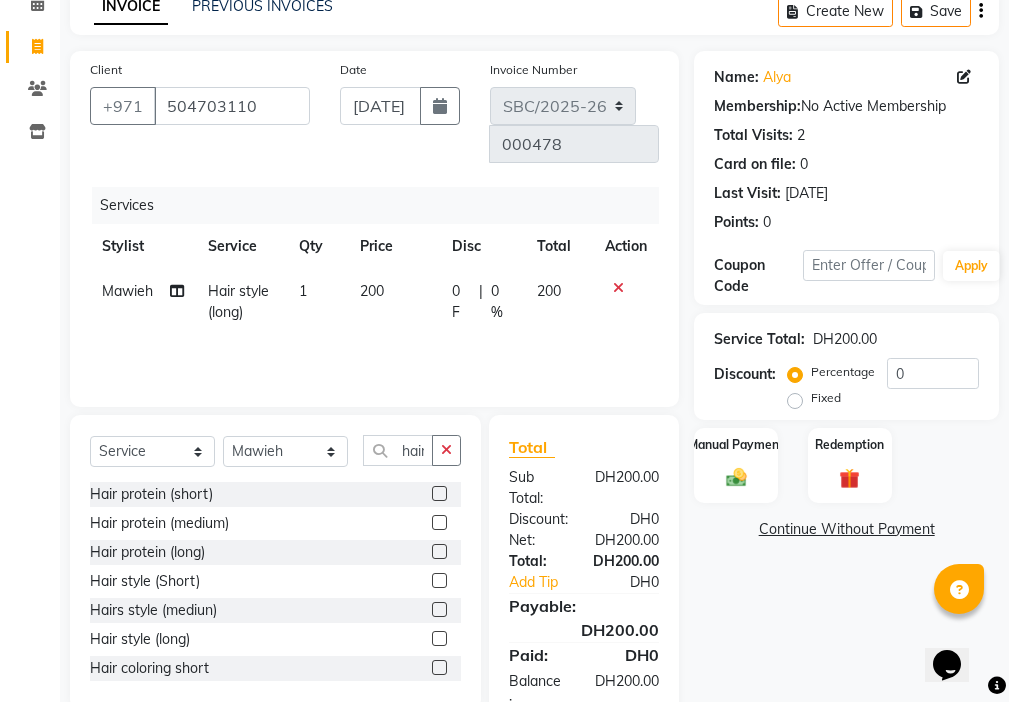 click 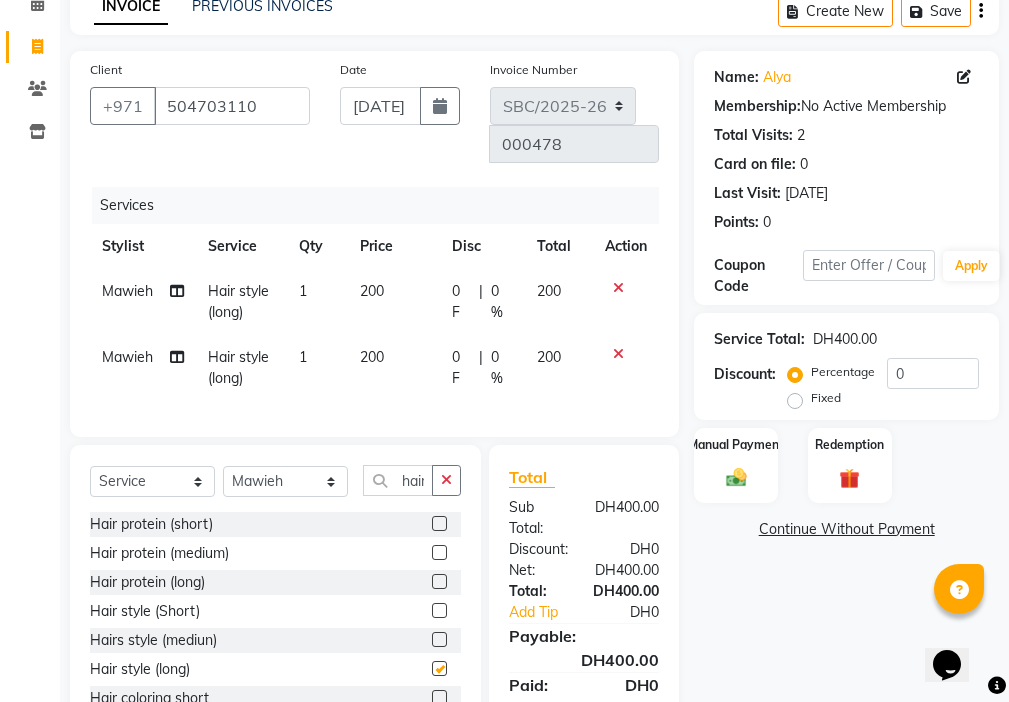 checkbox on "false" 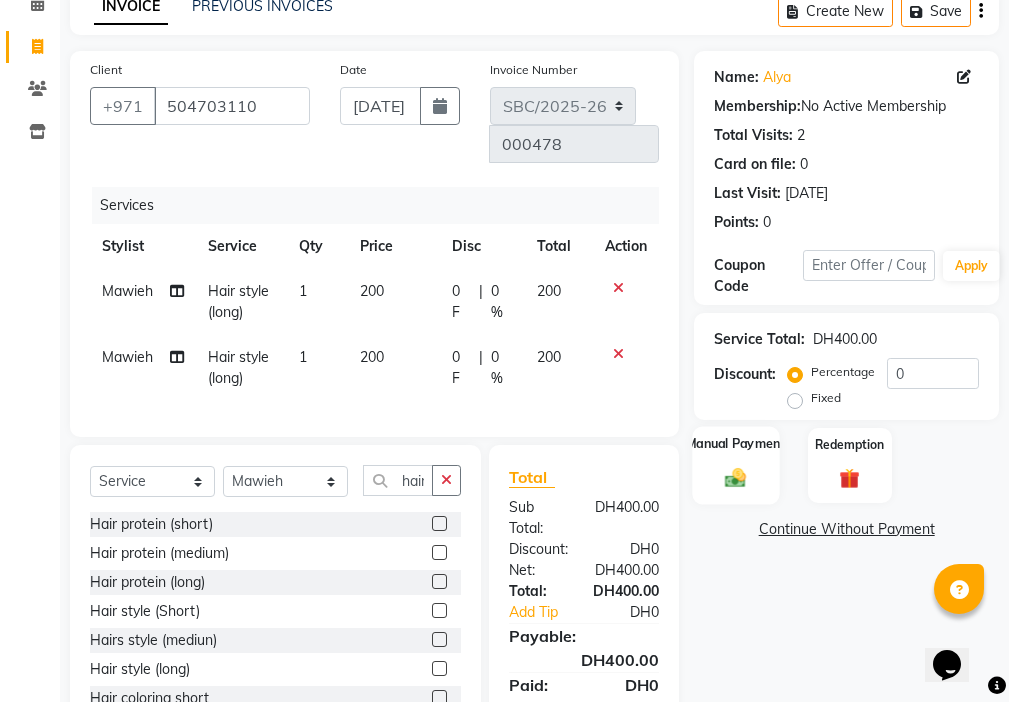 click 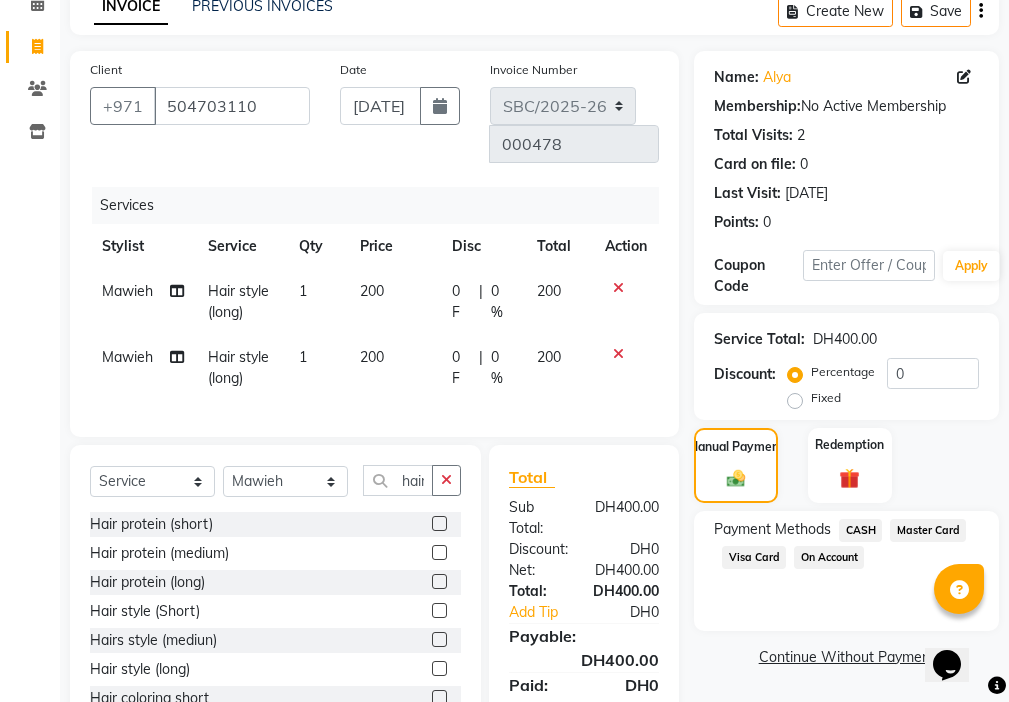 click on "Visa Card" 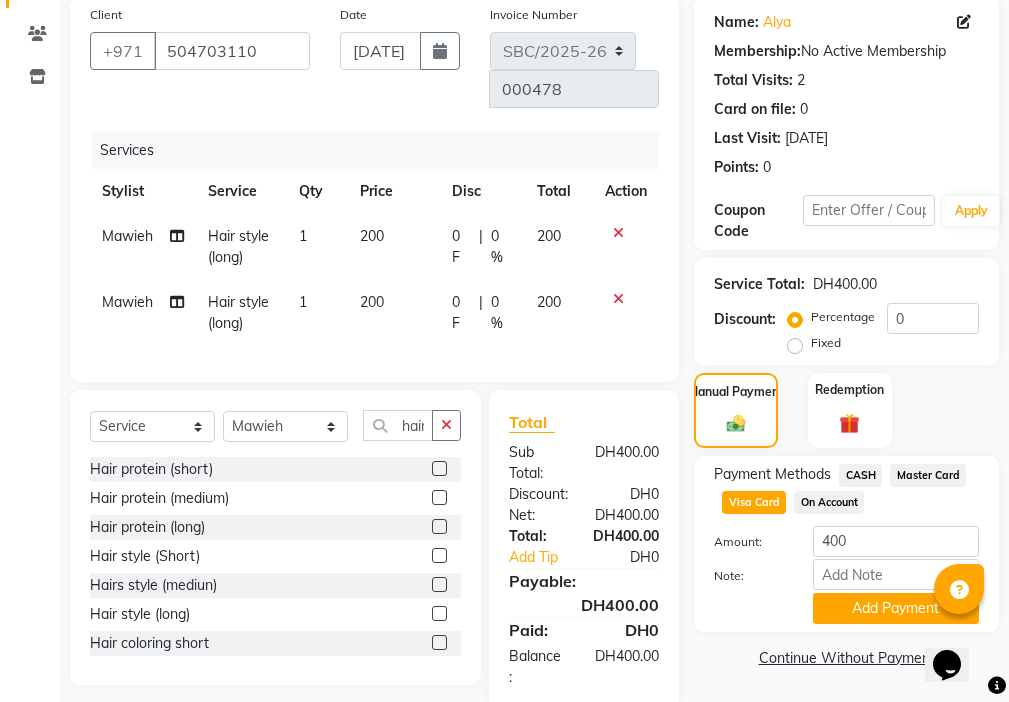 scroll, scrollTop: 194, scrollLeft: 0, axis: vertical 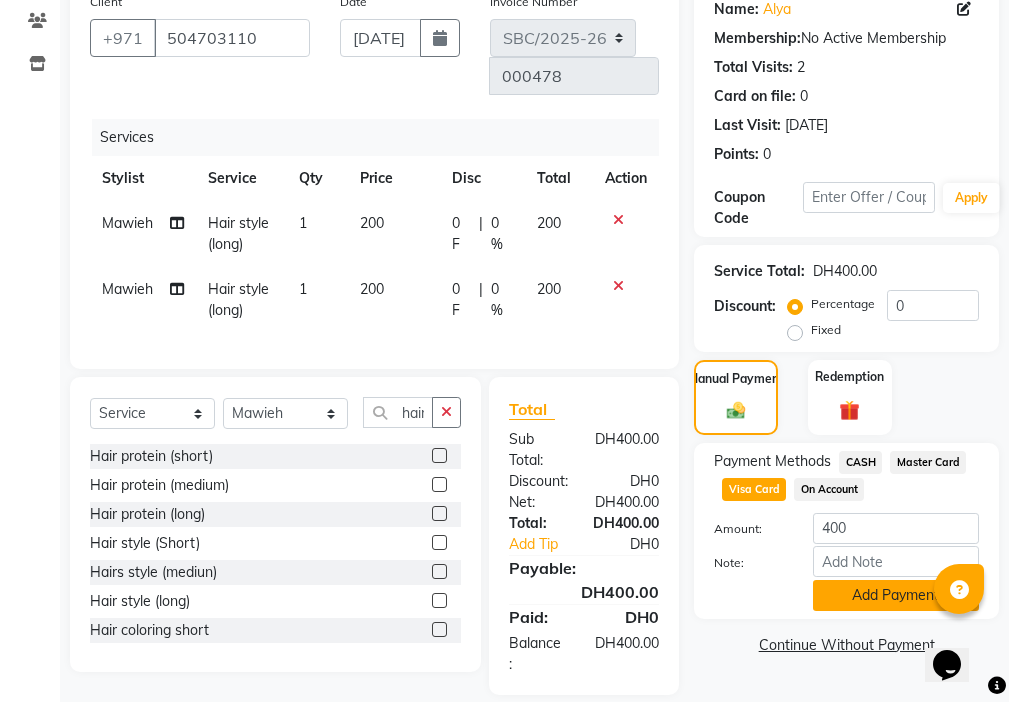click on "Add Payment" 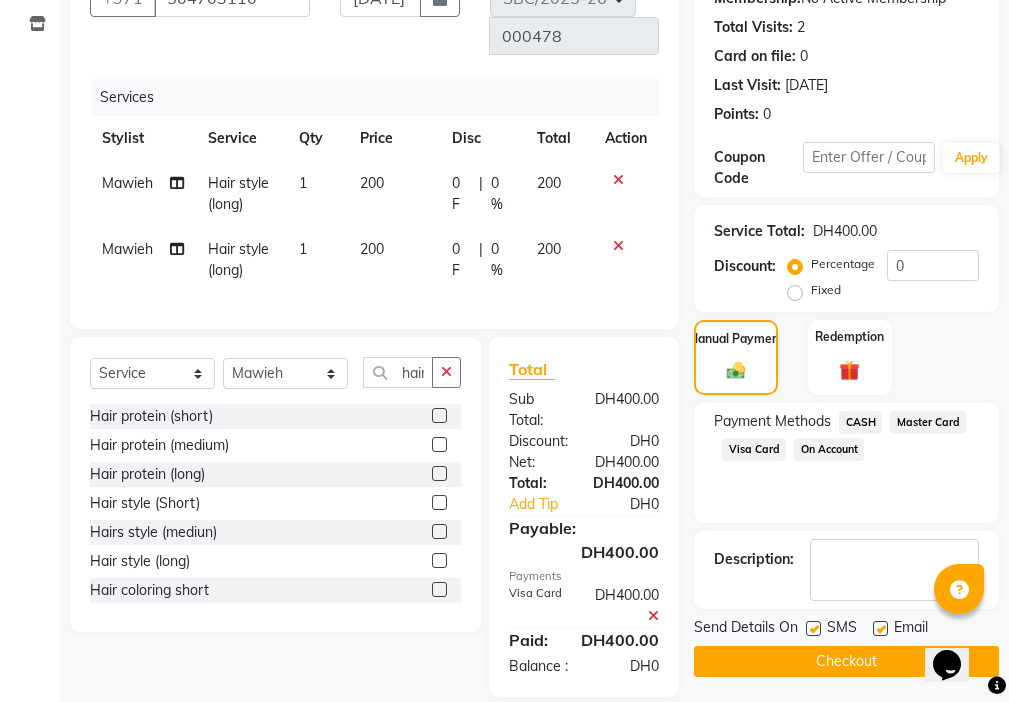 scroll, scrollTop: 257, scrollLeft: 0, axis: vertical 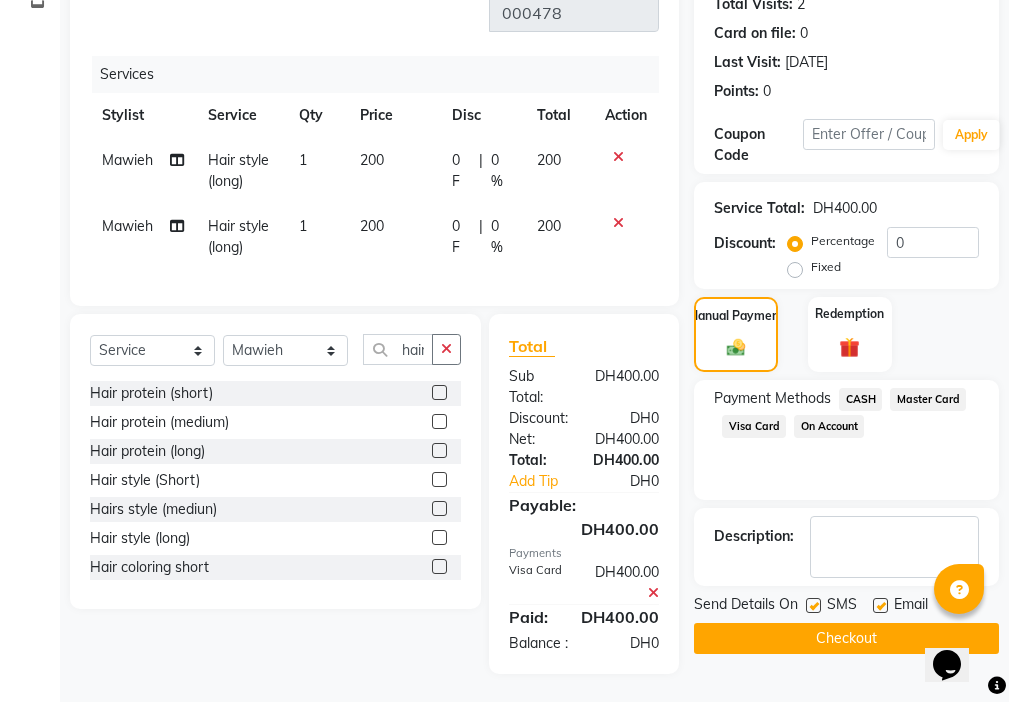 click 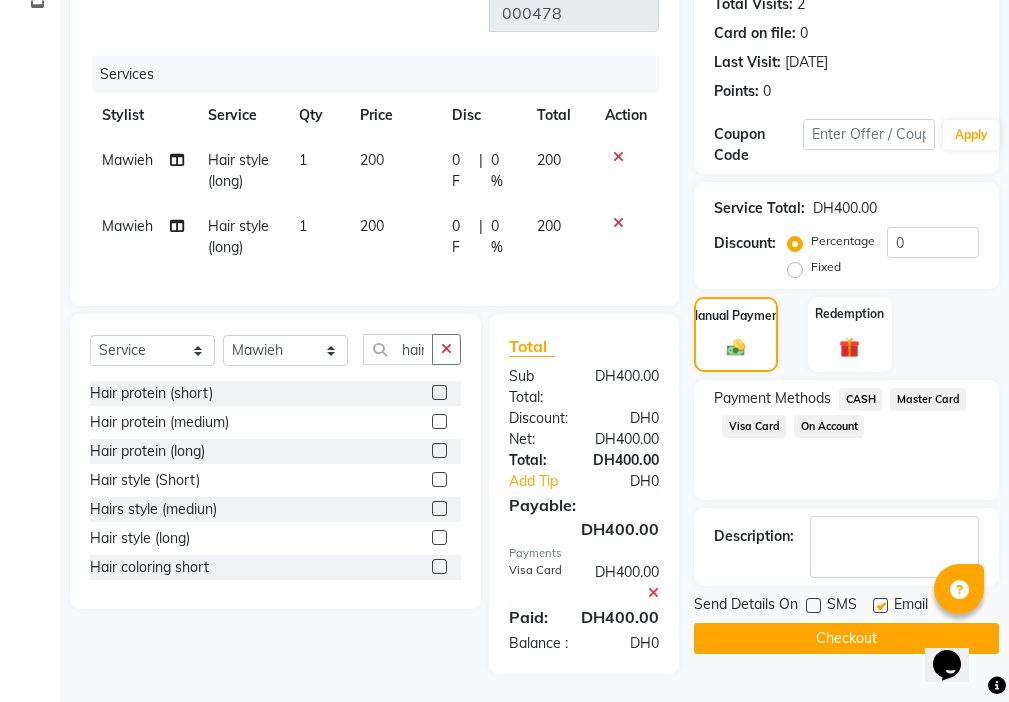 click 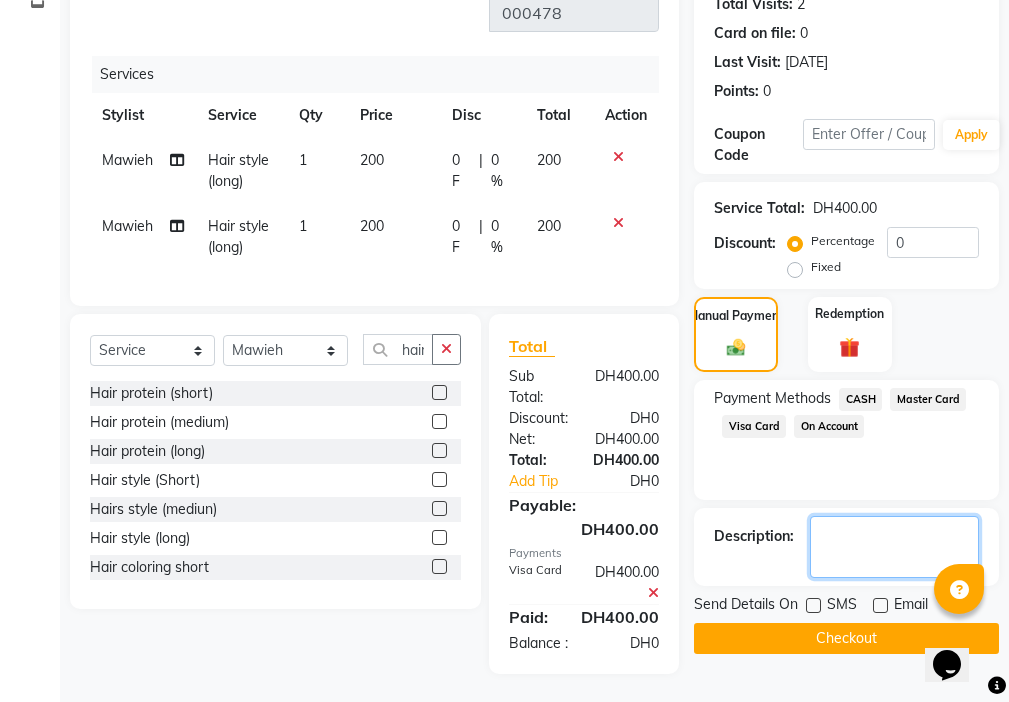 click 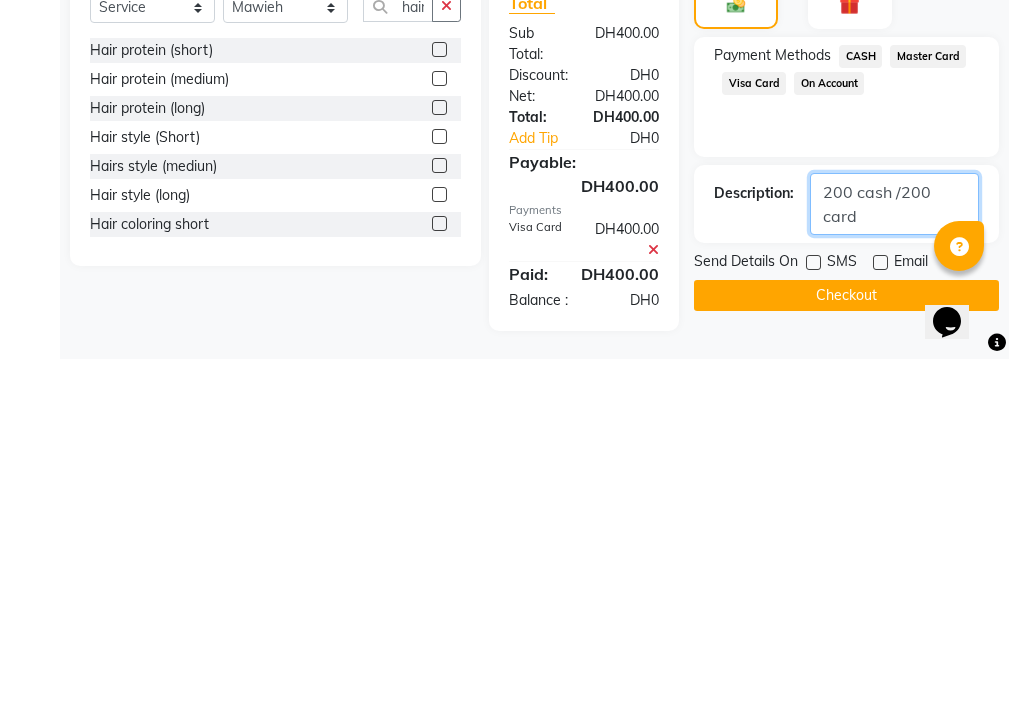 click 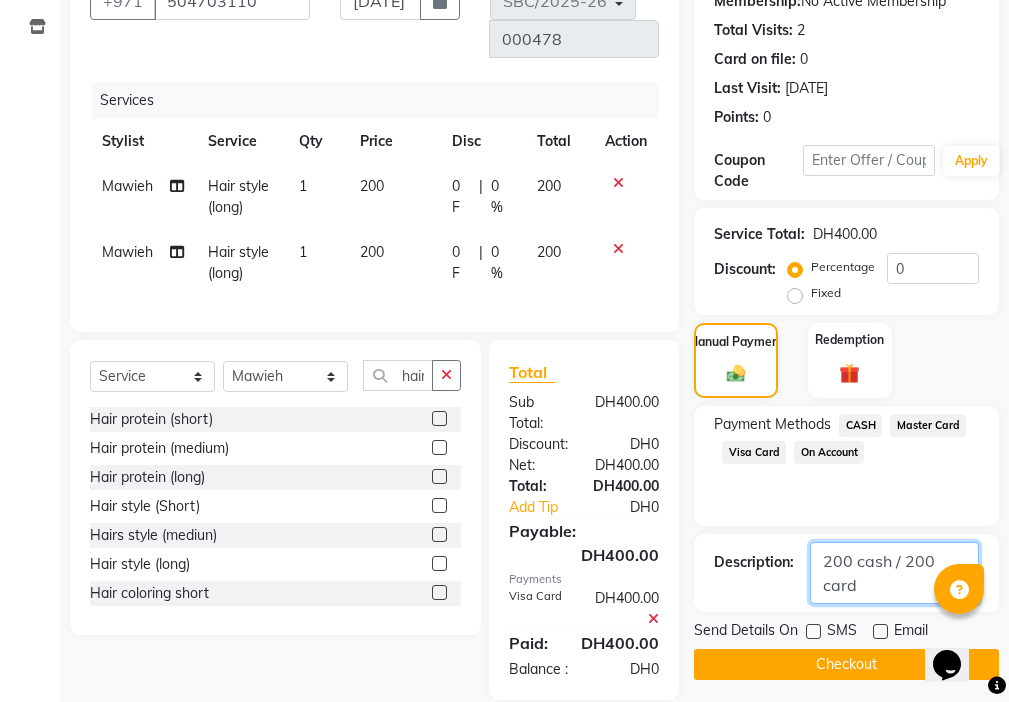 scroll, scrollTop: 257, scrollLeft: 0, axis: vertical 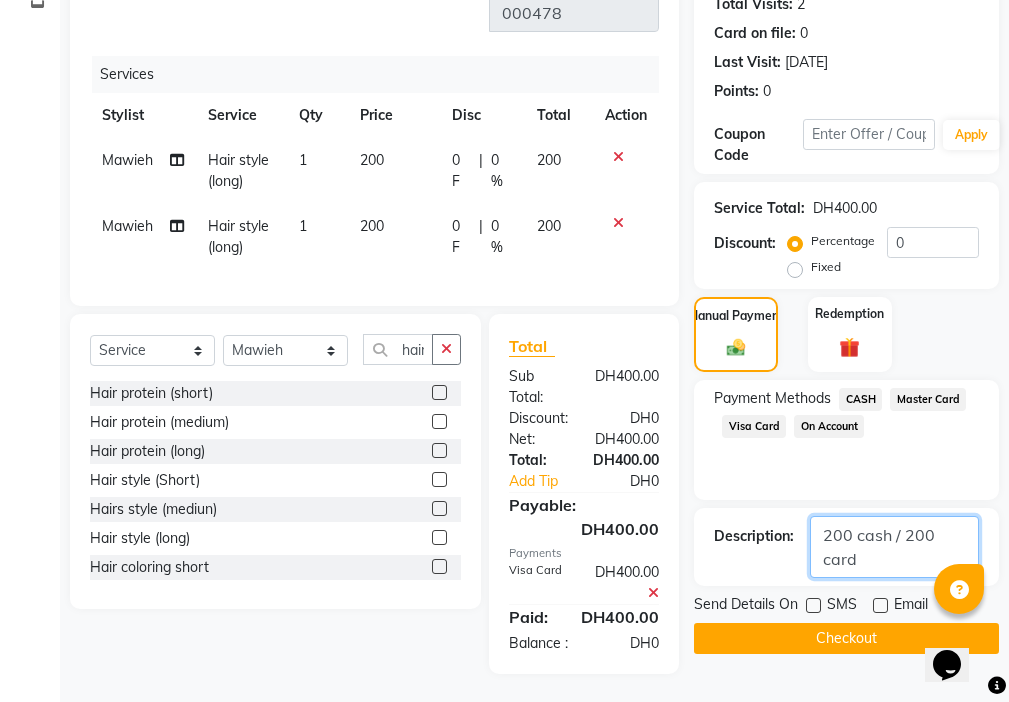 type on "200 cash / 200 card" 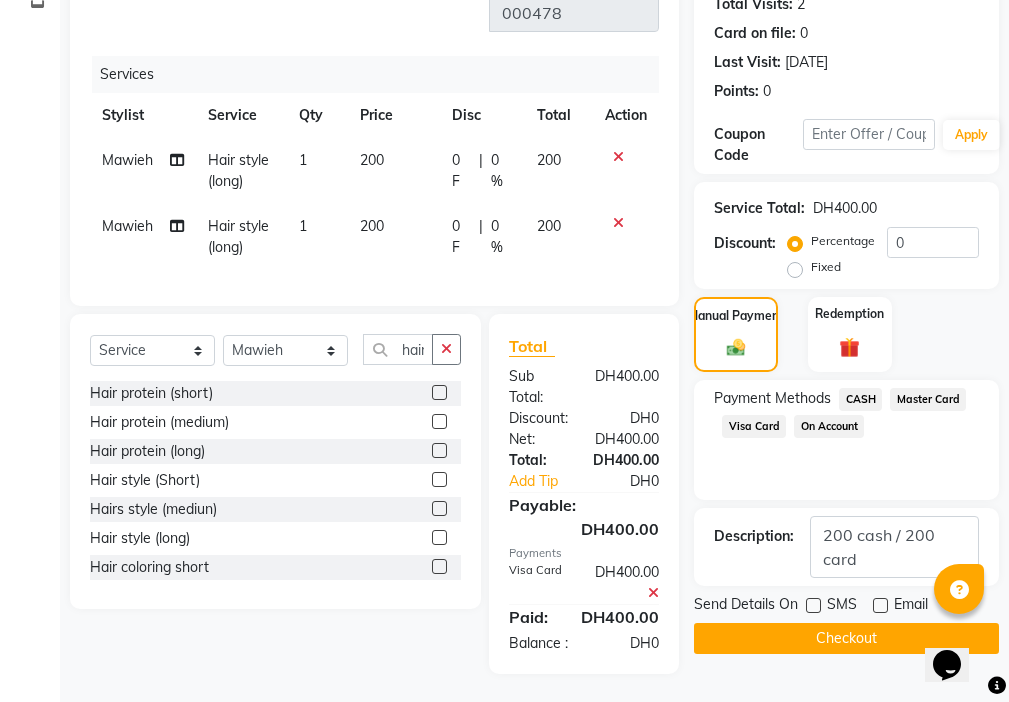 click on "Checkout" 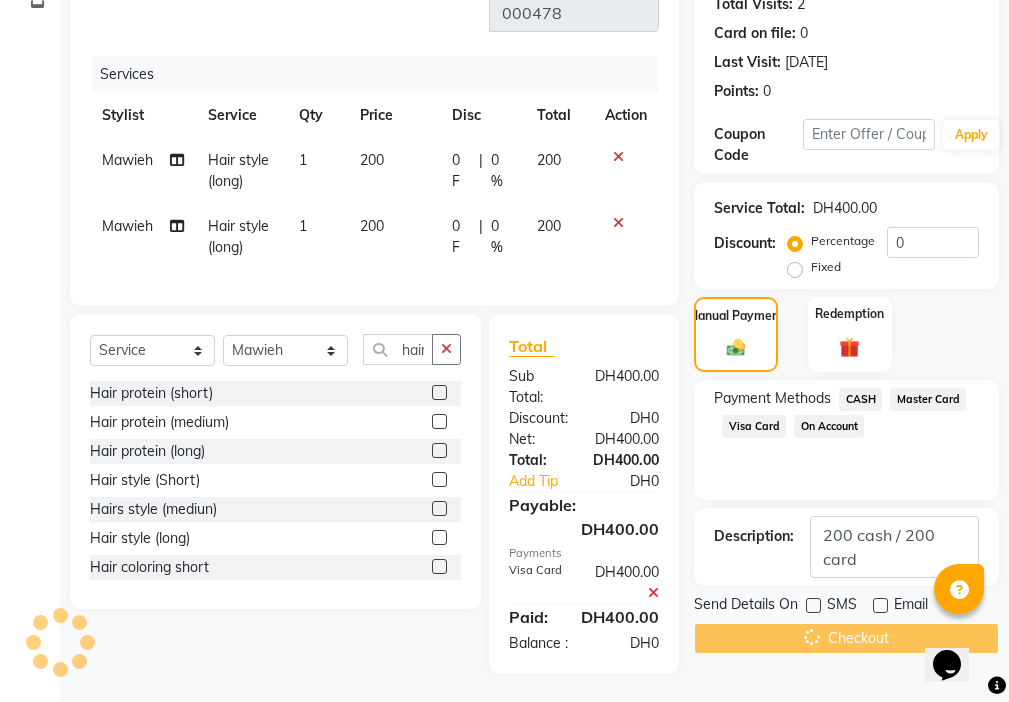 scroll, scrollTop: 0, scrollLeft: 0, axis: both 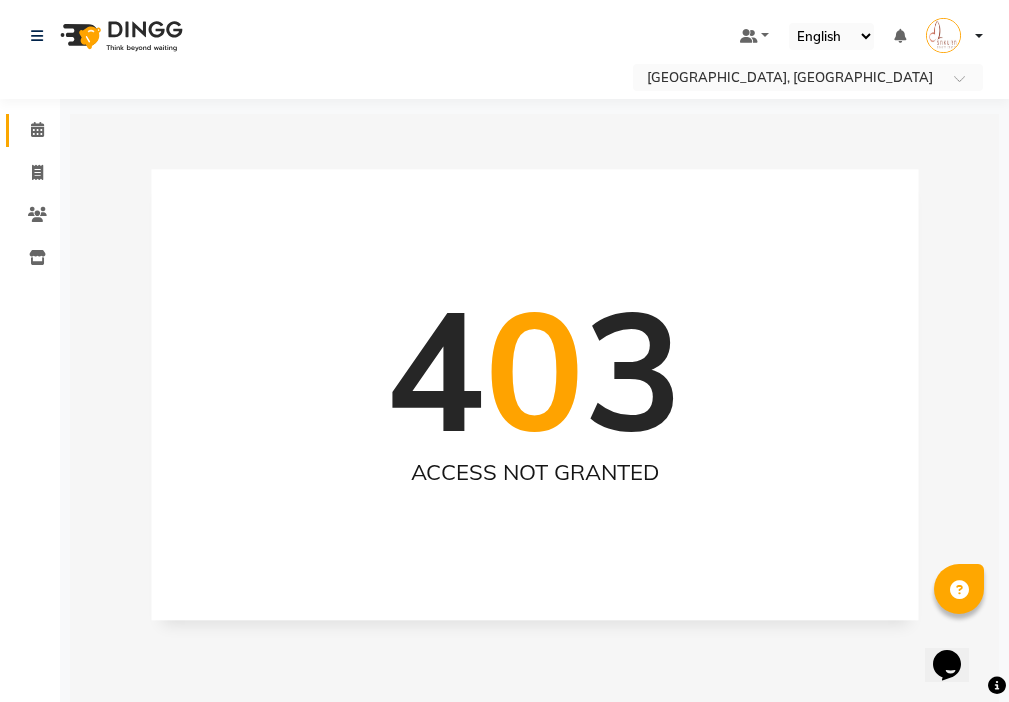 click 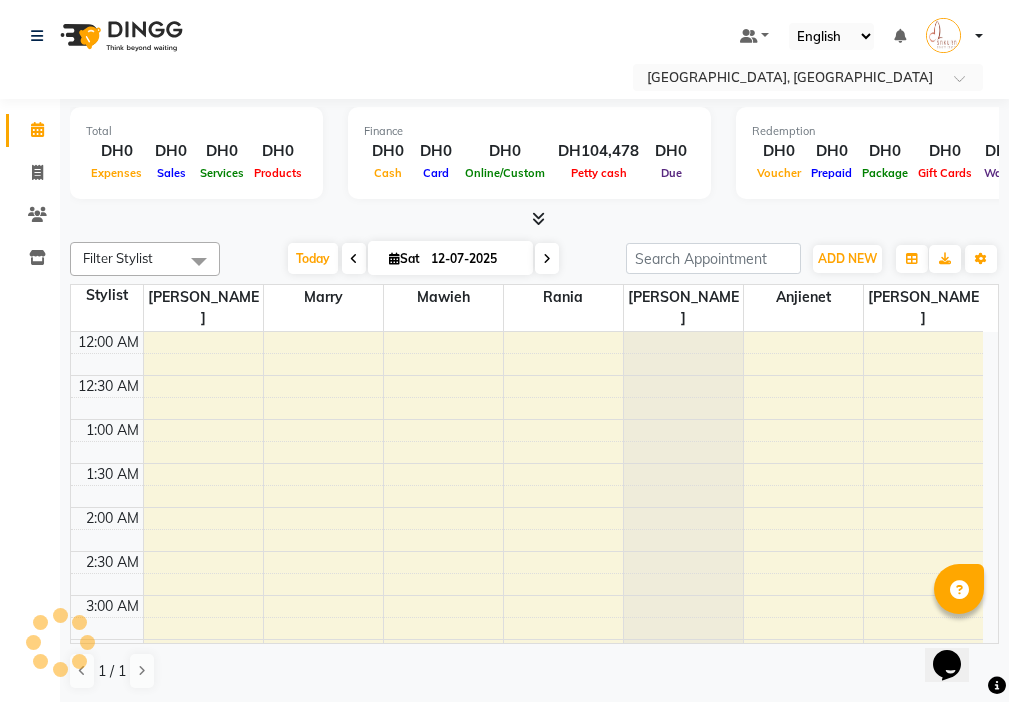 scroll, scrollTop: 529, scrollLeft: 0, axis: vertical 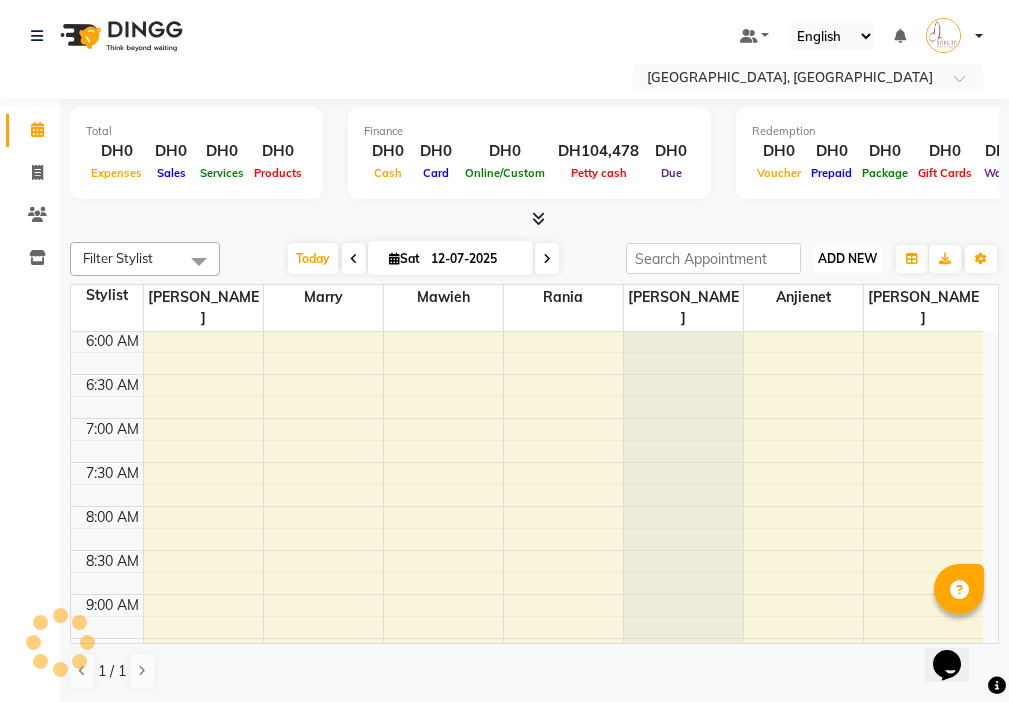 click on "ADD NEW" at bounding box center (847, 258) 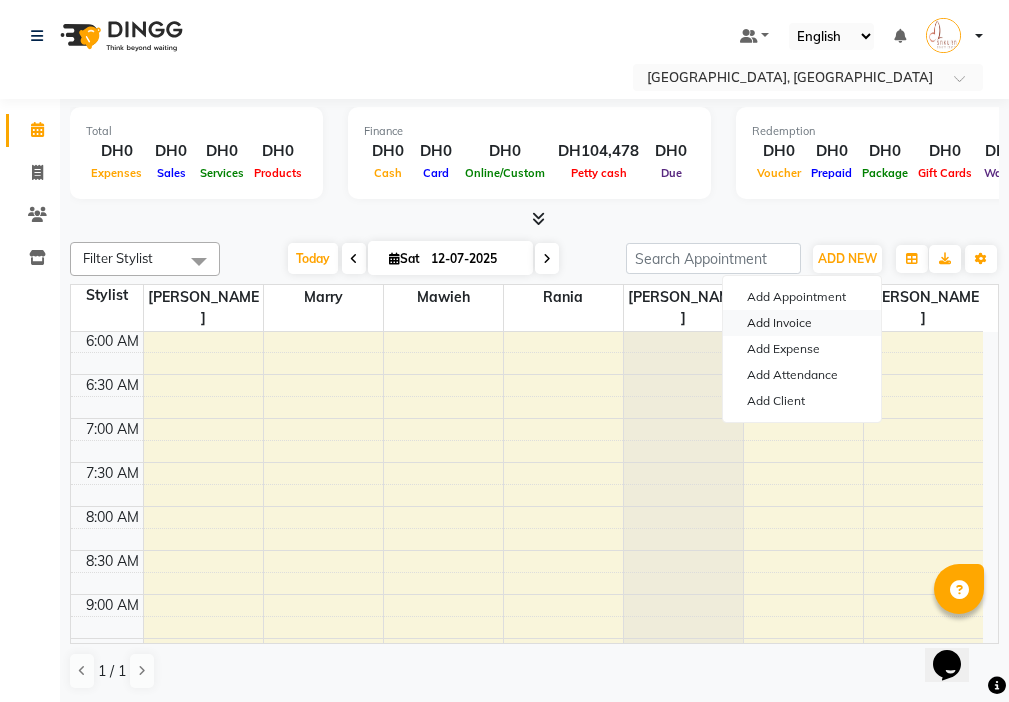 click on "Add Invoice" at bounding box center (802, 323) 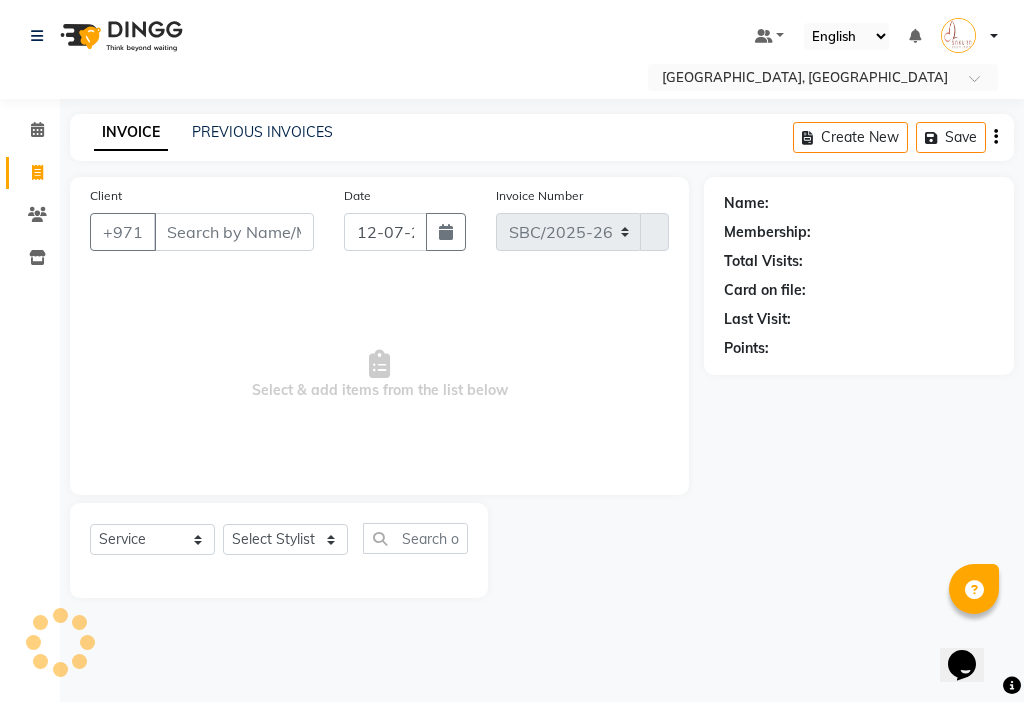 select on "3691" 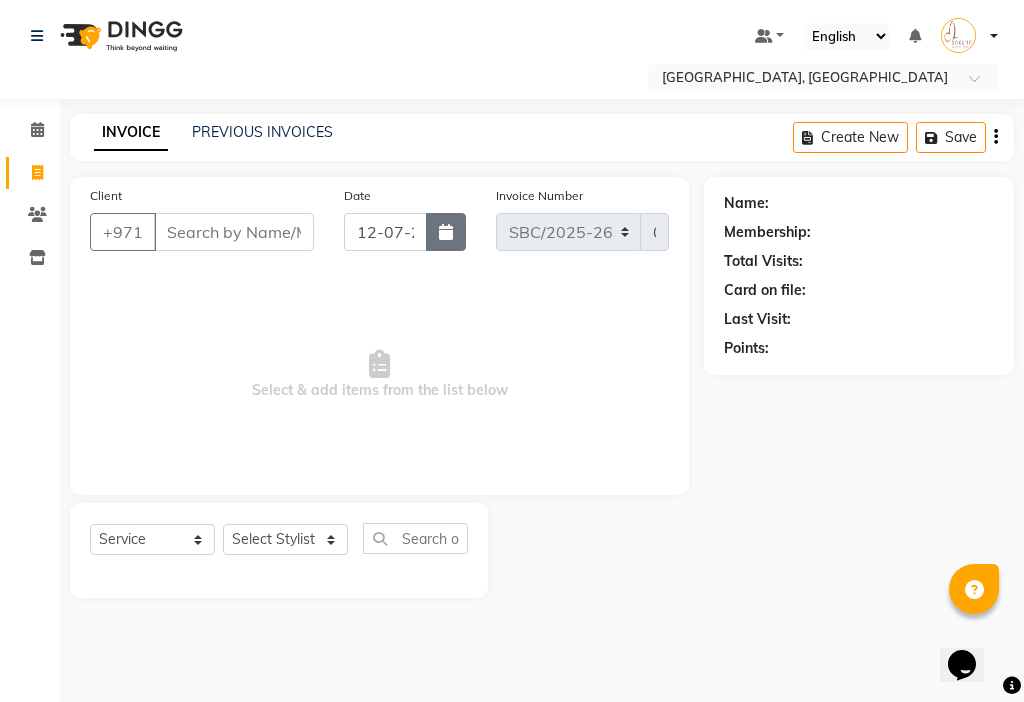 click 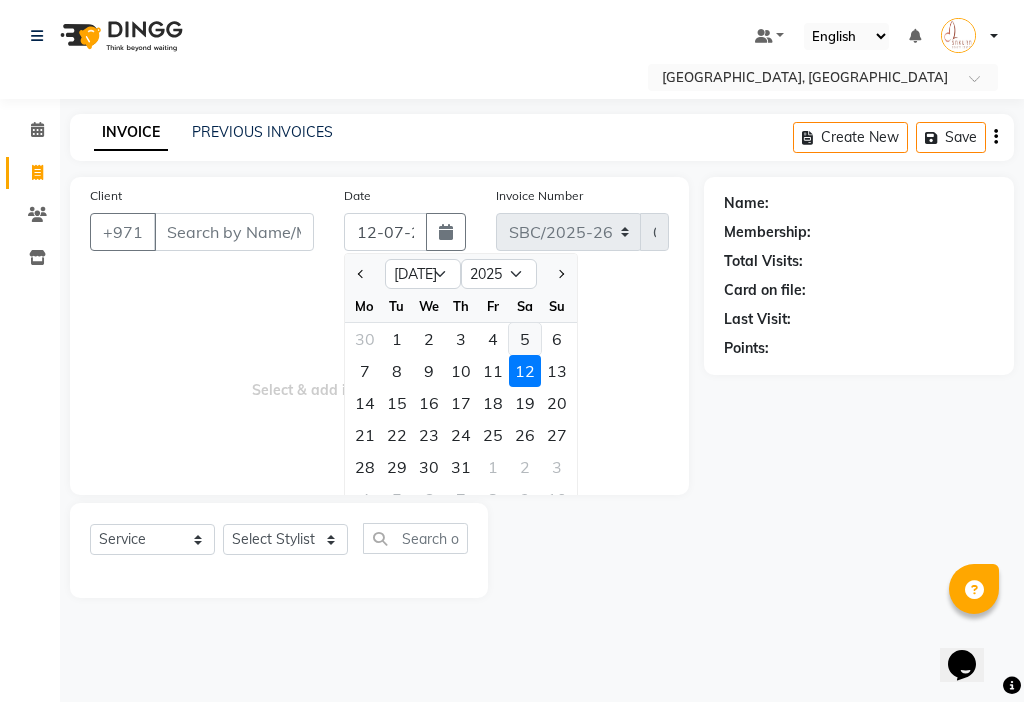 click on "5" 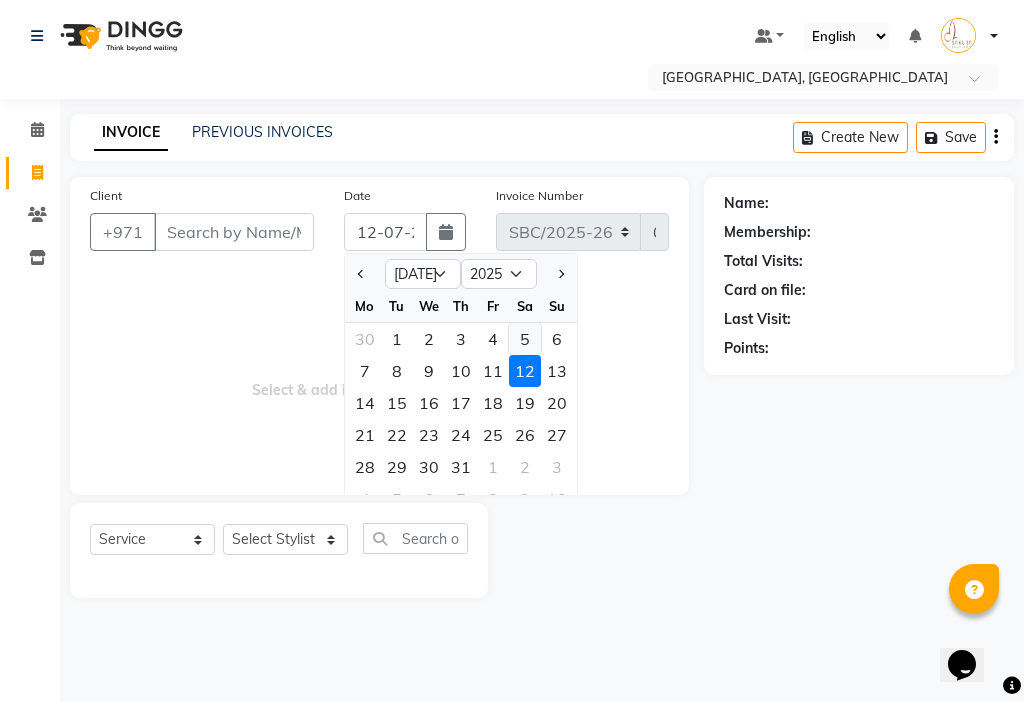 type on "[DATE]" 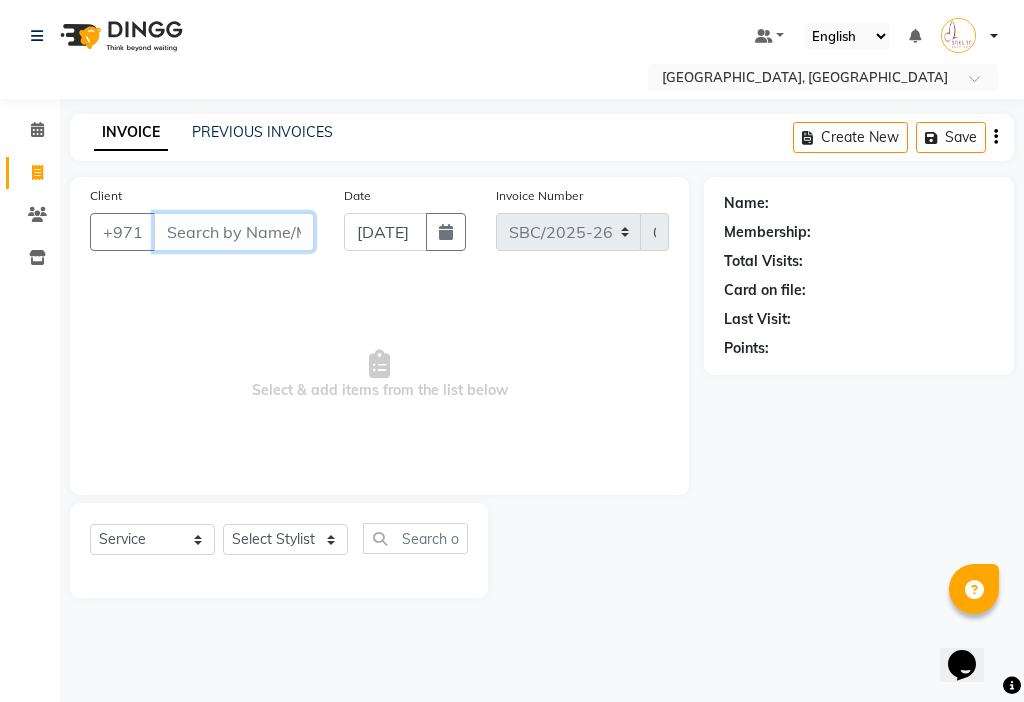 click on "Client" at bounding box center (234, 232) 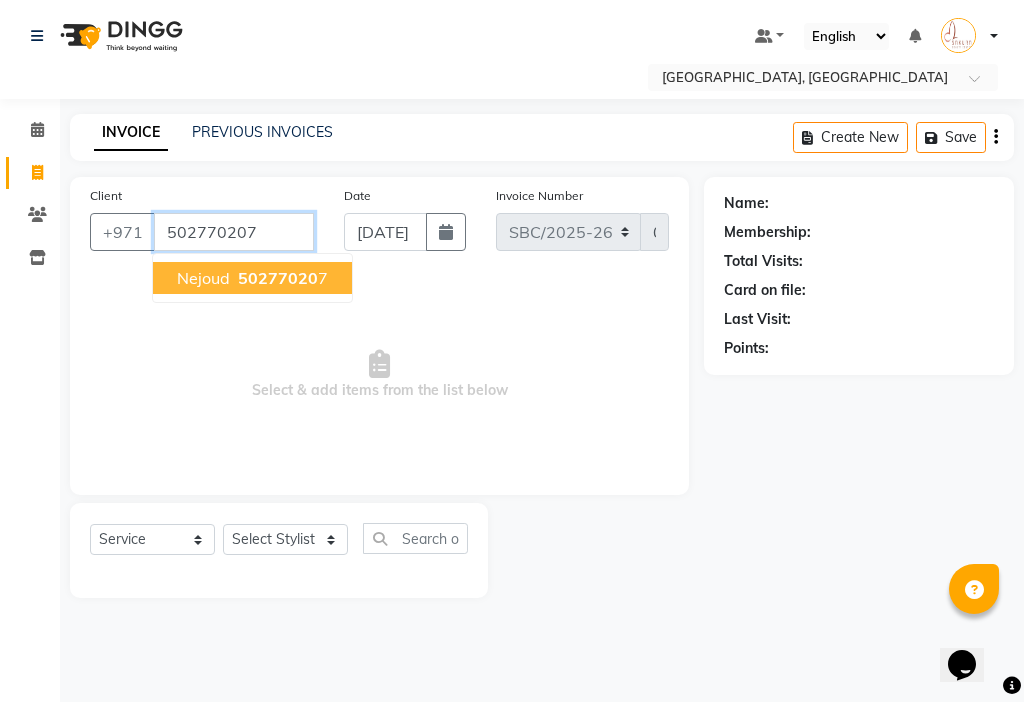 type on "502770207" 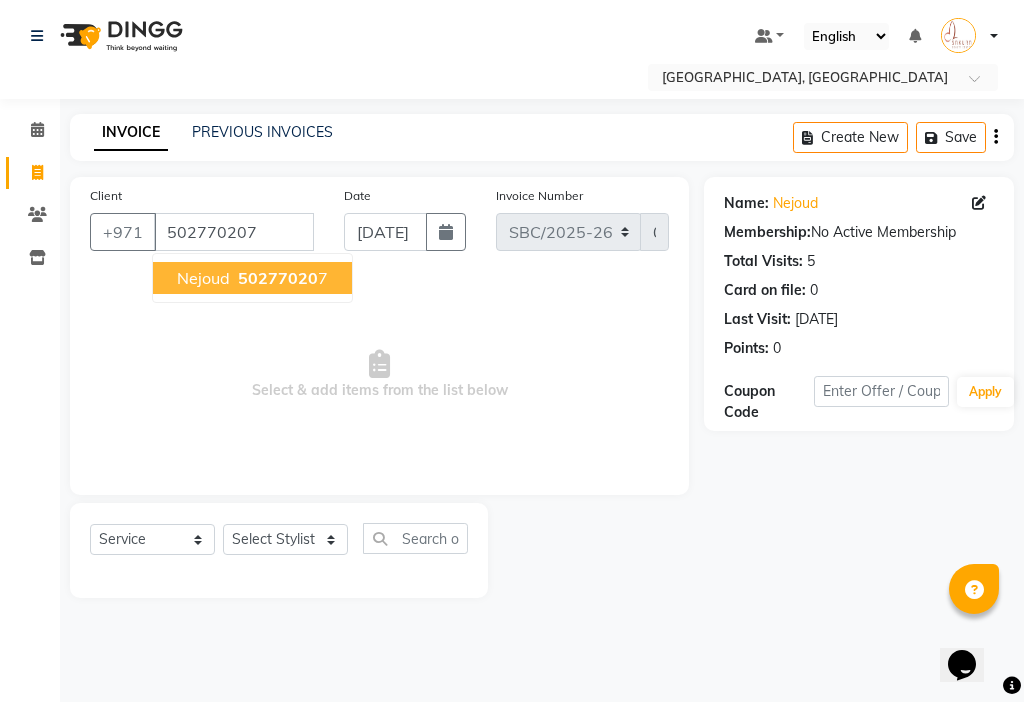 click on "50277020" at bounding box center [278, 278] 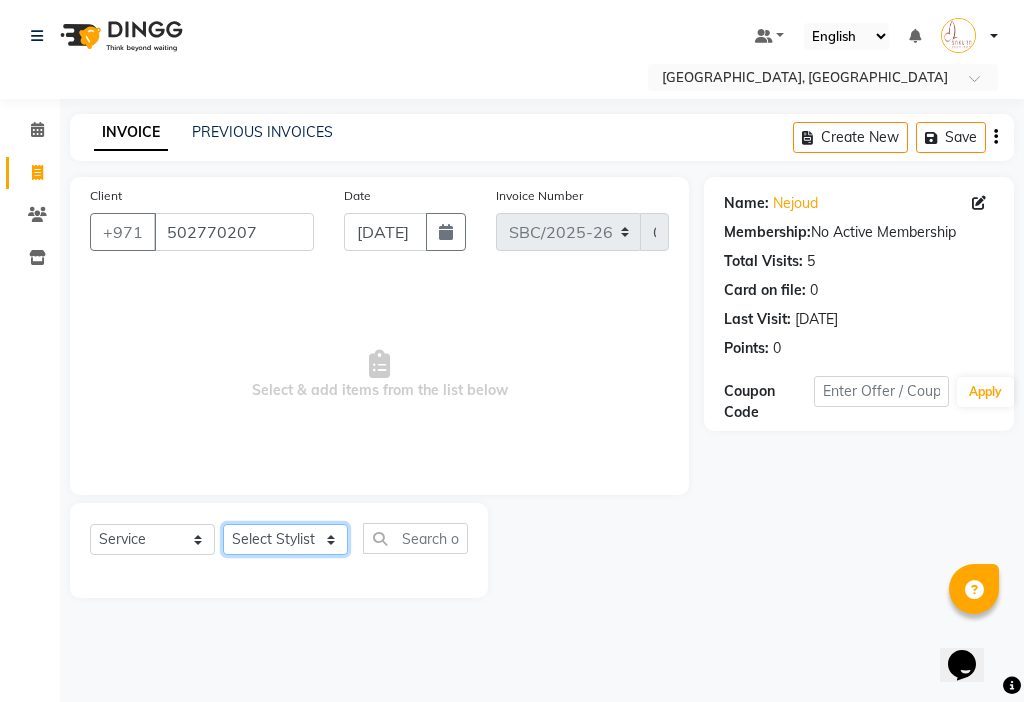 click on "Select Stylist Anjienet [PERSON_NAME] marry  Mawieh  [PERSON_NAME] [PERSON_NAME]" 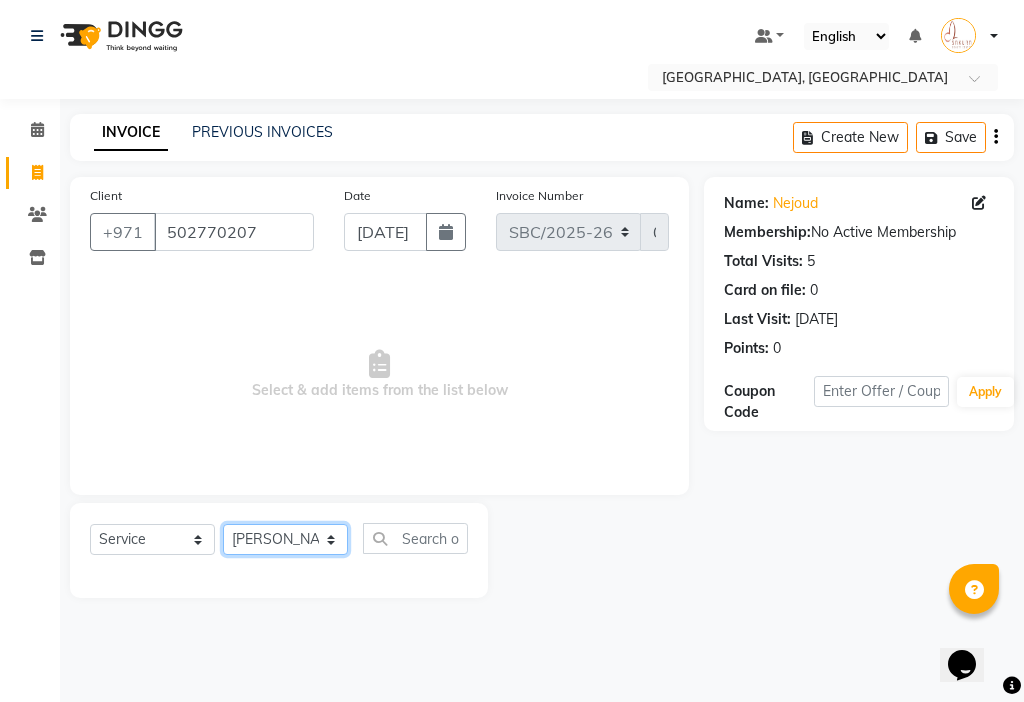 click on "Select Stylist Anjienet [PERSON_NAME] marry  Mawieh  [PERSON_NAME] [PERSON_NAME]" 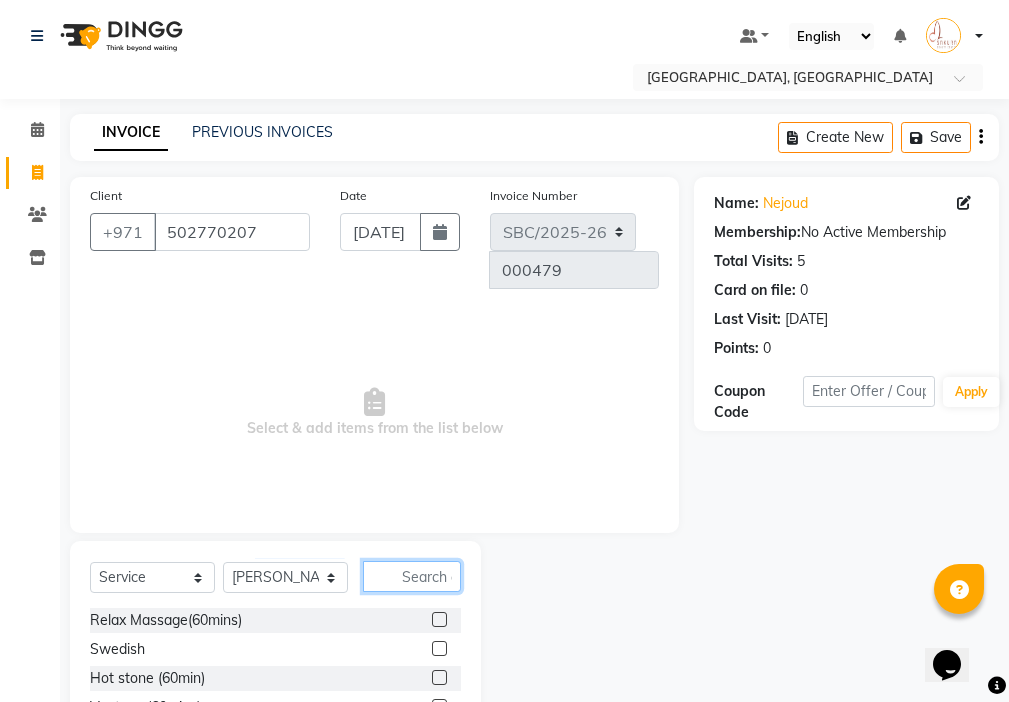 click 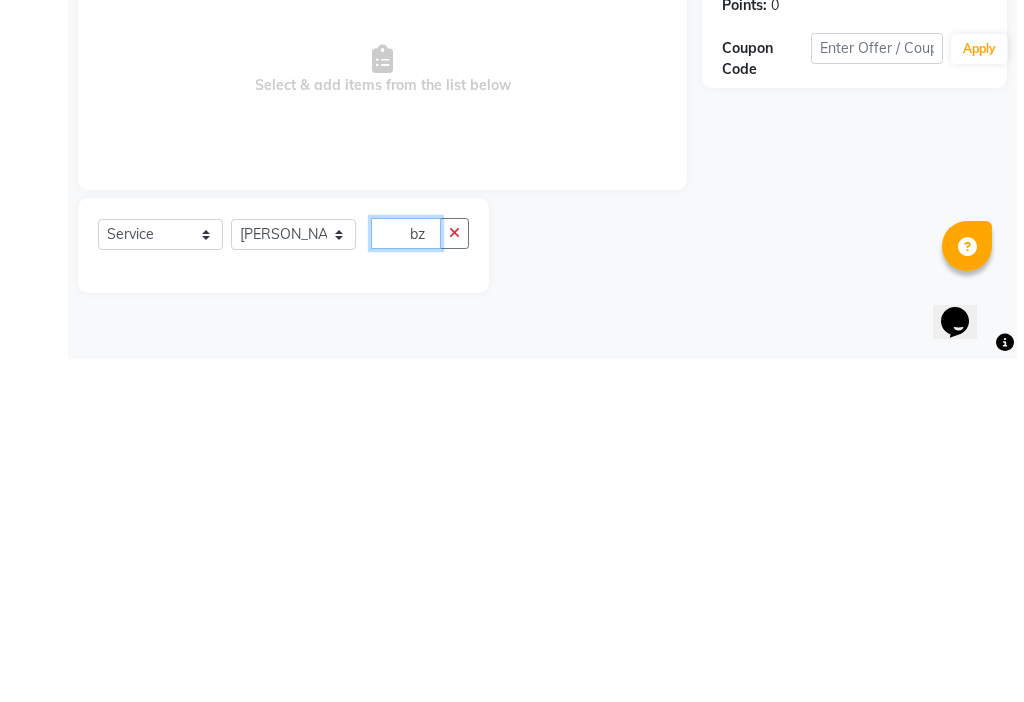 scroll, scrollTop: 0, scrollLeft: 0, axis: both 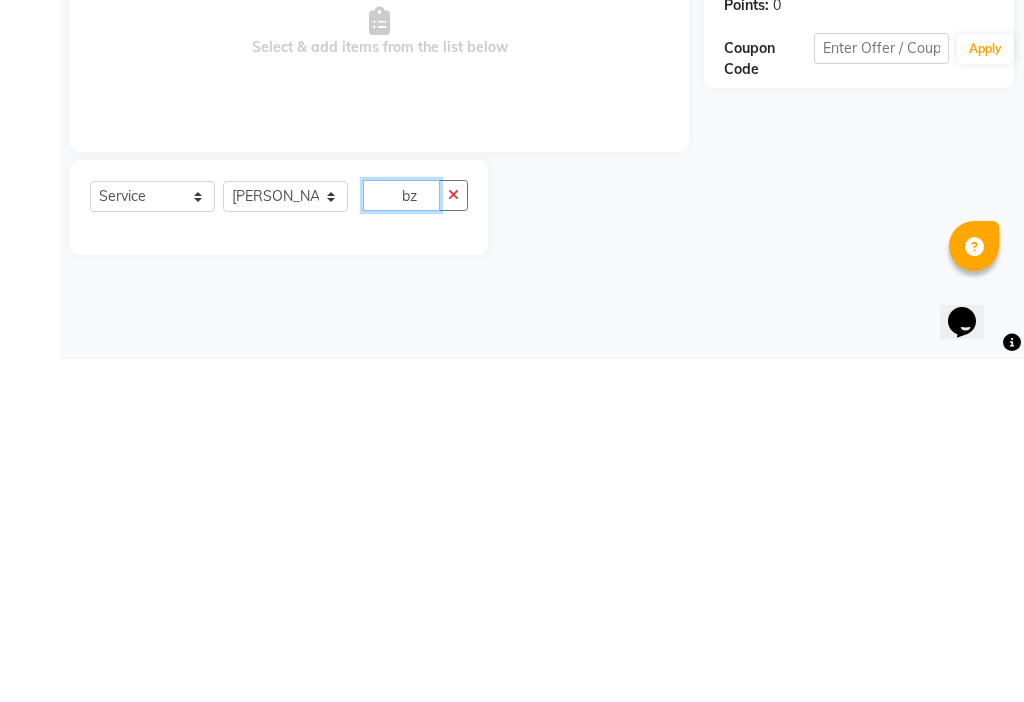 type on "b" 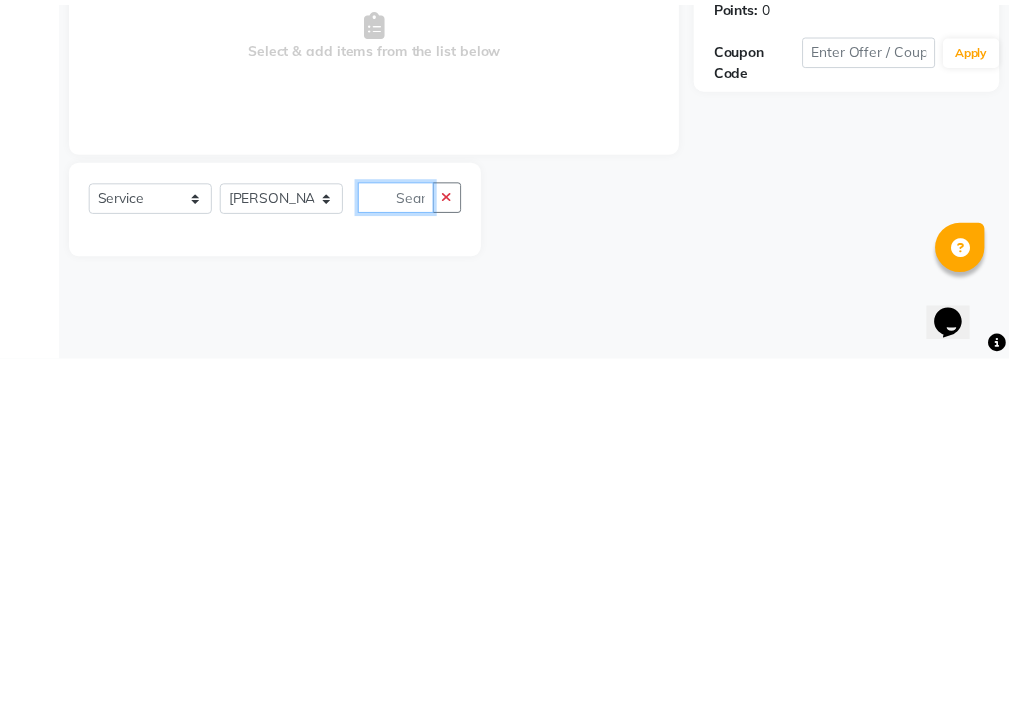 scroll, scrollTop: 16, scrollLeft: 0, axis: vertical 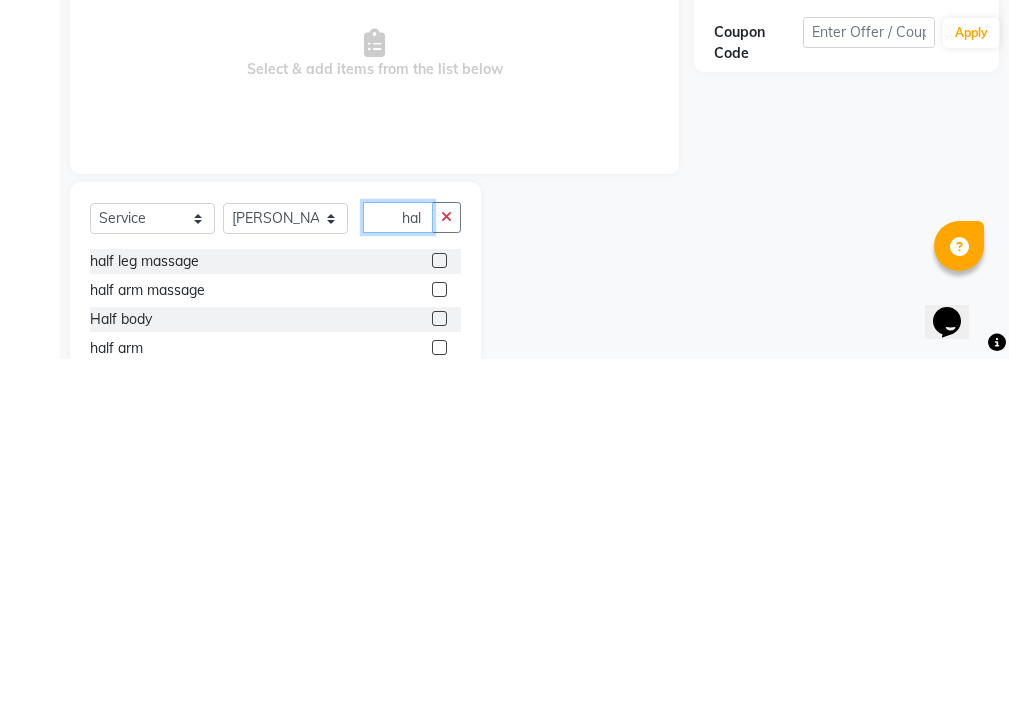 type on "hal" 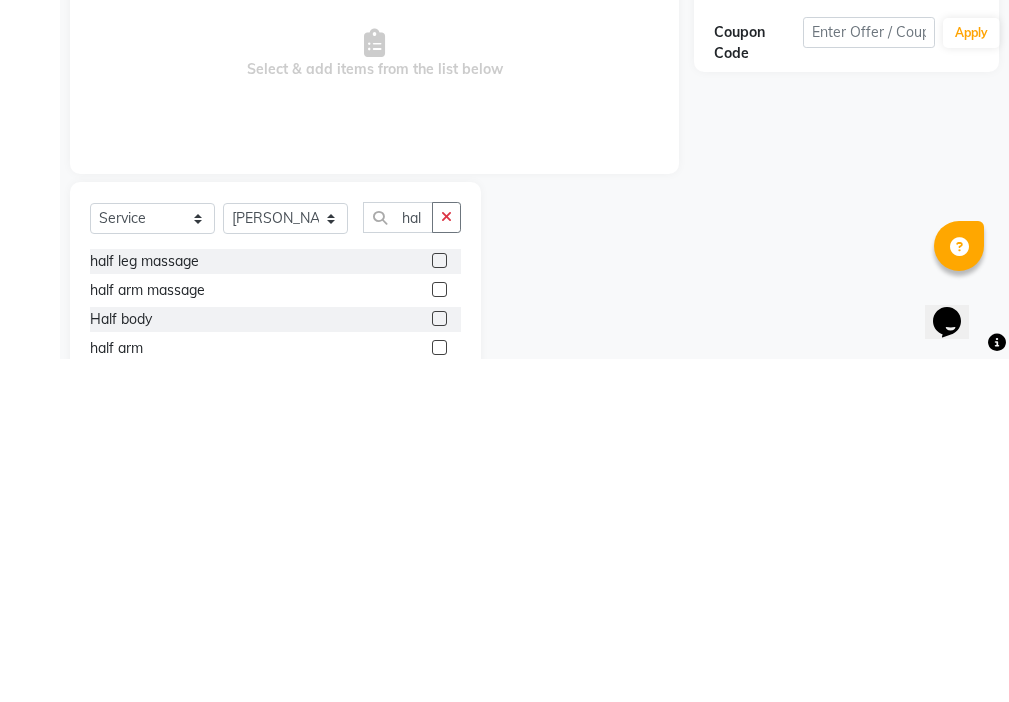 click 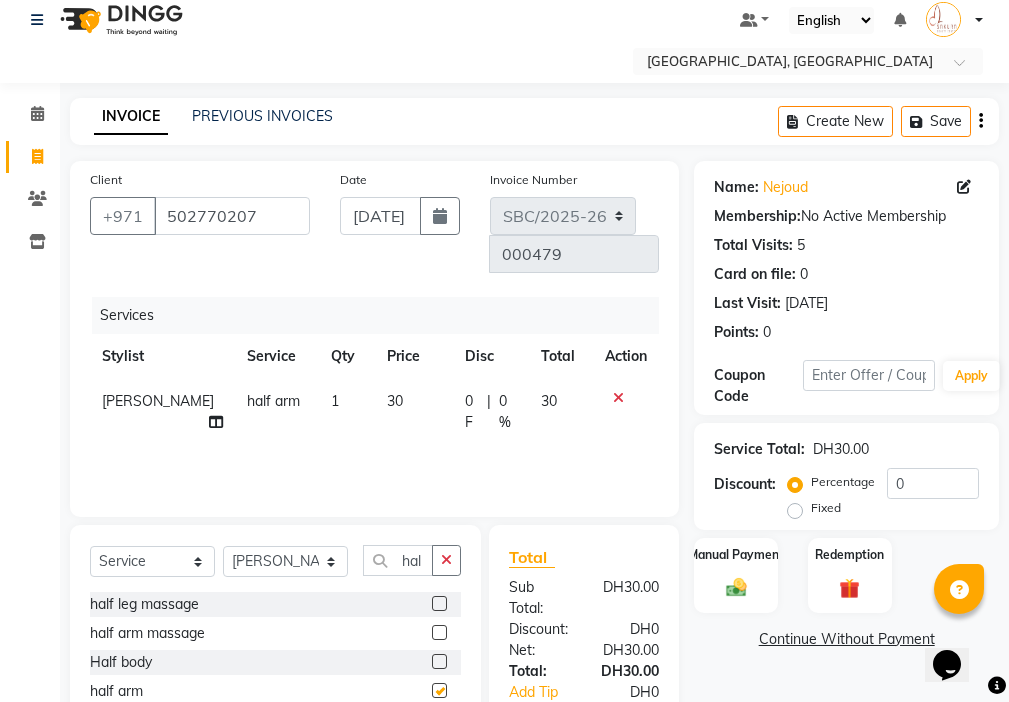 checkbox on "false" 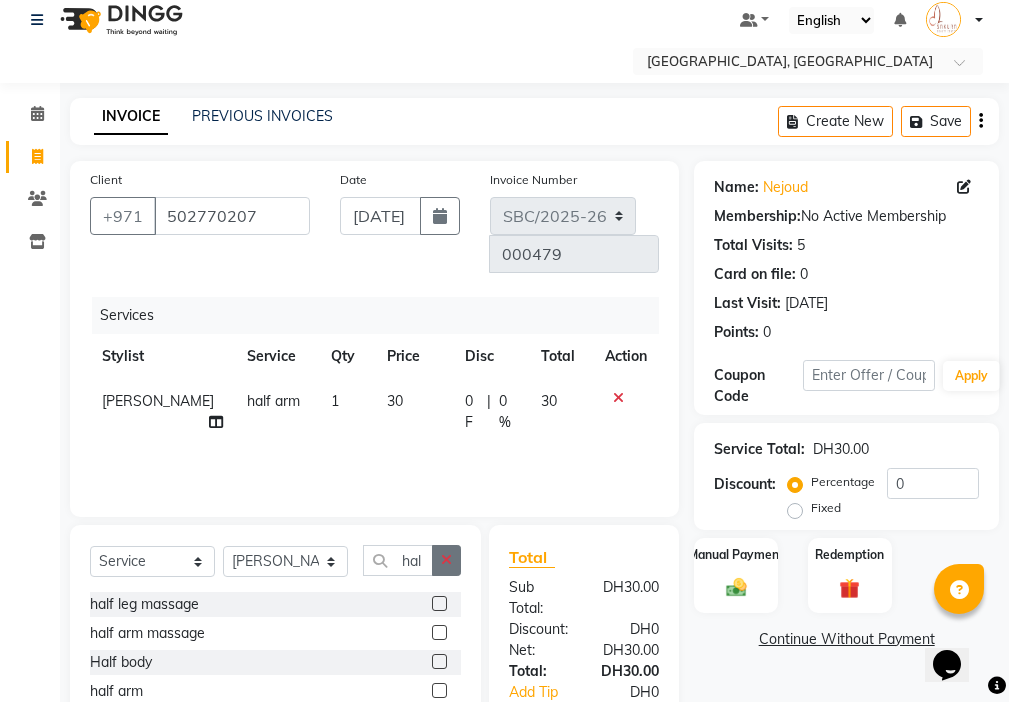 click 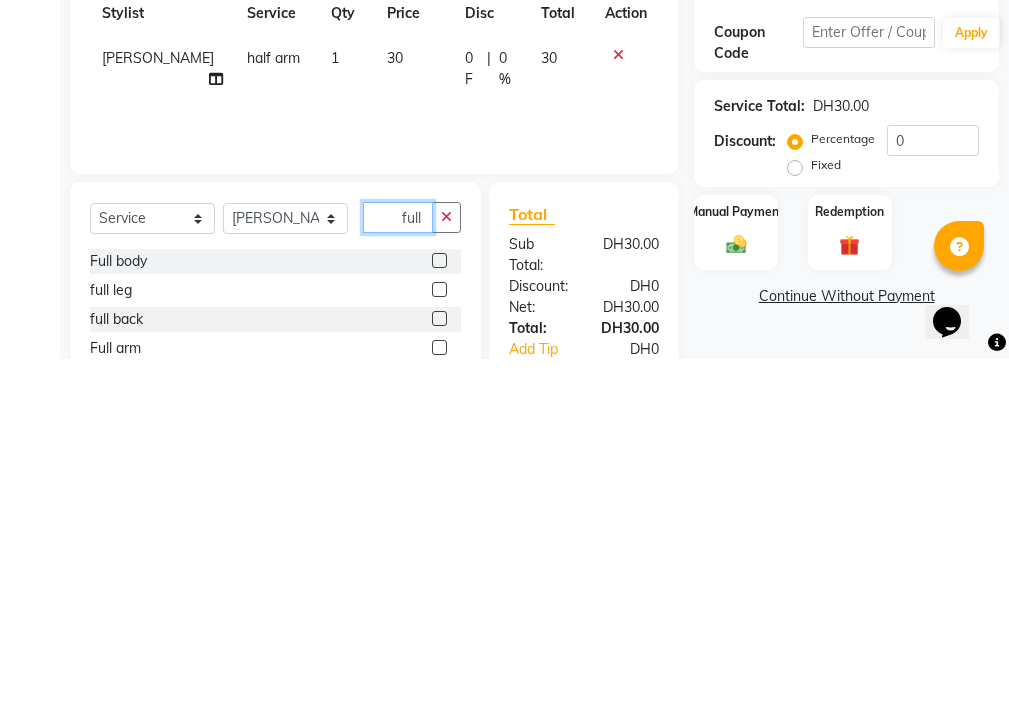 type on "full" 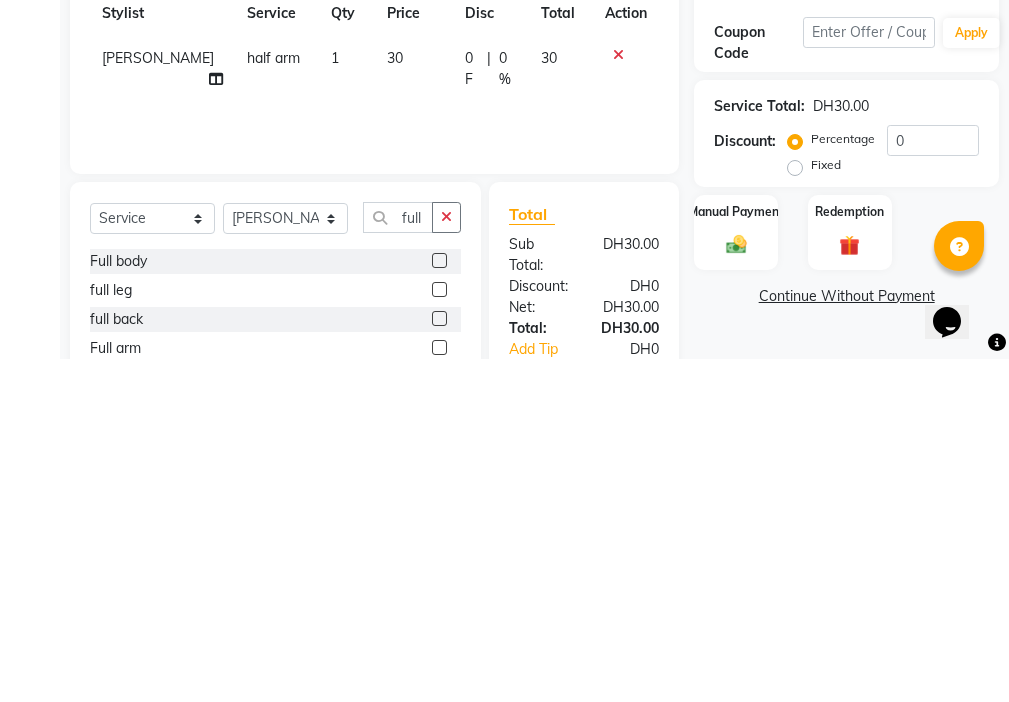 click 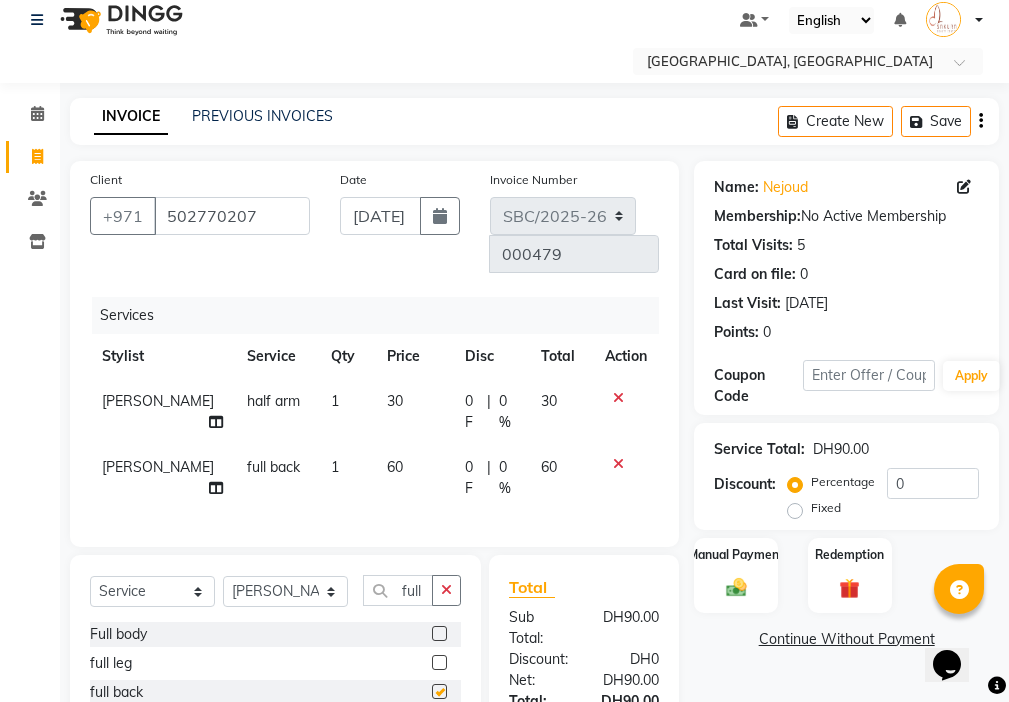 checkbox on "false" 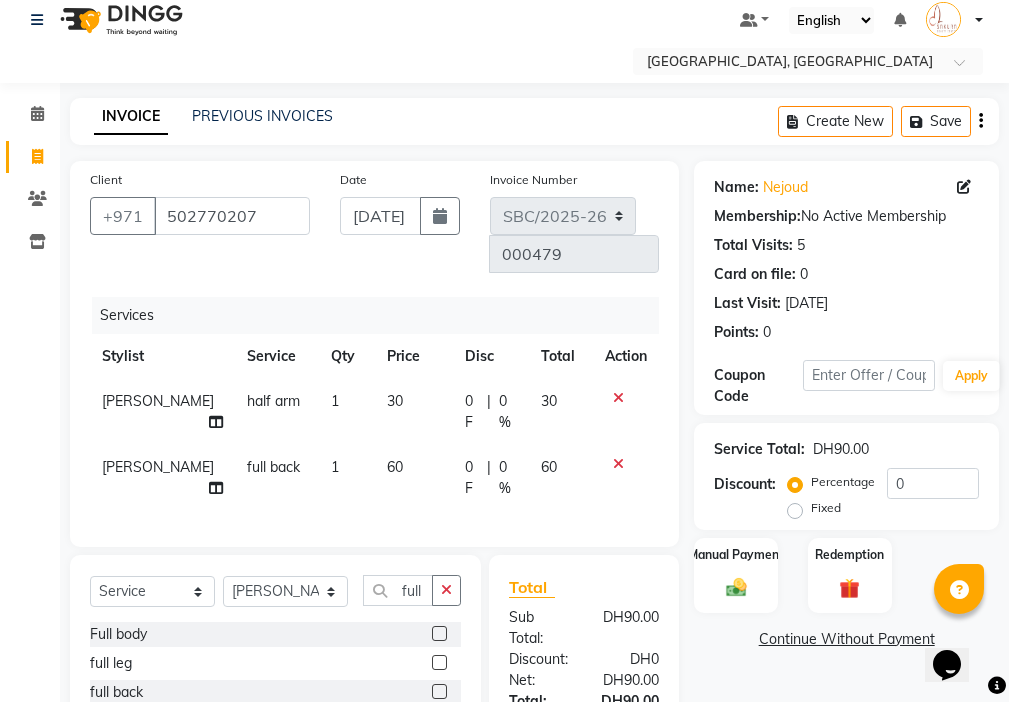 click on "60" 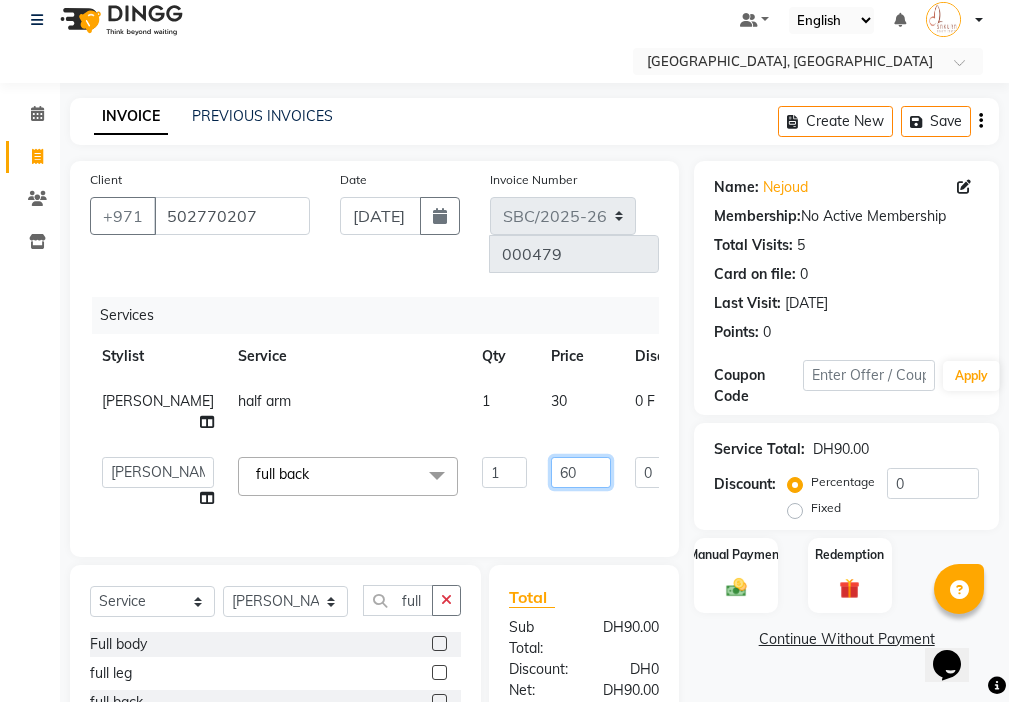 click on "60" 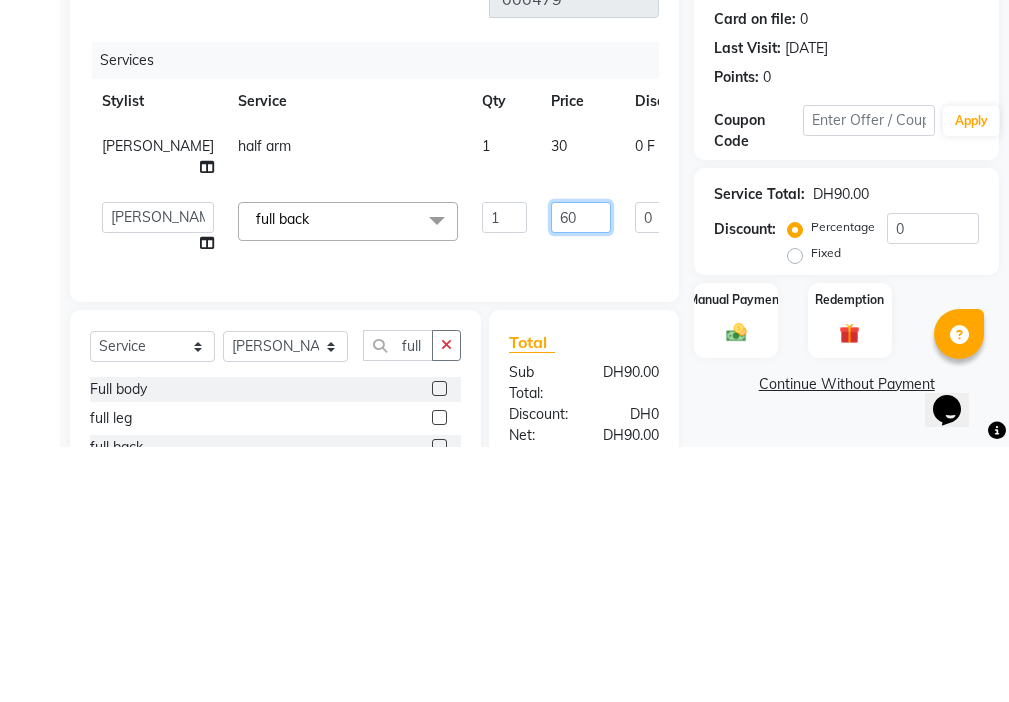 type 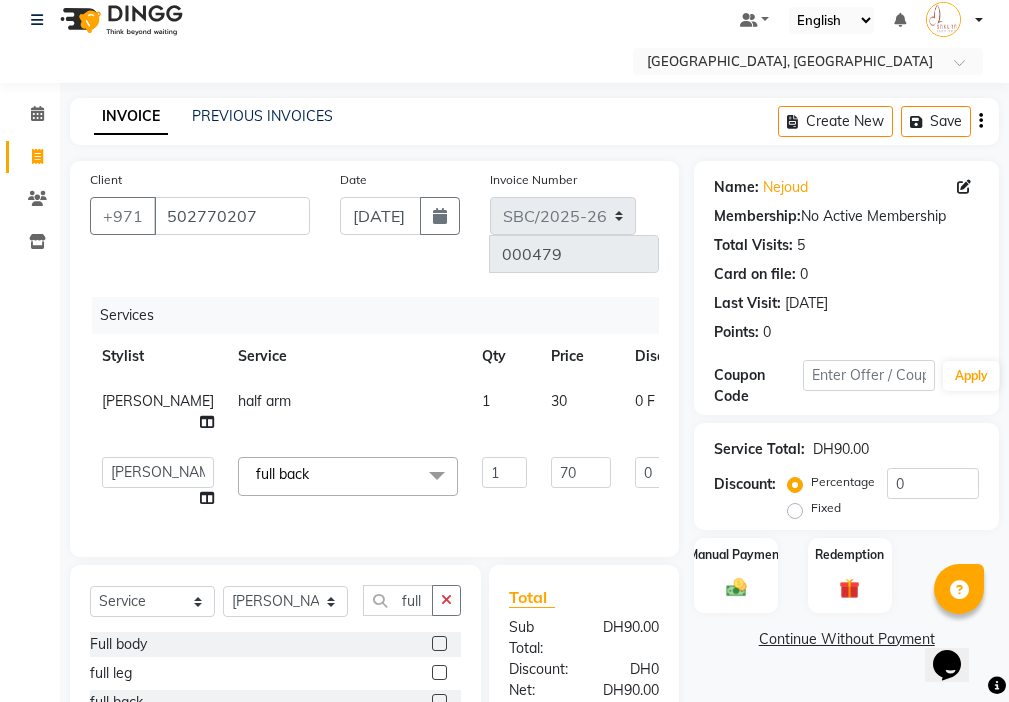 click on "Select Location × [GEOGRAPHIC_DATA], Sharjah Default Panel My Panel English ENGLISH Español العربية मराठी हिंदी ગુજરાતી தமிழ் 中文 Notifications nothing to show Manage Profile Change Password Sign out  Version:3.15.4" 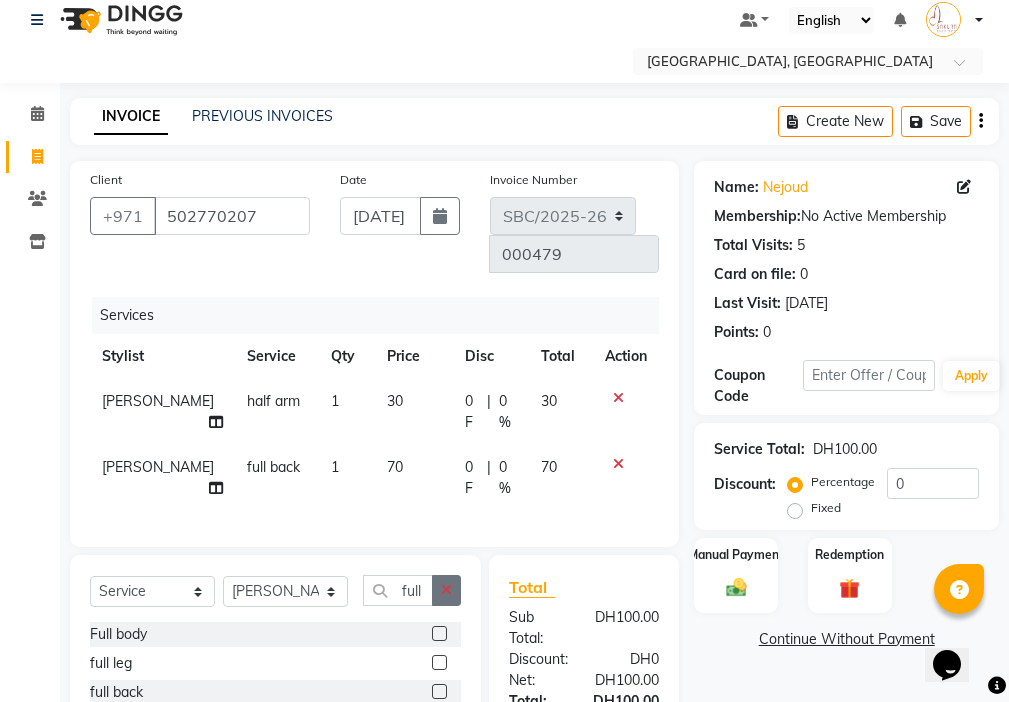 click 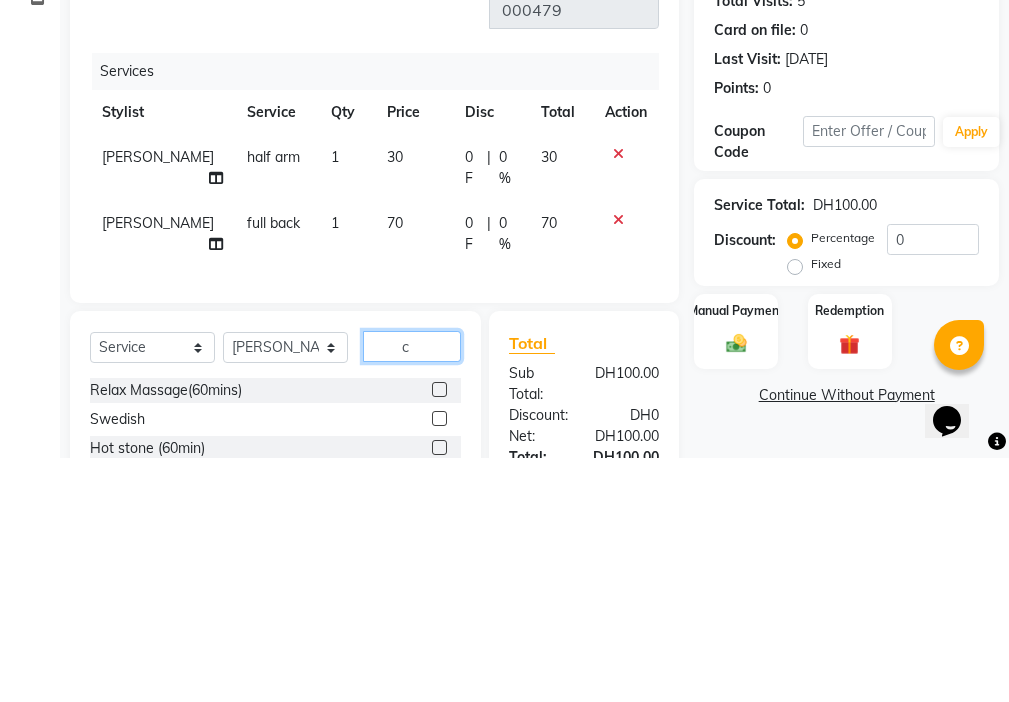 scroll, scrollTop: 61, scrollLeft: 0, axis: vertical 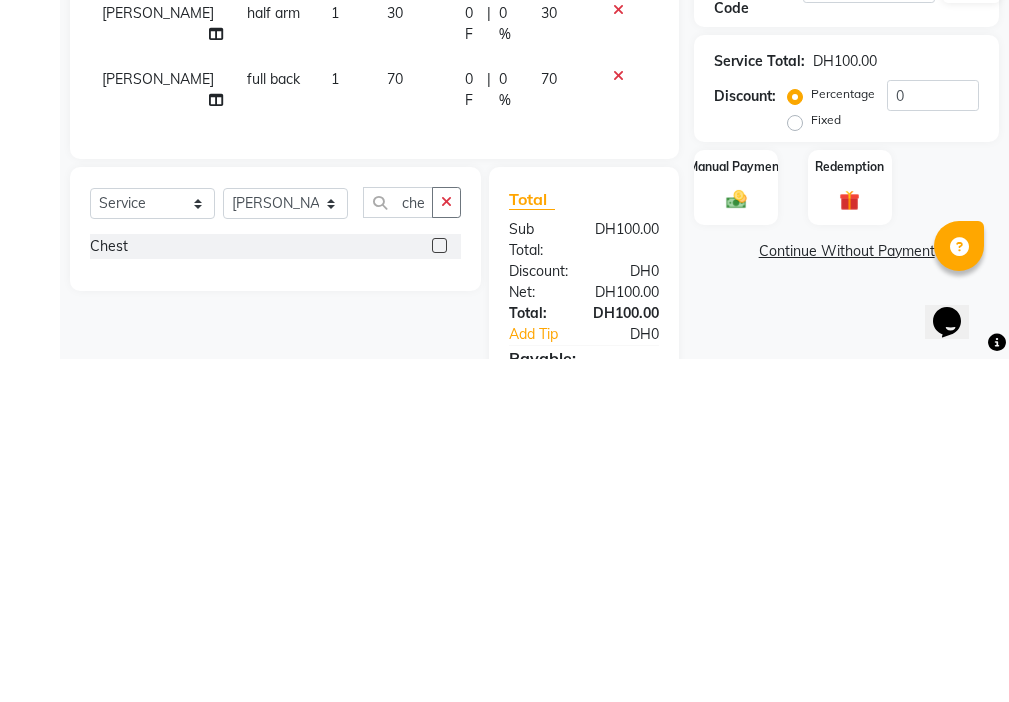 click 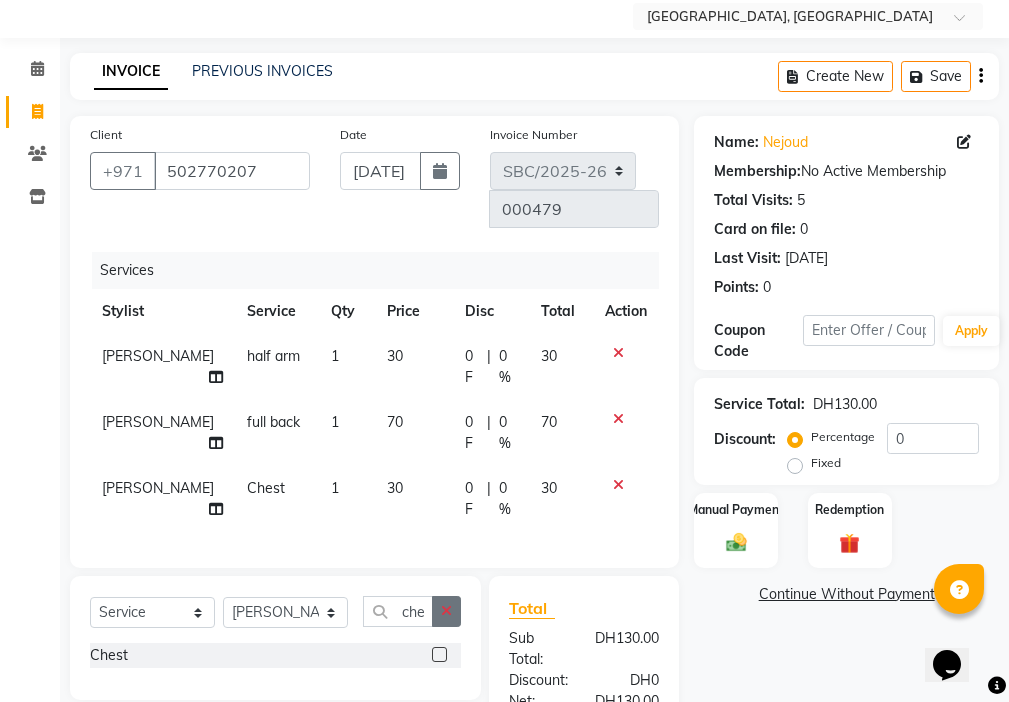 click 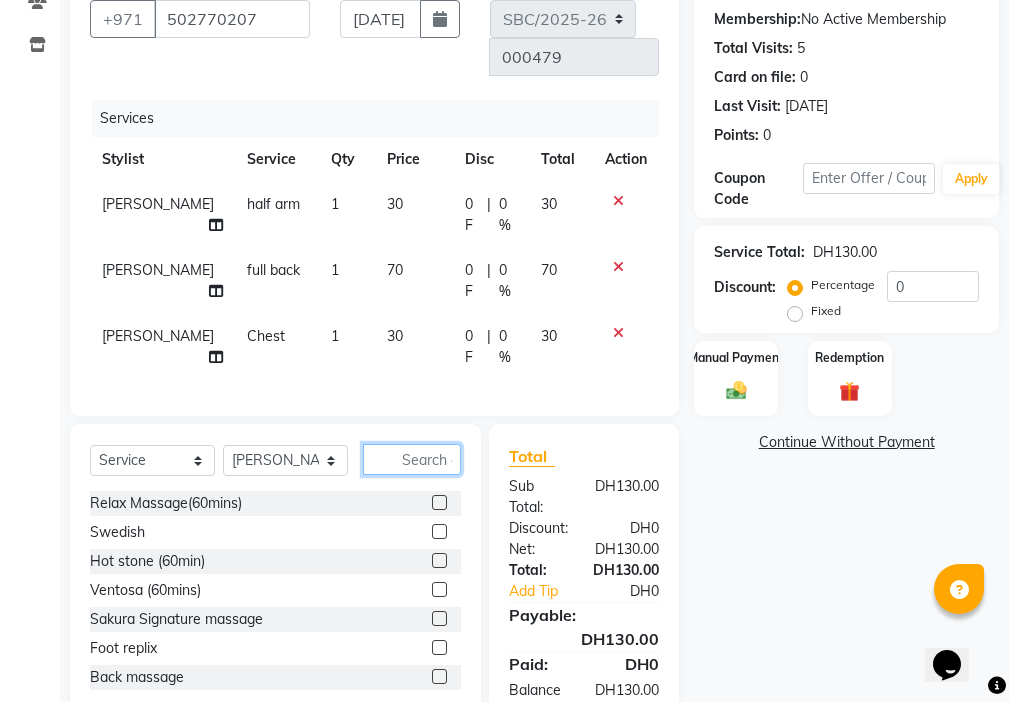 scroll, scrollTop: 260, scrollLeft: 0, axis: vertical 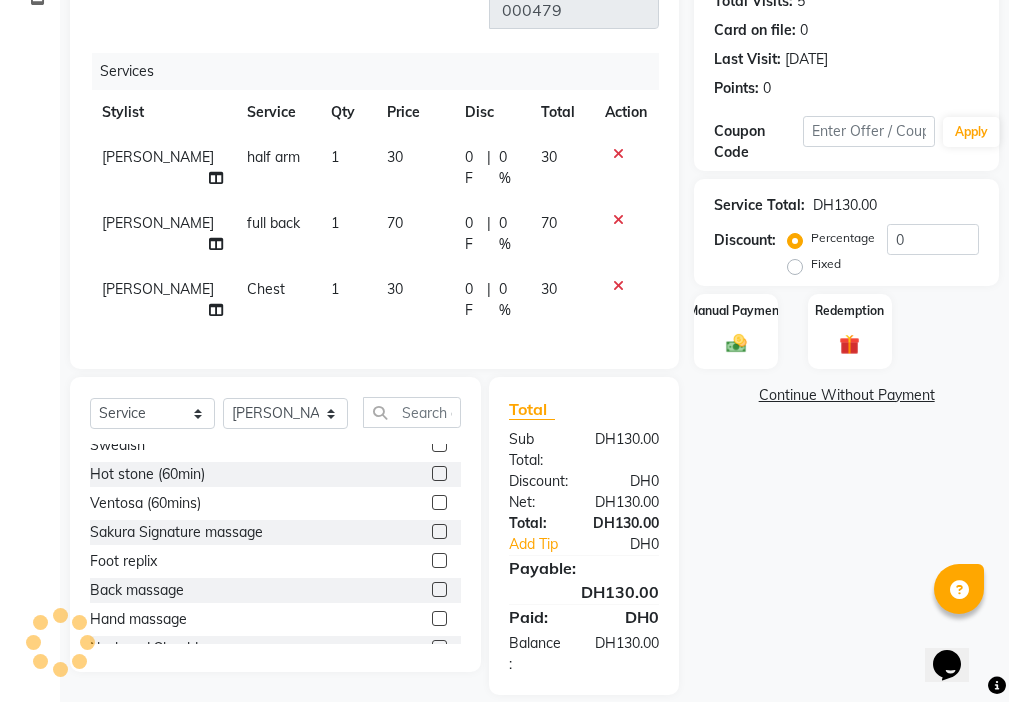 click on "Relax Massage(60mins)  Swedish  Hot stone (60min)  Ventosa (60mins)  Sakura Signature massage  Foot replix  Back massage  Hand massage  Neck and Shoulder massage  face andscalp massage  Hot stone (90mins)  ventosa(90mins)  head massage  scalp massage  Chest  half leg massage   half arm massage  leg massage   LEEFA big  LEEFA small  Dalka   Cleaning  Manicure  Pedicure  Sakura special spa  Manicure w/ Natural color  Pedicure w/ Natural color  Manicure w/ Gel polish  Pedicure w/ Gel polish  Gel Polish Nail extension  Nail extension w/ normal polish  French nail extension w/ reg.polish  Polygel nail extention w/ natural/gel polish  French extension w/ gel polish  Nail extension Removal  Regular polish only  Gel polish only  Cut and file hand/feet  Gel removal  kids nail extension  French tip hand  nail art hand  mani w/ masage  pedi w/massage   regular polish feet/removal  ombre normal  adds on nail extension per nail  princess manicure  princess pedicure  princess polish" 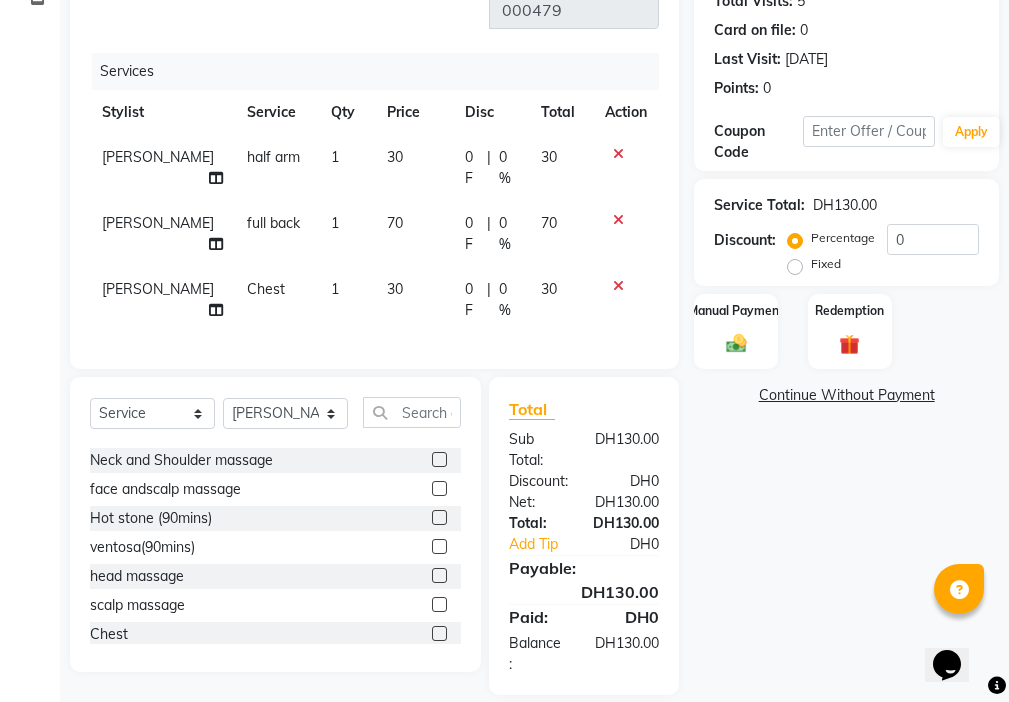 scroll, scrollTop: 240, scrollLeft: 0, axis: vertical 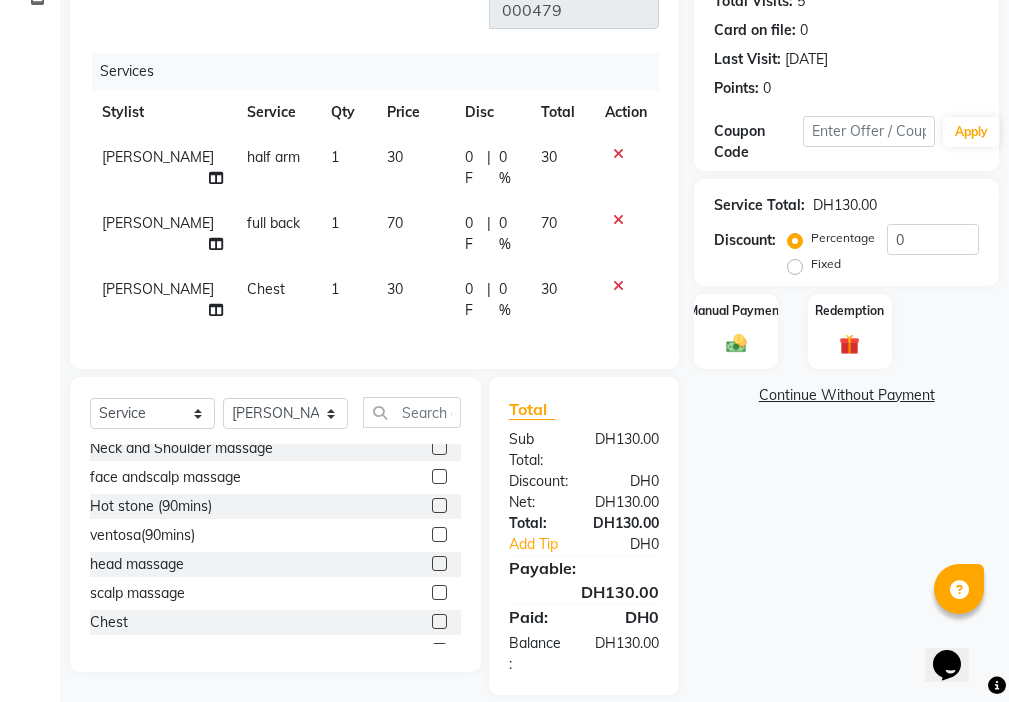 click on "Relax Massage(60mins)  Swedish  Hot stone (60min)  Ventosa (60mins)  Sakura Signature massage  Foot replix  Back massage  Hand massage  Neck and Shoulder massage  face andscalp massage  Hot stone (90mins)  ventosa(90mins)  head massage  scalp massage  Chest  half leg massage   half arm massage  leg massage   LEEFA big  LEEFA small  Dalka   Cleaning  Manicure  Pedicure  Sakura special spa  Manicure w/ Natural color  Pedicure w/ Natural color  Manicure w/ Gel polish  Pedicure w/ Gel polish  Gel Polish Nail extension  Nail extension w/ normal polish  French nail extension w/ reg.polish  Polygel nail extention w/ natural/gel polish  French extension w/ gel polish  Nail extension Removal  Regular polish only  Gel polish only  Cut and file hand/feet  Gel removal  kids nail extension  French tip hand  nail art hand  mani w/ masage  pedi w/massage   regular polish feet/removal  ombre normal  adds on nail extension per nail  princess manicure  princess pedicure  princess polish" 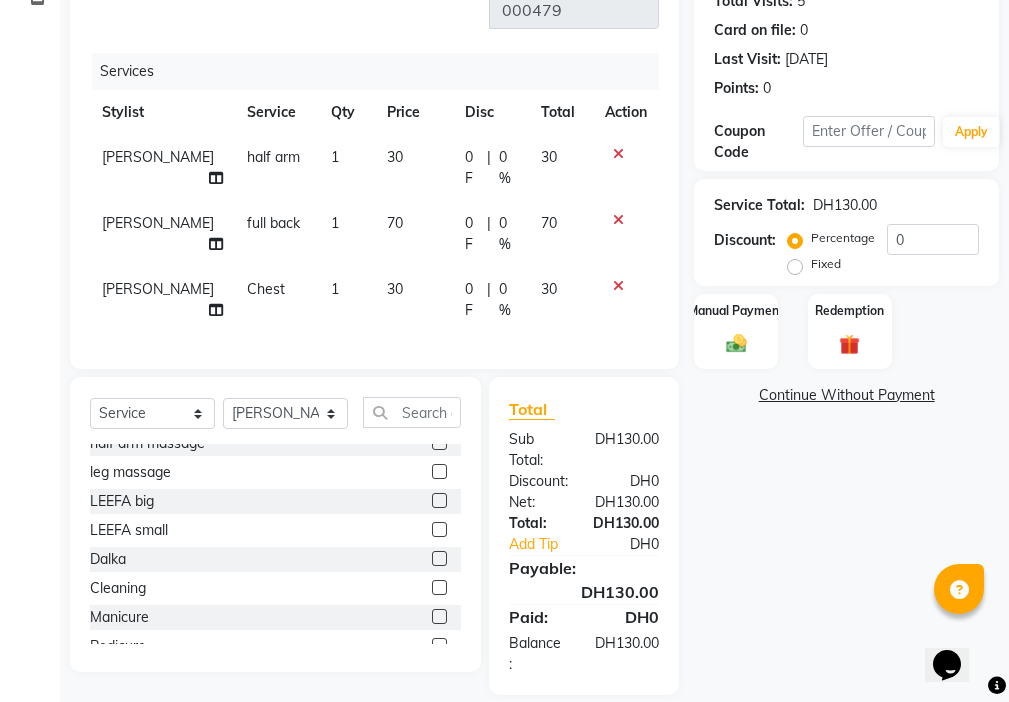 scroll, scrollTop: 480, scrollLeft: 0, axis: vertical 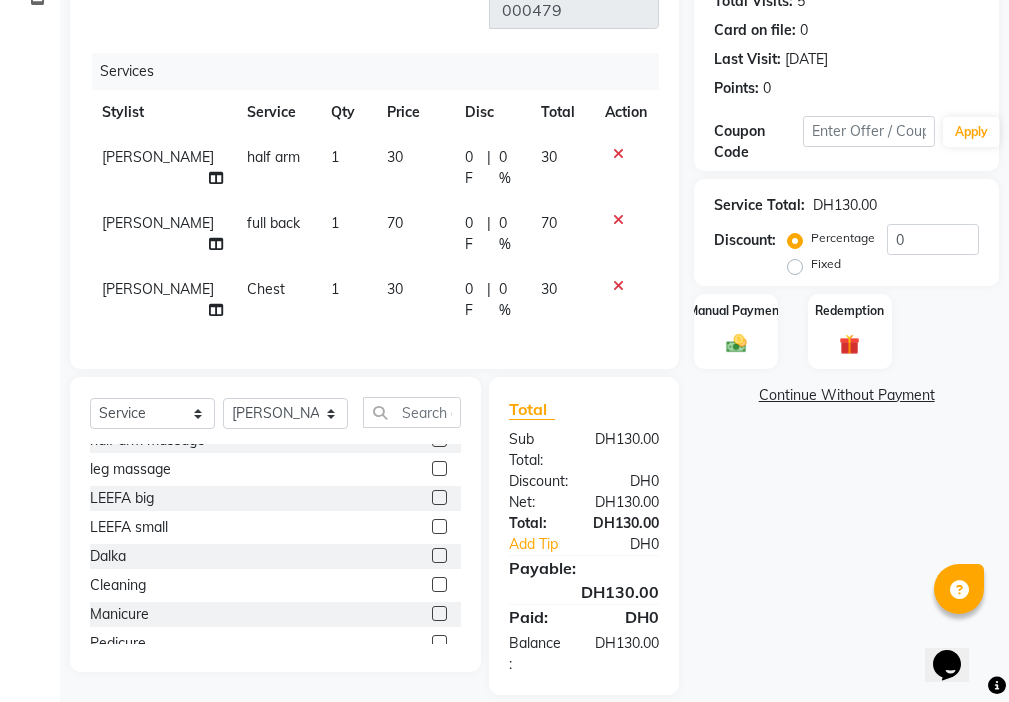 click on "Relax Massage(60mins)  Swedish  Hot stone (60min)  Ventosa (60mins)  Sakura Signature massage  Foot replix  Back massage  Hand massage  Neck and Shoulder massage  face andscalp massage  Hot stone (90mins)  ventosa(90mins)  head massage  scalp massage  Chest  half leg massage   half arm massage  leg massage   LEEFA big  LEEFA small  Dalka   Cleaning  Manicure  Pedicure  Sakura special spa  Manicure w/ Natural color  Pedicure w/ Natural color  Manicure w/ Gel polish  Pedicure w/ Gel polish  Gel Polish Nail extension  Nail extension w/ normal polish  French nail extension w/ reg.polish  Polygel nail extention w/ natural/gel polish  French extension w/ gel polish  Nail extension Removal  Regular polish only  Gel polish only  Cut and file hand/feet  Gel removal  kids nail extension  French tip hand  nail art hand  mani w/ masage  pedi w/massage   regular polish feet/removal  ombre normal  adds on nail extension per nail  princess manicure  princess pedicure  princess polish" 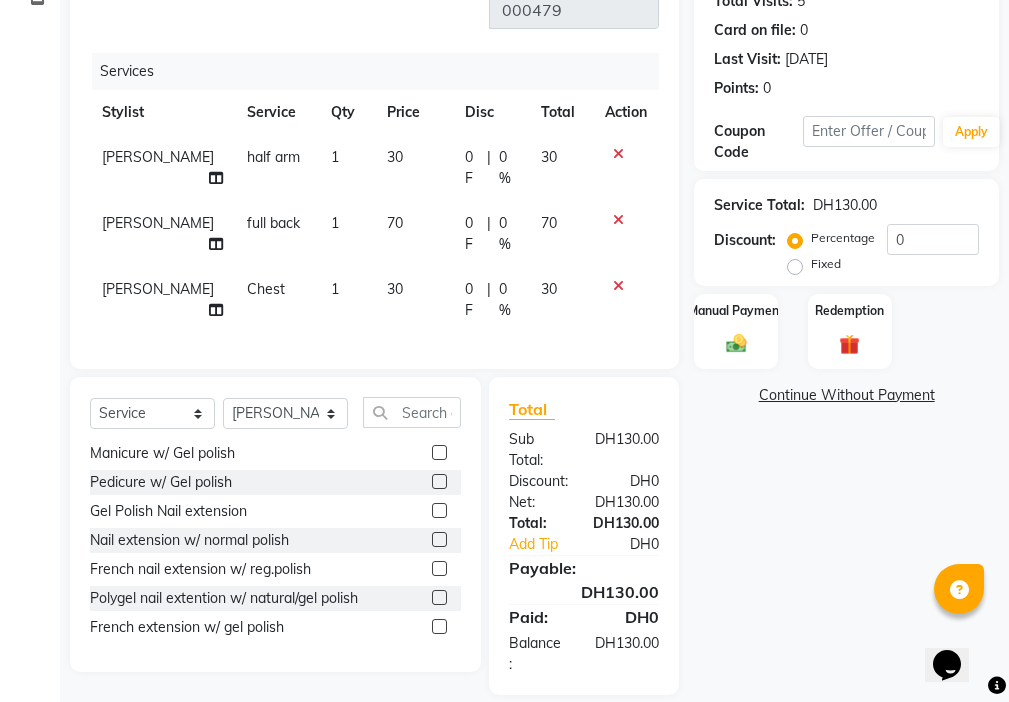 scroll, scrollTop: 800, scrollLeft: 0, axis: vertical 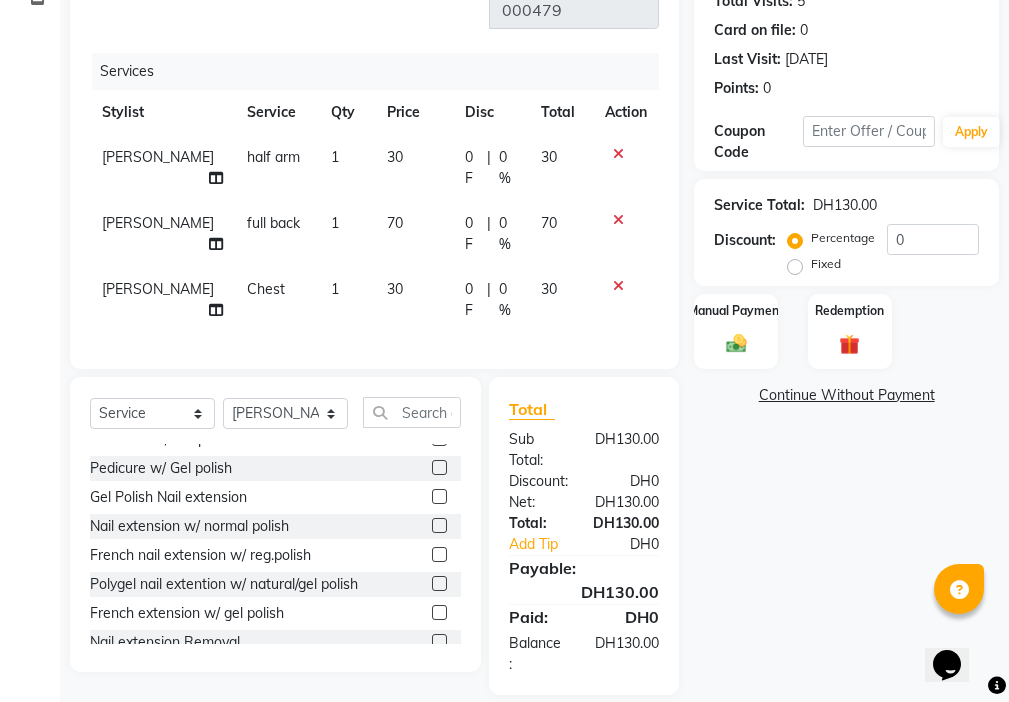 click 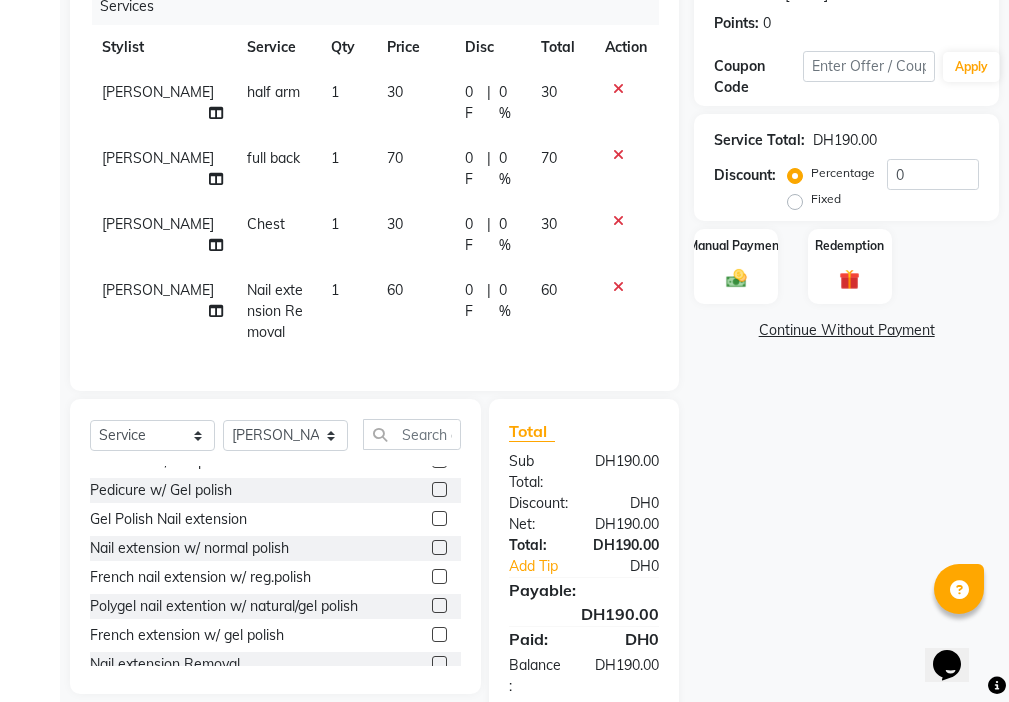 scroll, scrollTop: 347, scrollLeft: 0, axis: vertical 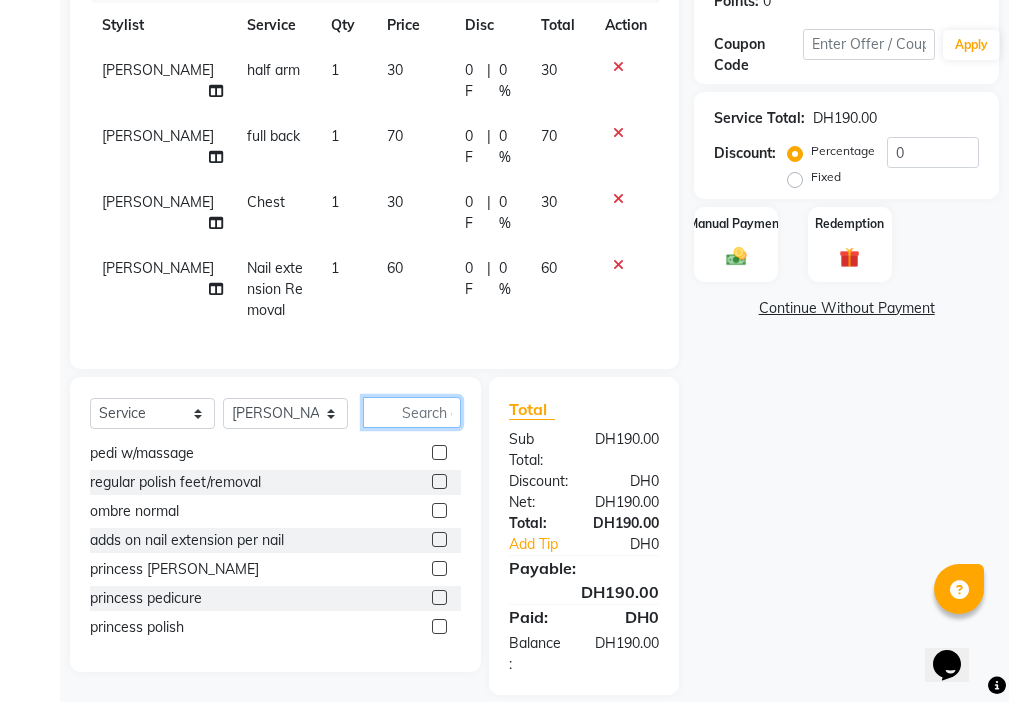 click 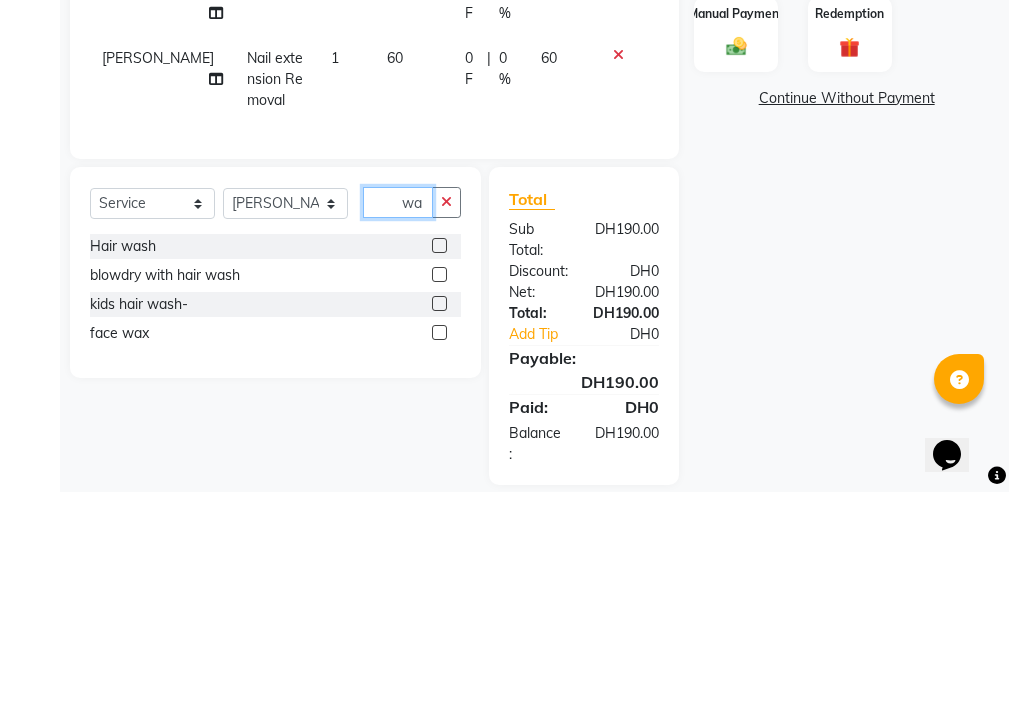 scroll, scrollTop: 0, scrollLeft: 0, axis: both 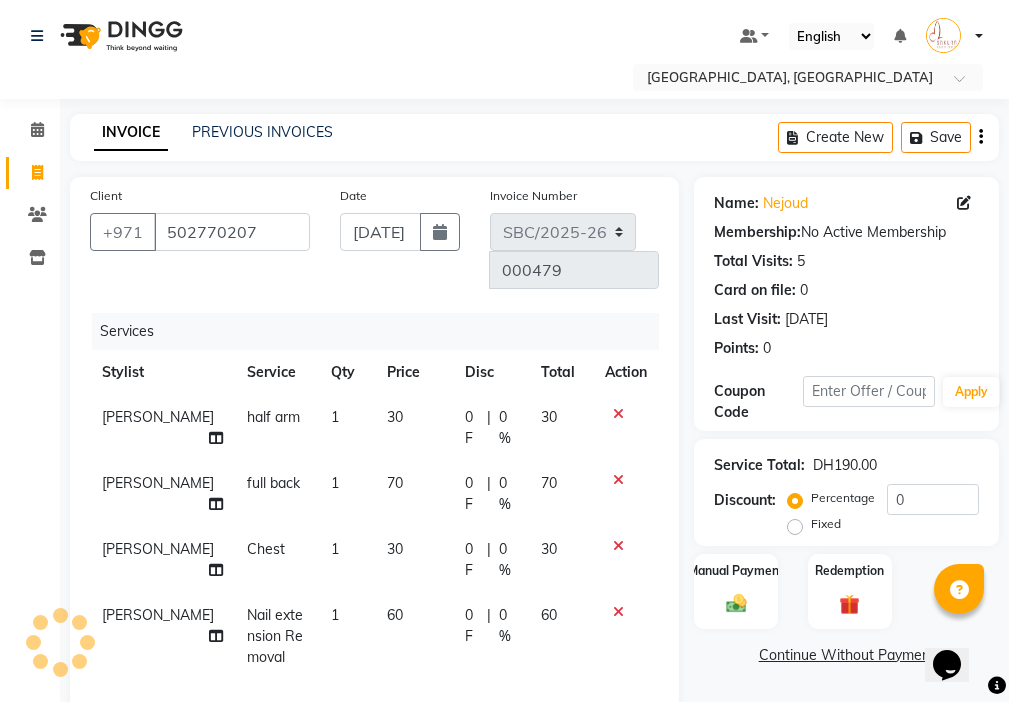 click 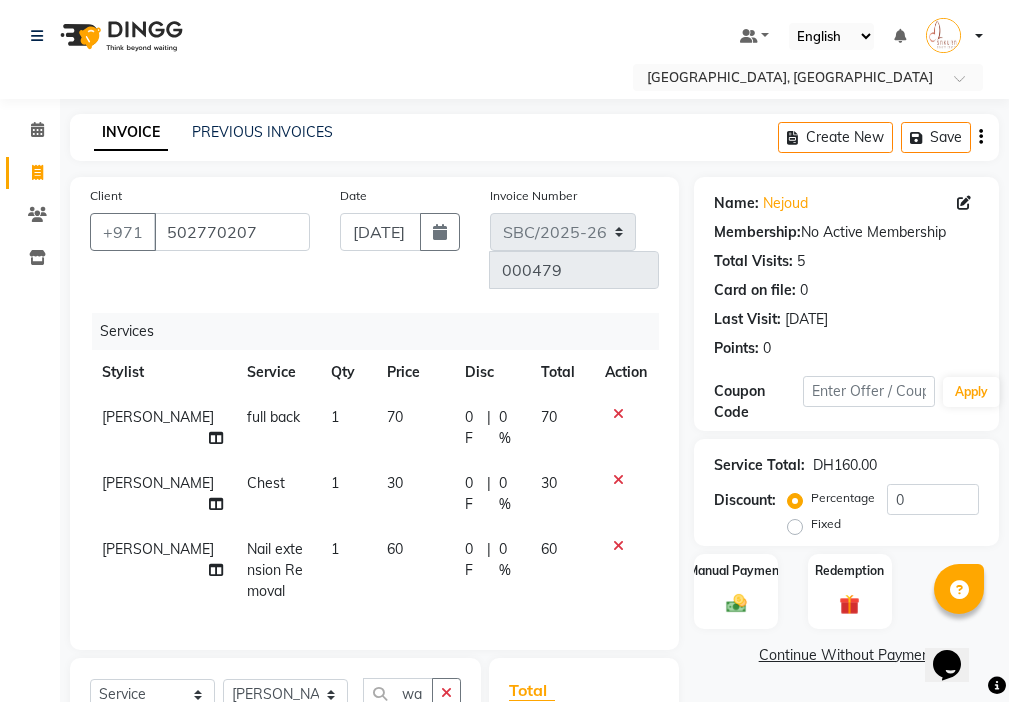 click 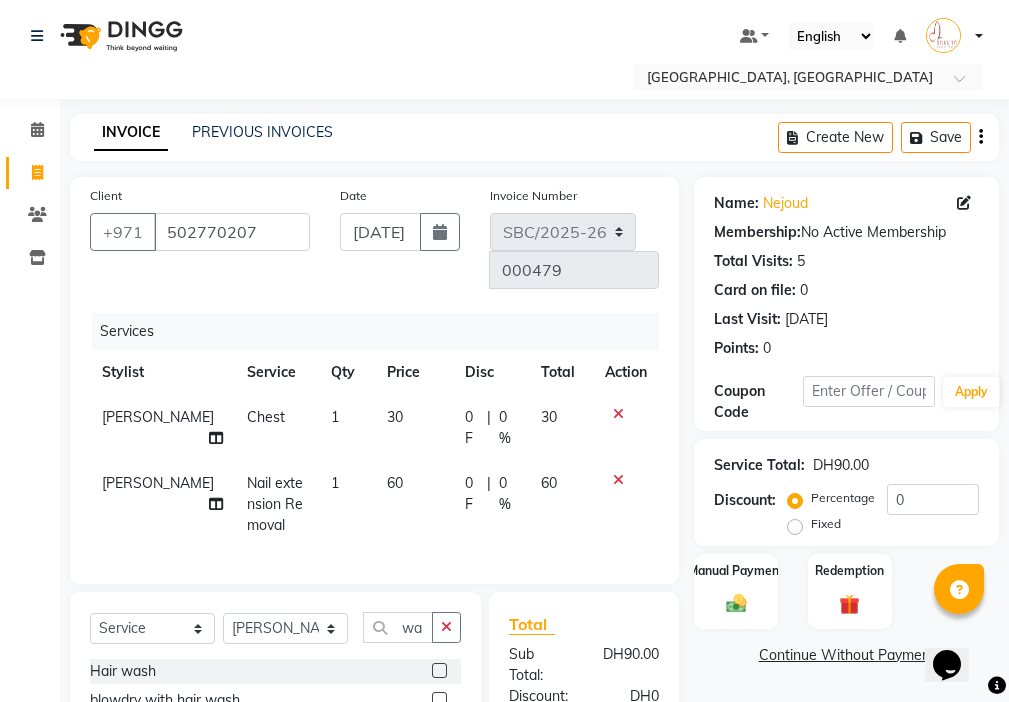 click 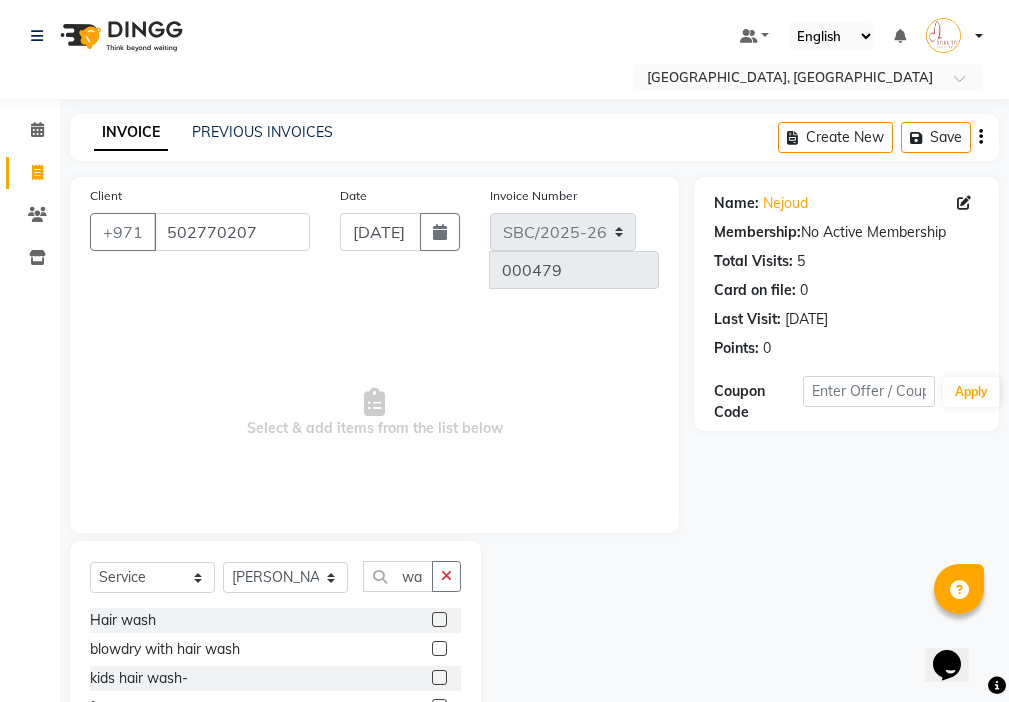 click on "Select & add items from the list below" at bounding box center [374, 413] 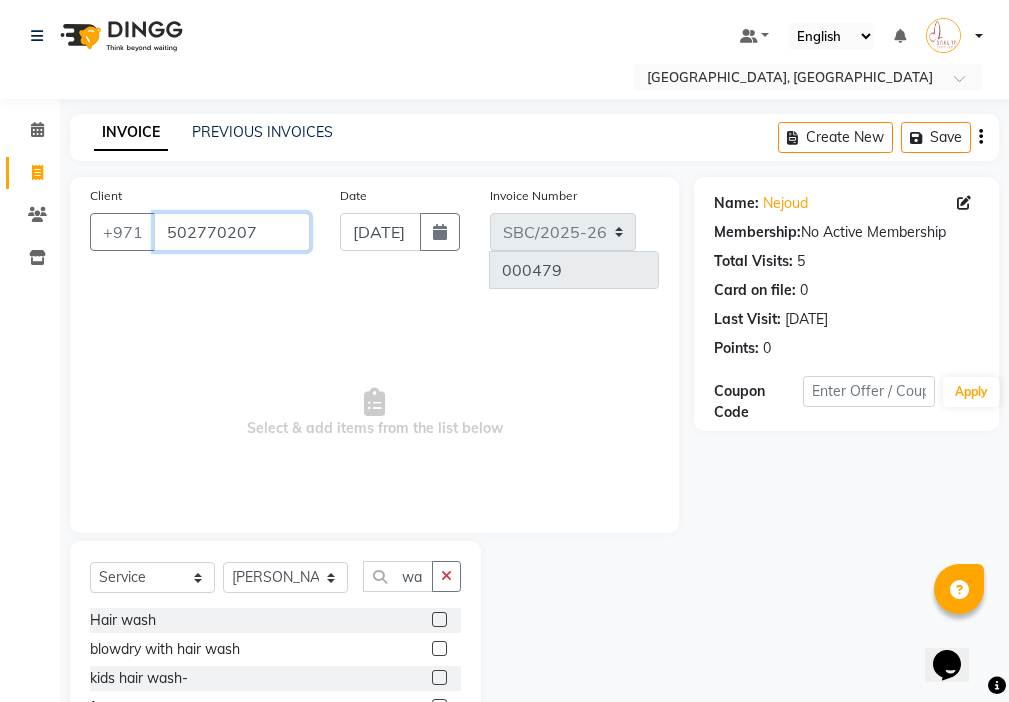click on "502770207" at bounding box center [232, 232] 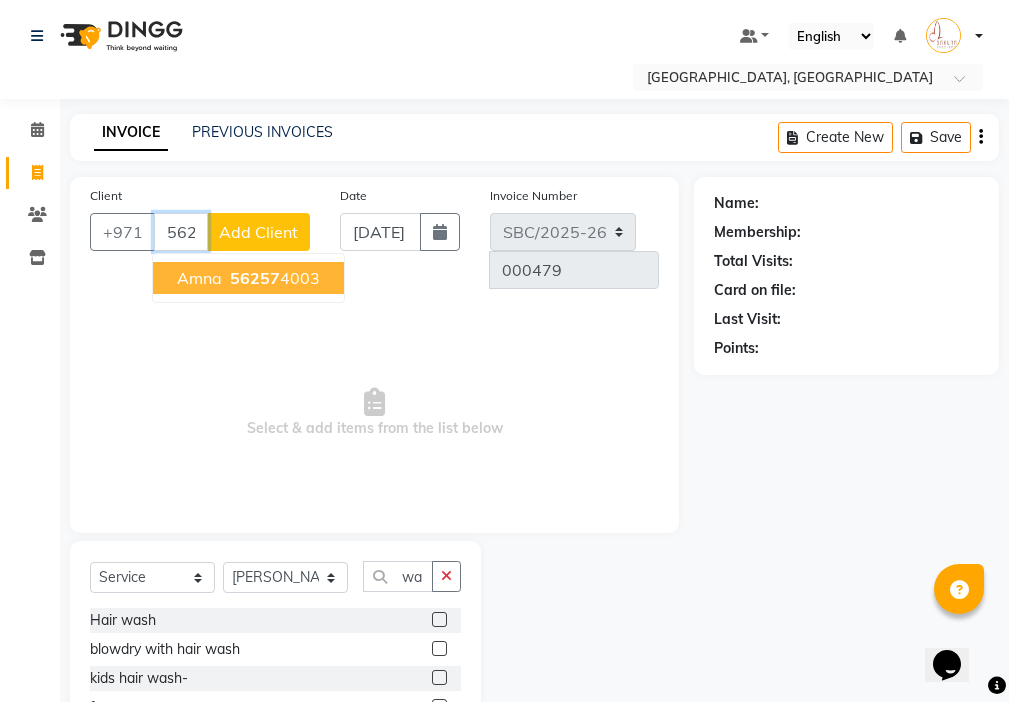 click on "56257 4003" at bounding box center (273, 278) 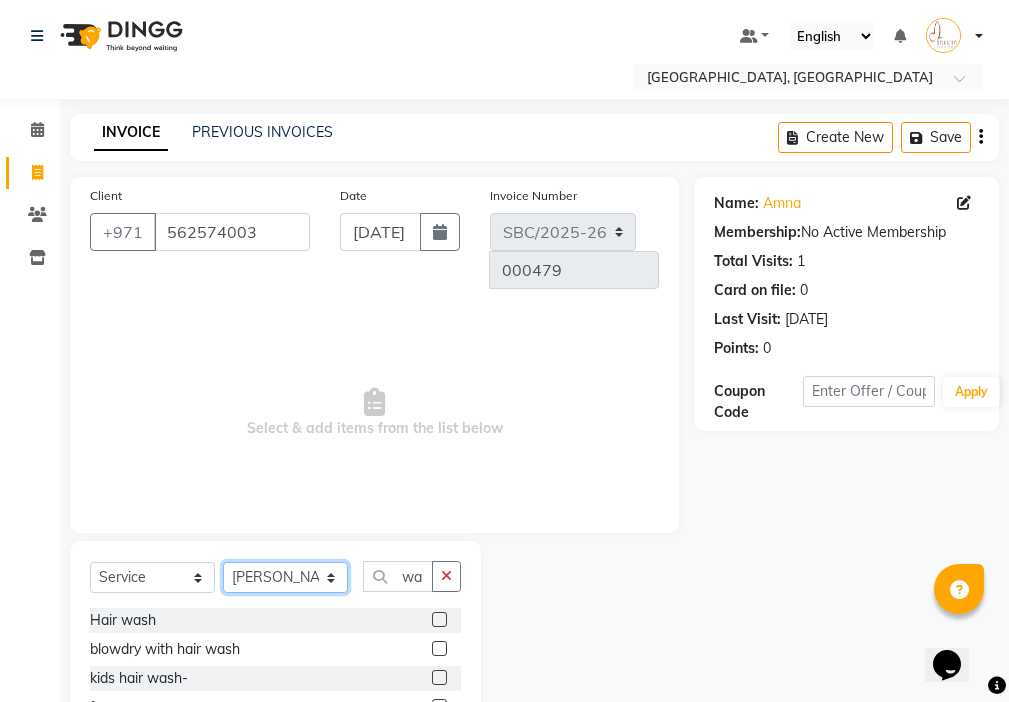 click on "Select Stylist Anjienet [PERSON_NAME] marry  Mawieh  [PERSON_NAME] [PERSON_NAME]" 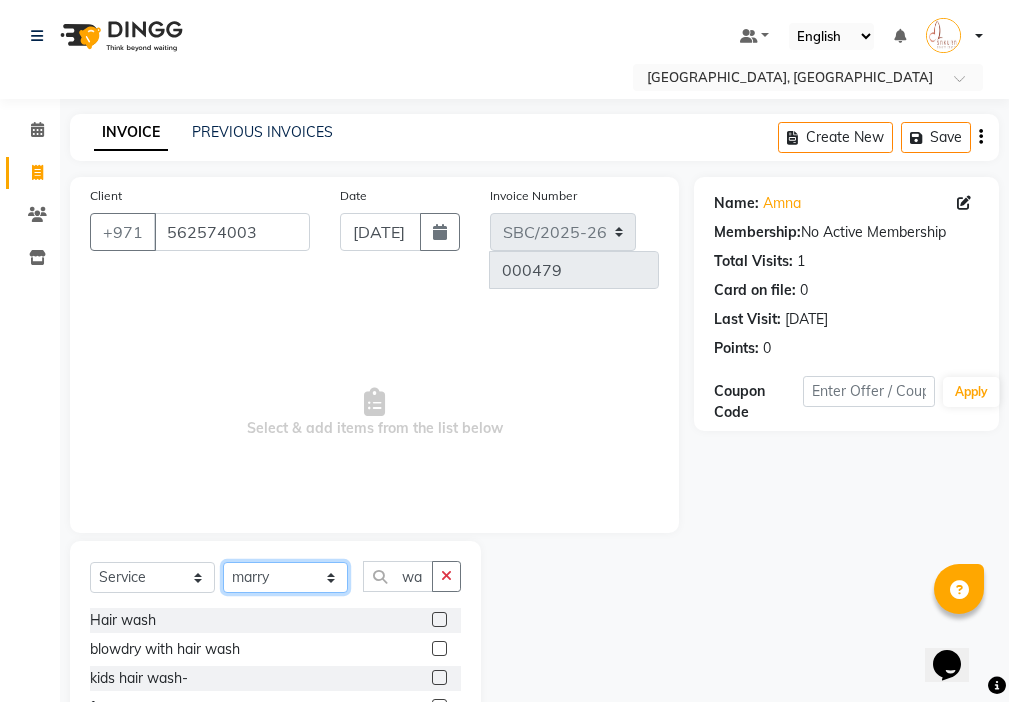 click on "Select Stylist Anjienet [PERSON_NAME] marry  Mawieh  [PERSON_NAME] [PERSON_NAME]" 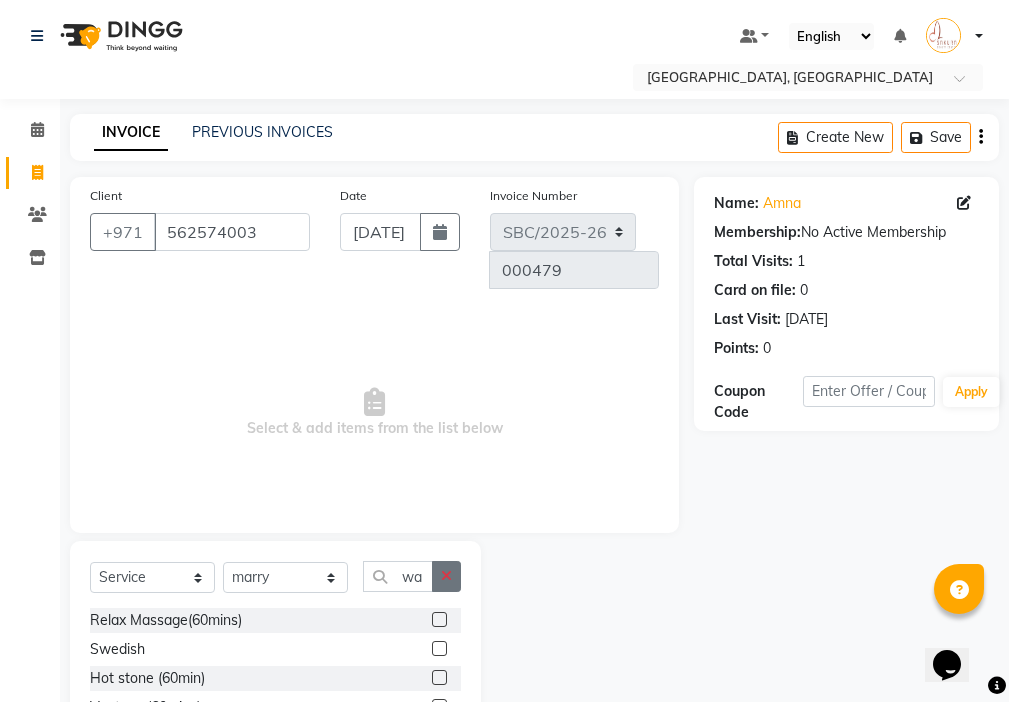 click 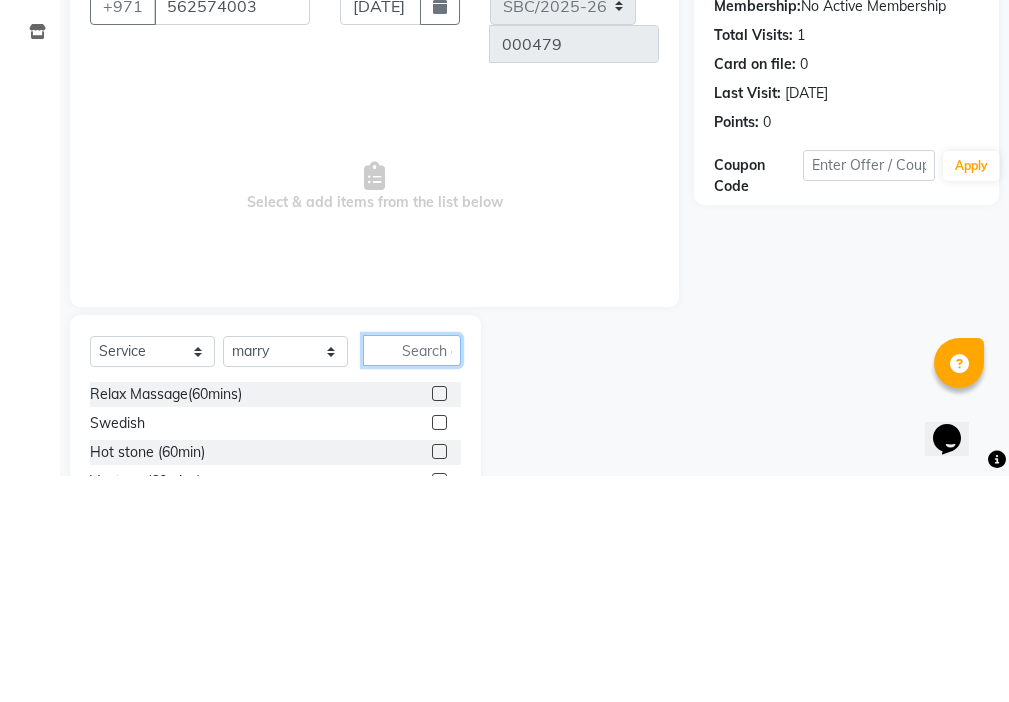 scroll, scrollTop: 16, scrollLeft: 0, axis: vertical 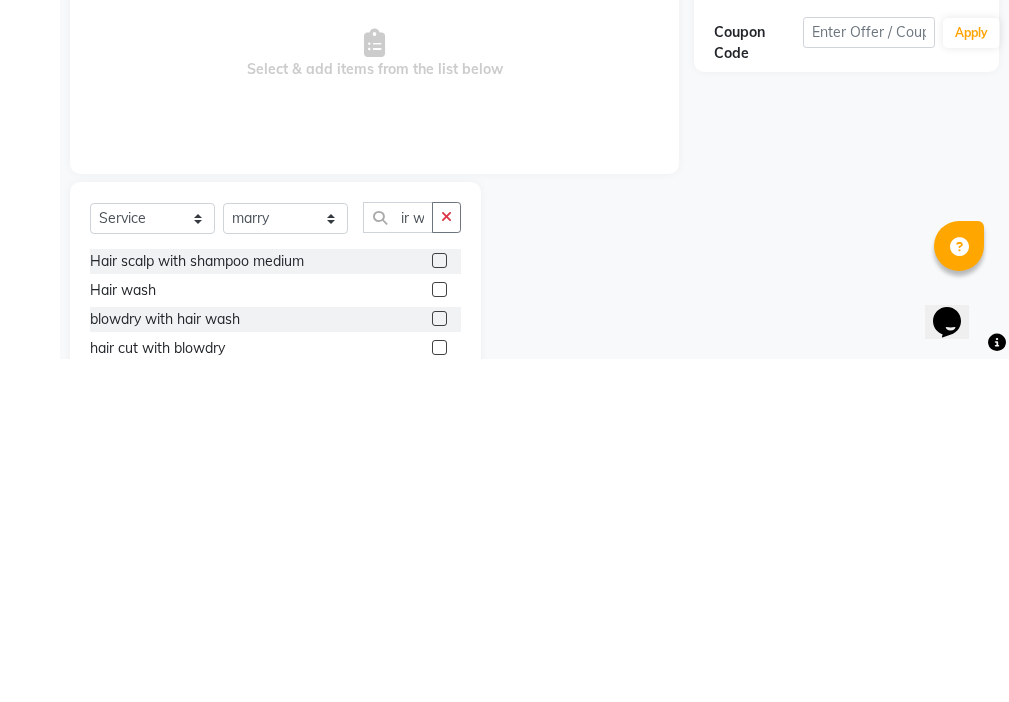 click 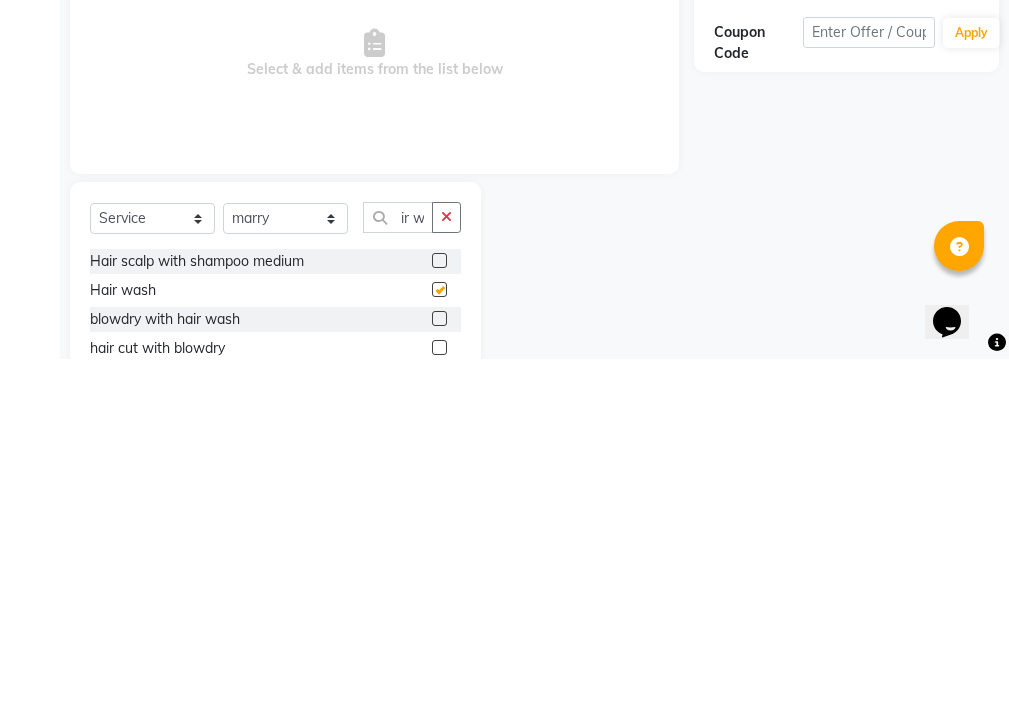 scroll, scrollTop: 0, scrollLeft: 0, axis: both 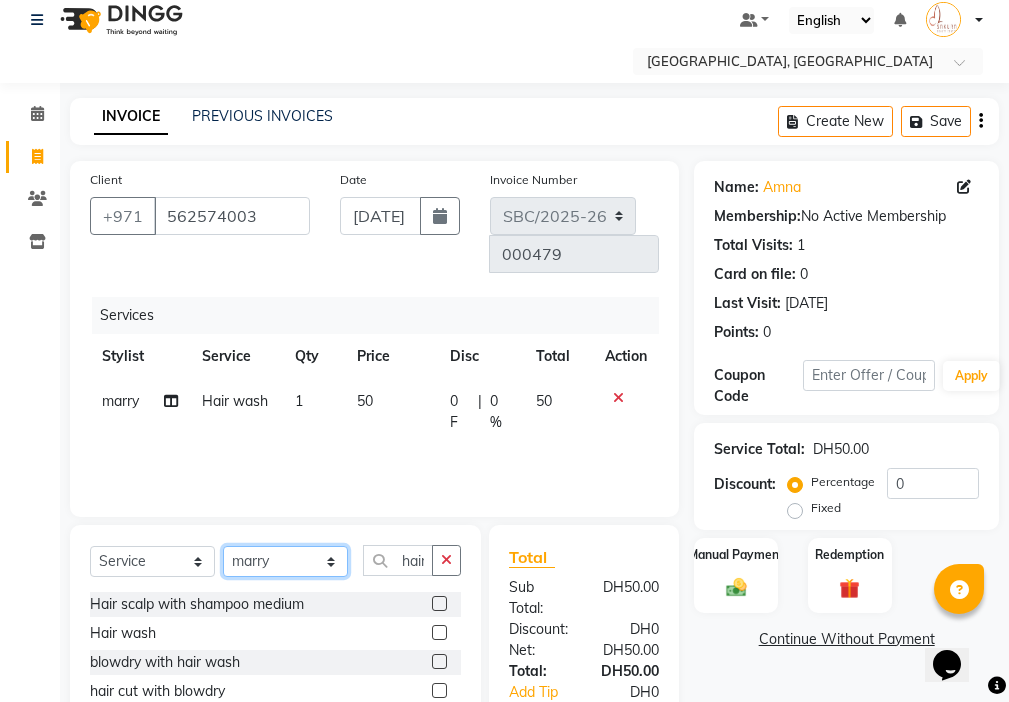 click on "Select Stylist Anjienet [PERSON_NAME] marry  Mawieh  [PERSON_NAME] [PERSON_NAME]" 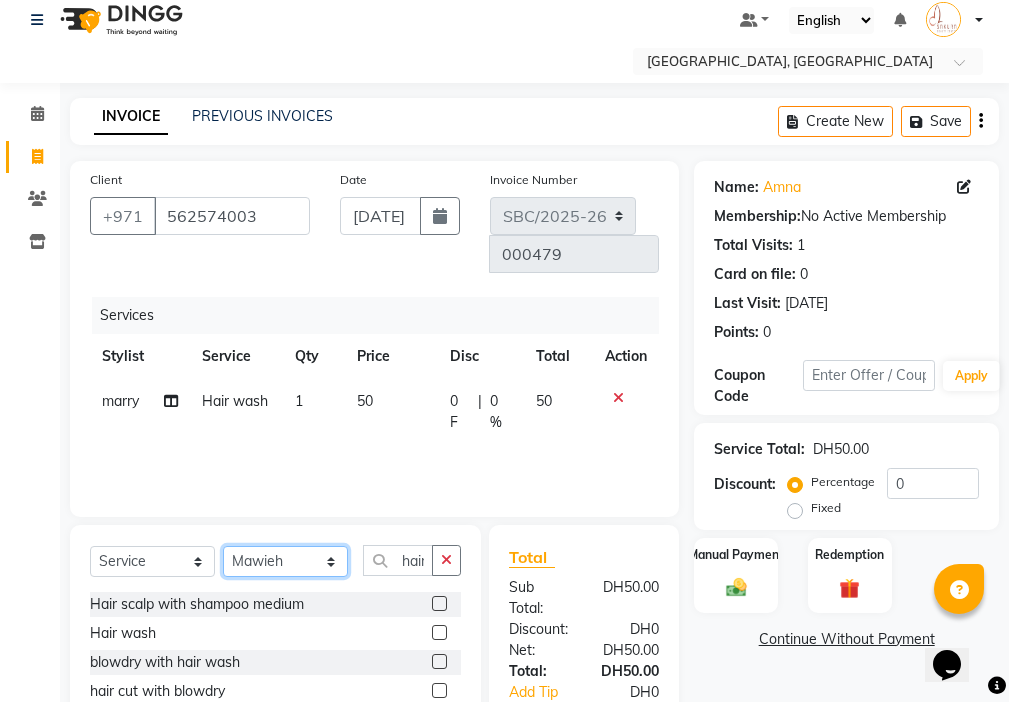 click on "Select Stylist Anjienet [PERSON_NAME] marry  Mawieh  [PERSON_NAME] [PERSON_NAME]" 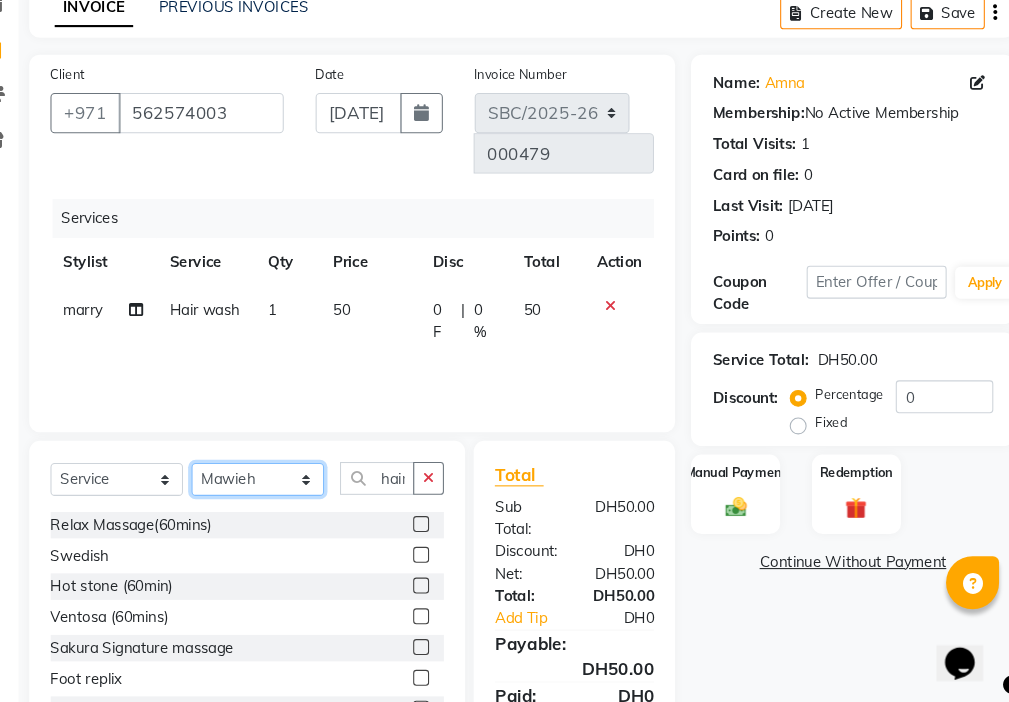 scroll, scrollTop: 84, scrollLeft: 0, axis: vertical 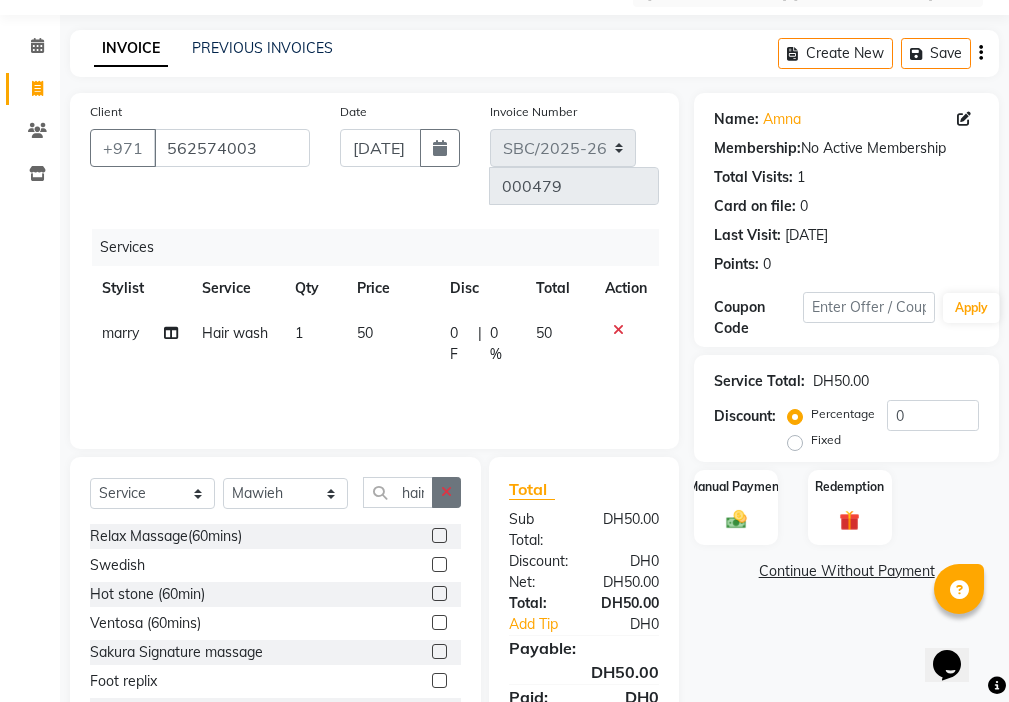 click 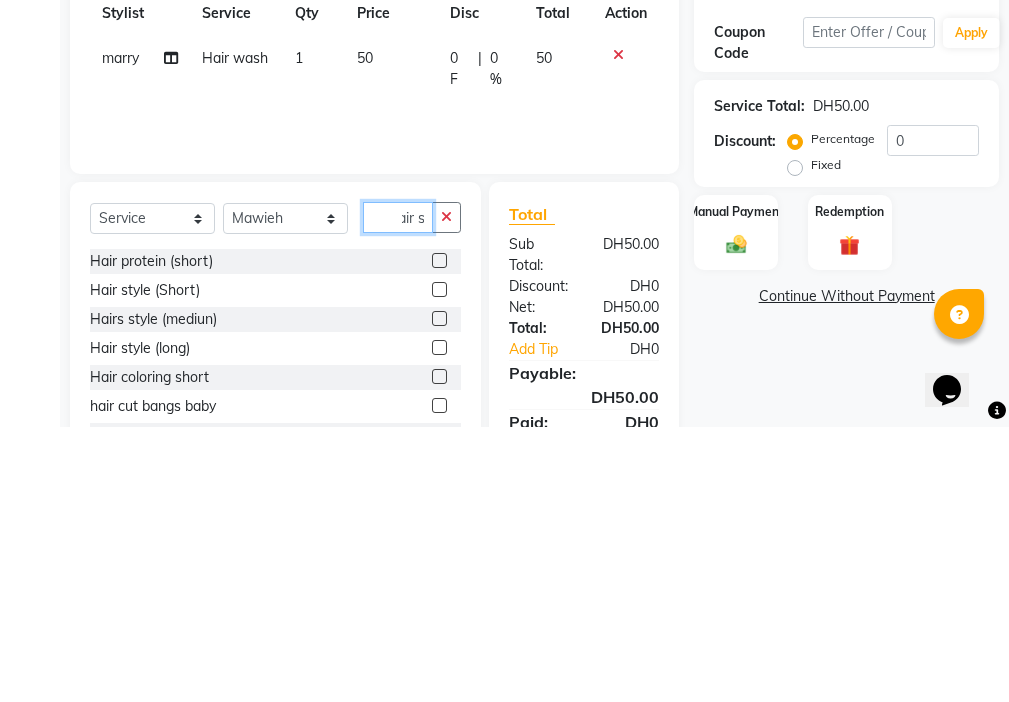 scroll, scrollTop: 0, scrollLeft: 17, axis: horizontal 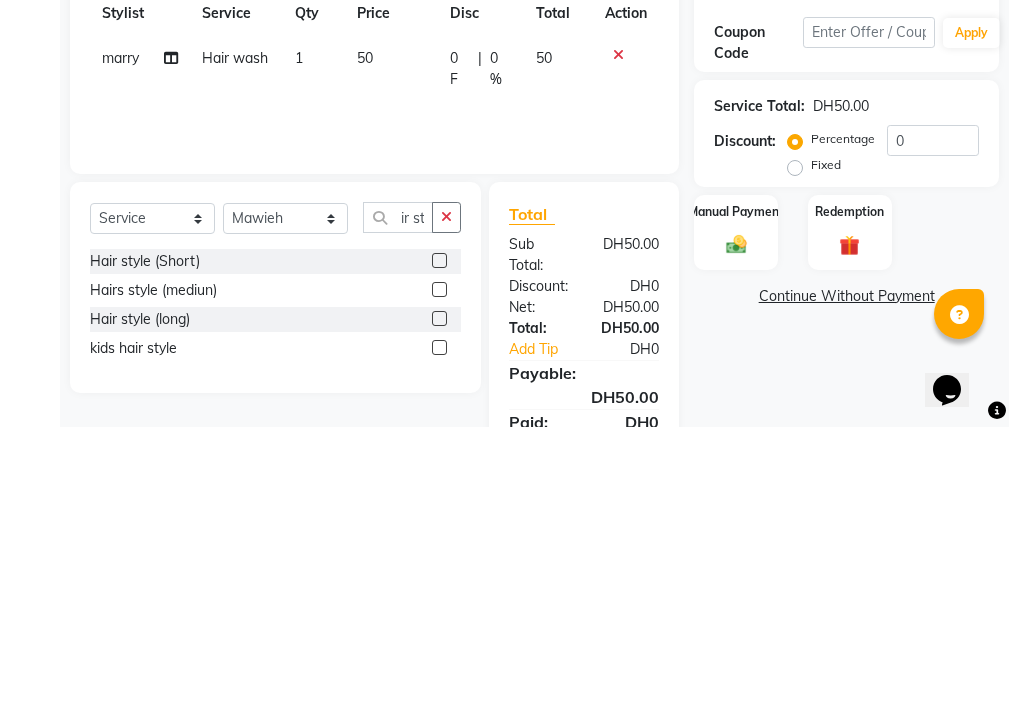 click 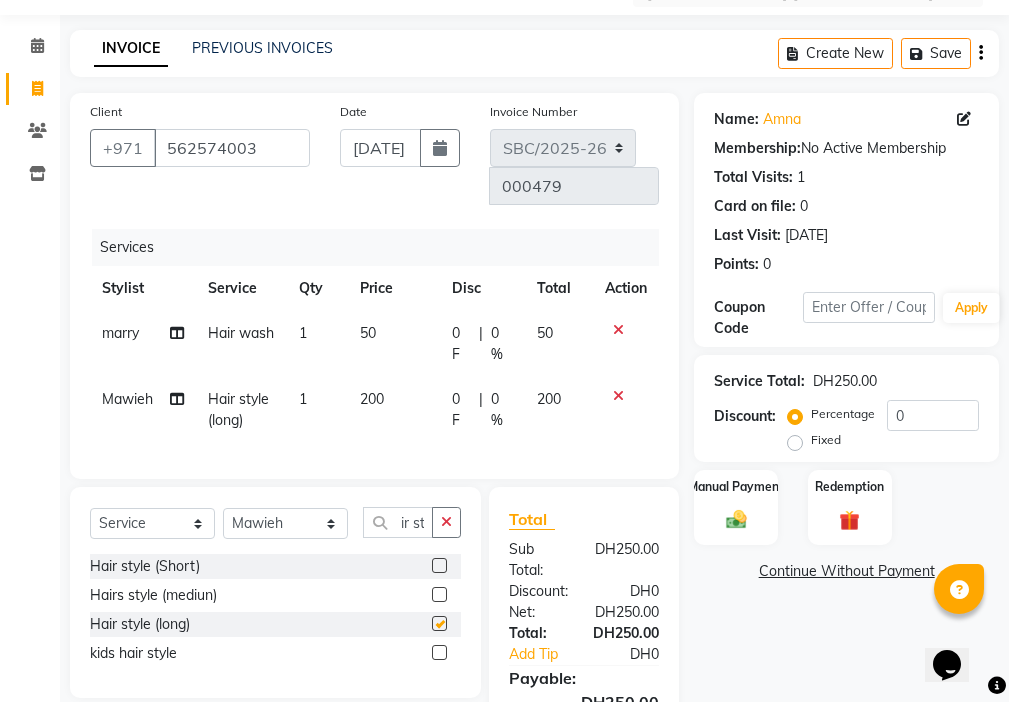 scroll, scrollTop: 0, scrollLeft: 0, axis: both 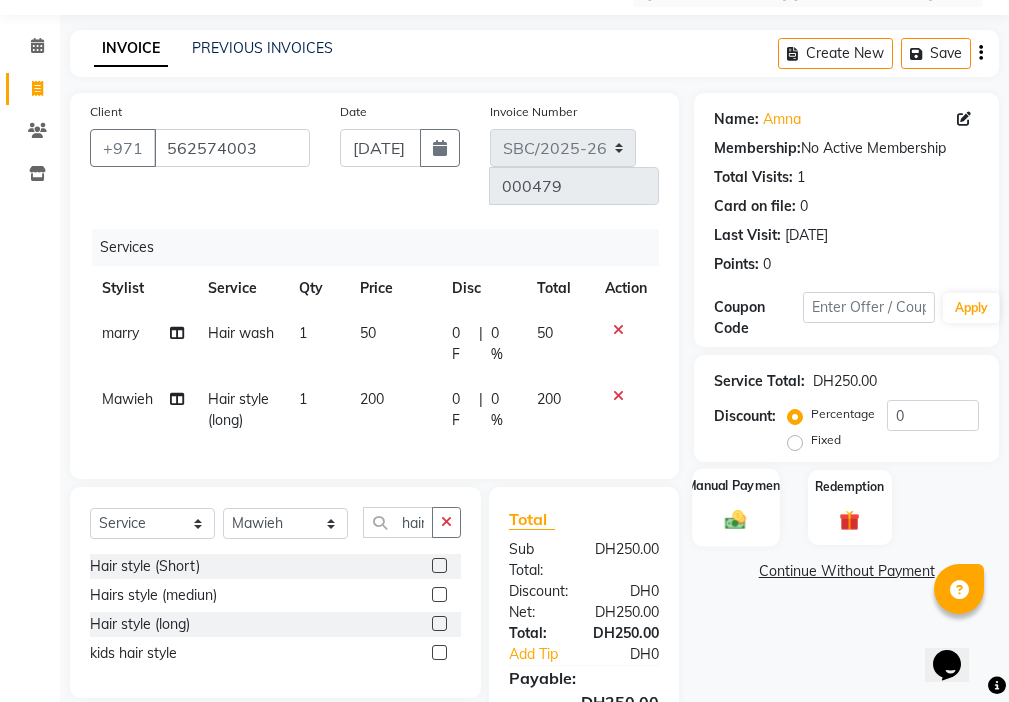 click 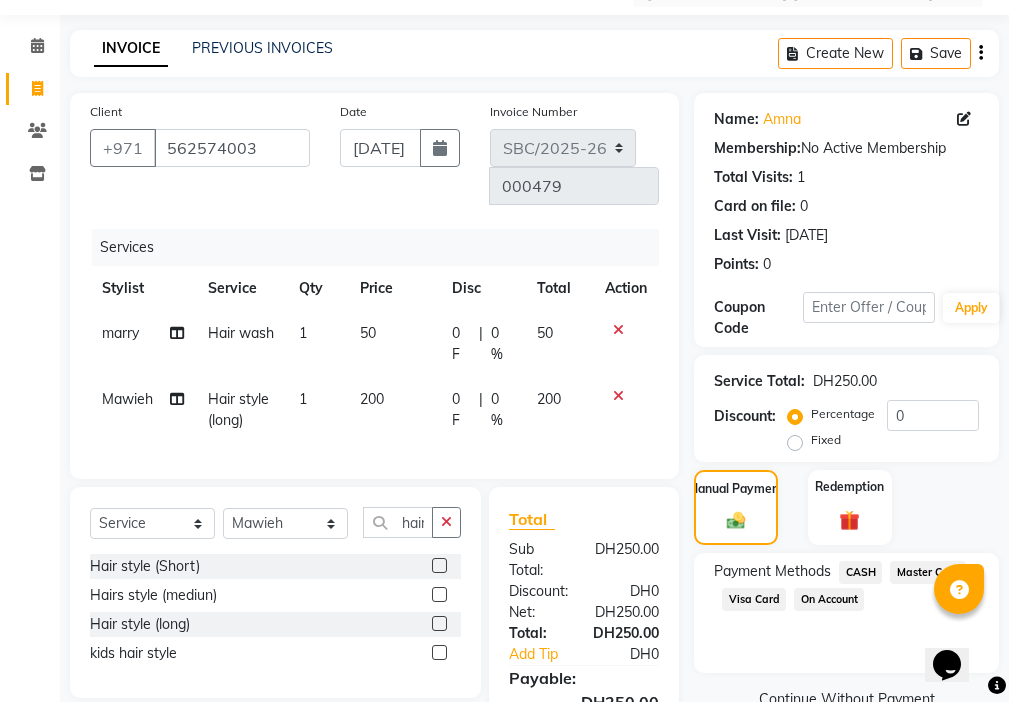 click on "Visa Card" 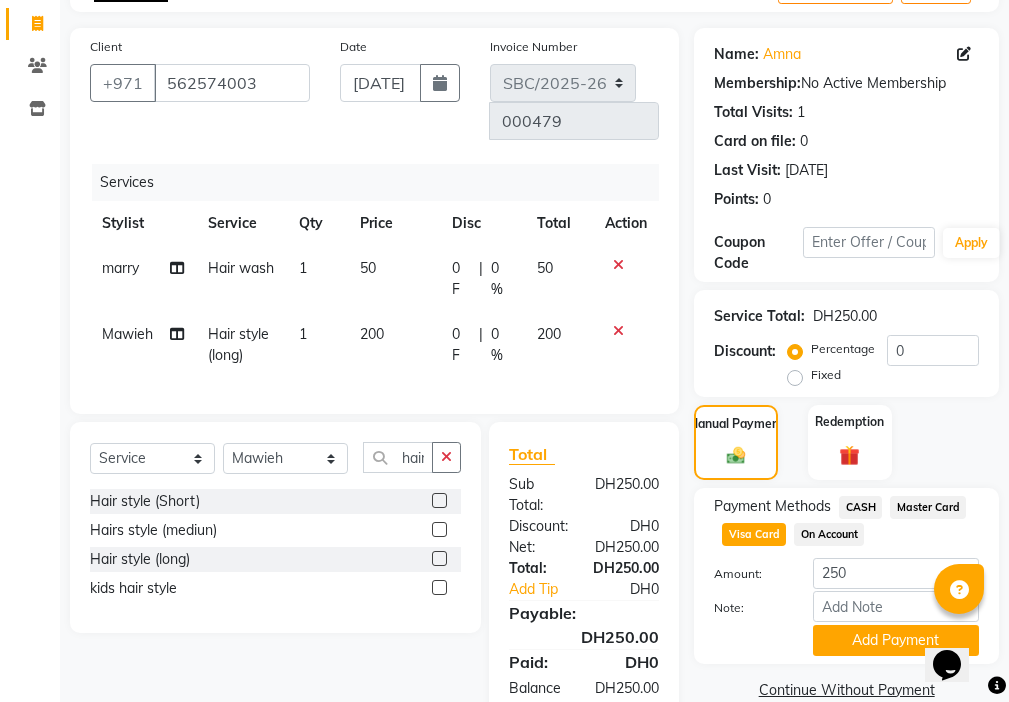 scroll, scrollTop: 194, scrollLeft: 0, axis: vertical 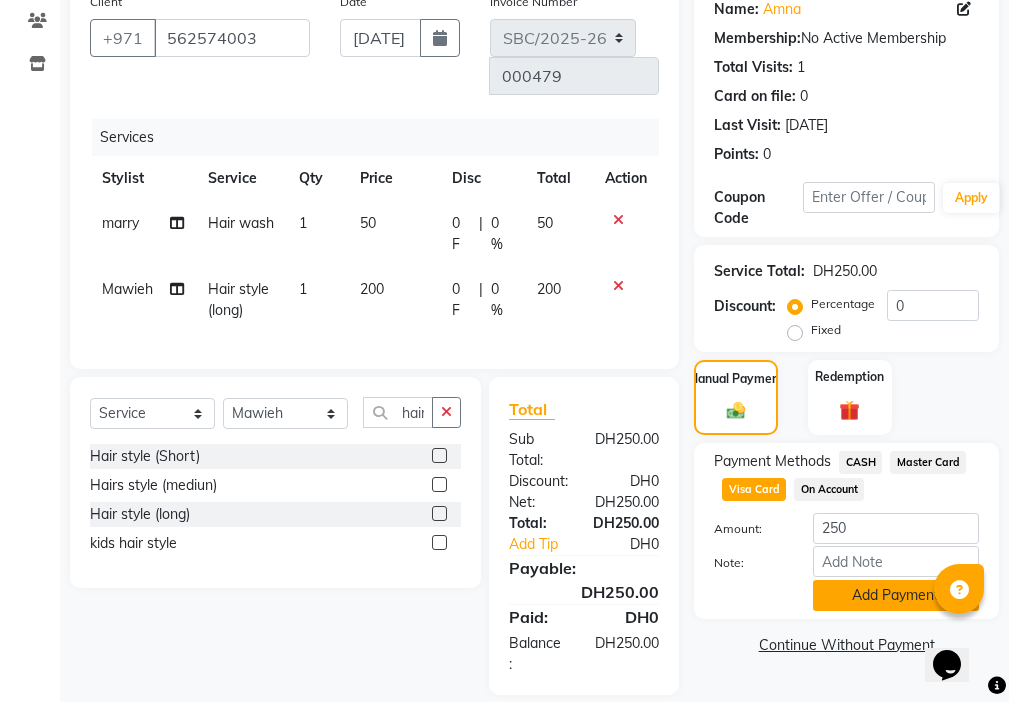 click on "Add Payment" 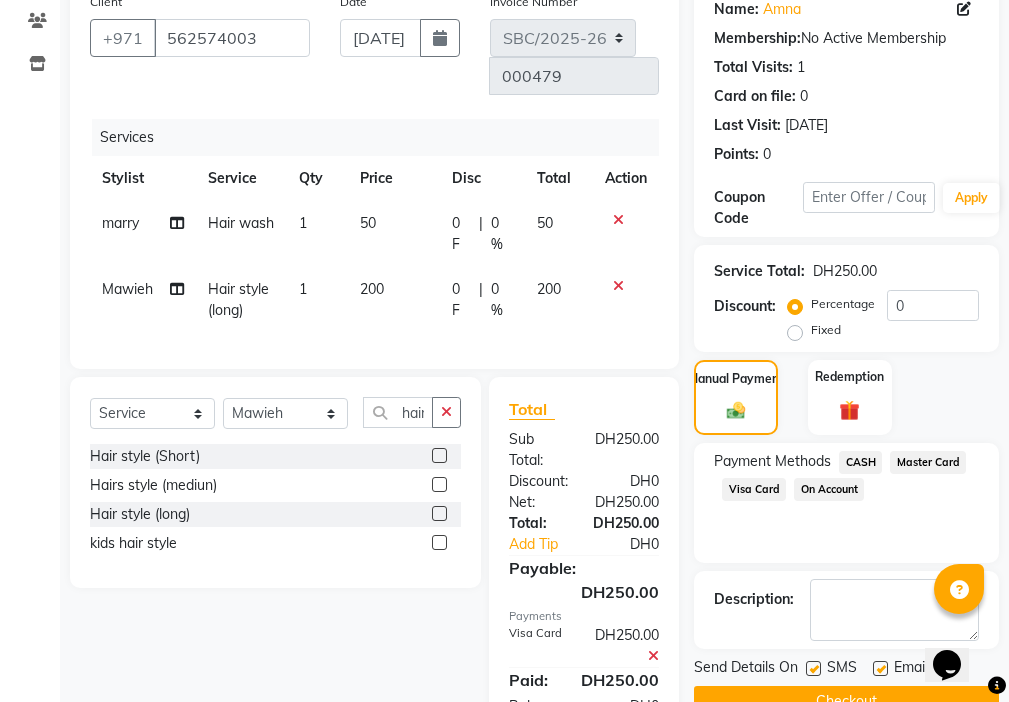 scroll, scrollTop: 257, scrollLeft: 0, axis: vertical 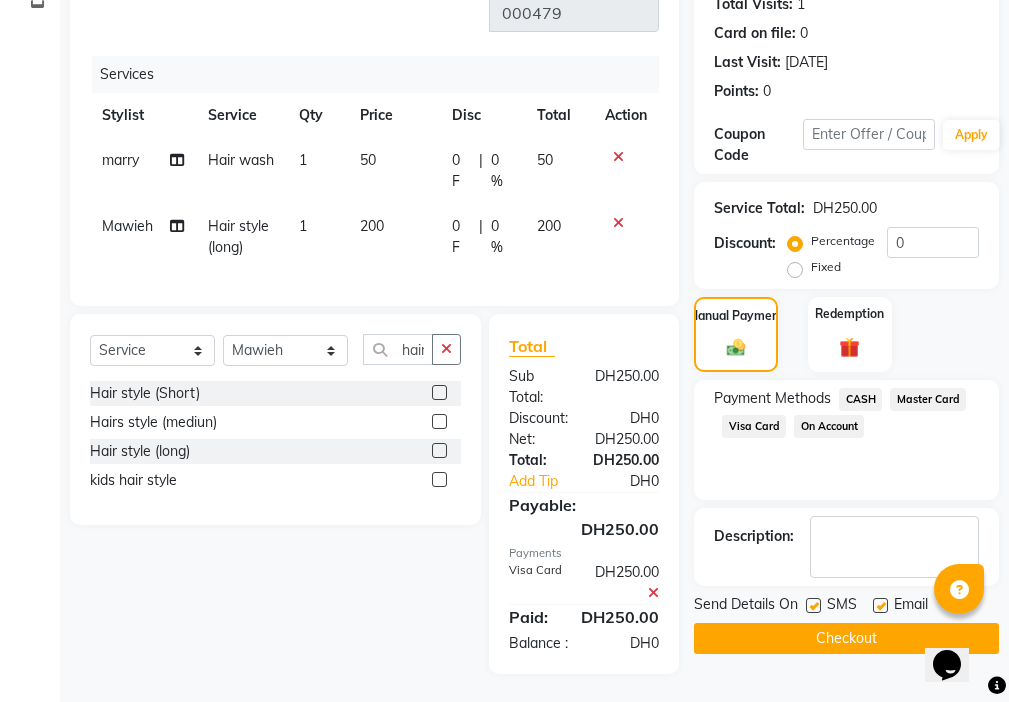 click 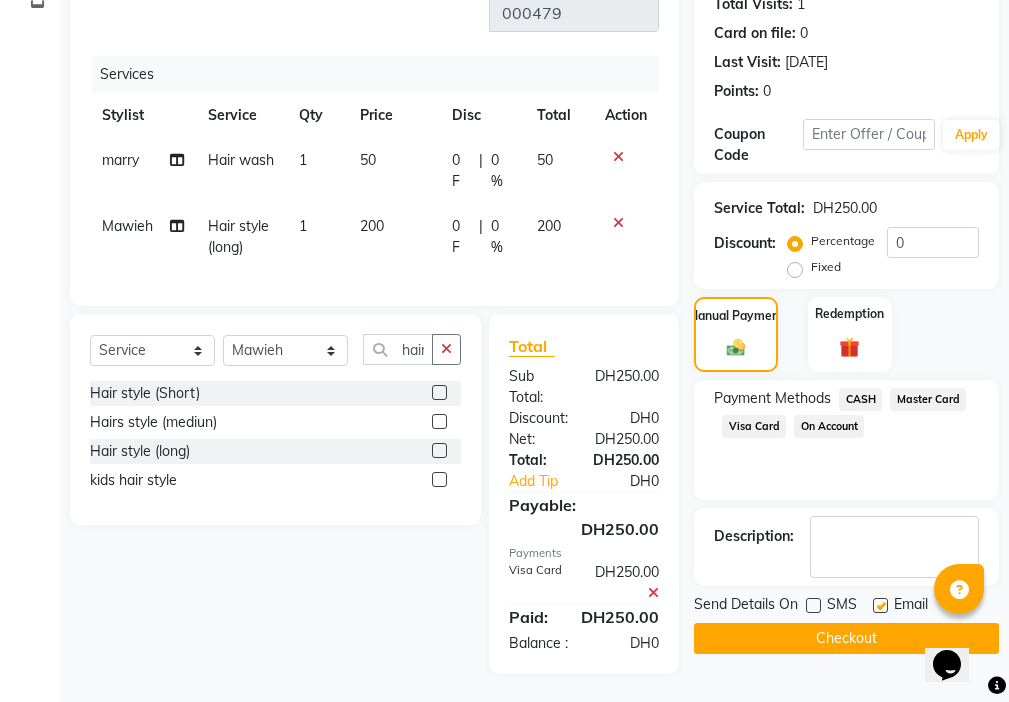 click 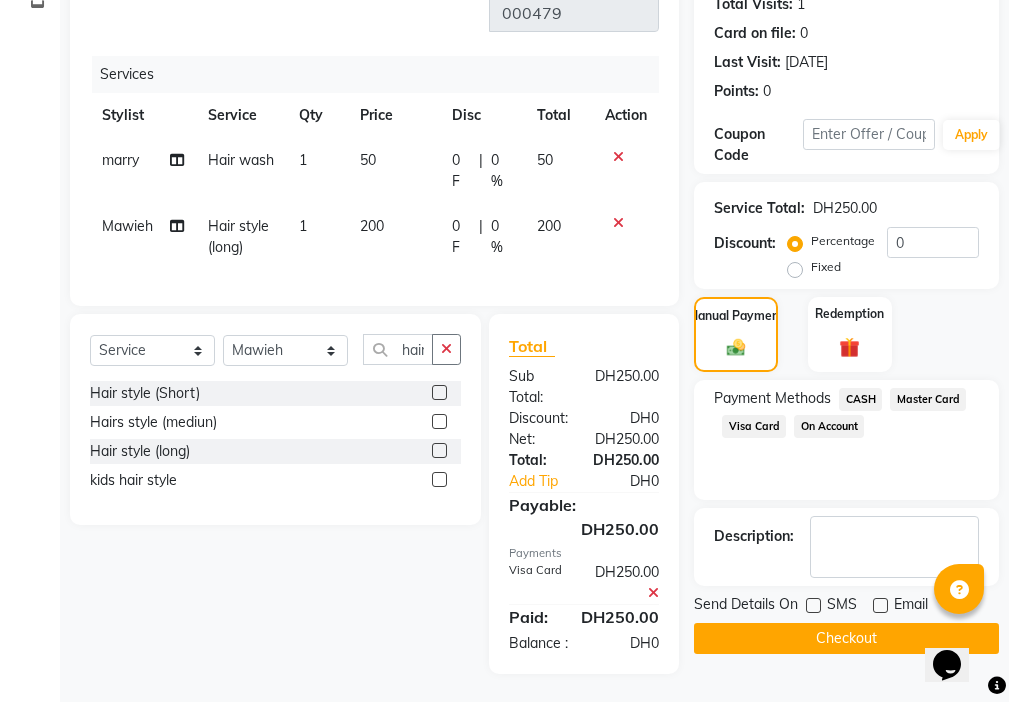 click on "Checkout" 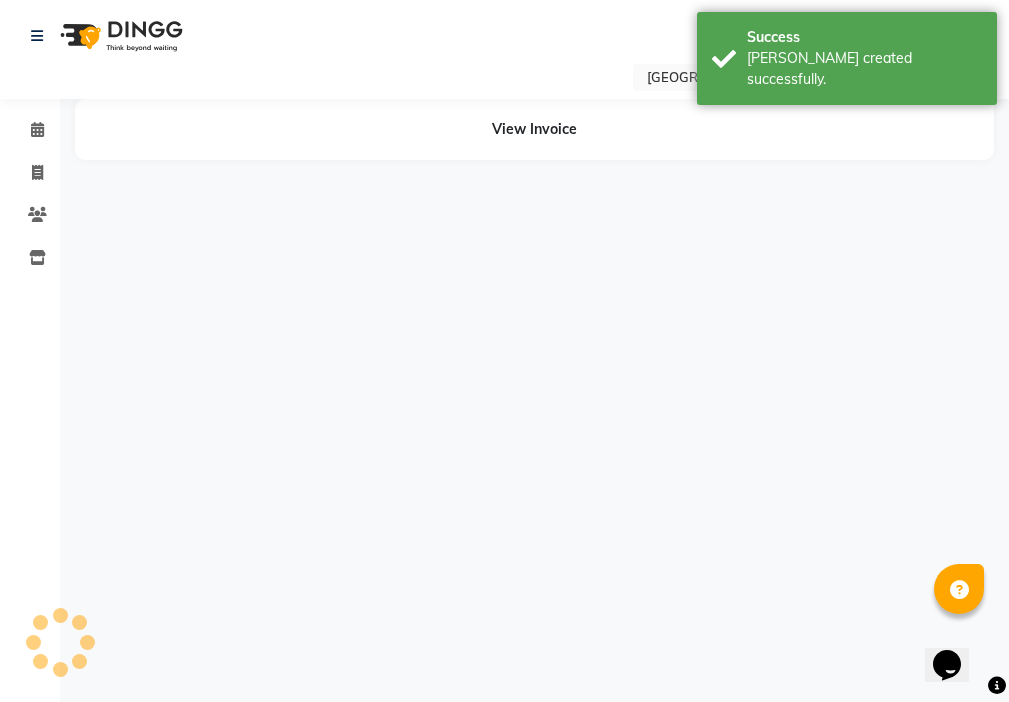 scroll, scrollTop: 0, scrollLeft: 0, axis: both 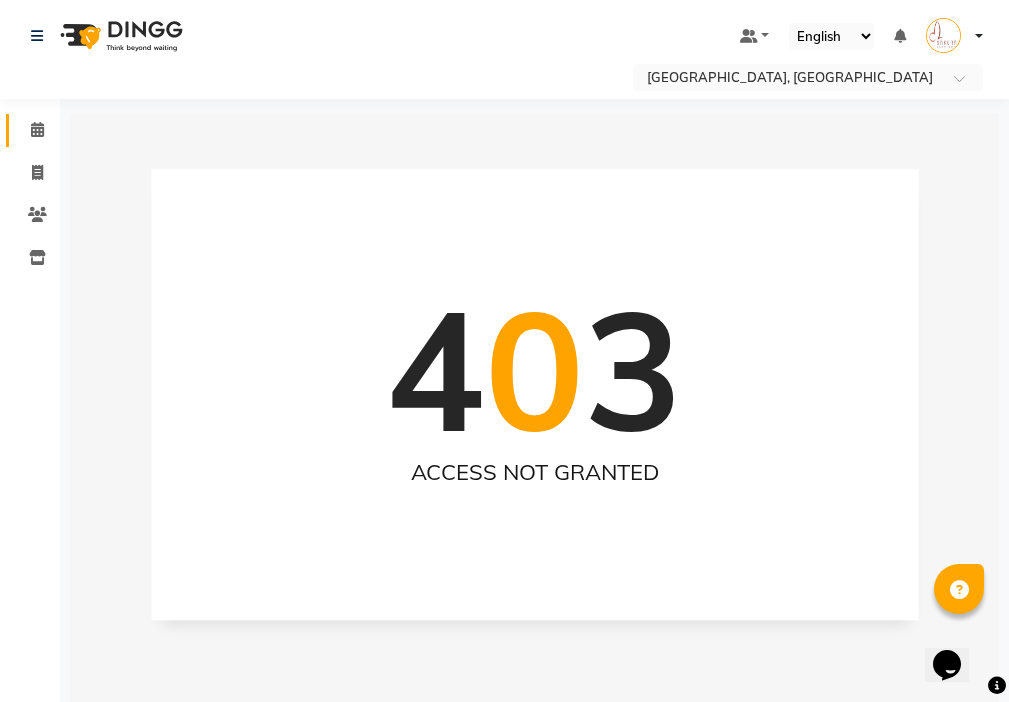click 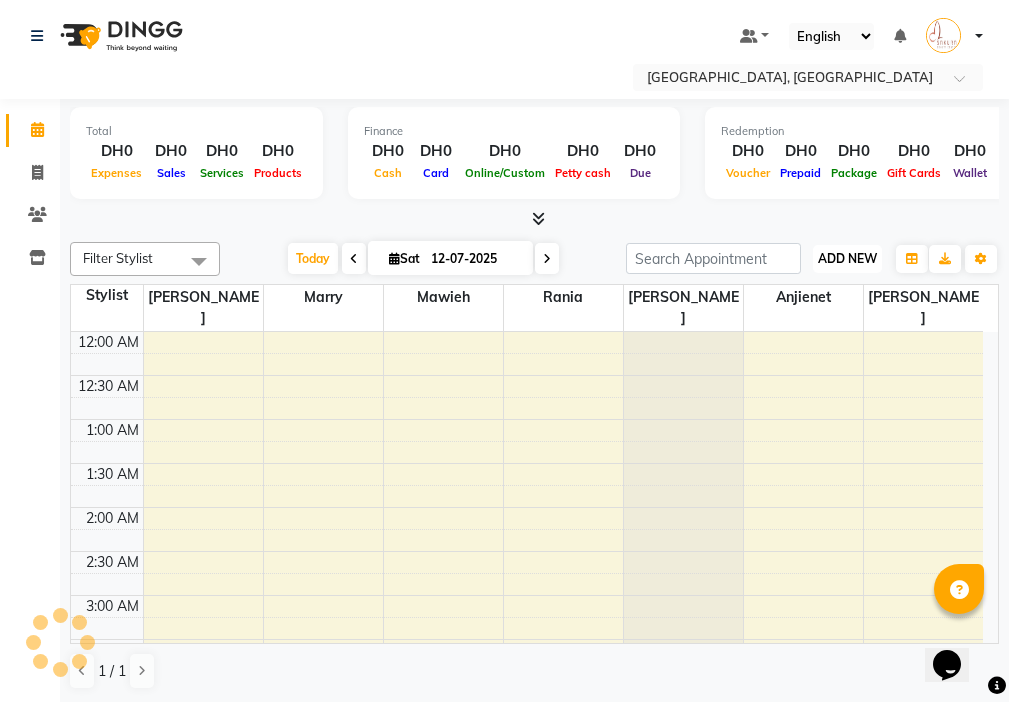click on "ADD NEW" at bounding box center [847, 258] 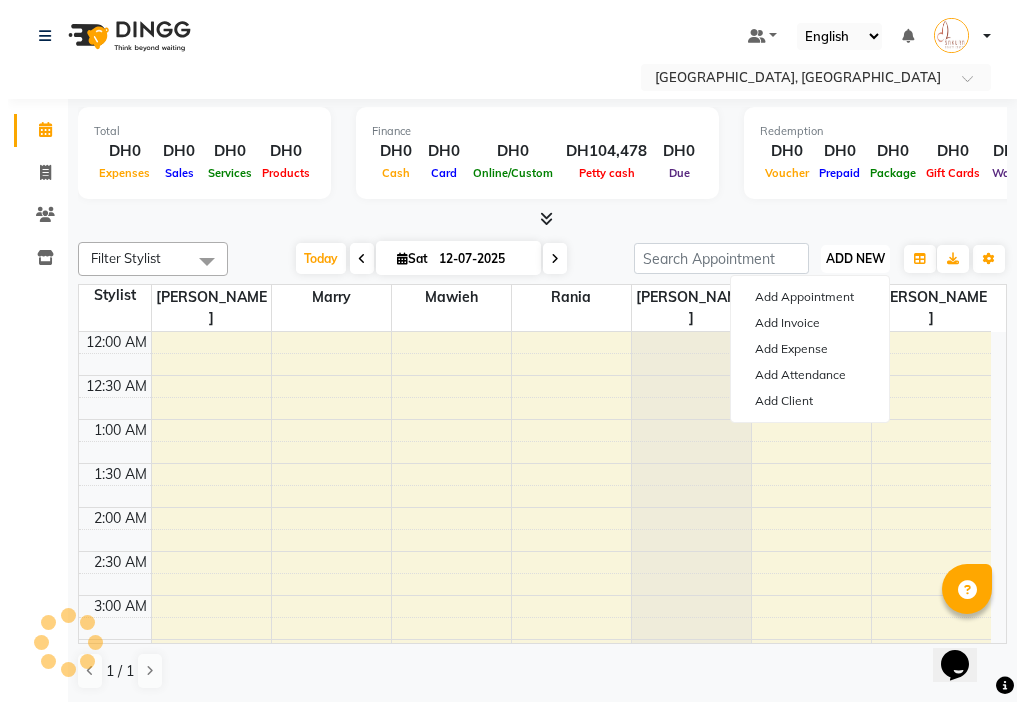 scroll, scrollTop: 529, scrollLeft: 0, axis: vertical 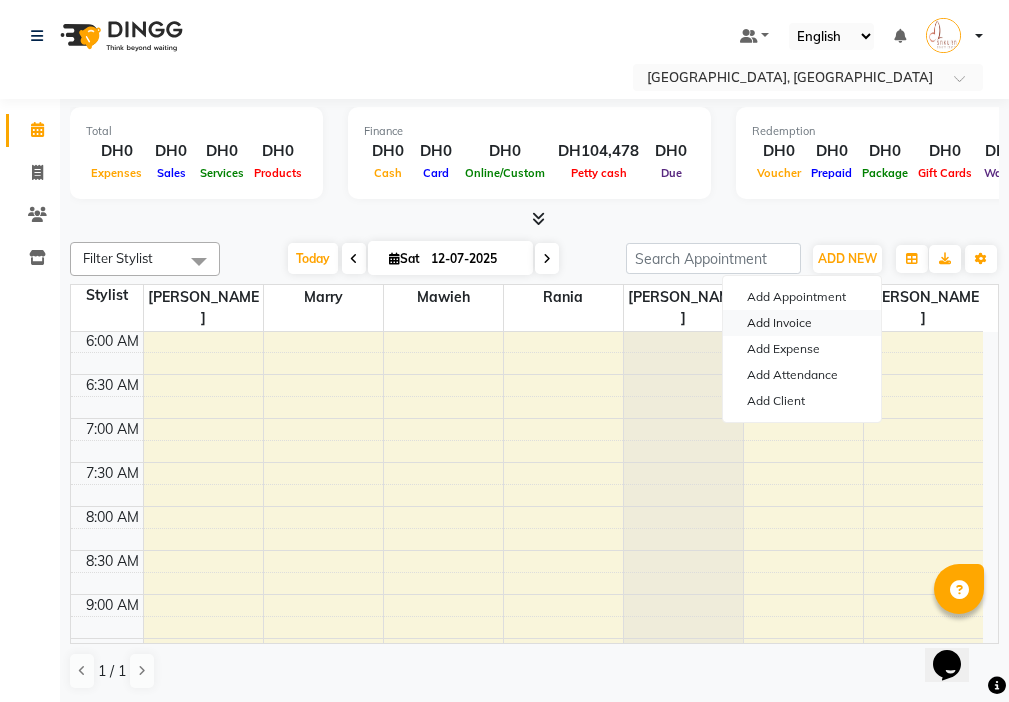 click on "Add Invoice" at bounding box center (802, 323) 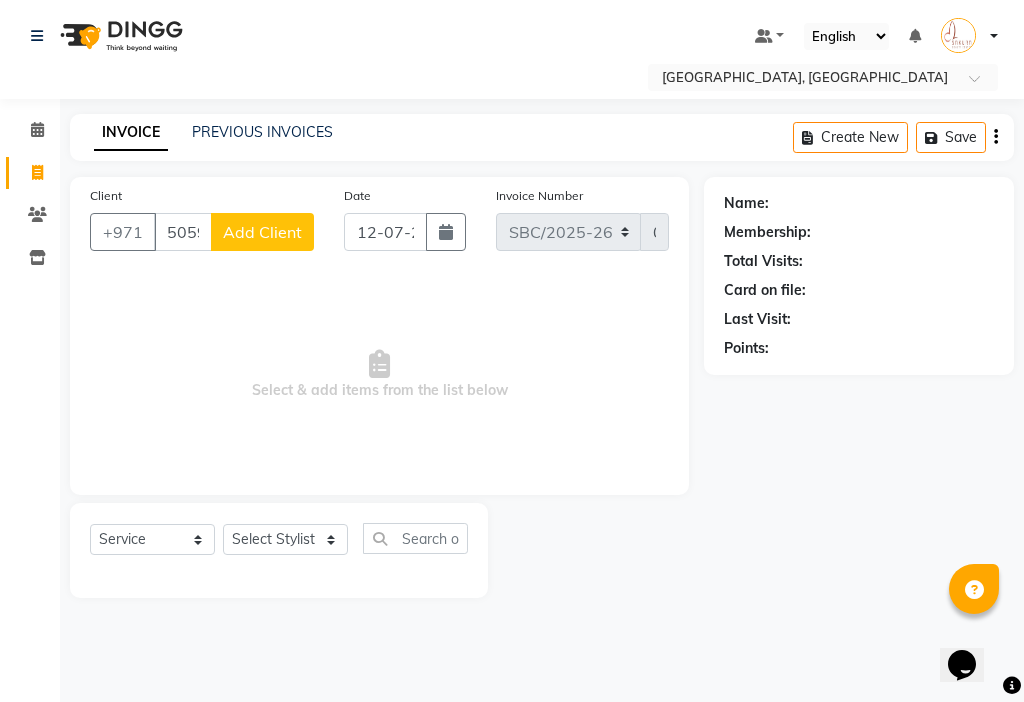click on "Add Client" 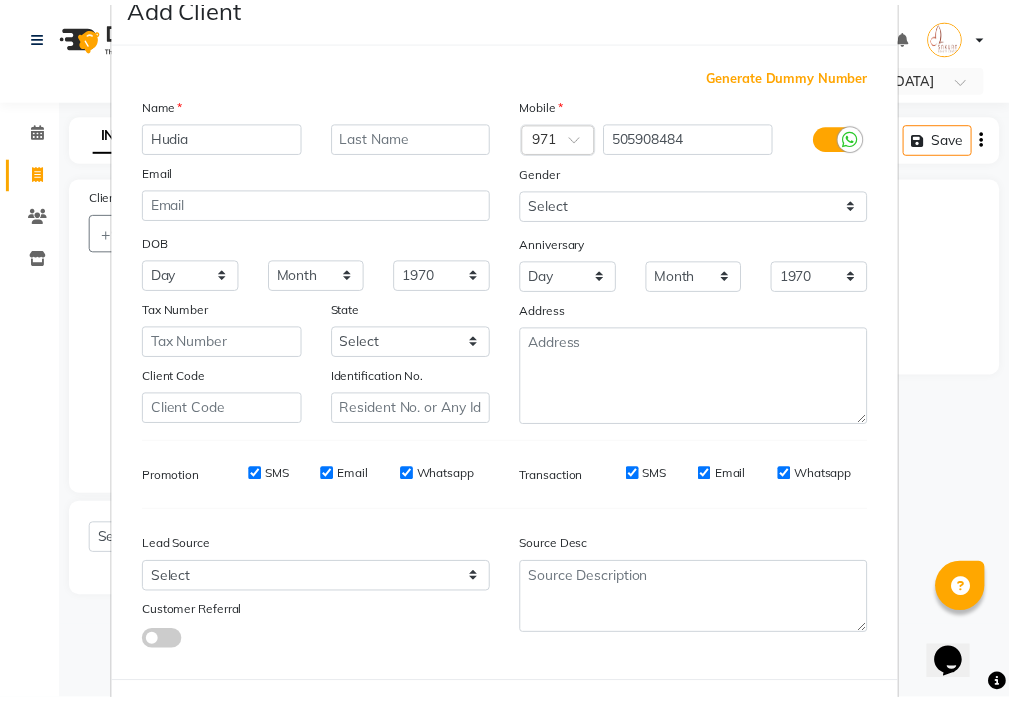 scroll, scrollTop: 147, scrollLeft: 0, axis: vertical 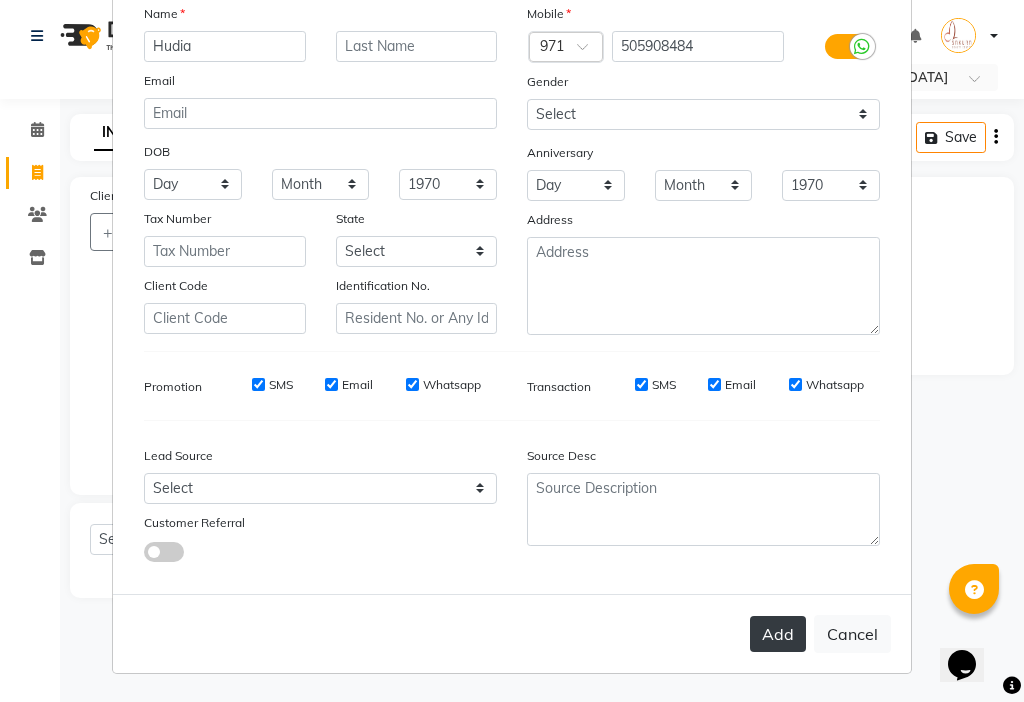click on "Add" at bounding box center [778, 634] 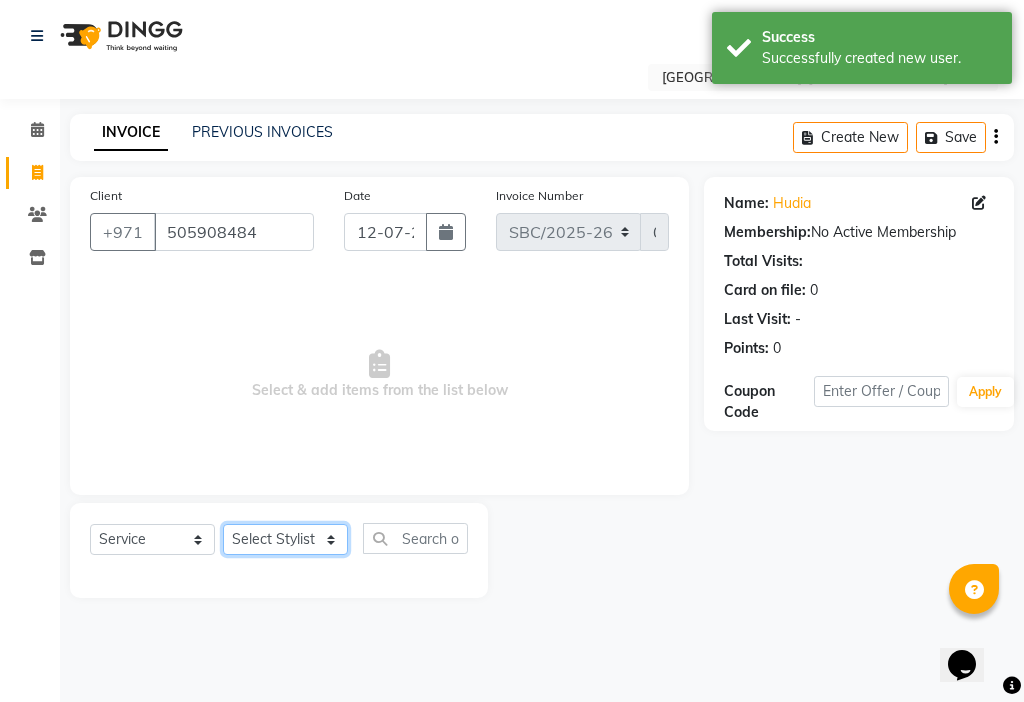 click on "Select Stylist Anjienet [PERSON_NAME] marry  Mawieh  [PERSON_NAME] [PERSON_NAME]" 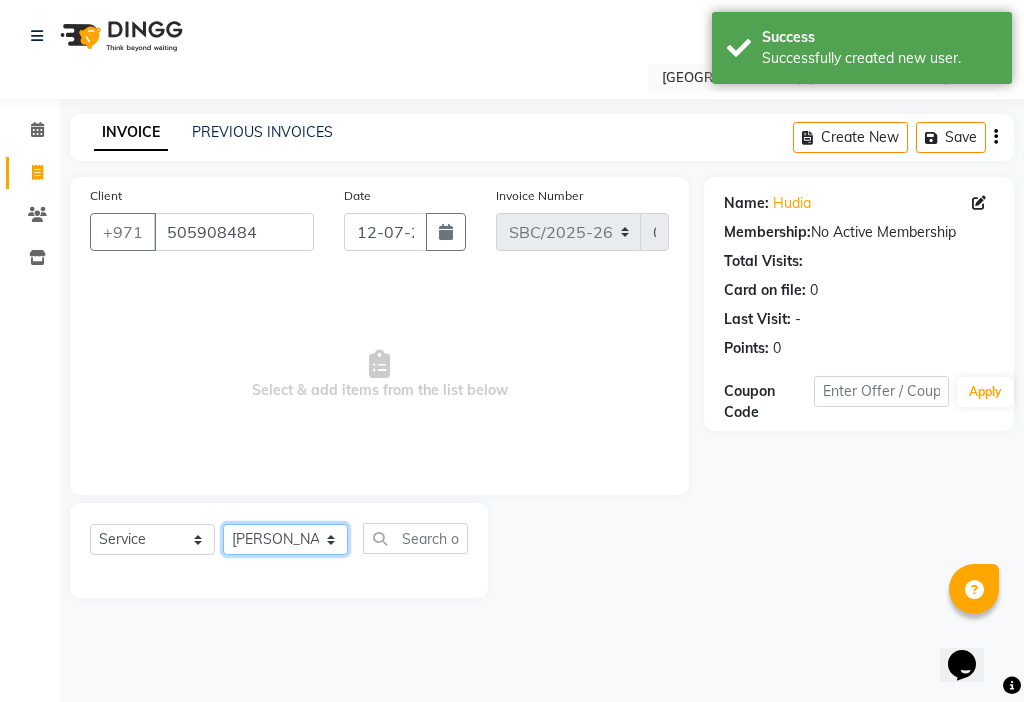 click on "Select Stylist Anjienet [PERSON_NAME] marry  Mawieh  [PERSON_NAME] [PERSON_NAME]" 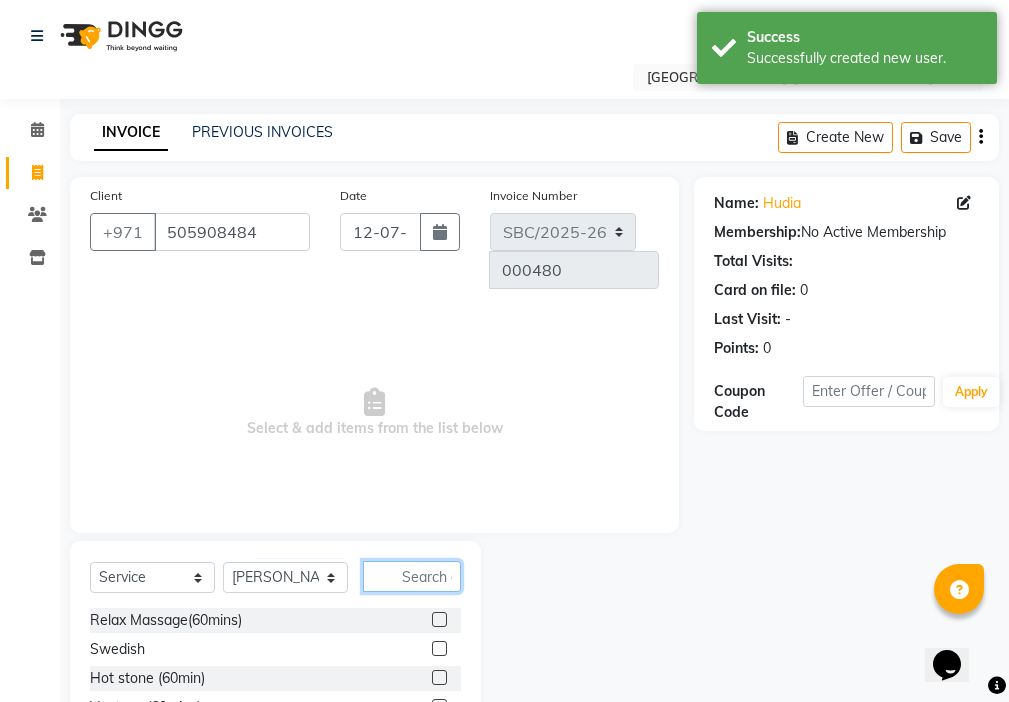click 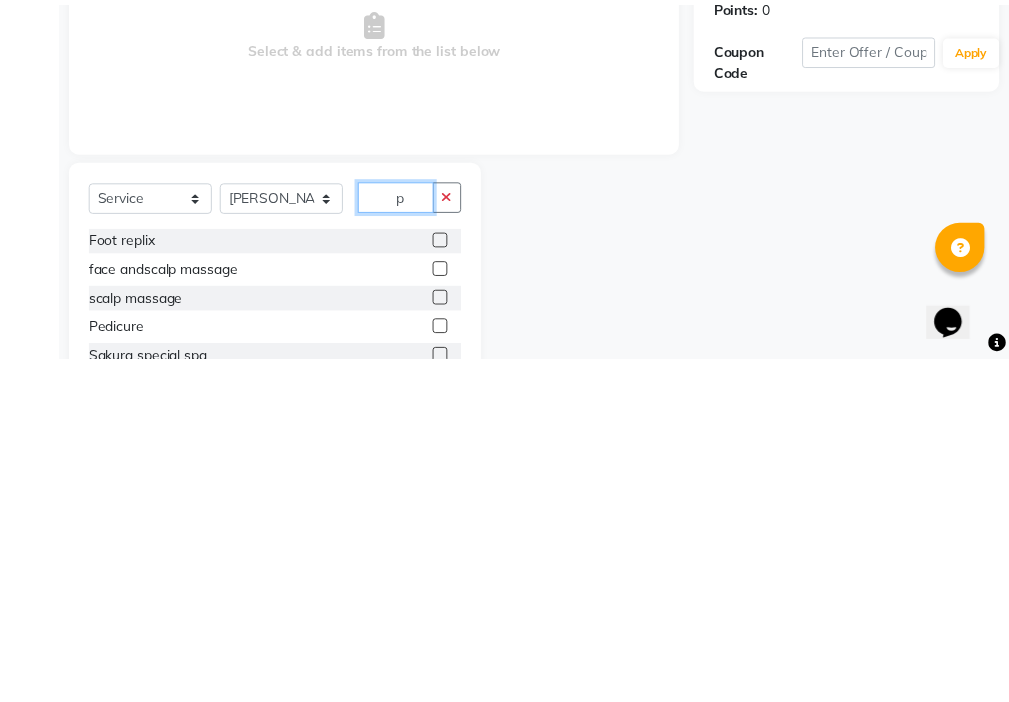 scroll, scrollTop: 16, scrollLeft: 0, axis: vertical 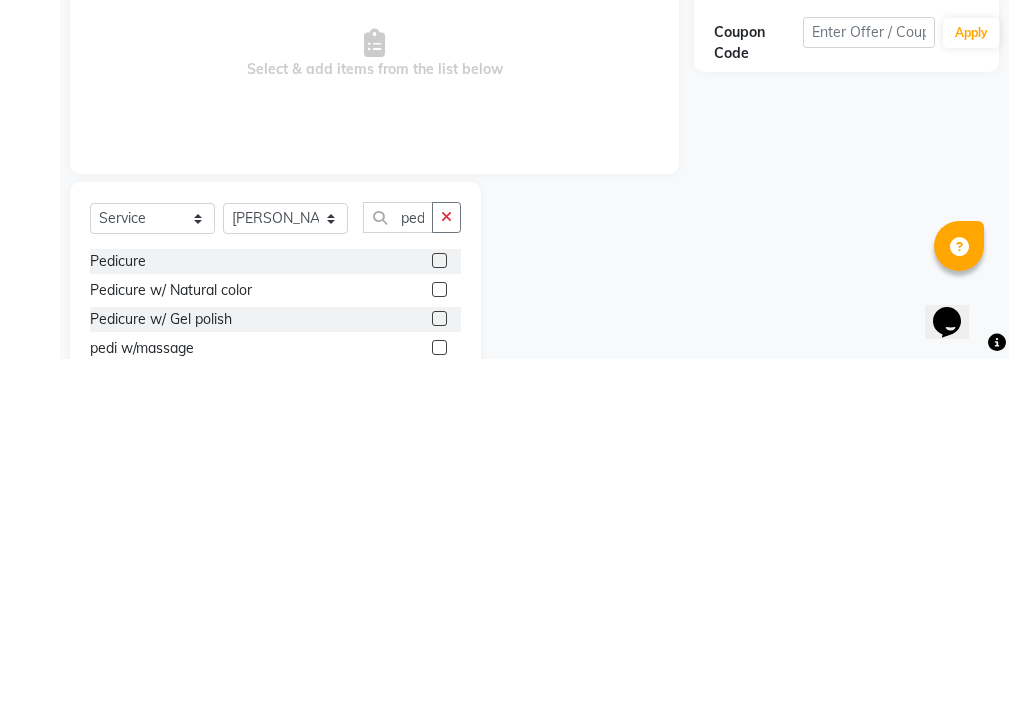 click 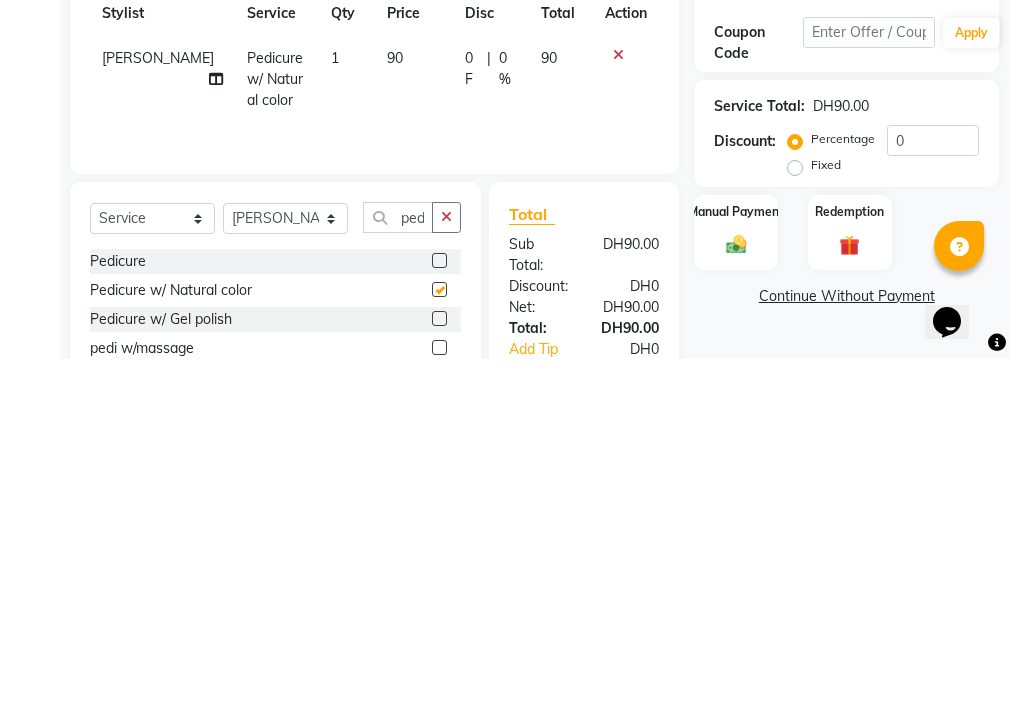 scroll, scrollTop: 0, scrollLeft: 0, axis: both 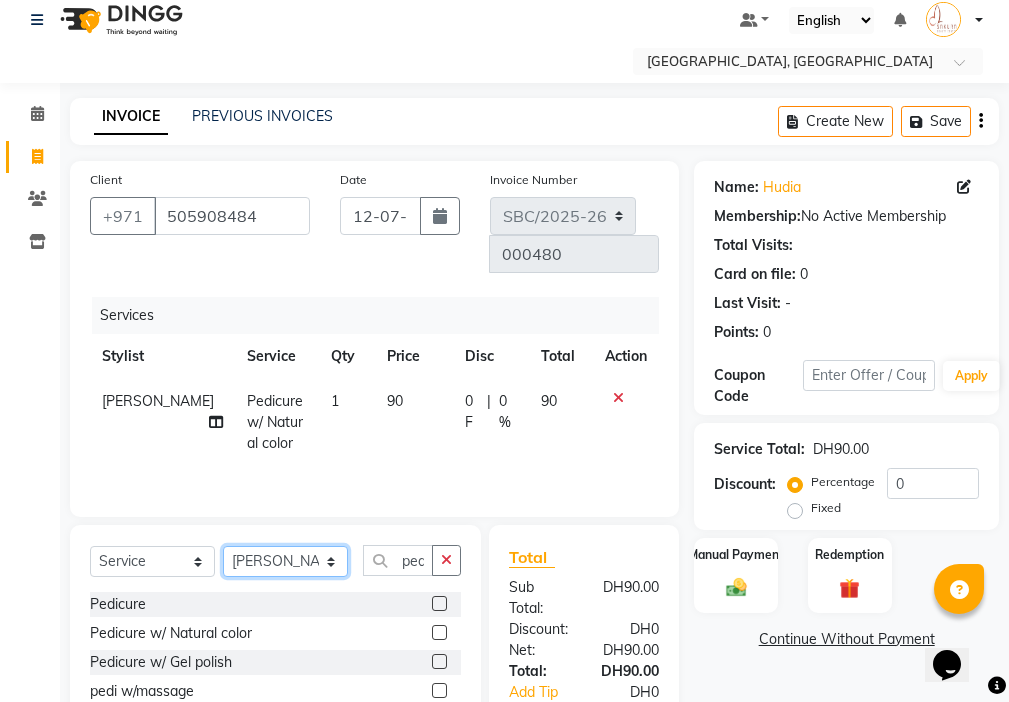 click on "Select Stylist Anjienet [PERSON_NAME] marry  Mawieh  [PERSON_NAME] [PERSON_NAME]" 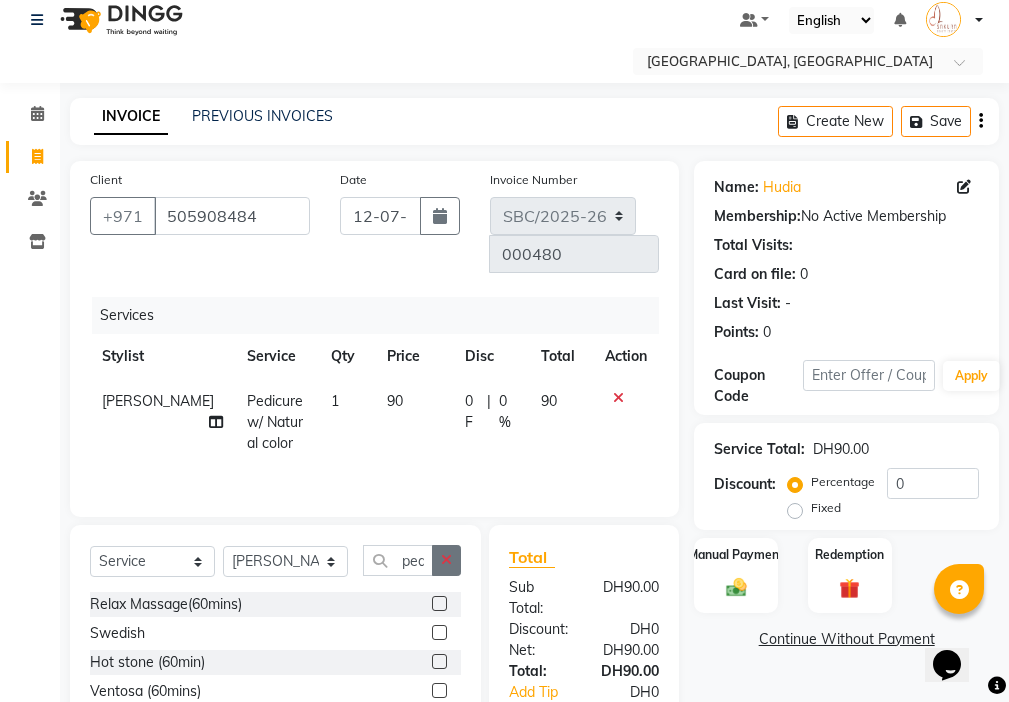 click 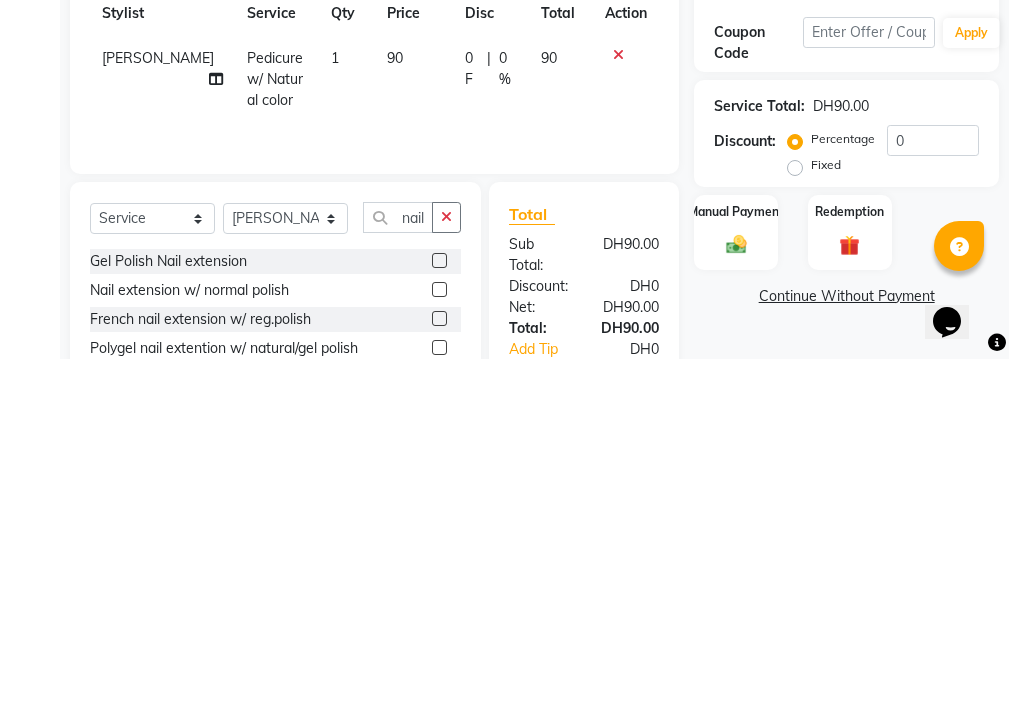 click 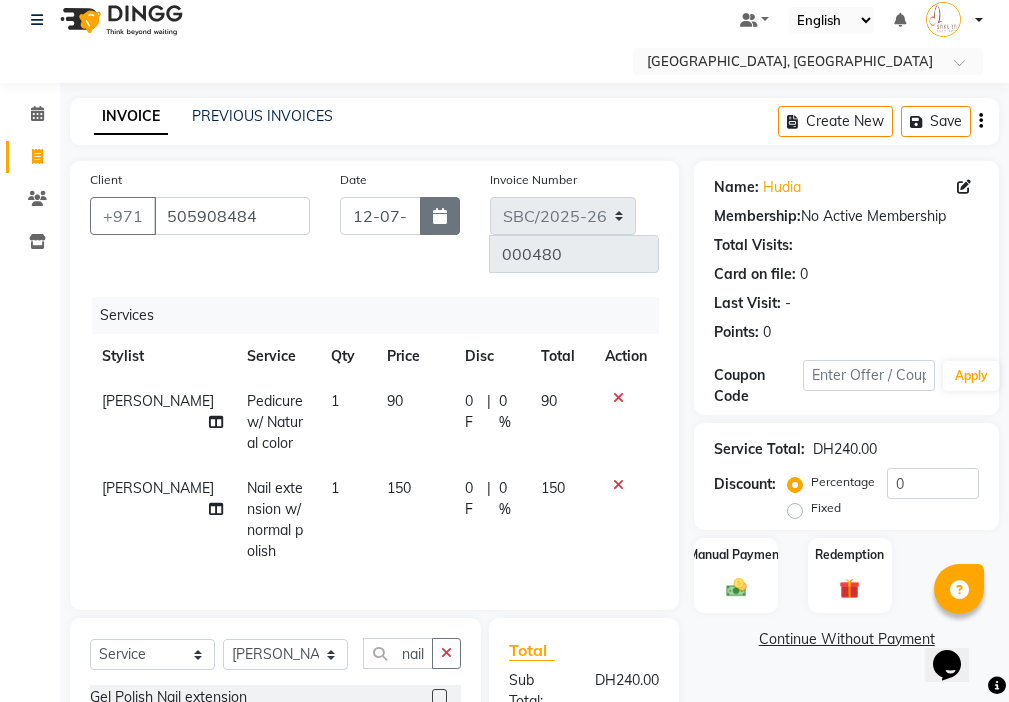 click 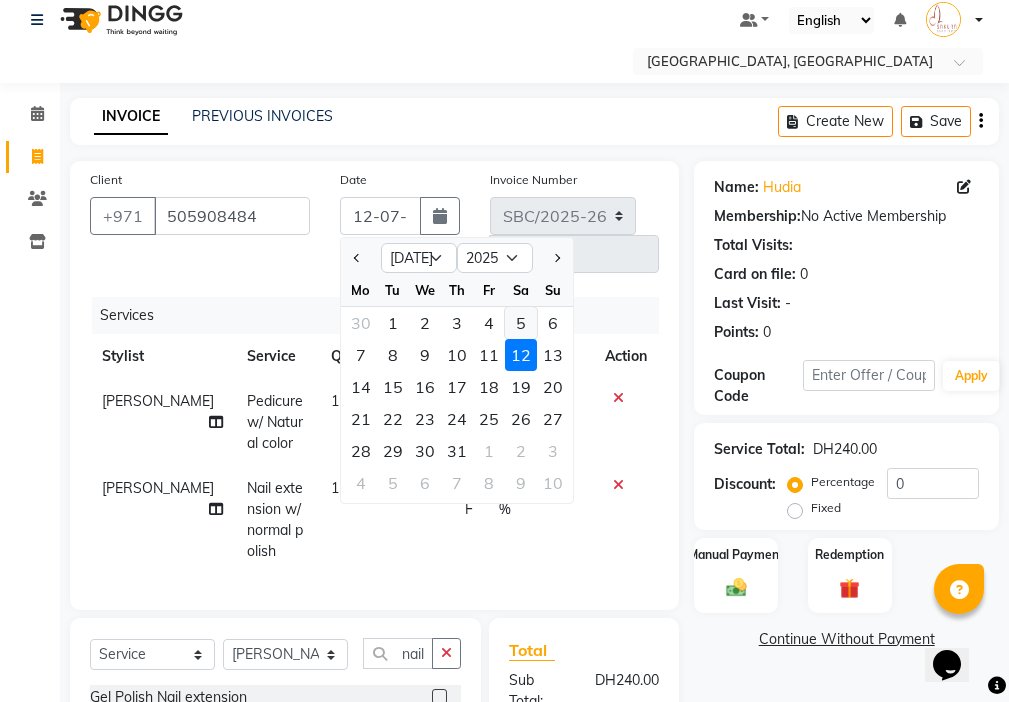 click on "5" 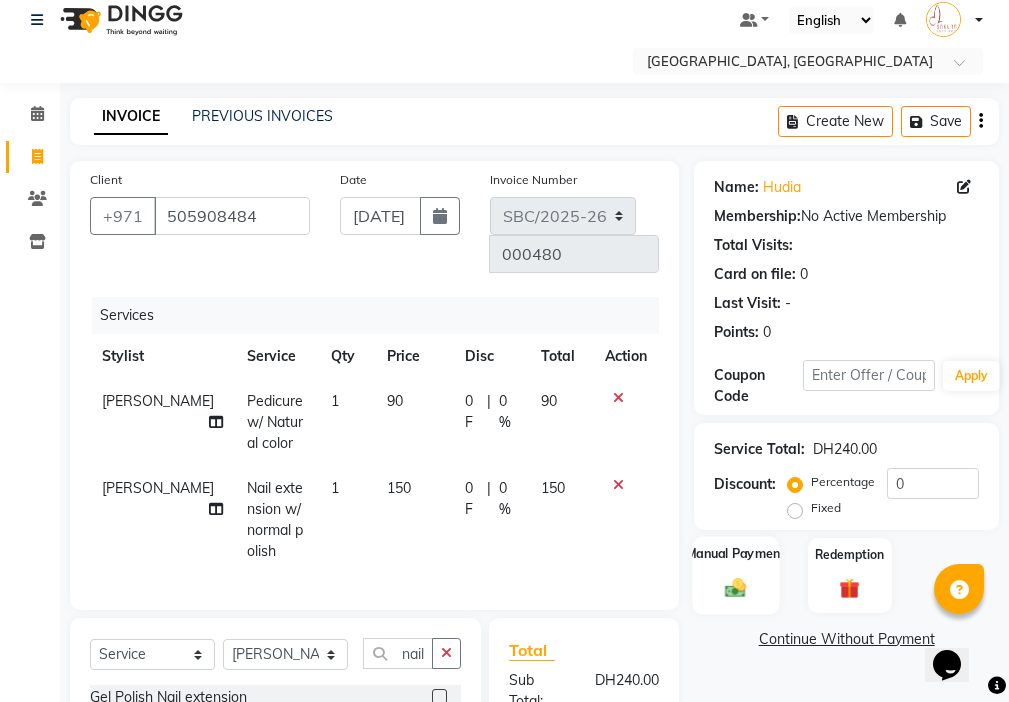 click 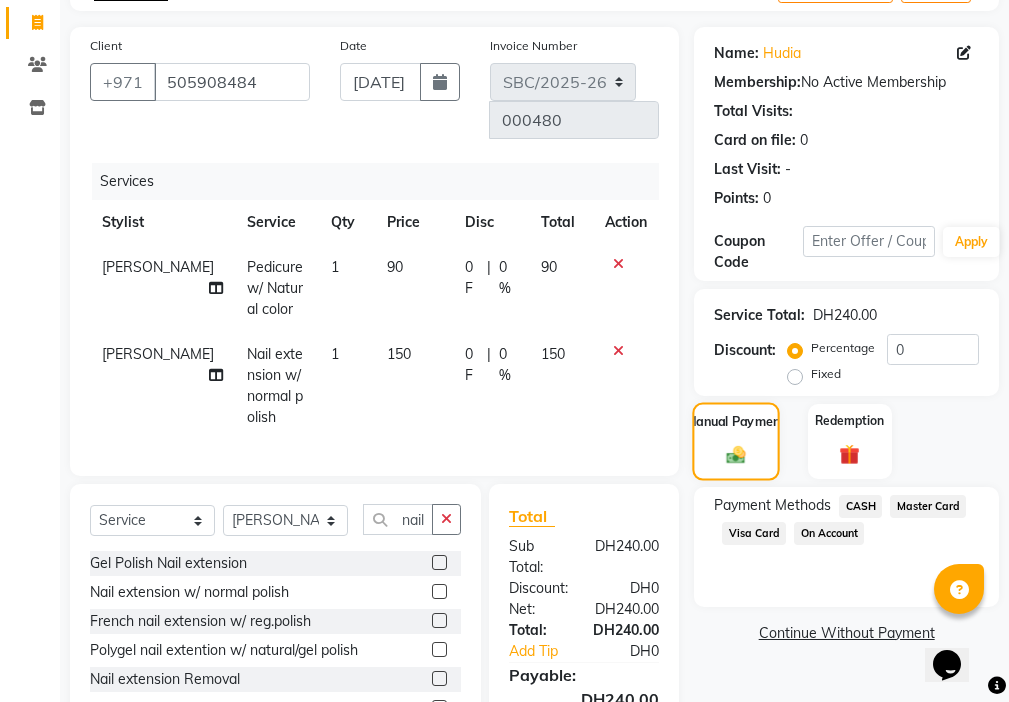 scroll, scrollTop: 162, scrollLeft: 0, axis: vertical 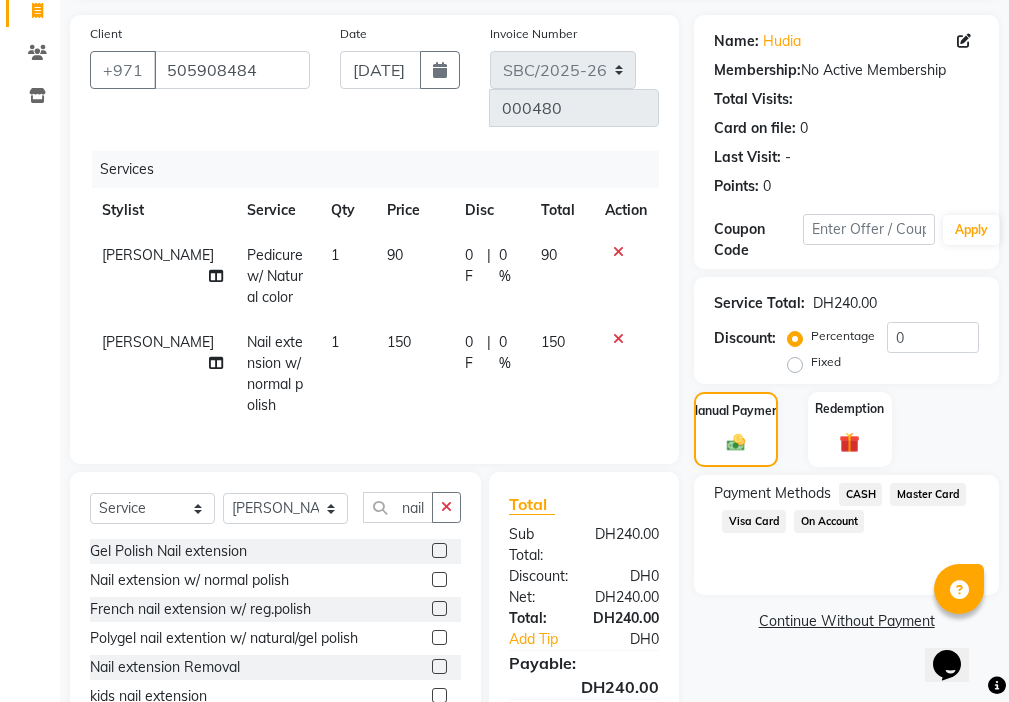 click on "Visa Card" 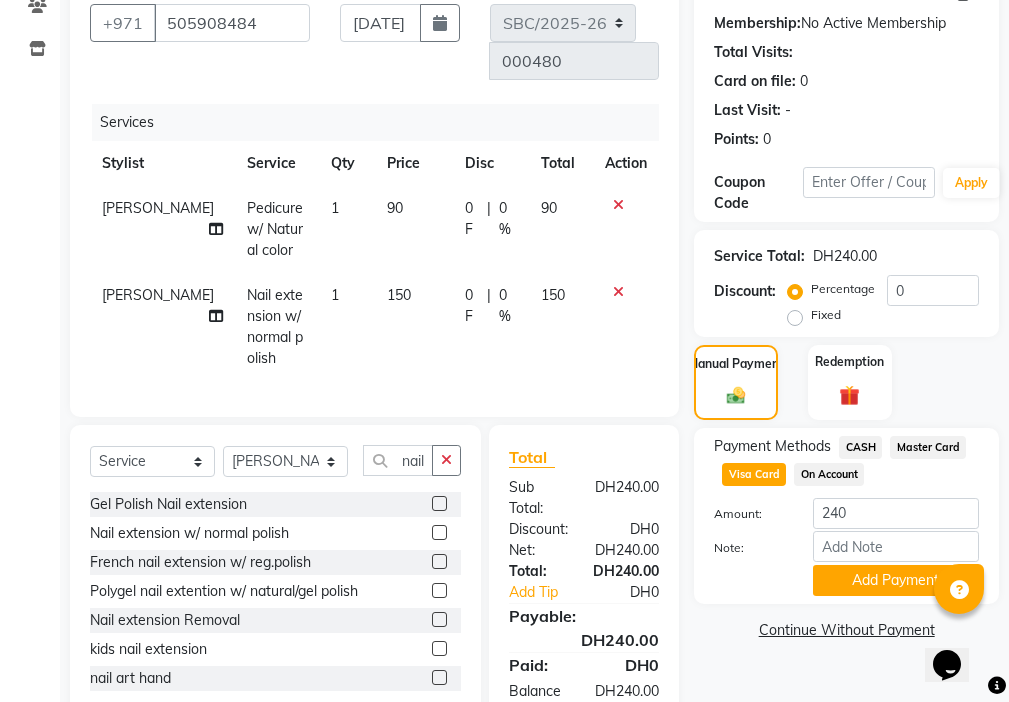 scroll, scrollTop: 257, scrollLeft: 0, axis: vertical 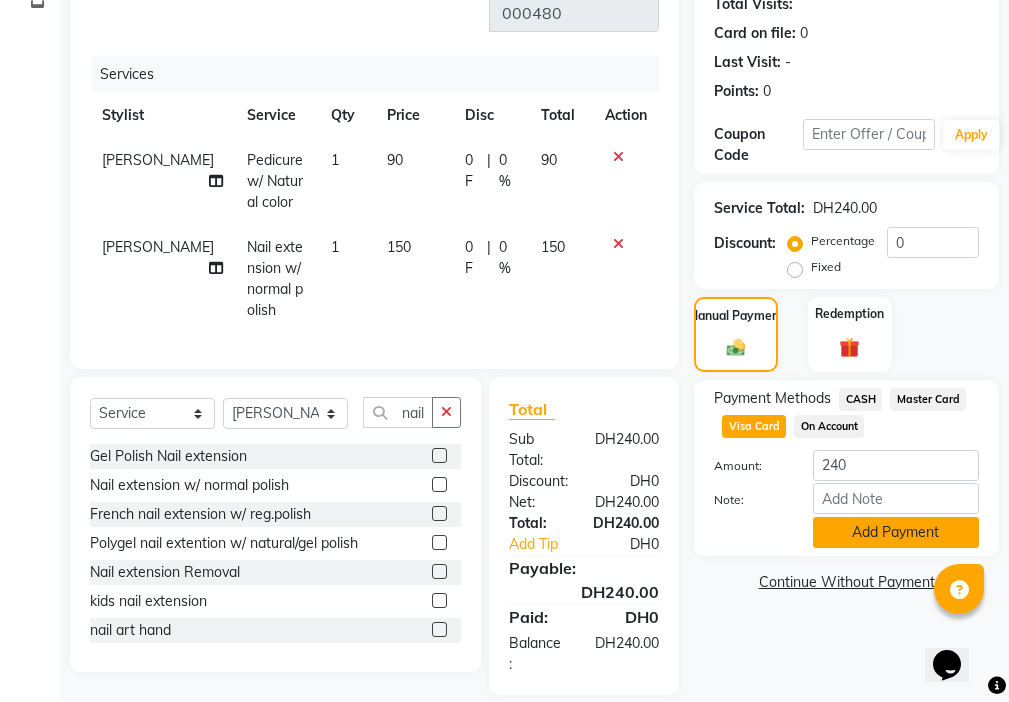 click on "Add Payment" 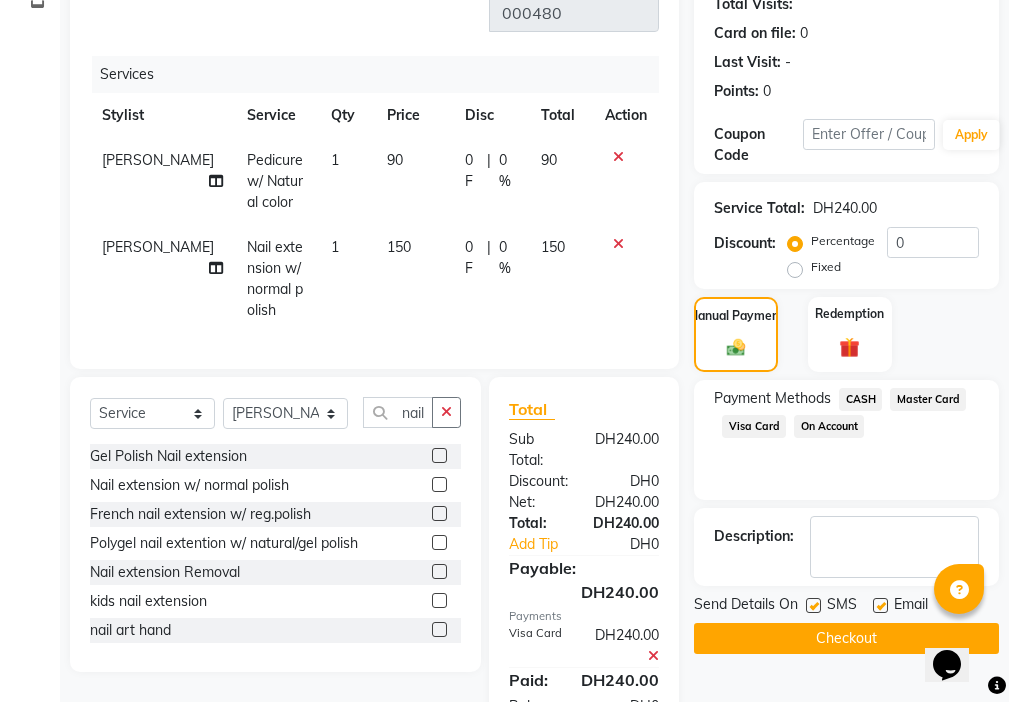 scroll, scrollTop: 320, scrollLeft: 0, axis: vertical 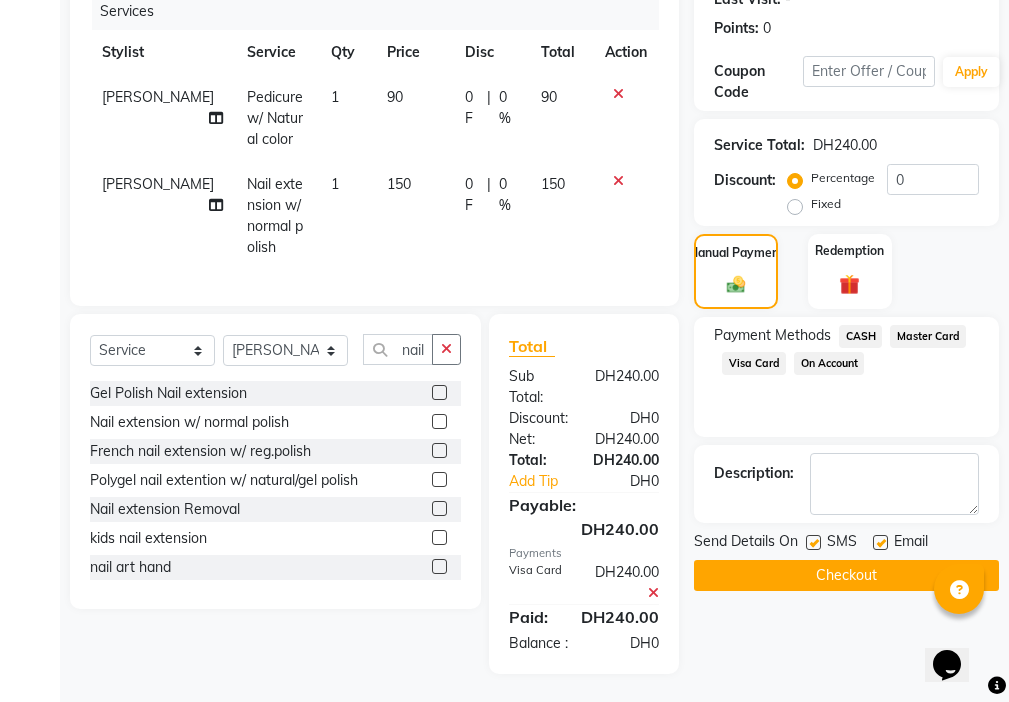 click 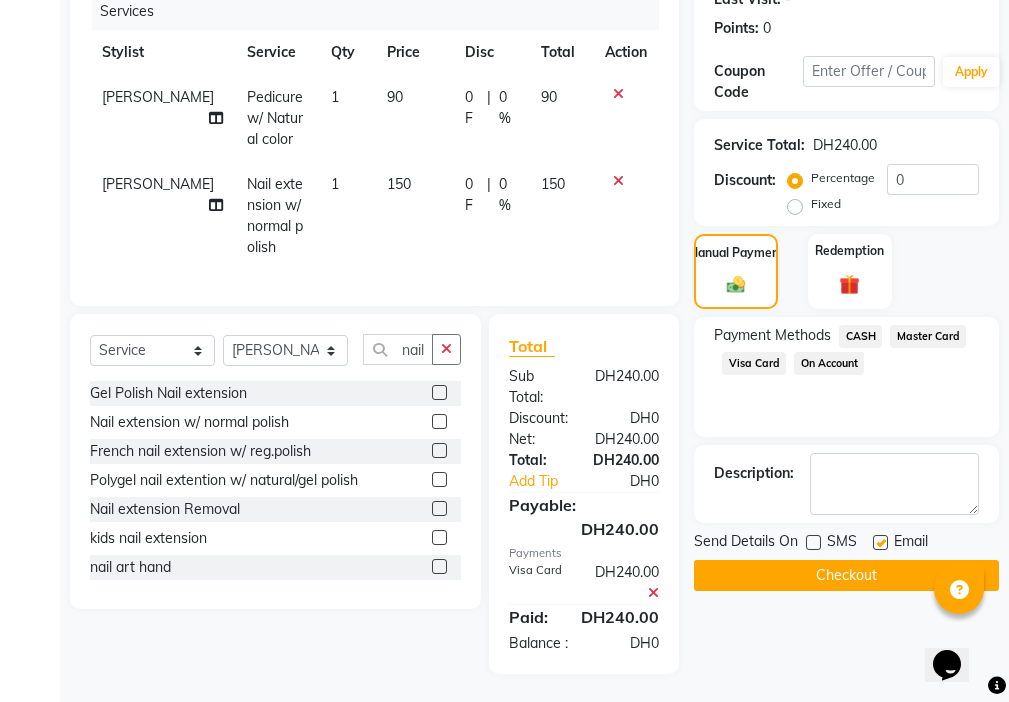 click 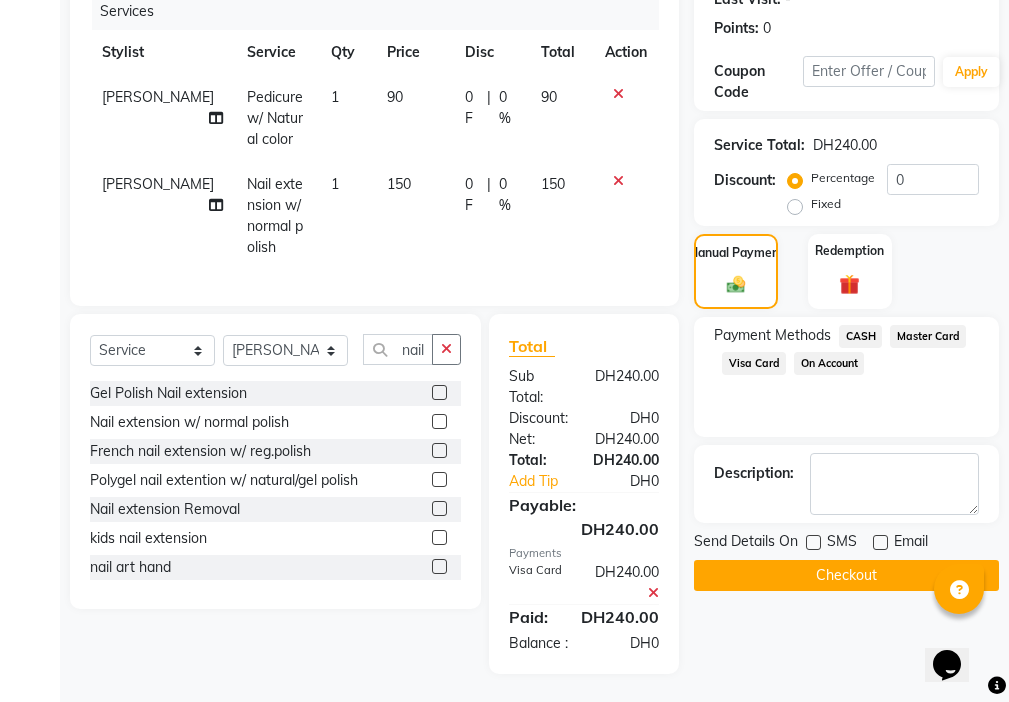 click on "Checkout" 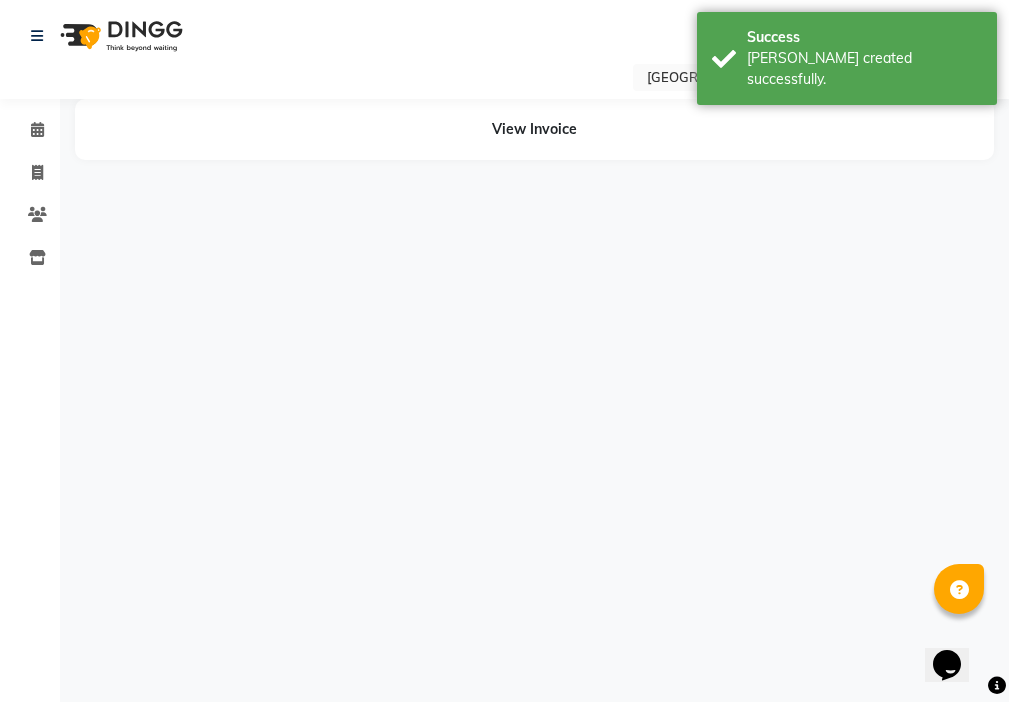 scroll, scrollTop: 0, scrollLeft: 0, axis: both 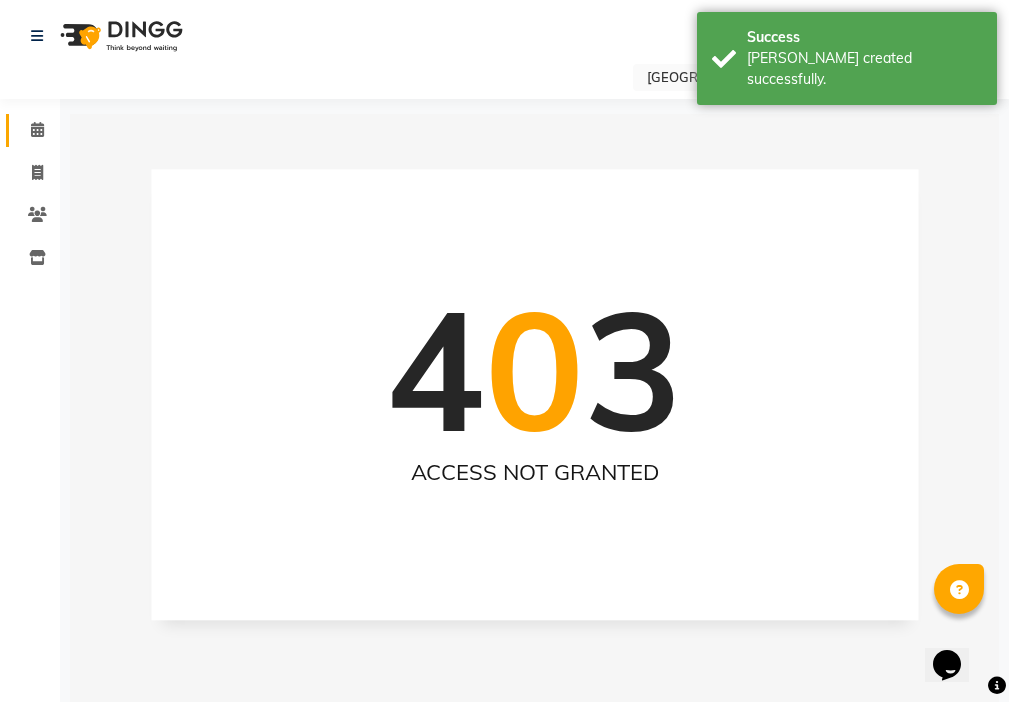 click on "Calendar" 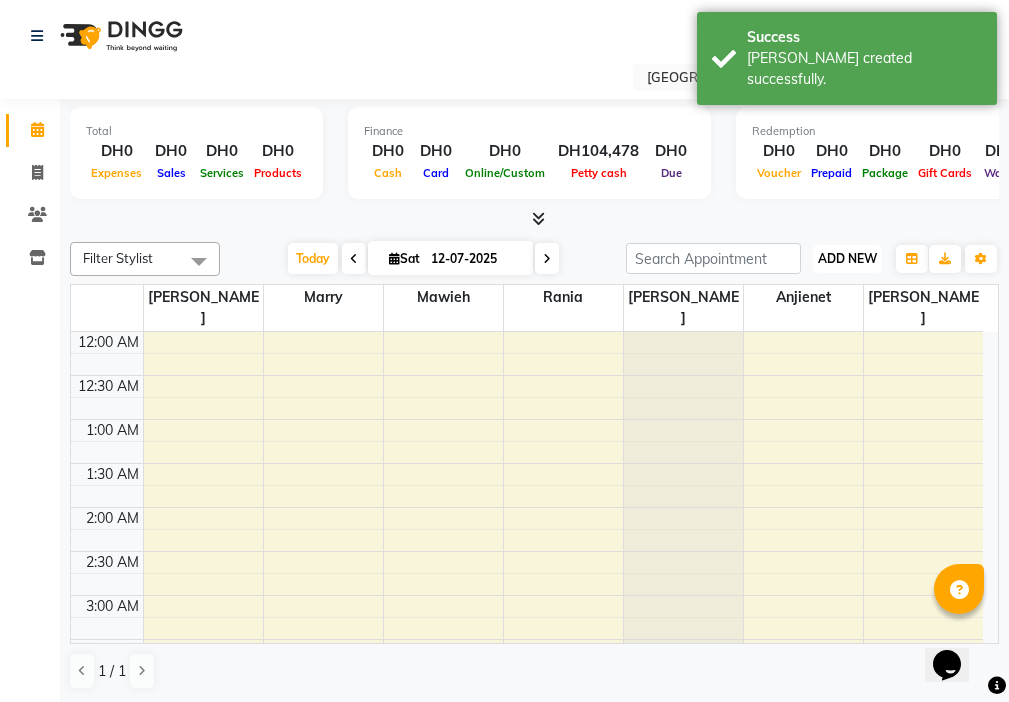 click on "ADD NEW Toggle Dropdown" at bounding box center [847, 259] 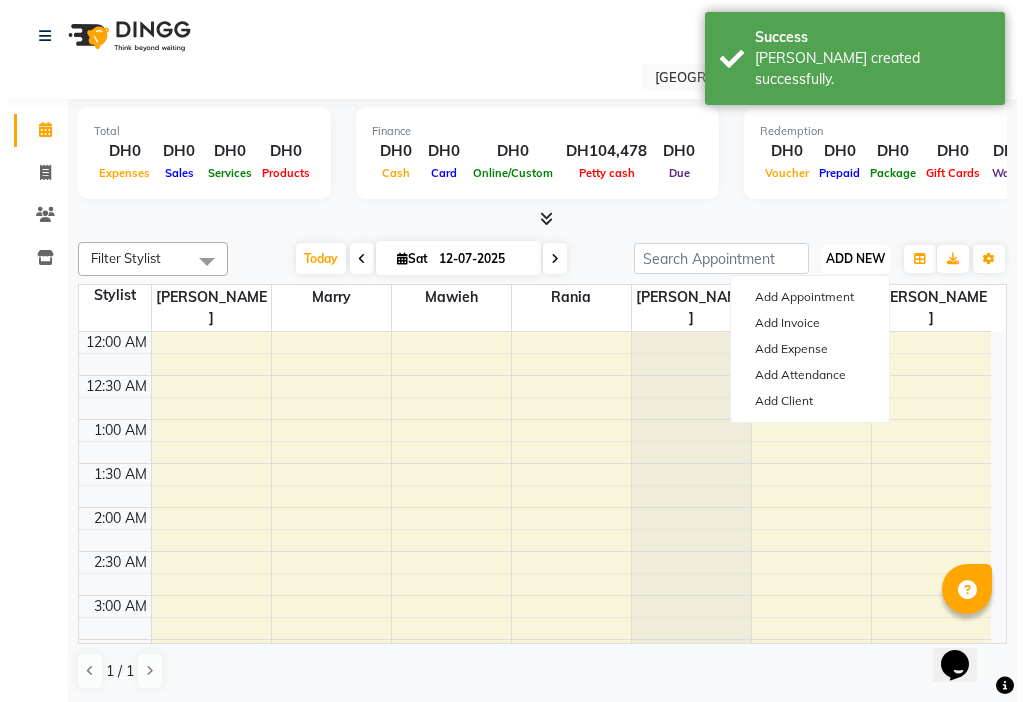 scroll, scrollTop: 529, scrollLeft: 0, axis: vertical 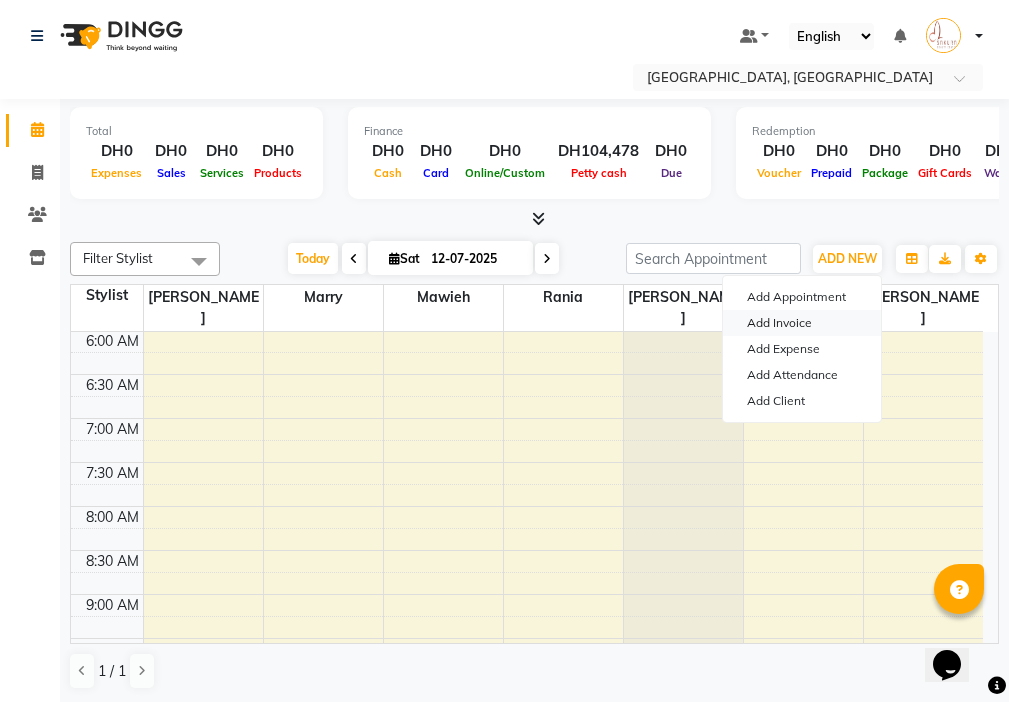 click on "Add Invoice" at bounding box center (802, 323) 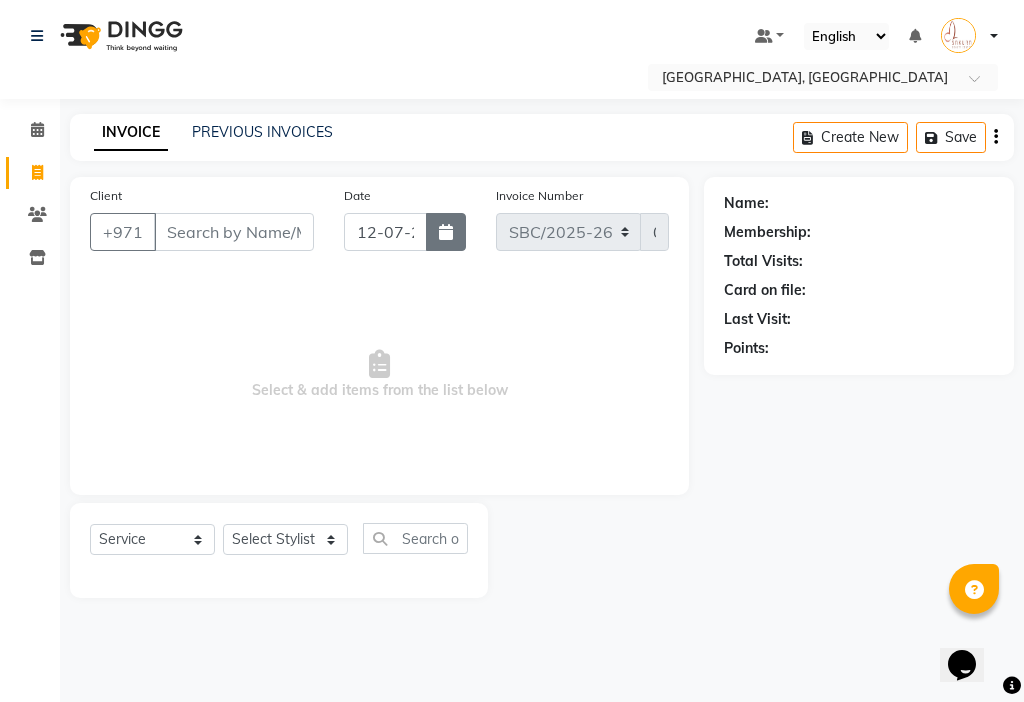 click 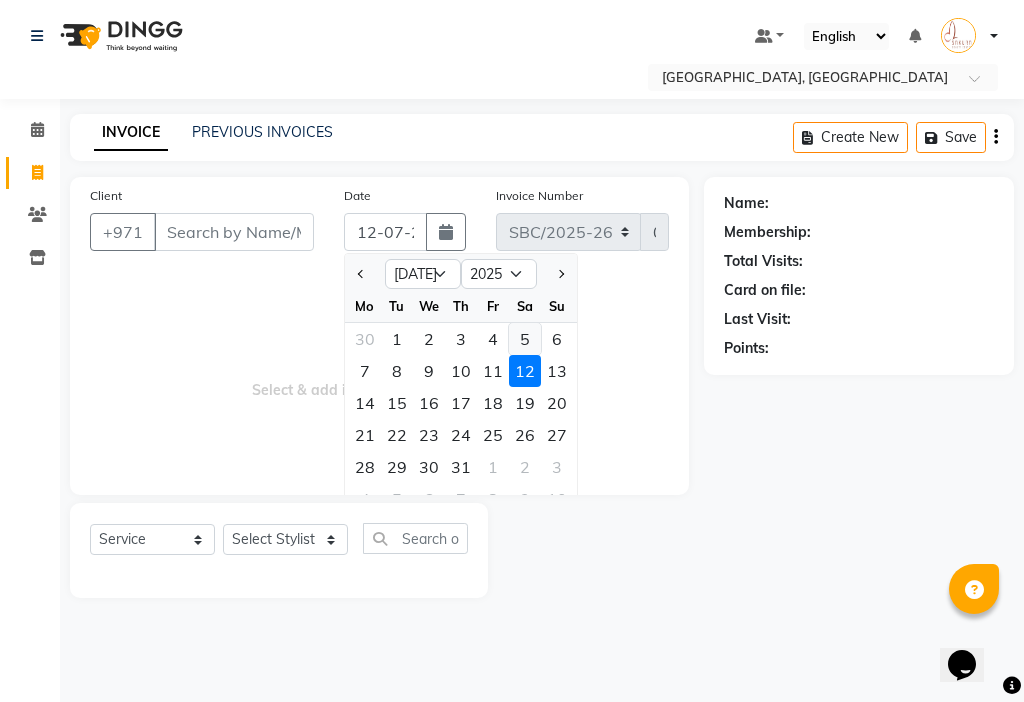 click on "5" 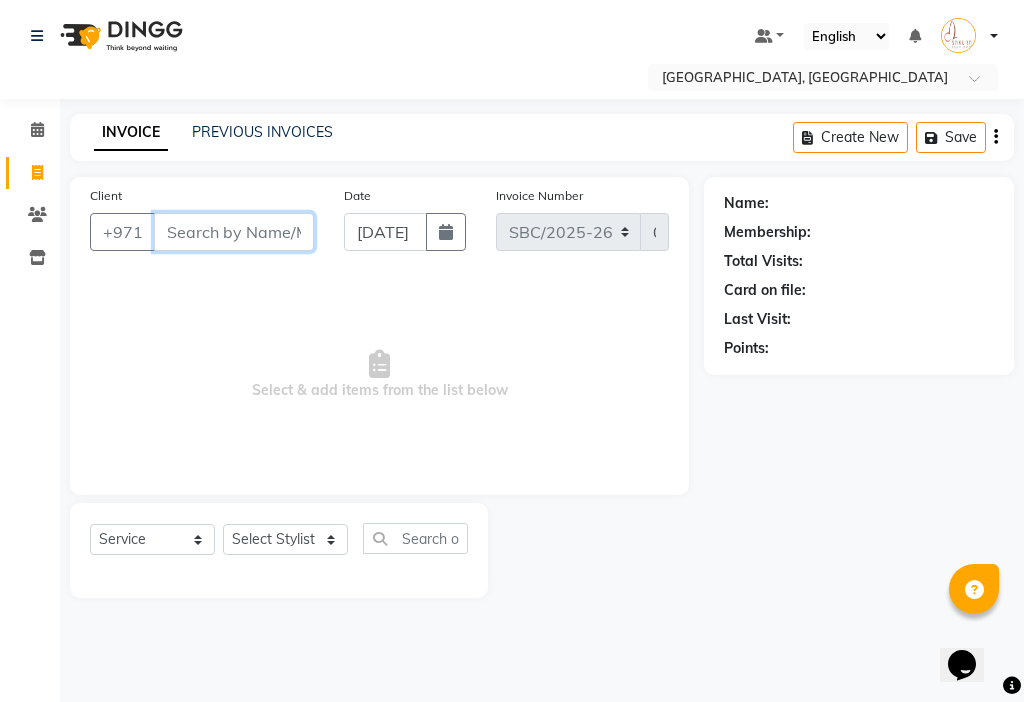click on "Client" at bounding box center (234, 232) 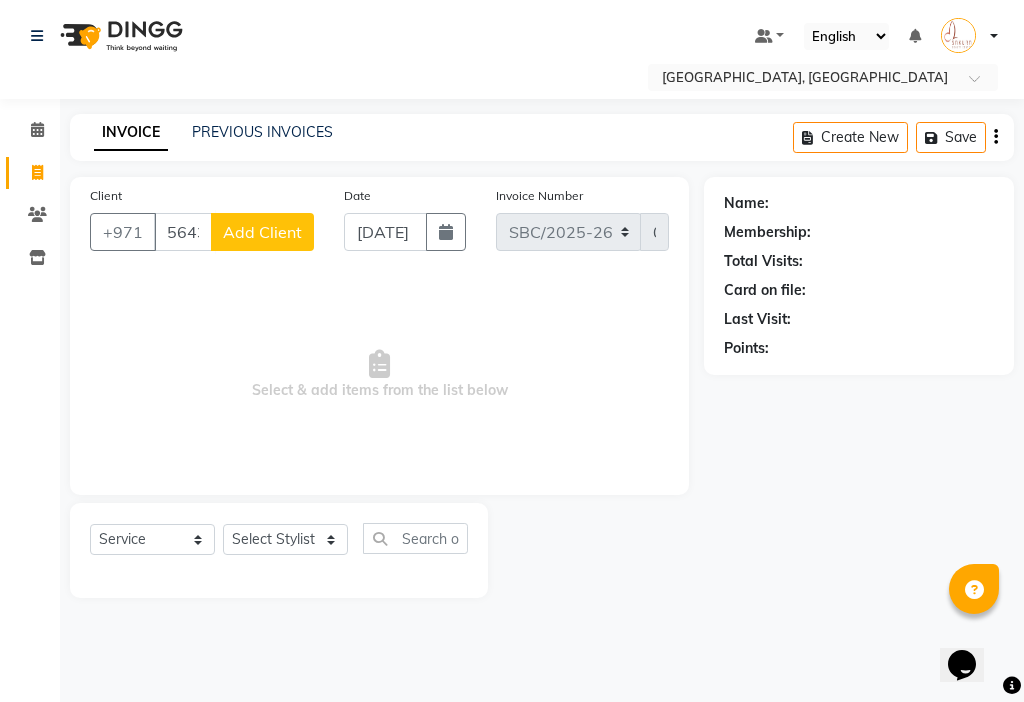 click on "Add Client" 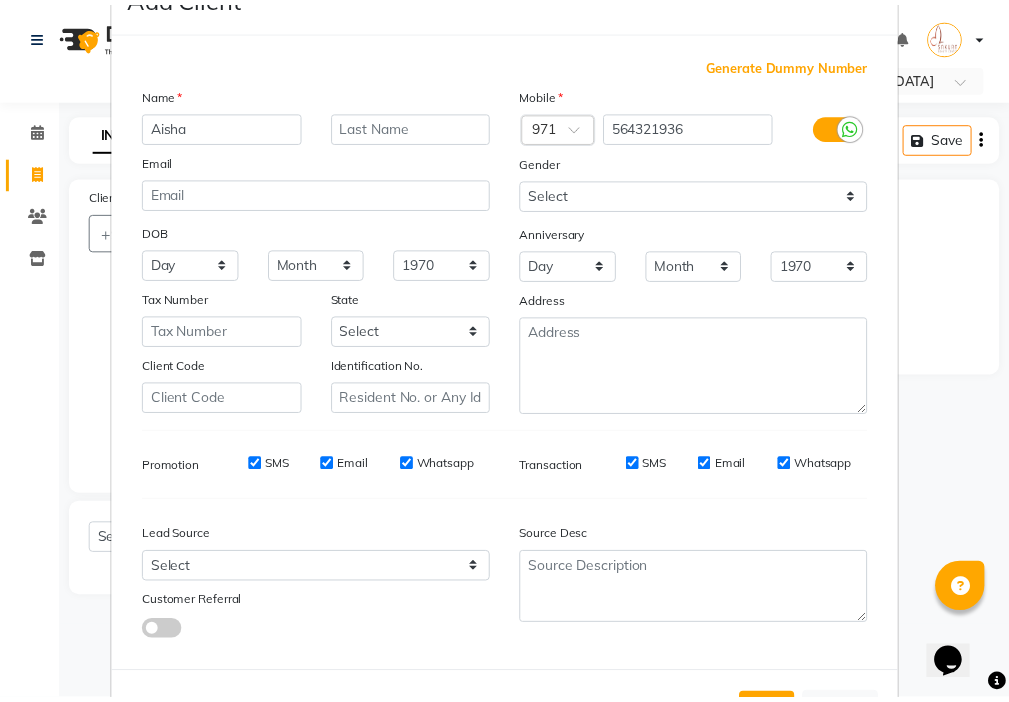 scroll, scrollTop: 147, scrollLeft: 0, axis: vertical 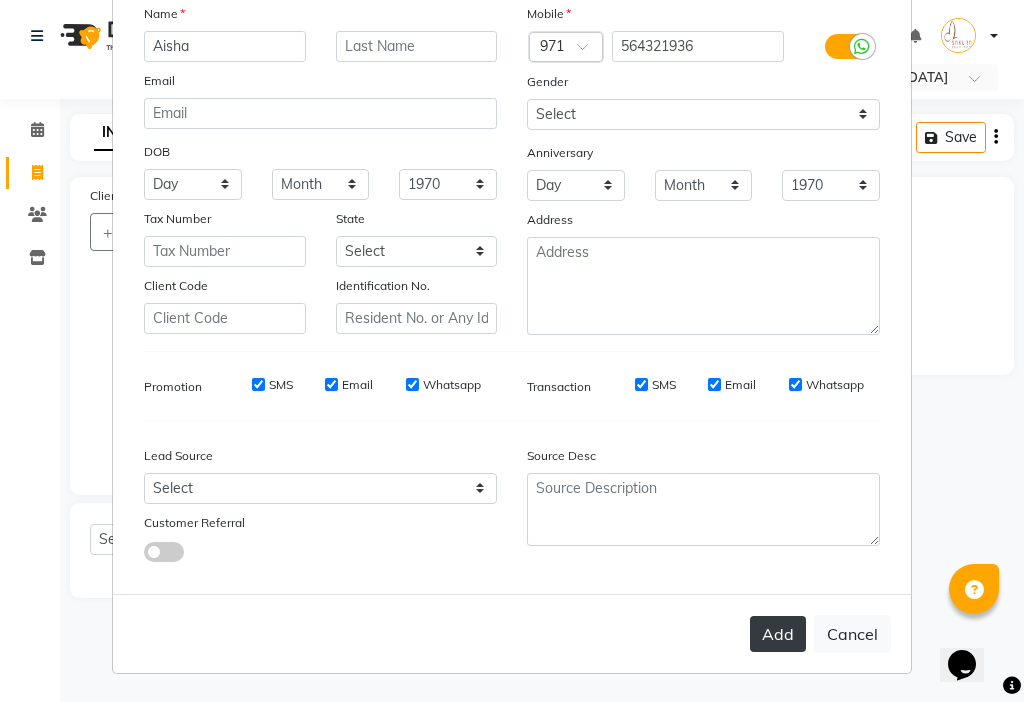 click on "Add" at bounding box center (778, 634) 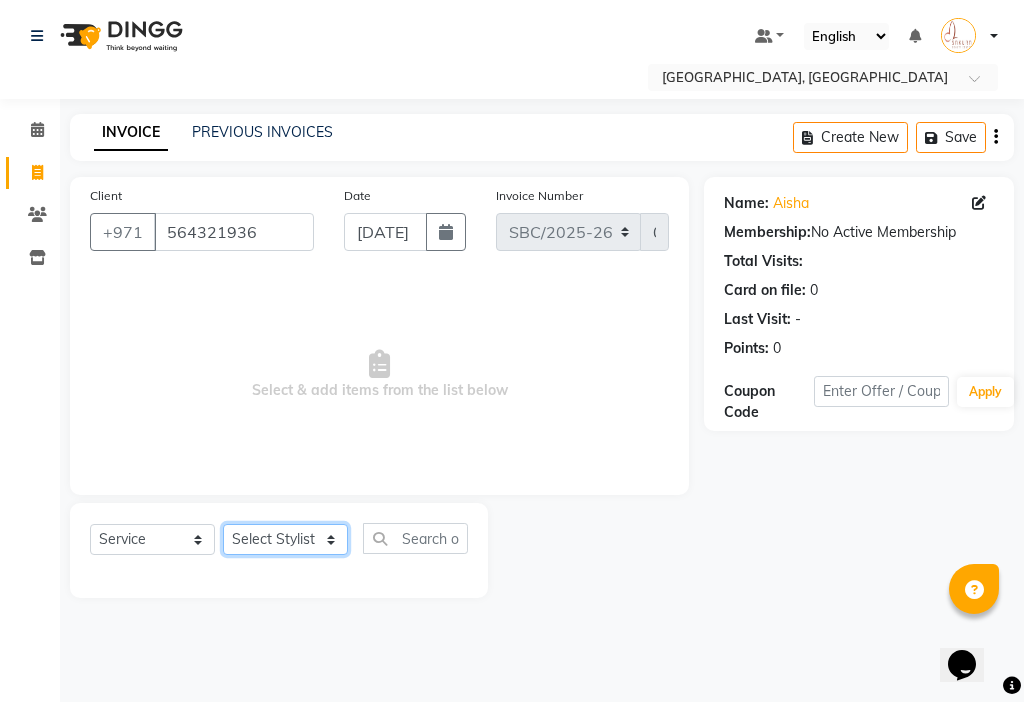 click on "Select Stylist Anjienet [PERSON_NAME] marry  Mawieh  [PERSON_NAME] [PERSON_NAME]" 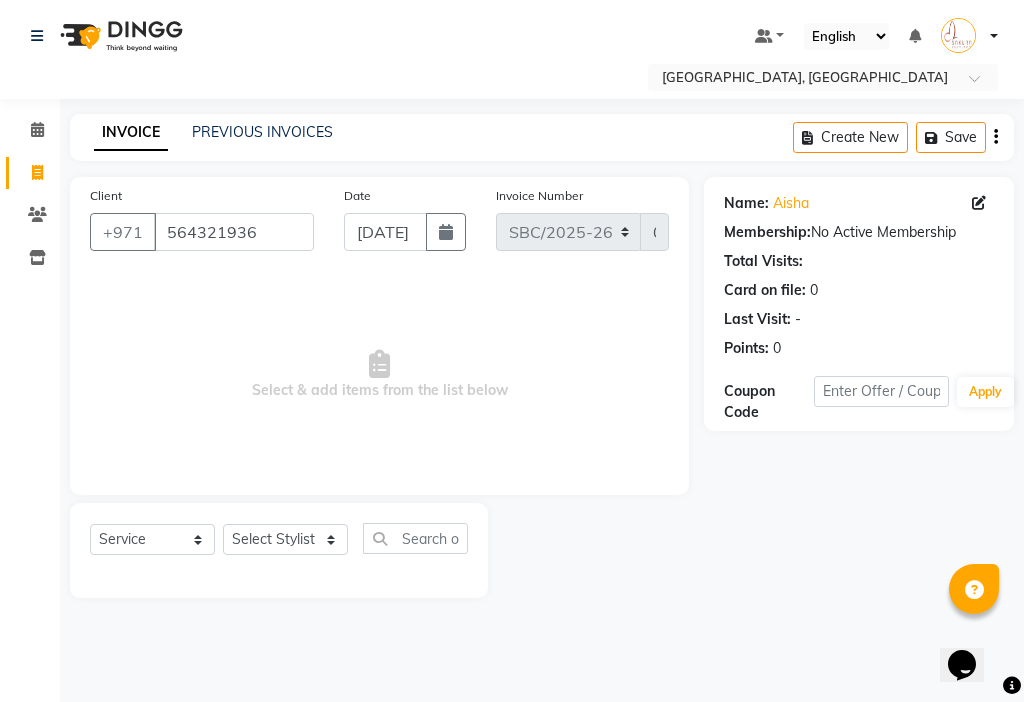 click on "Name: Aisha  Membership:  No Active Membership  Total Visits:   Card on file:  0 Last Visit:   - Points:   0  Coupon Code Apply" 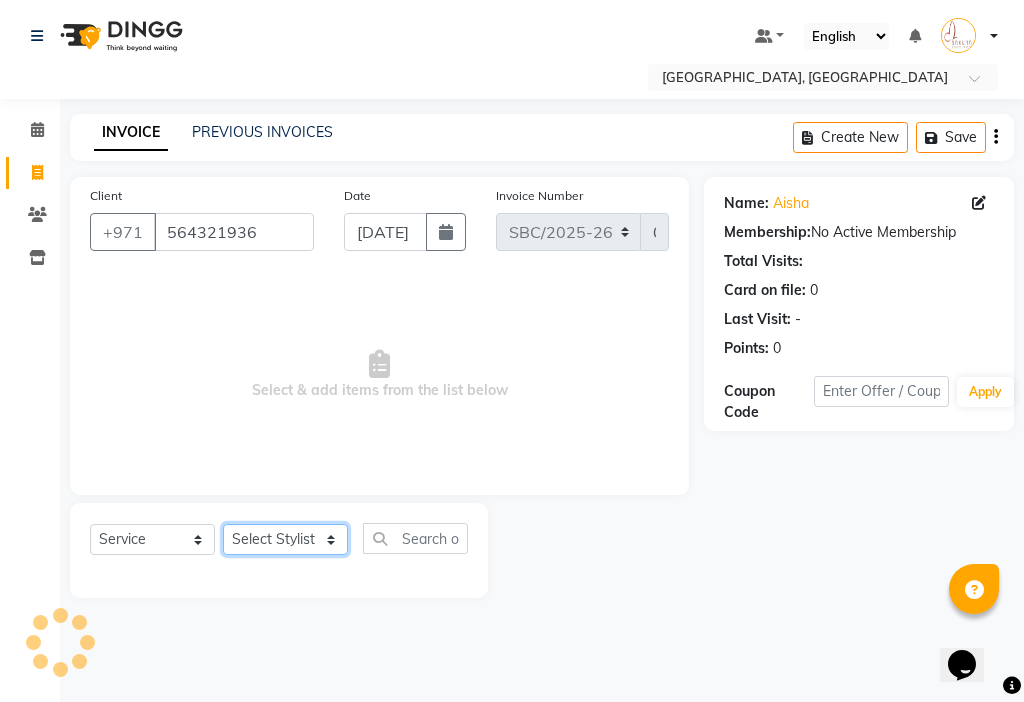 click on "Select Stylist Anjienet [PERSON_NAME] marry  Mawieh  [PERSON_NAME] [PERSON_NAME]" 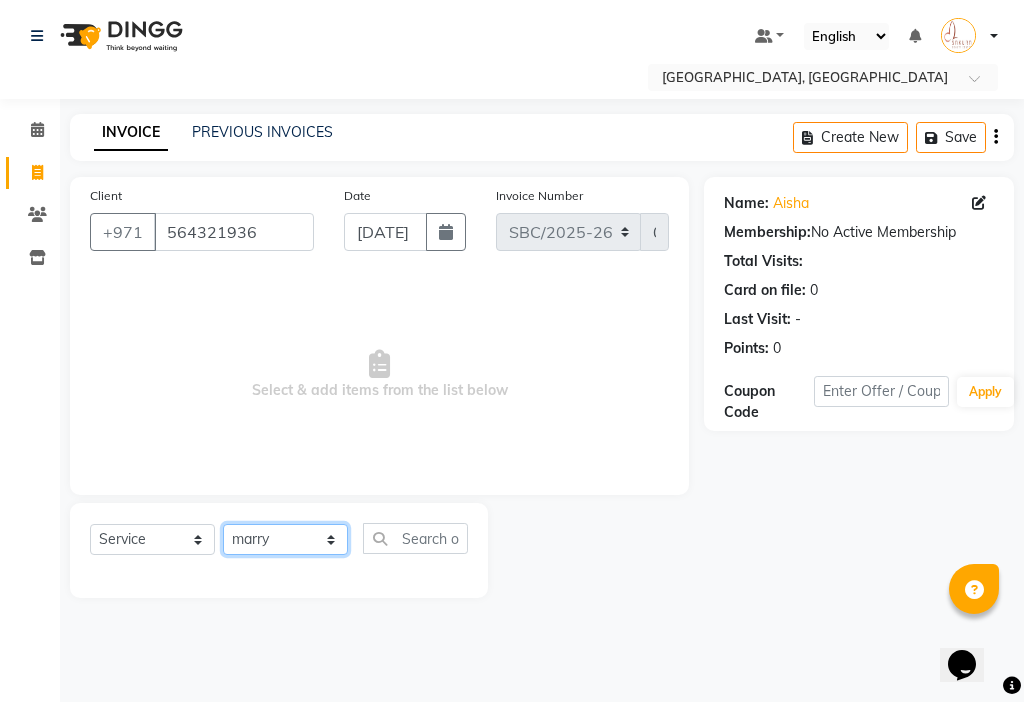 click on "Select Stylist Anjienet [PERSON_NAME] marry  Mawieh  [PERSON_NAME] [PERSON_NAME]" 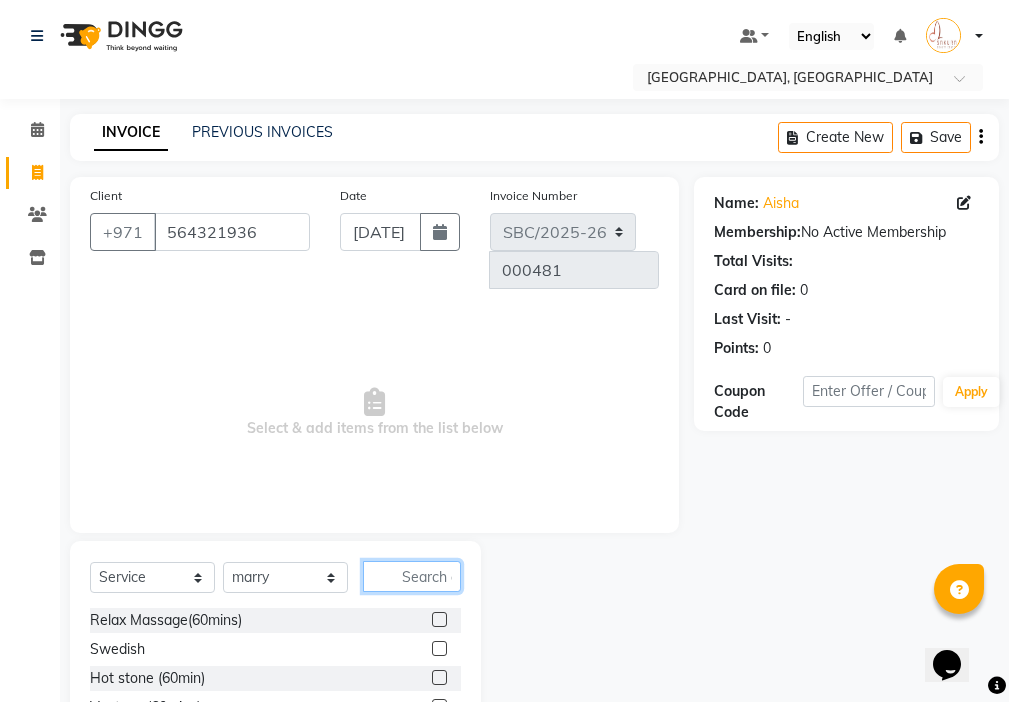 click 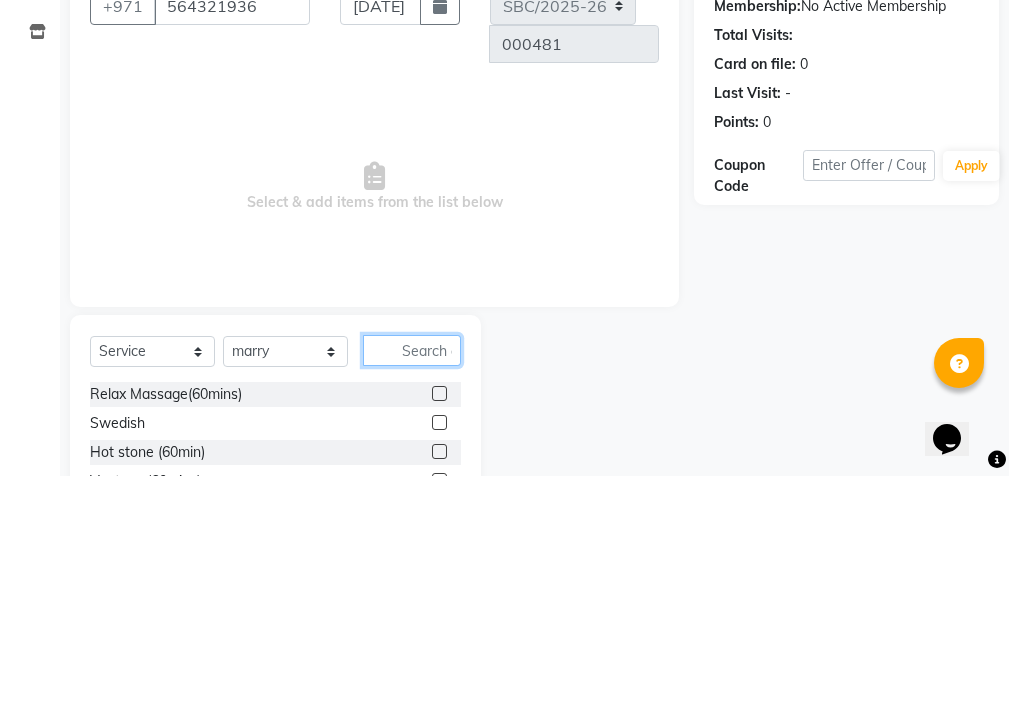 scroll, scrollTop: 16, scrollLeft: 0, axis: vertical 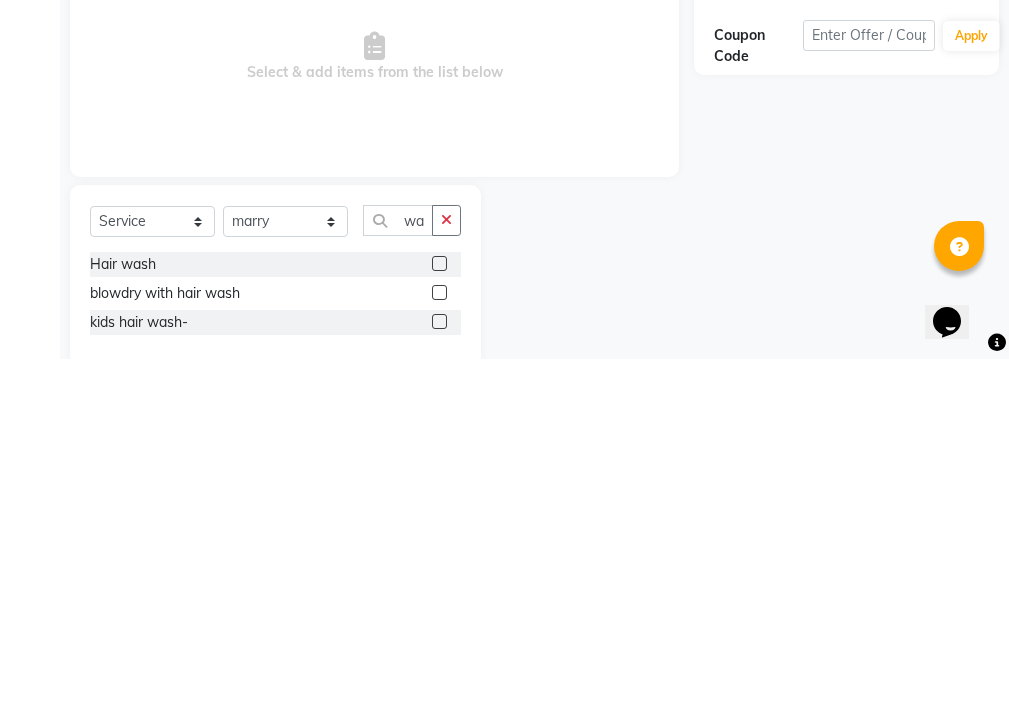 click 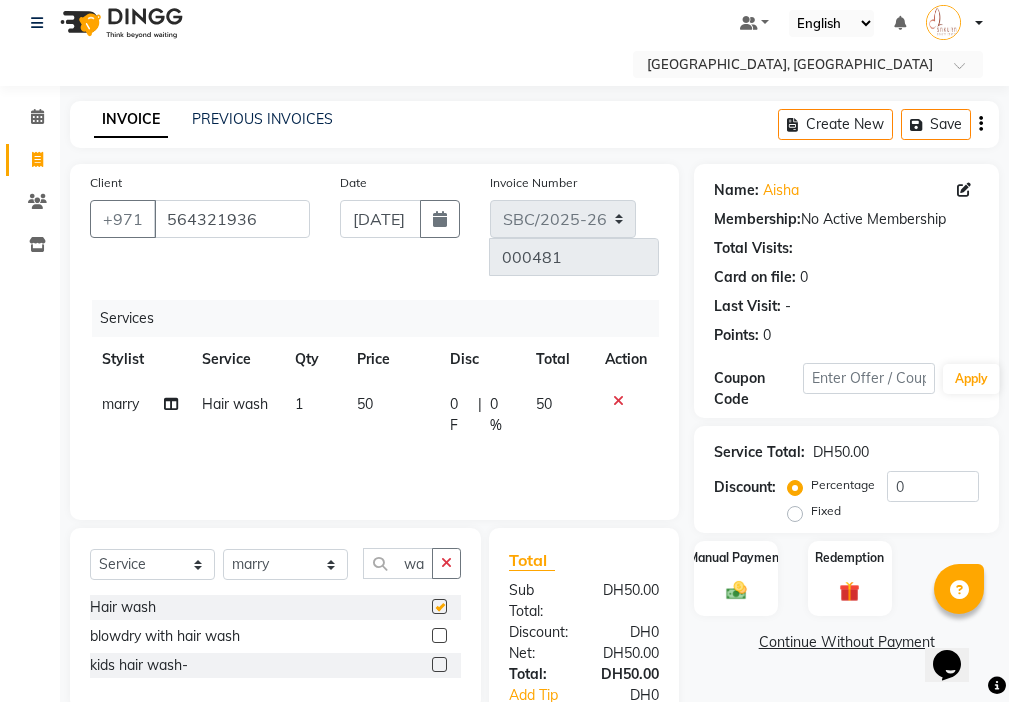 scroll, scrollTop: 0, scrollLeft: 0, axis: both 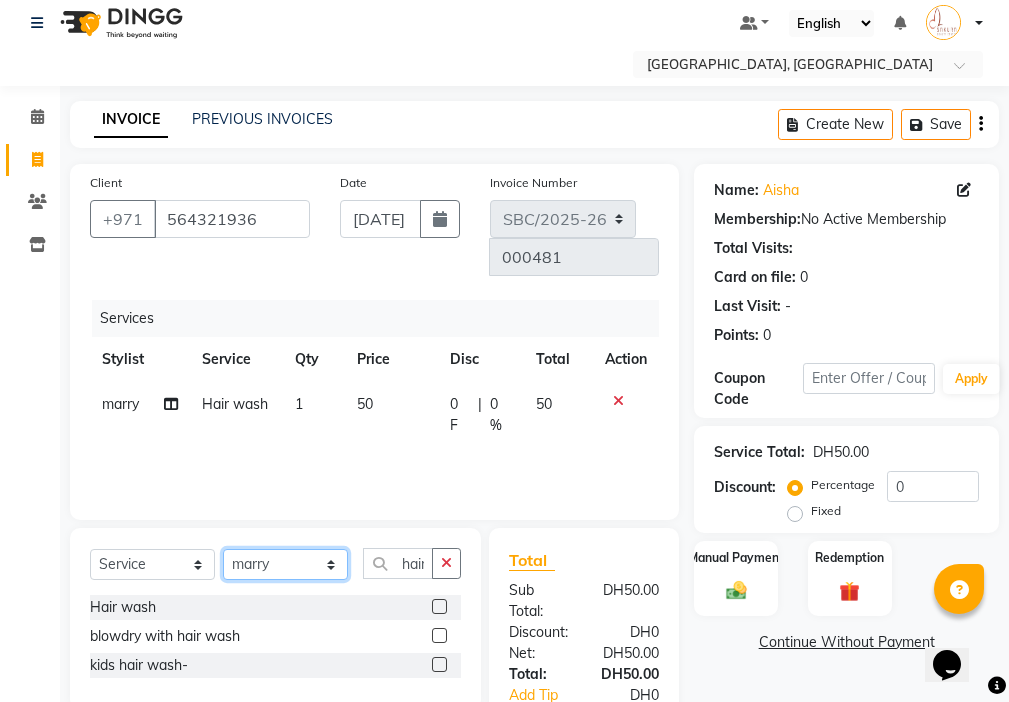 click on "Select Stylist Anjienet [PERSON_NAME] marry  Mawieh  [PERSON_NAME] [PERSON_NAME]" 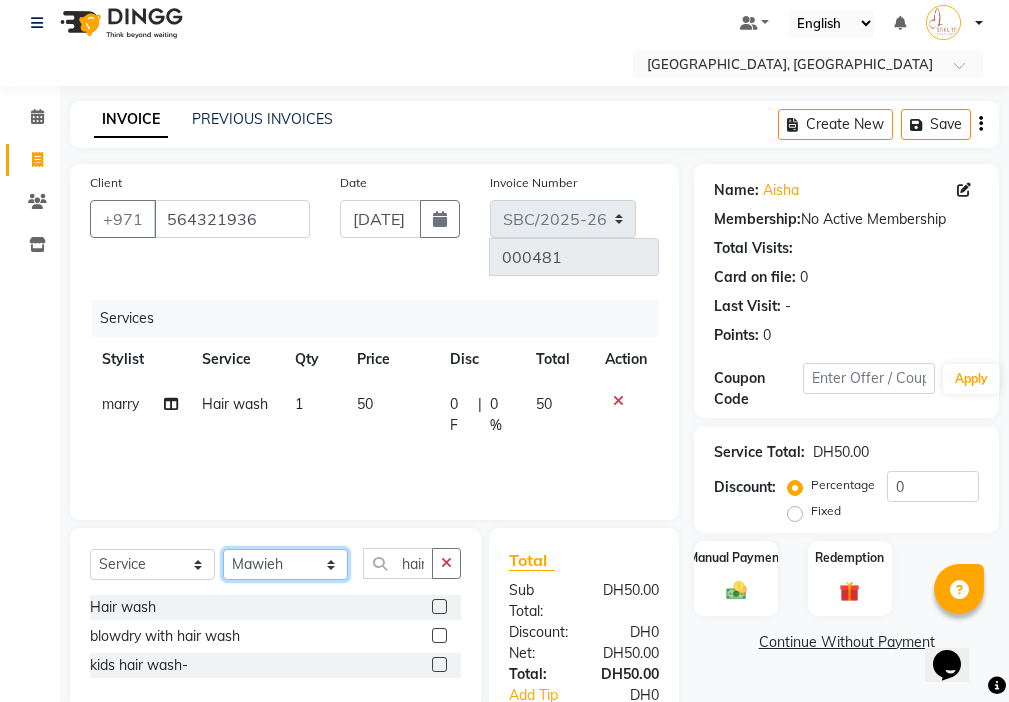 click on "Select Stylist Anjienet [PERSON_NAME] marry  Mawieh  [PERSON_NAME] [PERSON_NAME]" 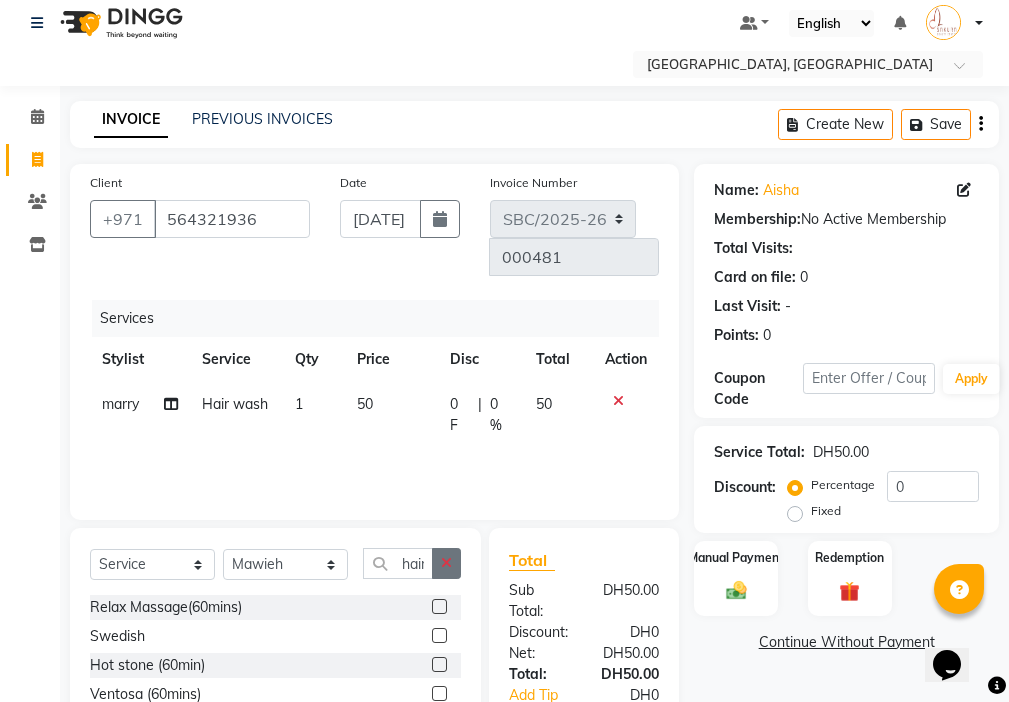 click 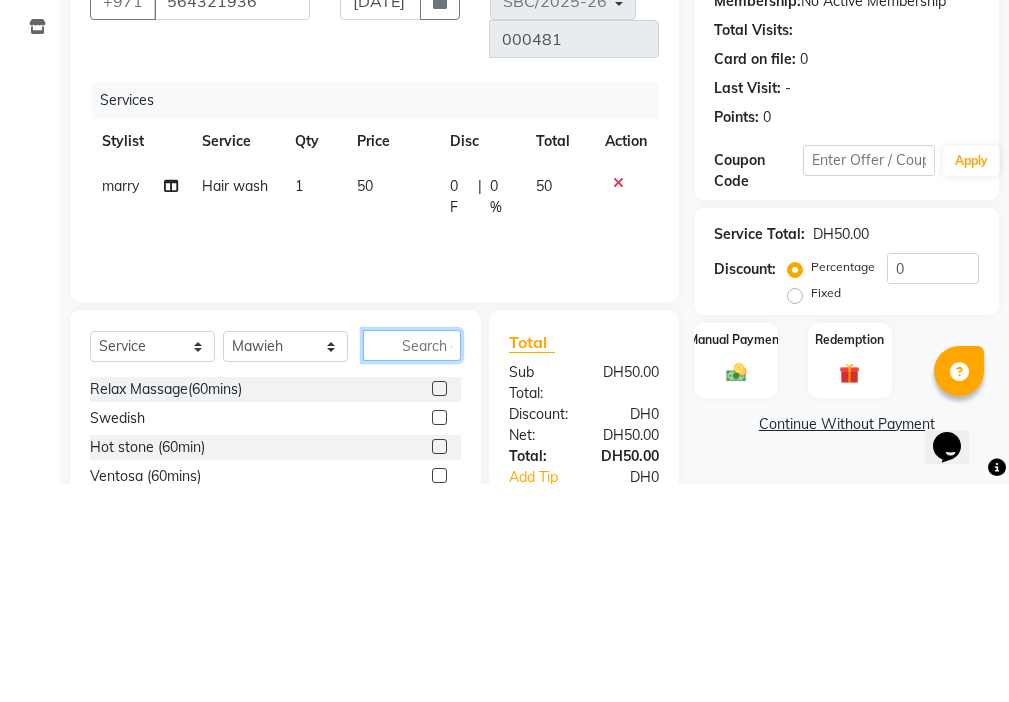 scroll, scrollTop: 16, scrollLeft: 0, axis: vertical 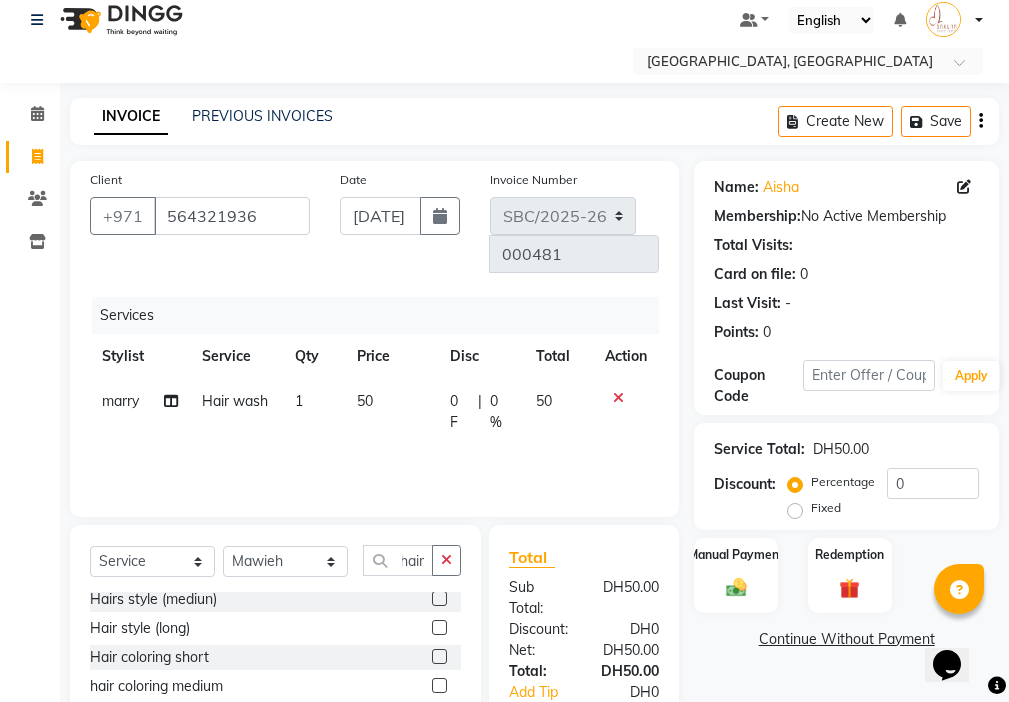 click 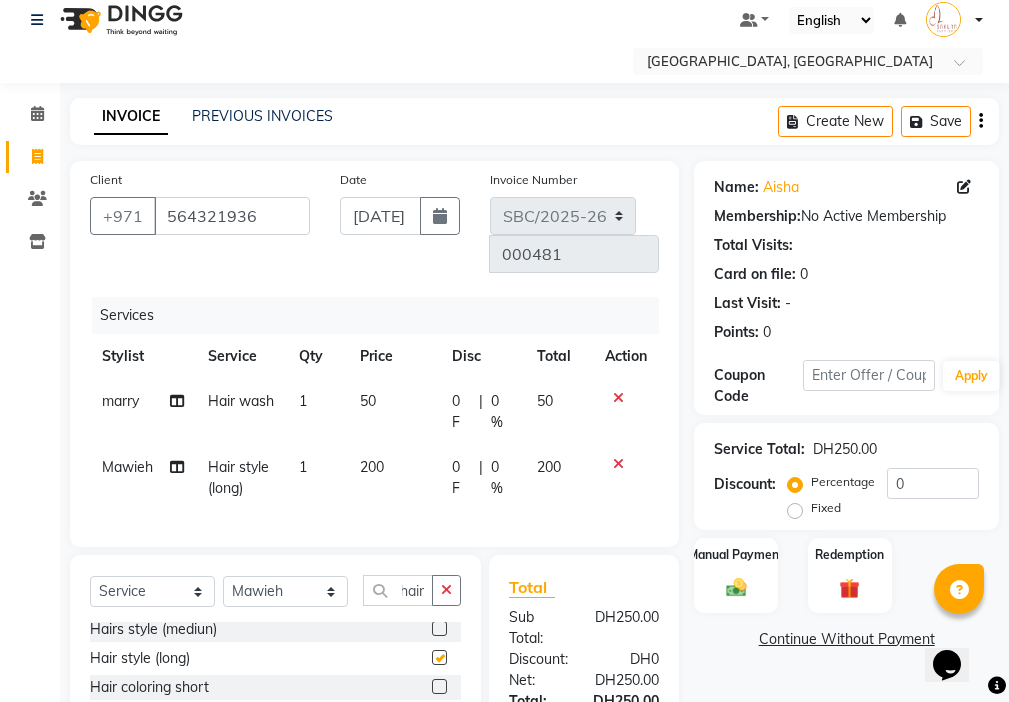 scroll, scrollTop: 0, scrollLeft: 0, axis: both 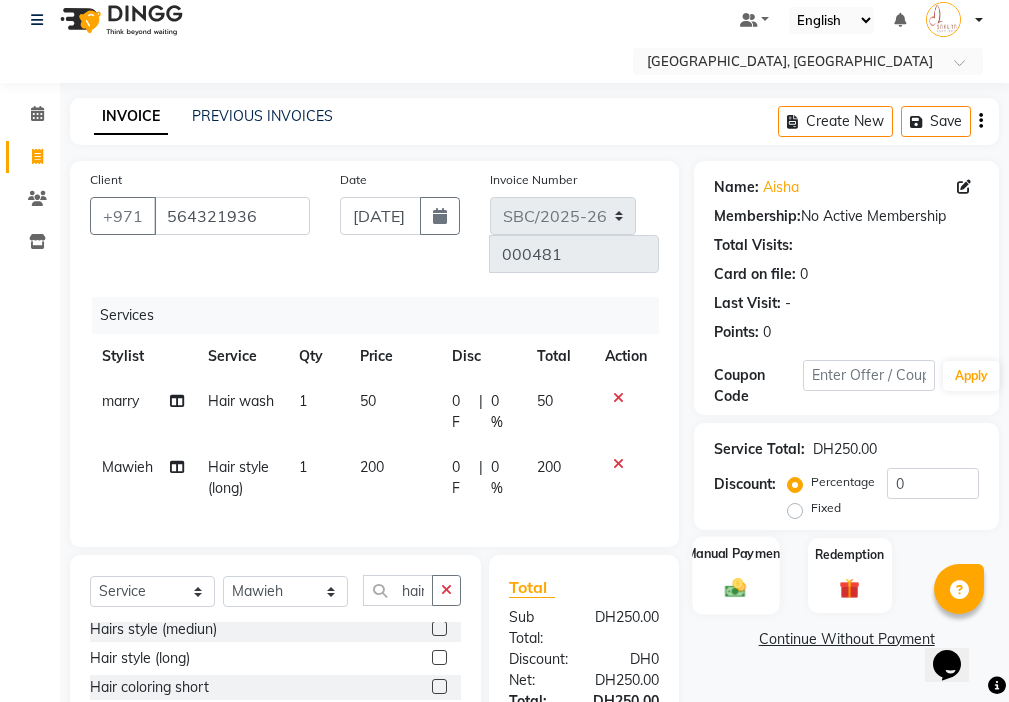 click 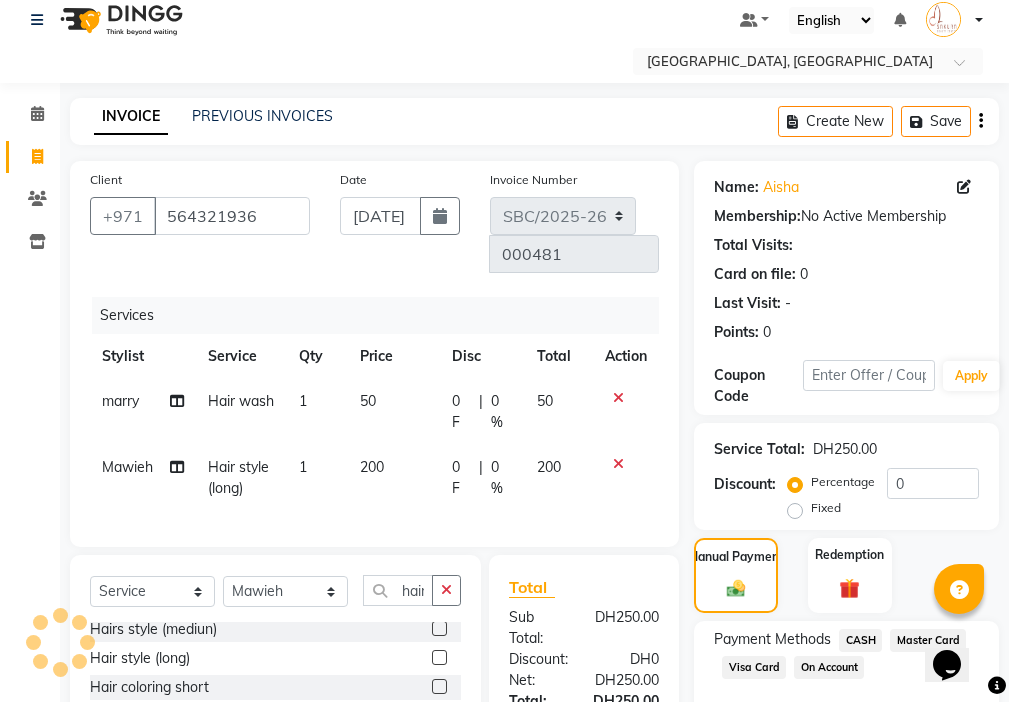 click on "Visa Card" 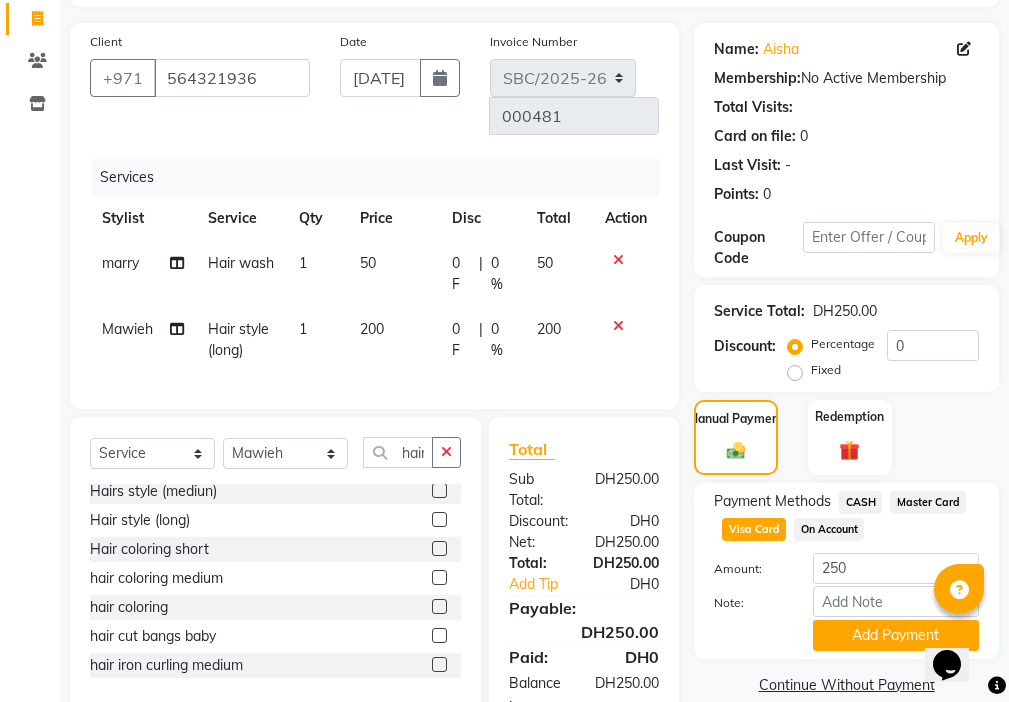 scroll, scrollTop: 194, scrollLeft: 0, axis: vertical 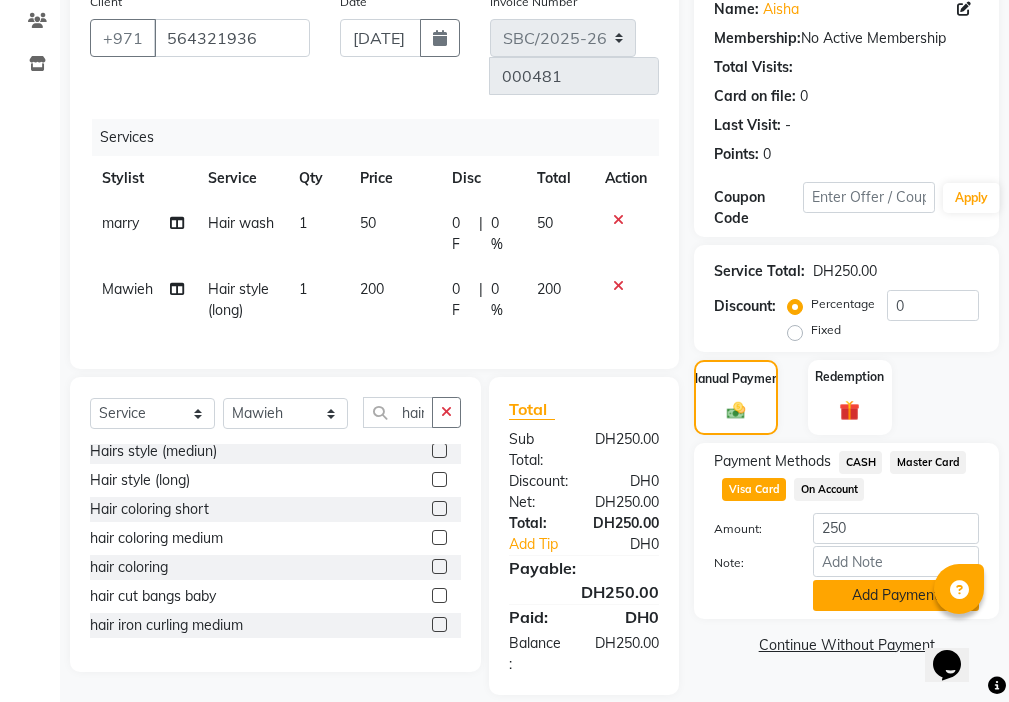 click on "Add Payment" 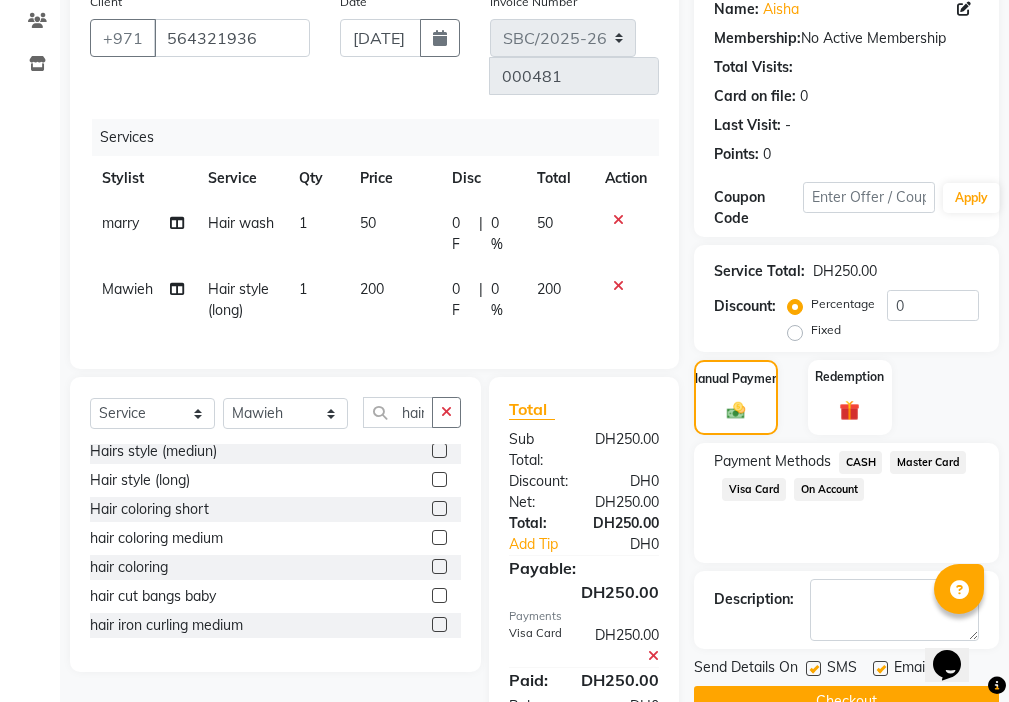 scroll, scrollTop: 257, scrollLeft: 0, axis: vertical 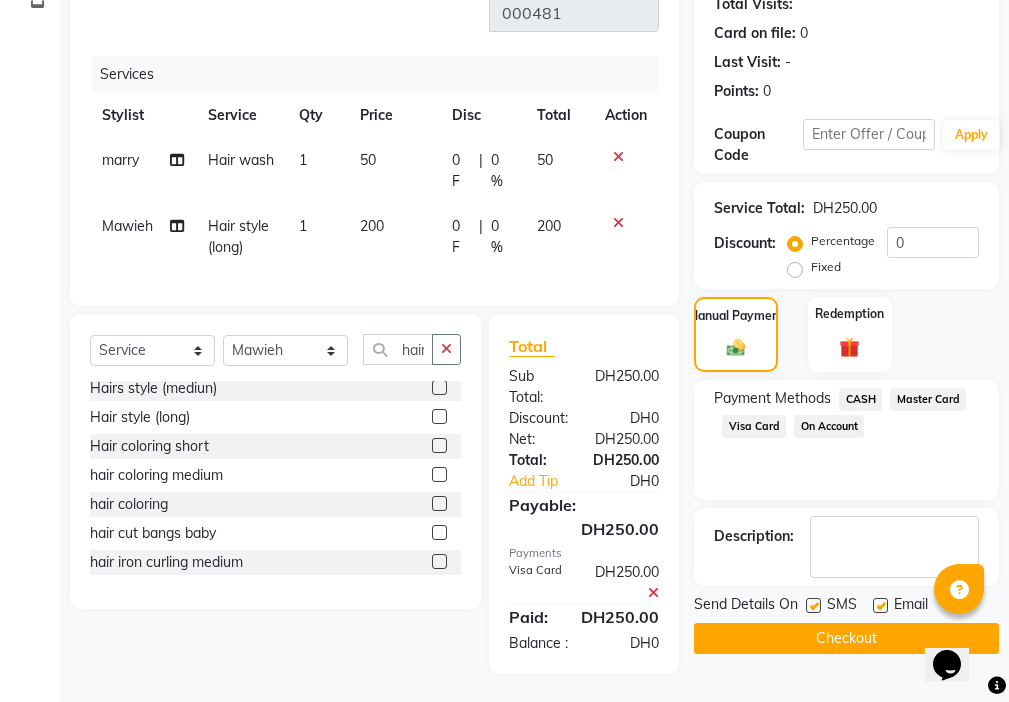 click 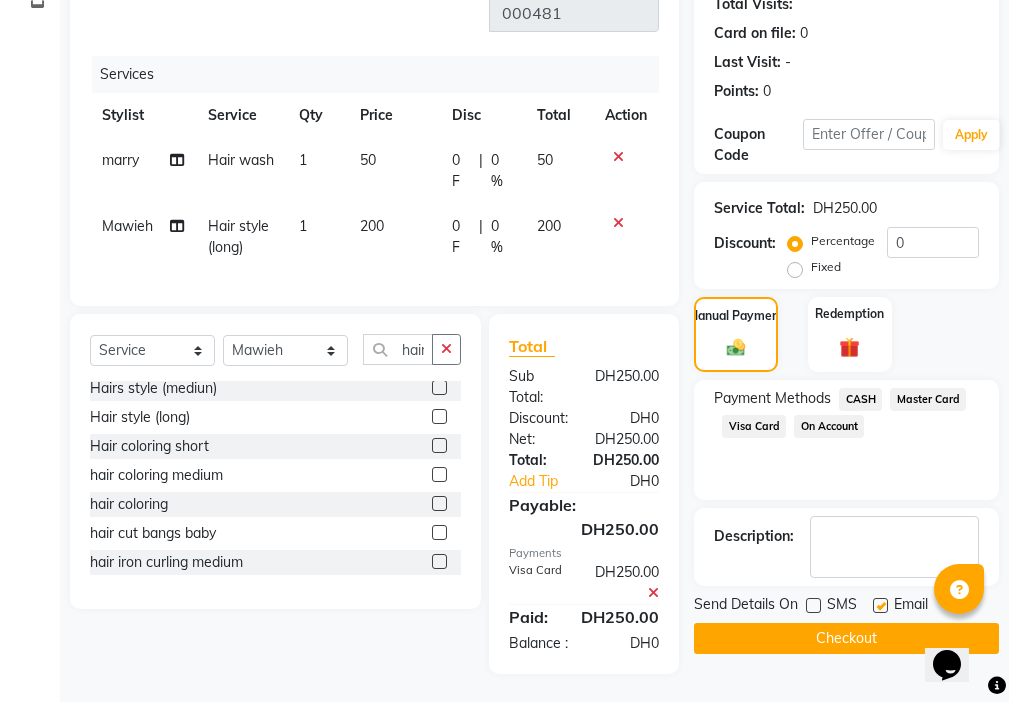click 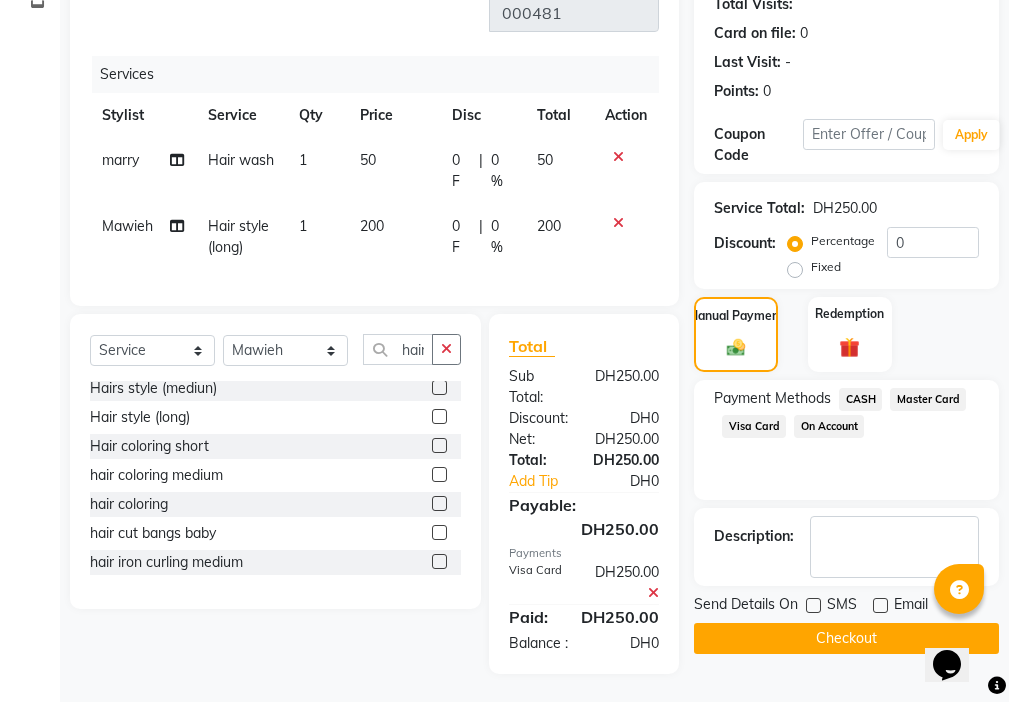 click on "Checkout" 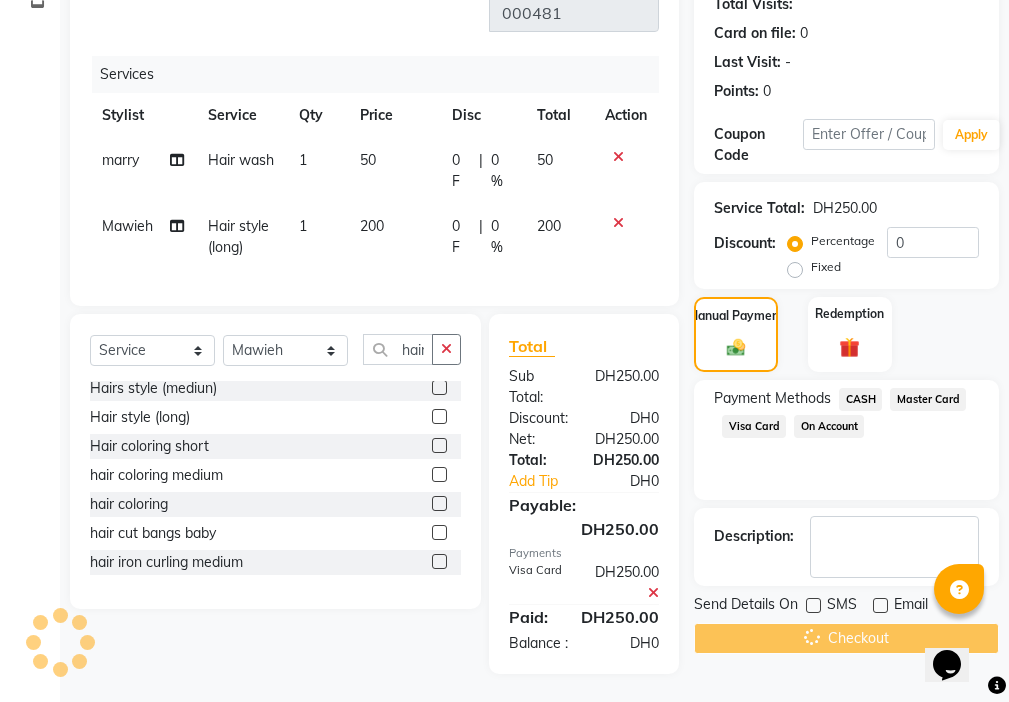 scroll, scrollTop: 0, scrollLeft: 0, axis: both 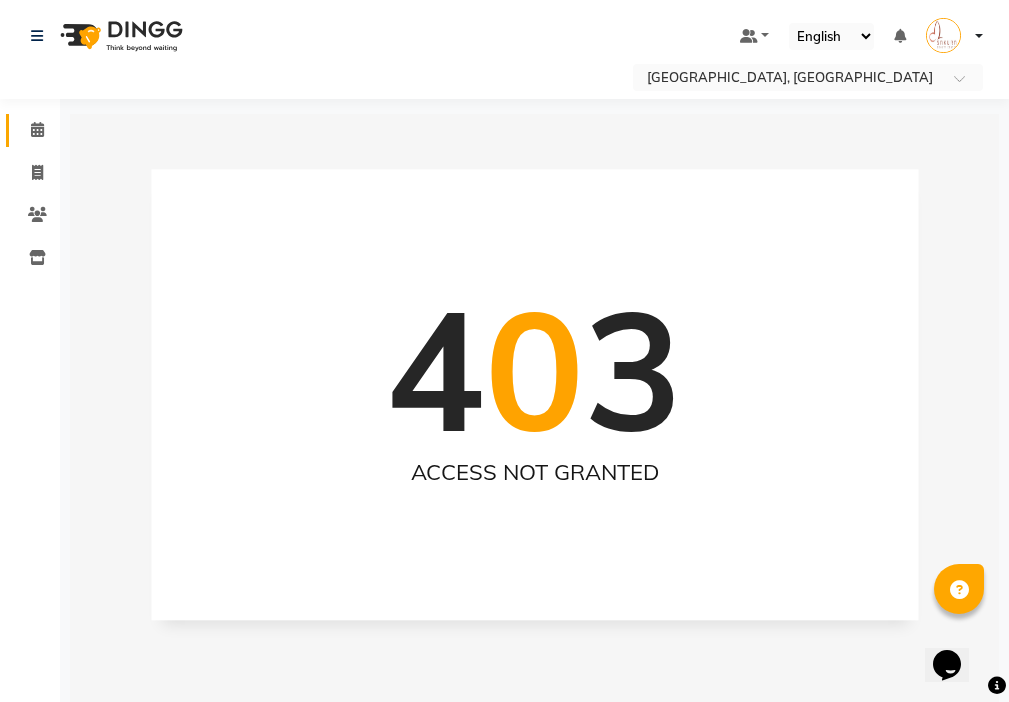 click 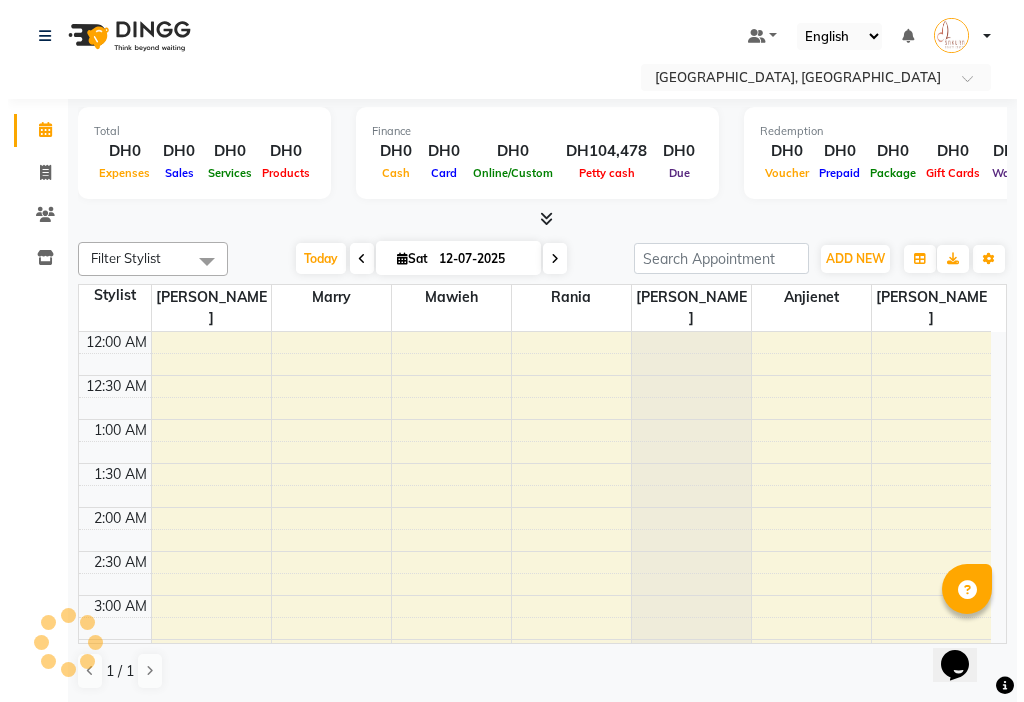 scroll, scrollTop: 529, scrollLeft: 0, axis: vertical 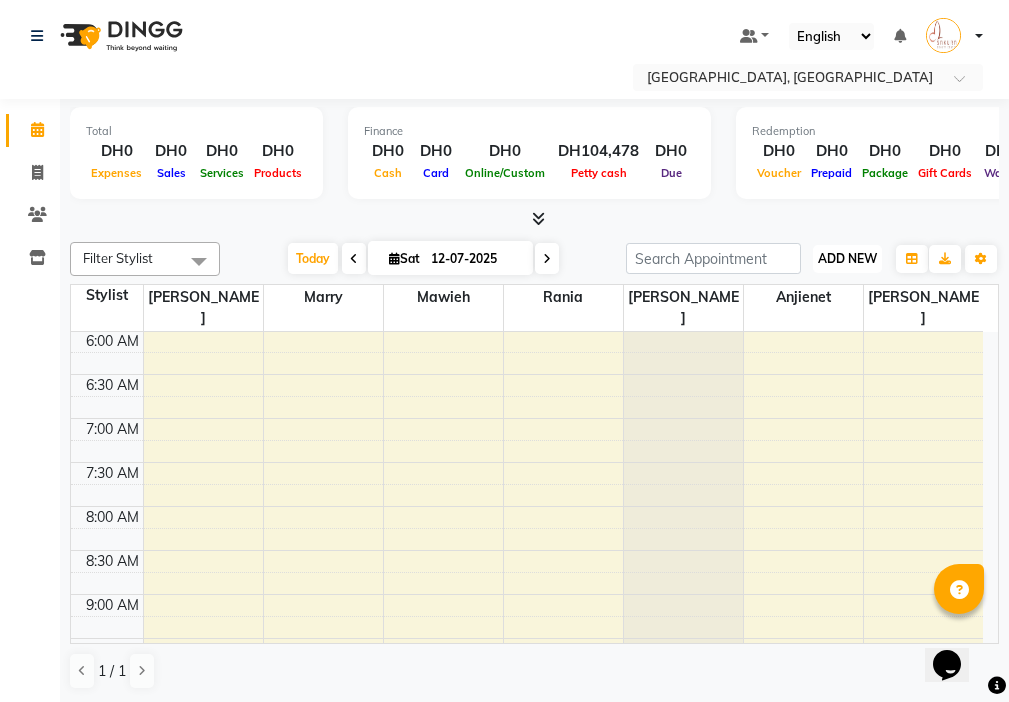 click on "ADD NEW" at bounding box center [847, 258] 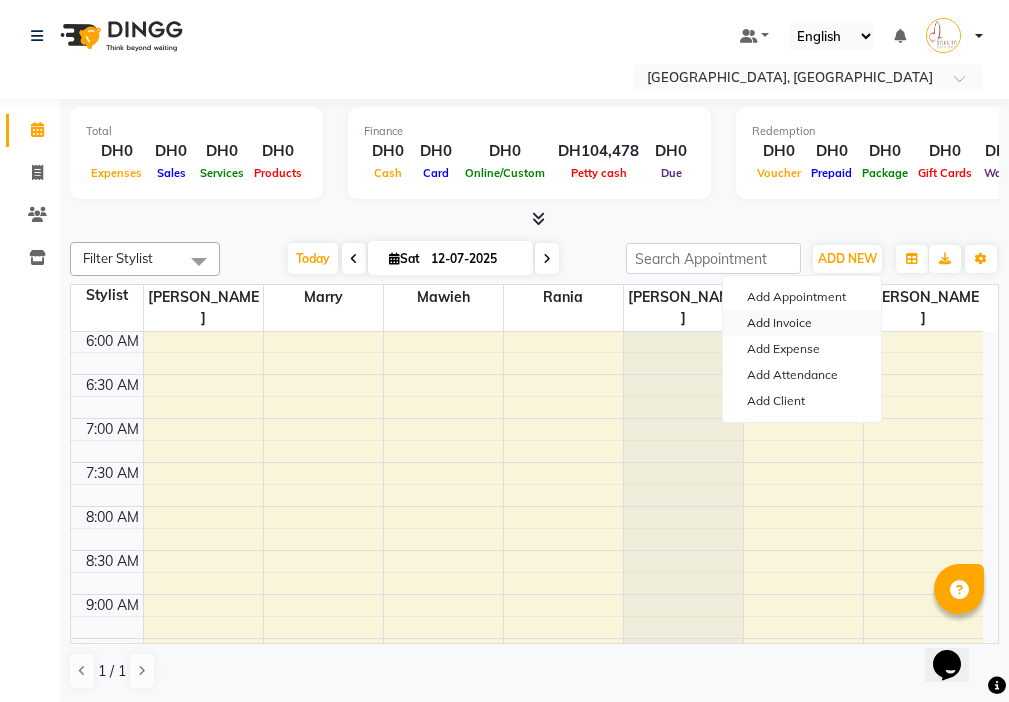 click on "Add Invoice" at bounding box center (802, 323) 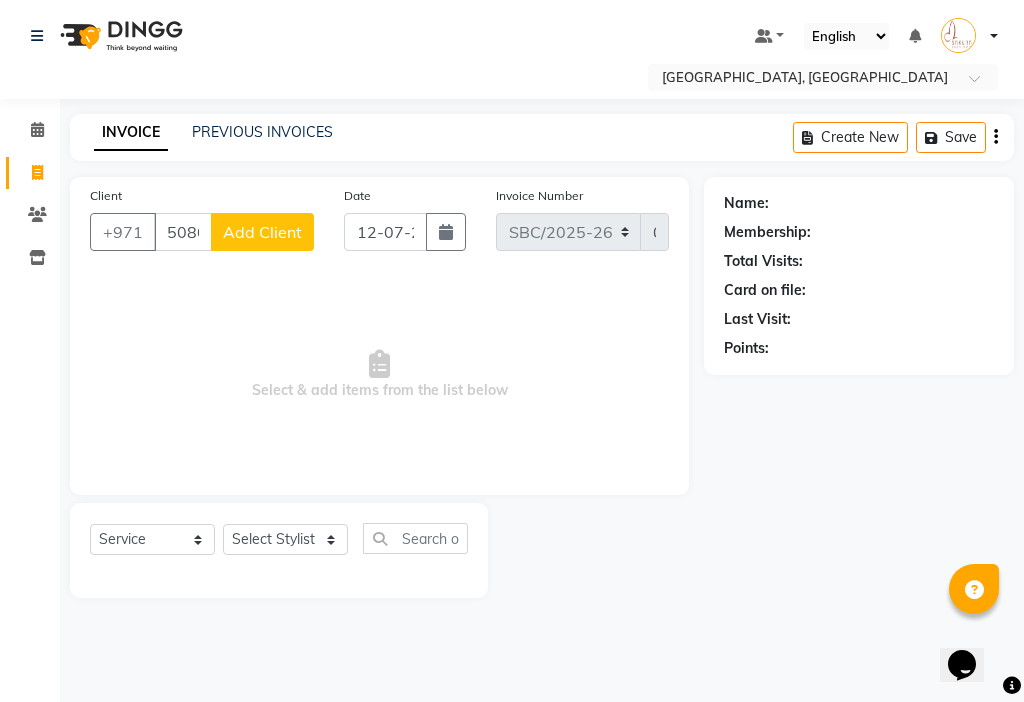 click on "Add Client" 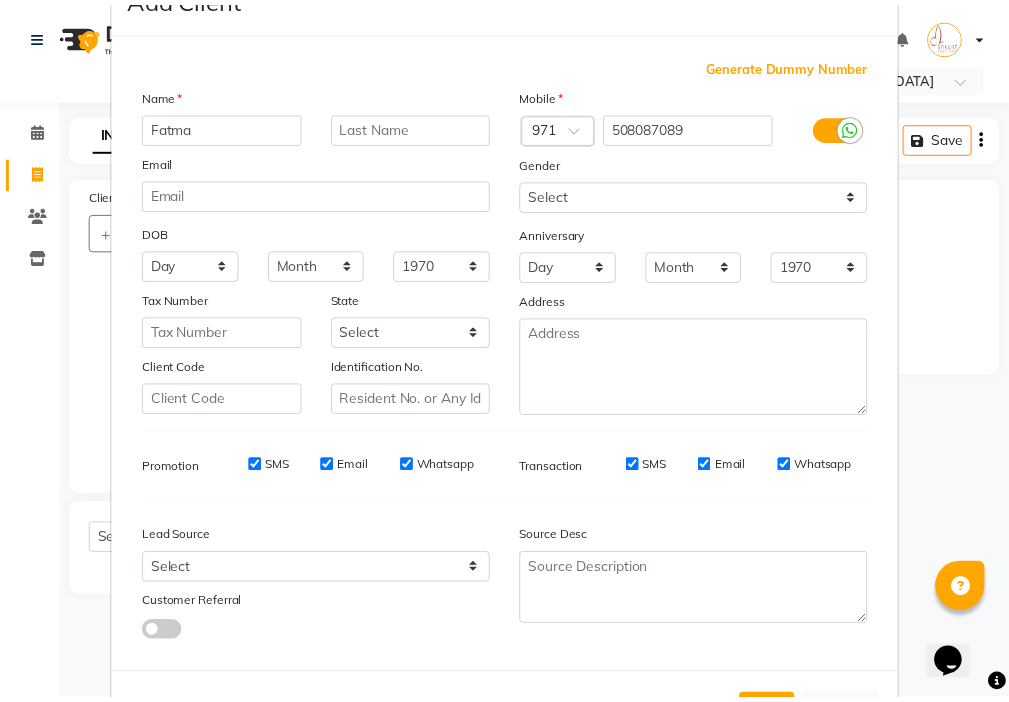 scroll, scrollTop: 147, scrollLeft: 0, axis: vertical 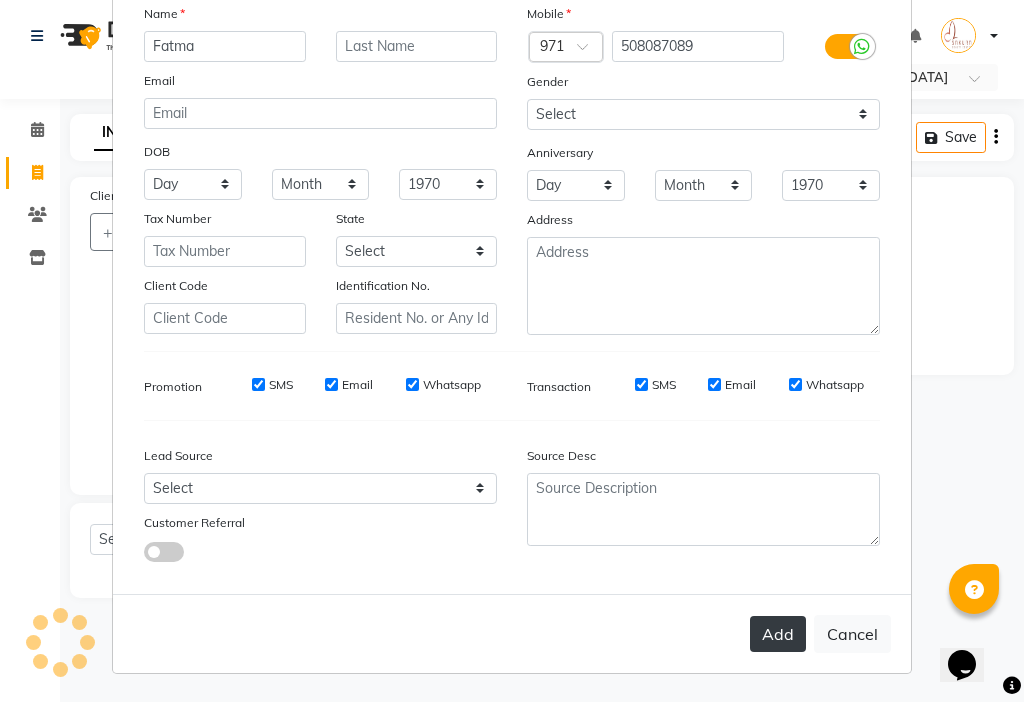click on "Add" at bounding box center [778, 634] 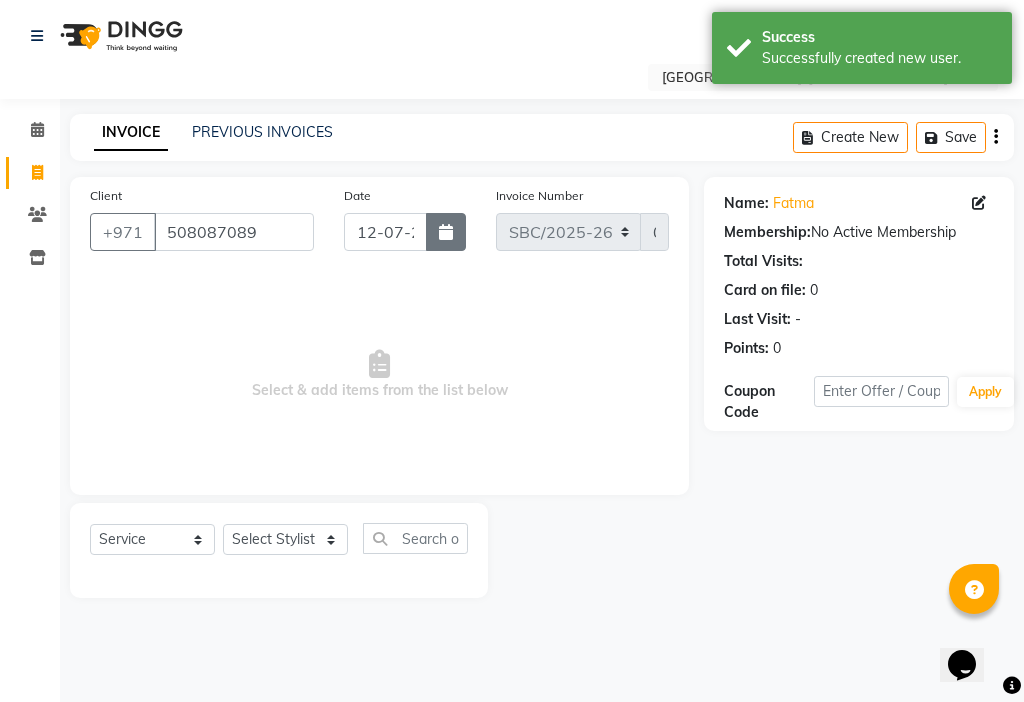 click 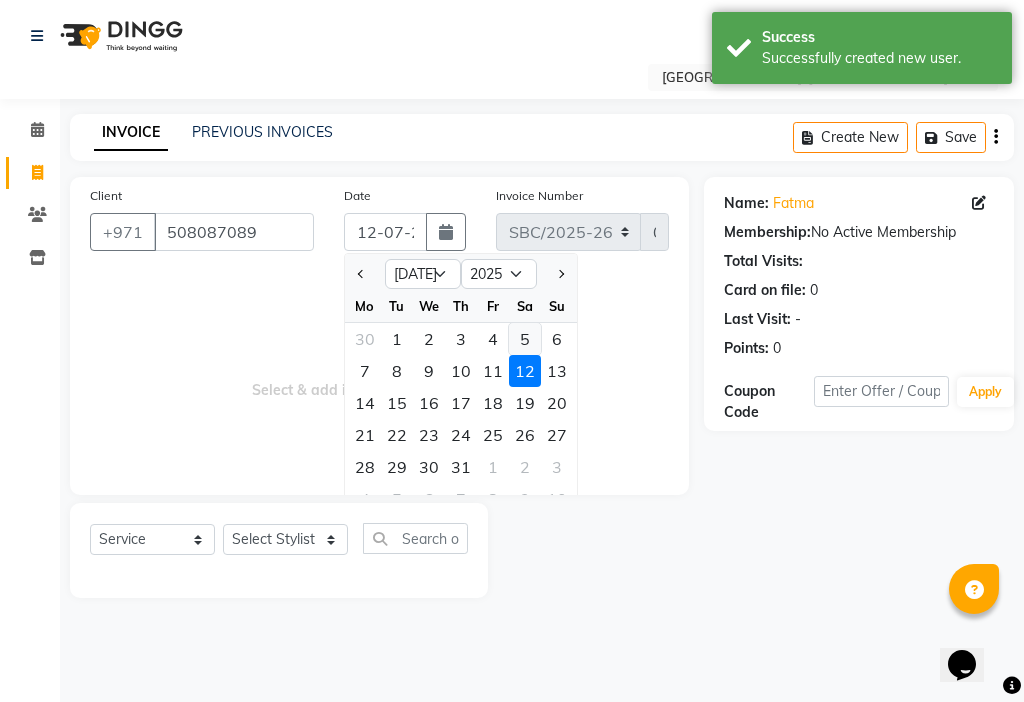 click on "5" 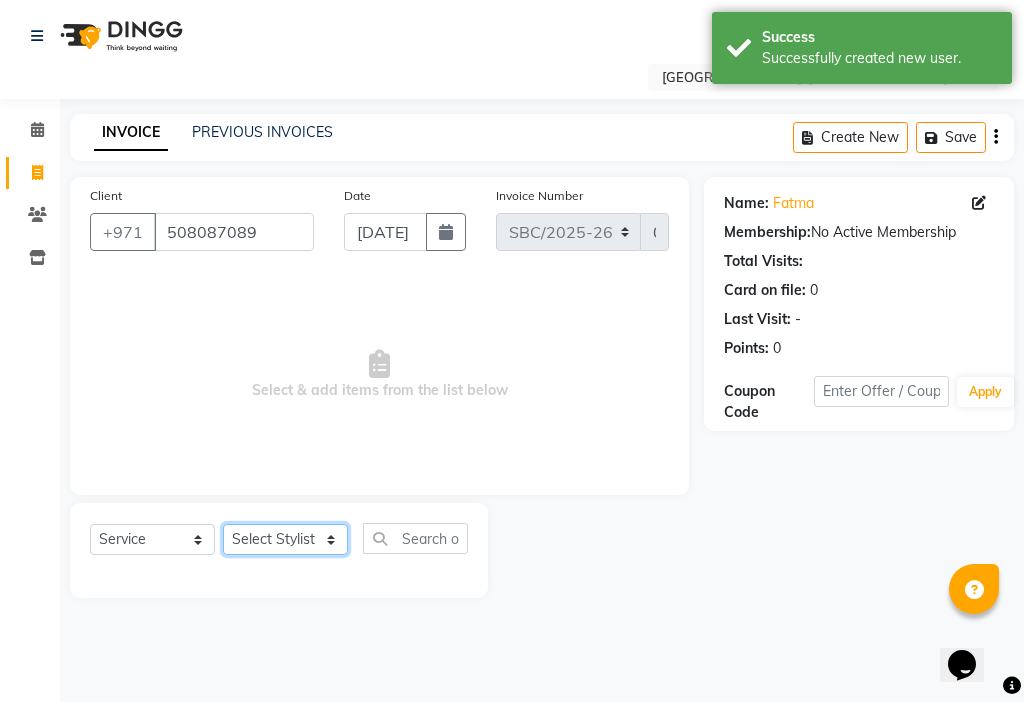 click on "Select Stylist Anjienet [PERSON_NAME] marry  Mawieh  [PERSON_NAME] [PERSON_NAME]" 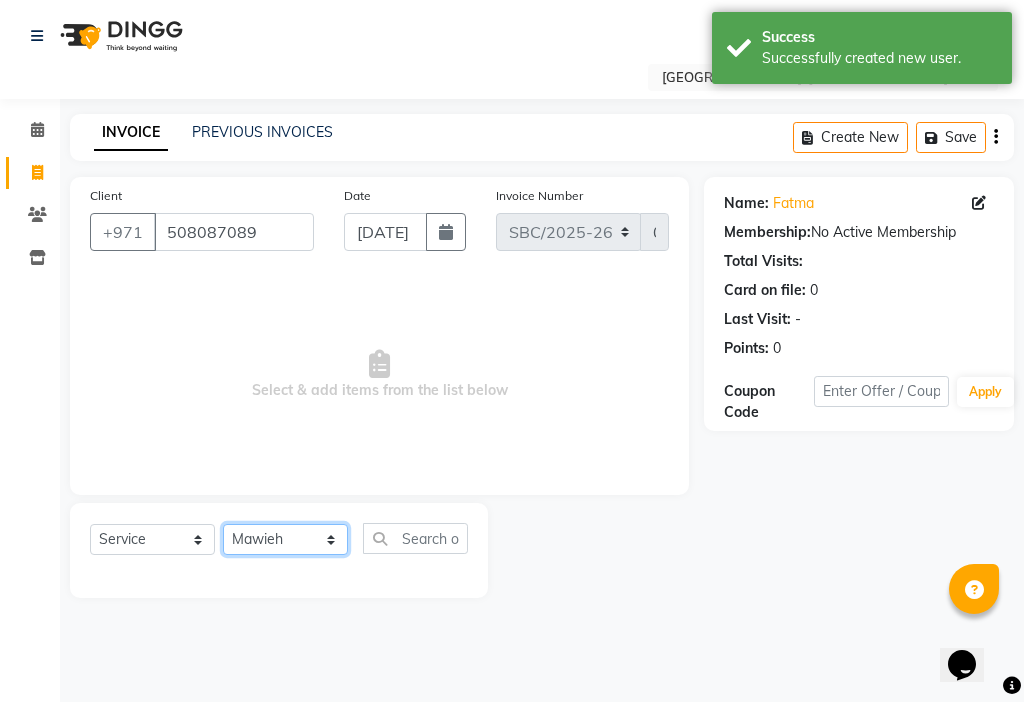 click on "Select Stylist Anjienet [PERSON_NAME] marry  Mawieh  [PERSON_NAME] [PERSON_NAME]" 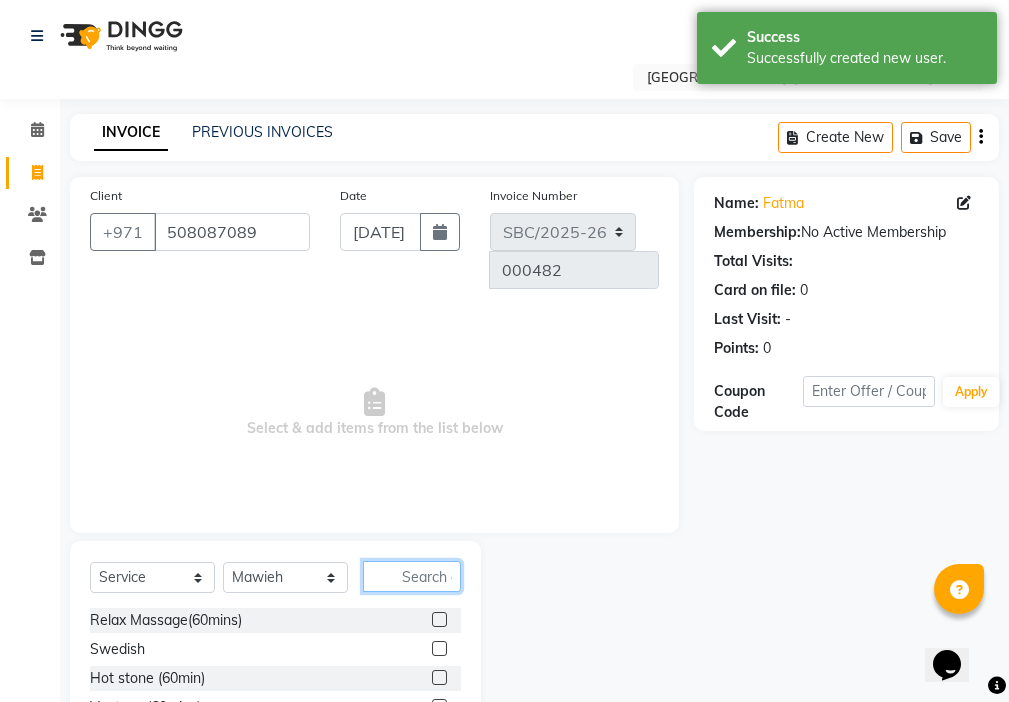 click 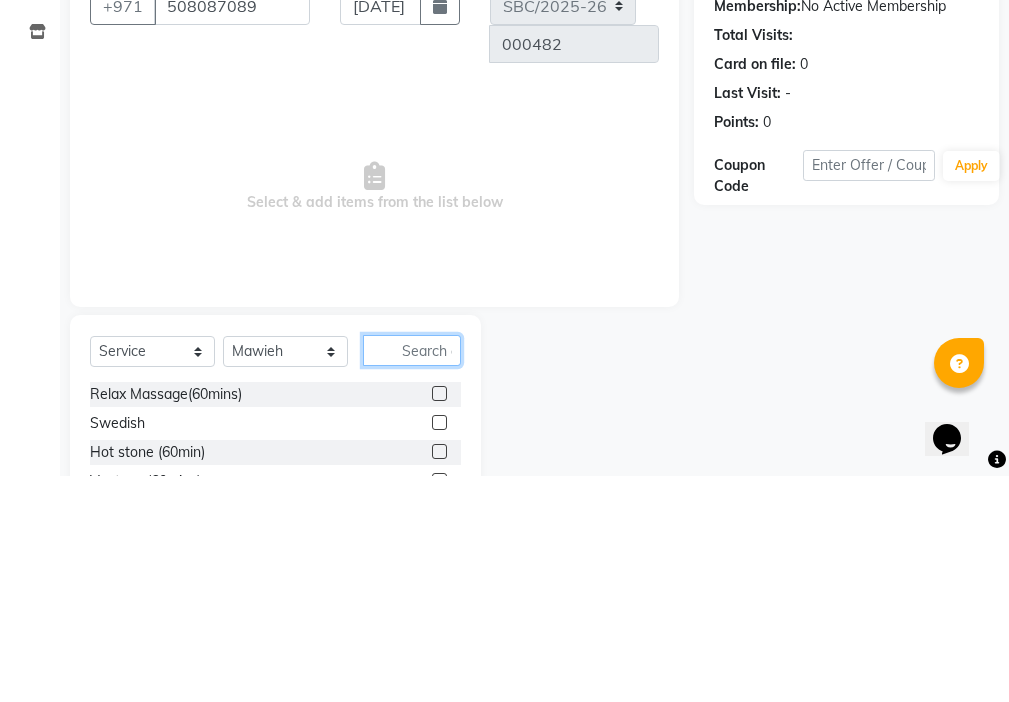 scroll, scrollTop: 16, scrollLeft: 0, axis: vertical 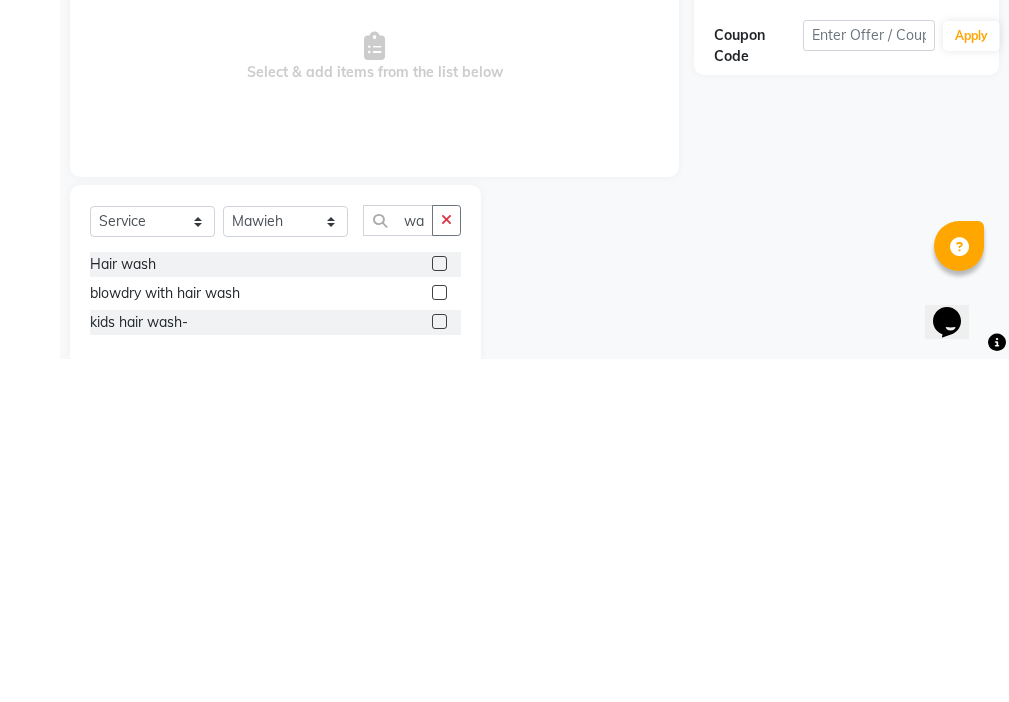 click 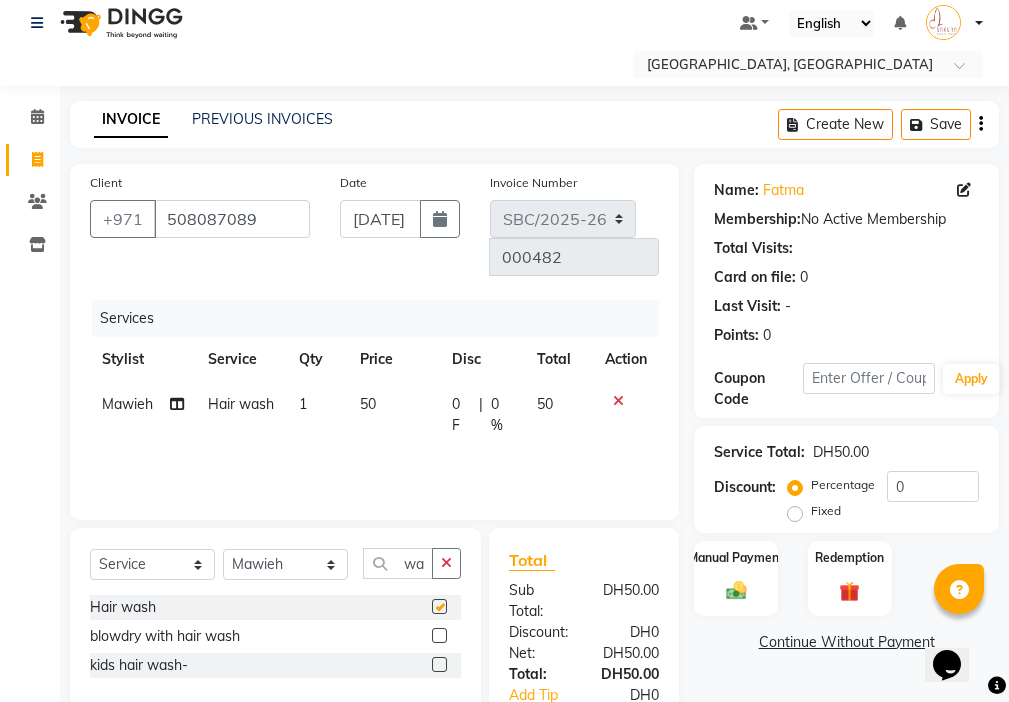 scroll, scrollTop: 0, scrollLeft: 0, axis: both 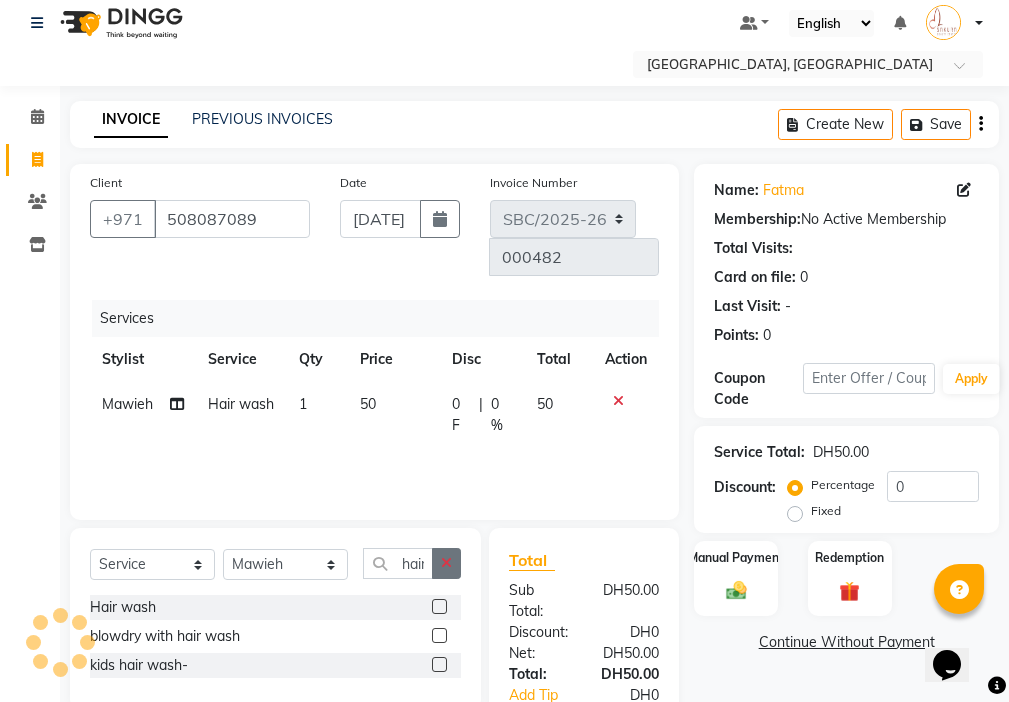 click 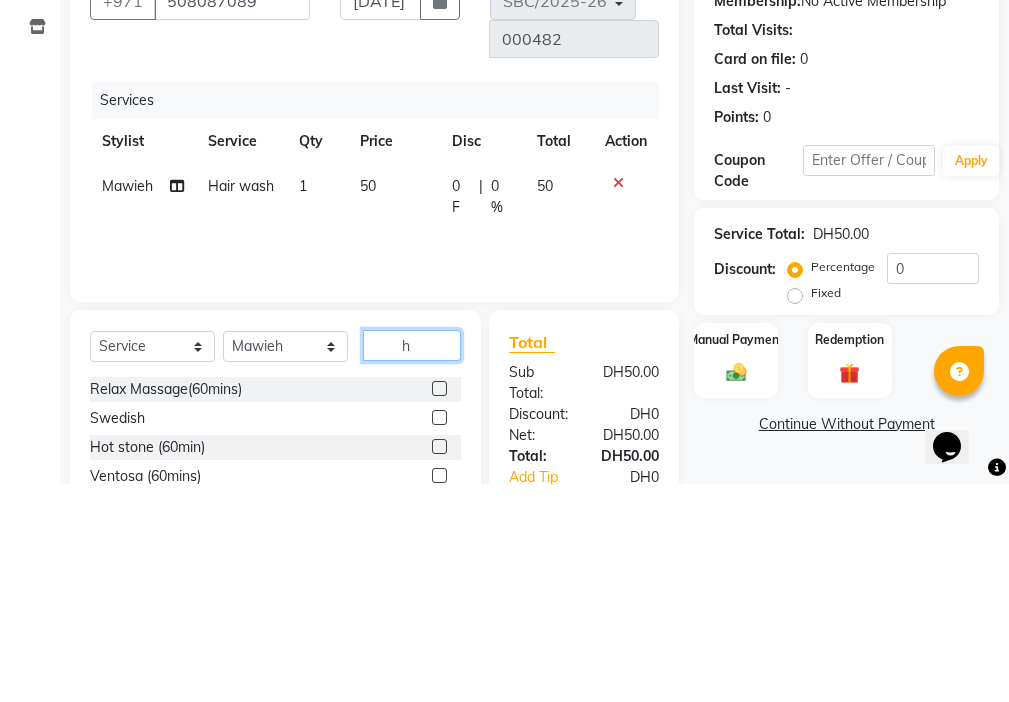 scroll, scrollTop: 16, scrollLeft: 0, axis: vertical 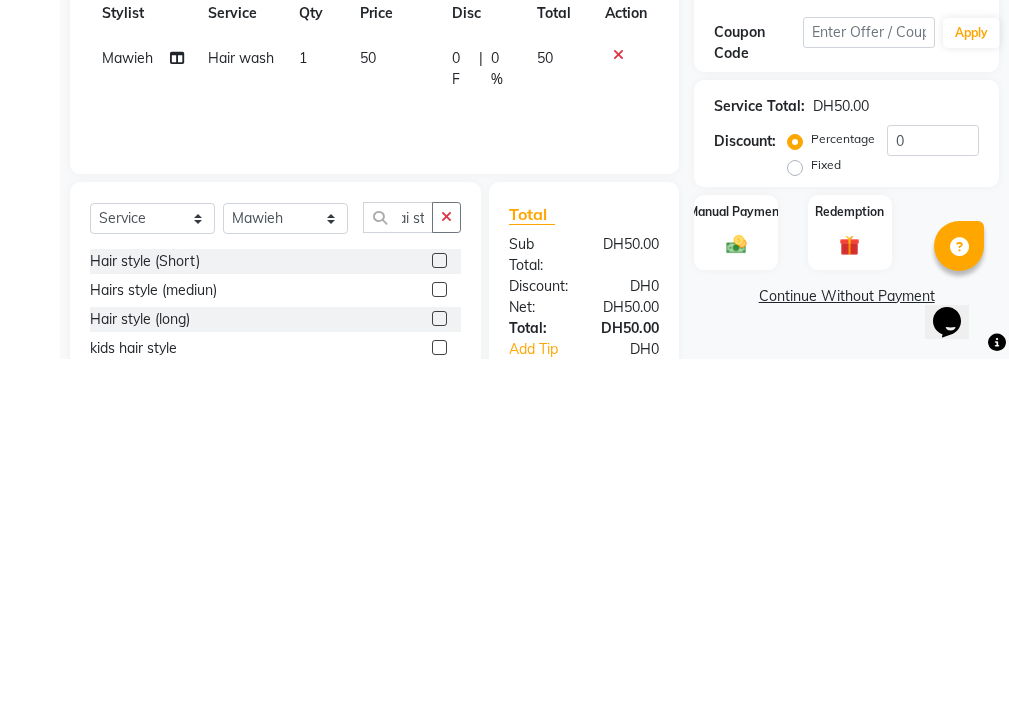 click 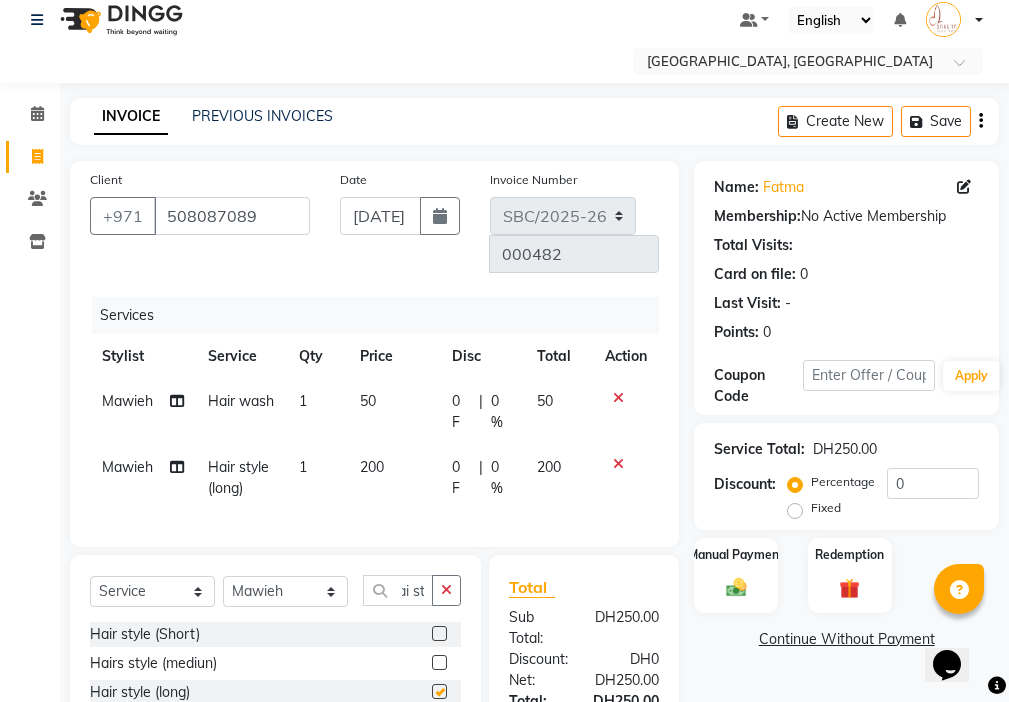 scroll, scrollTop: 0, scrollLeft: 0, axis: both 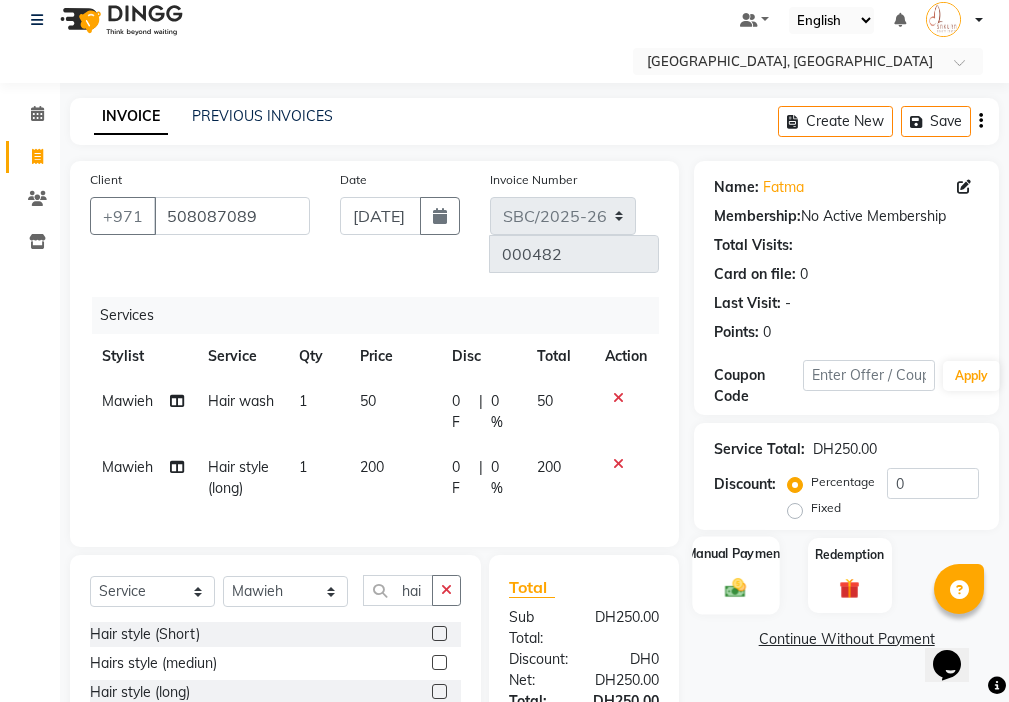 click 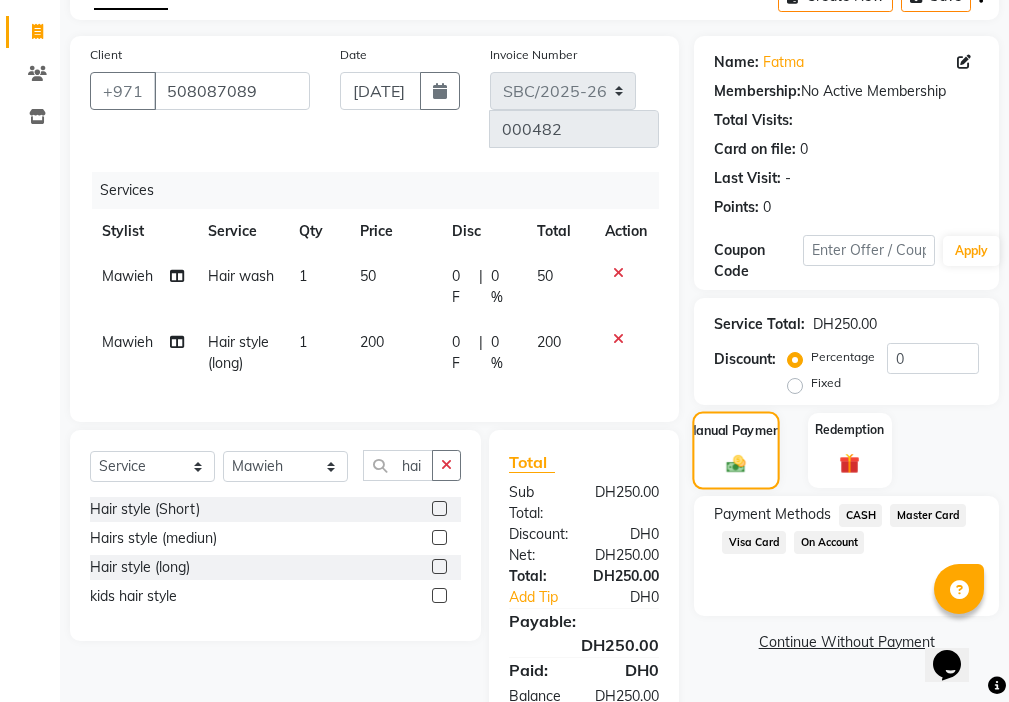 scroll, scrollTop: 155, scrollLeft: 0, axis: vertical 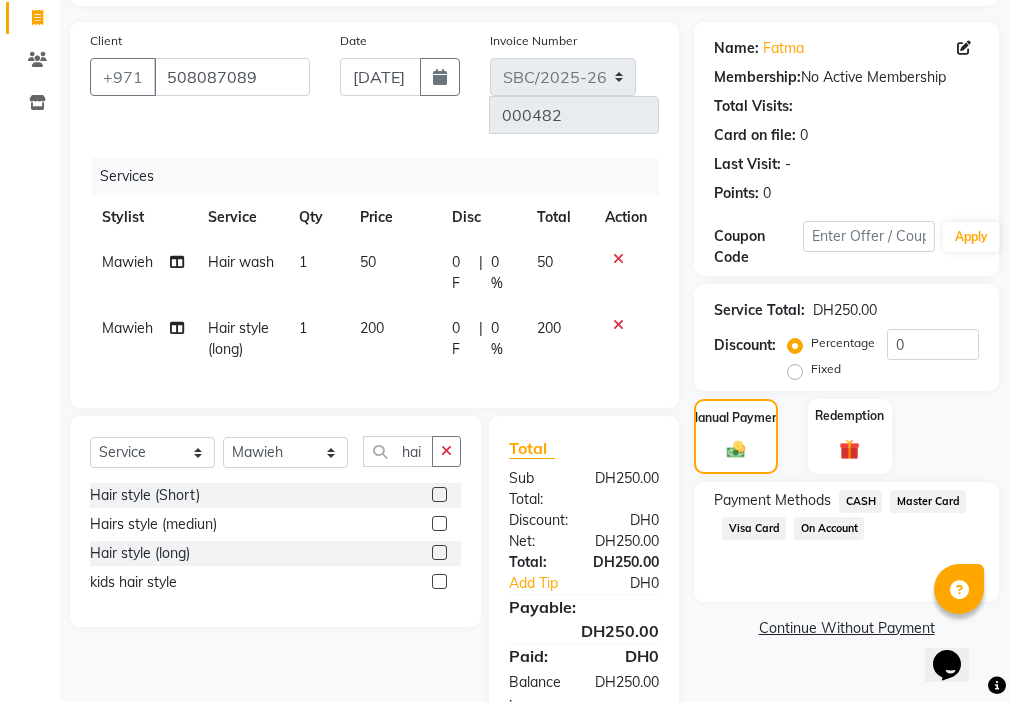 click on "Visa Card" 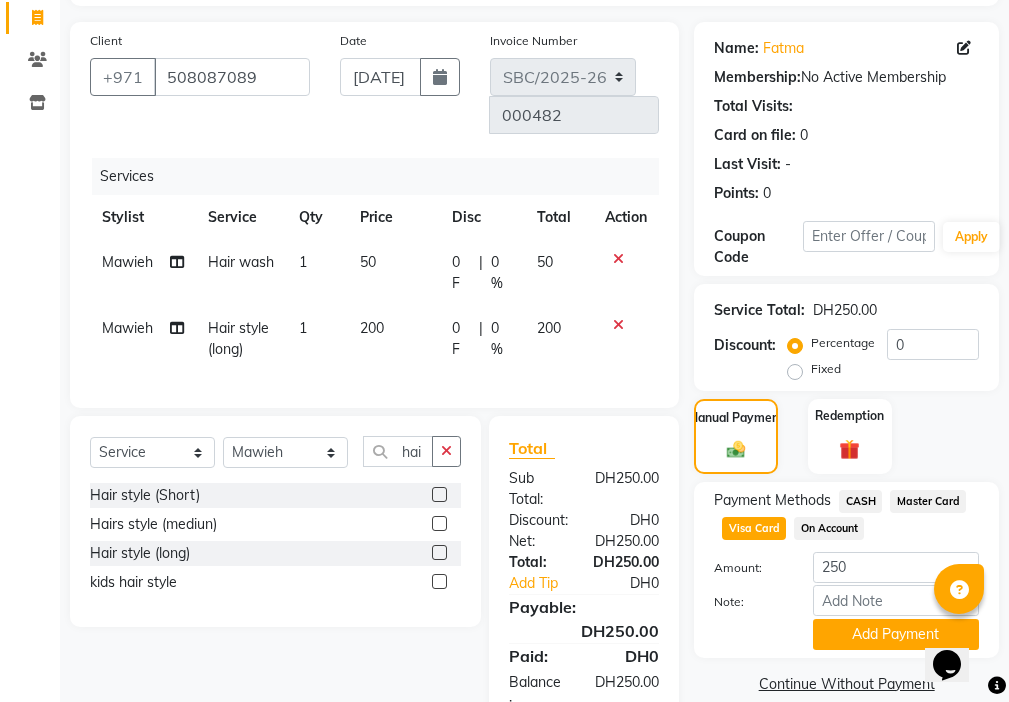 scroll, scrollTop: 194, scrollLeft: 0, axis: vertical 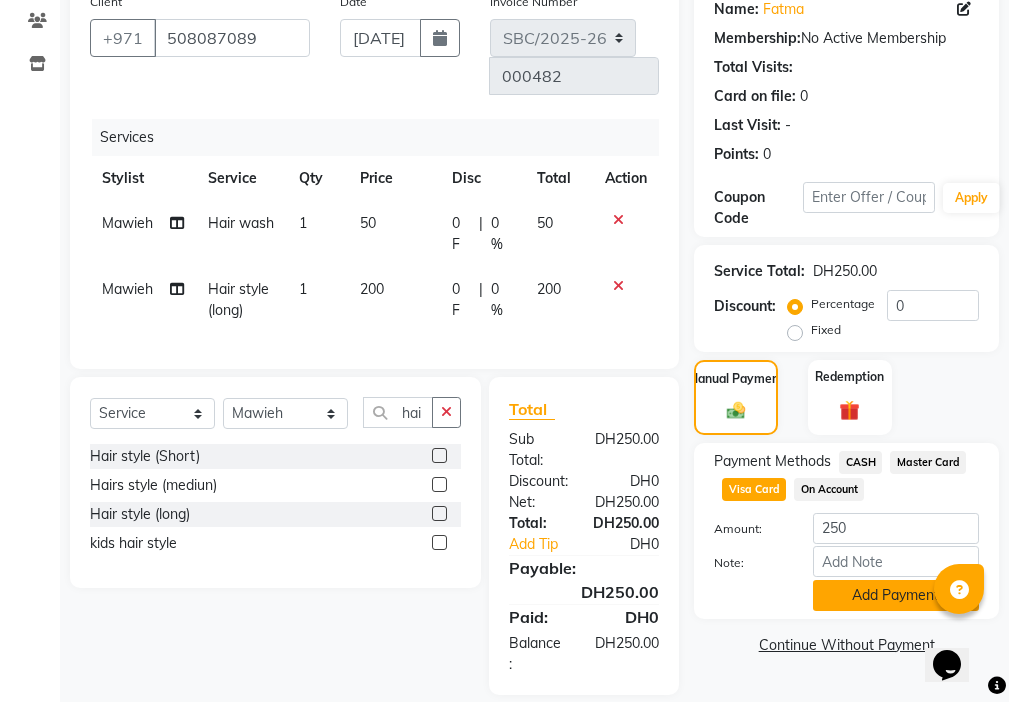 click on "Add Payment" 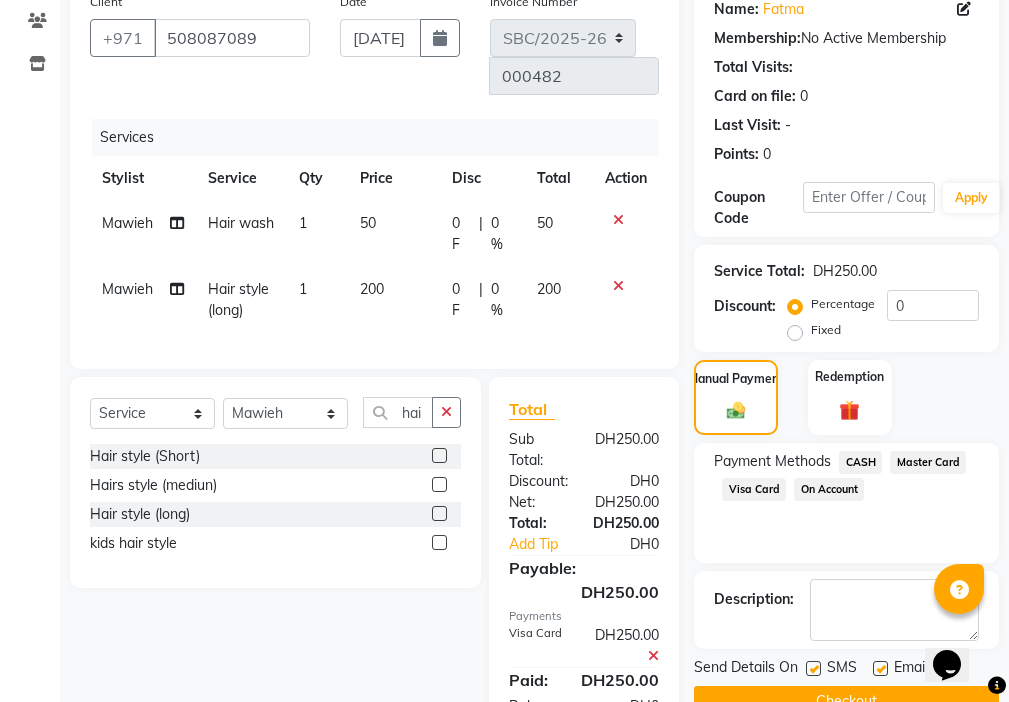 scroll, scrollTop: 257, scrollLeft: 0, axis: vertical 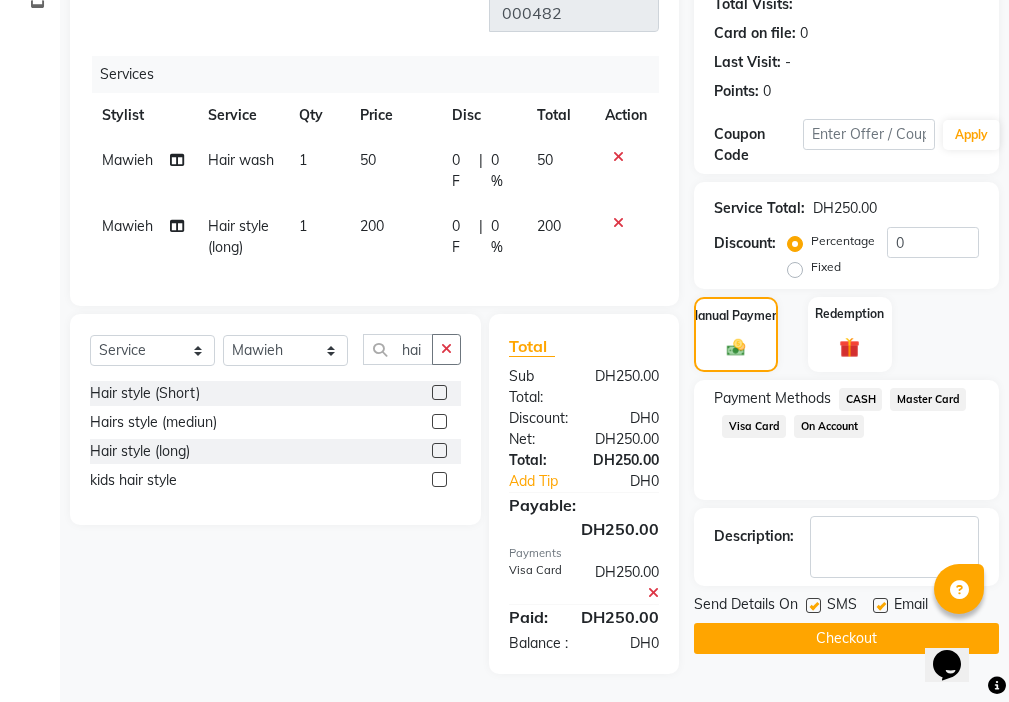 click 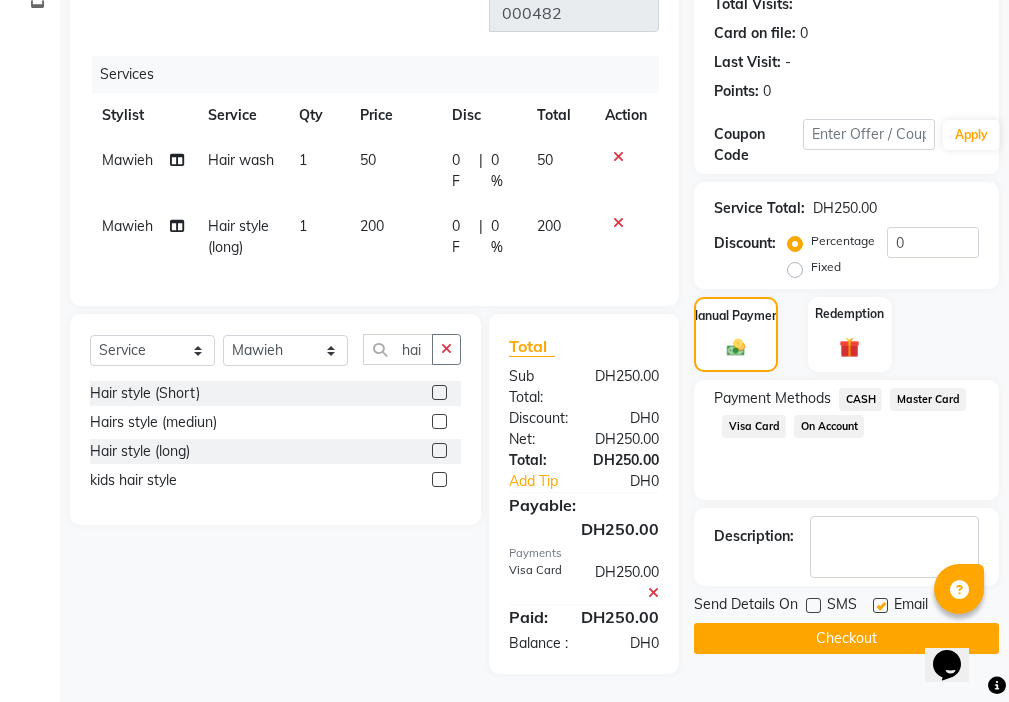 click 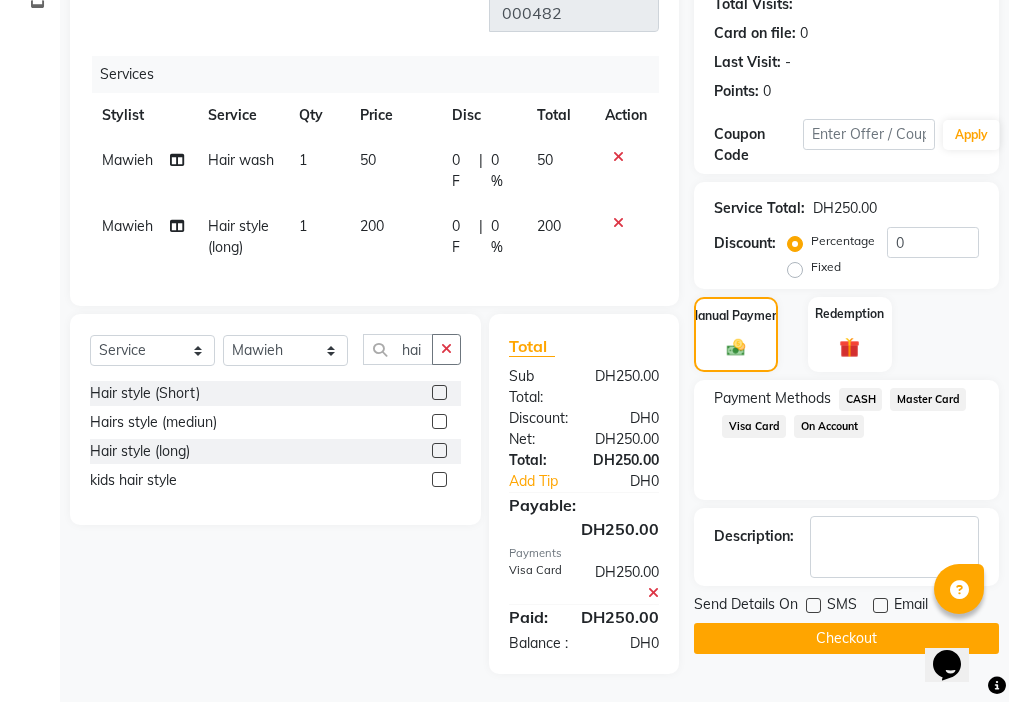 click on "Checkout" 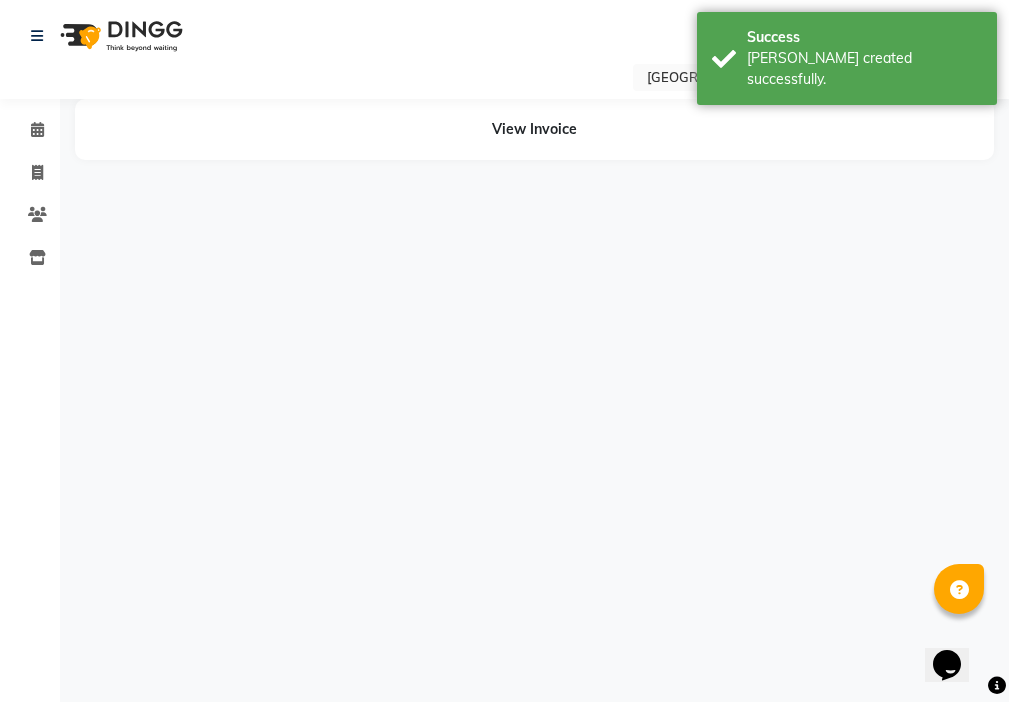 scroll, scrollTop: 0, scrollLeft: 0, axis: both 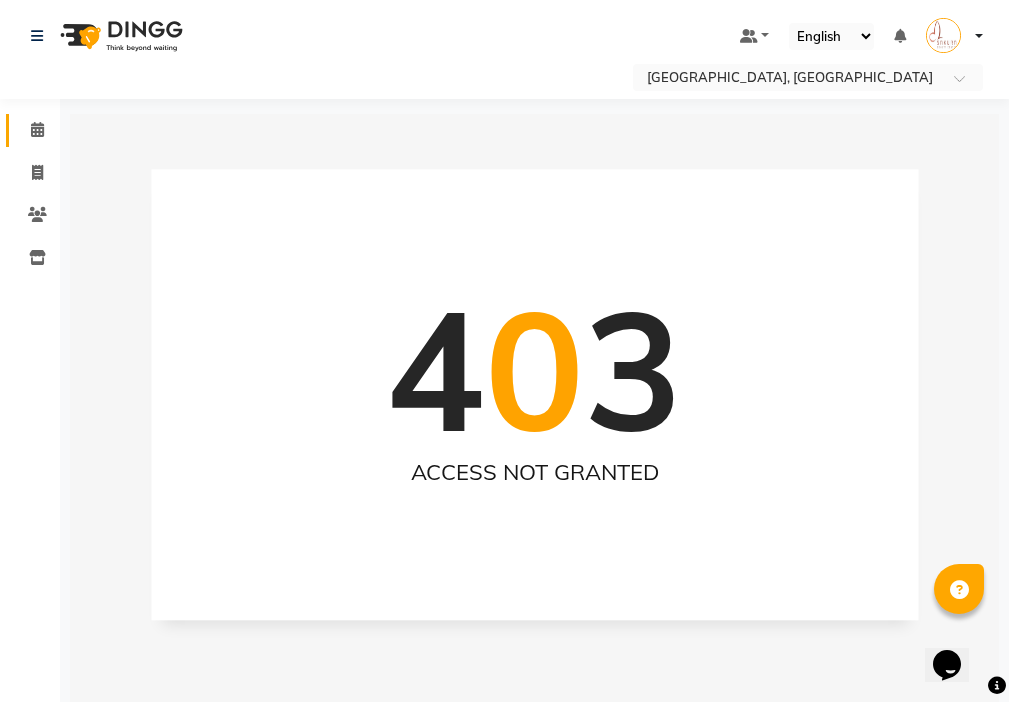 click on "Calendar" 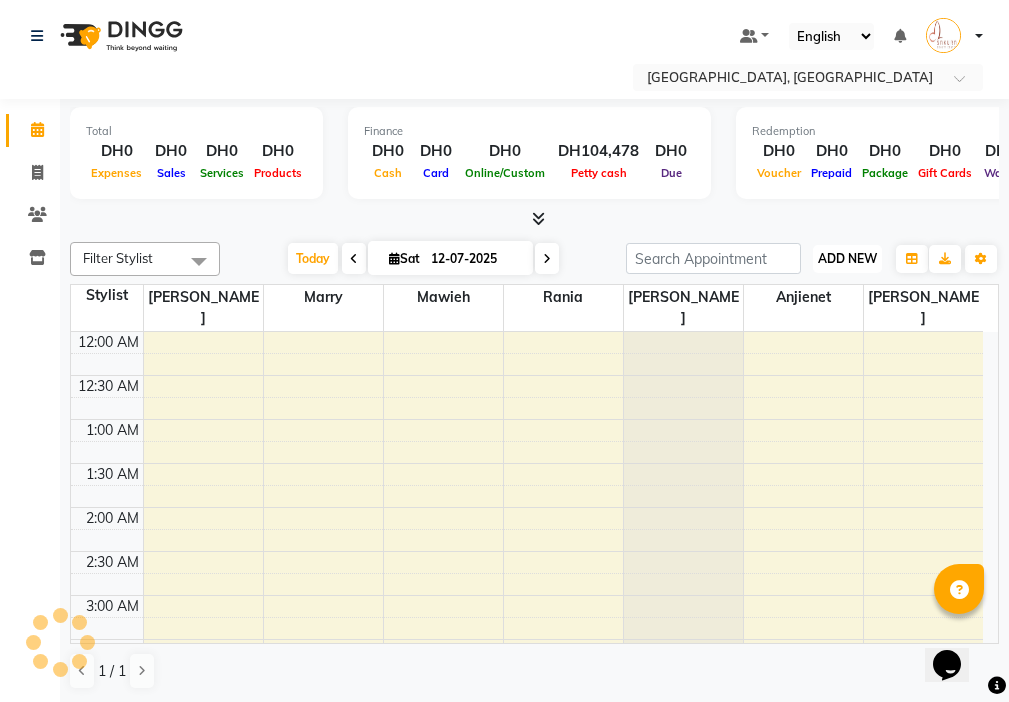 click on "ADD NEW" at bounding box center (847, 258) 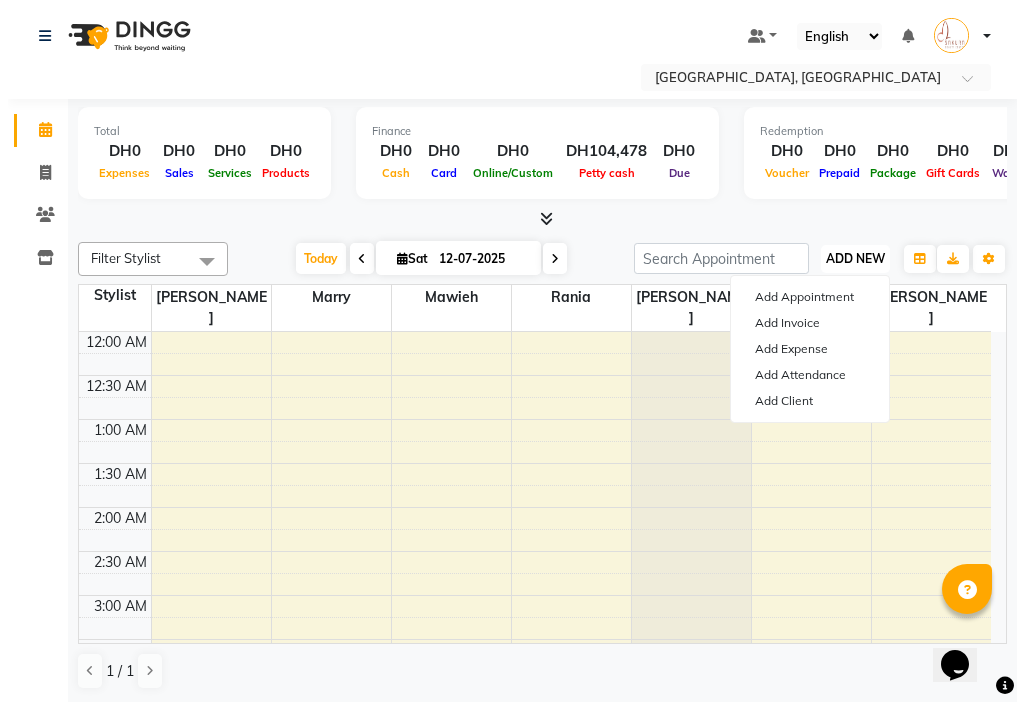 scroll, scrollTop: 529, scrollLeft: 0, axis: vertical 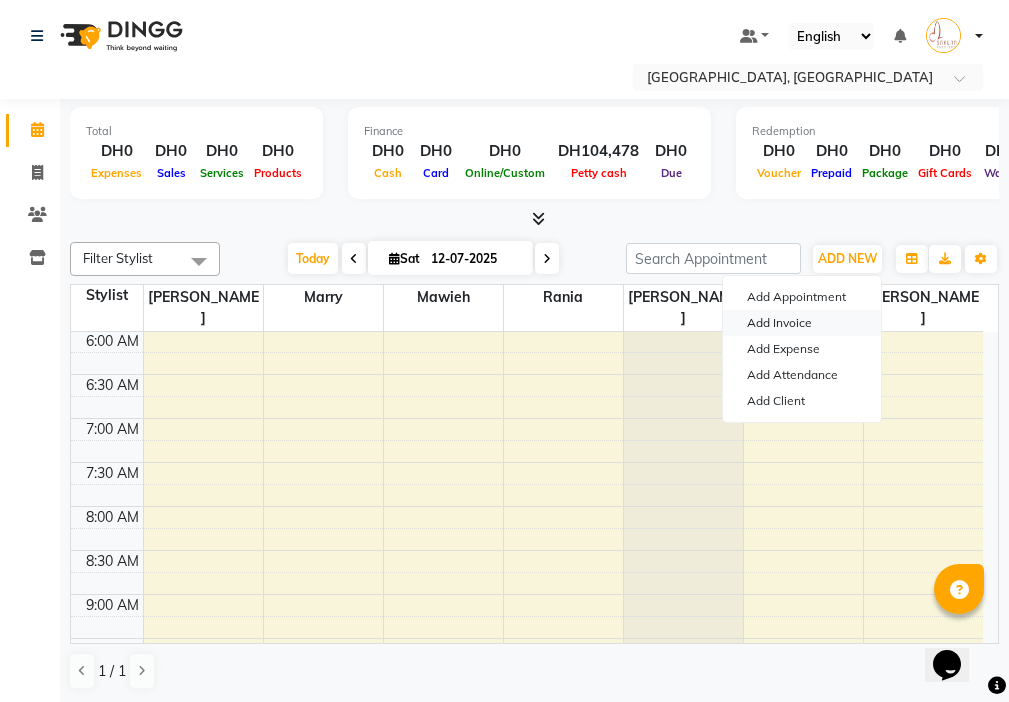 click on "Add Invoice" at bounding box center [802, 323] 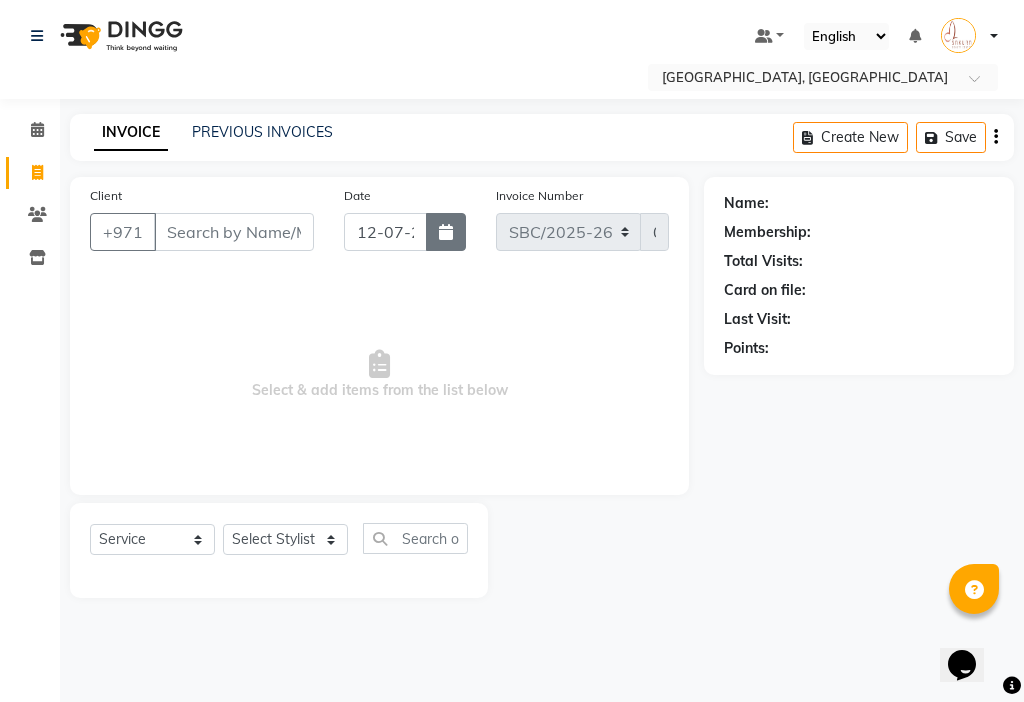 click 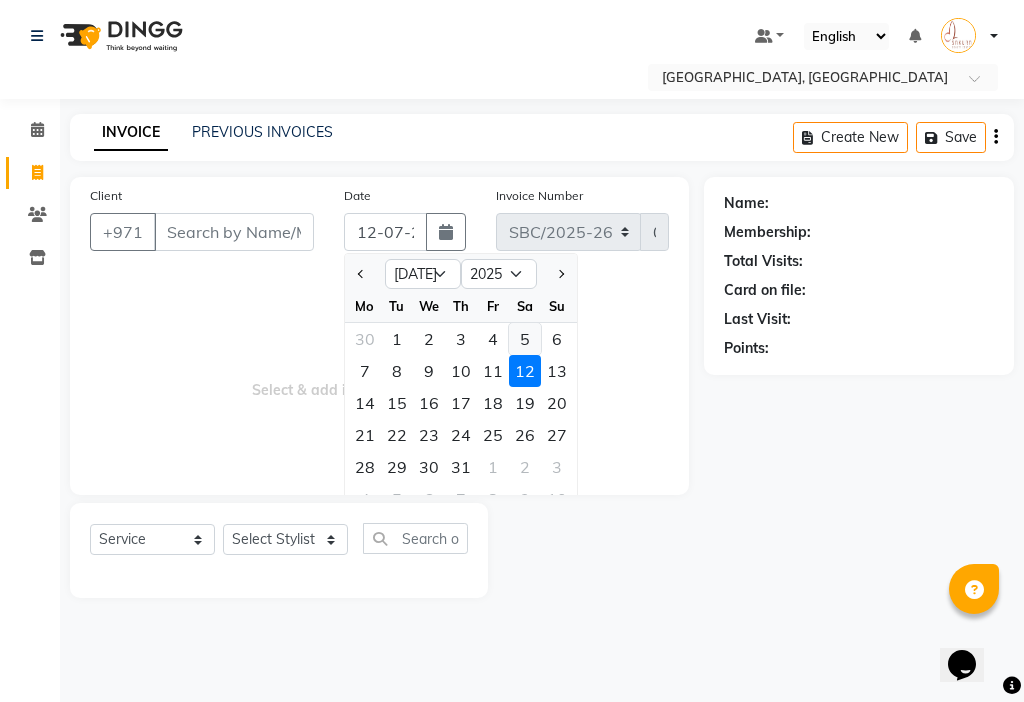 click on "5" 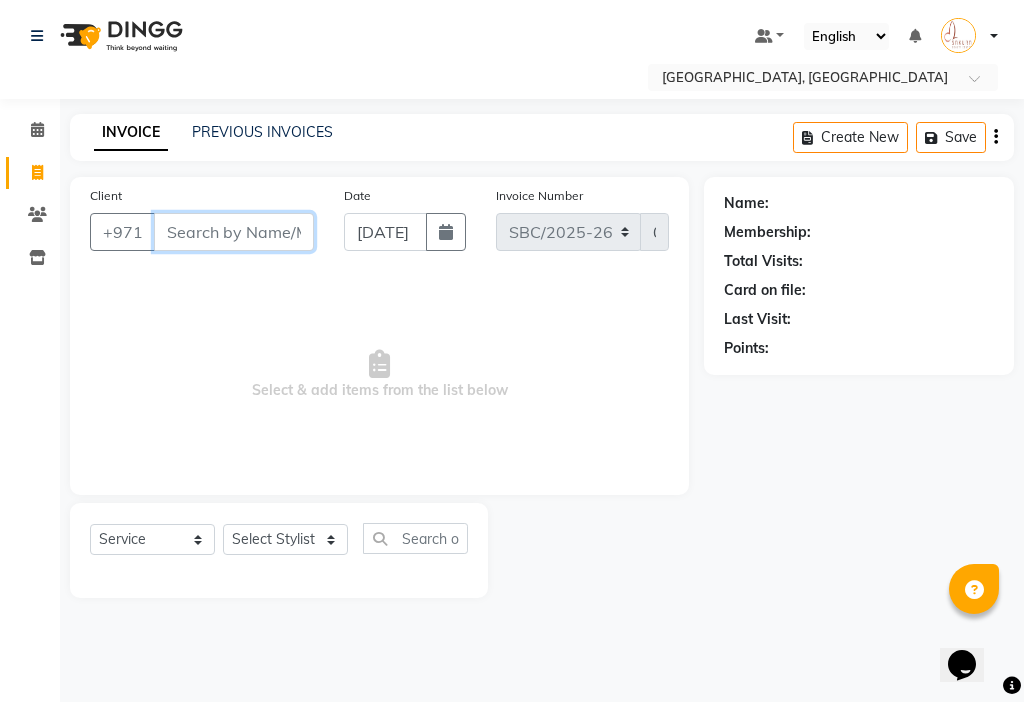 click on "Client" at bounding box center [234, 232] 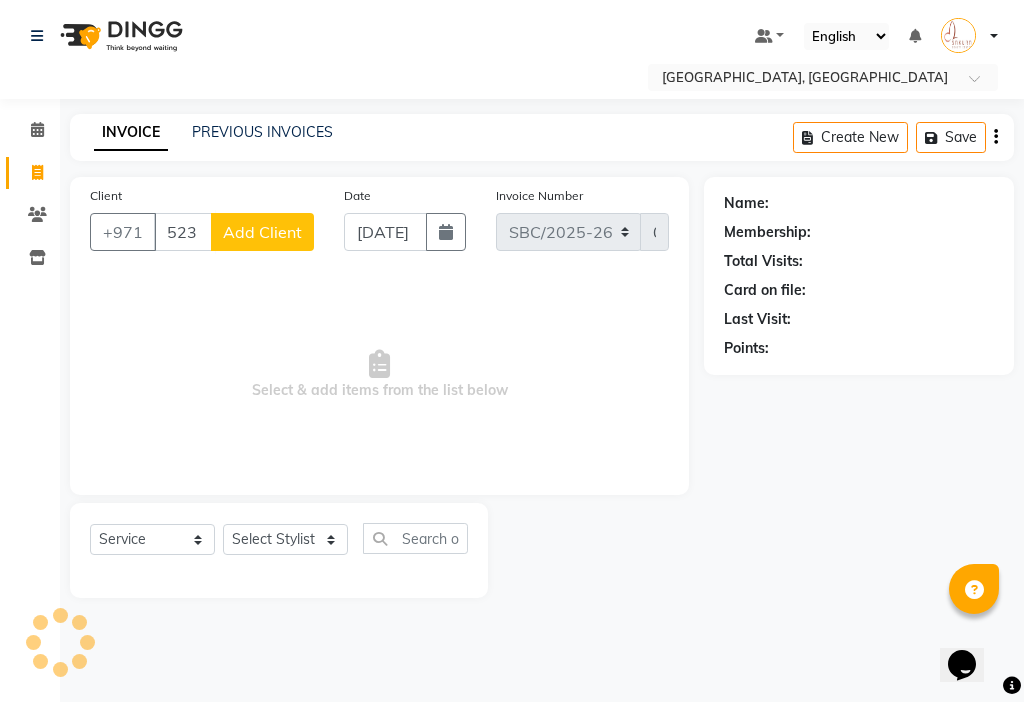 click on "Add Client" 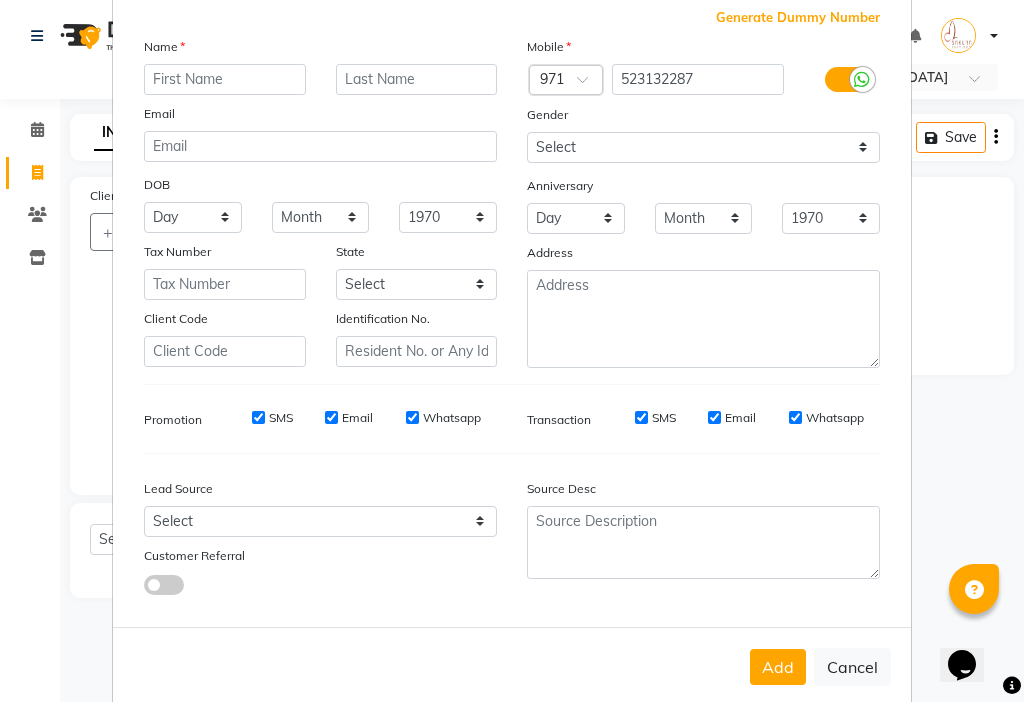 scroll, scrollTop: 147, scrollLeft: 0, axis: vertical 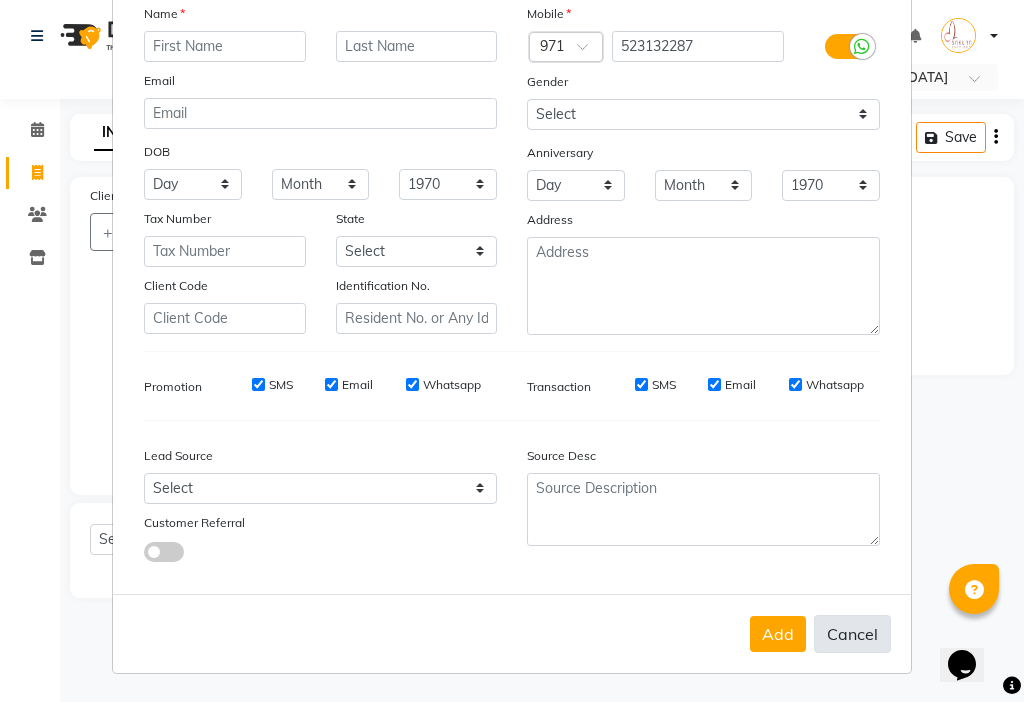 click on "Cancel" at bounding box center [852, 634] 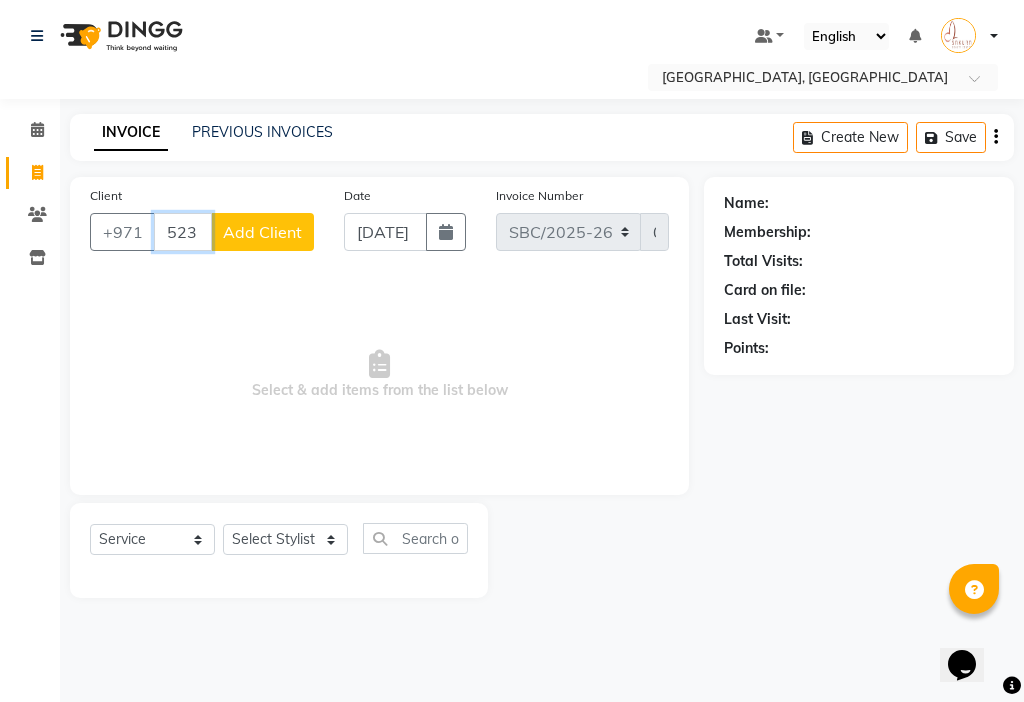 click on "523132287" at bounding box center (183, 232) 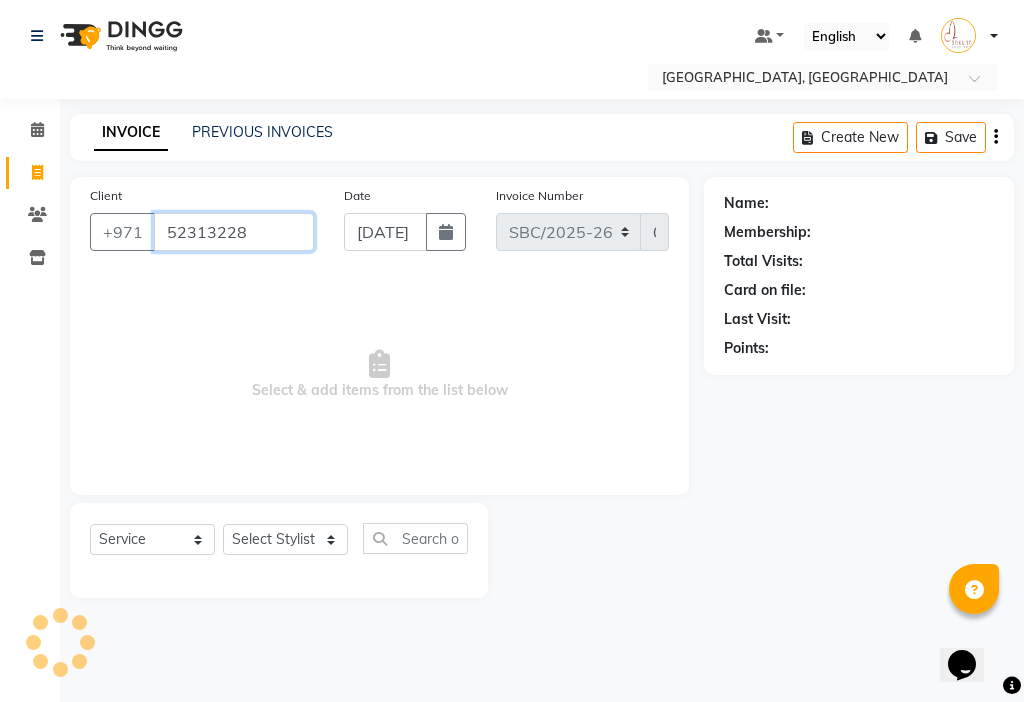 scroll, scrollTop: 0, scrollLeft: 0, axis: both 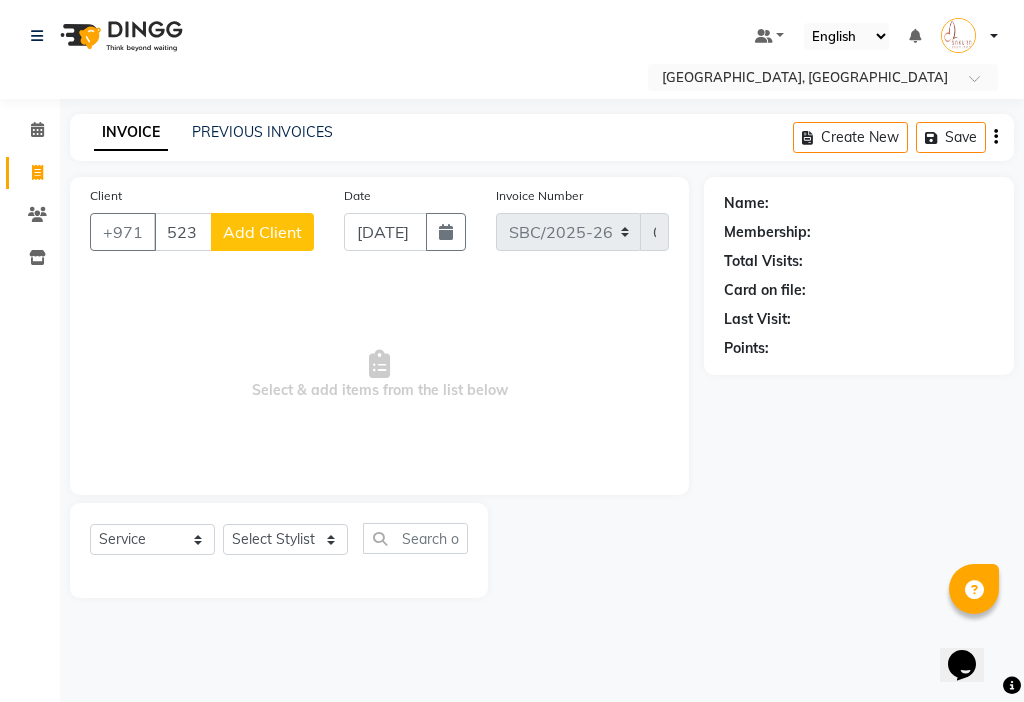 click on "Add Client" 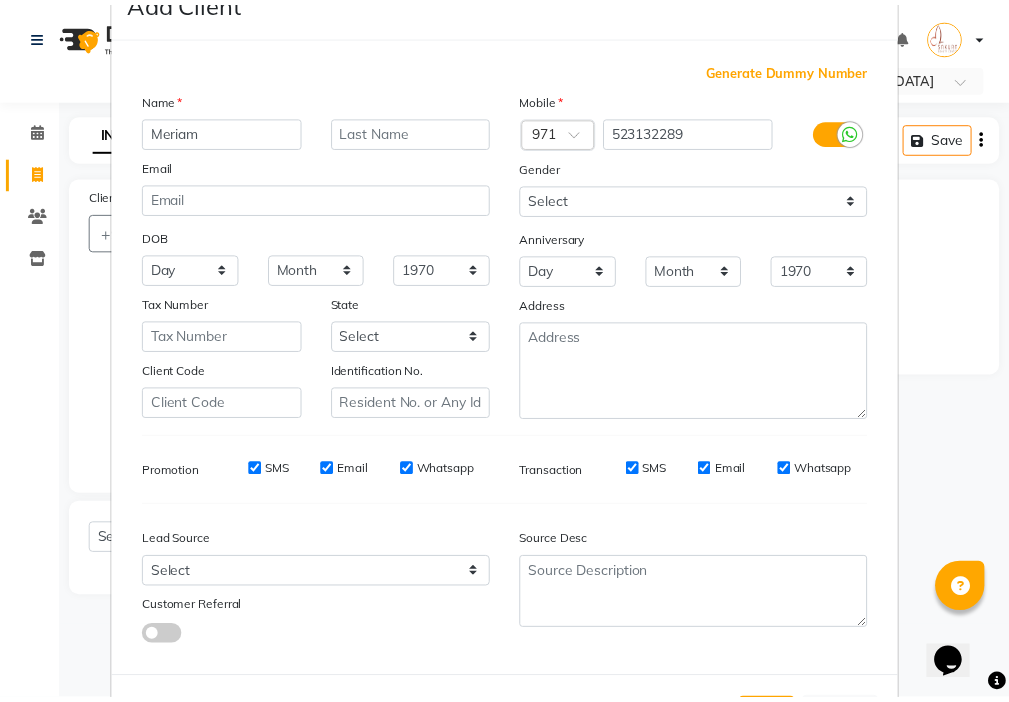 scroll, scrollTop: 147, scrollLeft: 0, axis: vertical 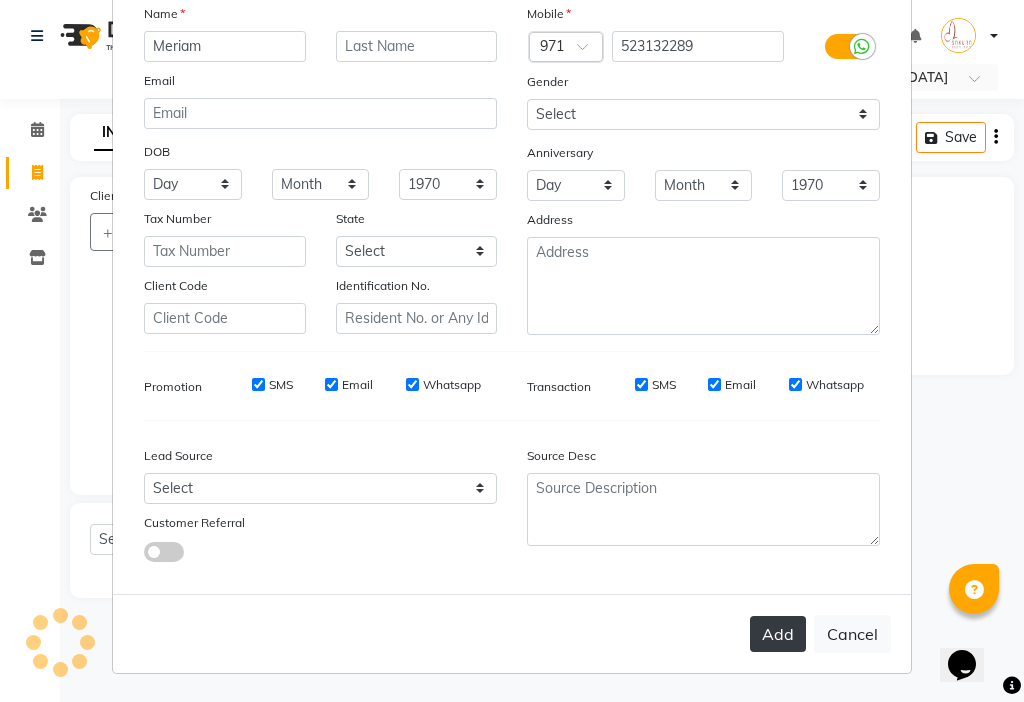 click on "Add" at bounding box center (778, 634) 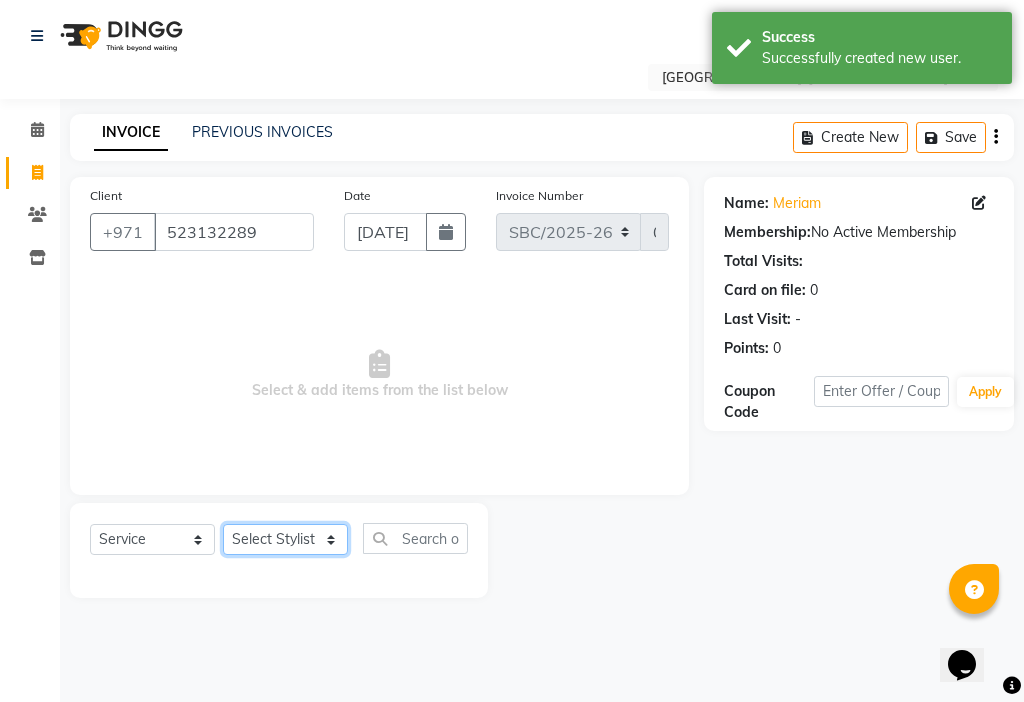 click on "Select Stylist Anjienet [PERSON_NAME] marry  Mawieh  [PERSON_NAME] [PERSON_NAME]" 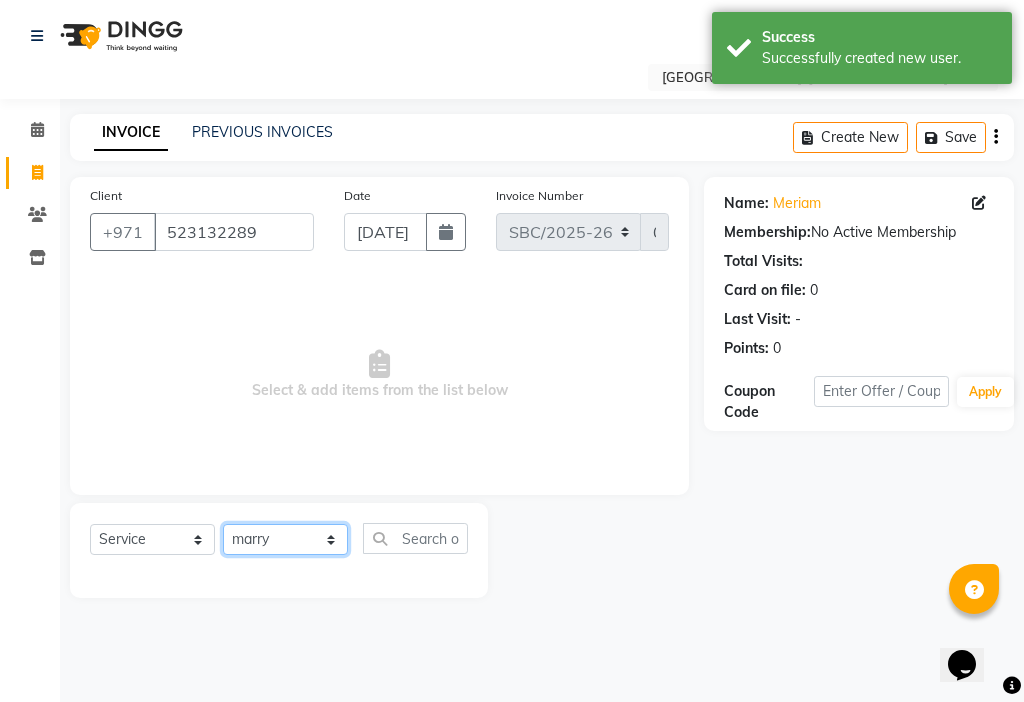 click on "Select Stylist Anjienet [PERSON_NAME] marry  Mawieh  [PERSON_NAME] [PERSON_NAME]" 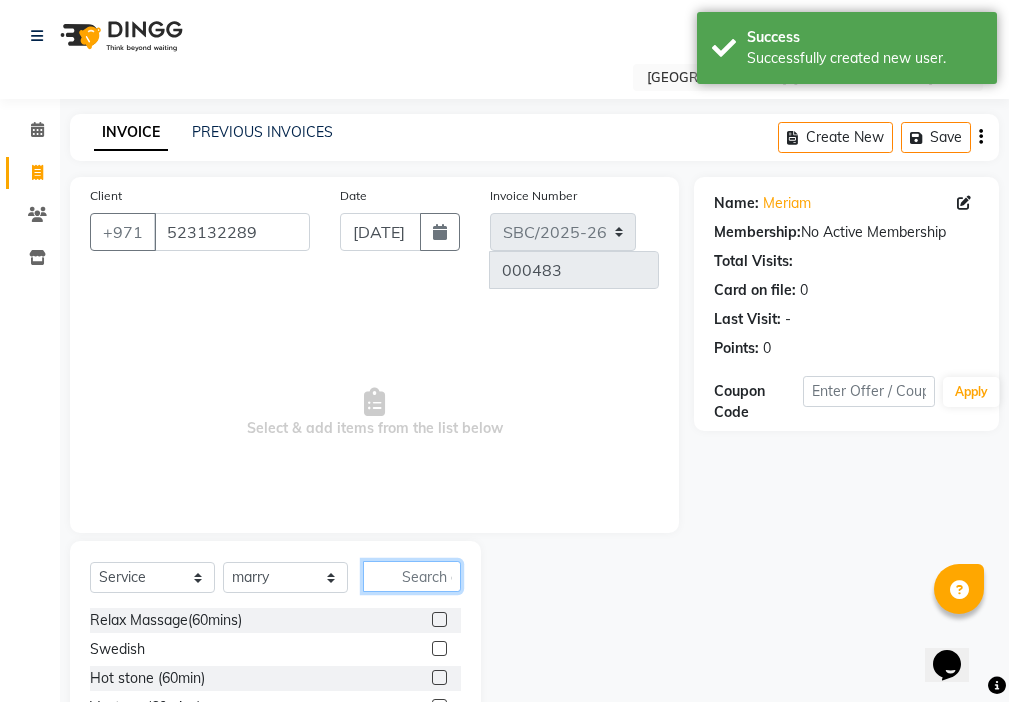 click 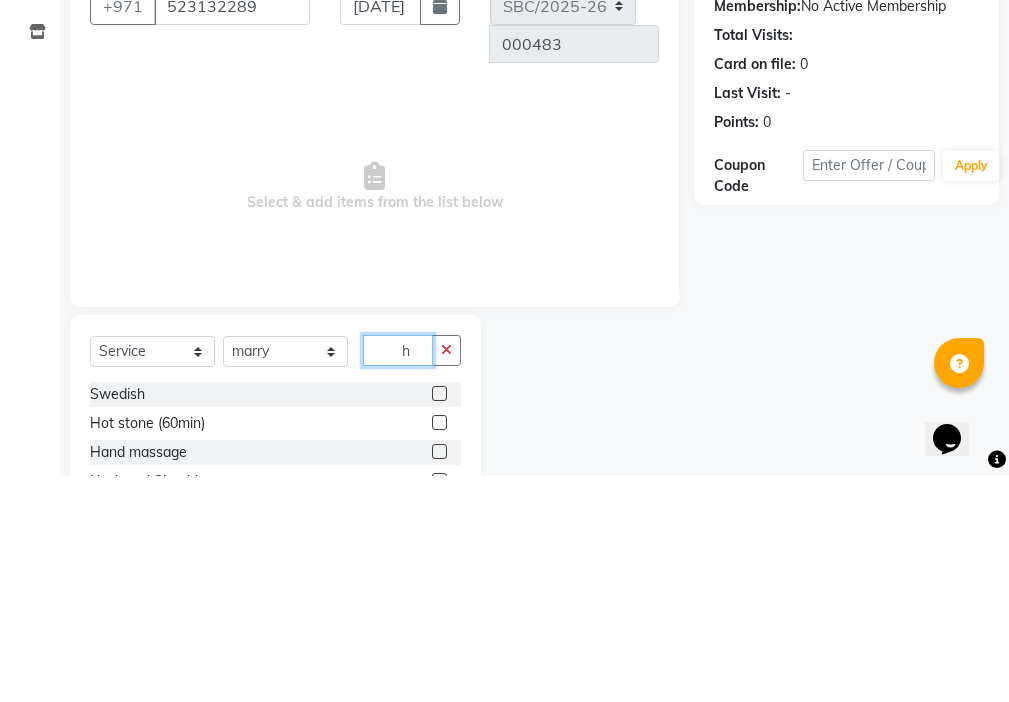 scroll, scrollTop: 16, scrollLeft: 0, axis: vertical 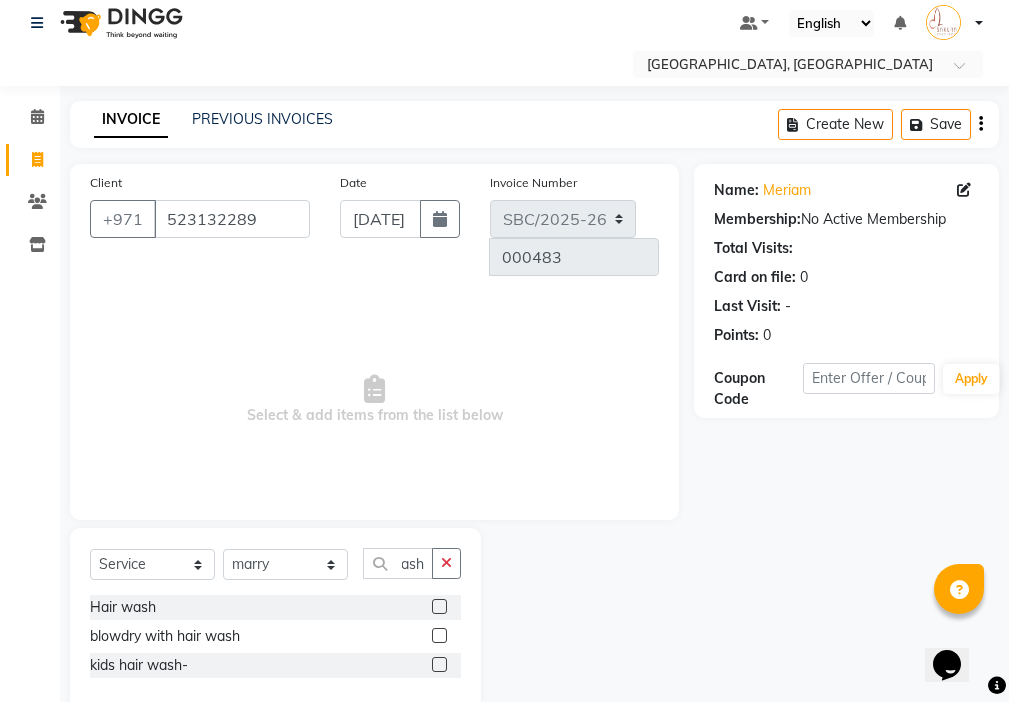 click 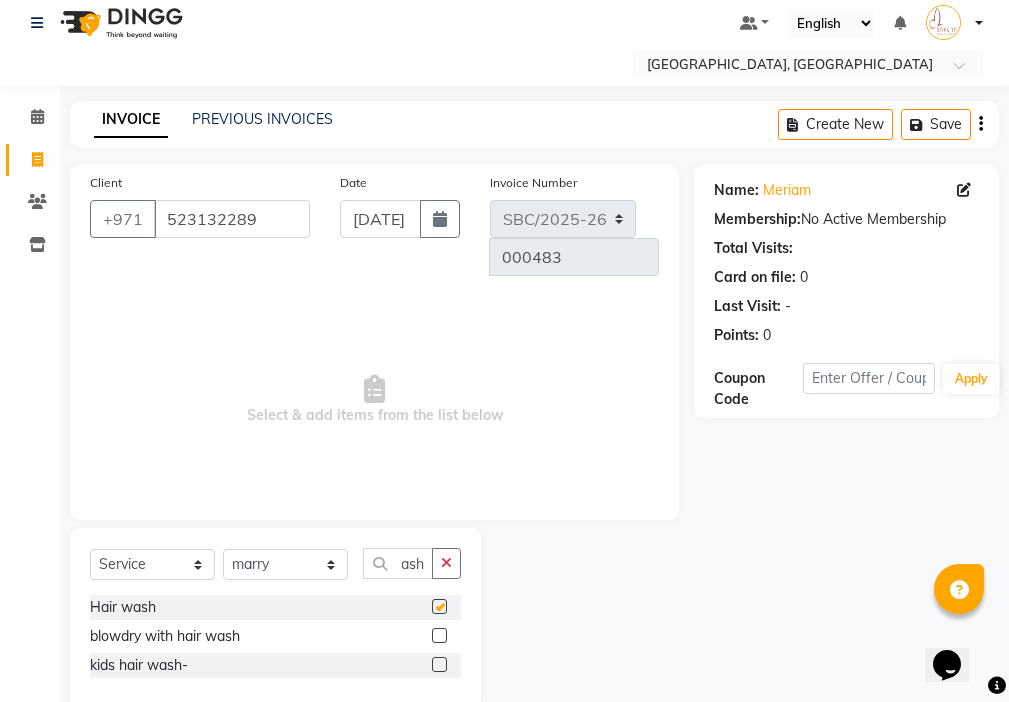 scroll, scrollTop: 0, scrollLeft: 0, axis: both 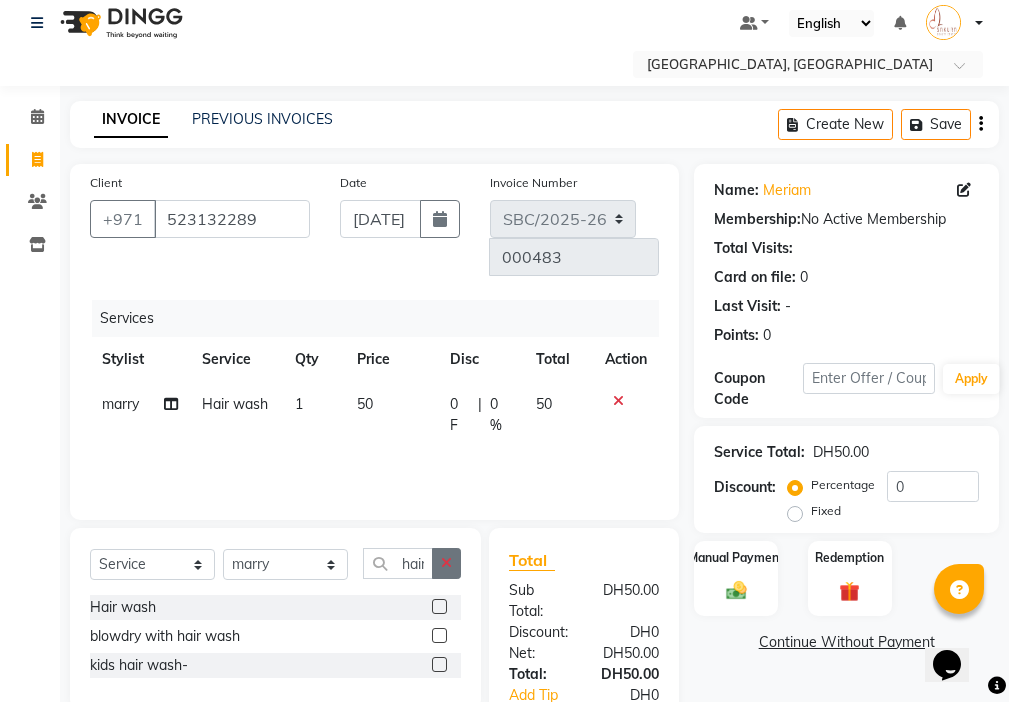 click 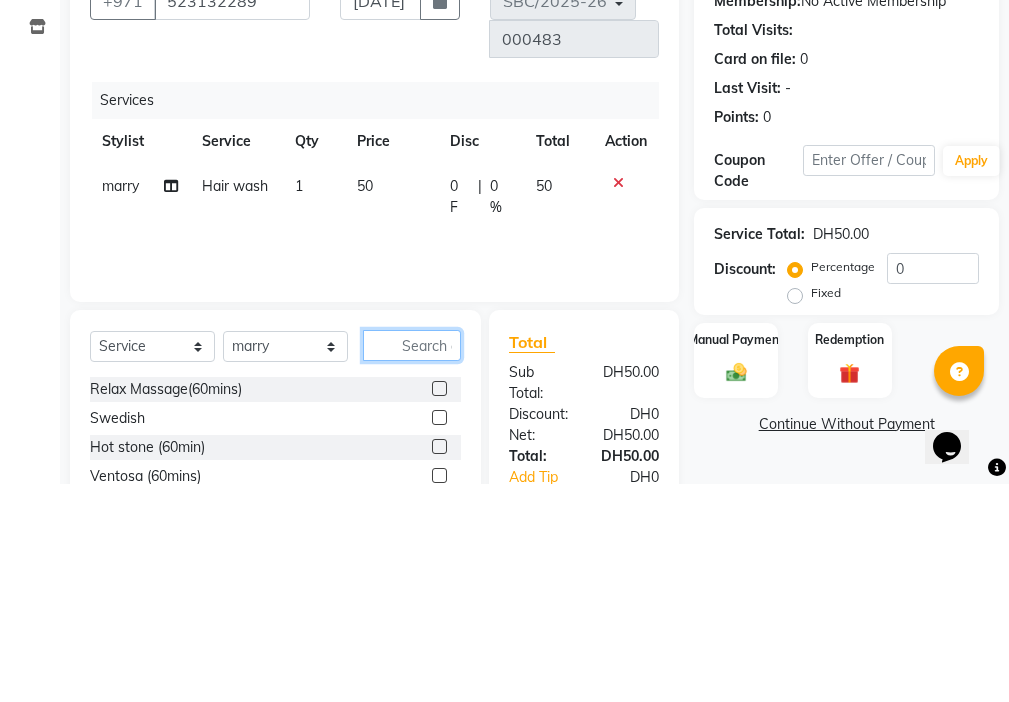 scroll, scrollTop: 16, scrollLeft: 0, axis: vertical 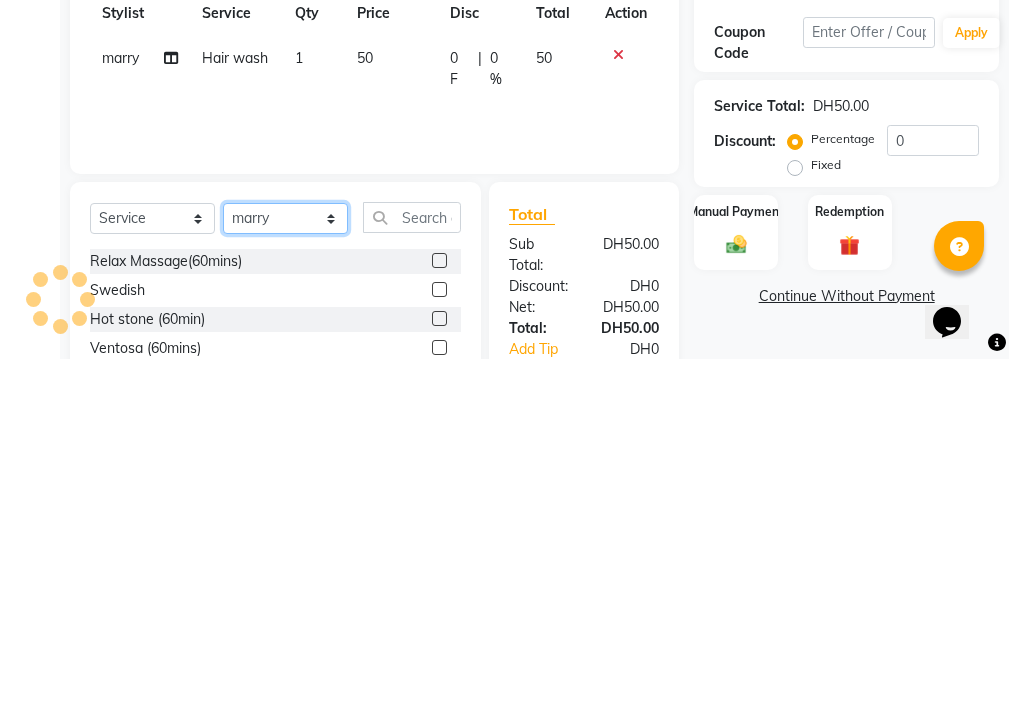 click on "Select Stylist Anjienet [PERSON_NAME] marry  Mawieh  [PERSON_NAME] [PERSON_NAME]" 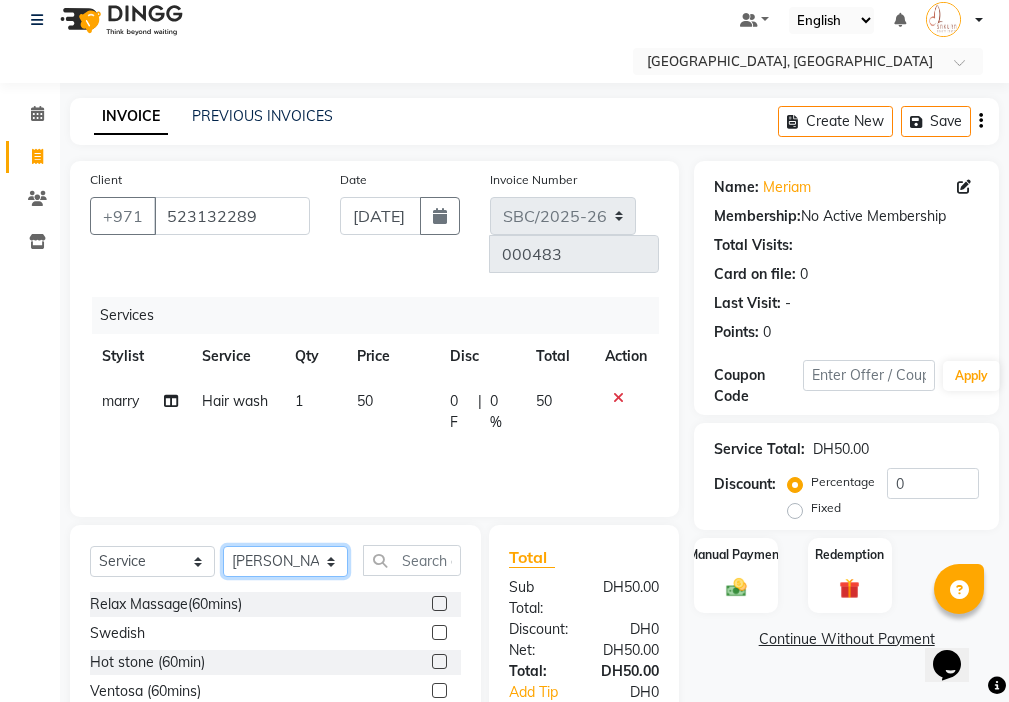 click on "Select Stylist Anjienet [PERSON_NAME] marry  Mawieh  [PERSON_NAME] [PERSON_NAME]" 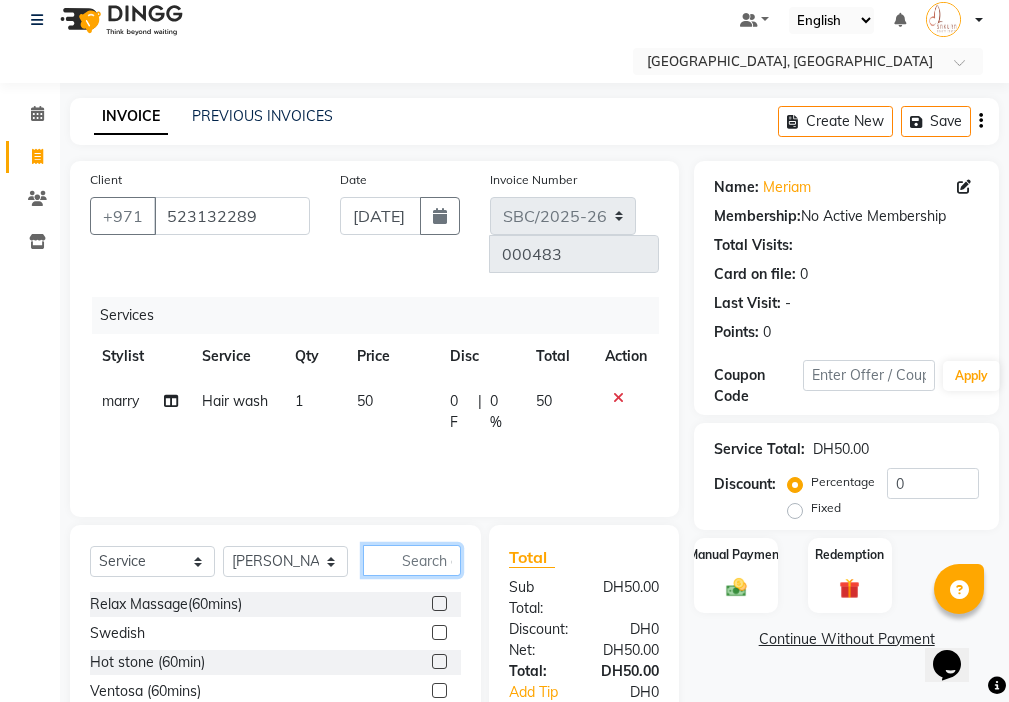 click 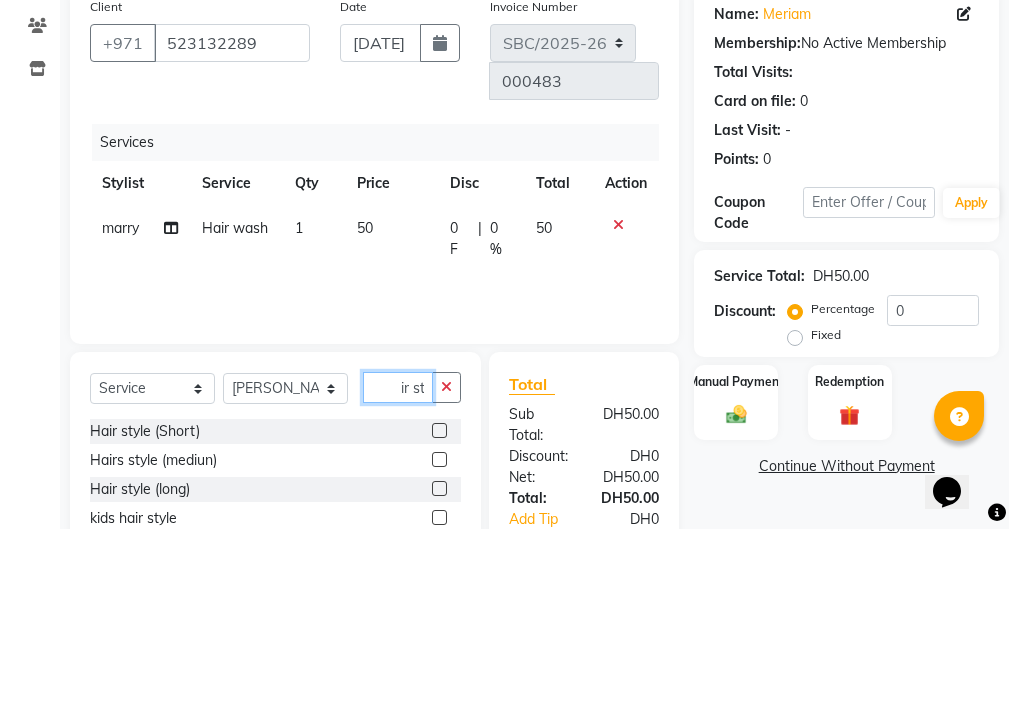 scroll, scrollTop: 0, scrollLeft: 24, axis: horizontal 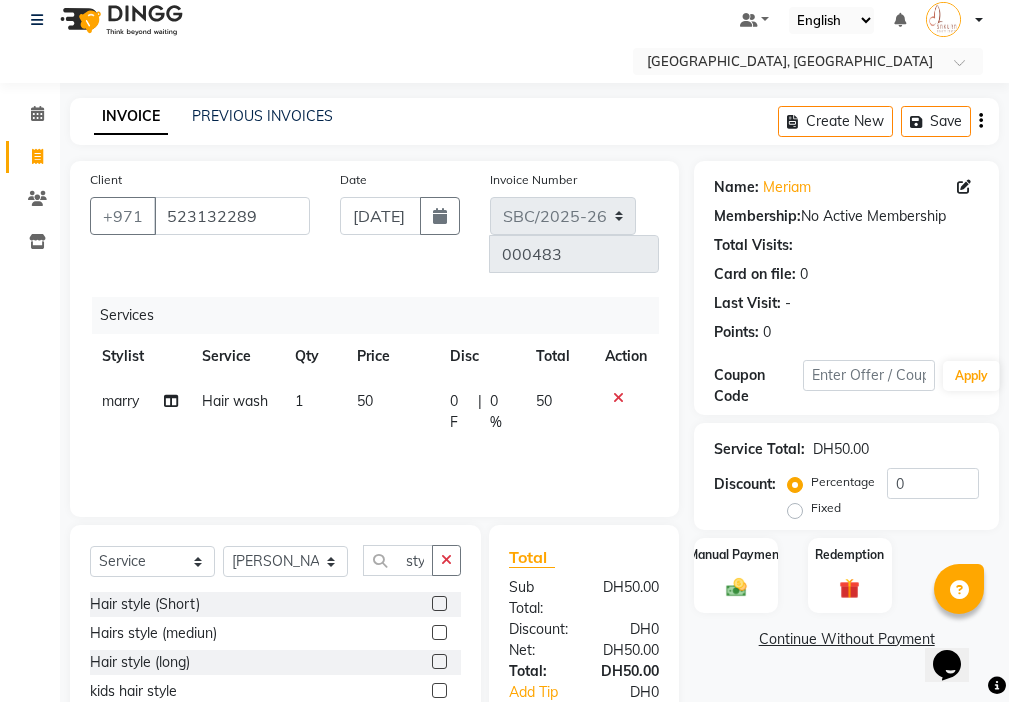 click 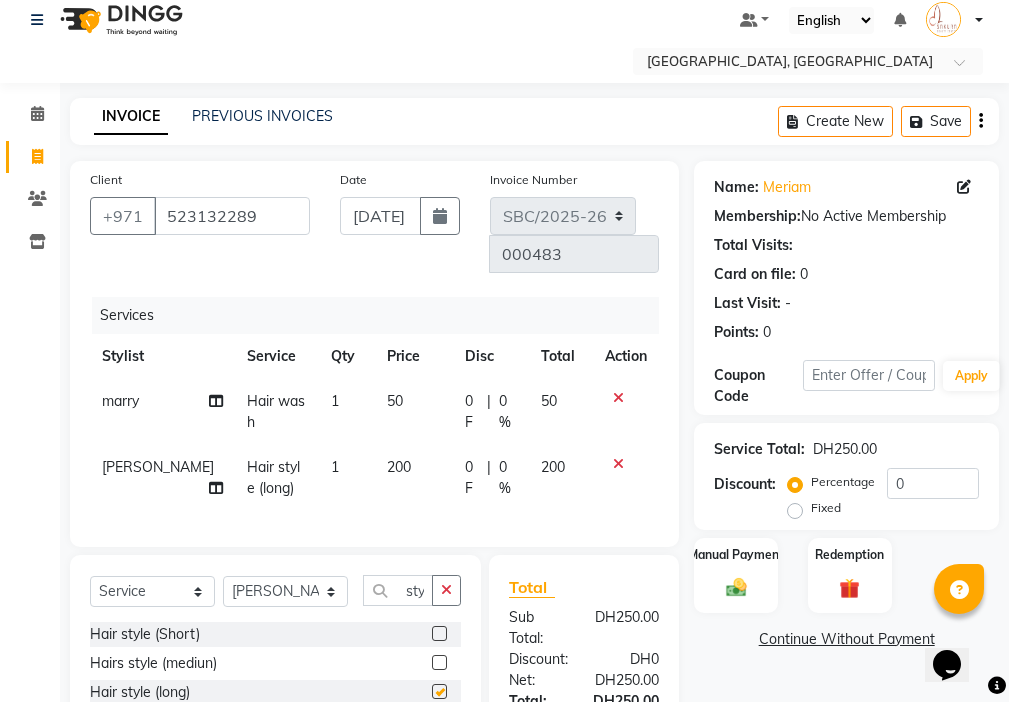 scroll, scrollTop: 0, scrollLeft: 0, axis: both 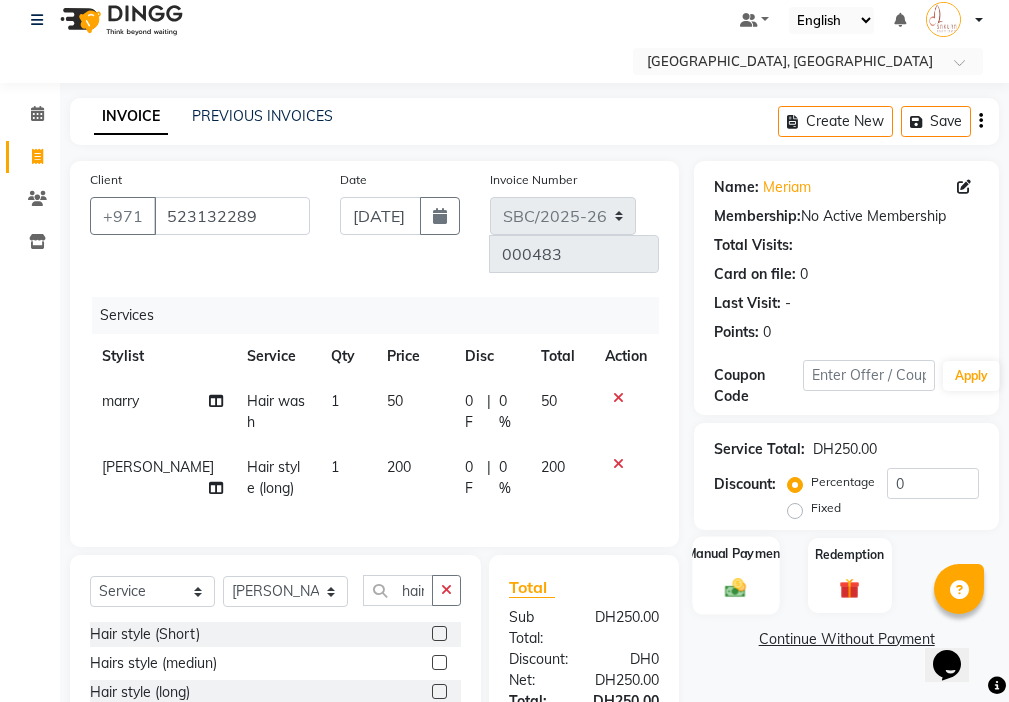 click 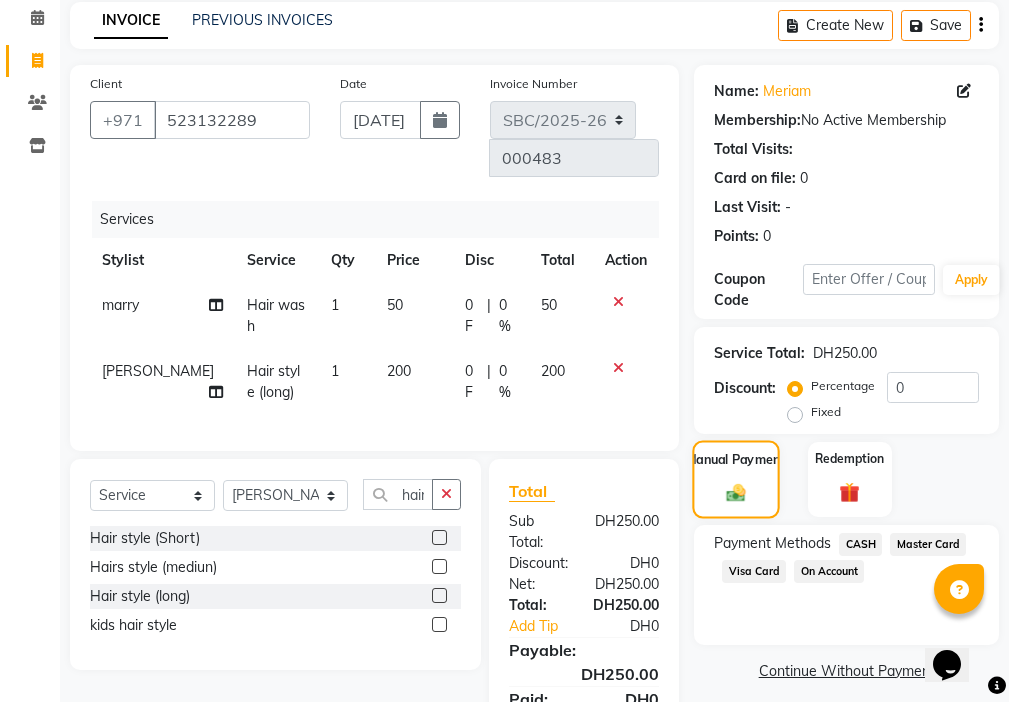 scroll, scrollTop: 124, scrollLeft: 0, axis: vertical 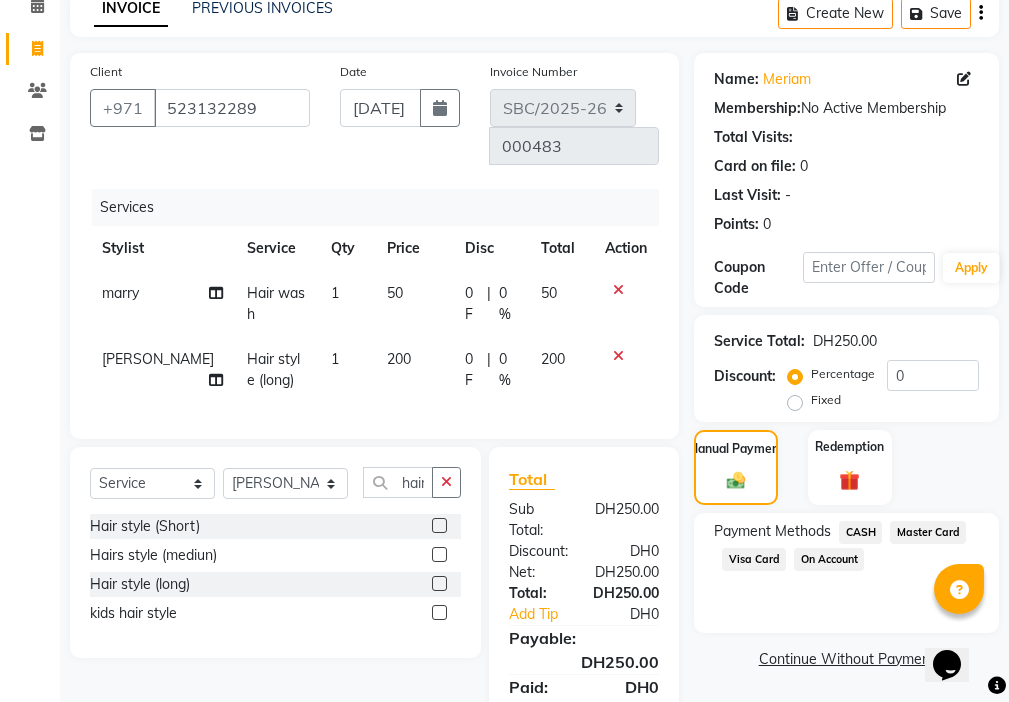 click on "Visa Card" 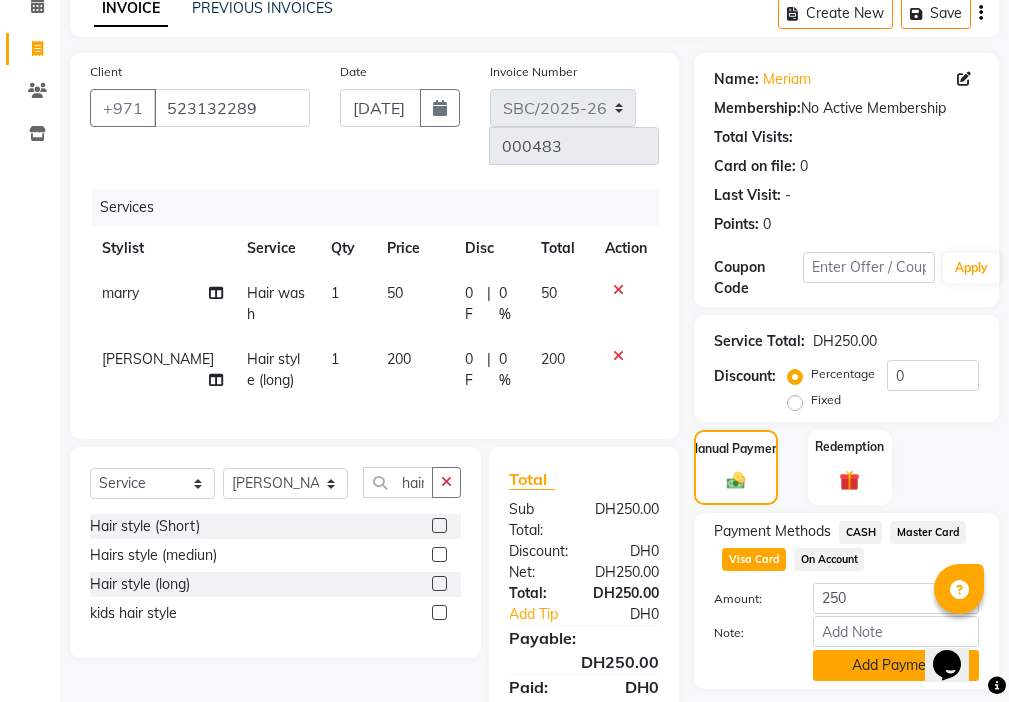 click on "Add Payment" 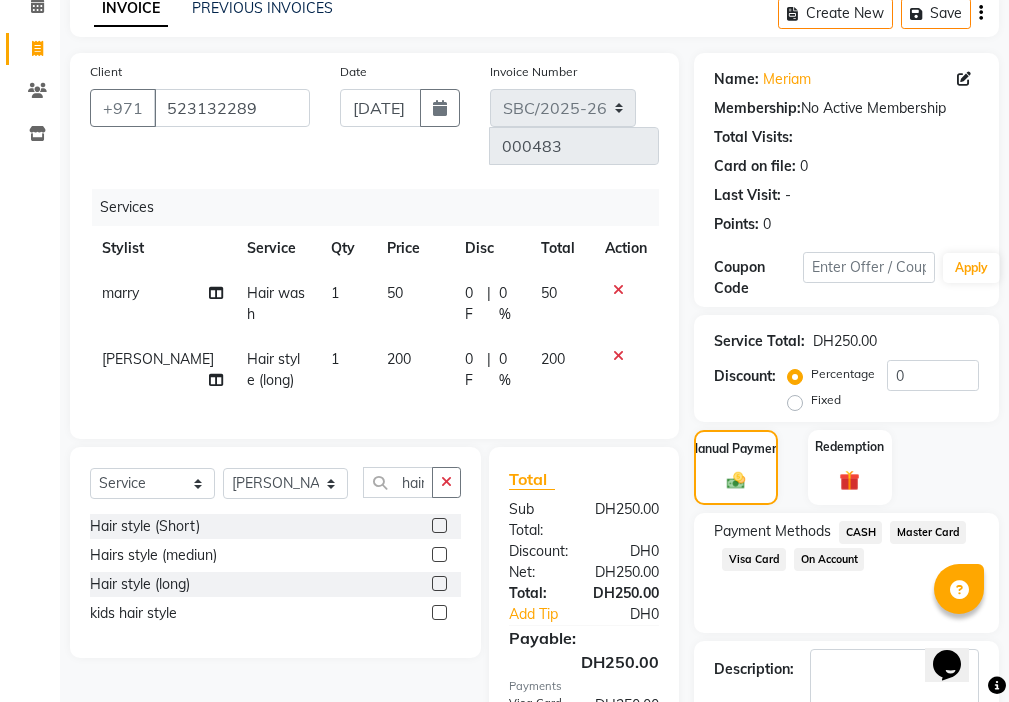 scroll, scrollTop: 257, scrollLeft: 0, axis: vertical 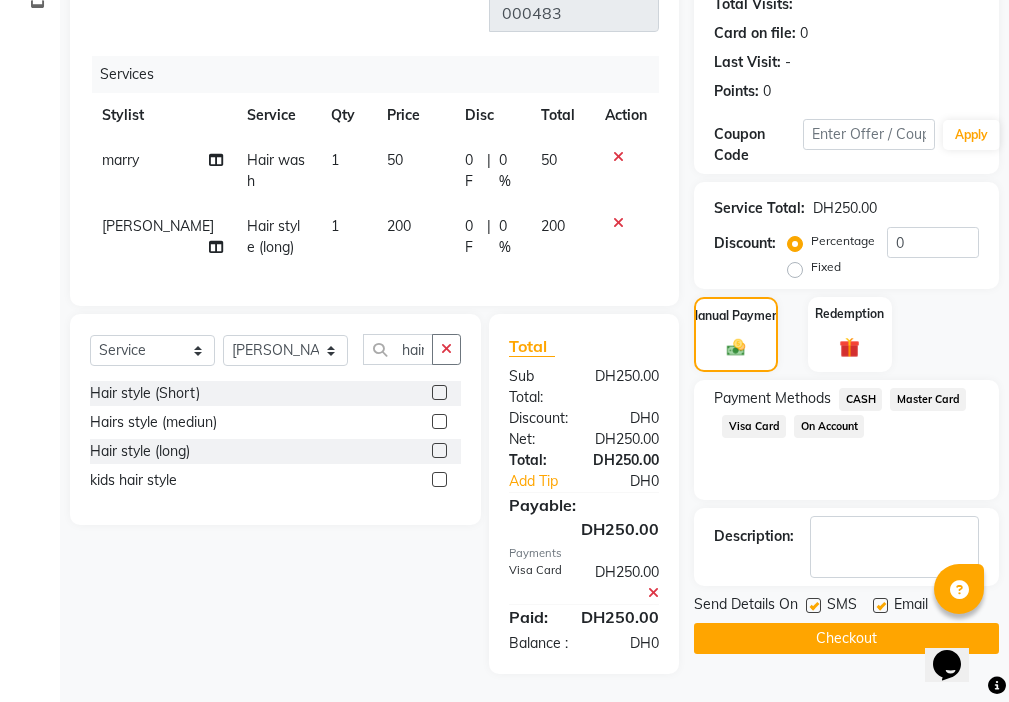 click 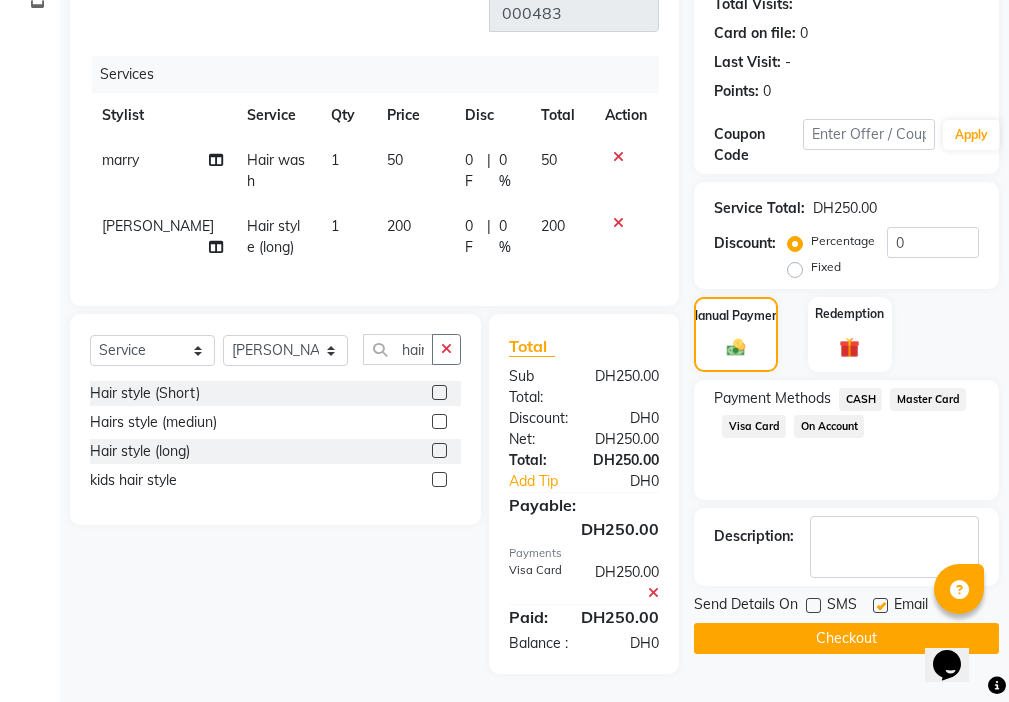 click 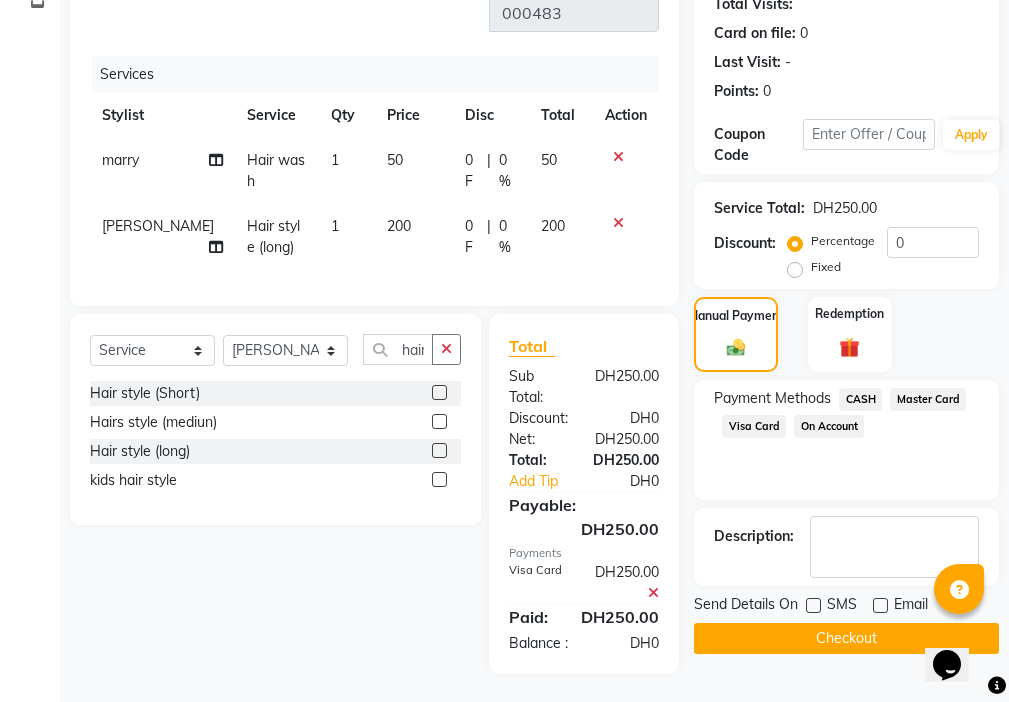 click on "Checkout" 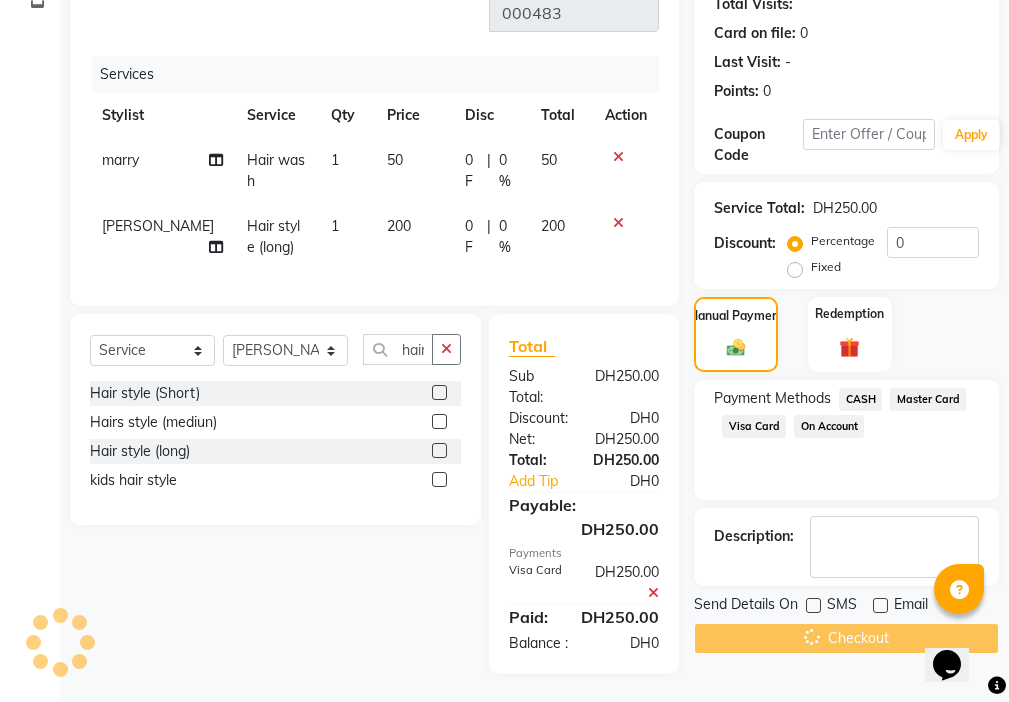 scroll, scrollTop: 0, scrollLeft: 0, axis: both 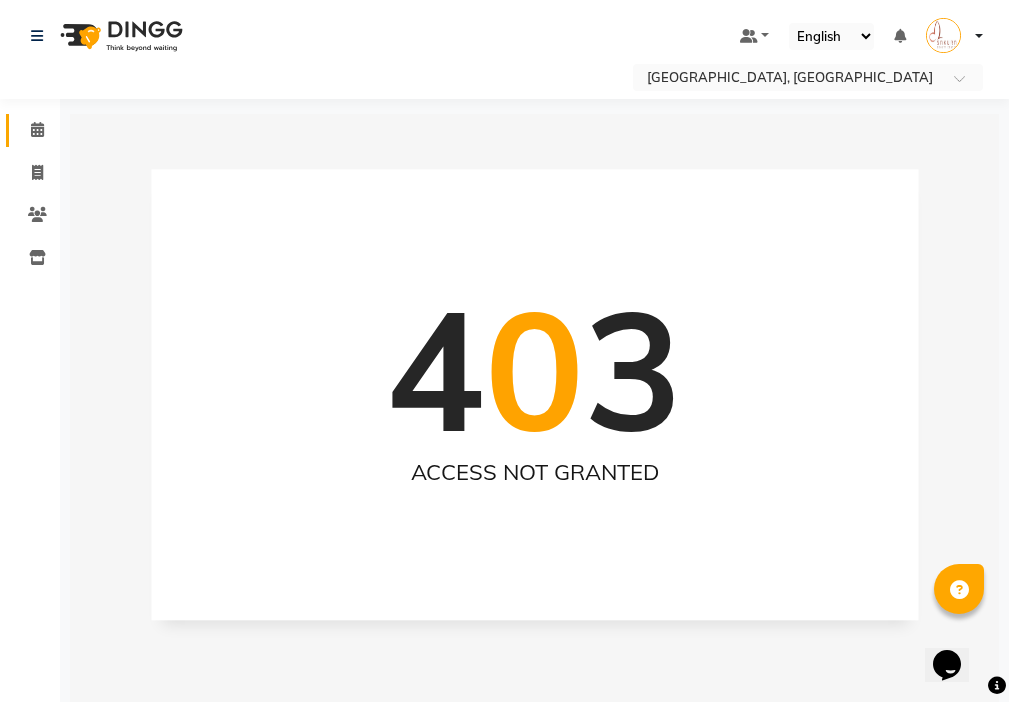 click 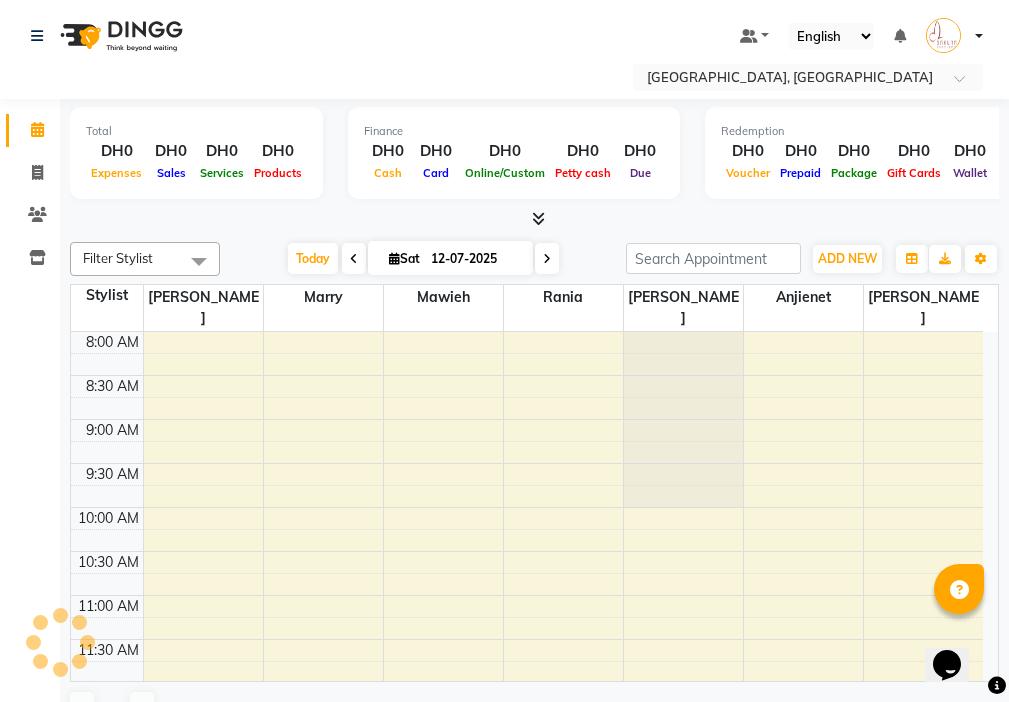 scroll, scrollTop: 441, scrollLeft: 0, axis: vertical 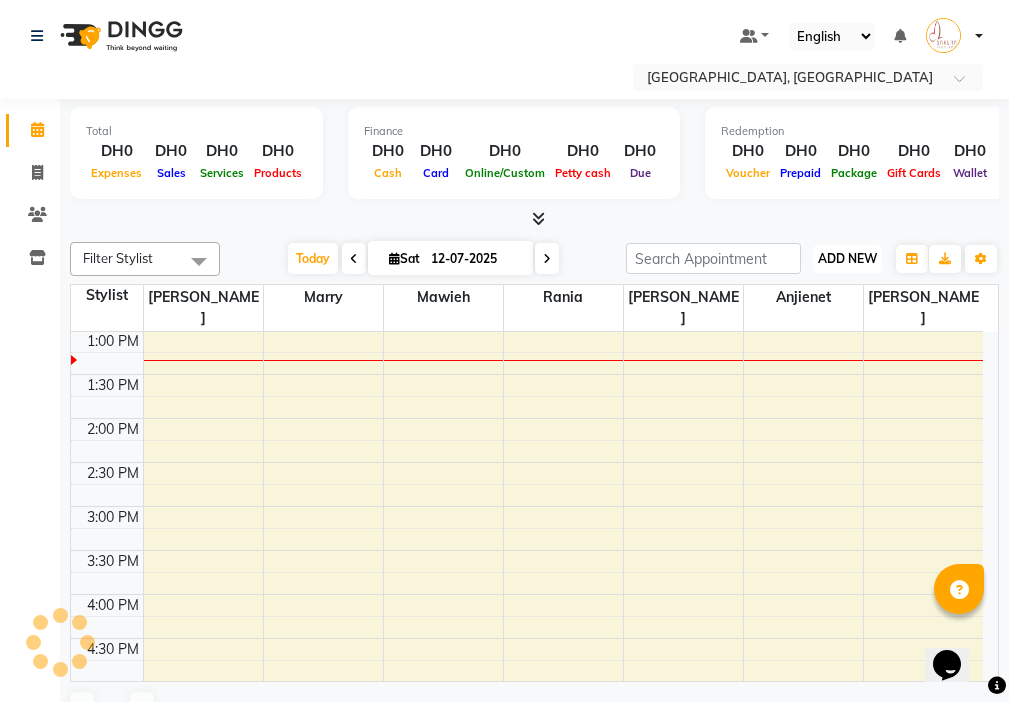 click on "ADD NEW" at bounding box center [847, 258] 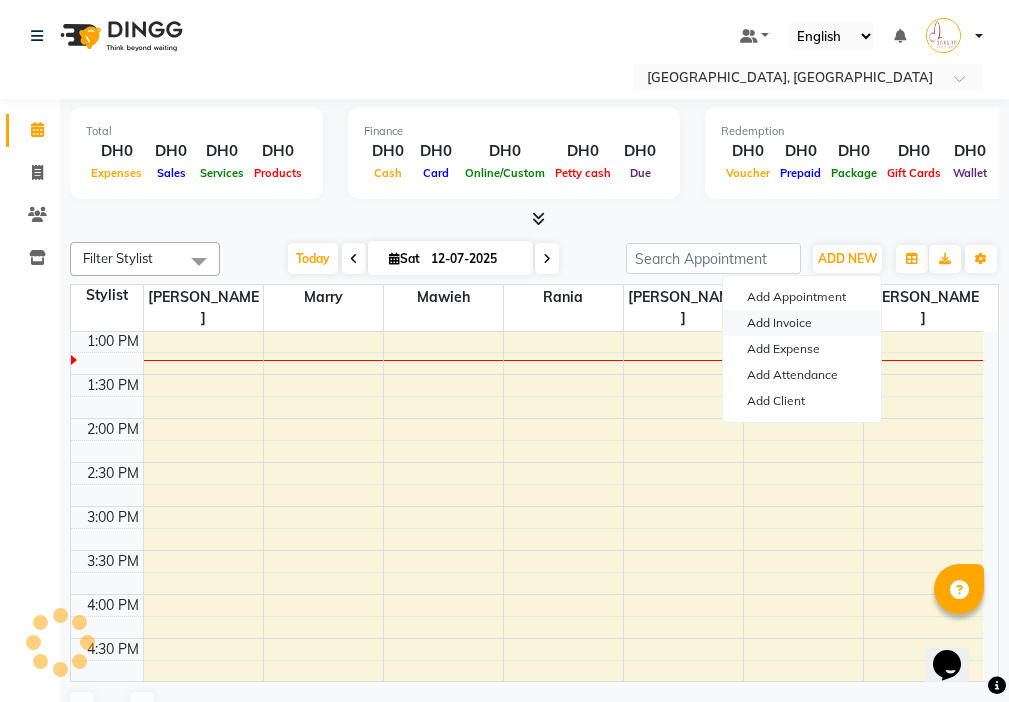 click on "Add Invoice" at bounding box center [802, 323] 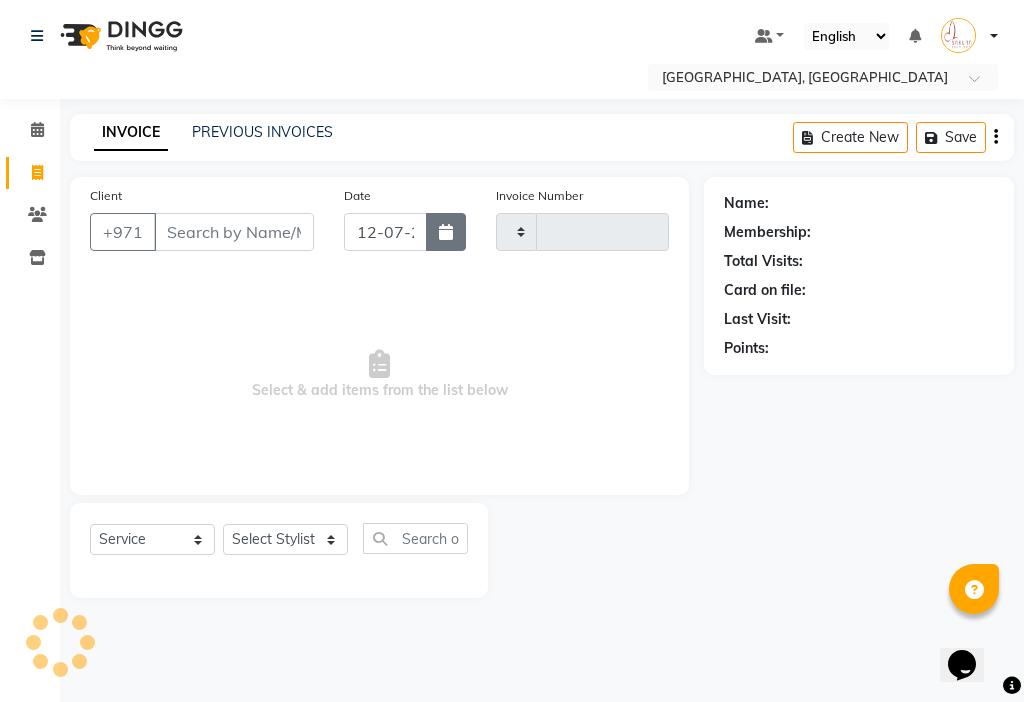 click 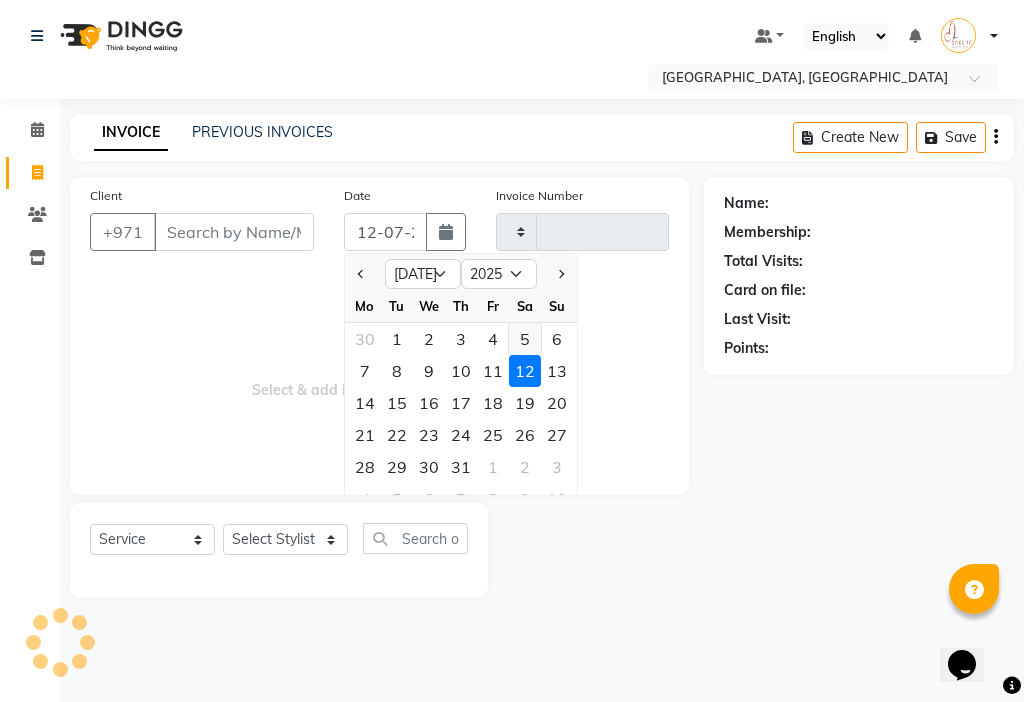 click on "5" 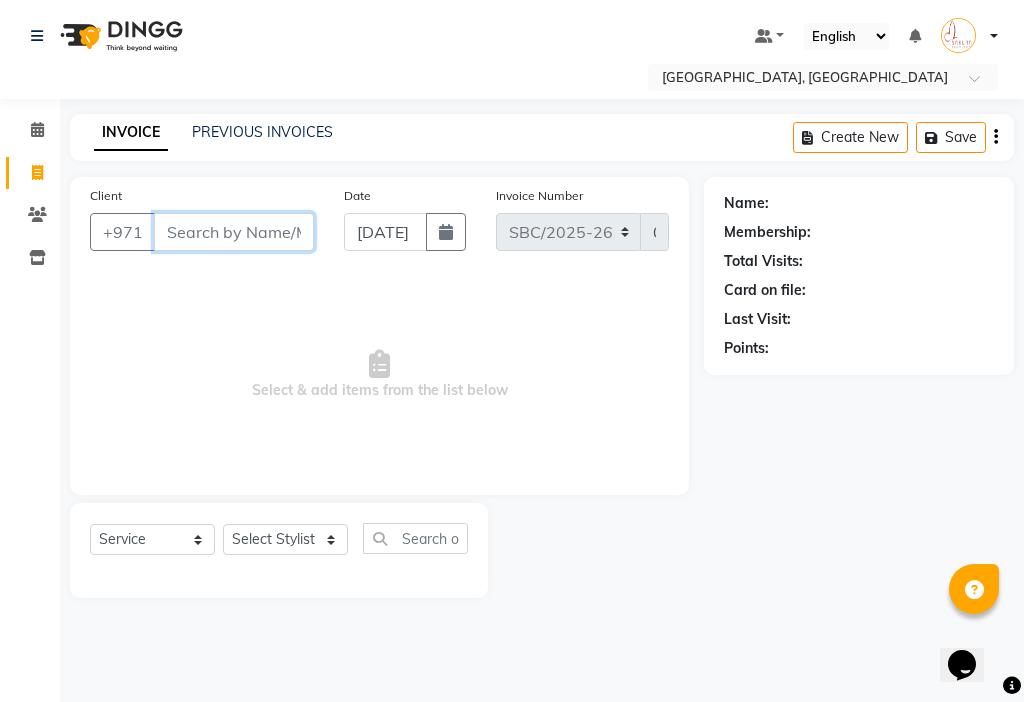 click on "Client" at bounding box center [234, 232] 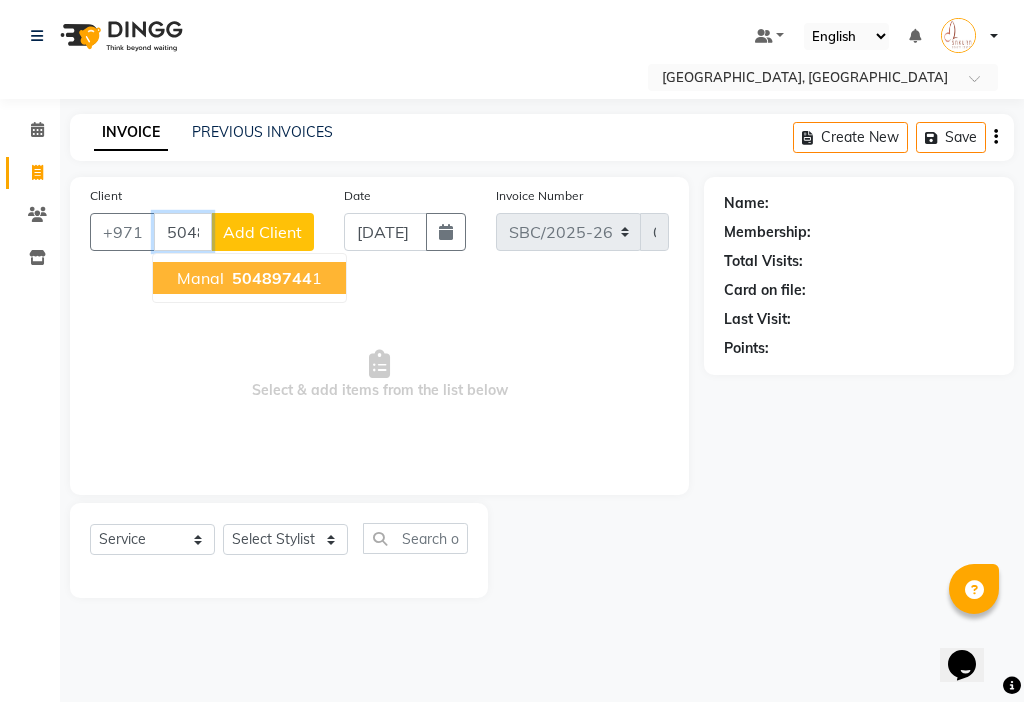 click on "50489744 1" at bounding box center (275, 278) 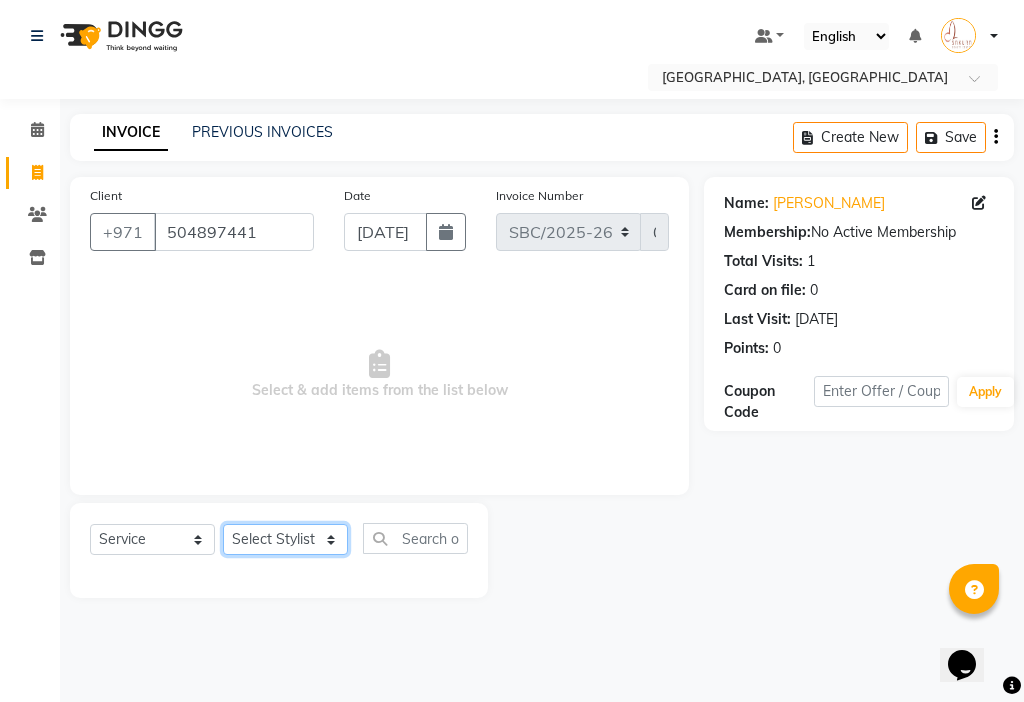 click on "Select Stylist Anjienet [PERSON_NAME] marry  Mawieh  [PERSON_NAME] [PERSON_NAME]" 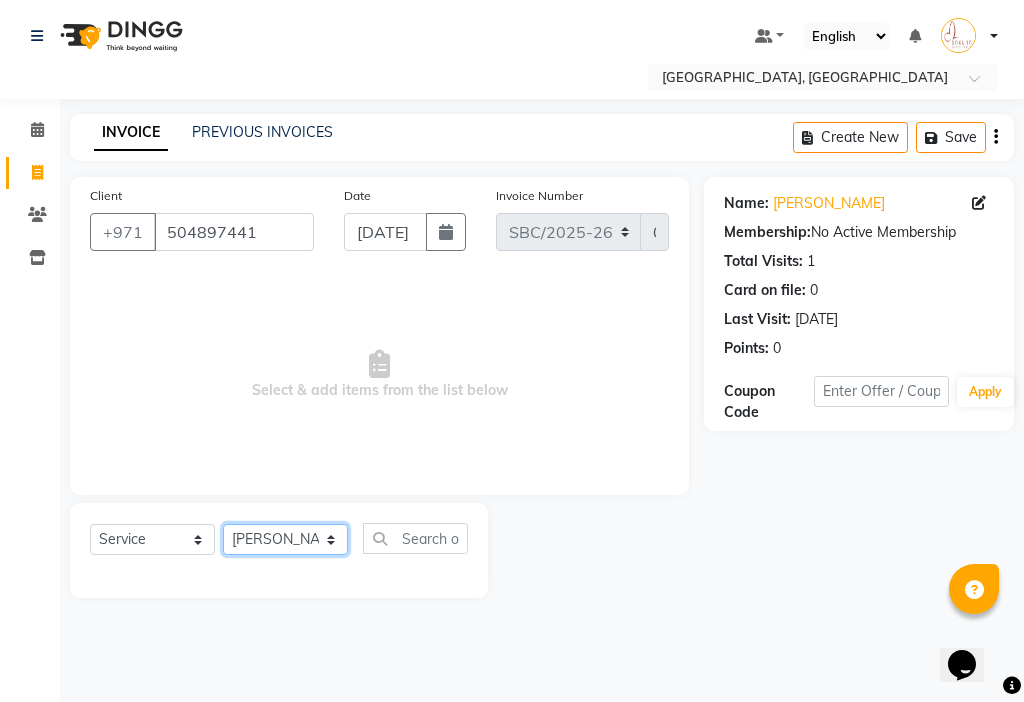 click on "Select Stylist Anjienet [PERSON_NAME] marry  Mawieh  [PERSON_NAME] [PERSON_NAME]" 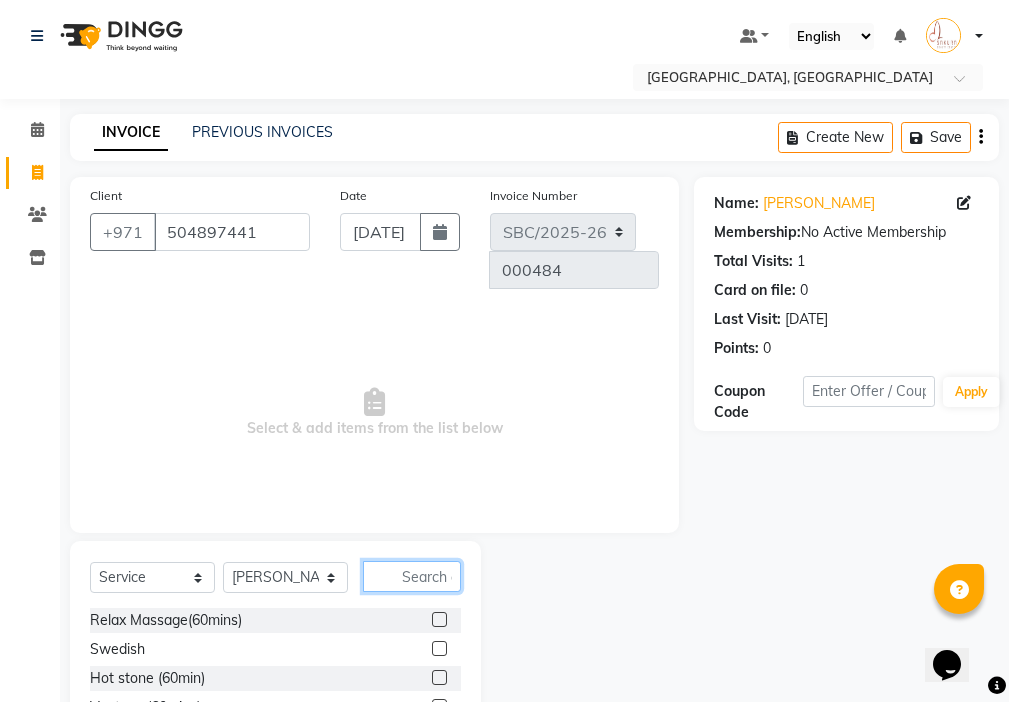 click 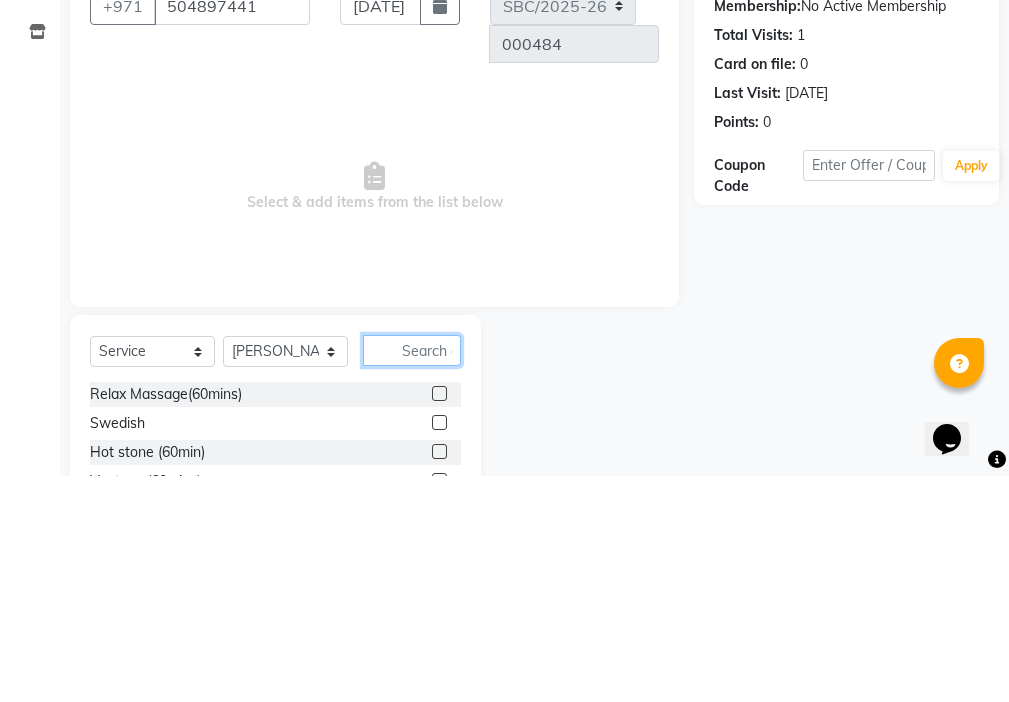 scroll, scrollTop: 16, scrollLeft: 0, axis: vertical 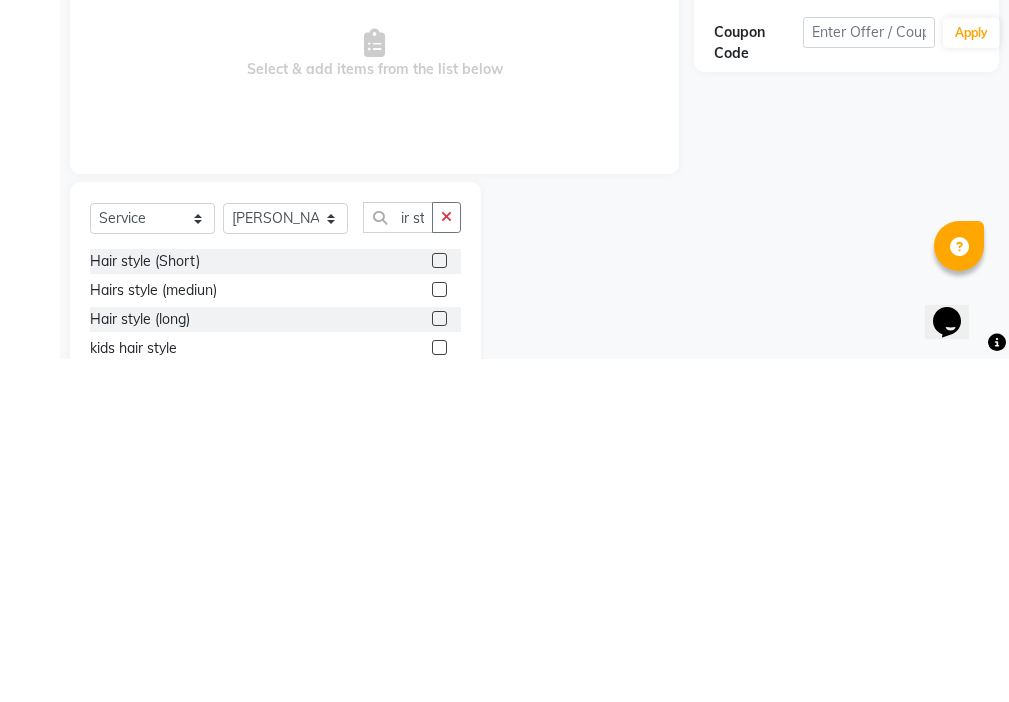 click 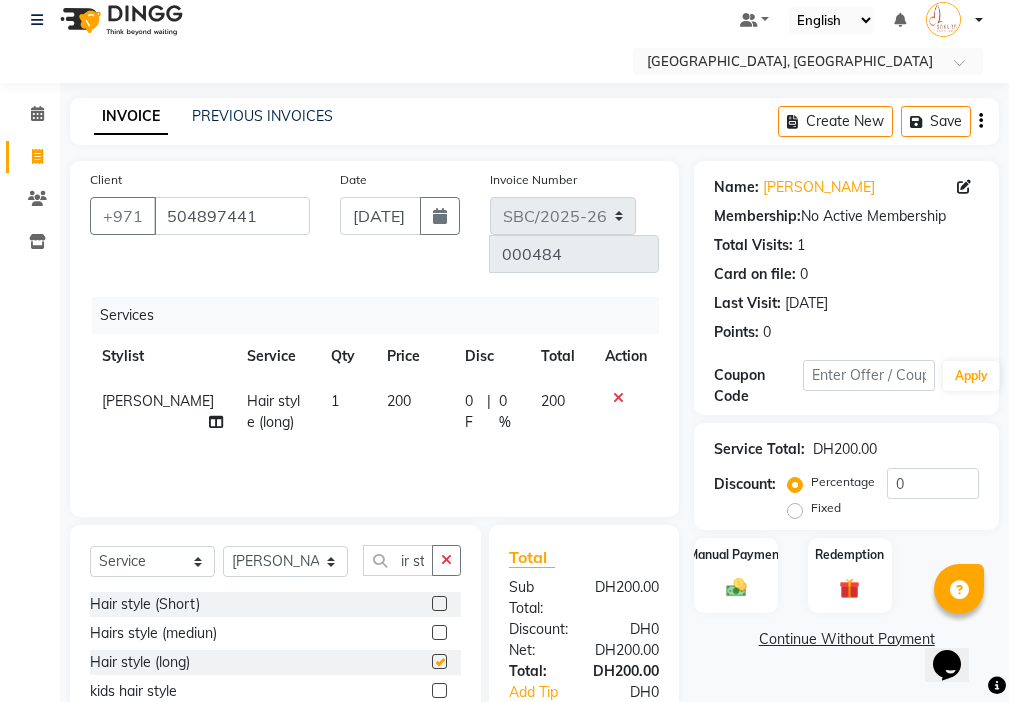 scroll, scrollTop: 0, scrollLeft: 0, axis: both 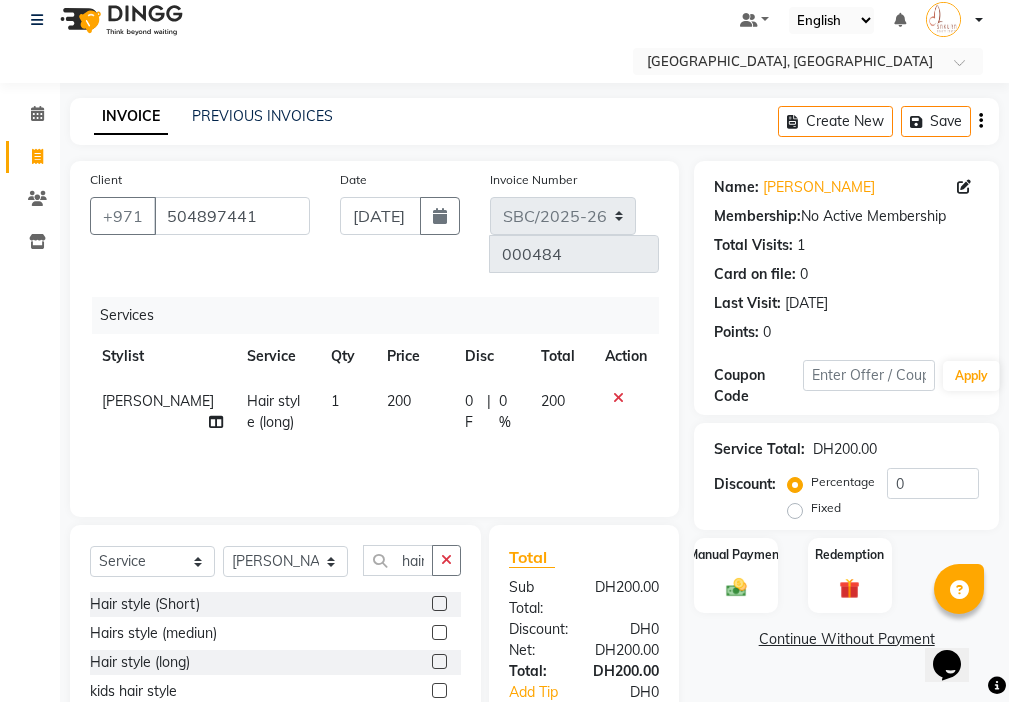click on "200" 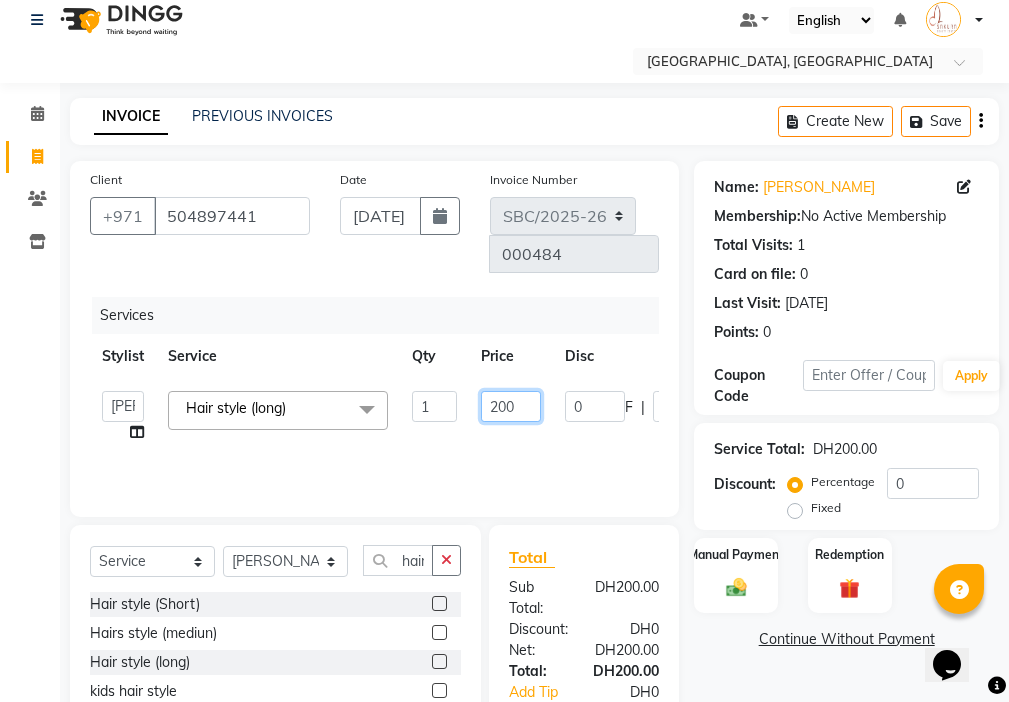 click on "200" 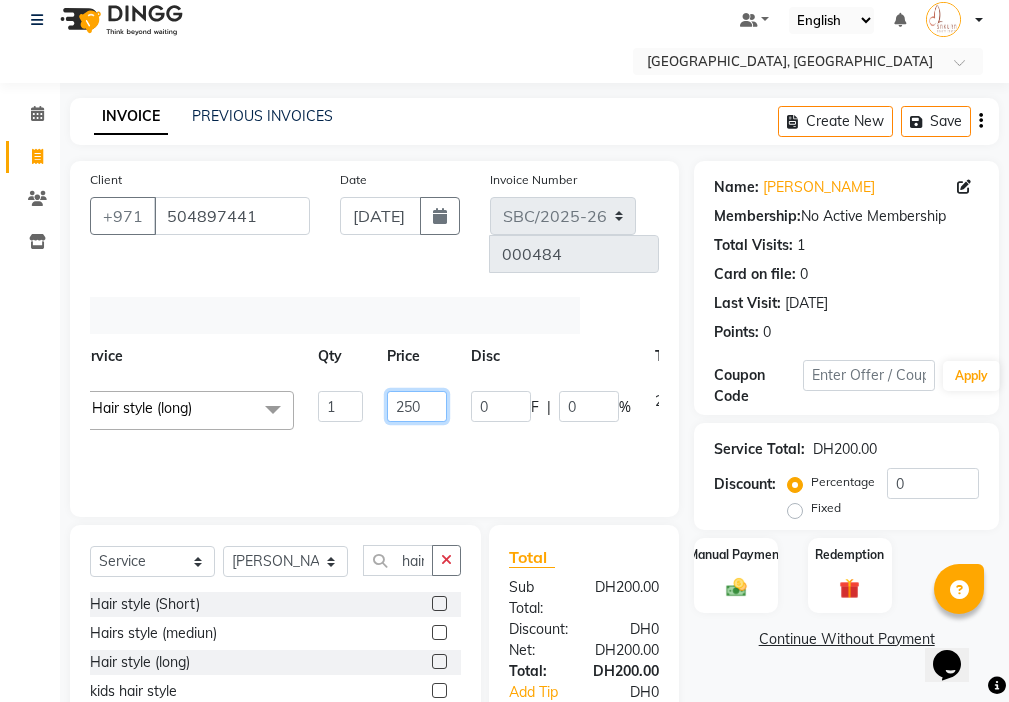 scroll, scrollTop: 0, scrollLeft: 0, axis: both 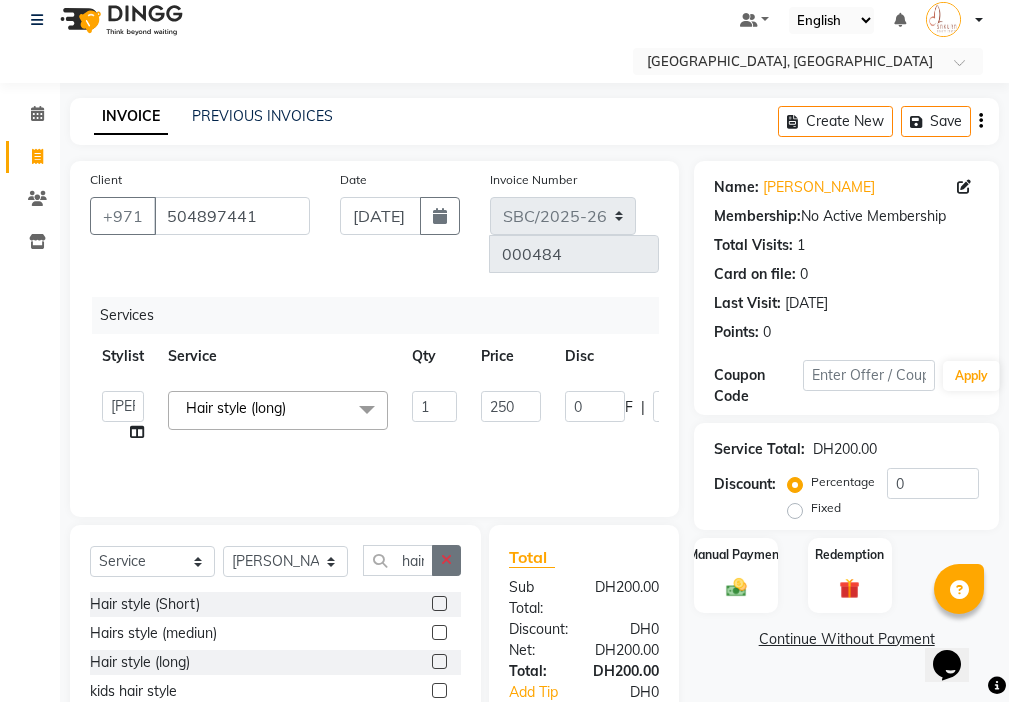click 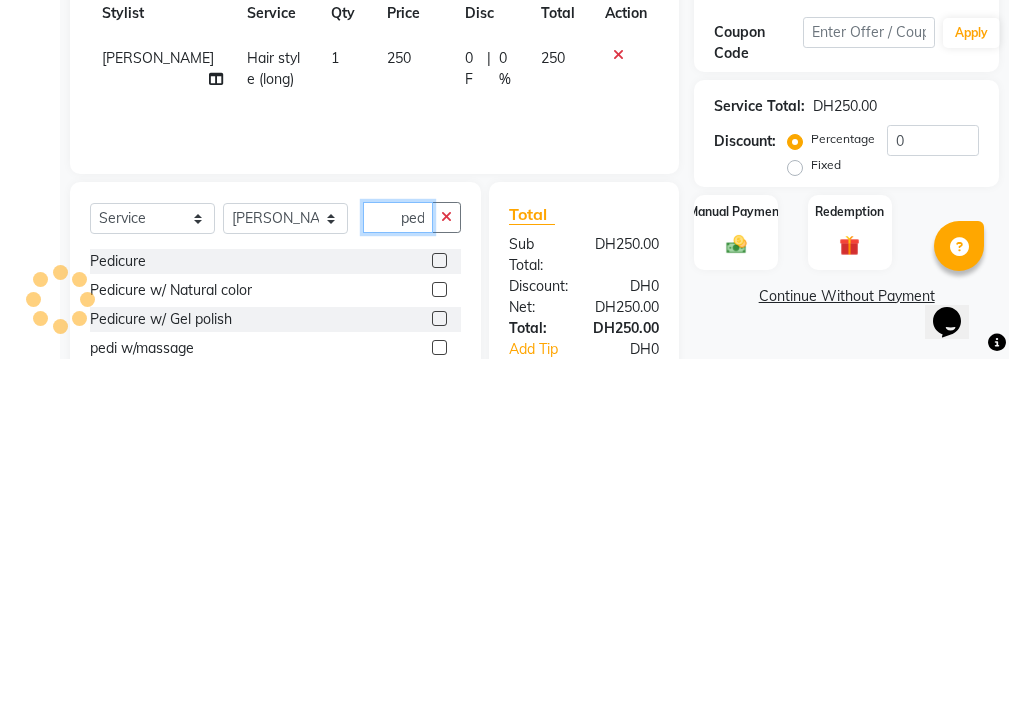scroll, scrollTop: 0, scrollLeft: 4, axis: horizontal 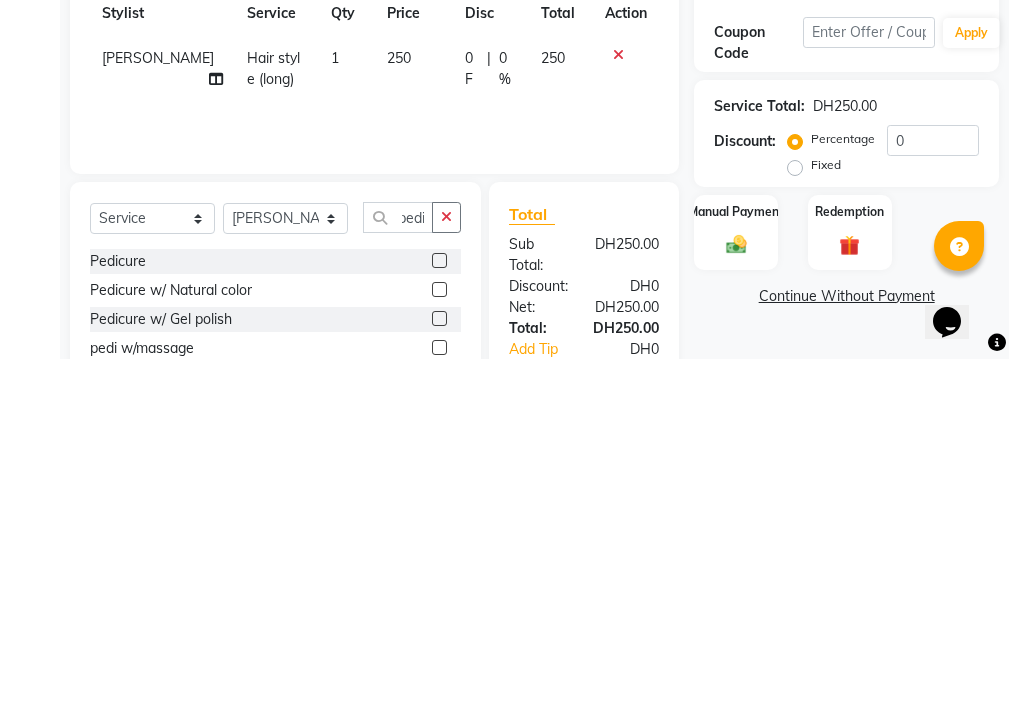 click 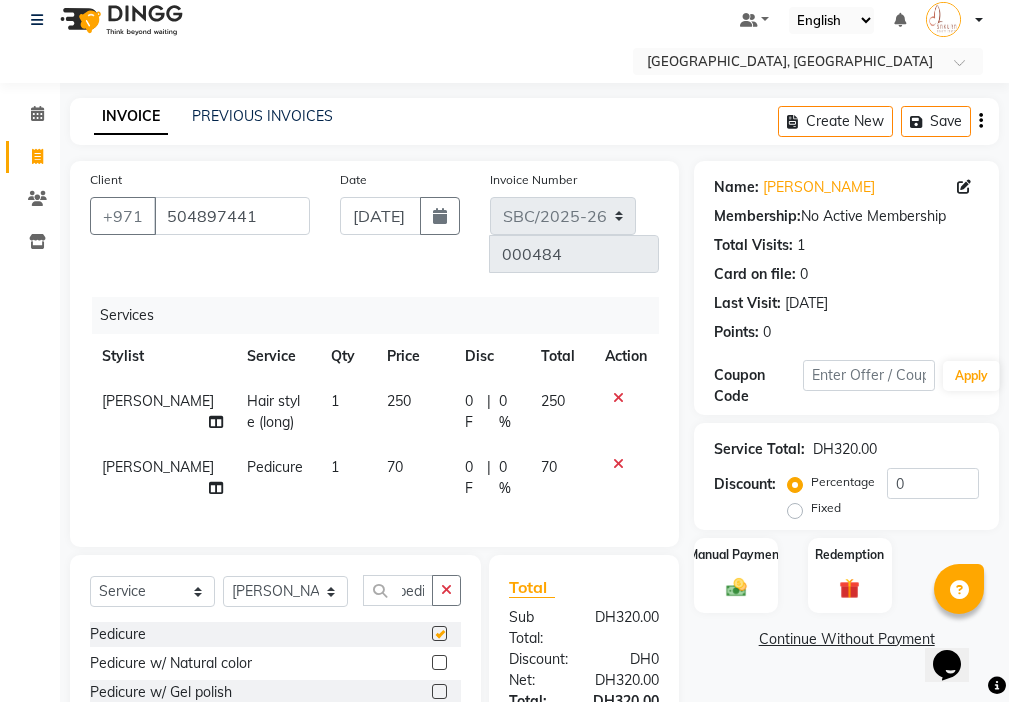 scroll, scrollTop: 0, scrollLeft: 0, axis: both 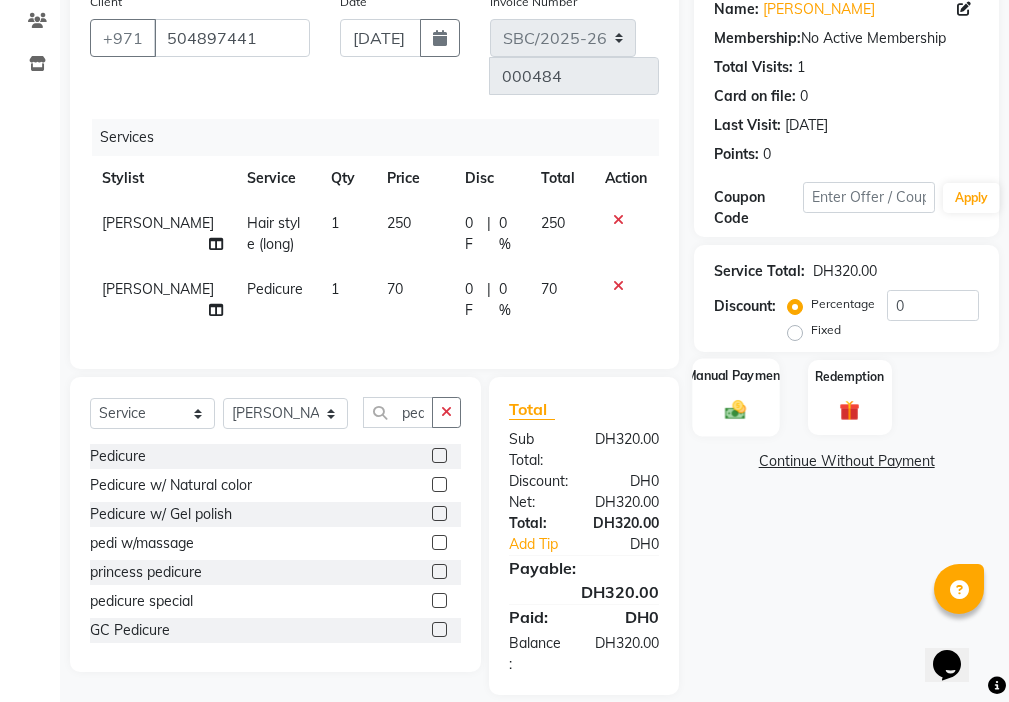 click on "Manual Payment" 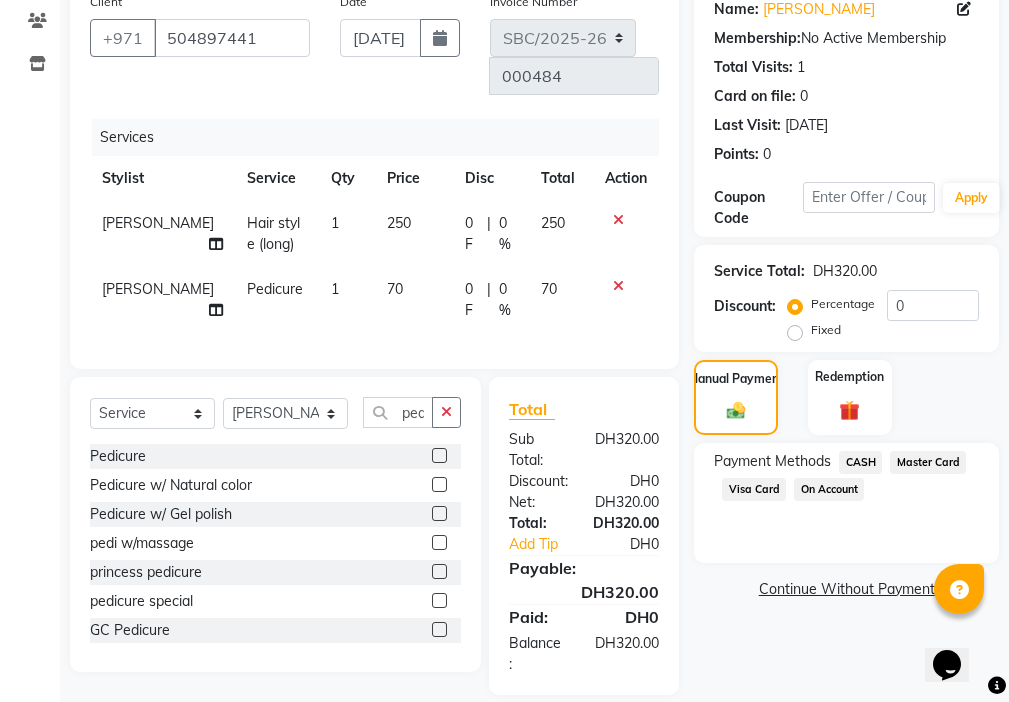 click on "Visa Card" 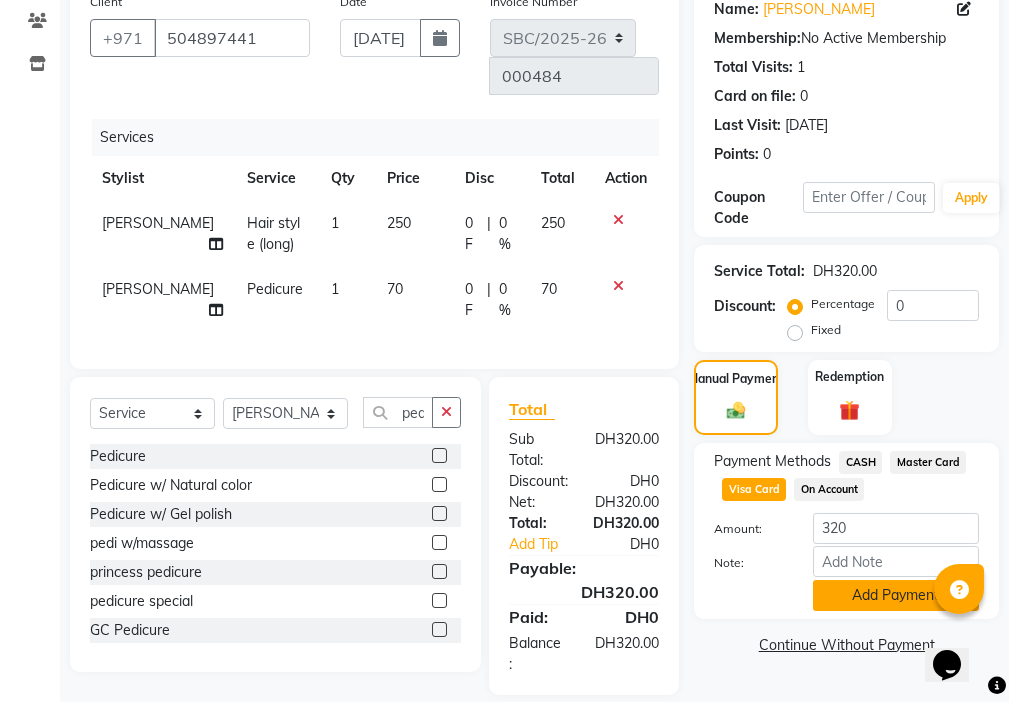 click on "Add Payment" 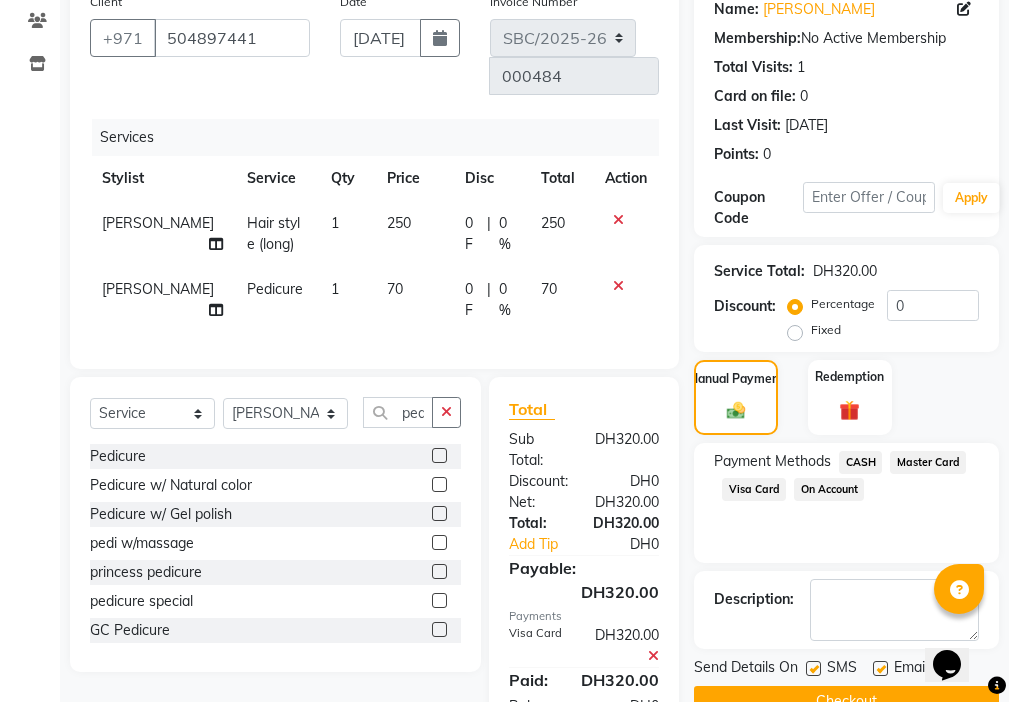 scroll, scrollTop: 257, scrollLeft: 0, axis: vertical 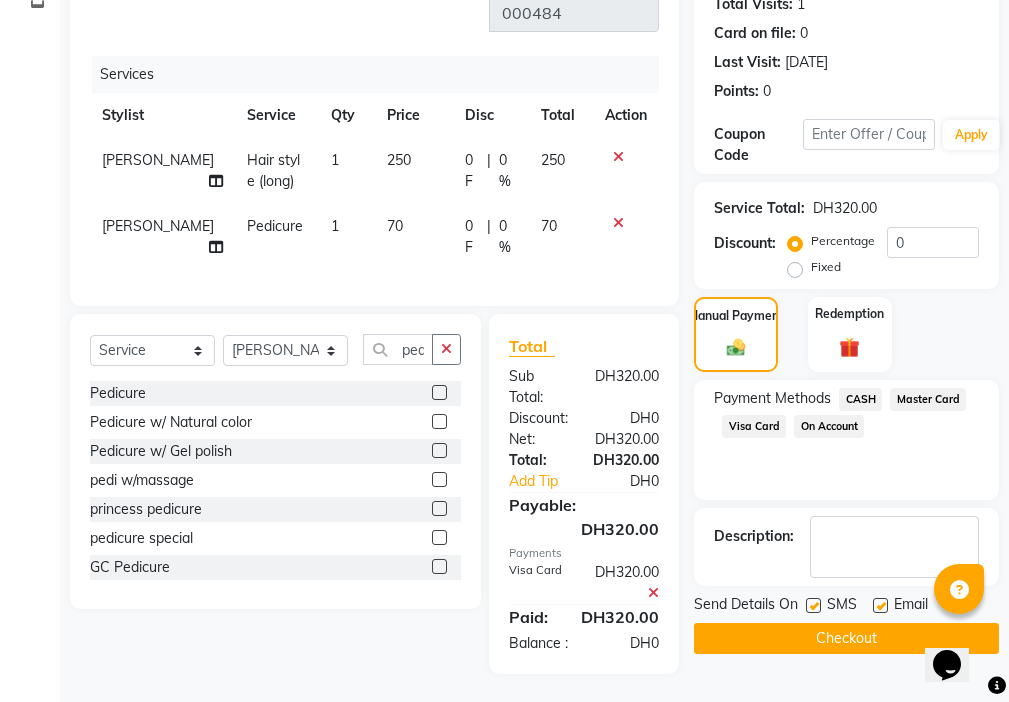 click 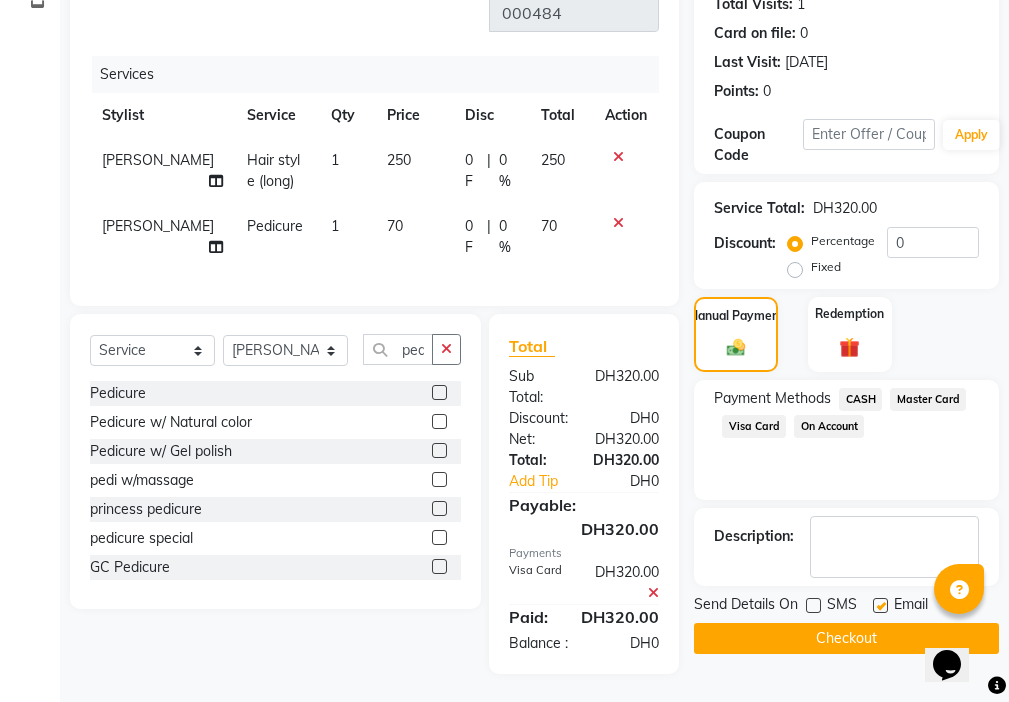 click 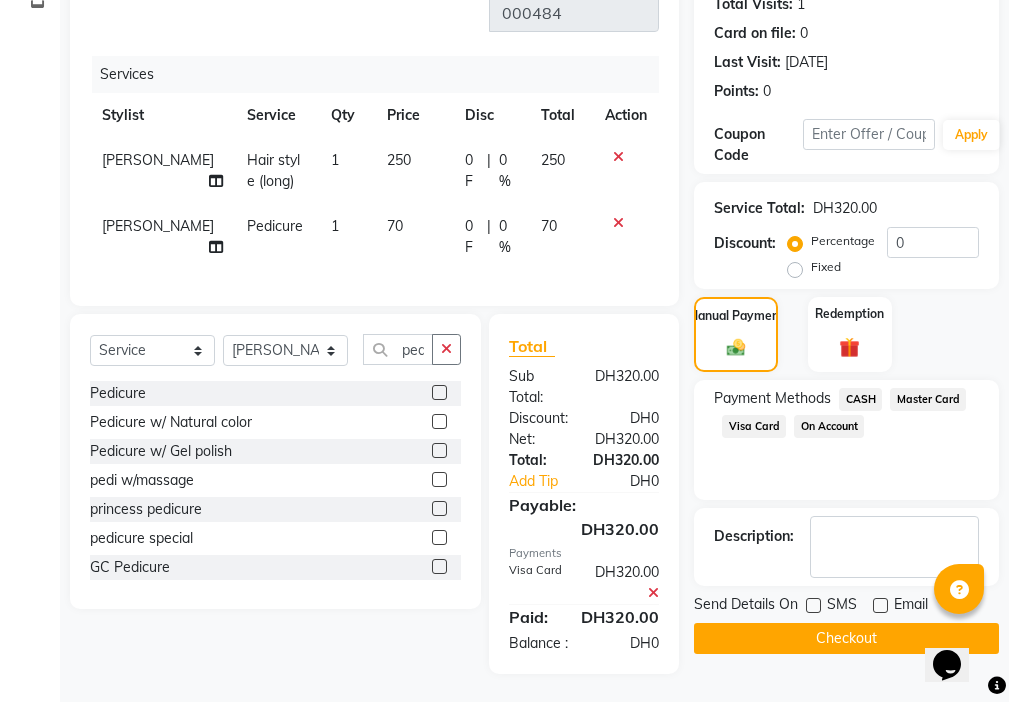 click on "Checkout" 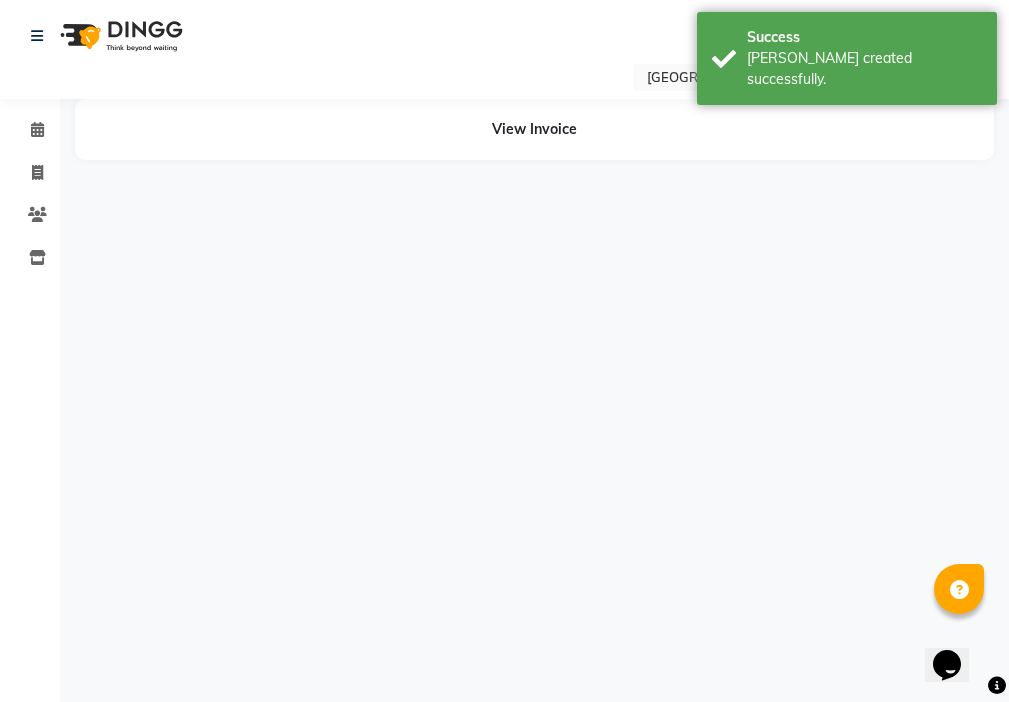 scroll, scrollTop: 0, scrollLeft: 0, axis: both 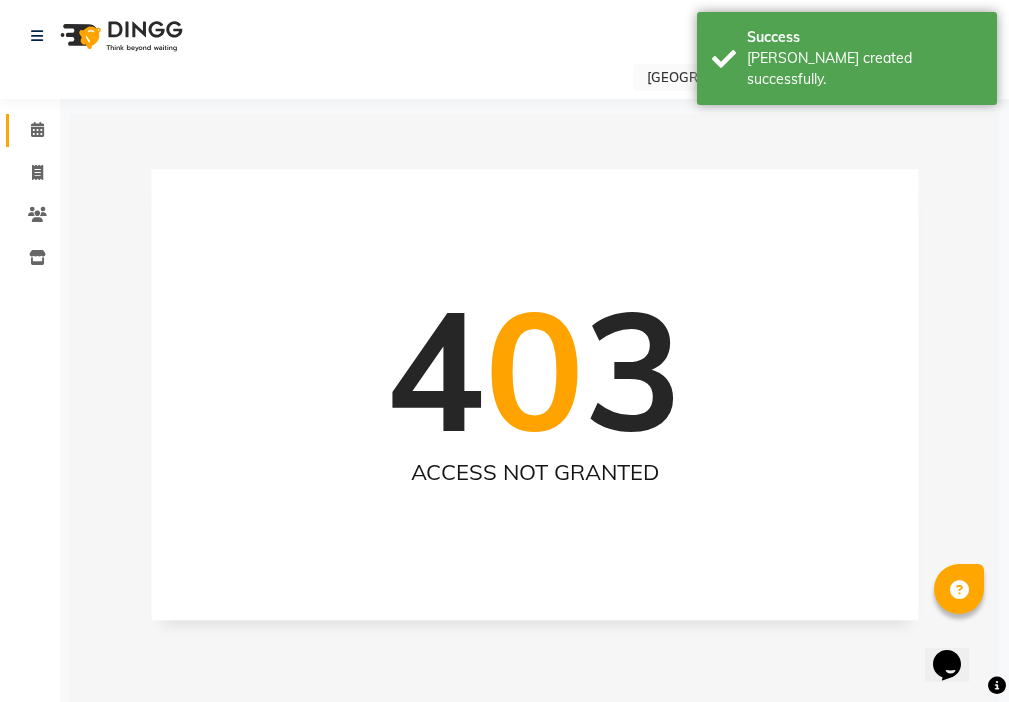 click 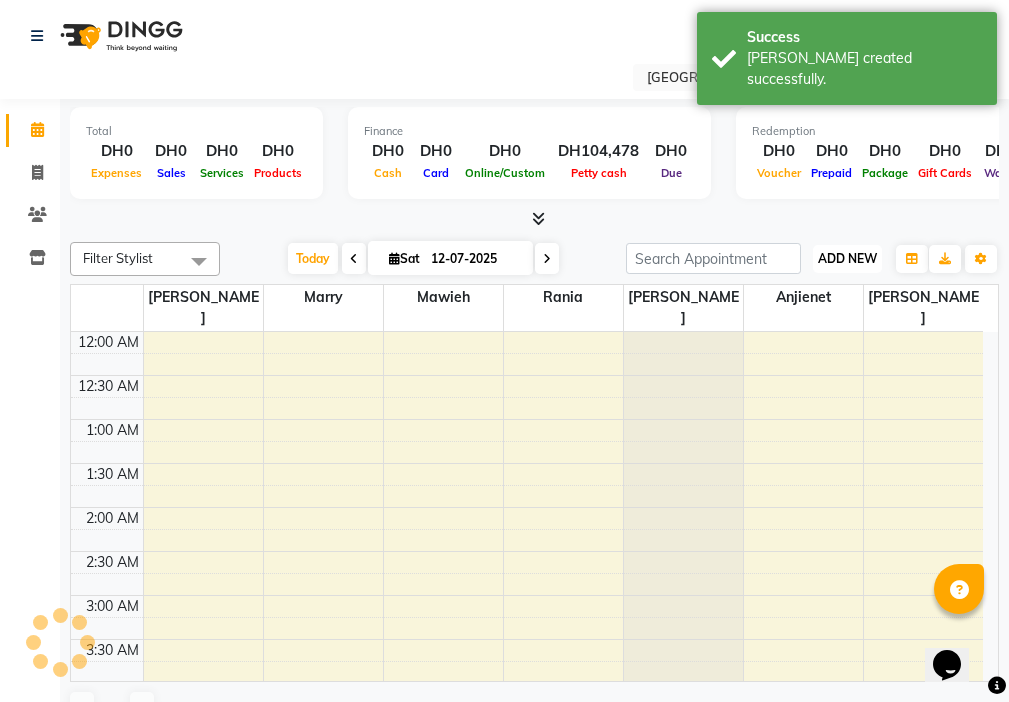 click on "ADD NEW" at bounding box center (847, 258) 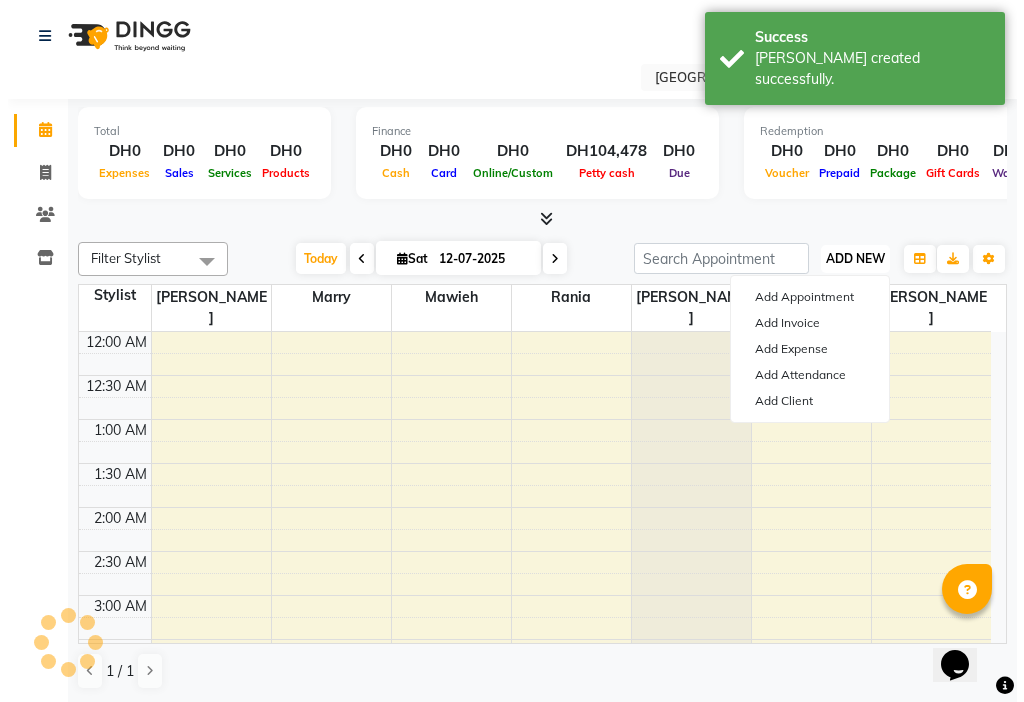 scroll, scrollTop: 529, scrollLeft: 0, axis: vertical 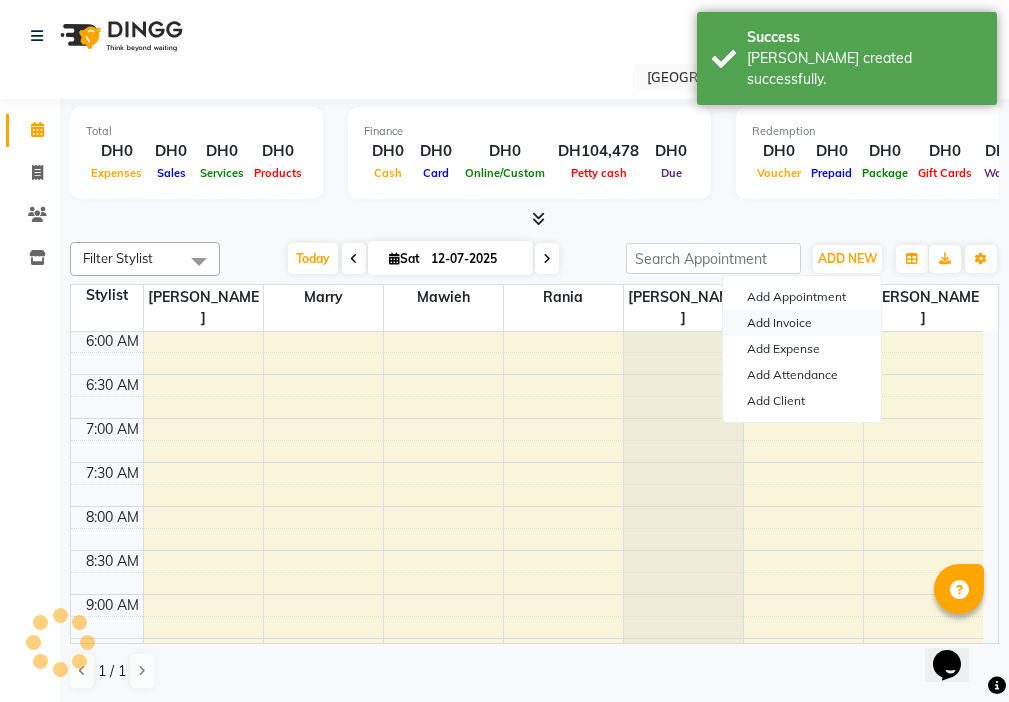 click on "Add Invoice" at bounding box center (802, 323) 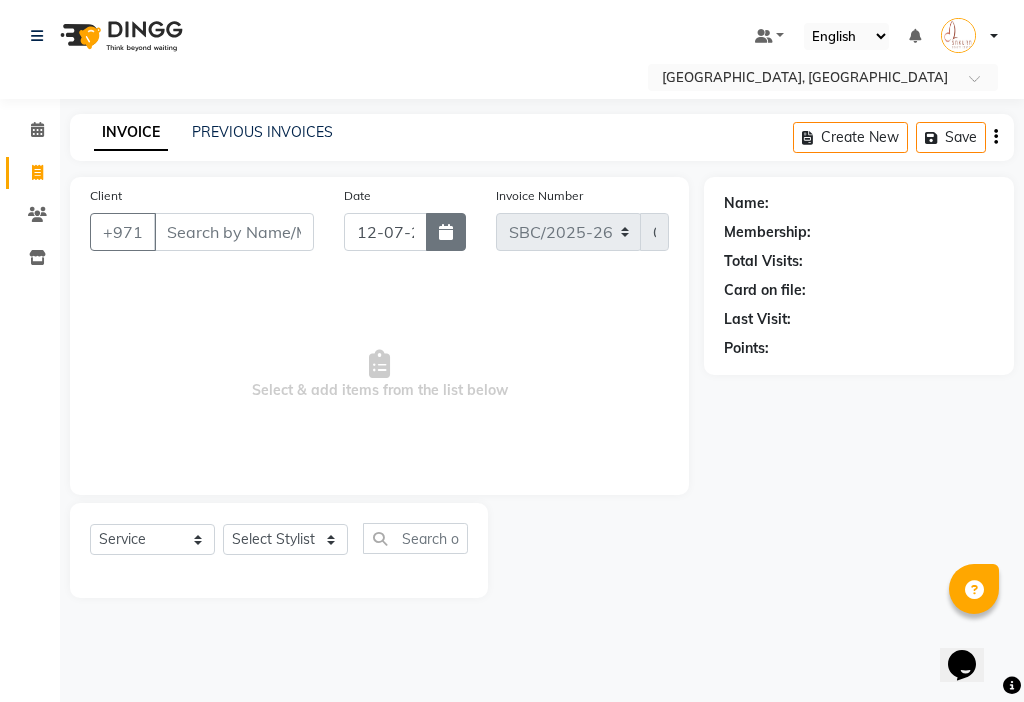 click 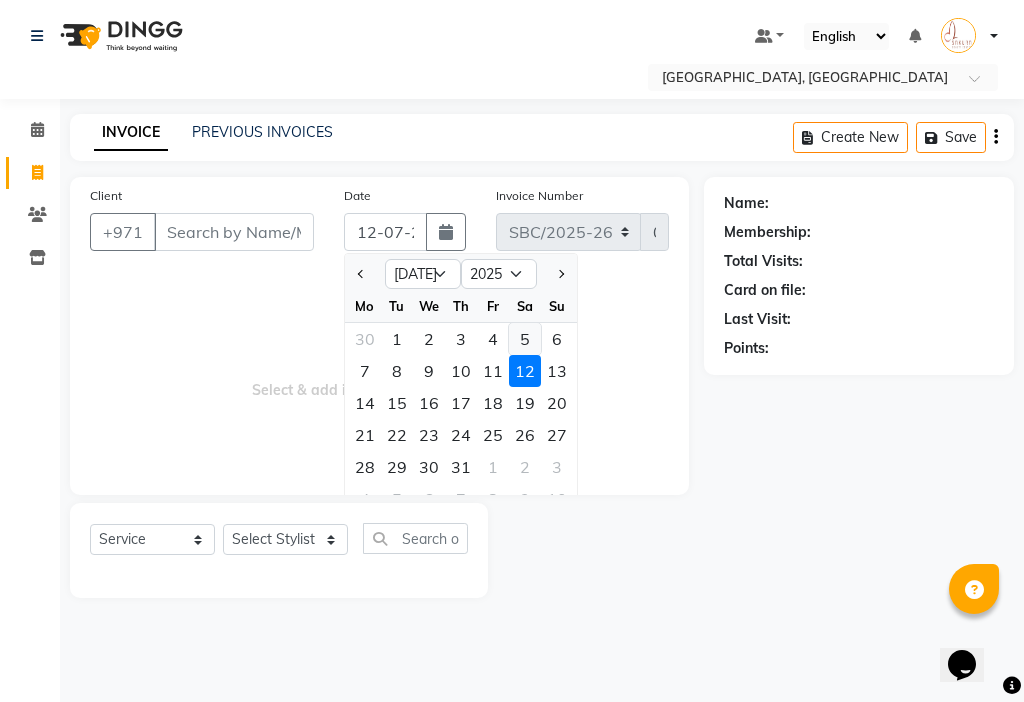click on "5" 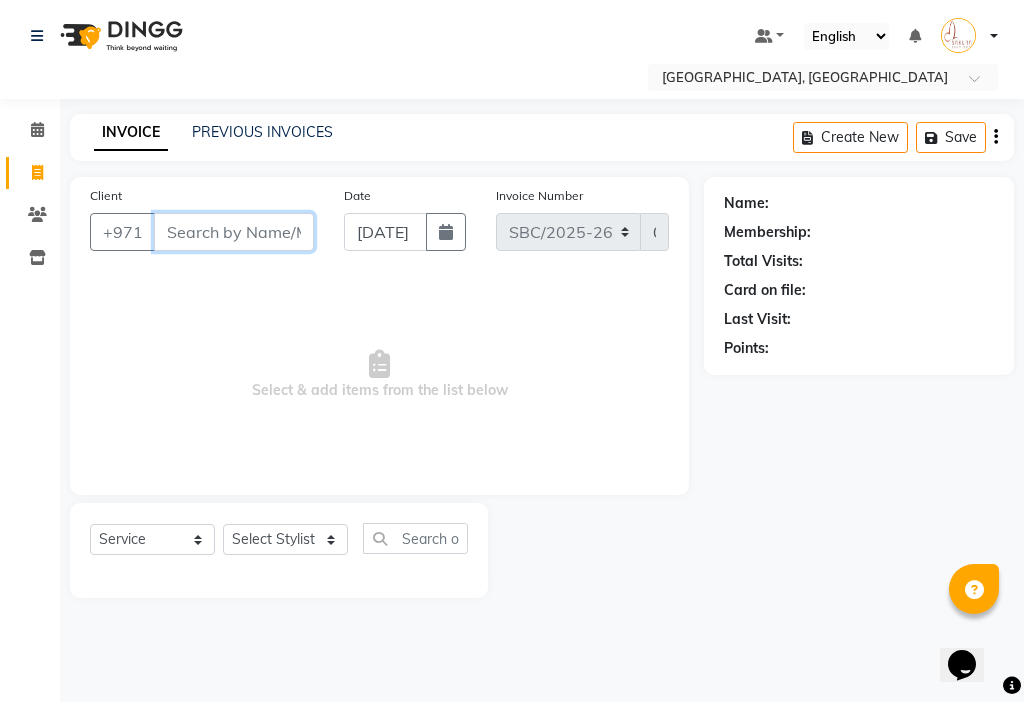 click on "Client" at bounding box center (234, 232) 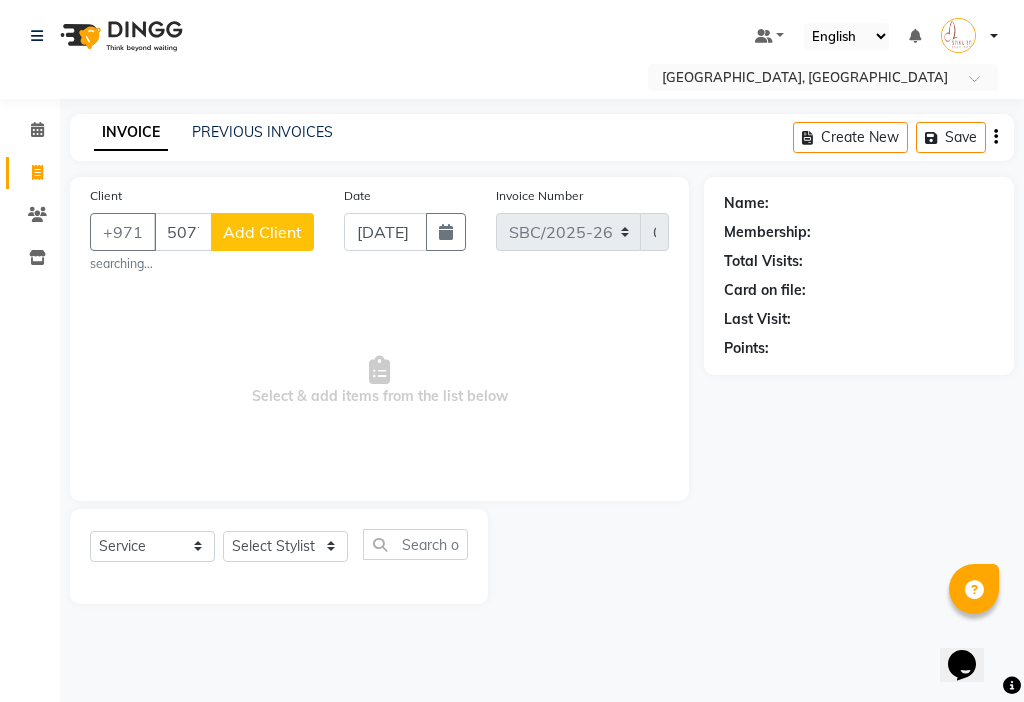 click on "Add Client" 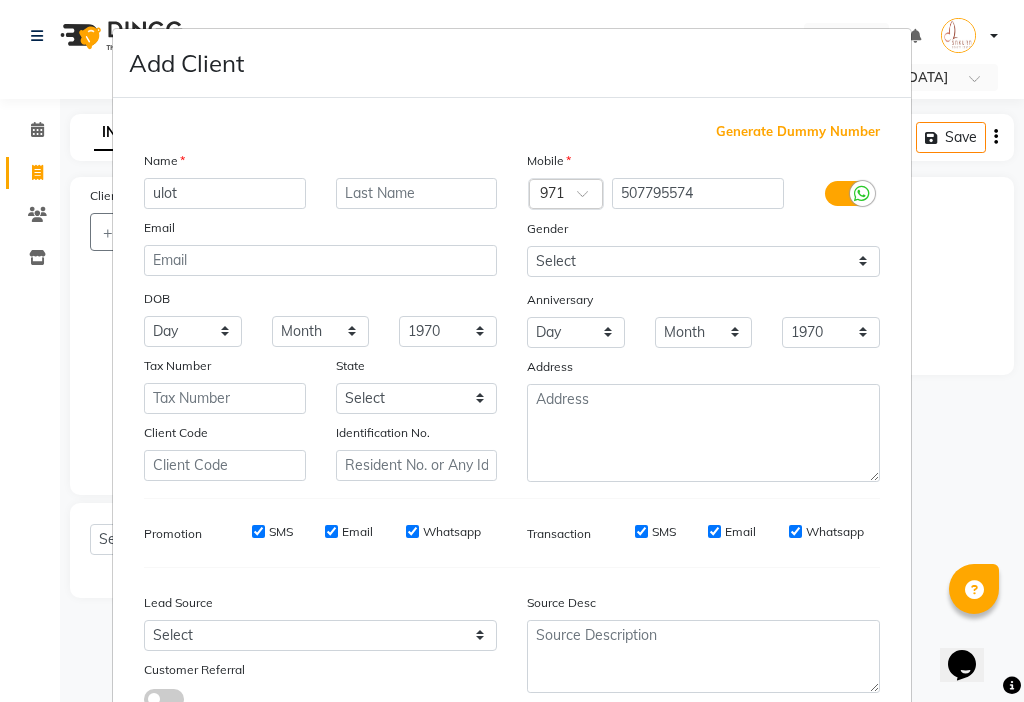 click on "ulot" at bounding box center [225, 193] 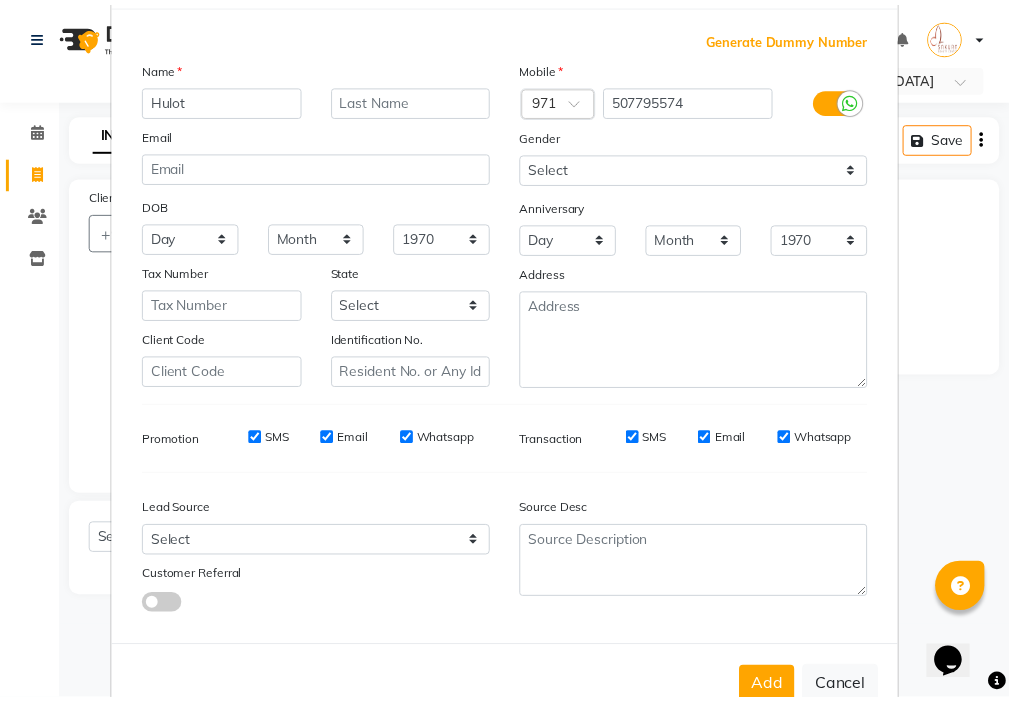 scroll, scrollTop: 147, scrollLeft: 0, axis: vertical 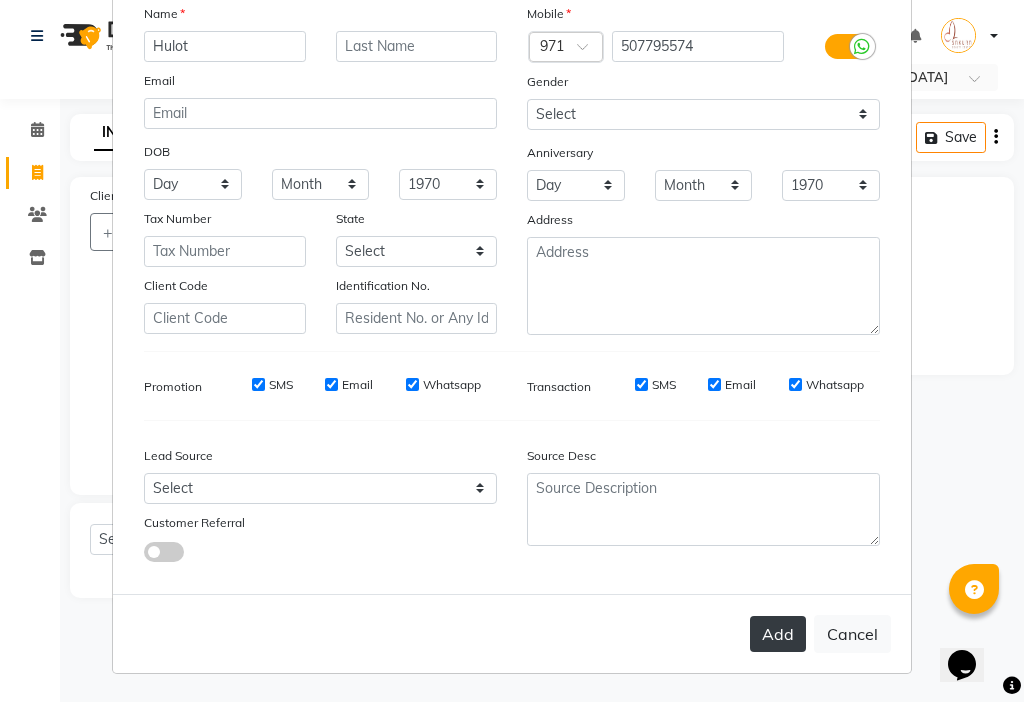 click on "Add" at bounding box center [778, 634] 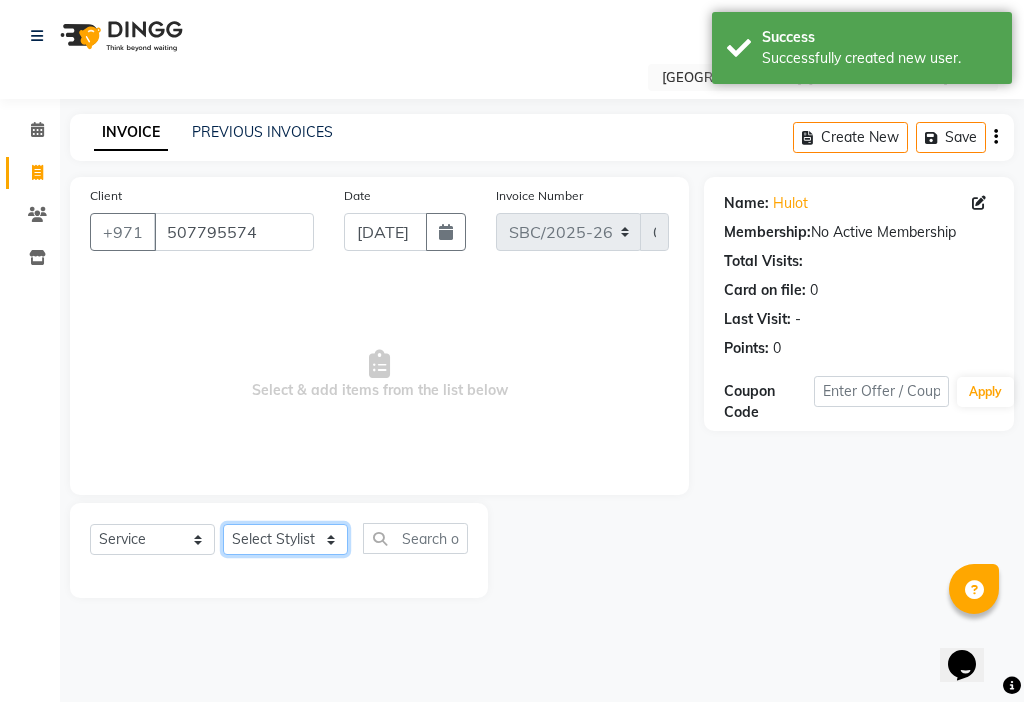 click on "Select Stylist Anjienet [PERSON_NAME] marry  Mawieh  [PERSON_NAME] [PERSON_NAME]" 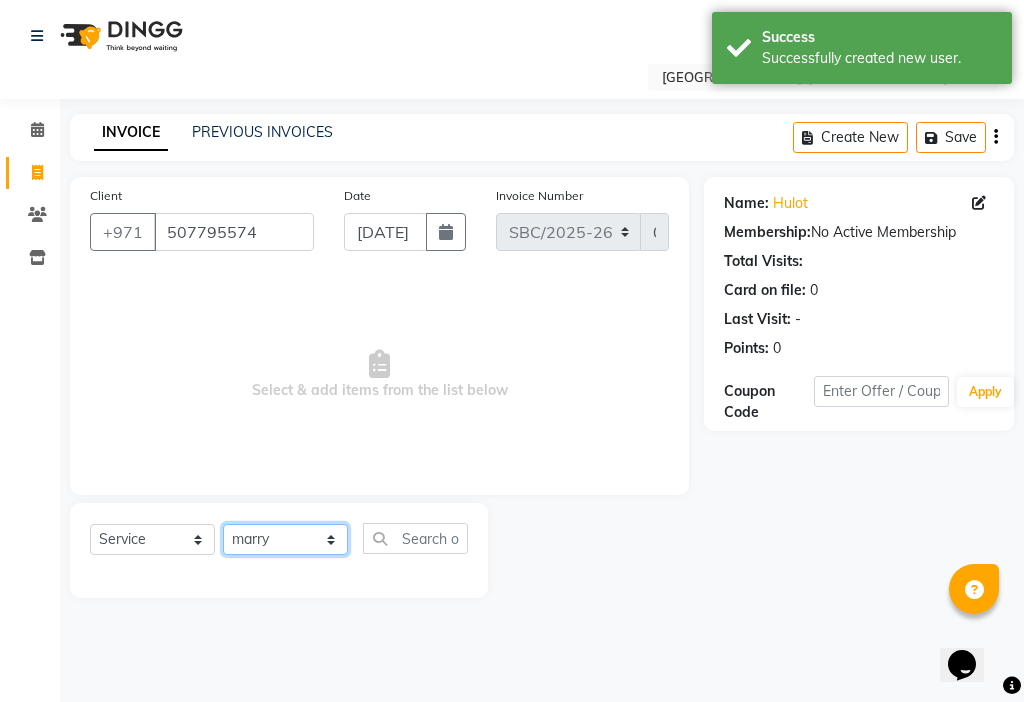 click on "Select Stylist Anjienet [PERSON_NAME] marry  Mawieh  [PERSON_NAME] [PERSON_NAME]" 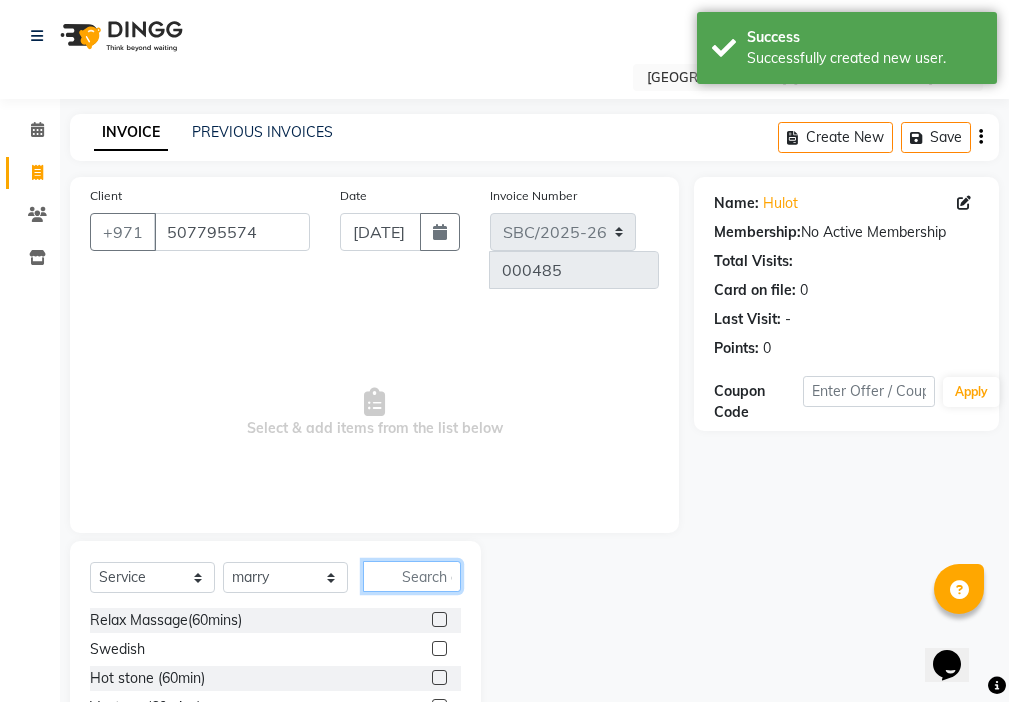 click 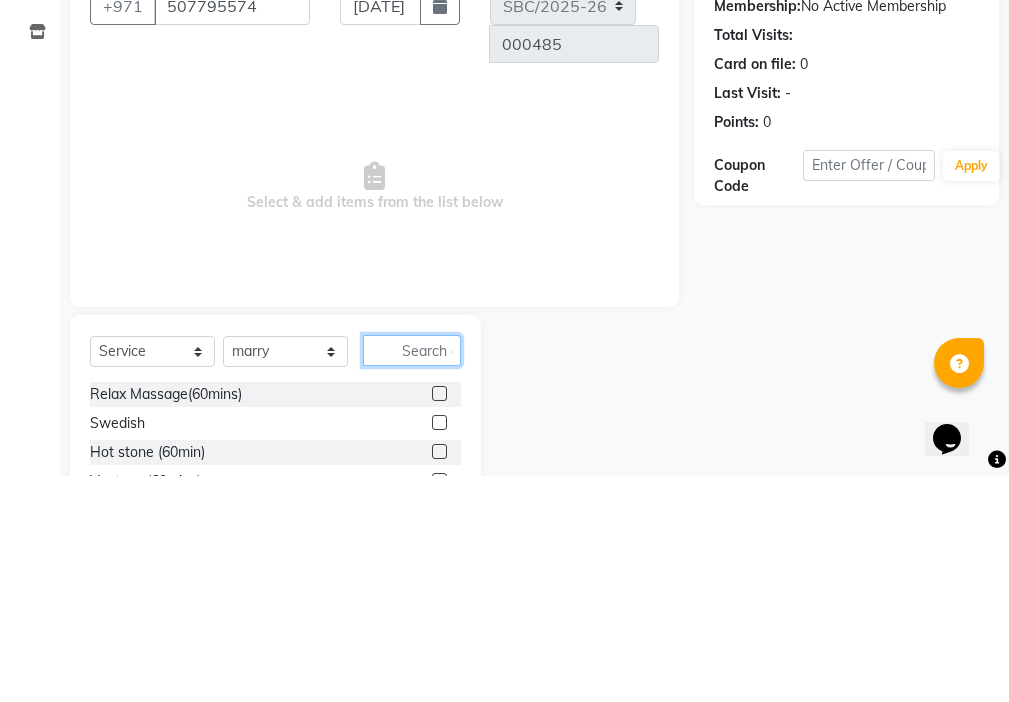 scroll, scrollTop: 16, scrollLeft: 0, axis: vertical 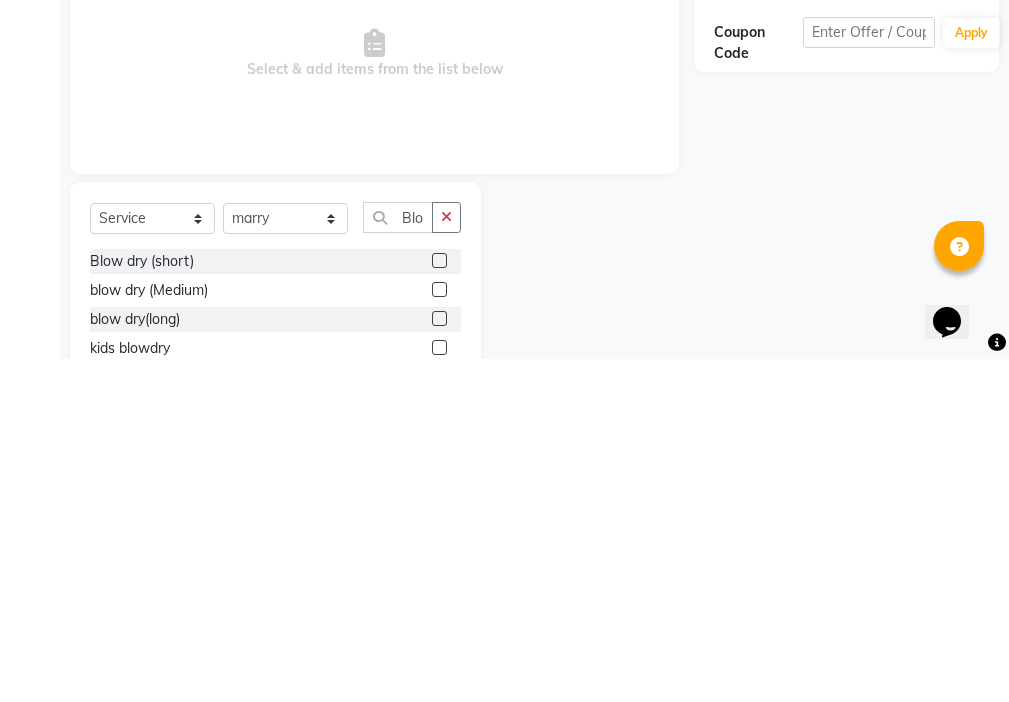 click 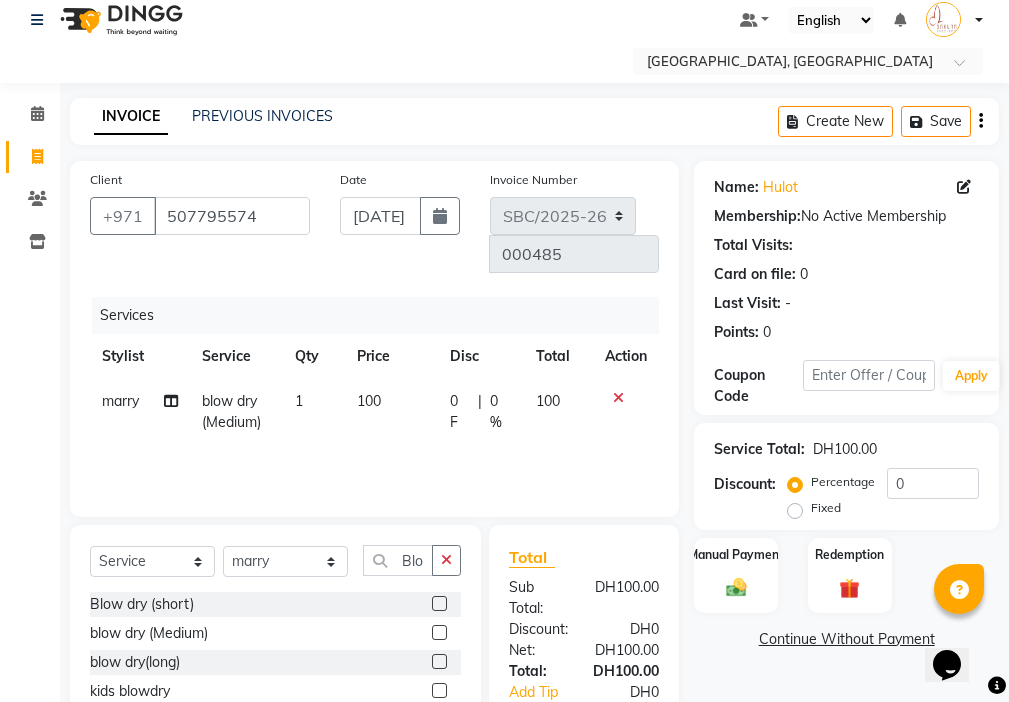 click 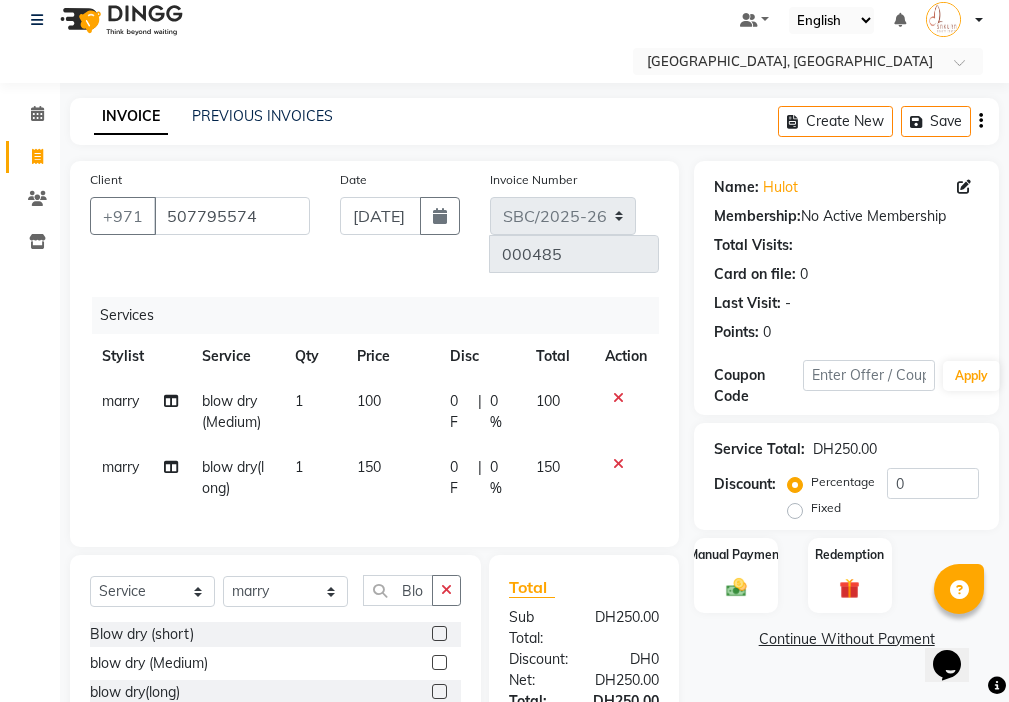 click 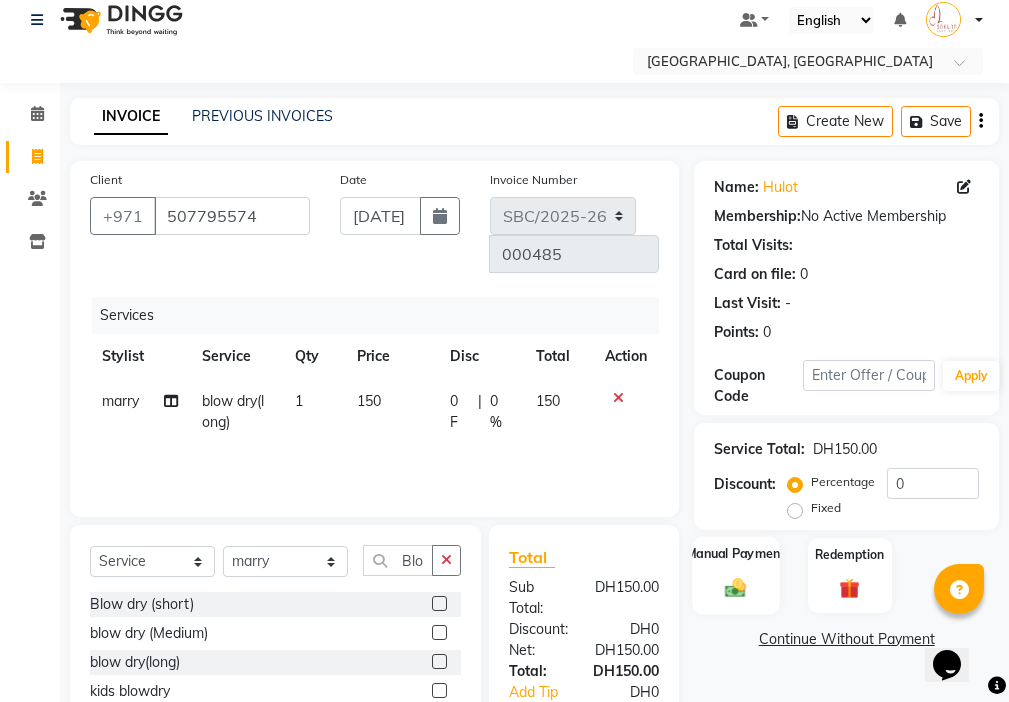 click 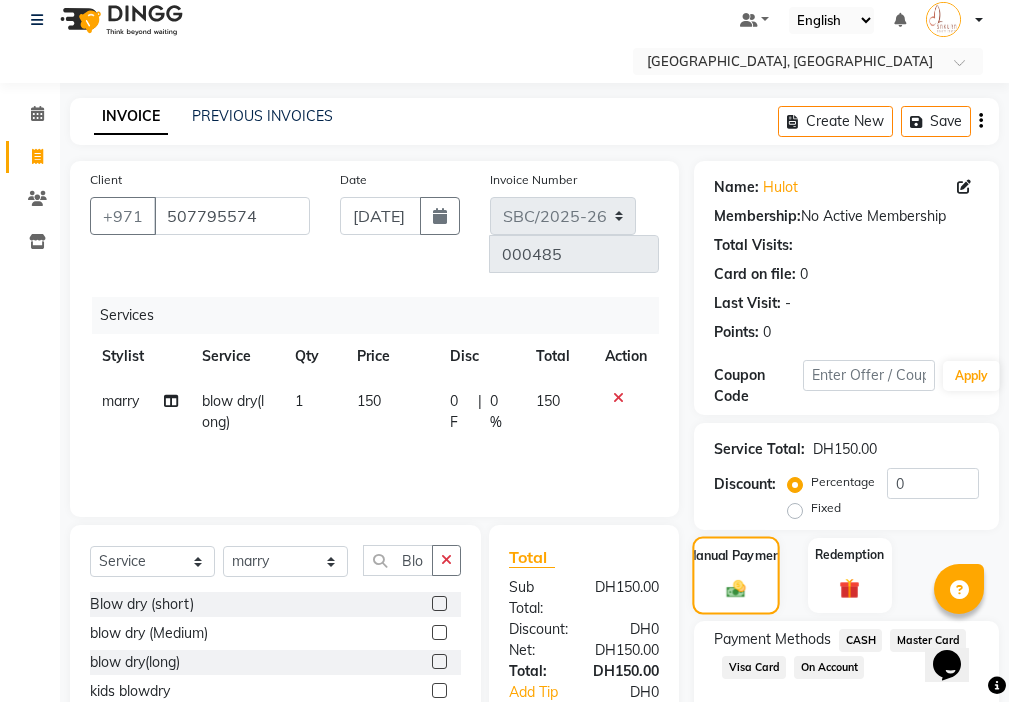 scroll, scrollTop: 115, scrollLeft: 0, axis: vertical 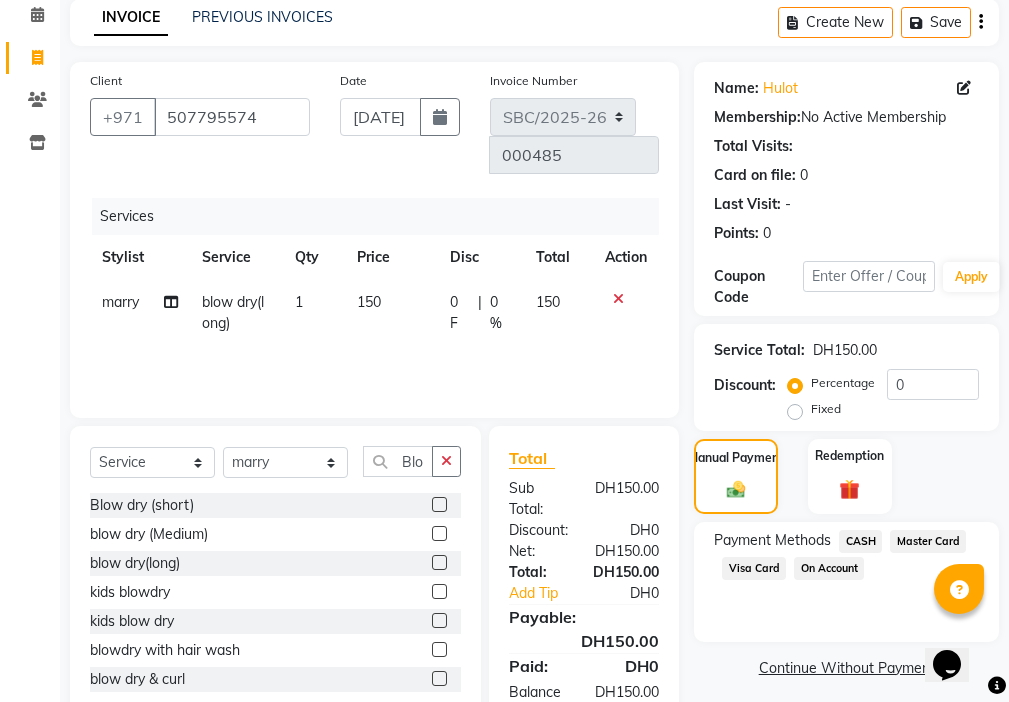 click on "CASH" 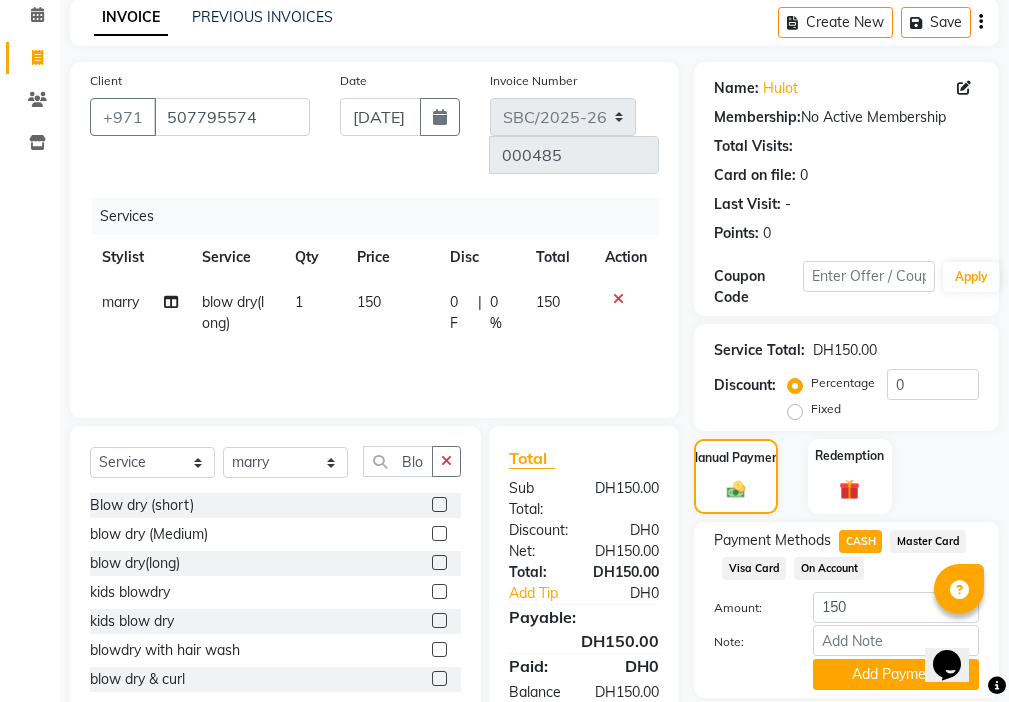 scroll, scrollTop: 182, scrollLeft: 0, axis: vertical 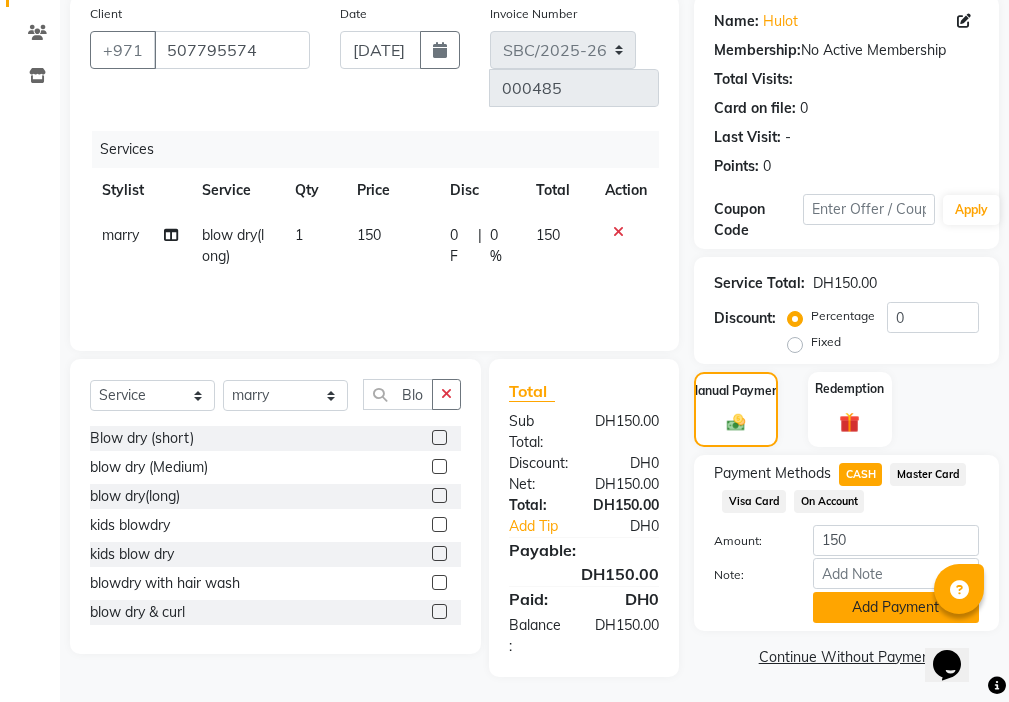 click on "Add Payment" 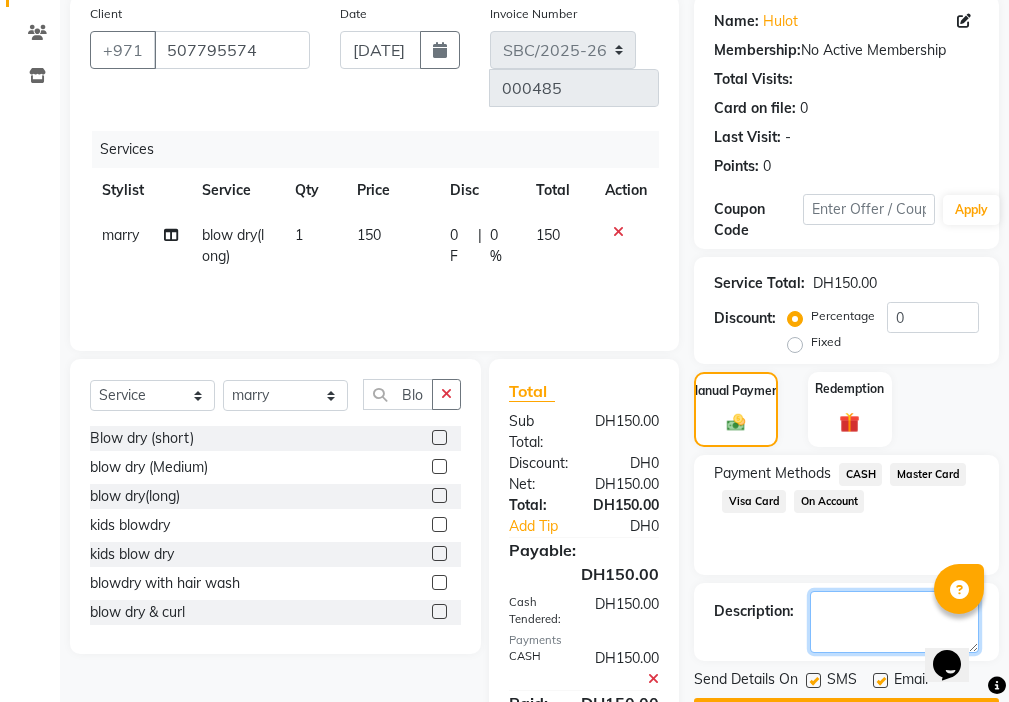click 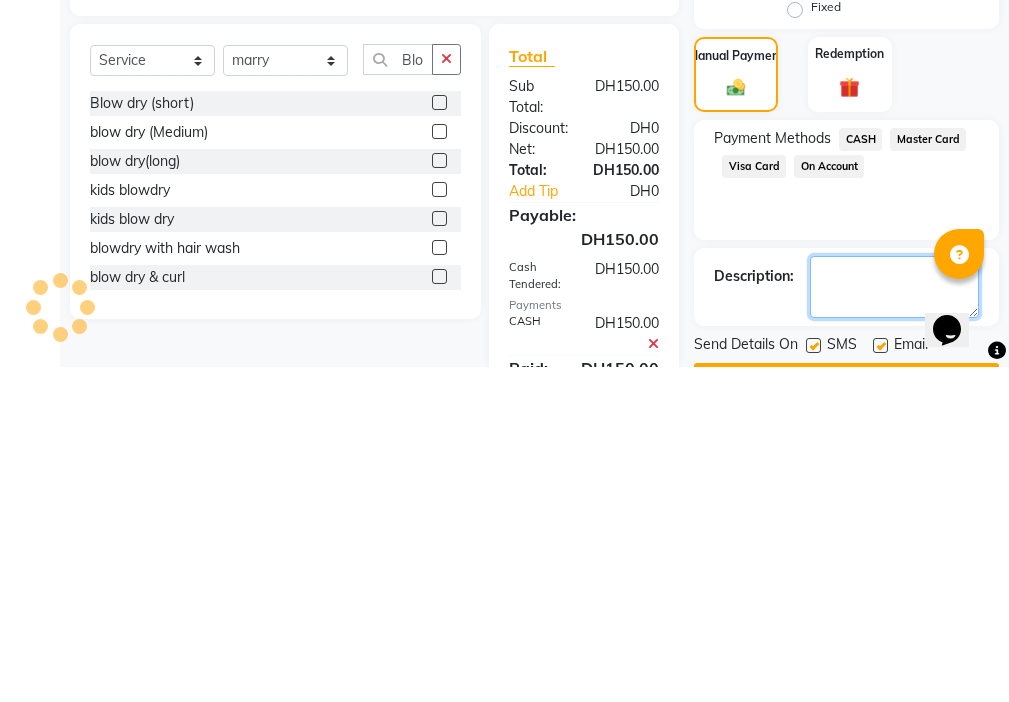 scroll, scrollTop: 253, scrollLeft: 0, axis: vertical 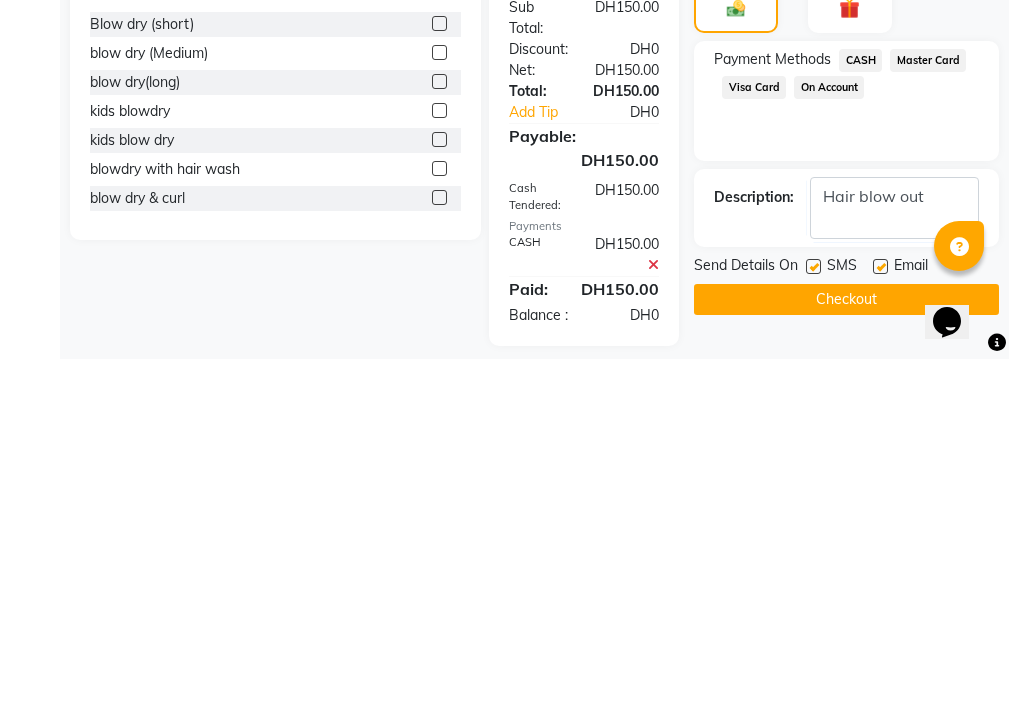 click 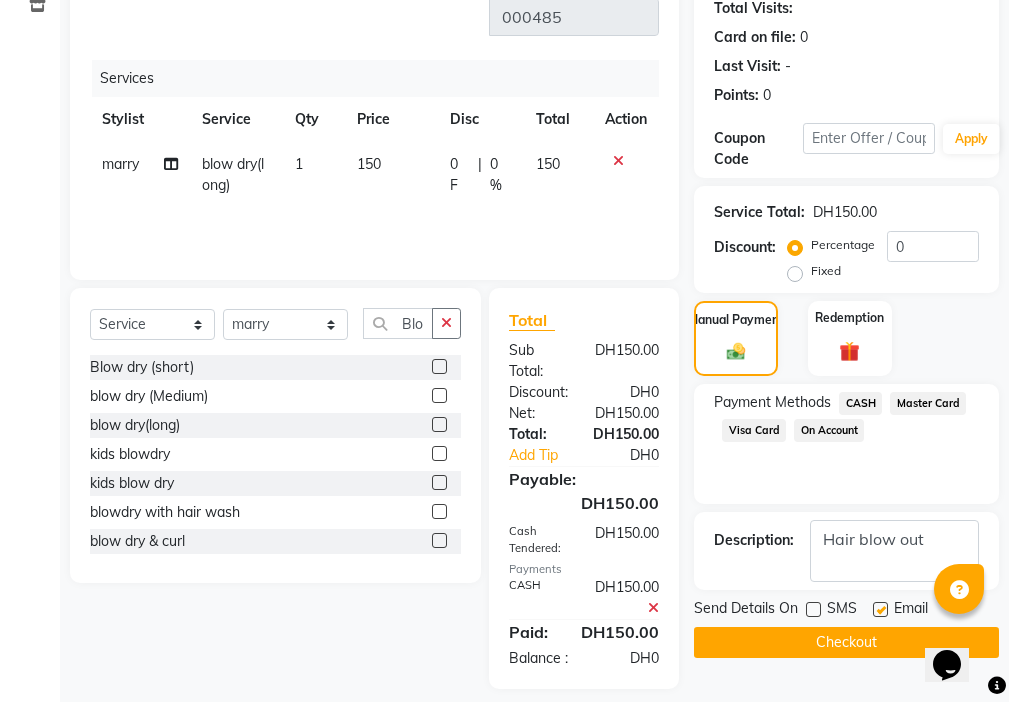 click 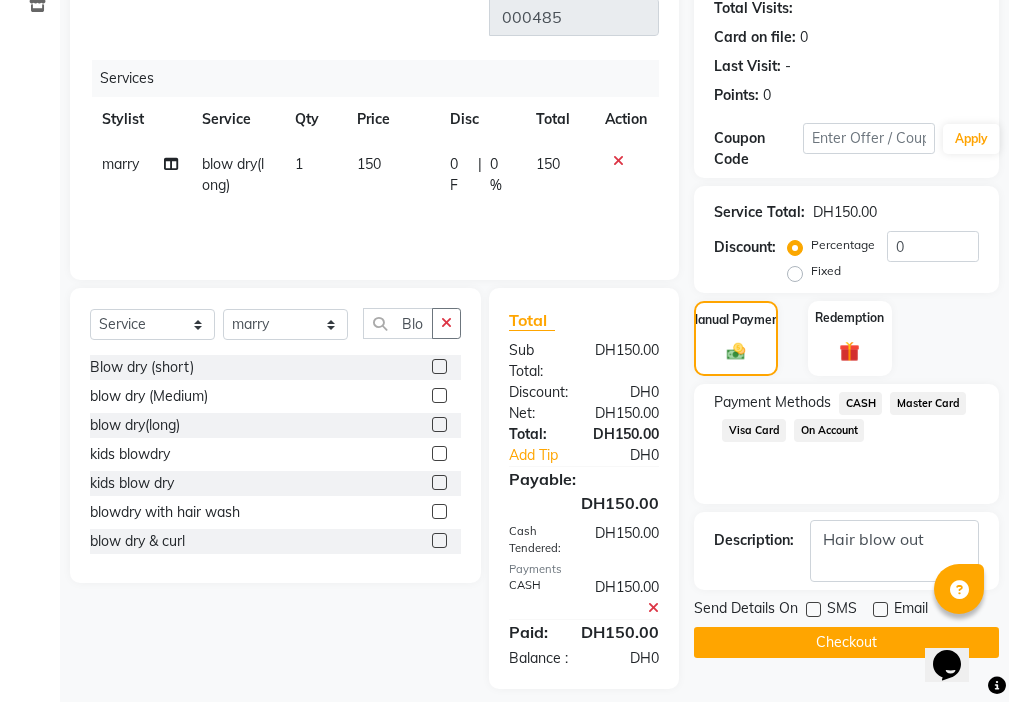 click on "Checkout" 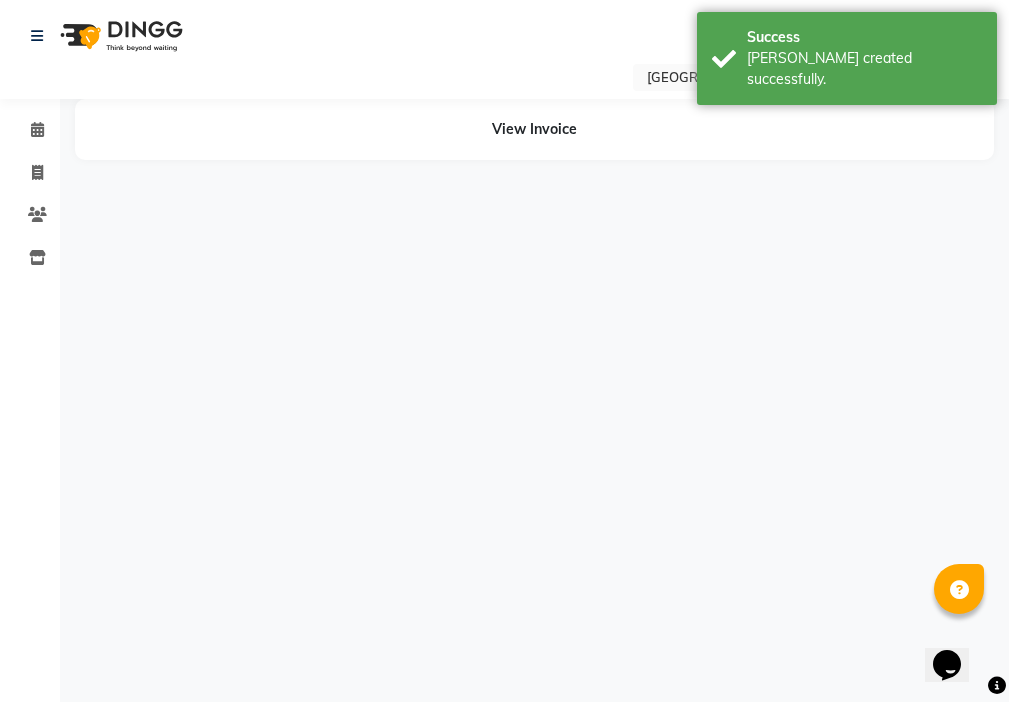 scroll, scrollTop: 0, scrollLeft: 0, axis: both 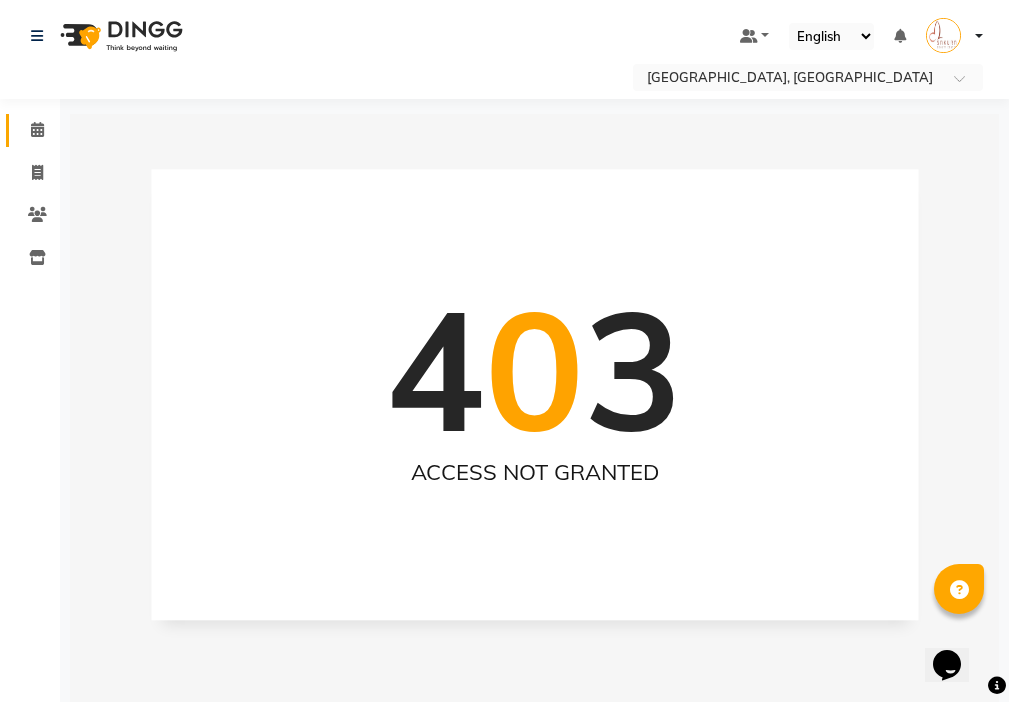 click 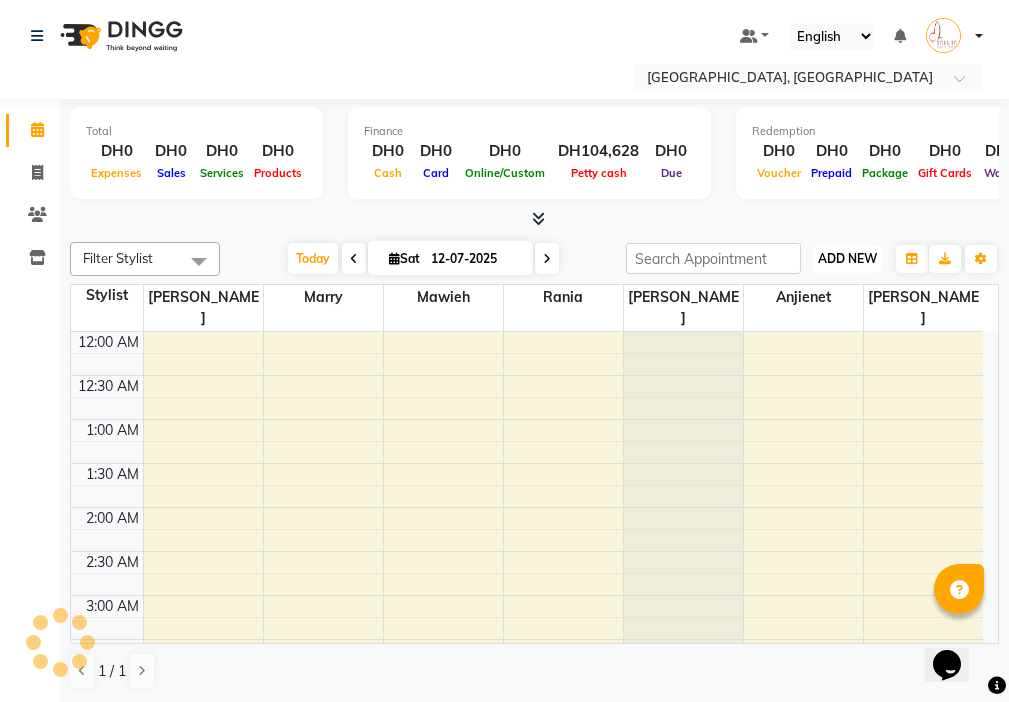 click on "ADD NEW" at bounding box center (847, 258) 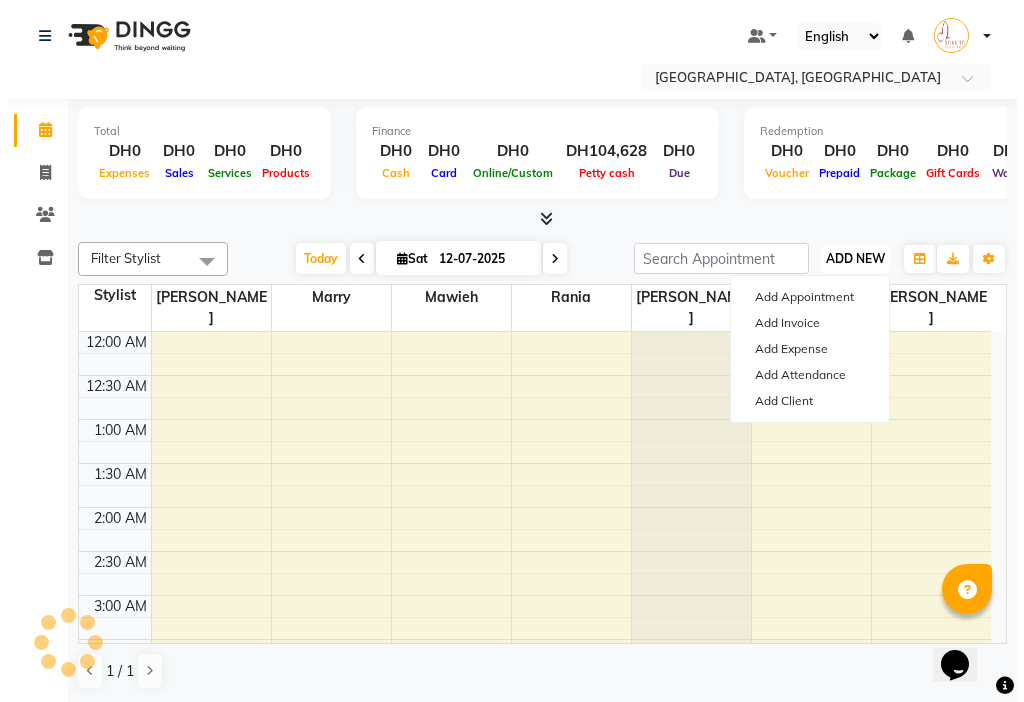 scroll, scrollTop: 529, scrollLeft: 0, axis: vertical 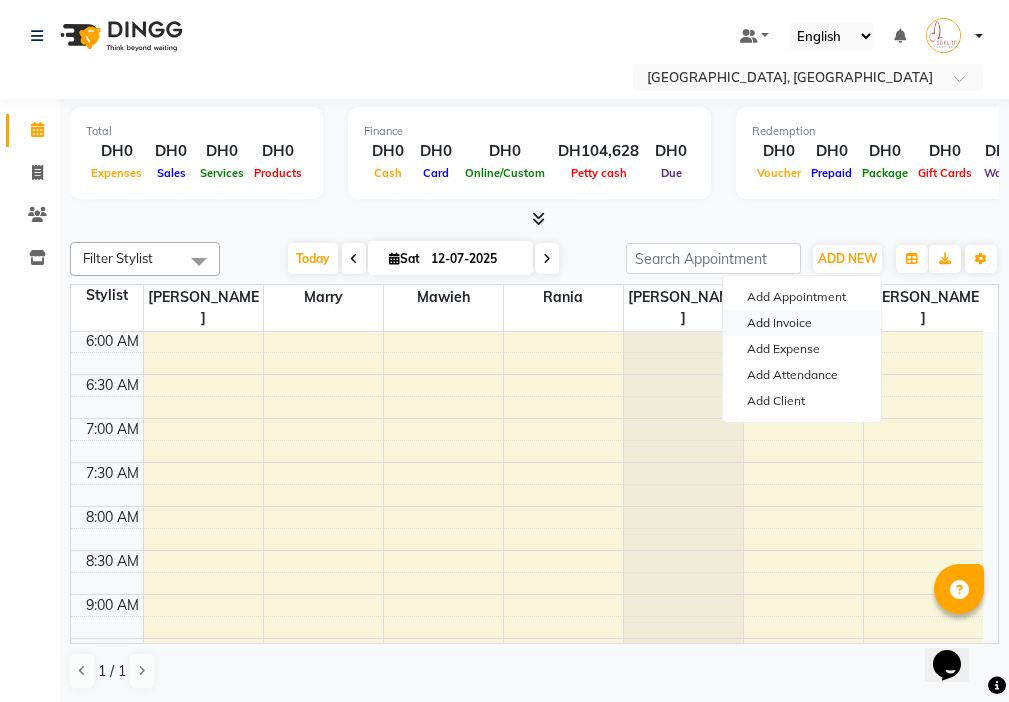 click on "Add Invoice" at bounding box center (802, 323) 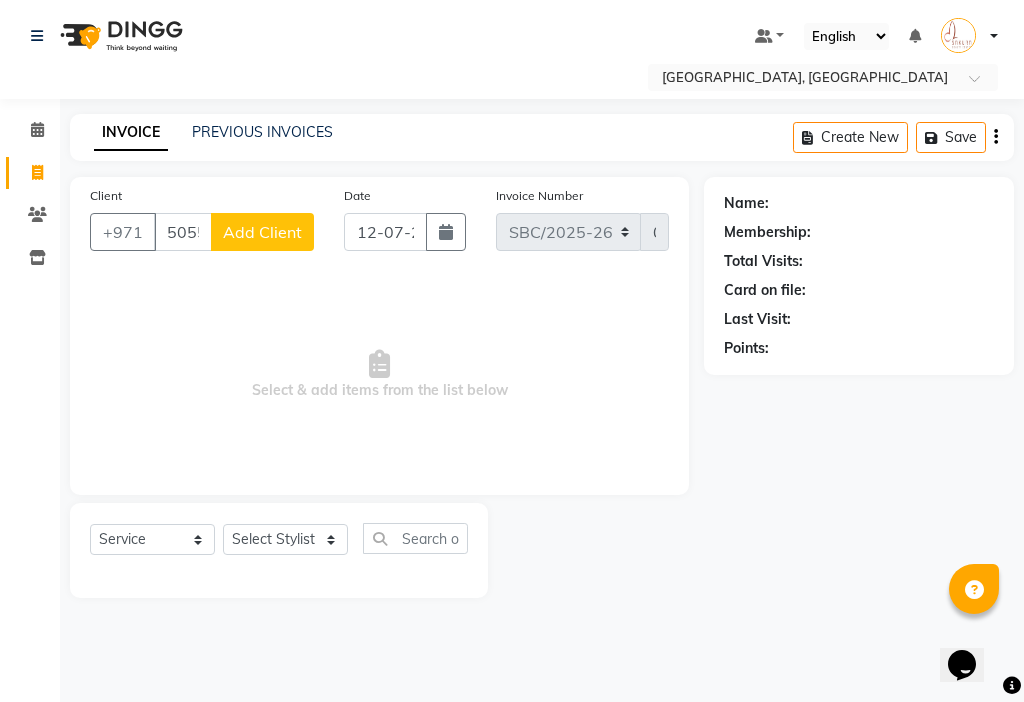 click on "Add Client" 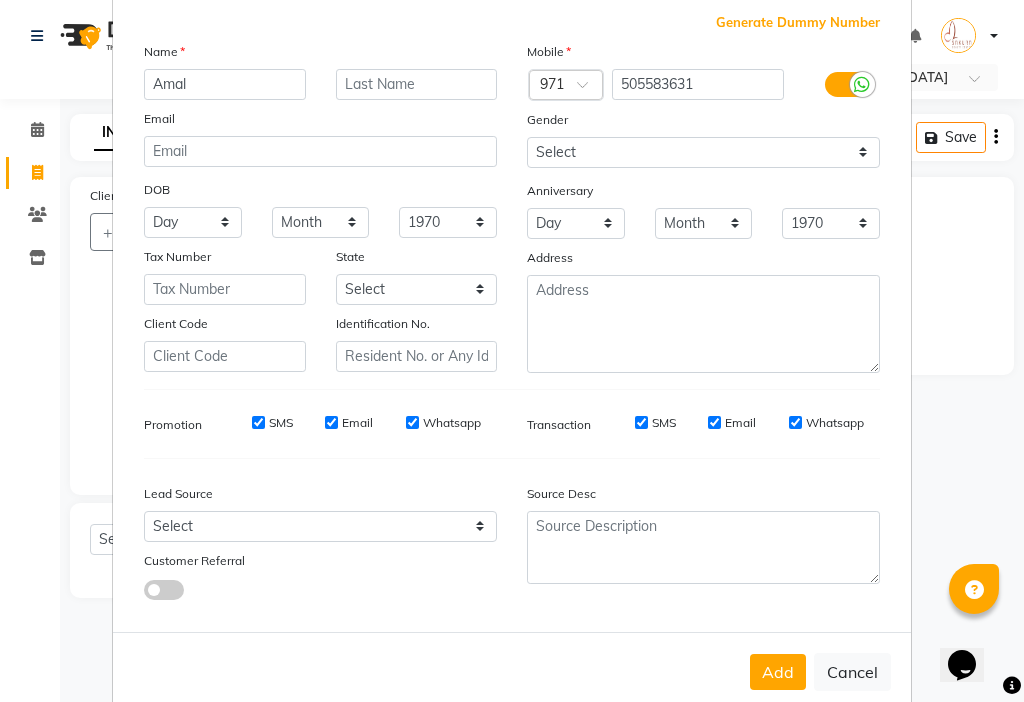 scroll, scrollTop: 147, scrollLeft: 0, axis: vertical 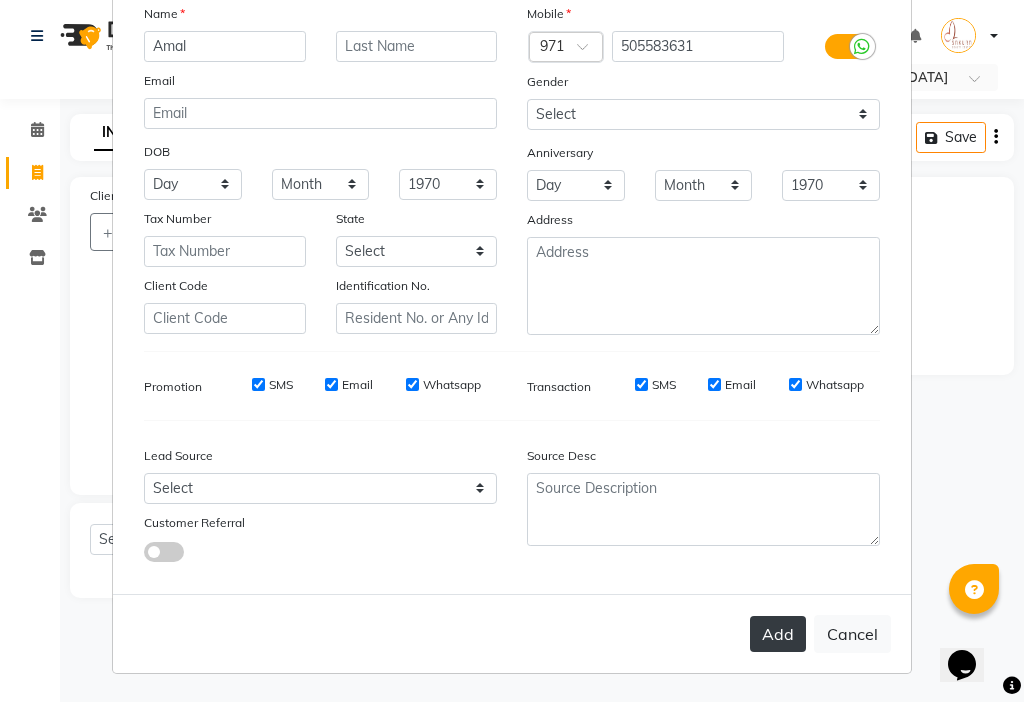 click on "Add" at bounding box center [778, 634] 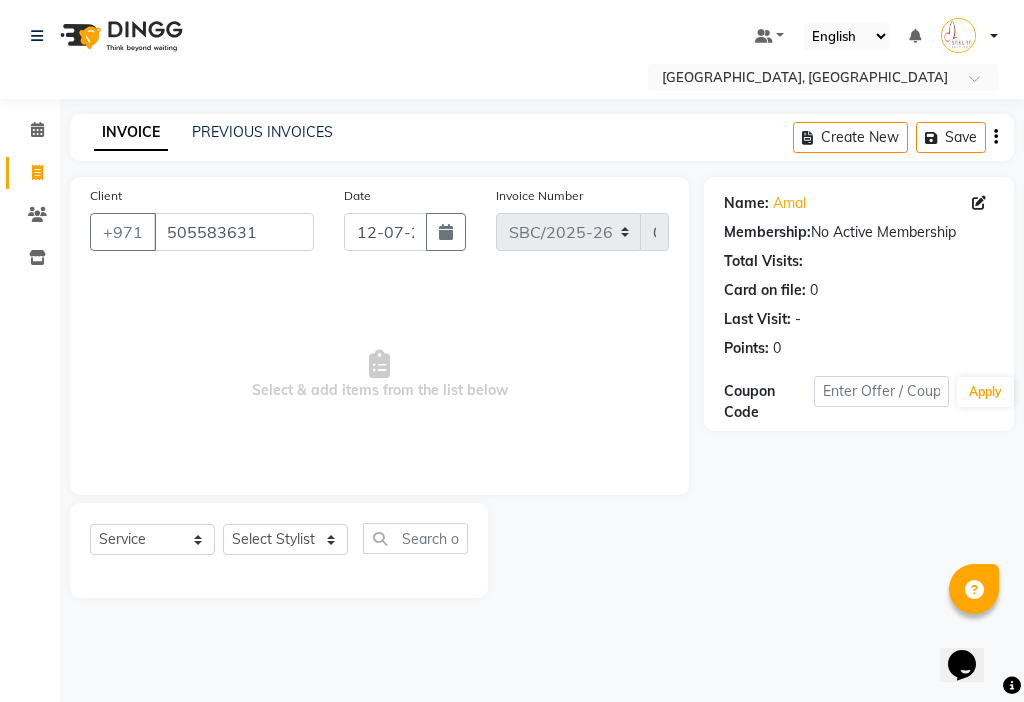 click at bounding box center [969, 36] 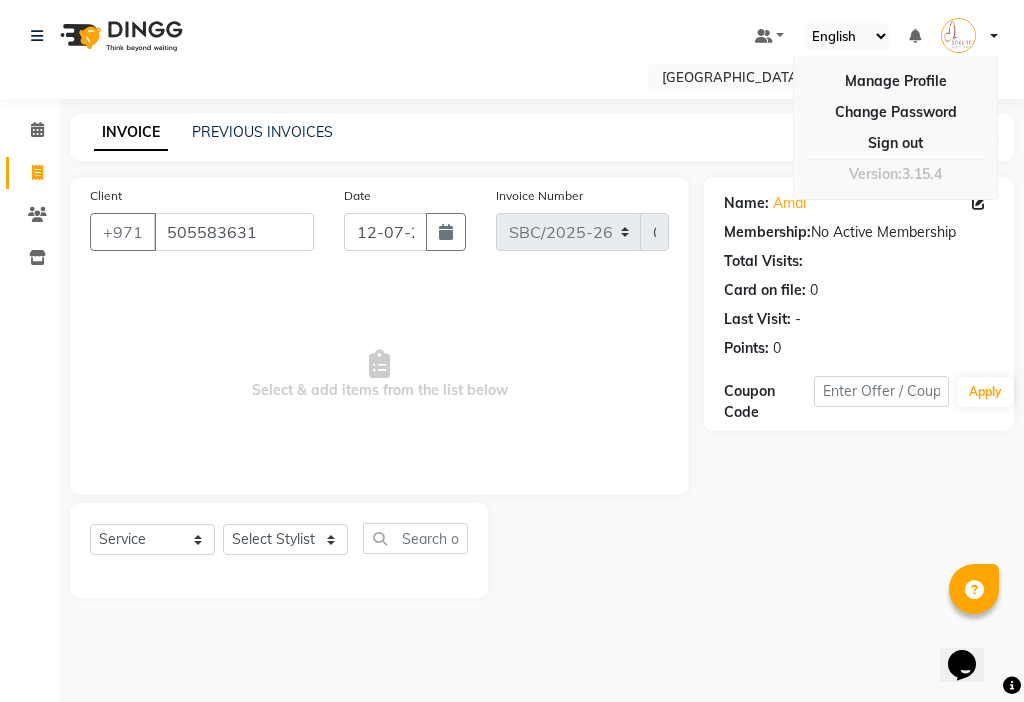 click on "Coupon Code" 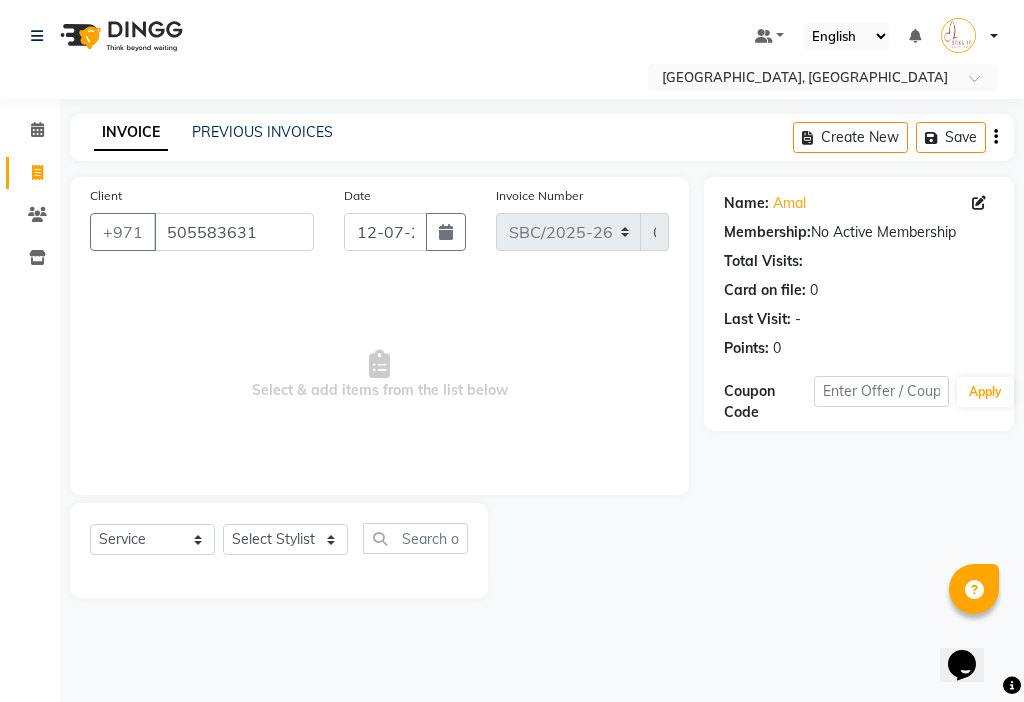 click on "INVOICE PREVIOUS INVOICES Create New   Save  Client [PHONE_NUMBER] Date [DATE] Invoice Number SBC/2025-26 000486  Select & add items from the list below  Select  Service  Product  Membership  Package Voucher Prepaid Gift Card  Select Stylist Anjienet [PERSON_NAME] marry  [PERSON_NAME] [PERSON_NAME] Name: [PERSON_NAME]  Membership:  No Active Membership  Total Visits:   Card on file:  0 Last Visit:   - Points:   0  Coupon Code Apply" 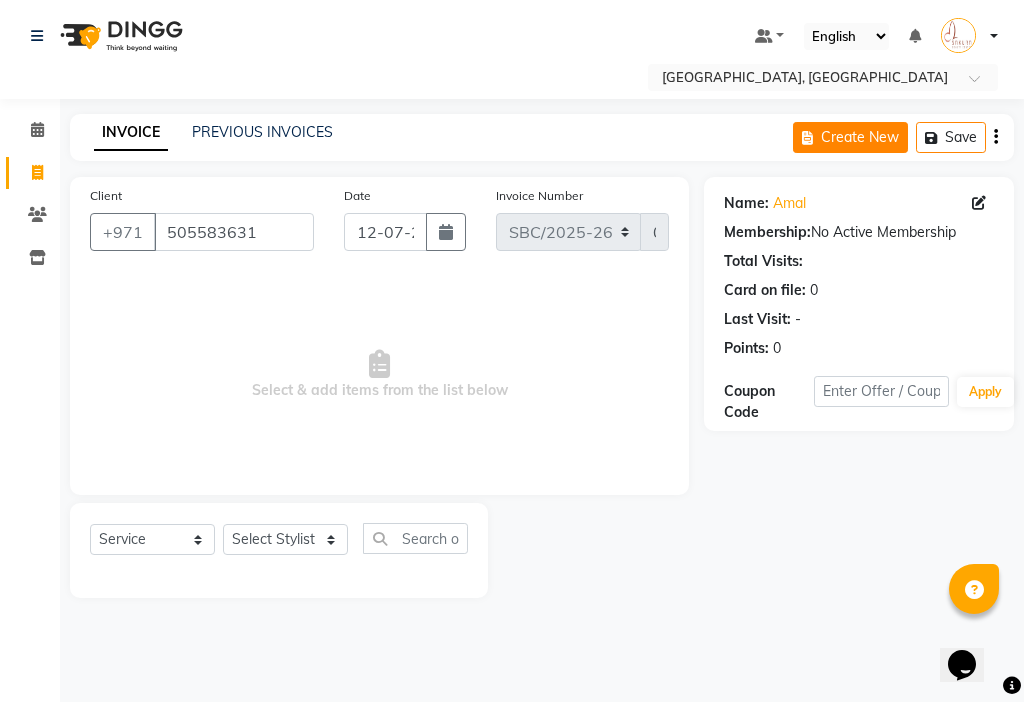click on "Create New" 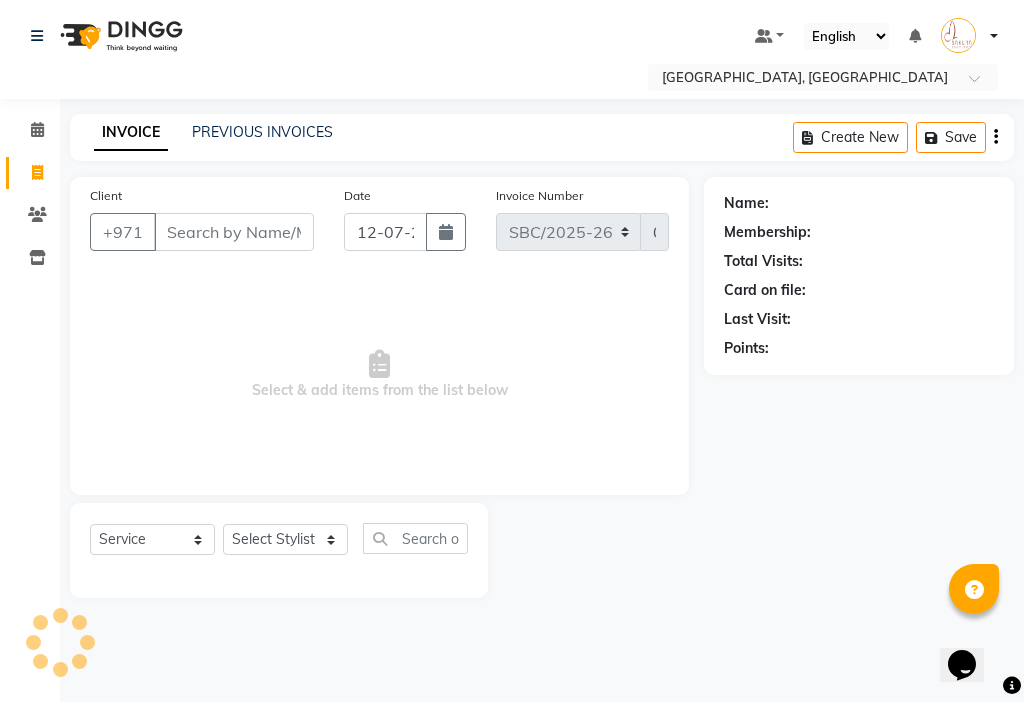 click at bounding box center [969, 36] 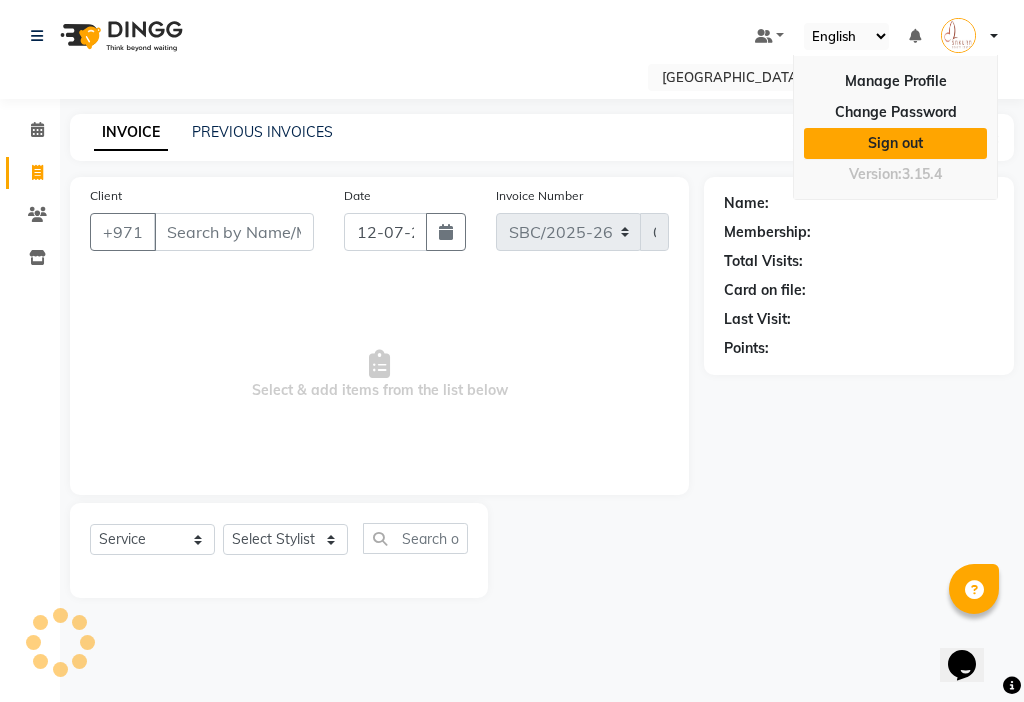 click on "Sign out" at bounding box center (895, 143) 